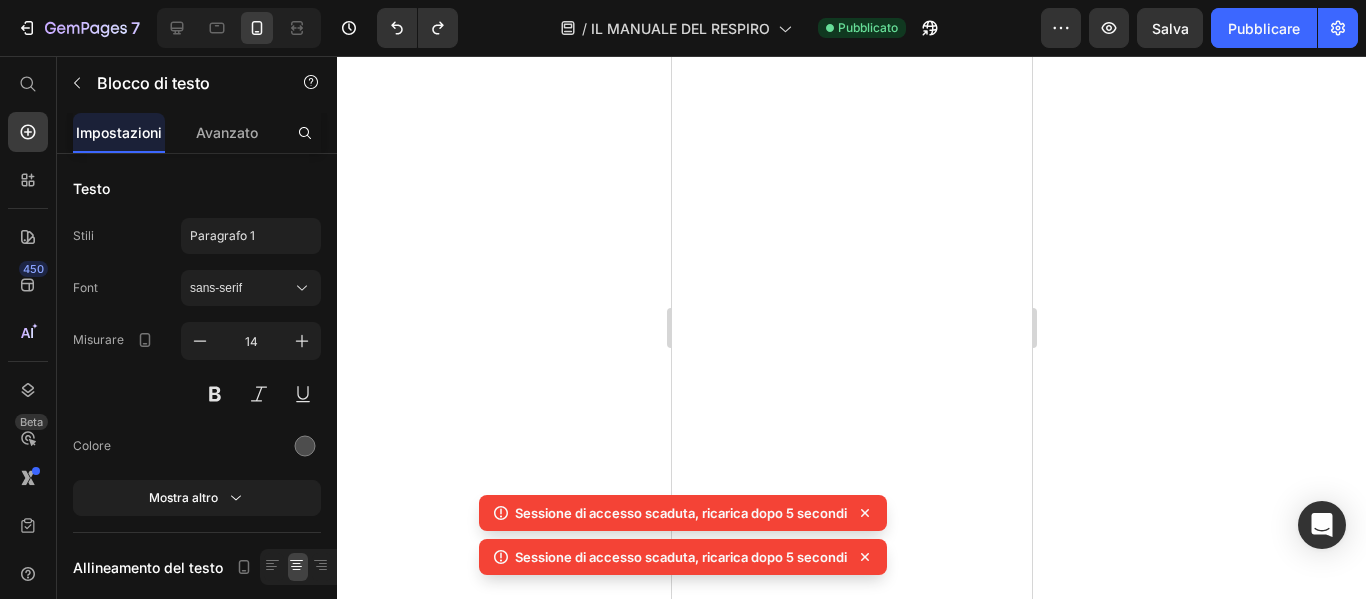 scroll, scrollTop: 0, scrollLeft: 0, axis: both 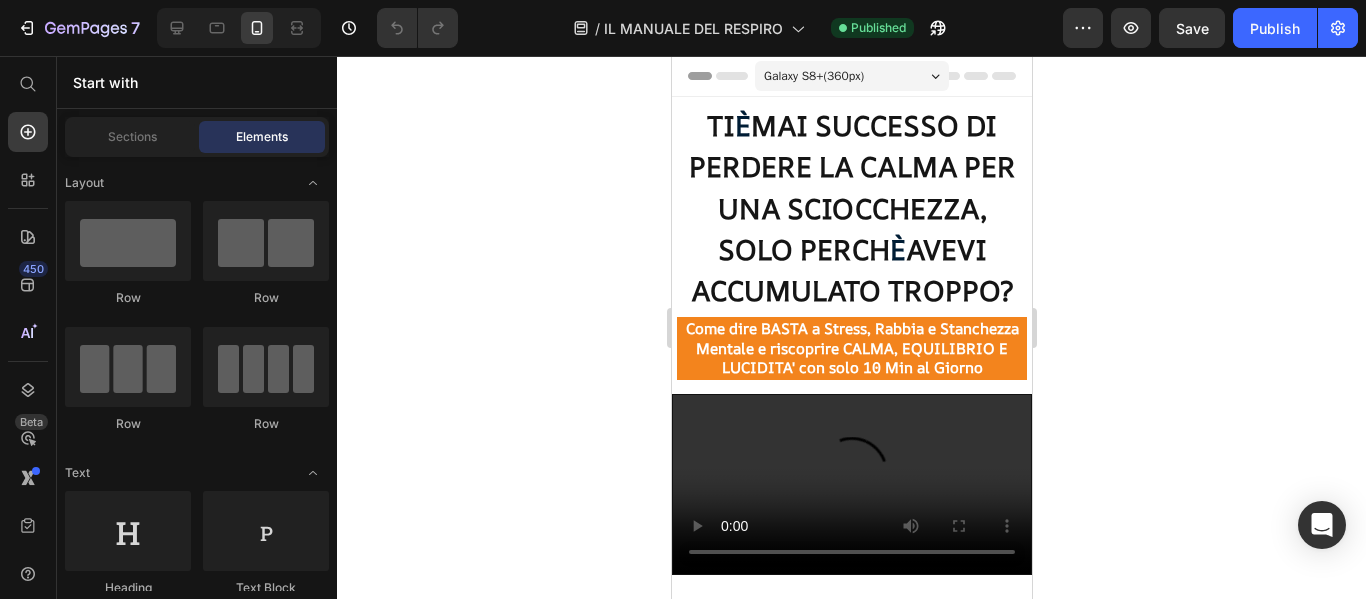 click on "Galaxy S8+  ( 360 px)" at bounding box center [813, 76] 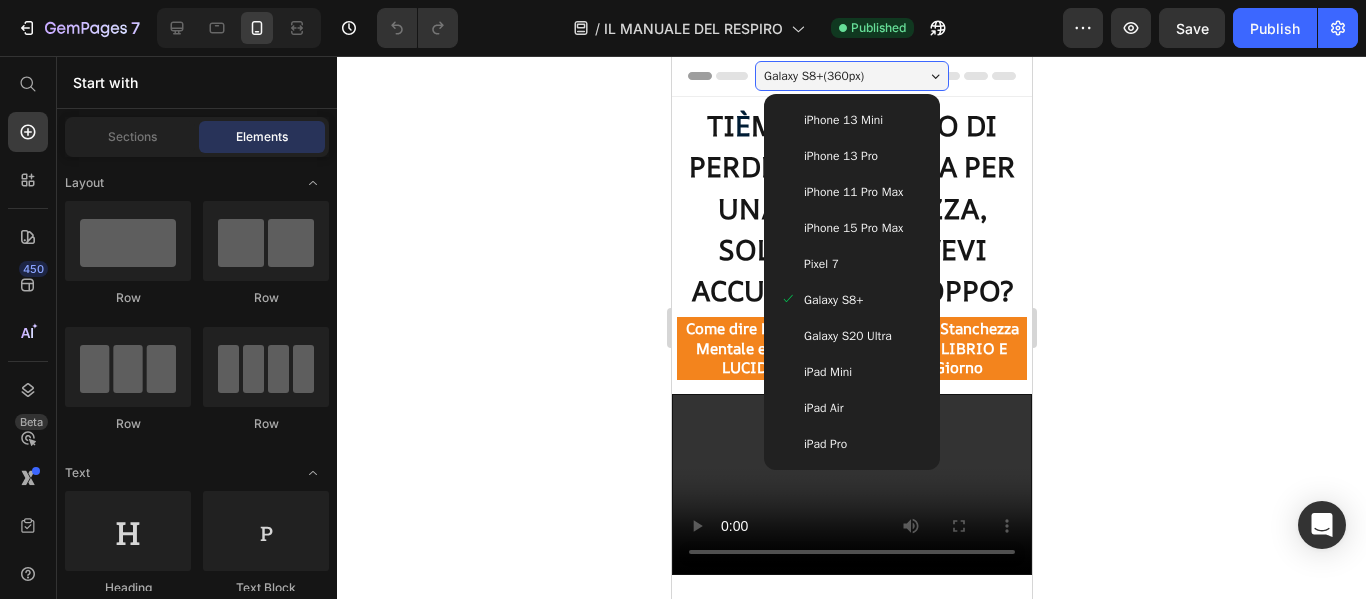 click on "Galaxy S20 Ultra" at bounding box center (847, 336) 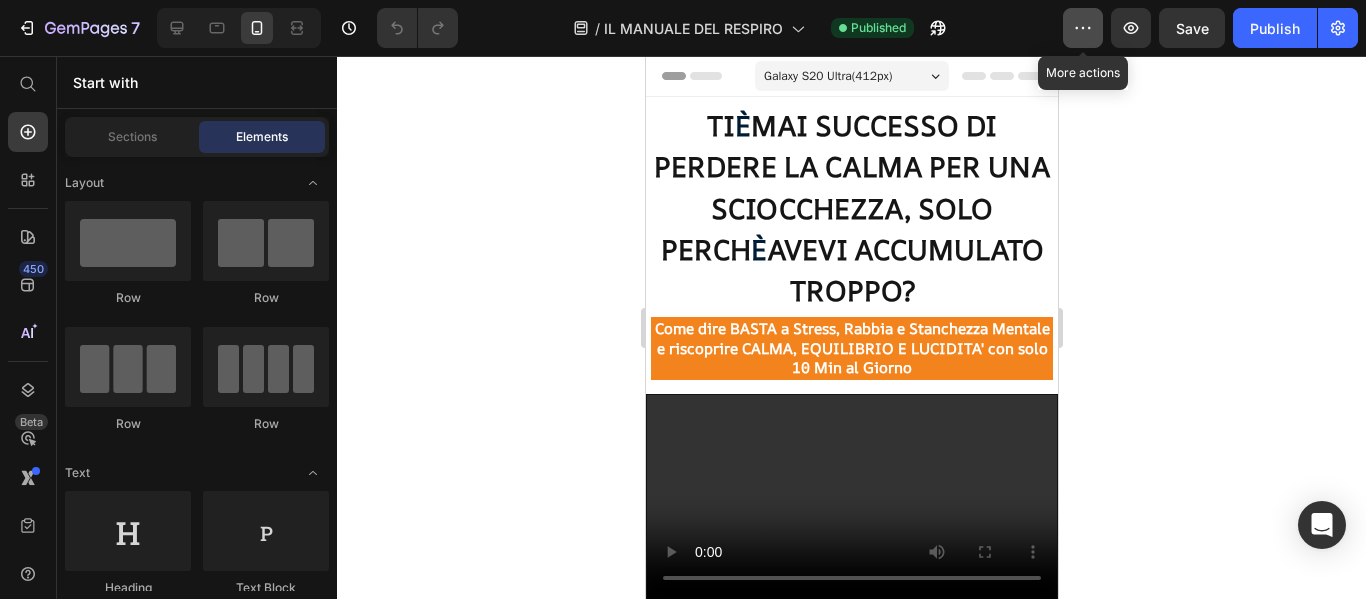 click 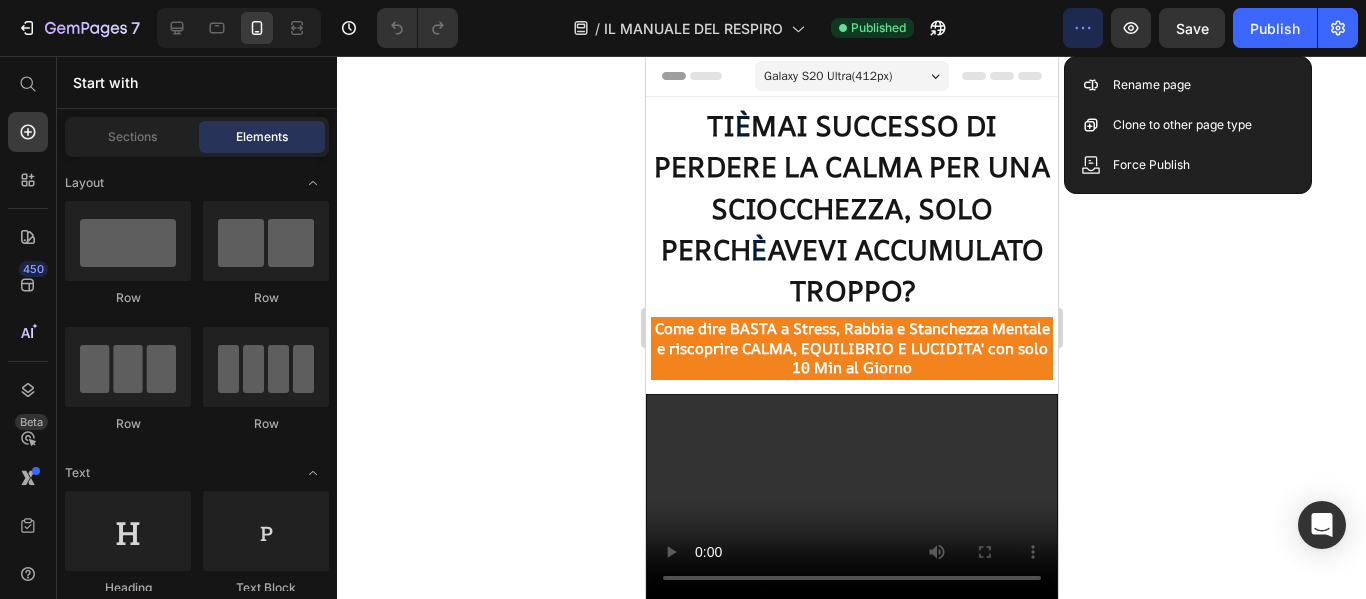 click 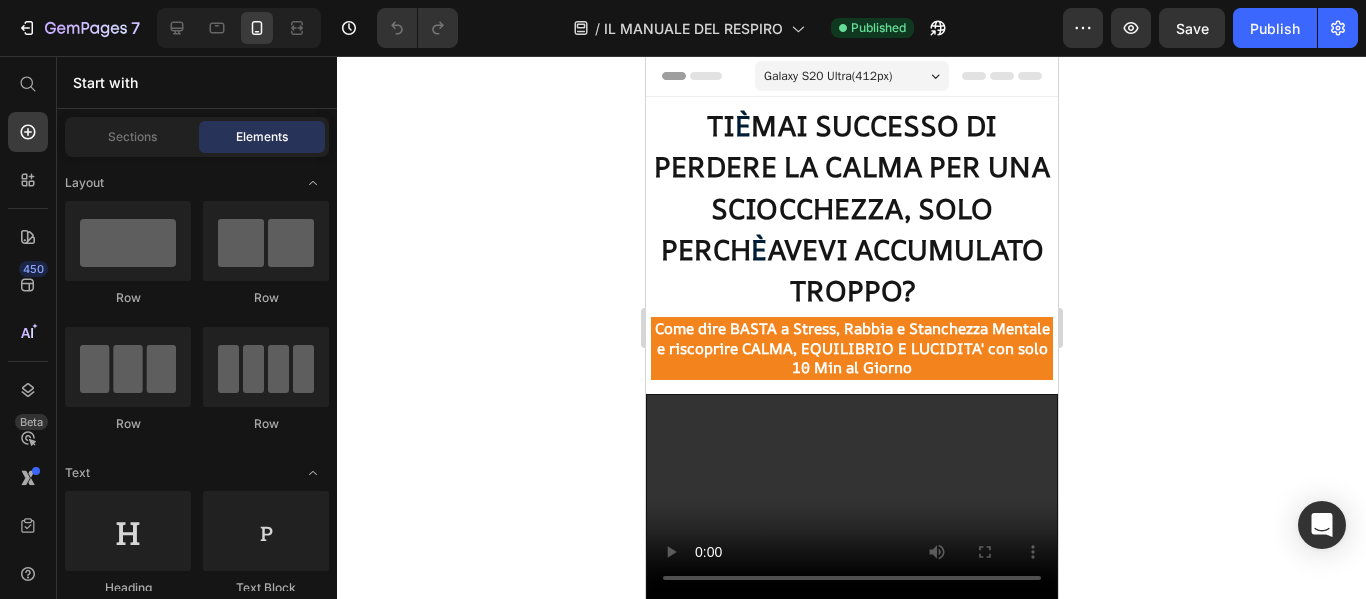 click on "Header" at bounding box center [851, 76] 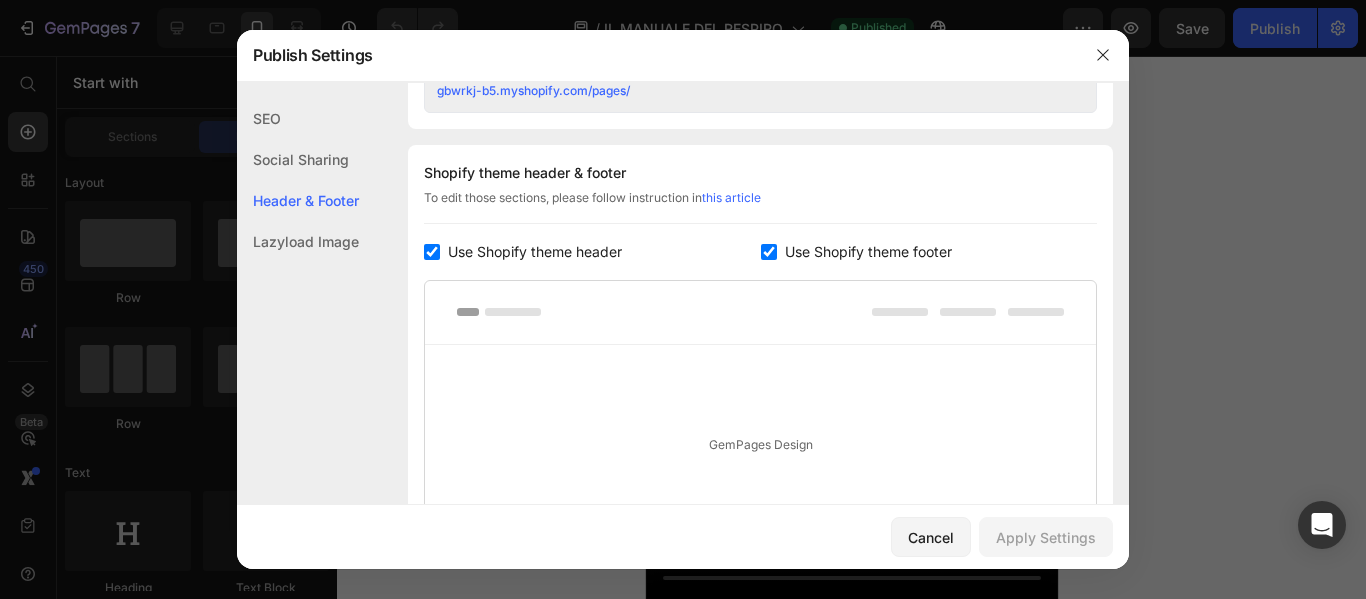 scroll, scrollTop: 937, scrollLeft: 0, axis: vertical 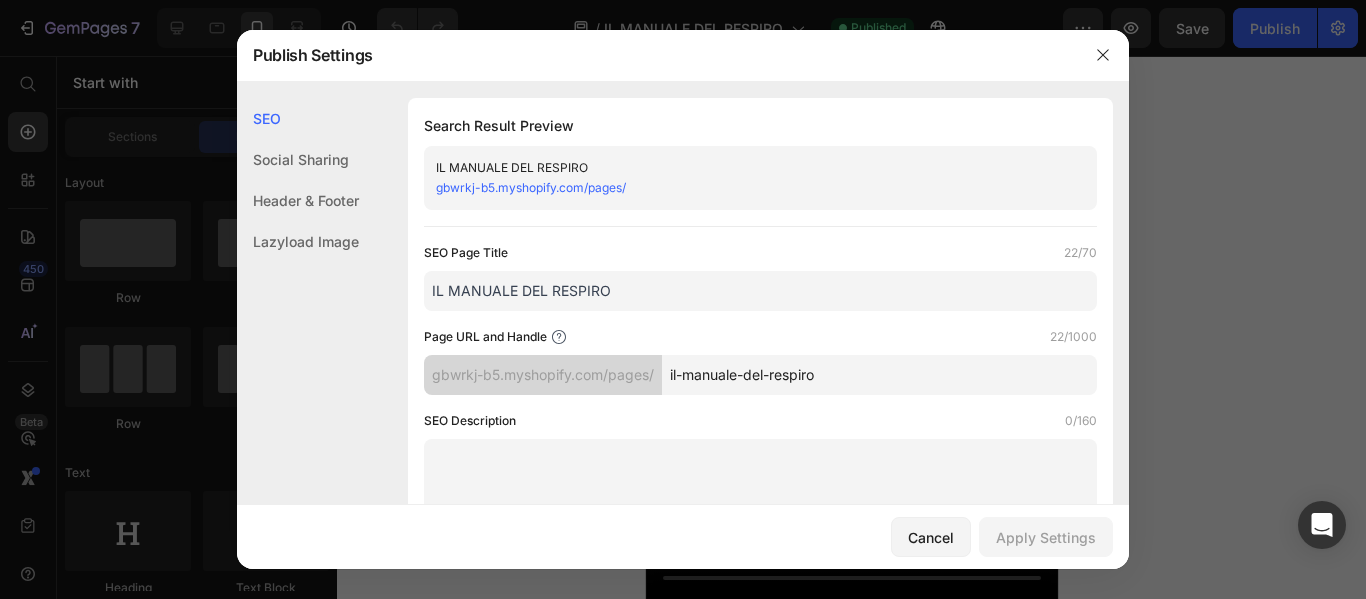 click on "Social Sharing" 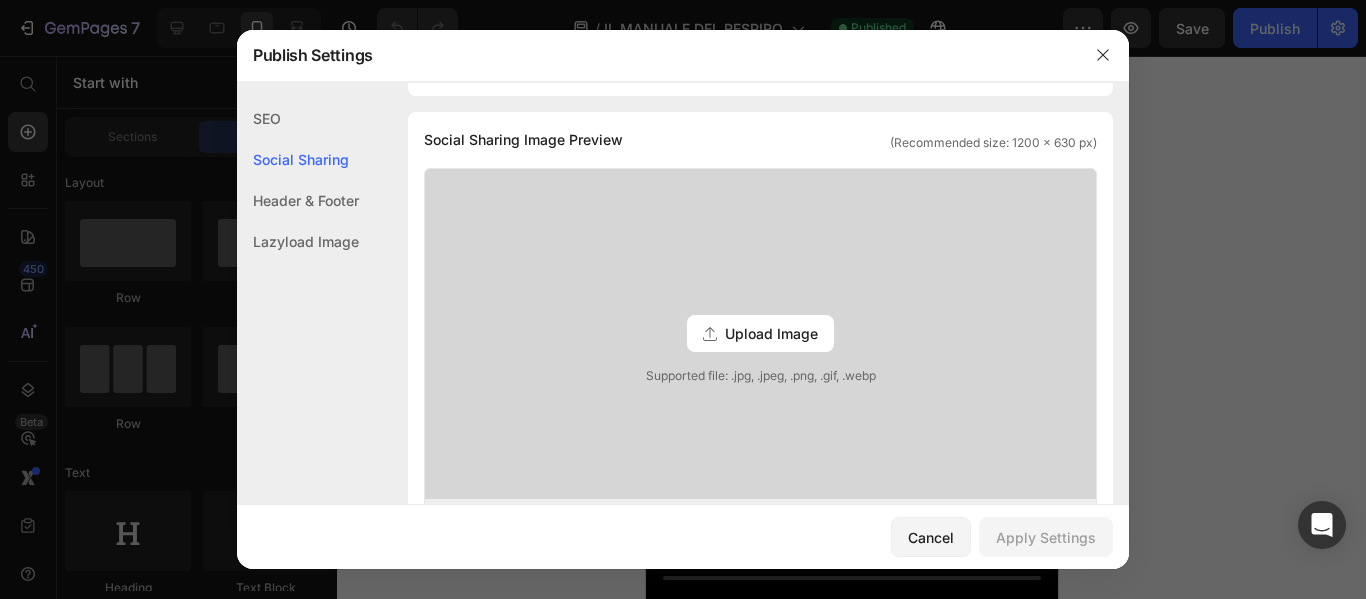scroll, scrollTop: 457, scrollLeft: 0, axis: vertical 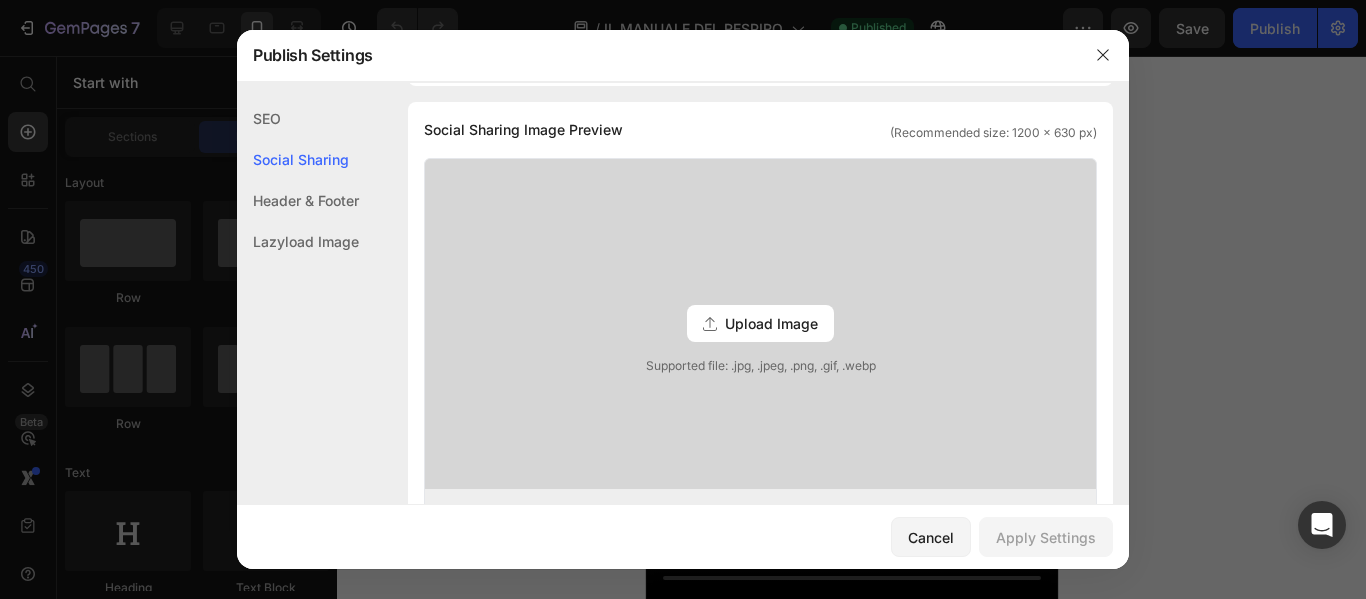 click on "Lazyload Image" 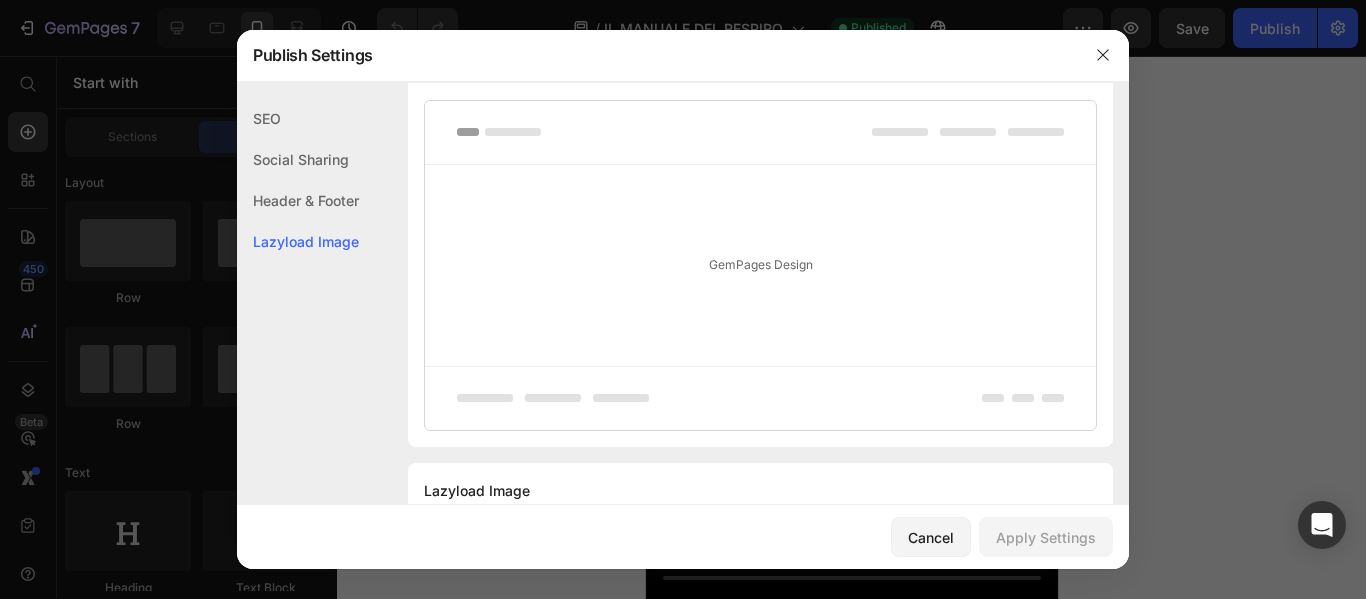 scroll, scrollTop: 1164, scrollLeft: 0, axis: vertical 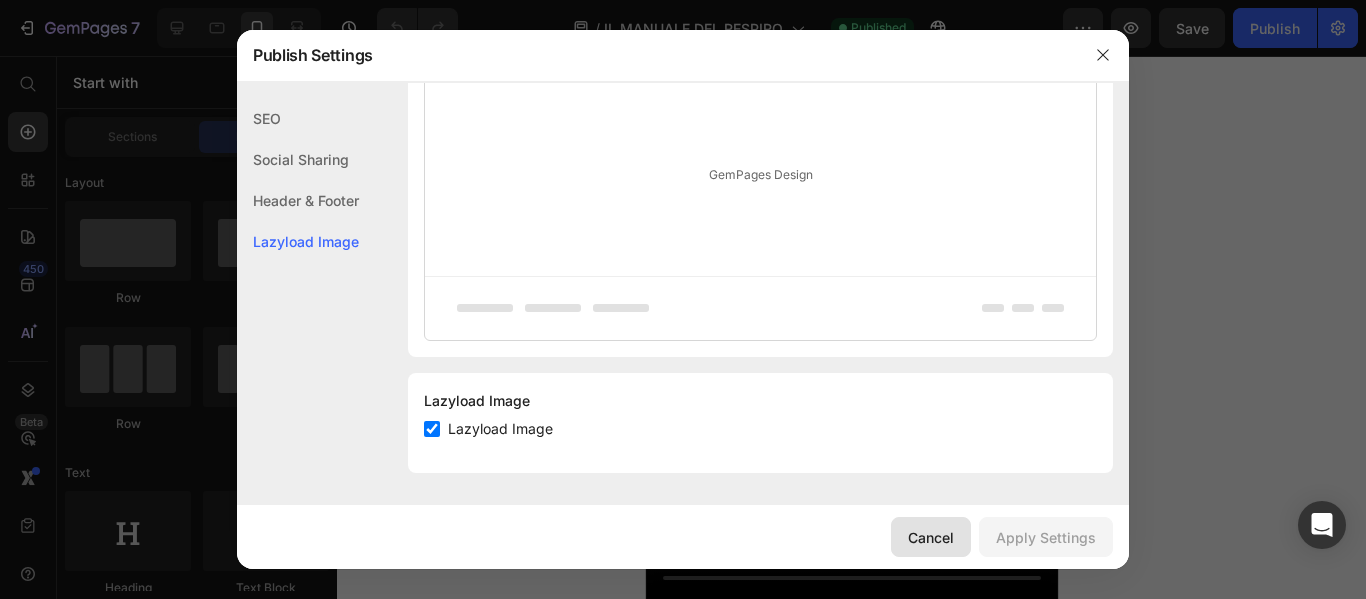 click on "Cancel" at bounding box center [931, 537] 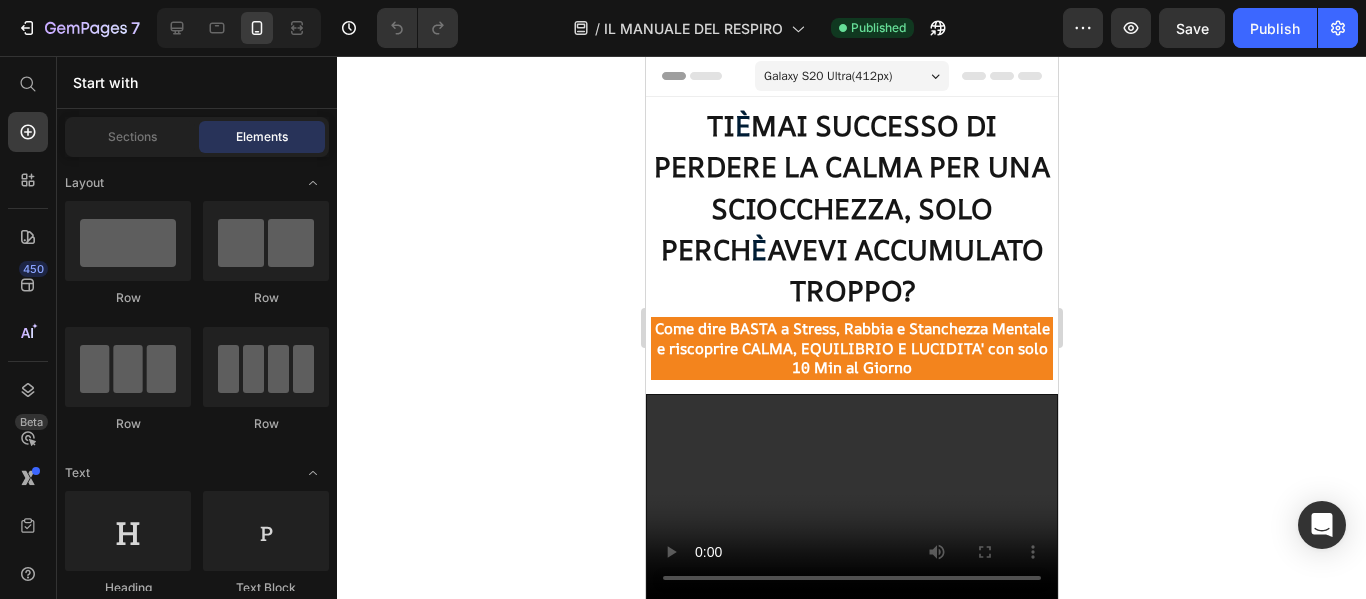 click on "Galaxy S20 Ultra  ( 412 px)" at bounding box center [851, 76] 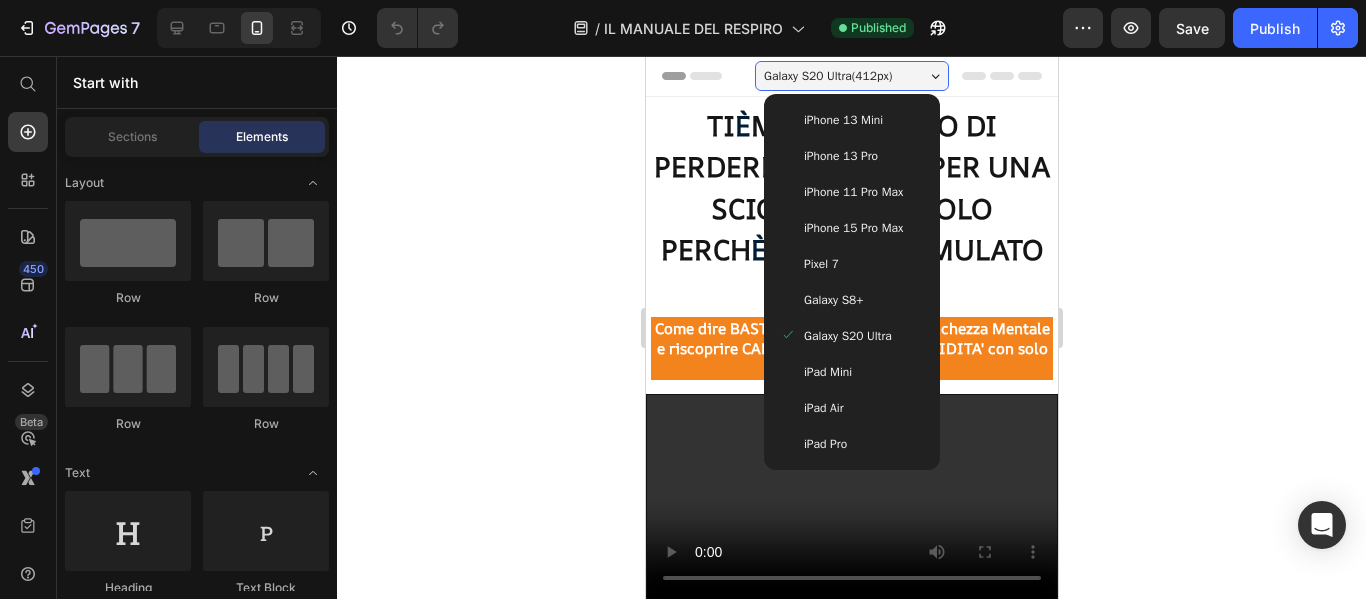 click on "Pixel 7" at bounding box center (851, 264) 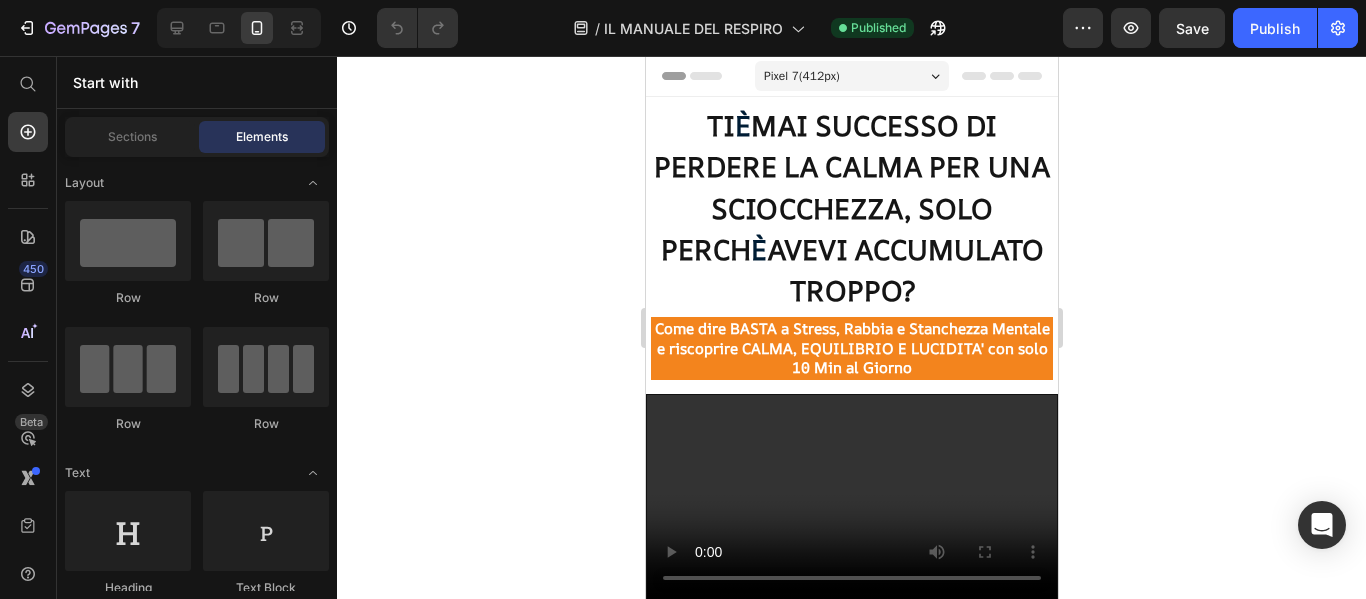 click on "Pixel 7  ( 412 px)" at bounding box center [851, 76] 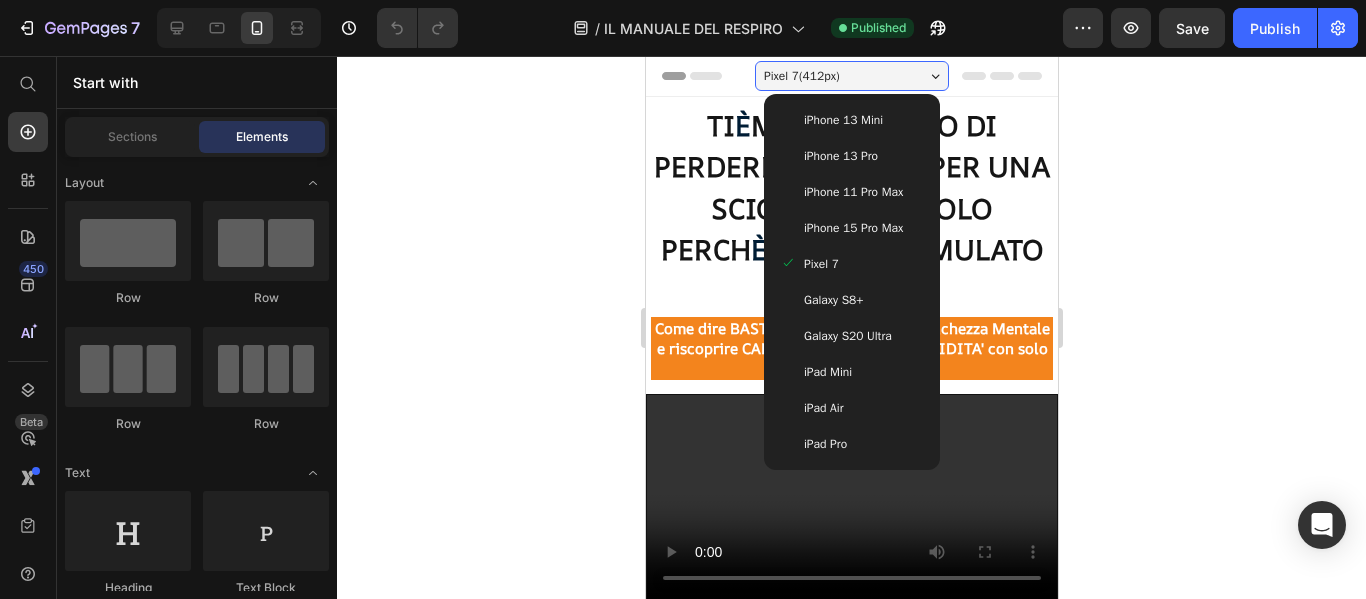 click on "iPhone 15 Pro Max" at bounding box center (852, 228) 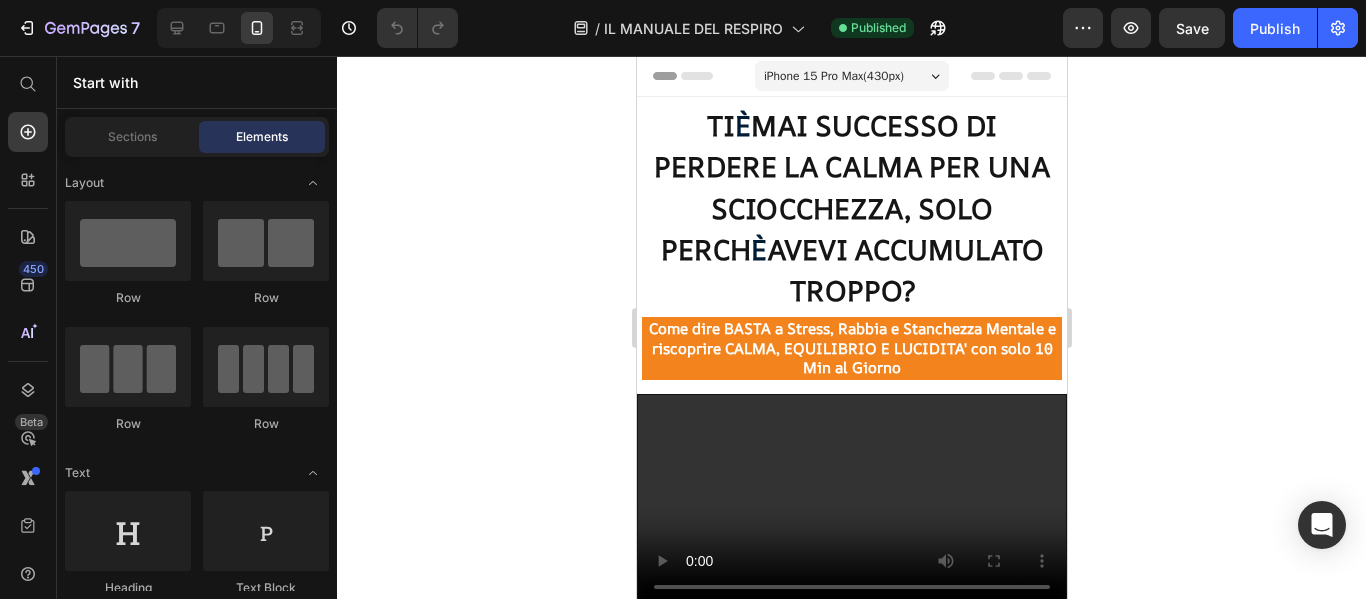 click 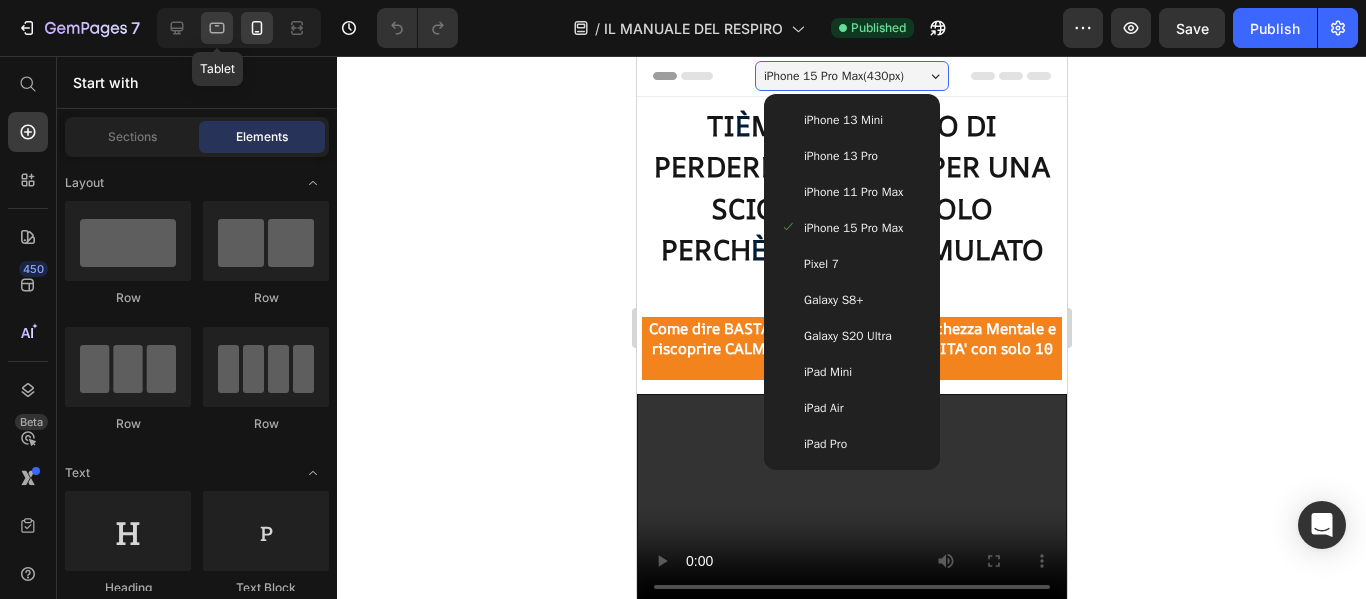 click 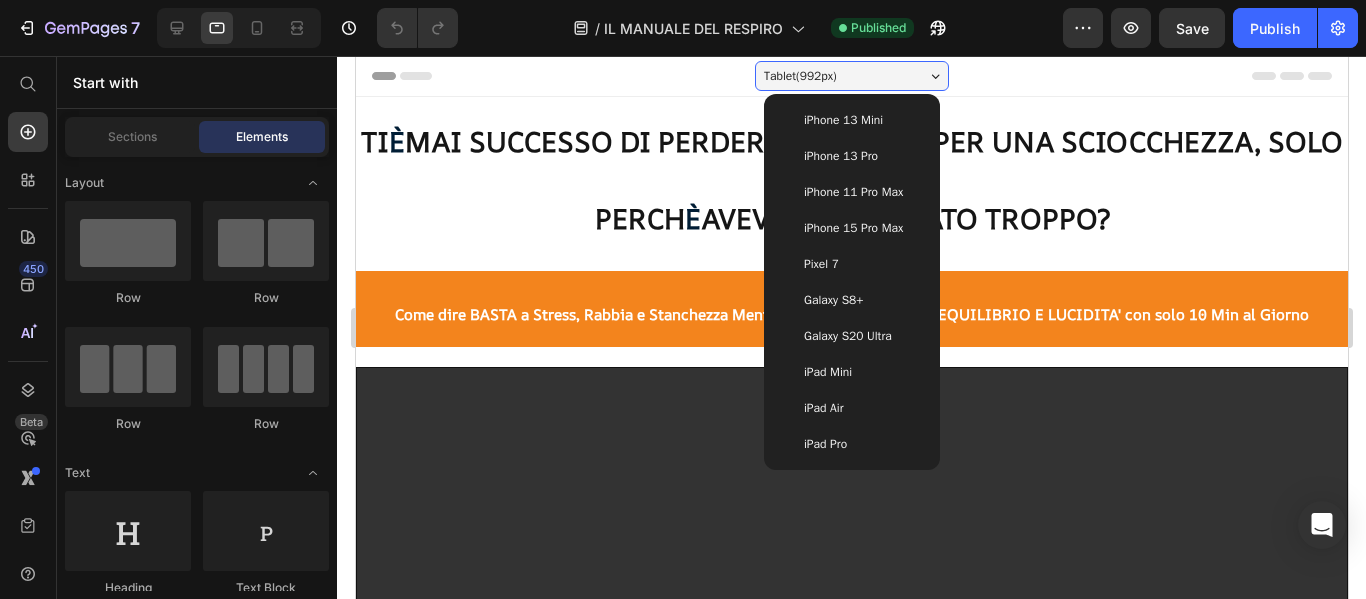 click on "Tablet  ( 992 px)" at bounding box center [851, 76] 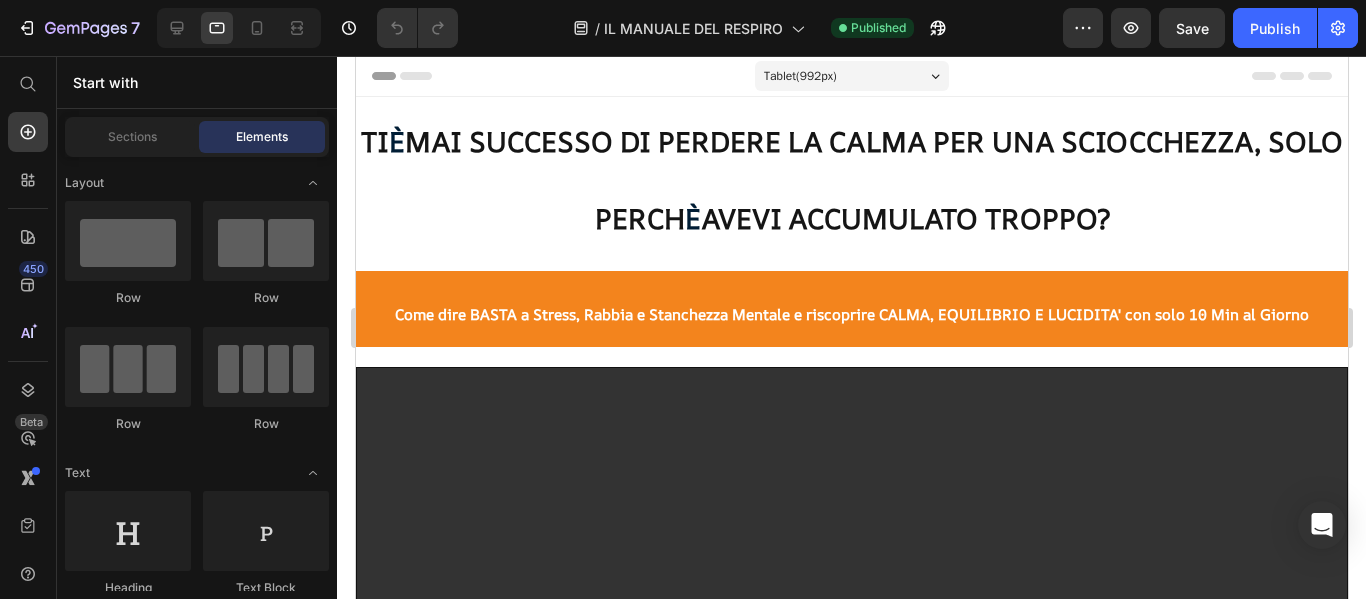 click on "Tablet  ( 992 px)" at bounding box center [851, 76] 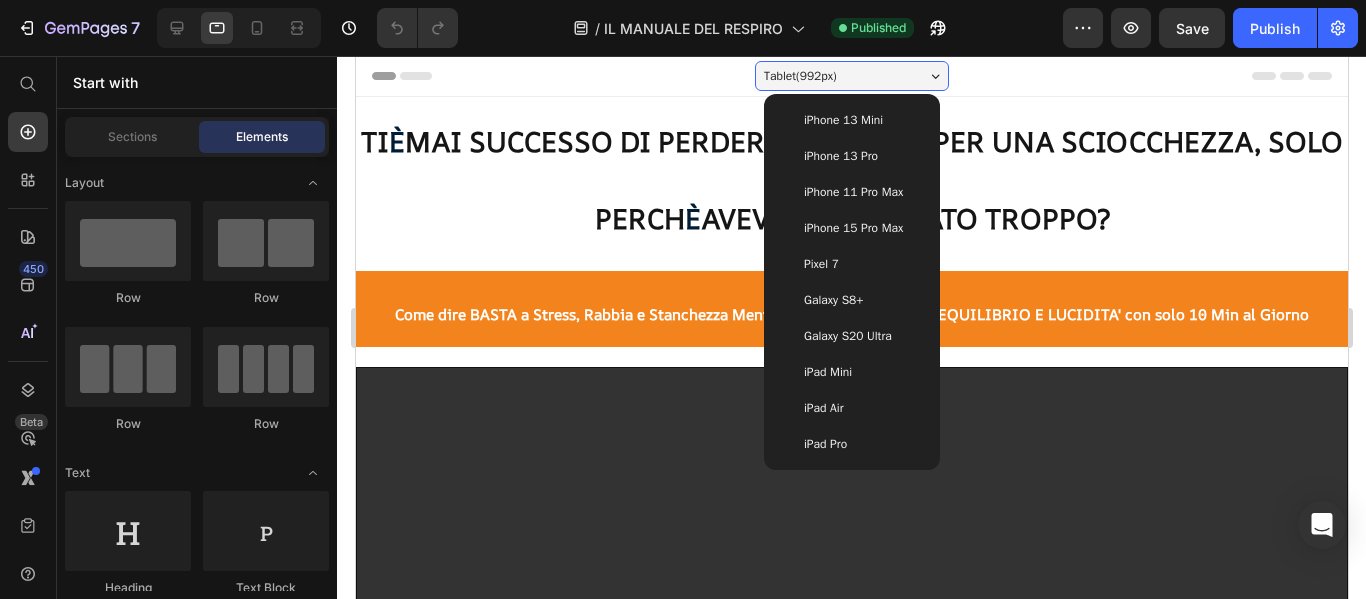 click on "Tablet  ( 992 px)" at bounding box center [851, 76] 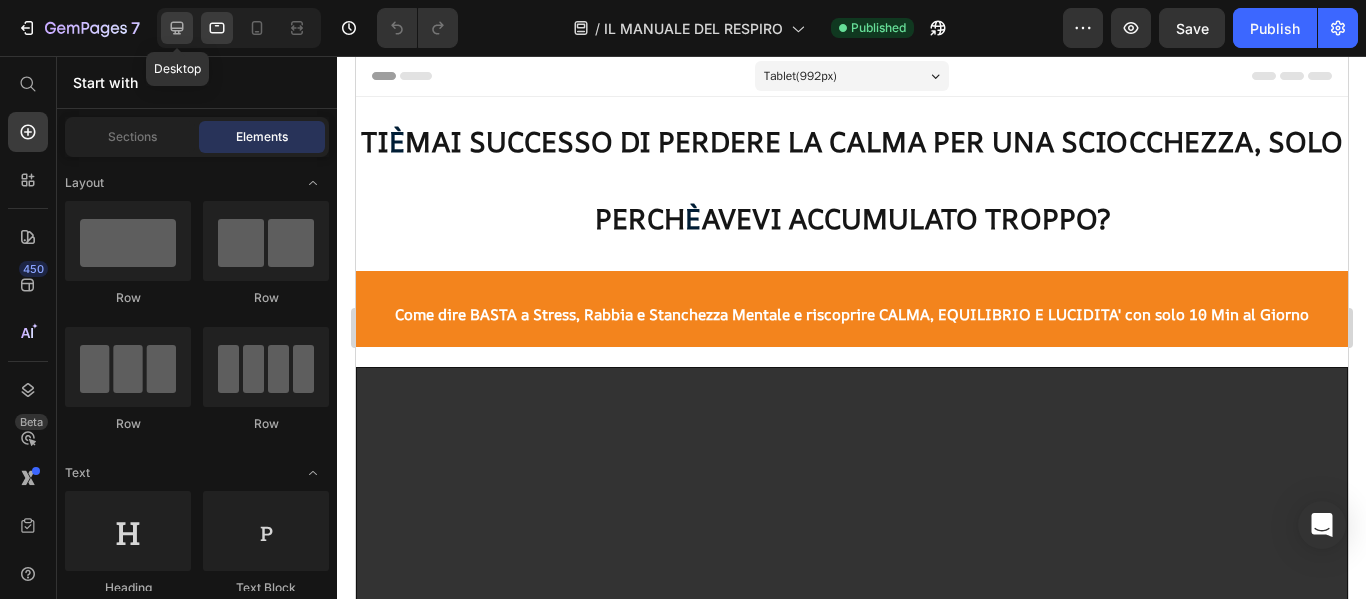 click 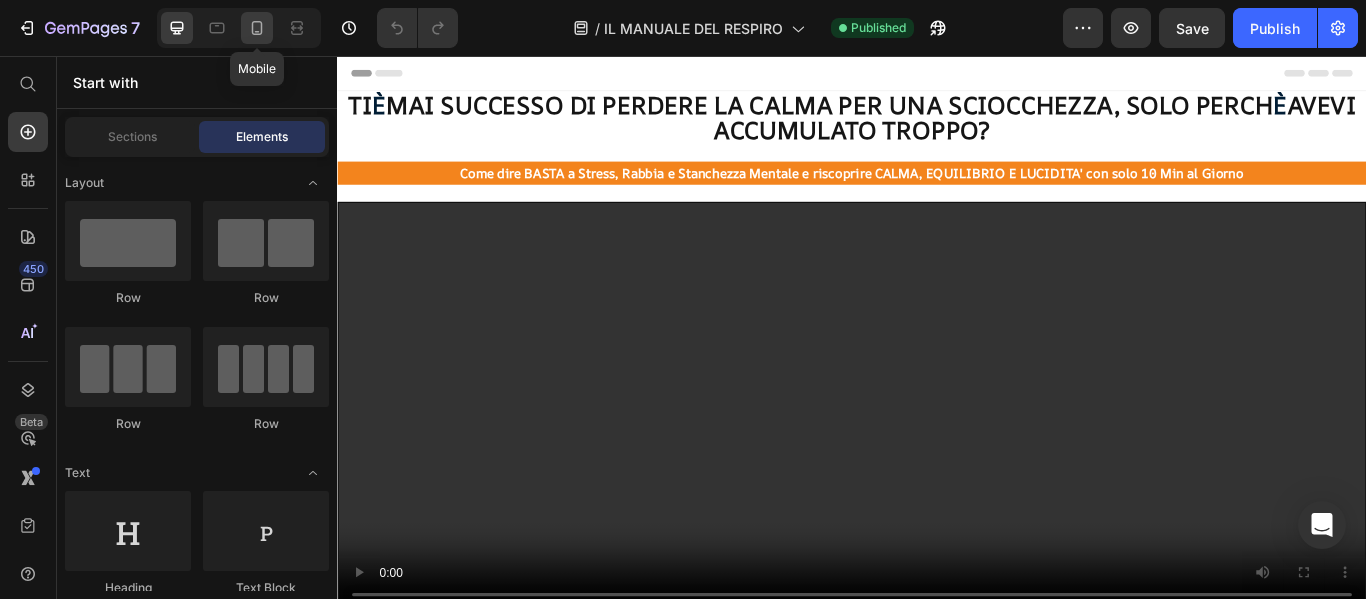 click 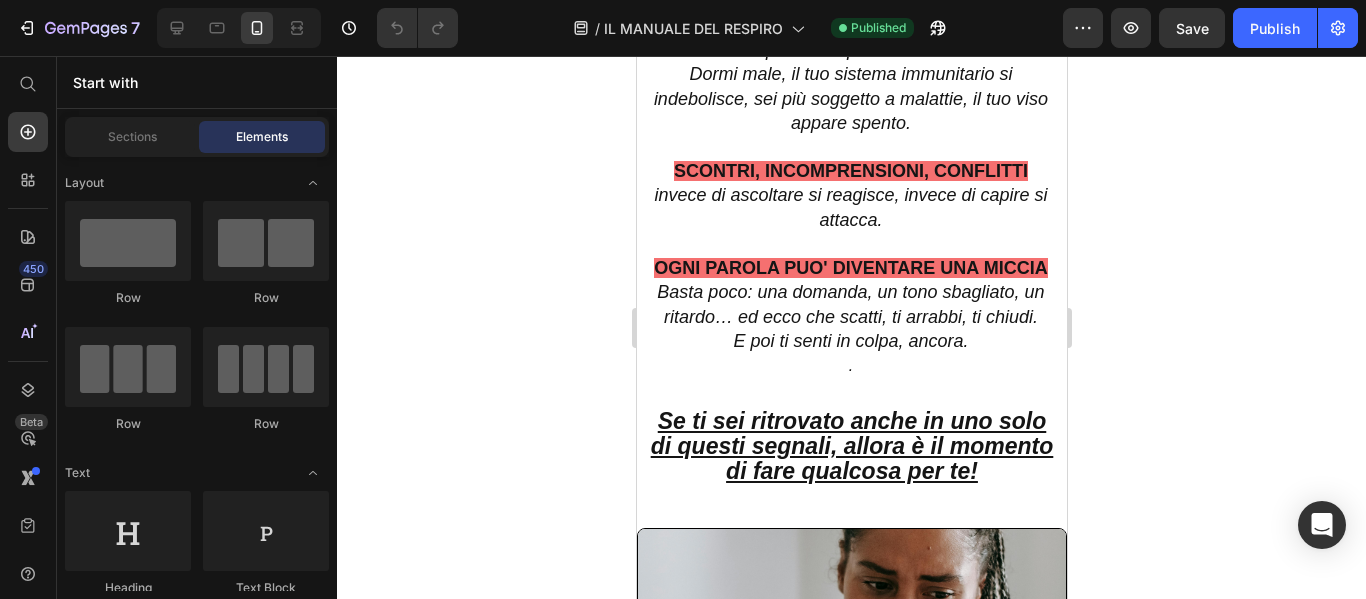 scroll, scrollTop: 1833, scrollLeft: 0, axis: vertical 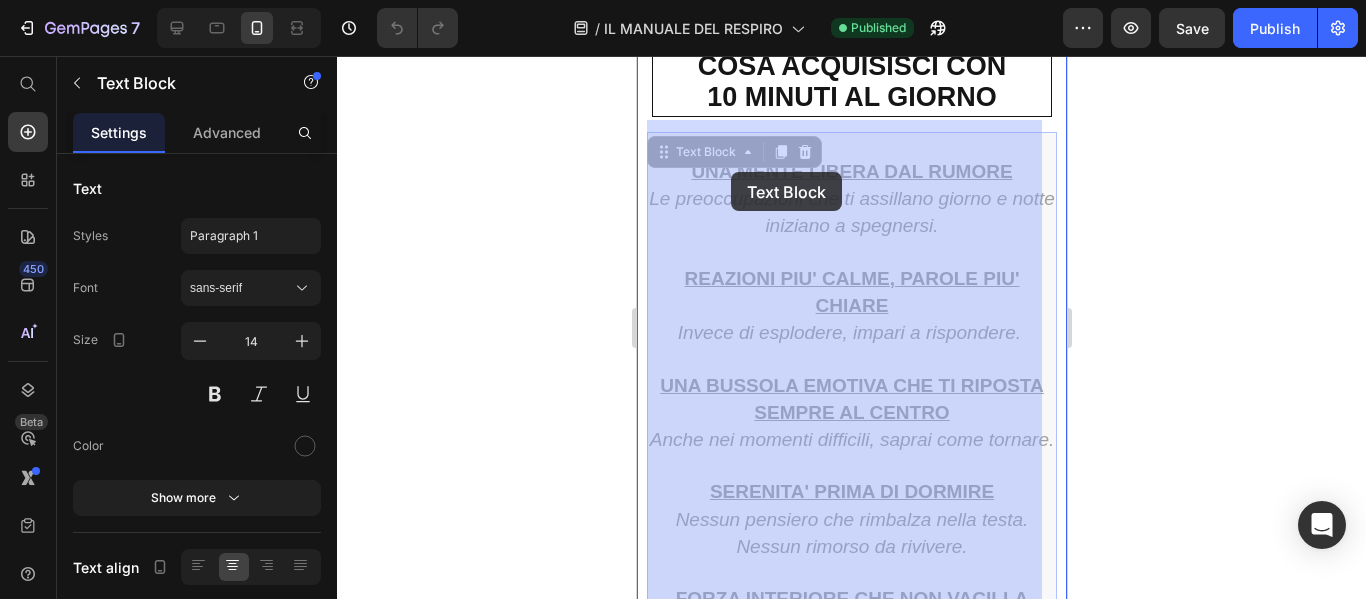 drag, startPoint x: 682, startPoint y: 160, endPoint x: 730, endPoint y: 172, distance: 49.47727 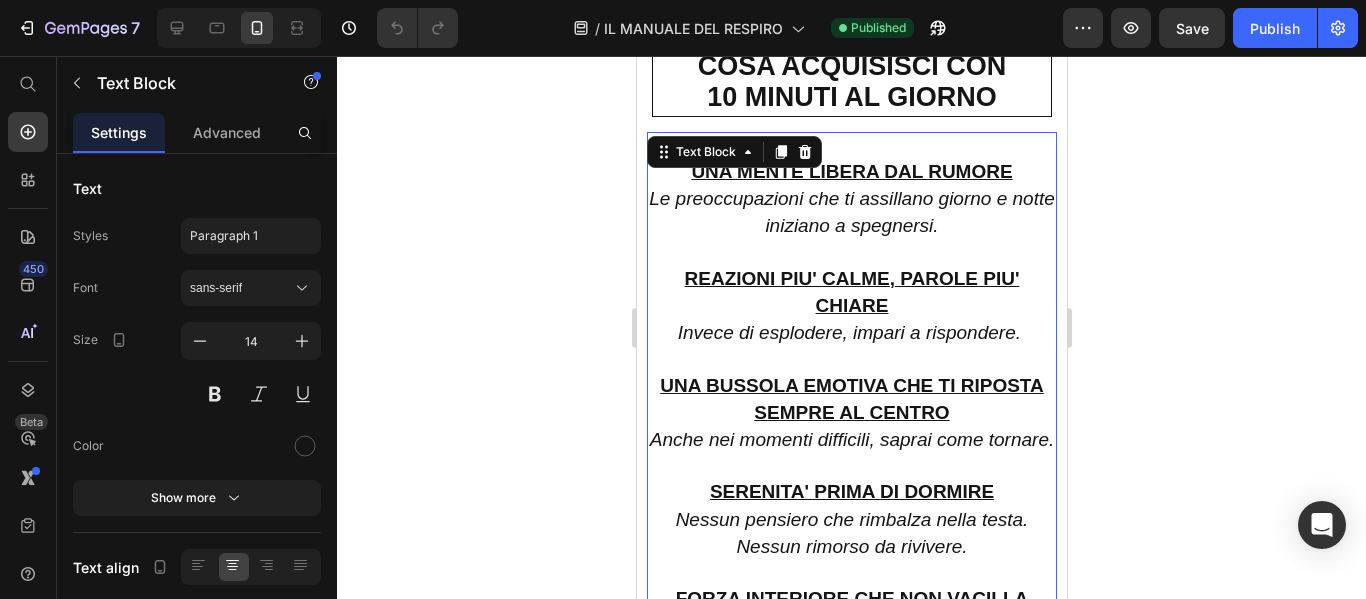 click on "UNA MENTE LIBERA DAL RUMORE" at bounding box center [850, 171] 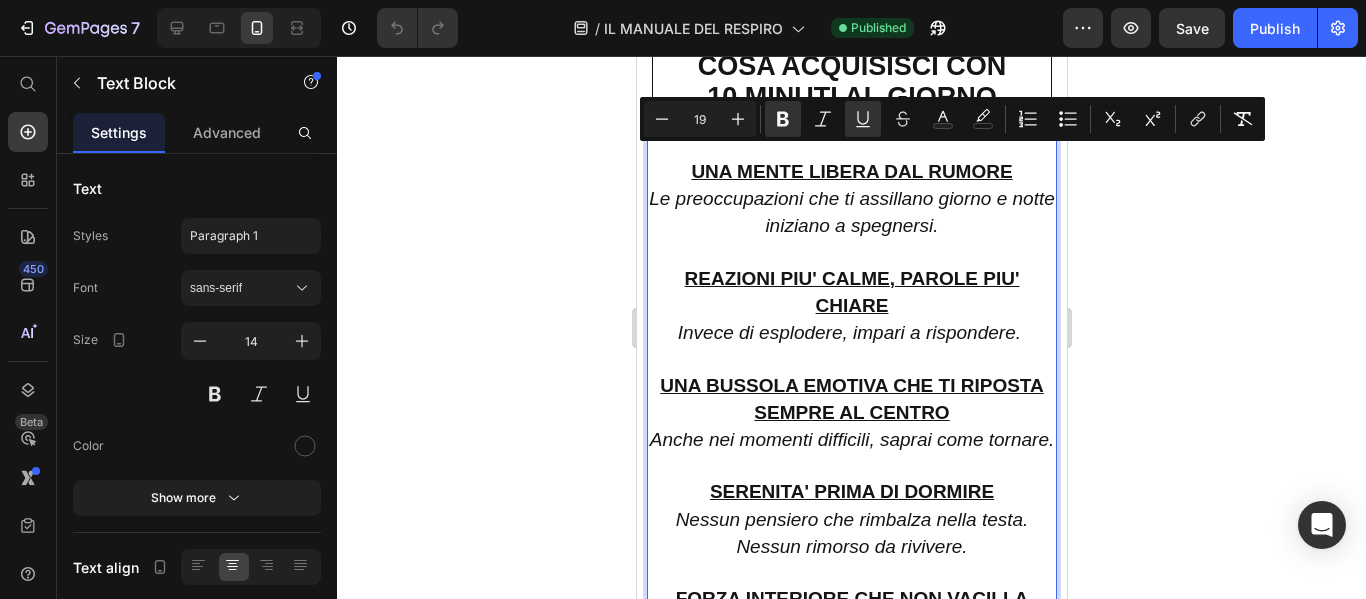 drag, startPoint x: 684, startPoint y: 160, endPoint x: 969, endPoint y: 226, distance: 292.5423 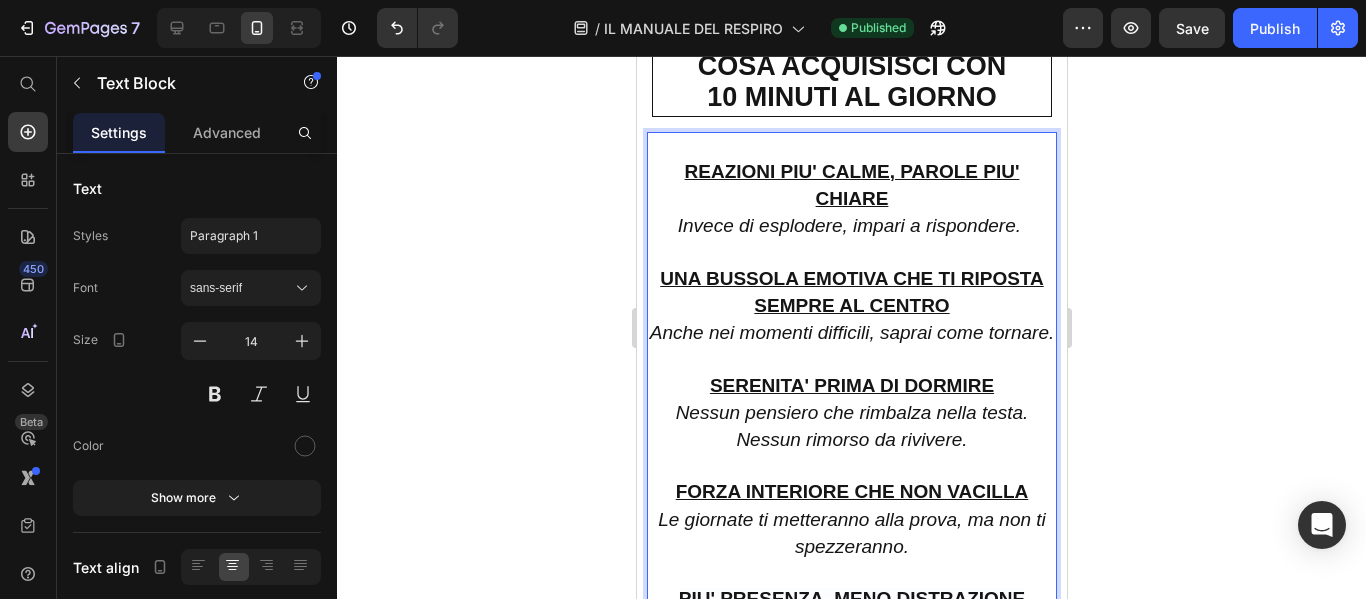 click on "UNA BUSSOLA EMOTIVA CHE TI RIPOSTA SEMPRE AL CENTRO" at bounding box center [851, 292] 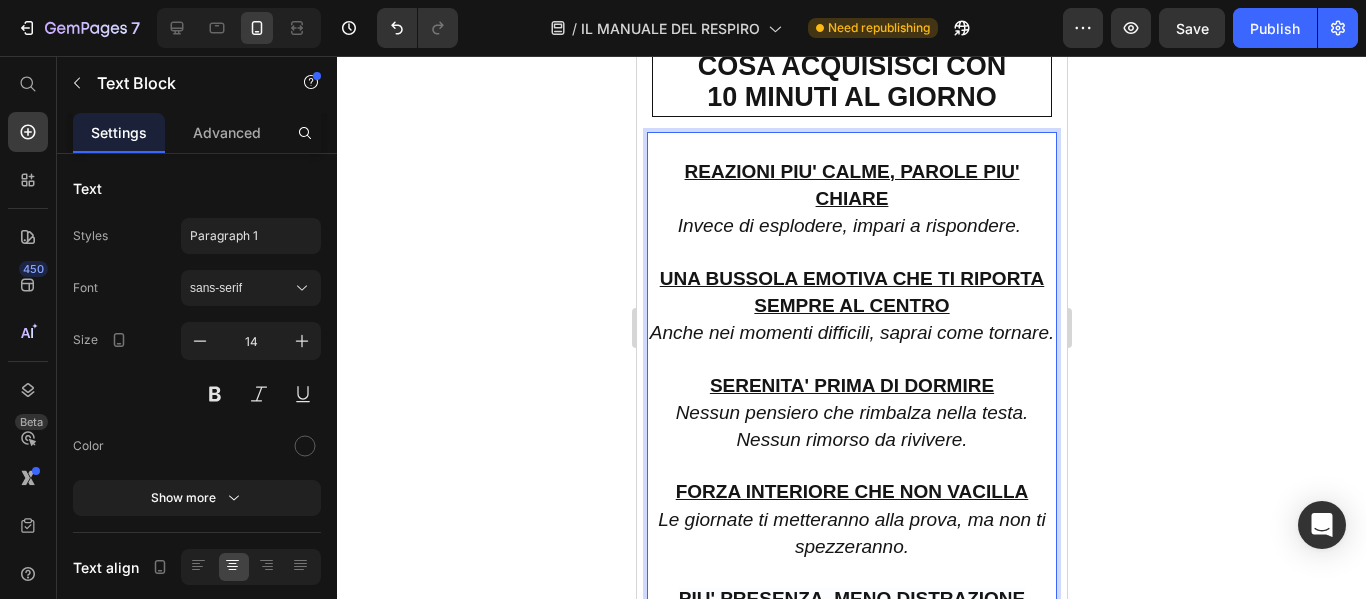 click on "Anche nei momenti difficili, saprai come tornare." at bounding box center [851, 332] 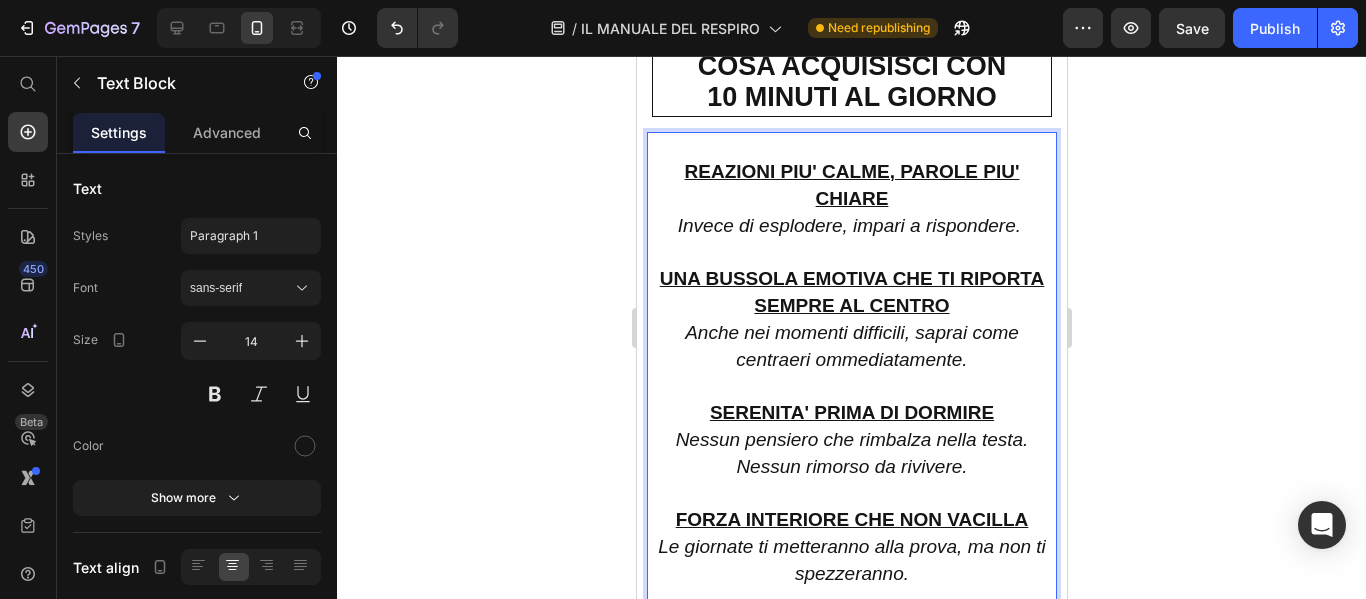 click on "Anche nei momenti difficili, saprai come centraeri ommediatamente." at bounding box center (851, 346) 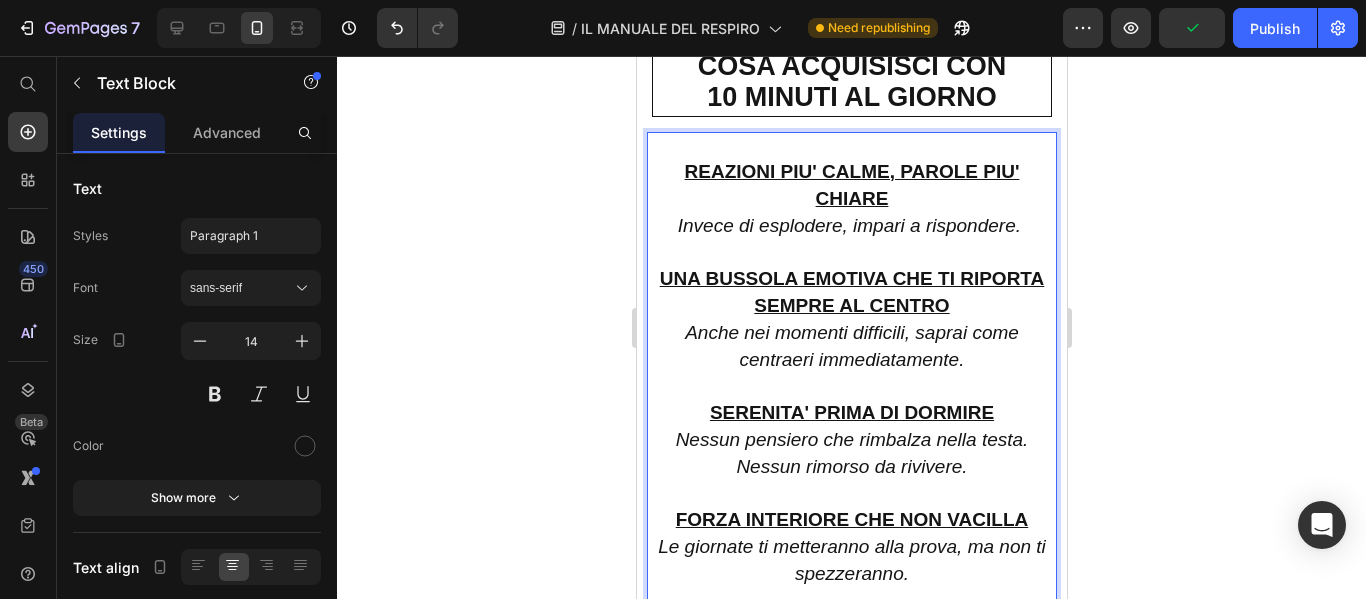 click on "Anche nei momenti difficili, saprai come centraeri immediatamente." at bounding box center (851, 346) 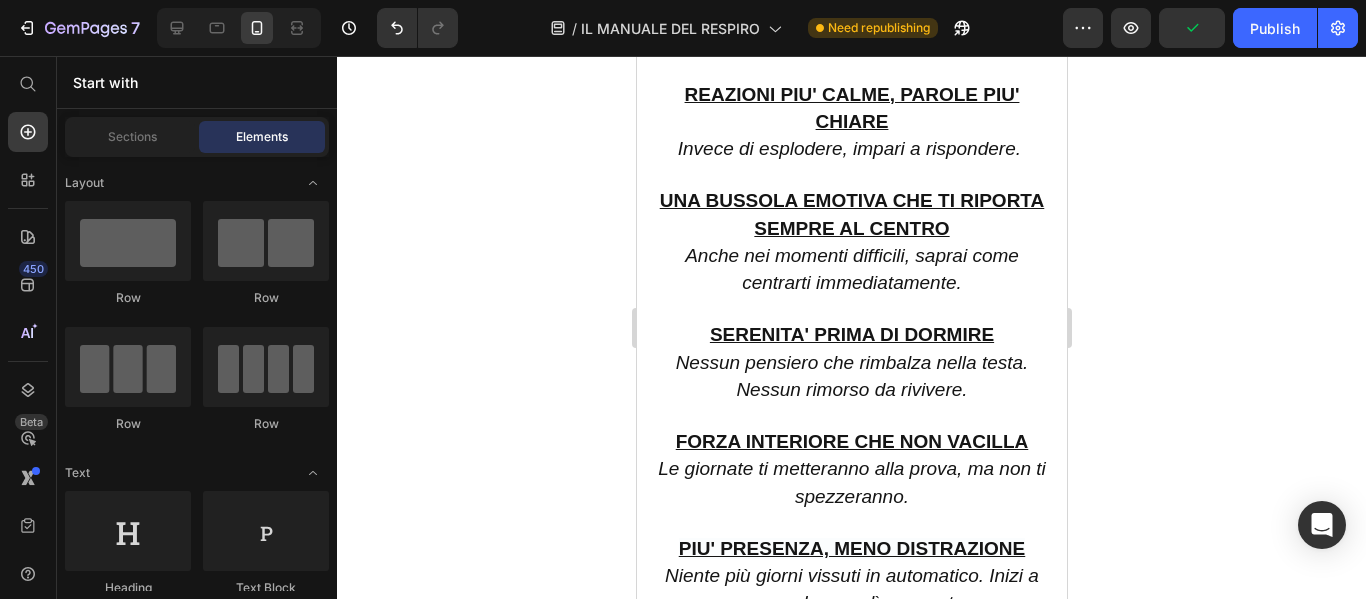 scroll, scrollTop: 4094, scrollLeft: 0, axis: vertical 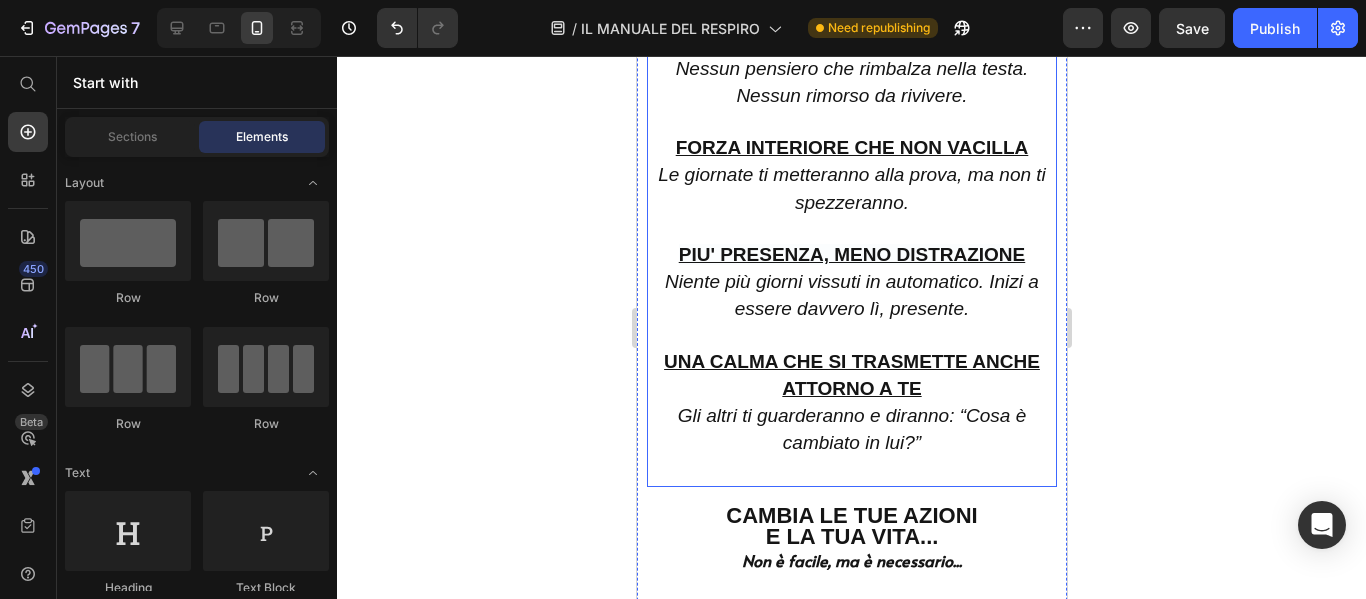 click on "Gli altri ti guarderanno e diranno: “Cosa è cambiato in lui?”" at bounding box center (851, 429) 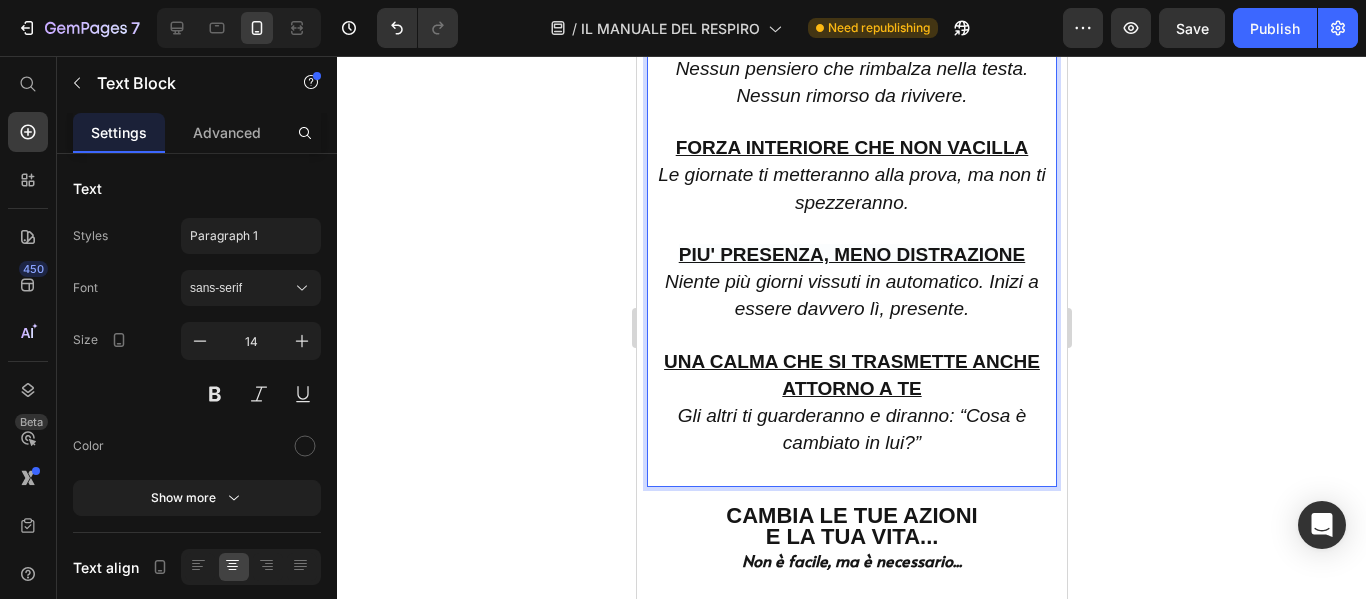click on "Gli altri ti guarderanno e diranno: “Cosa è cambiato in lui?”" at bounding box center [851, 429] 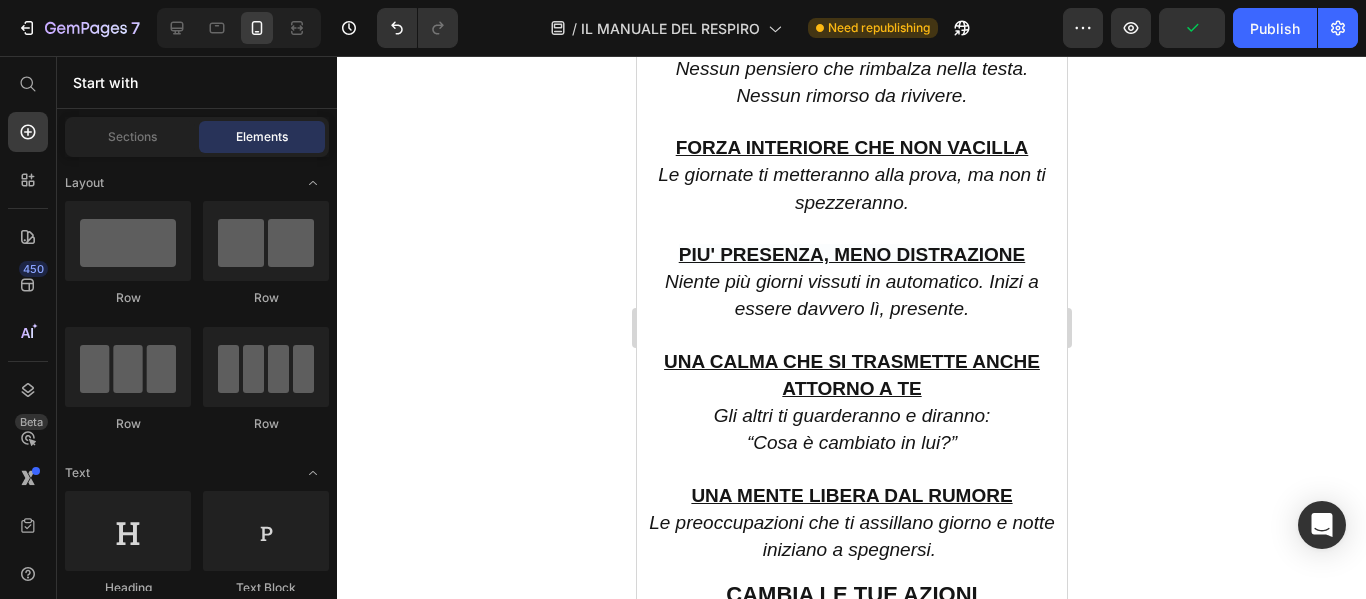 scroll, scrollTop: 4414, scrollLeft: 0, axis: vertical 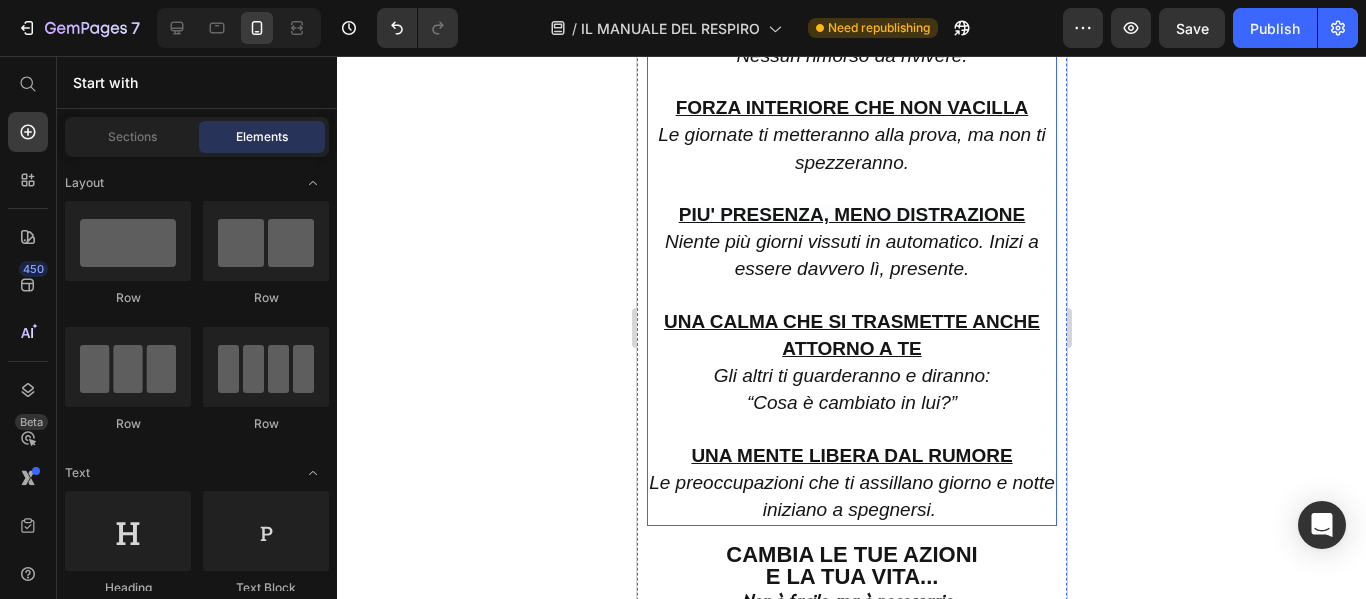 click on "FORZA INTERIORE CHE NON VACILLA Le giornate ti metteranno alla prova, ma non ti spezzeranno." at bounding box center [851, 136] 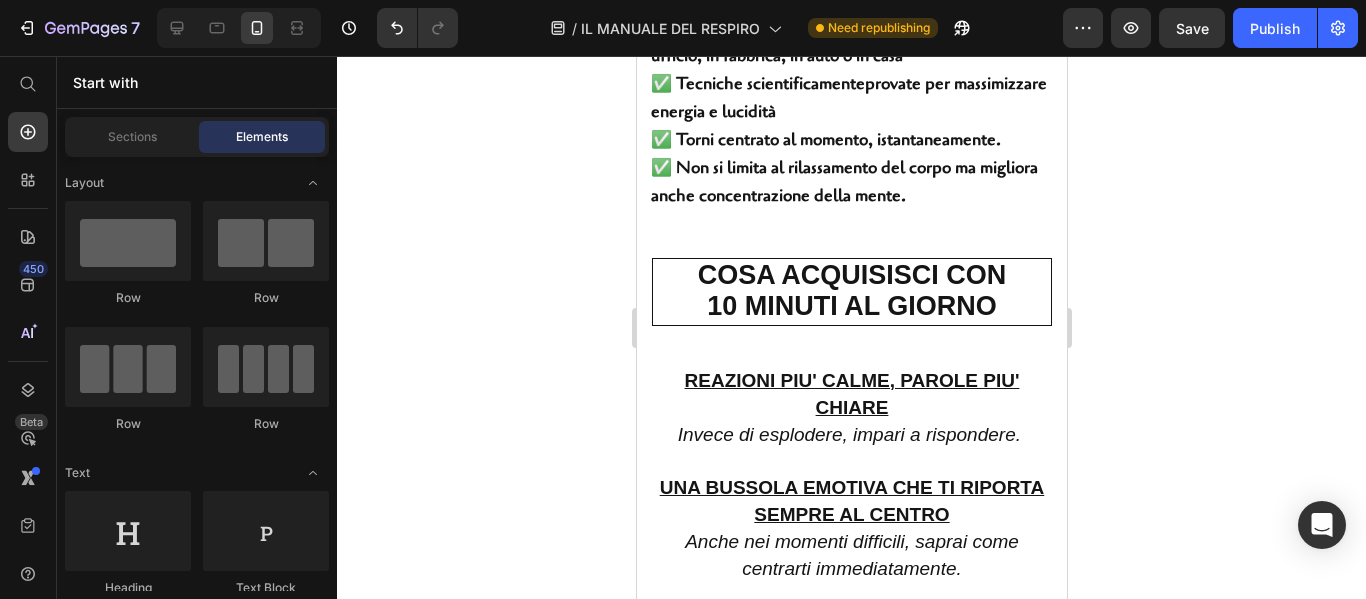 scroll, scrollTop: 3837, scrollLeft: 0, axis: vertical 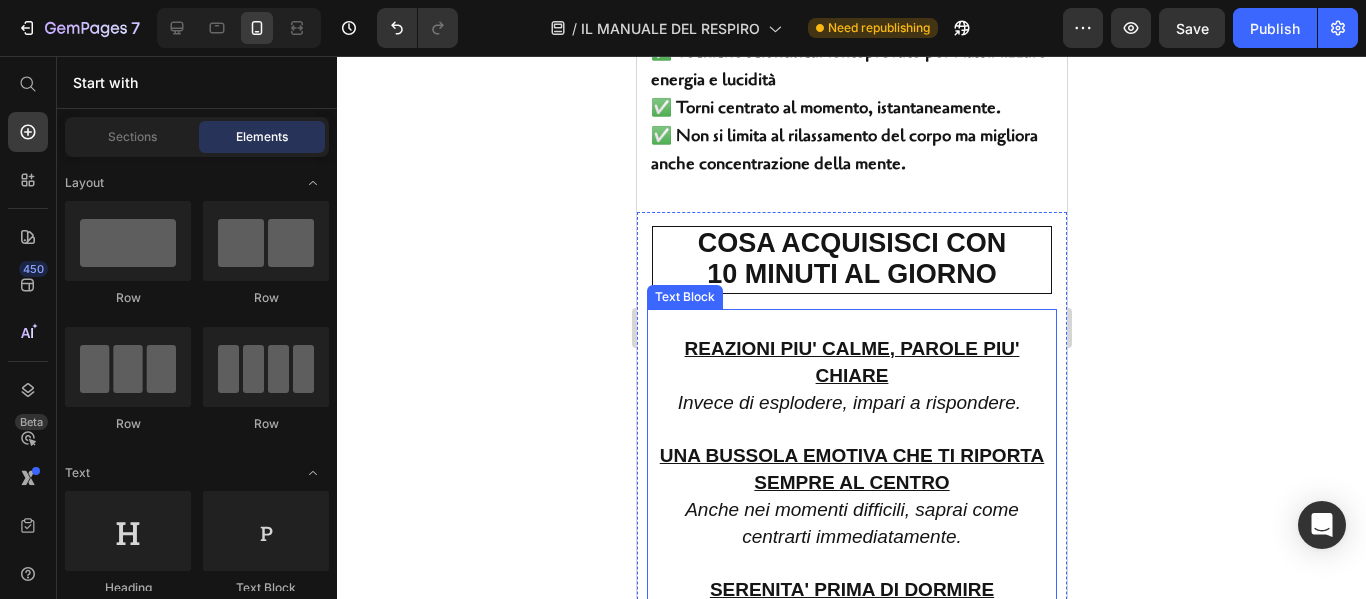 click on "REAZIONI PIU' CALME, PAROLE PIU' CHIARE Invece di esplodere, impari a rispondere." at bounding box center (851, 377) 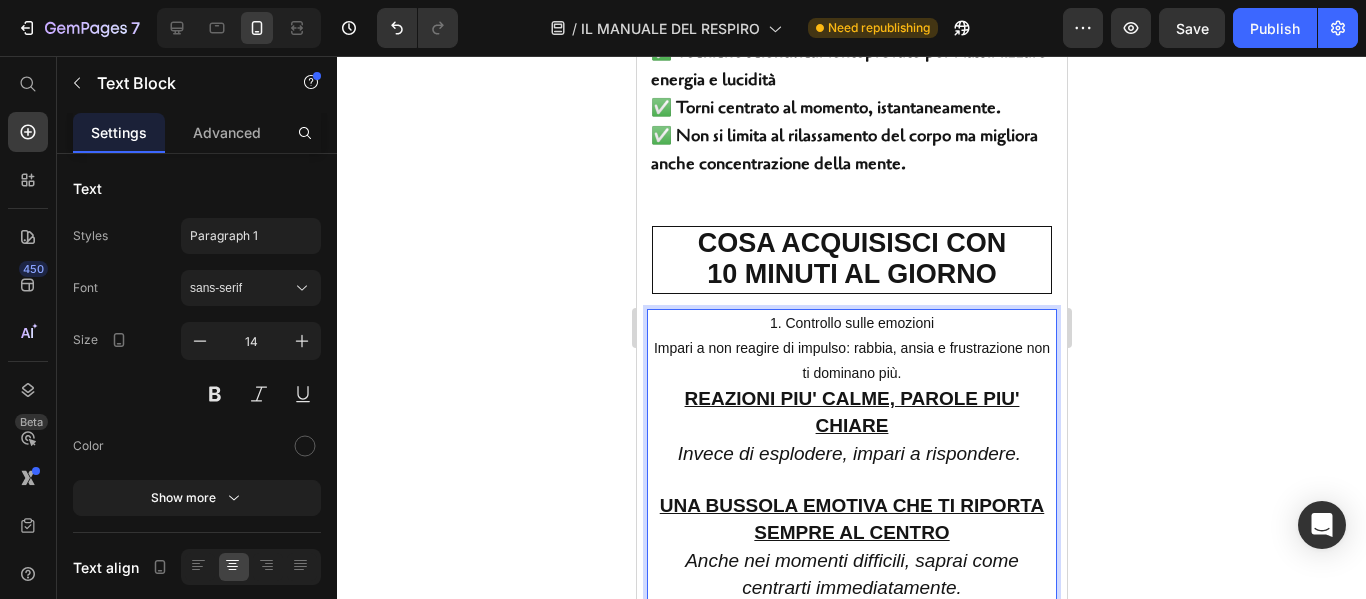 click on "1. Controllo sulle emozioni Impari a non reagire di impulso: rabbia, ansia e frustrazione non ti dominano più." at bounding box center (851, 349) 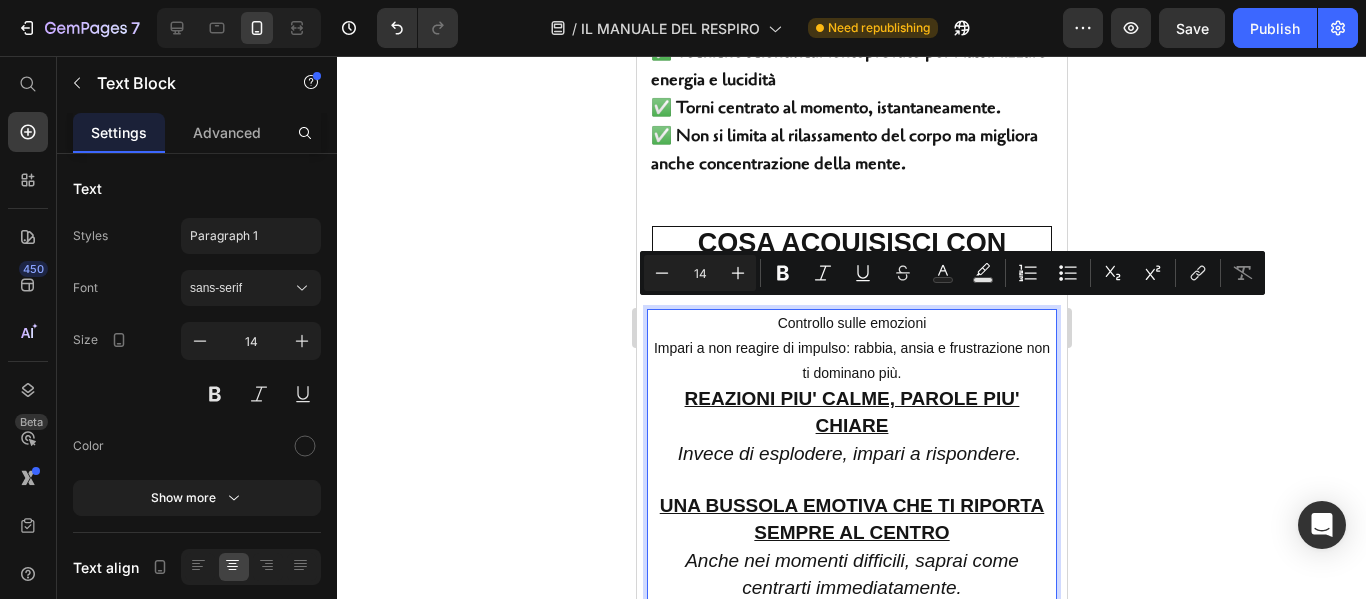 drag, startPoint x: 772, startPoint y: 314, endPoint x: 951, endPoint y: 319, distance: 179.06982 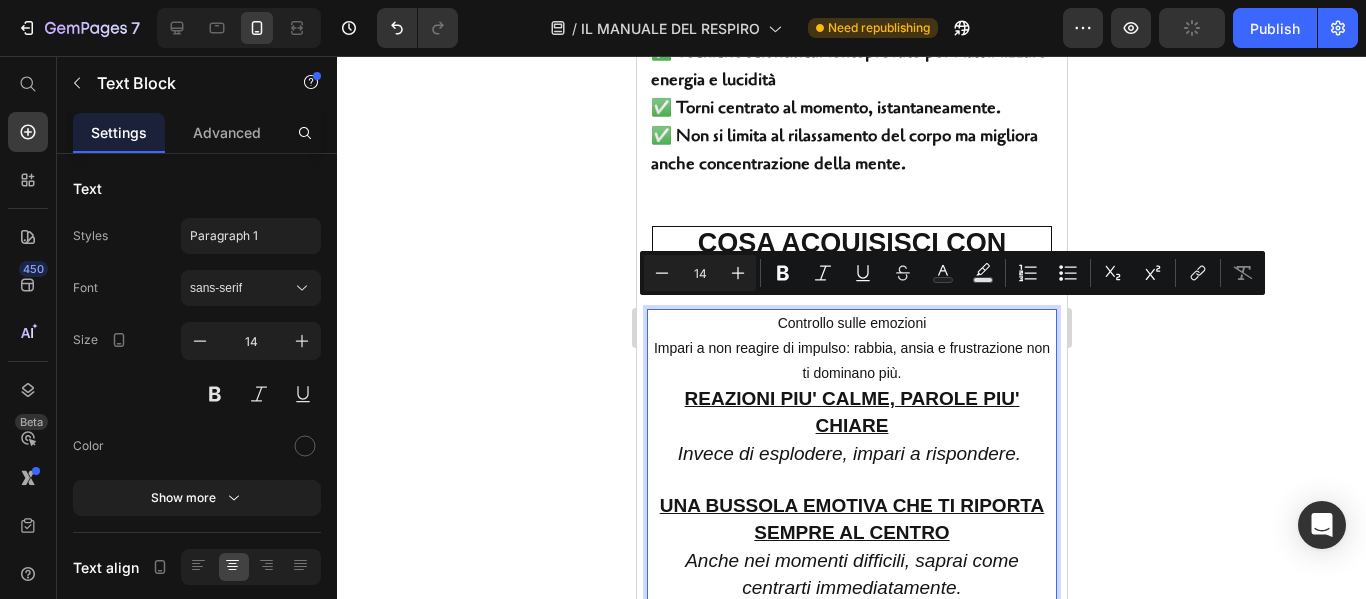 copy on "Controllo sulle emozioni" 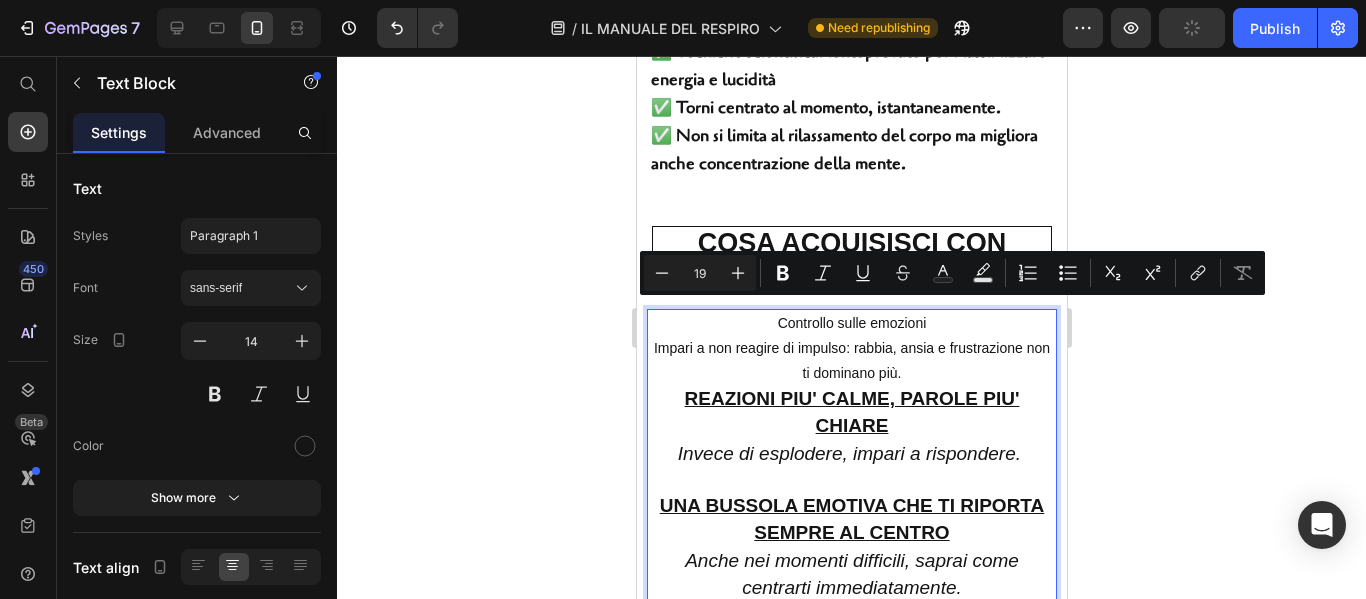 click on "REAZIONI PIU' CALME, PAROLE PIU' CHIARE" at bounding box center [851, 412] 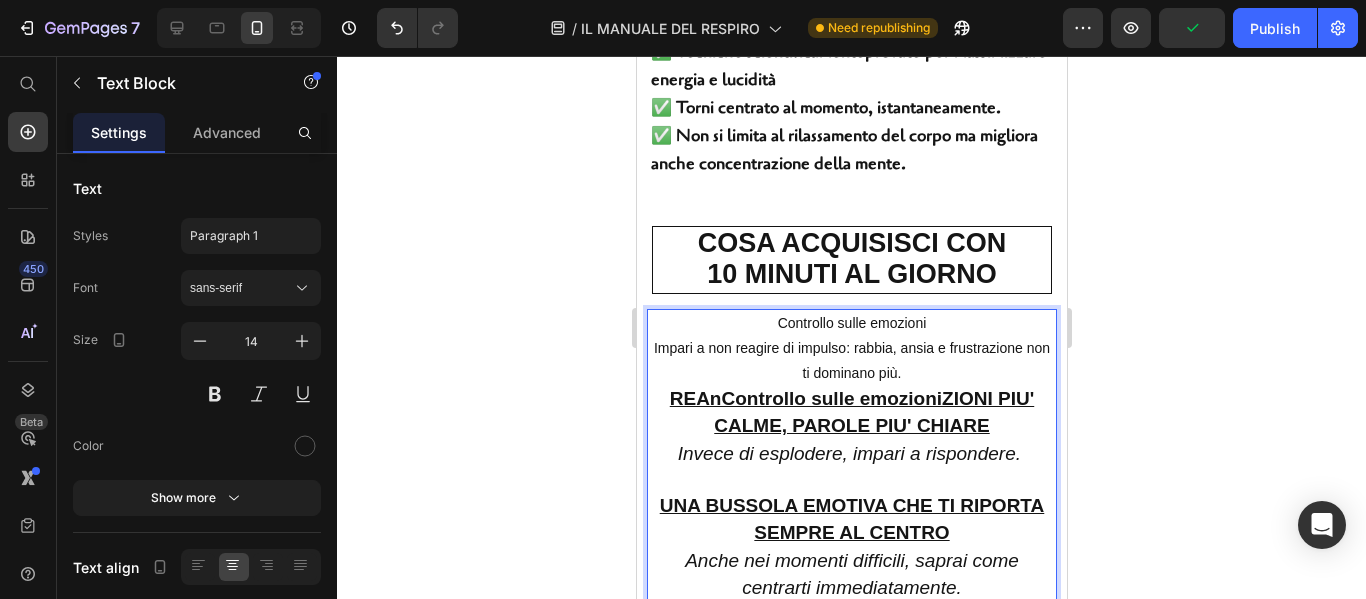 click on "REAnControllo sulle emozioniZIONI PIU' CALME, PAROLE PIU' CHIARE" at bounding box center [851, 412] 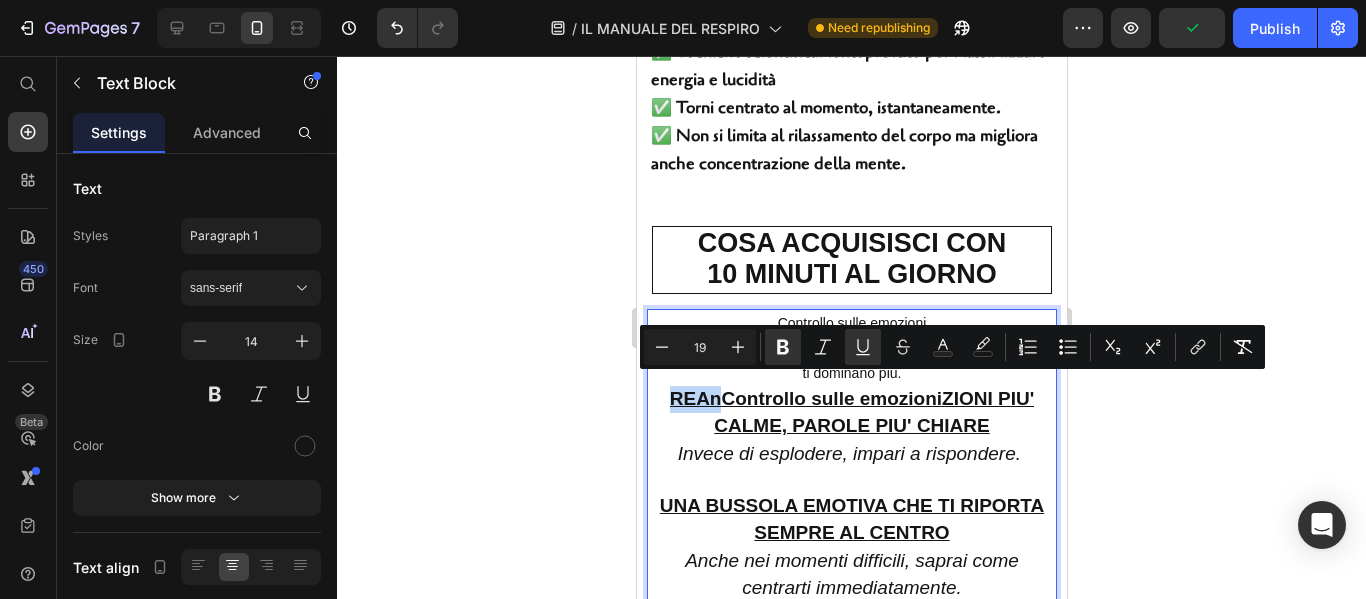 drag, startPoint x: 716, startPoint y: 391, endPoint x: 659, endPoint y: 389, distance: 57.035076 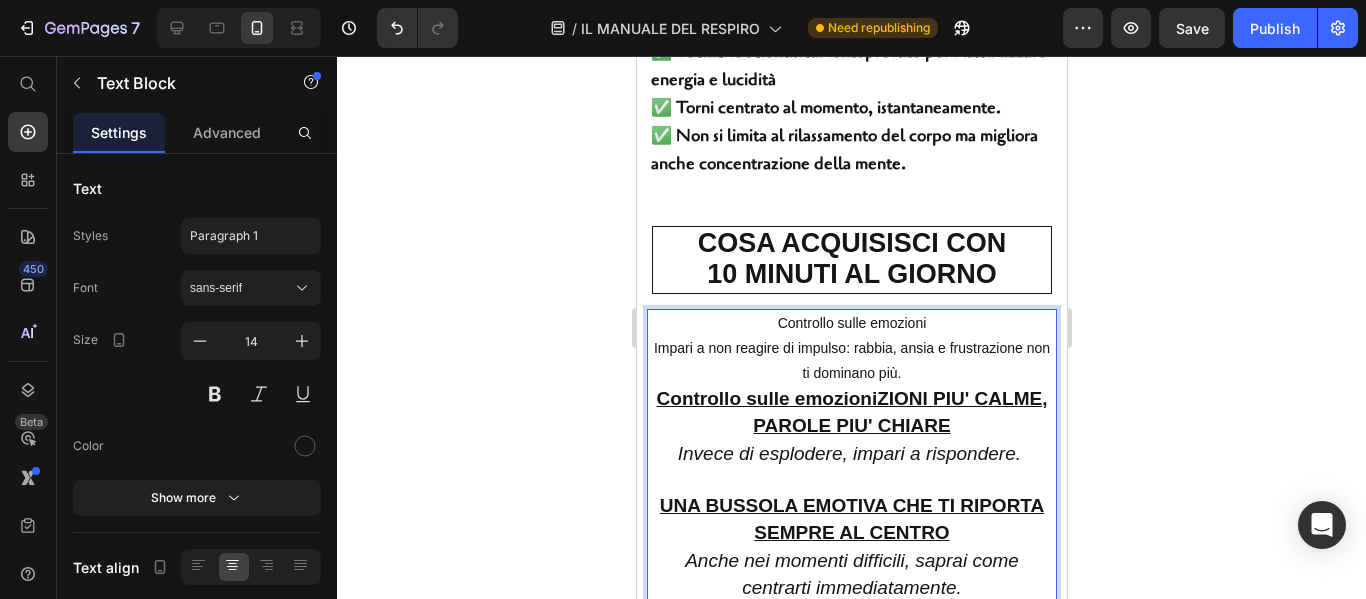 click on "Controllo sulle emozioniZIONI PIU' CALME, PAROLE PIU' CHIARE" at bounding box center [851, 412] 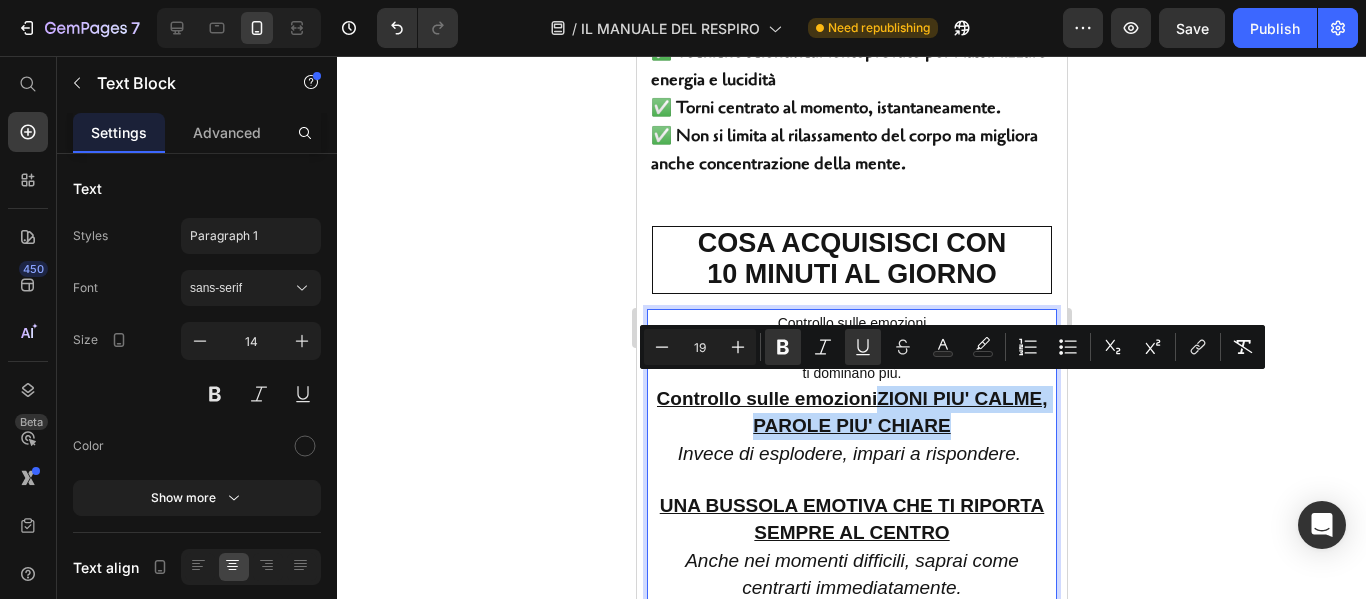 drag, startPoint x: 871, startPoint y: 386, endPoint x: 985, endPoint y: 413, distance: 117.15375 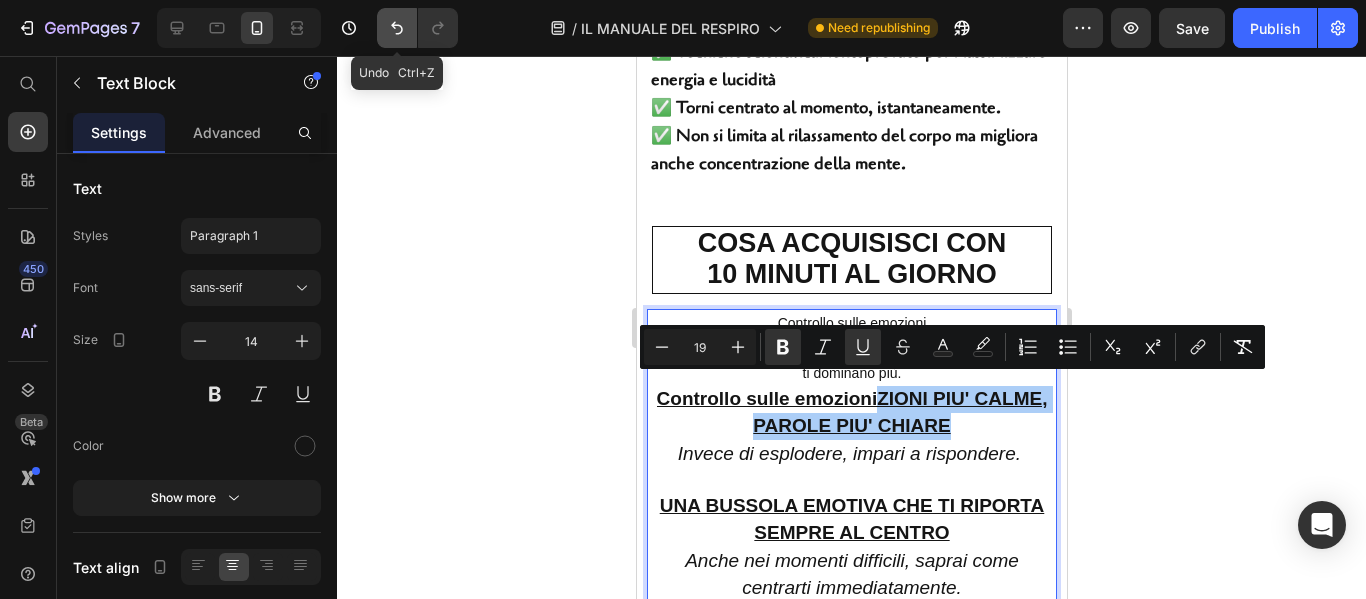click 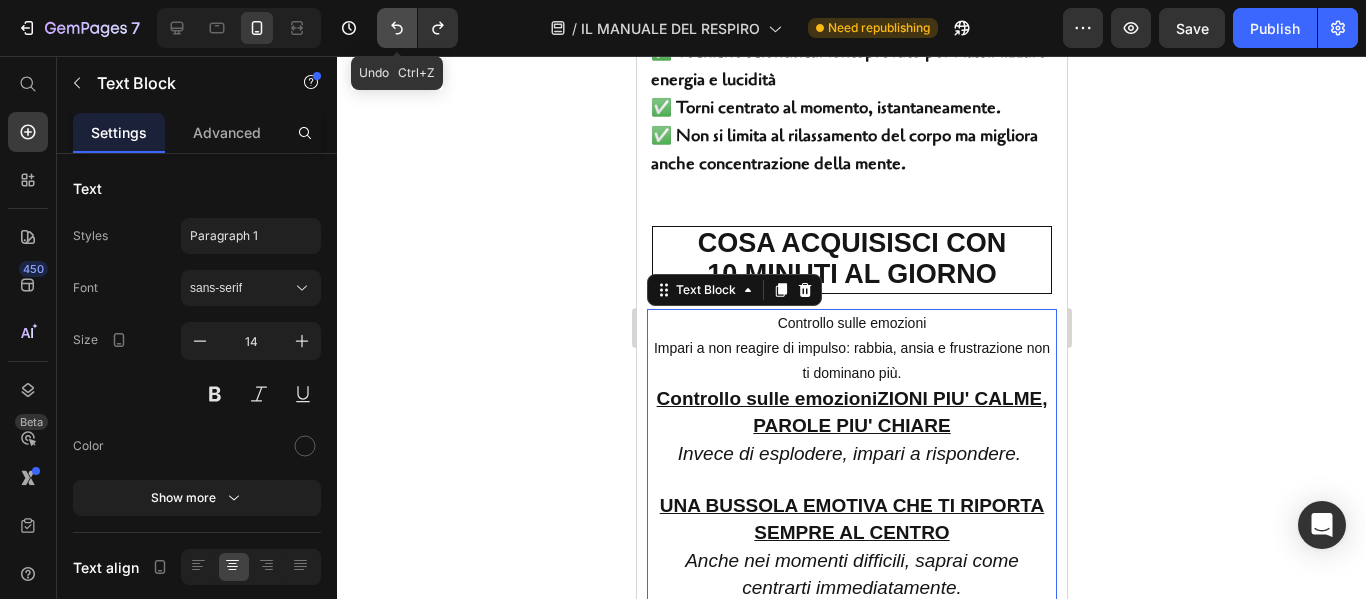 click 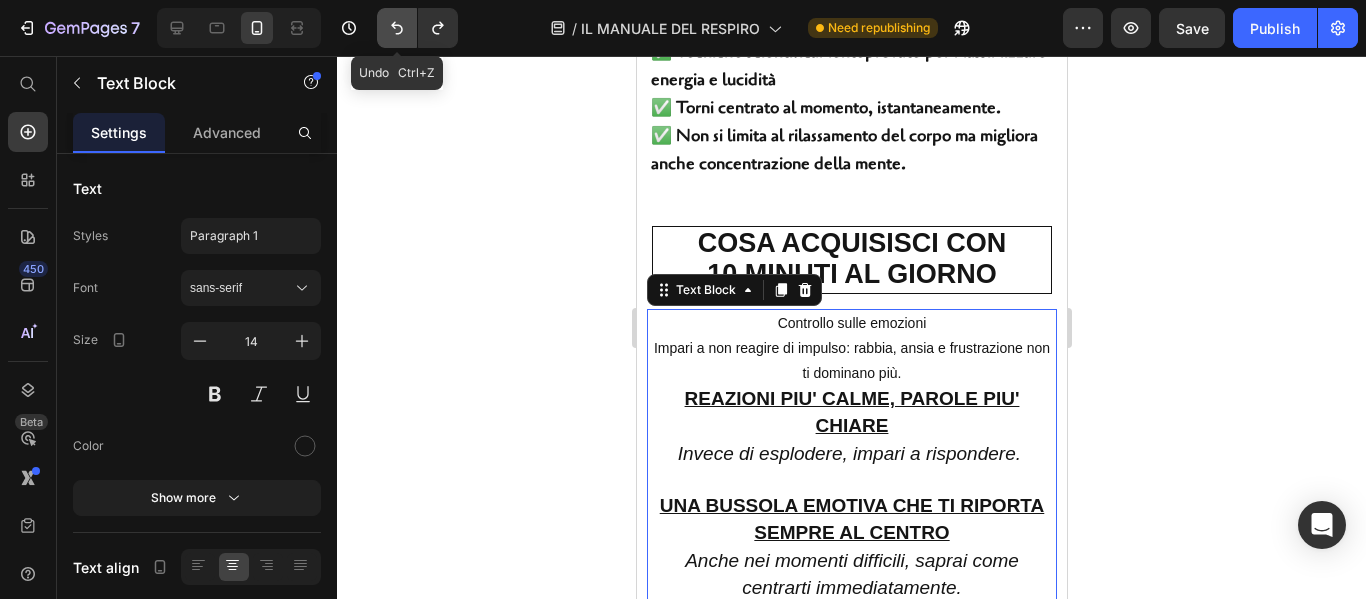click 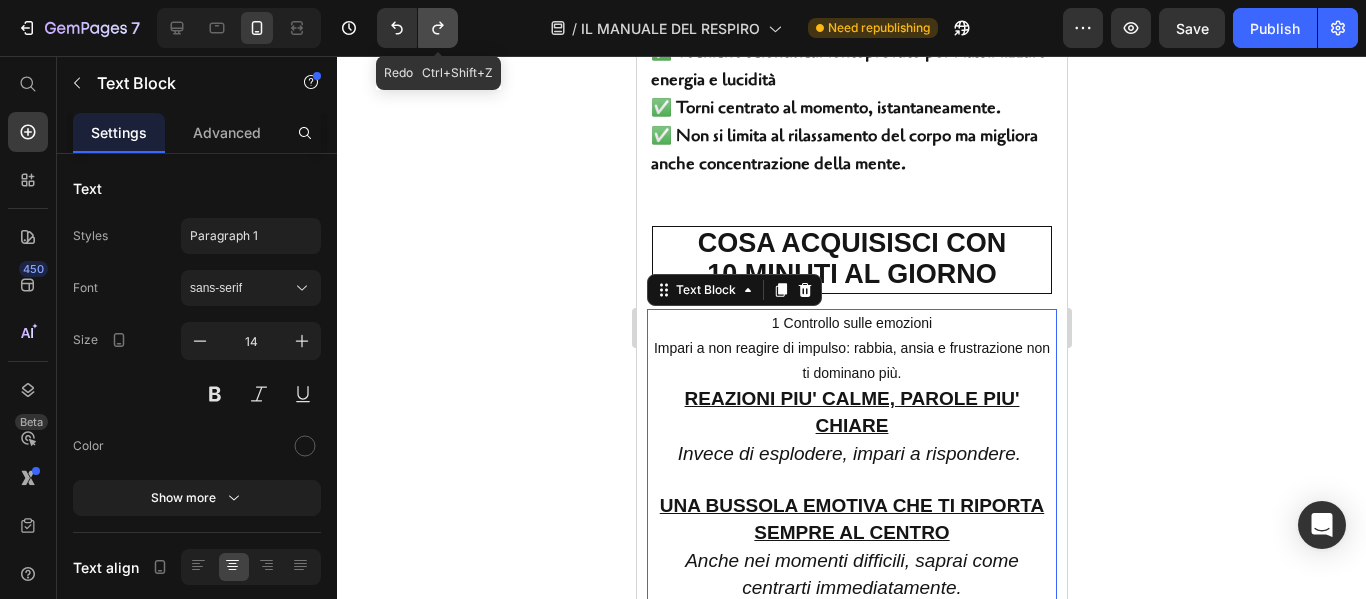click 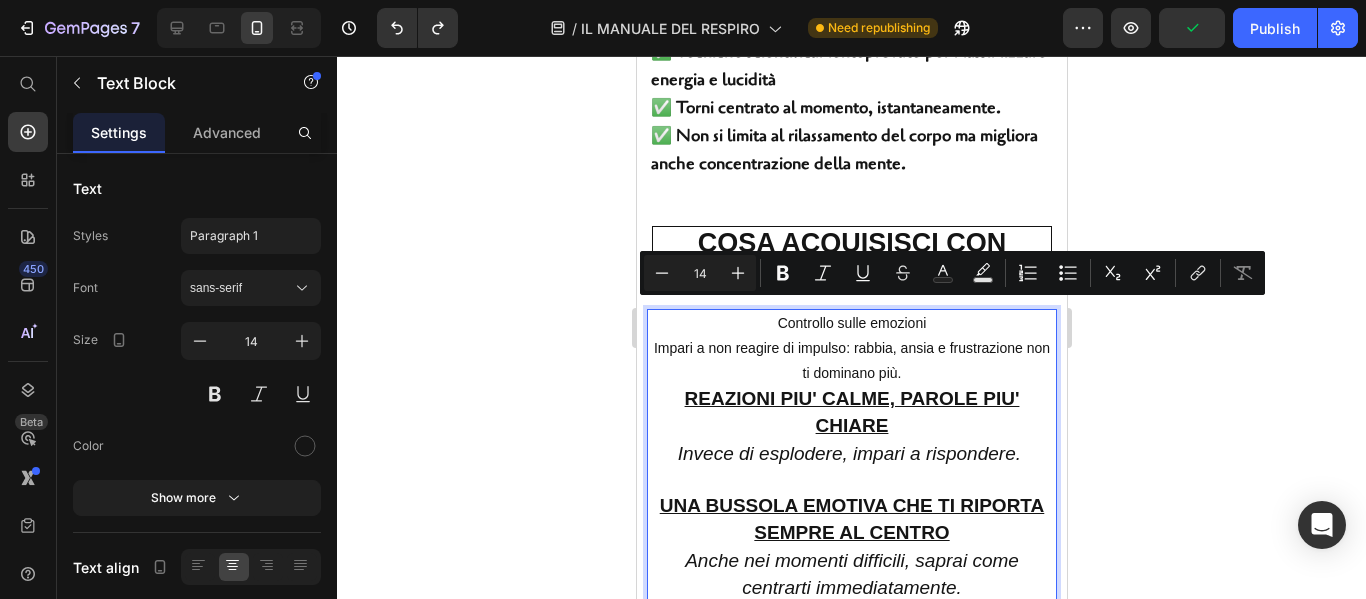 drag, startPoint x: 771, startPoint y: 313, endPoint x: 929, endPoint y: 316, distance: 158.02847 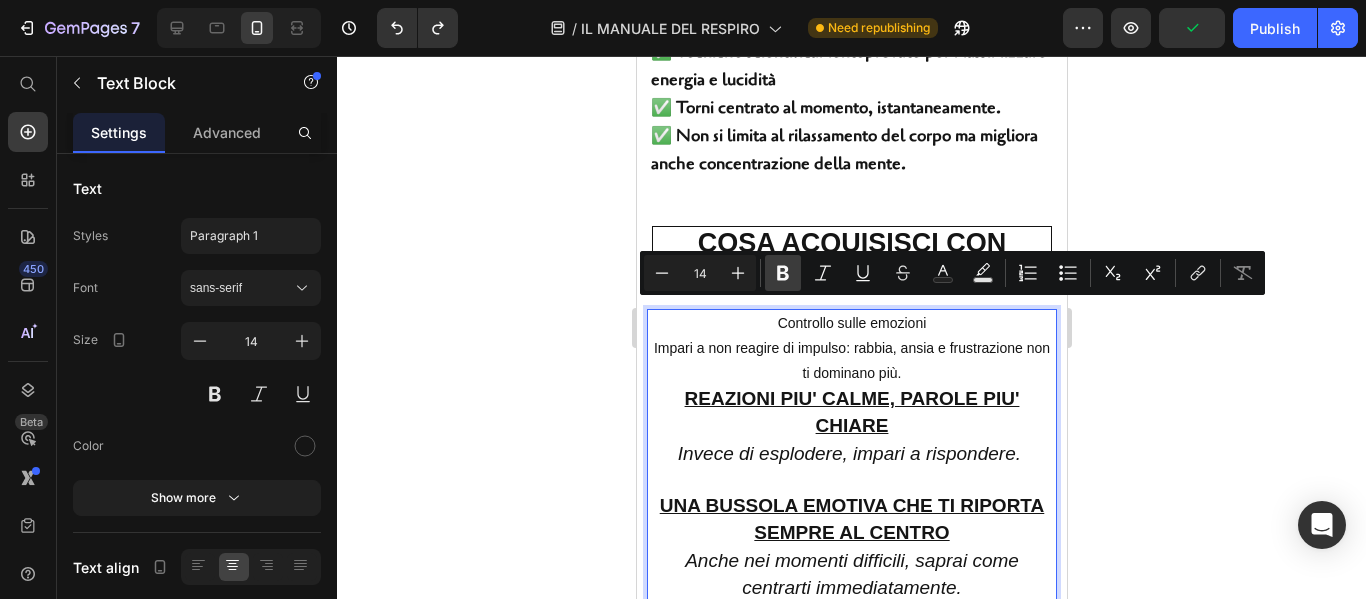 click 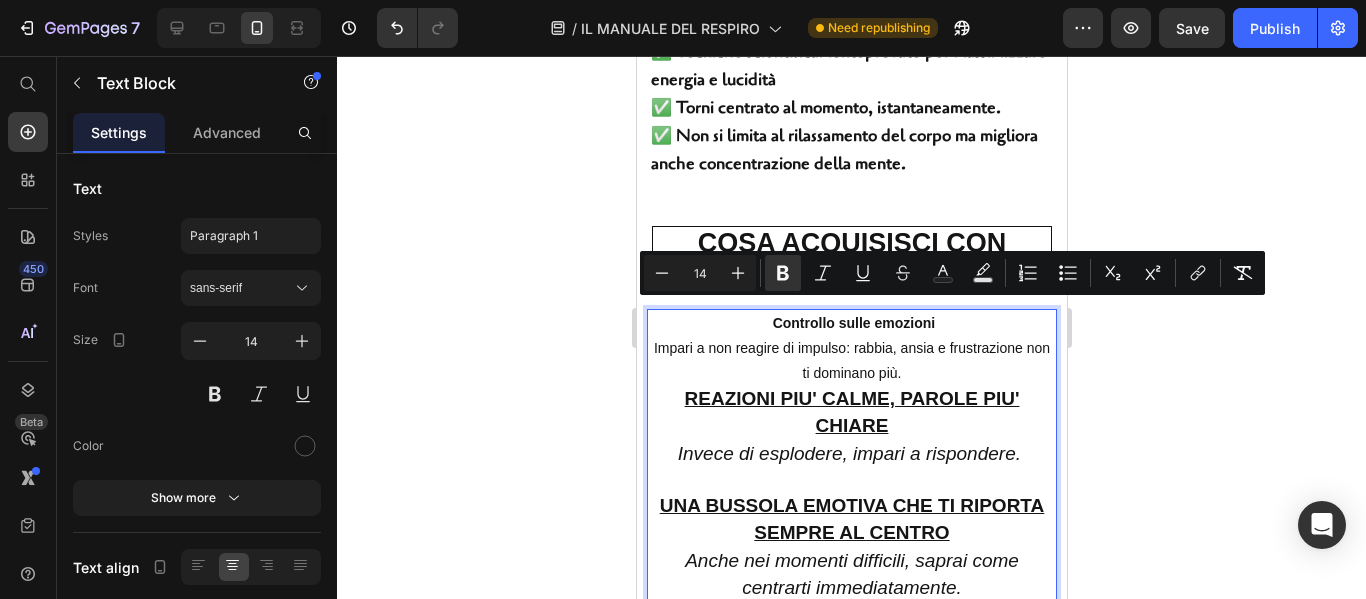 click on "Controllo sulle emozioni Impari a non reagire di impulso: rabbia, ansia e frustrazione non ti dominano più." at bounding box center (851, 349) 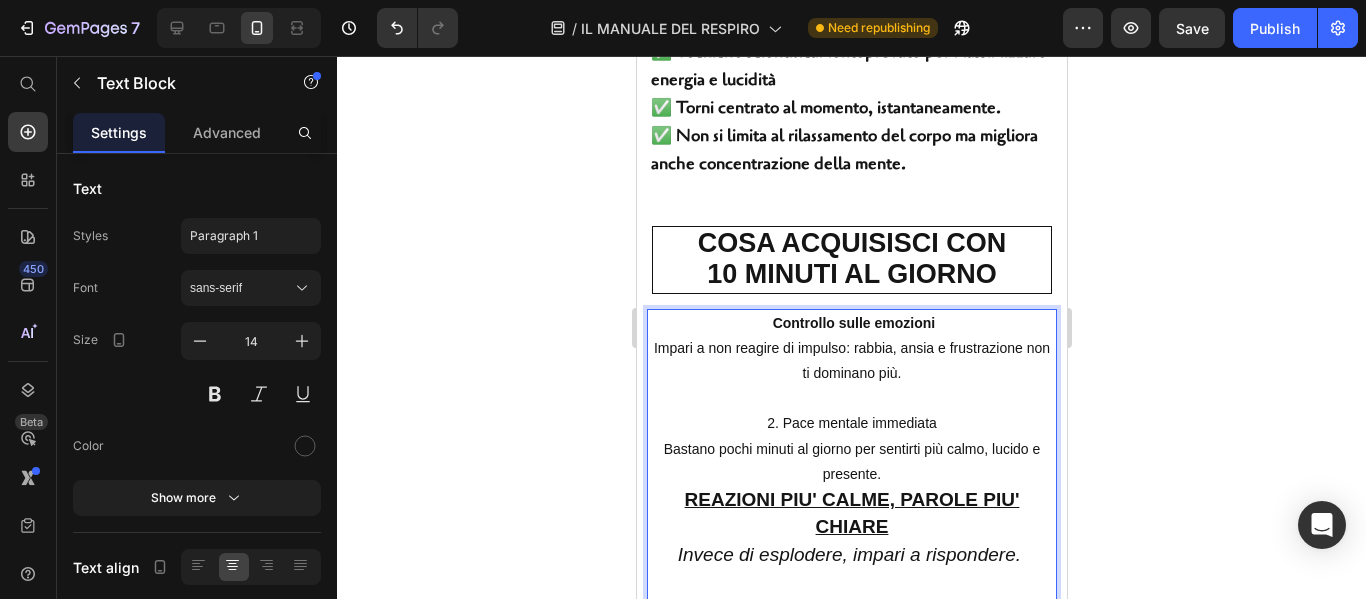 click on "2. Pace mentale immediata Bastano pochi minuti al giorno per sentirti più calmo, lucido e presente." at bounding box center [851, 449] 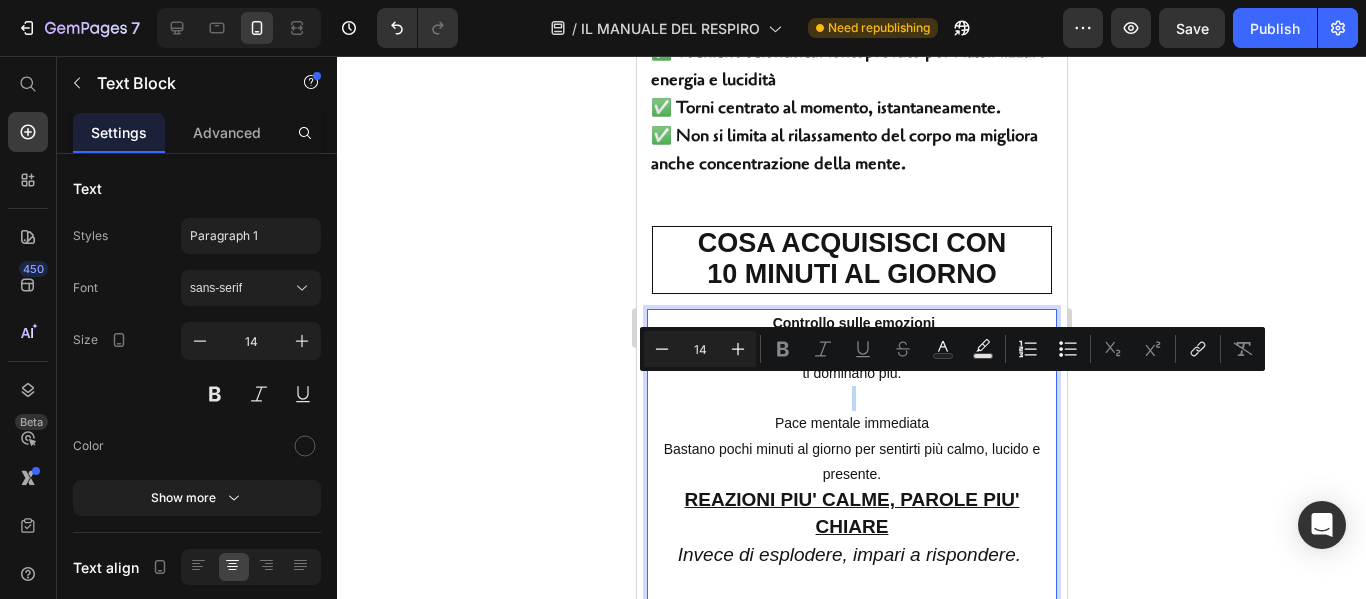 drag, startPoint x: 758, startPoint y: 414, endPoint x: 981, endPoint y: 394, distance: 223.89507 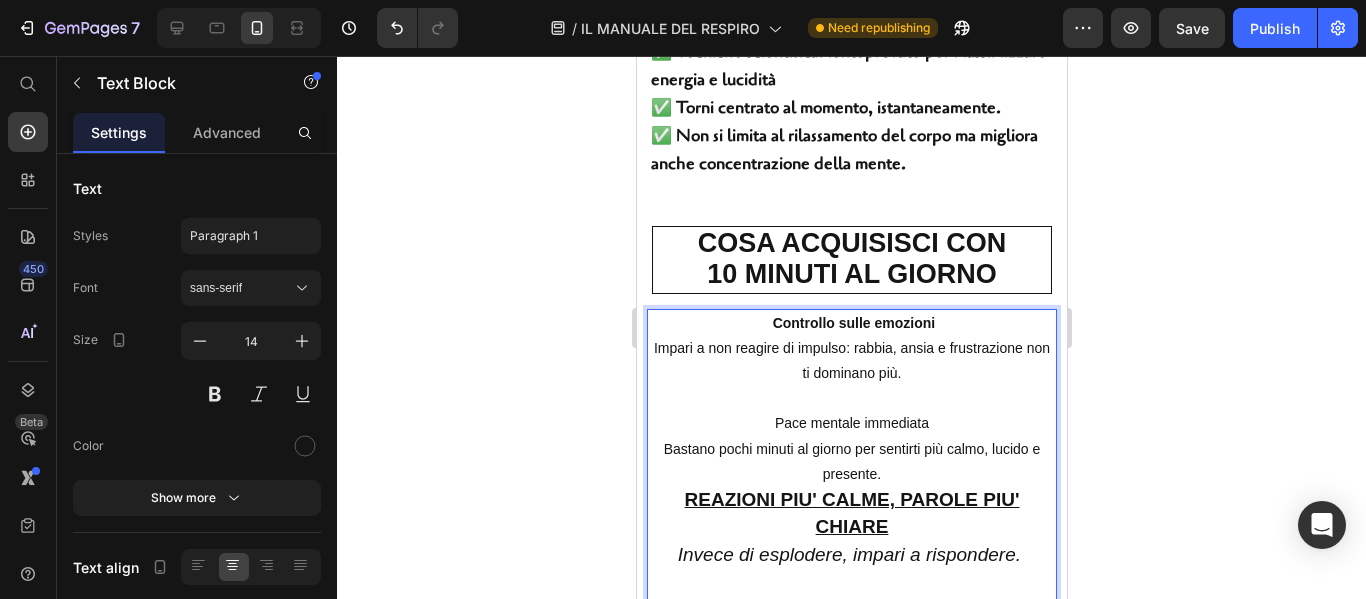 click on "Pace mentale immediata Bastano pochi minuti al giorno per sentirti più calmo, lucido e presente." at bounding box center [851, 449] 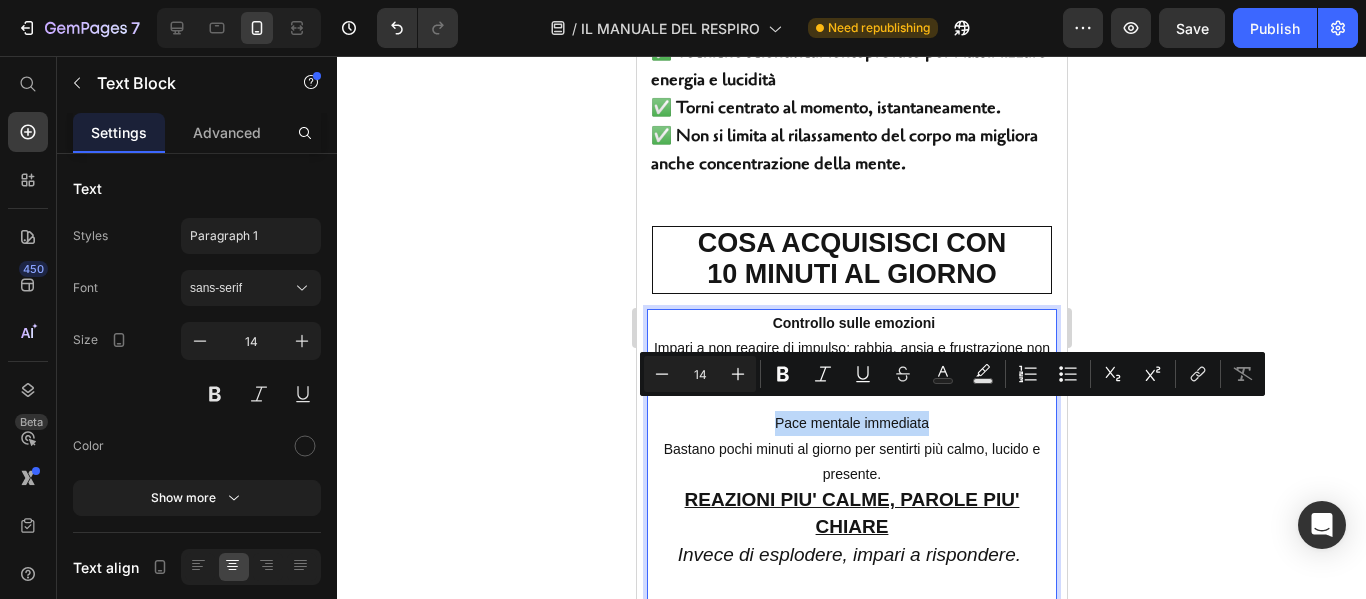 drag, startPoint x: 921, startPoint y: 415, endPoint x: 763, endPoint y: 420, distance: 158.0791 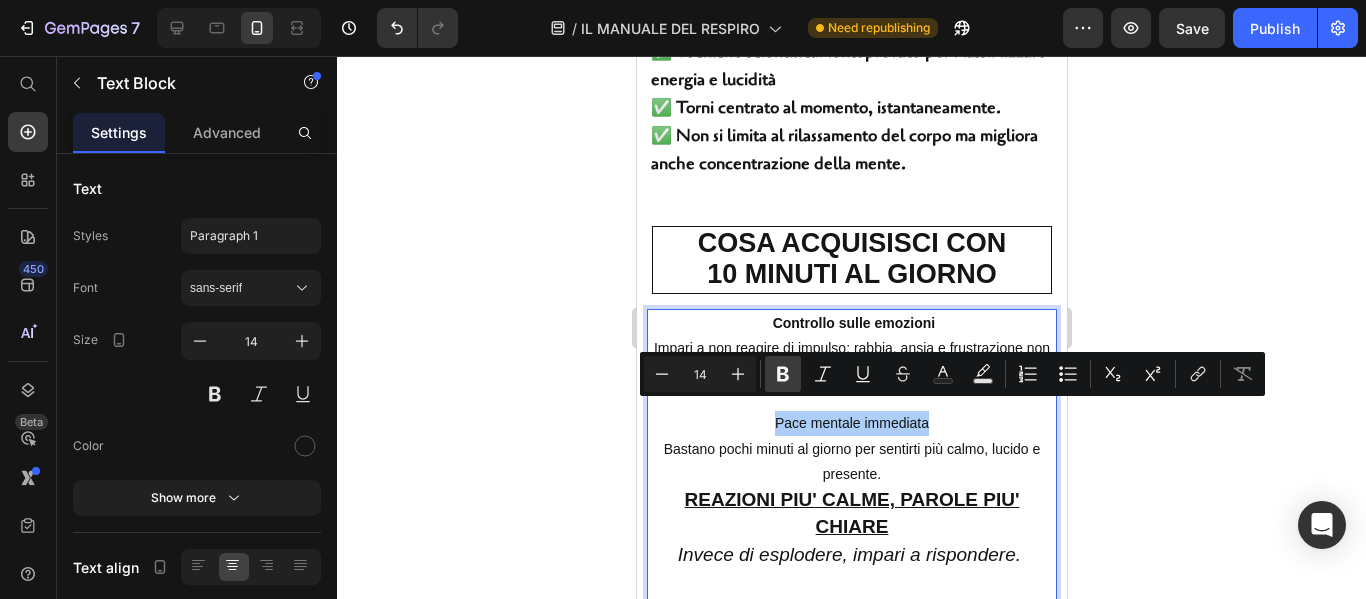 click 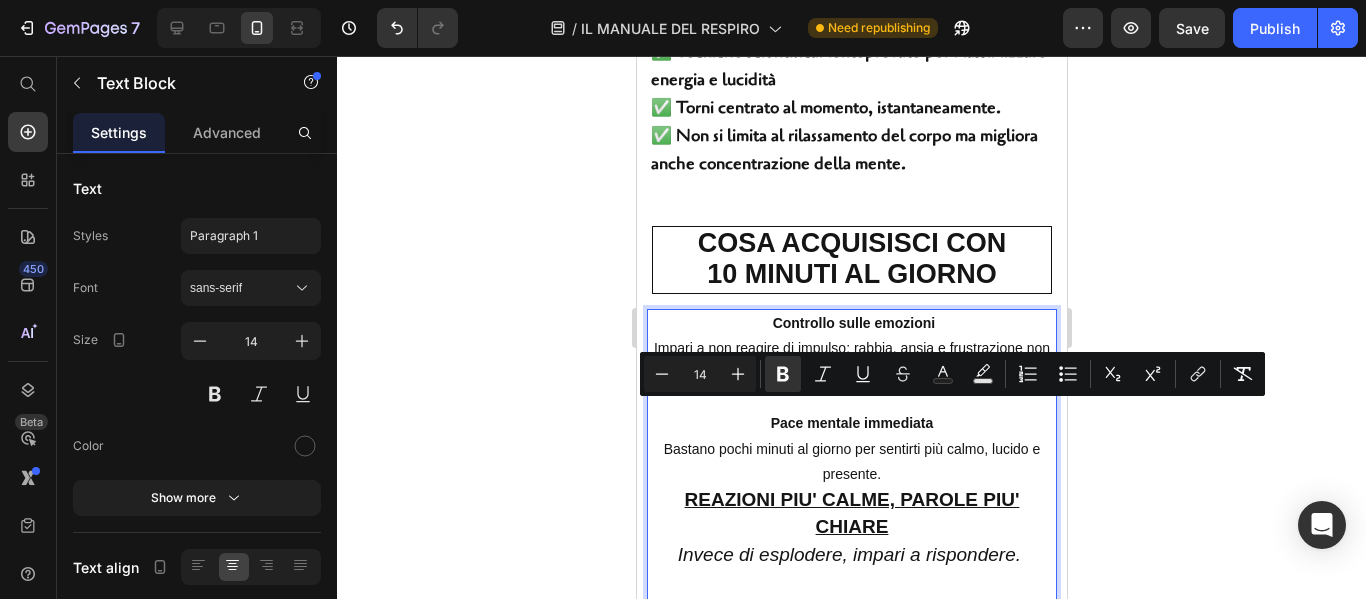 click on "Pace mentale immediata Bastano pochi minuti al giorno per sentirti più calmo, lucido e presente." at bounding box center (851, 449) 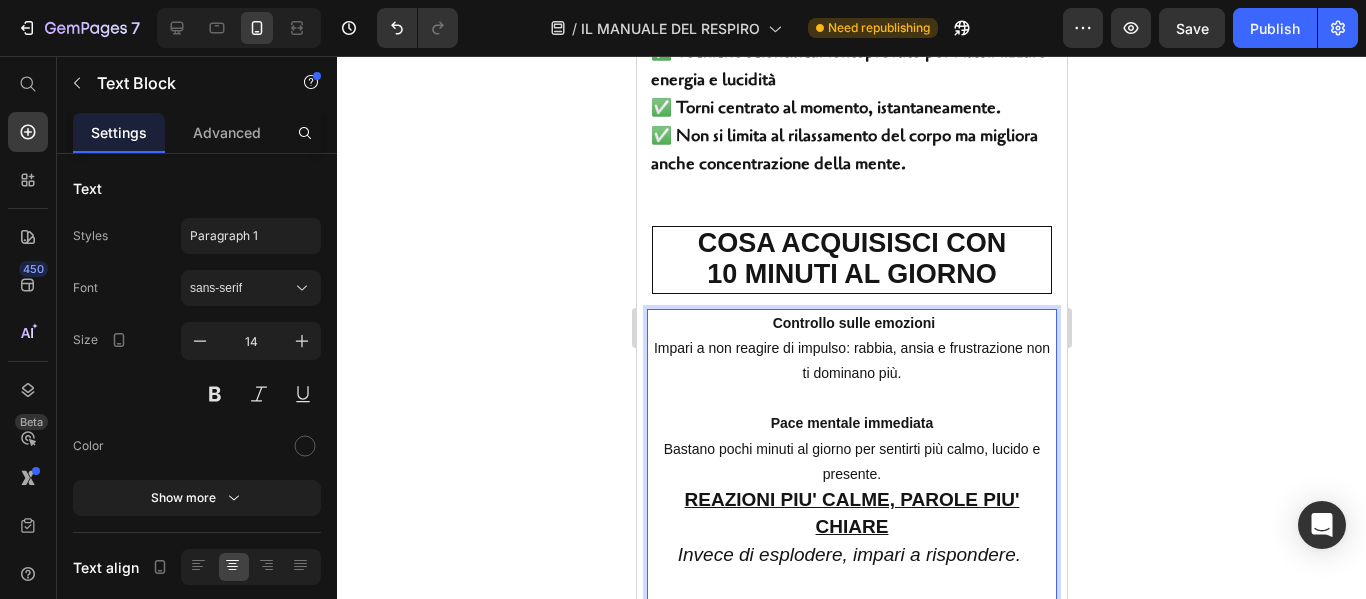 click on "Pace mentale immediata Bastano pochi minuti al giorno per sentirti più calmo, lucido e presente." at bounding box center [851, 449] 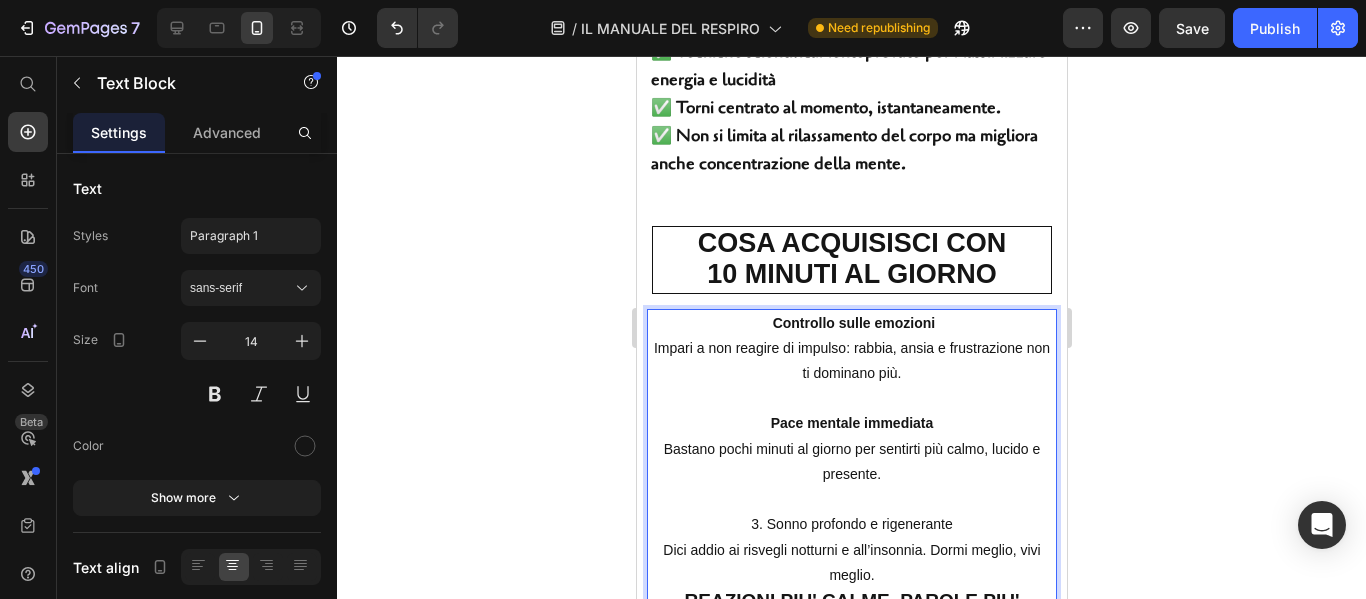 click on "3. Sonno profondo e rigenerante Dici addio ai risvegli notturni e all’insonnia. Dormi meglio, vivi meglio." at bounding box center [851, 550] 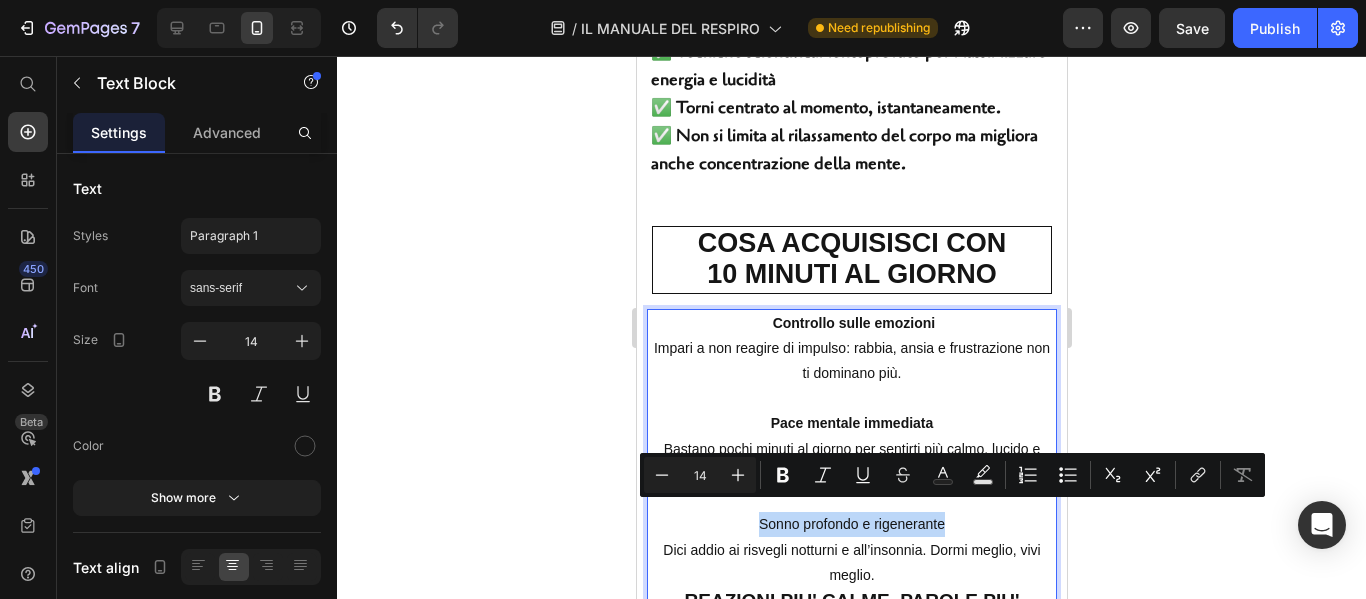 drag, startPoint x: 746, startPoint y: 513, endPoint x: 1034, endPoint y: 522, distance: 288.1406 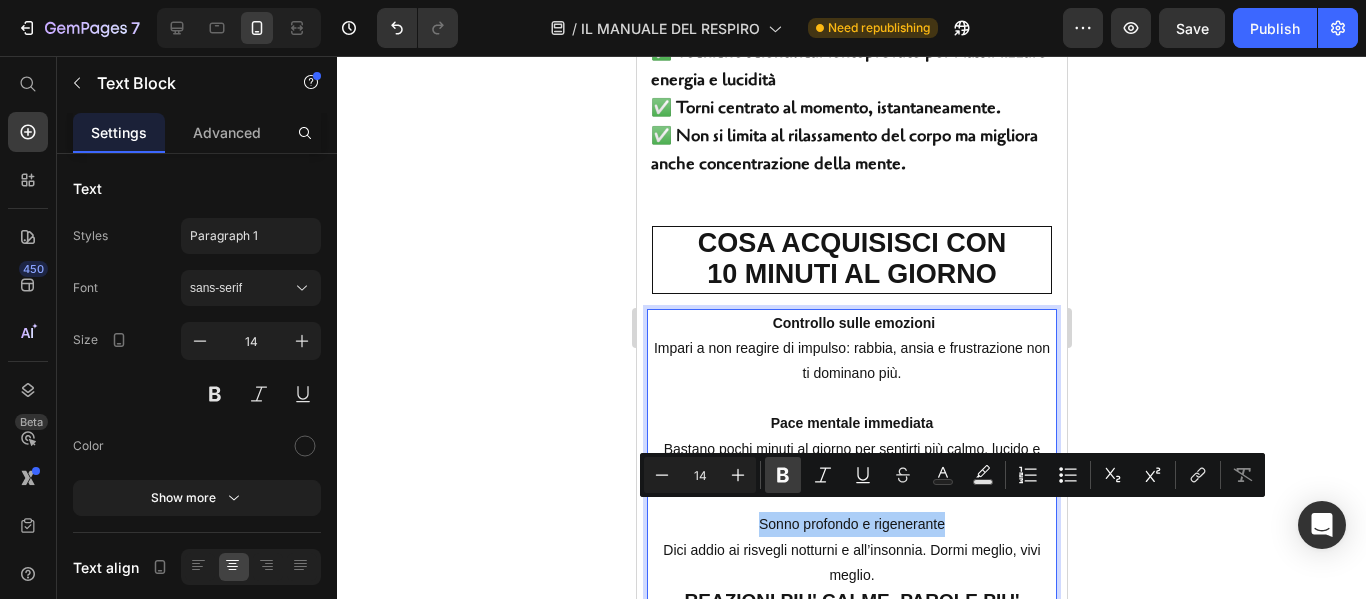 click 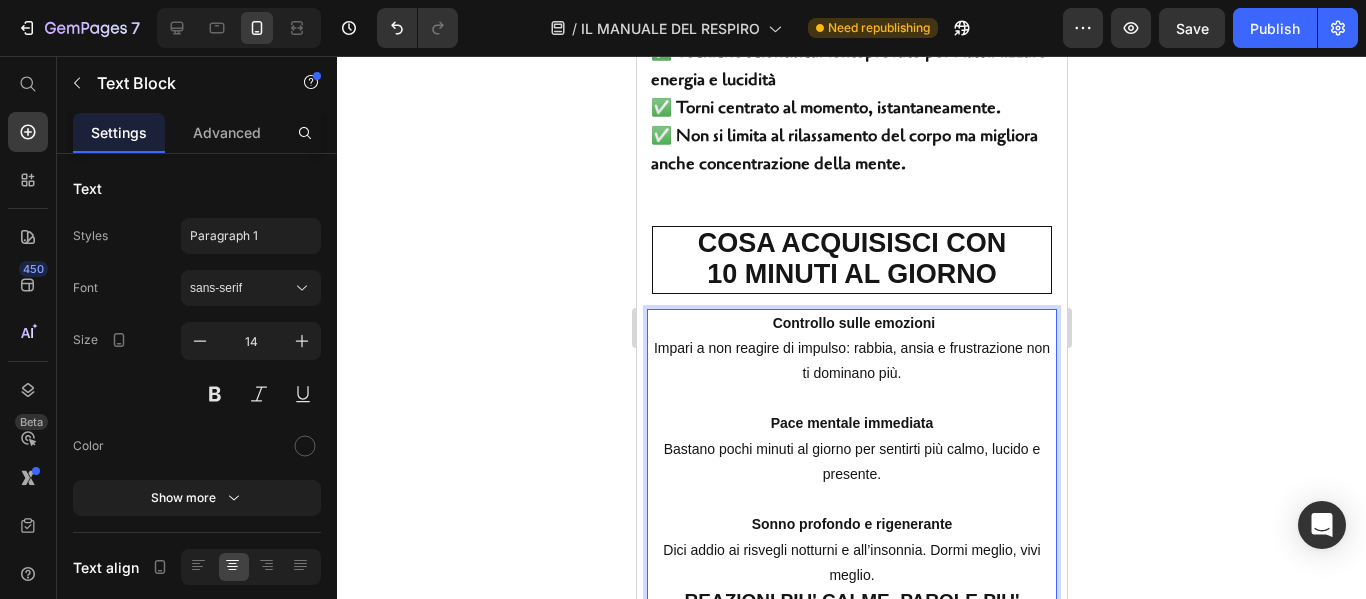 click on "Sonno profondo e rigenerante Dici addio ai risvegli notturni e all’insonnia. Dormi meglio, vivi meglio." at bounding box center (851, 550) 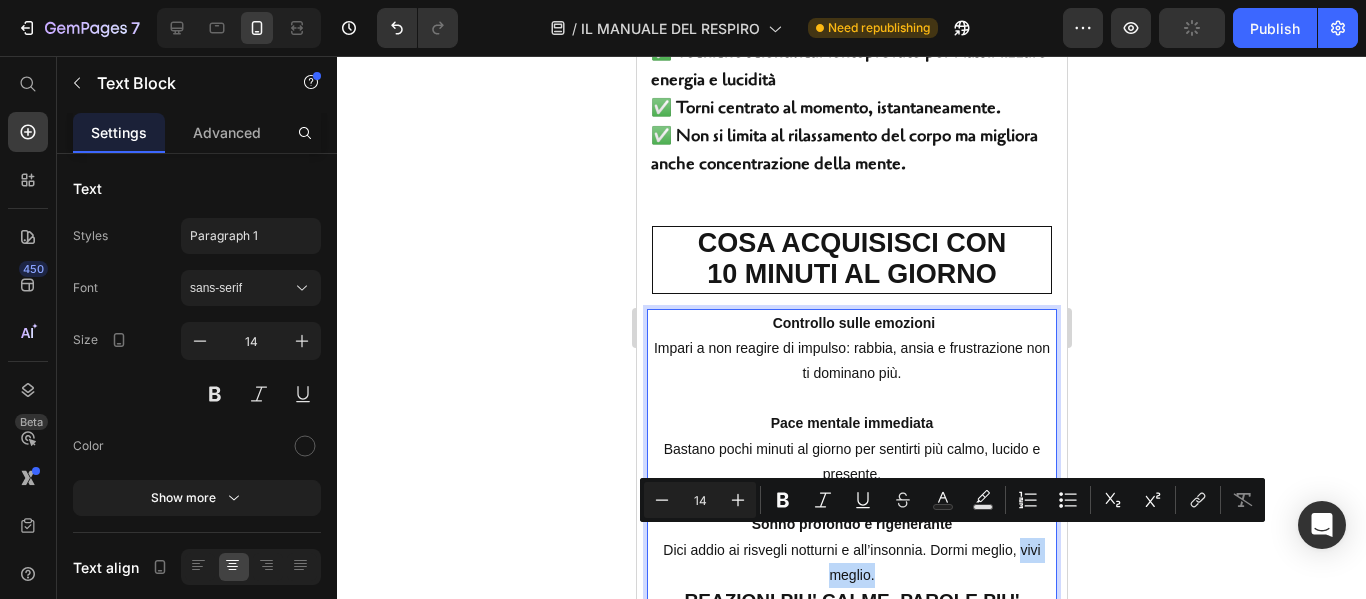 drag, startPoint x: 1013, startPoint y: 540, endPoint x: 1029, endPoint y: 554, distance: 21.260292 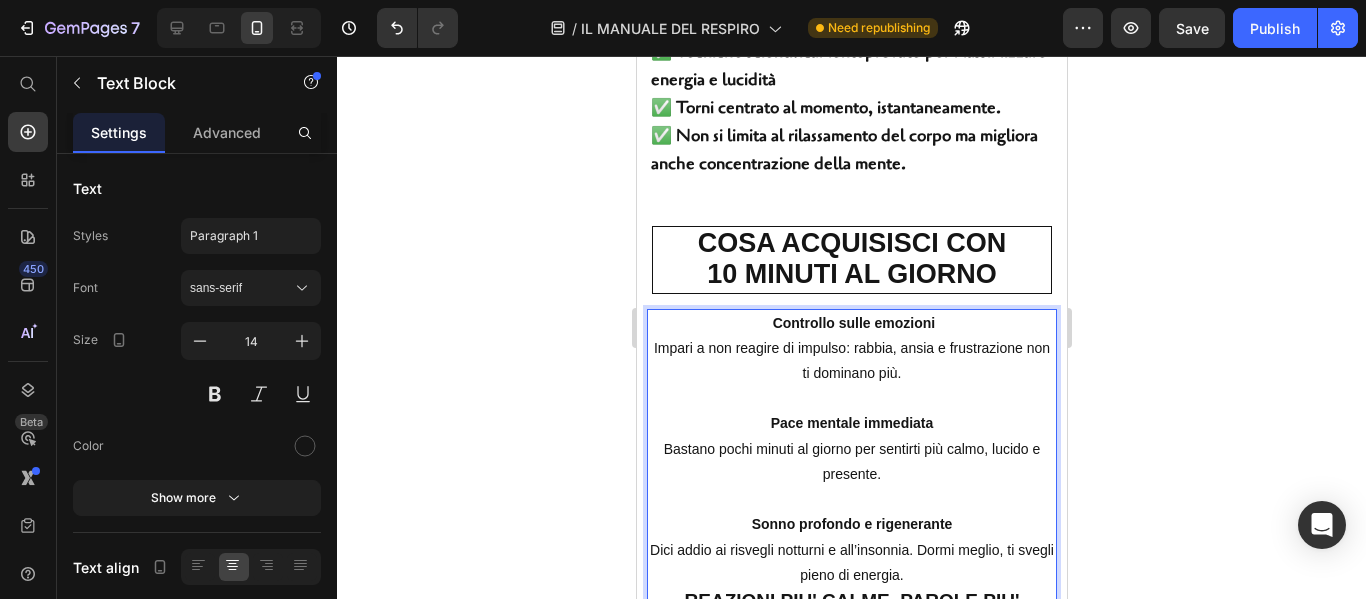click on "Controllo sulle emozioni Impari a non reagire di impulso: rabbia, ansia e frustrazione non ti dominano più." at bounding box center (851, 349) 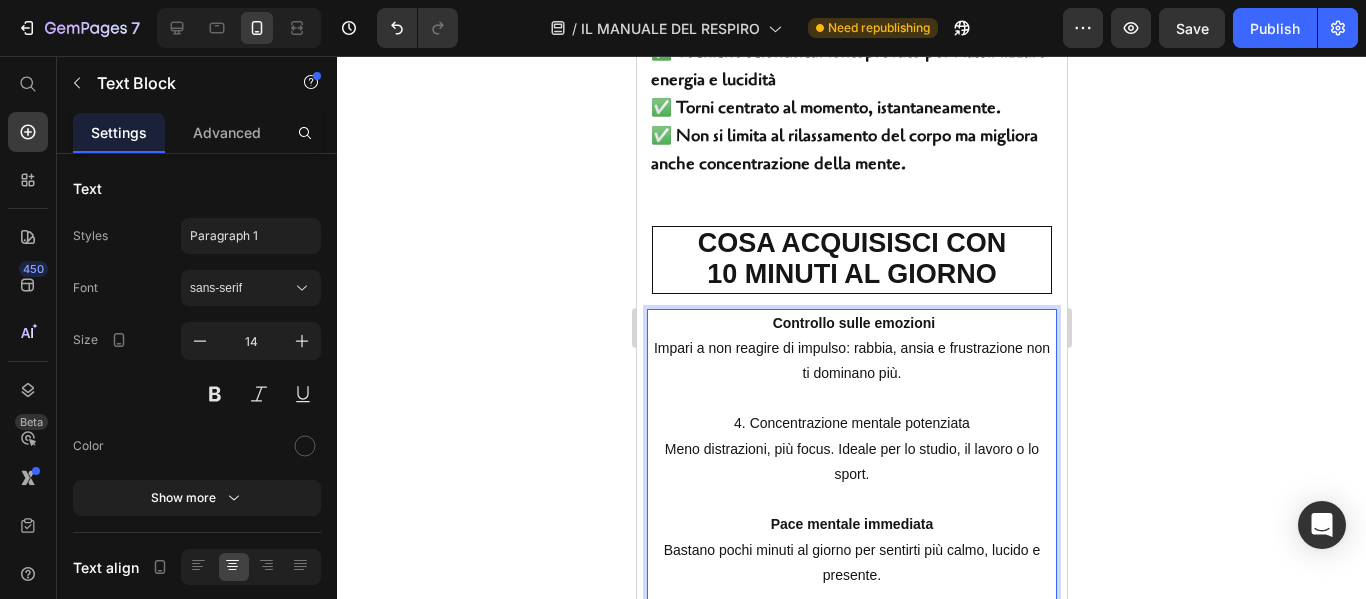 click on "4. Concentrazione mentale potenziata Meno distrazioni, più focus. Ideale per lo studio, il lavoro o lo sport." at bounding box center [851, 449] 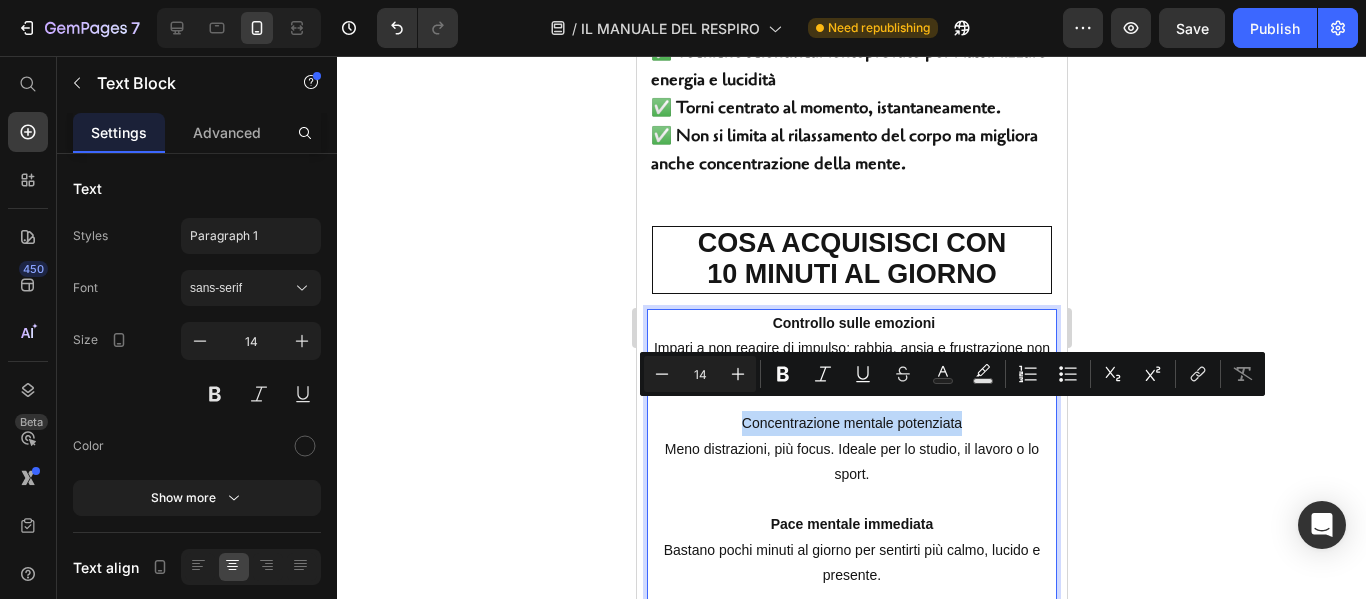 drag, startPoint x: 729, startPoint y: 413, endPoint x: 977, endPoint y: 409, distance: 248.03226 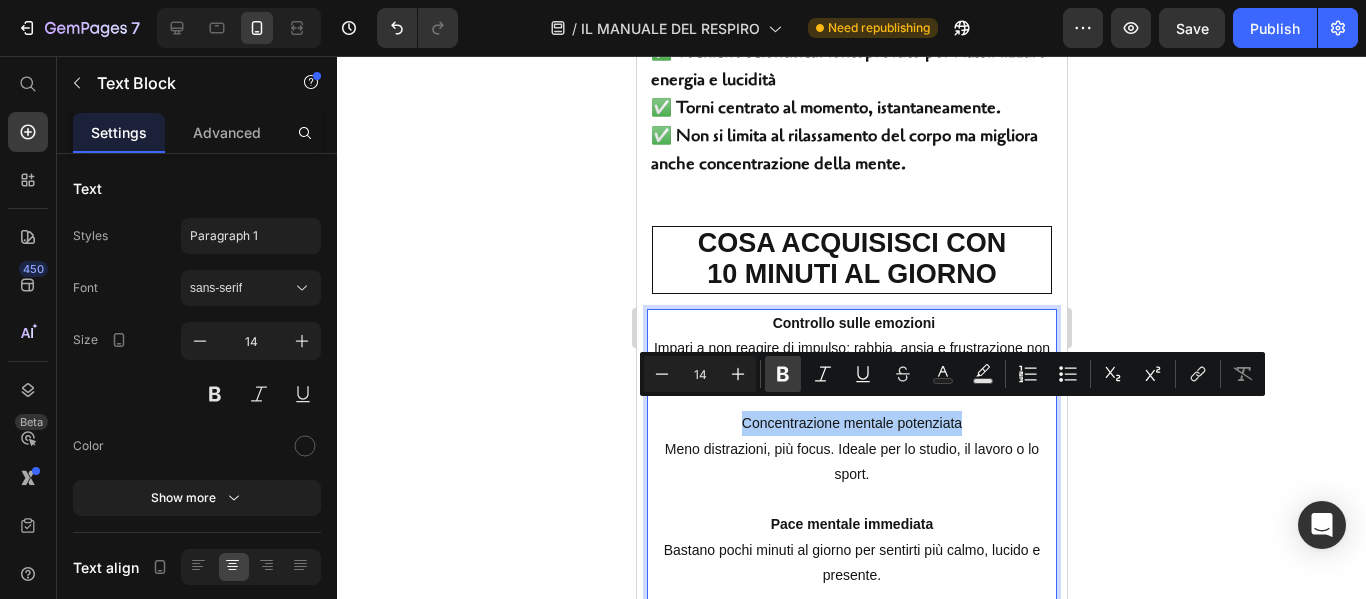 click 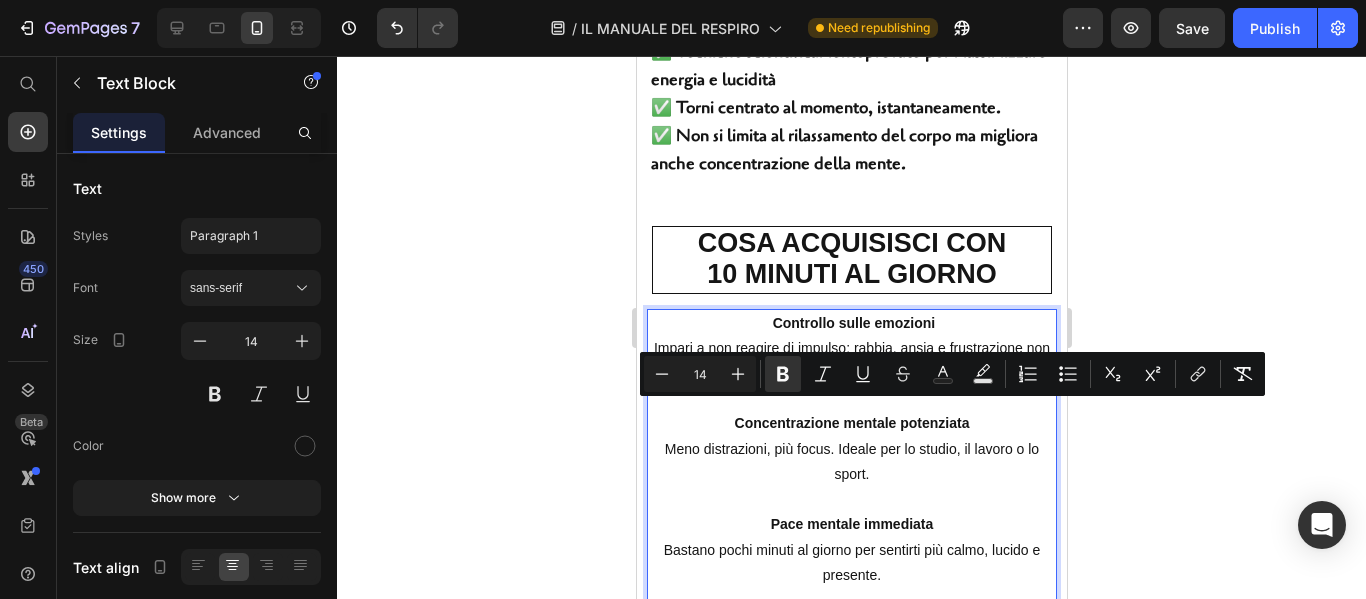 click at bounding box center (851, 499) 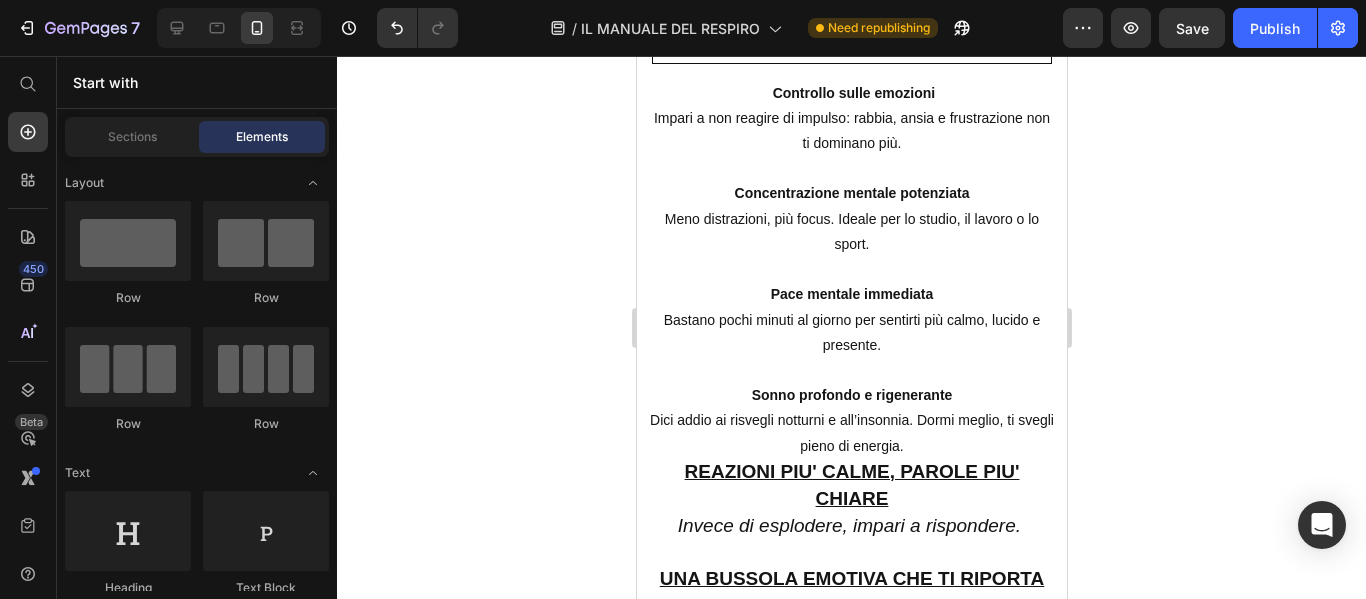 scroll, scrollTop: 4198, scrollLeft: 0, axis: vertical 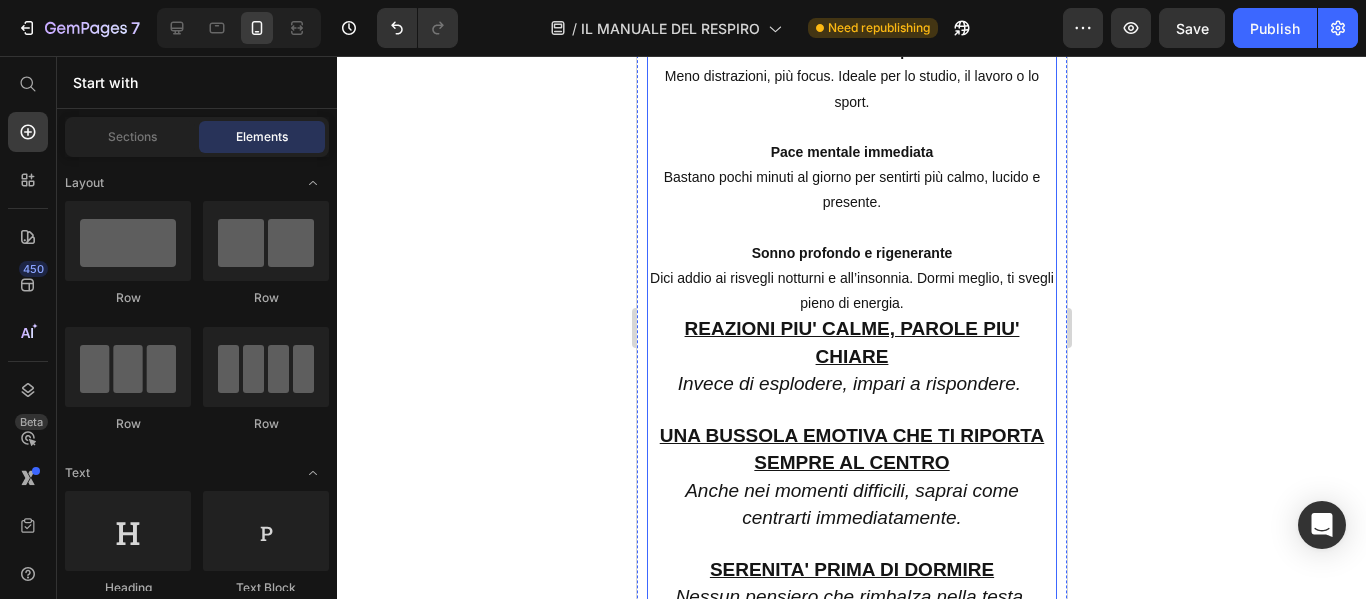 click on "REAZIONI PIU' CALME, PAROLE PIU' CHIARE" at bounding box center (851, 342) 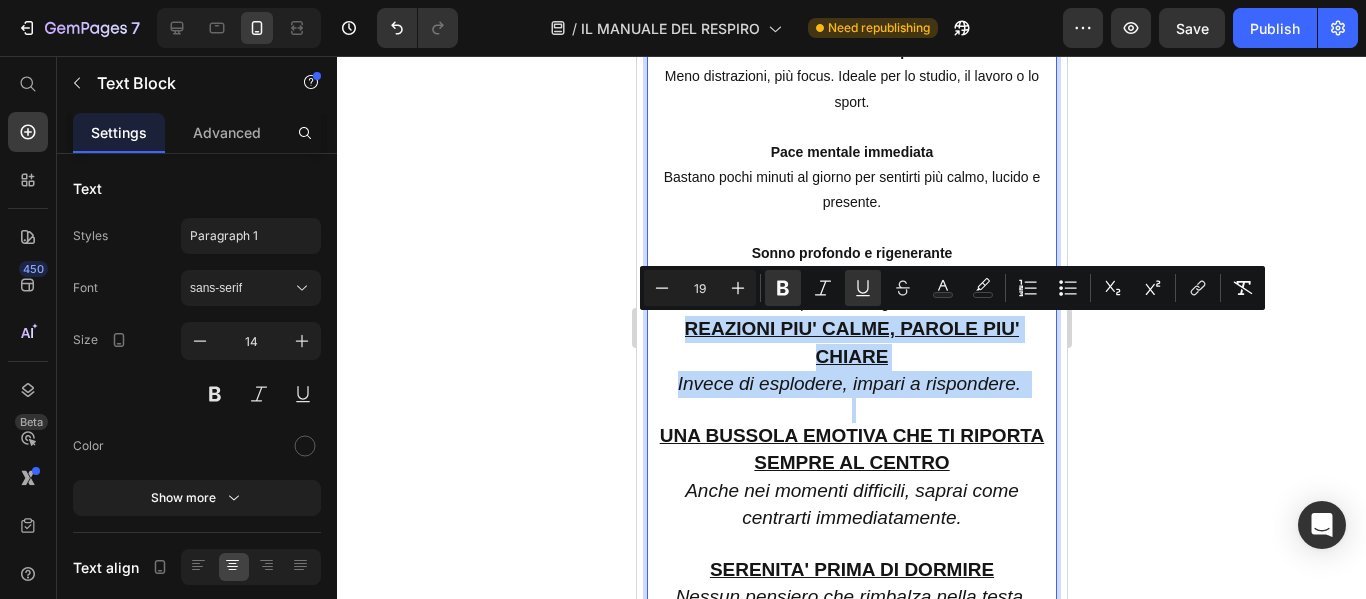 drag, startPoint x: 681, startPoint y: 333, endPoint x: 961, endPoint y: 403, distance: 288.6174 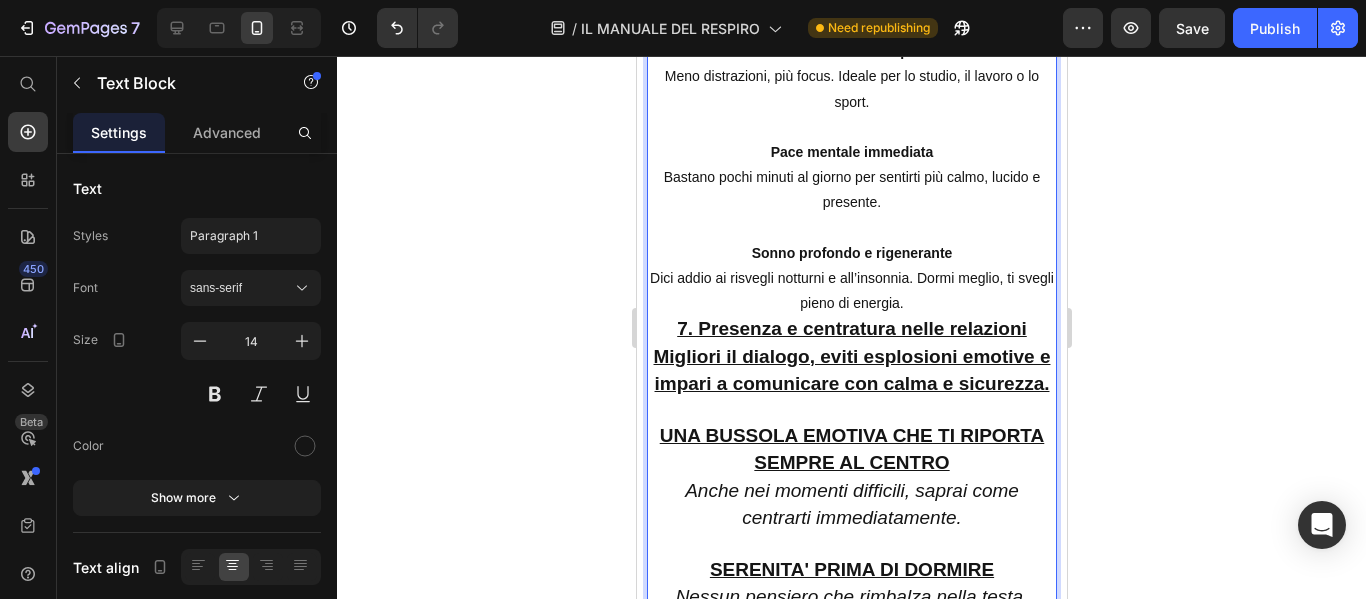 click on "7. Presenza e centratura nelle relazioni" at bounding box center [851, 328] 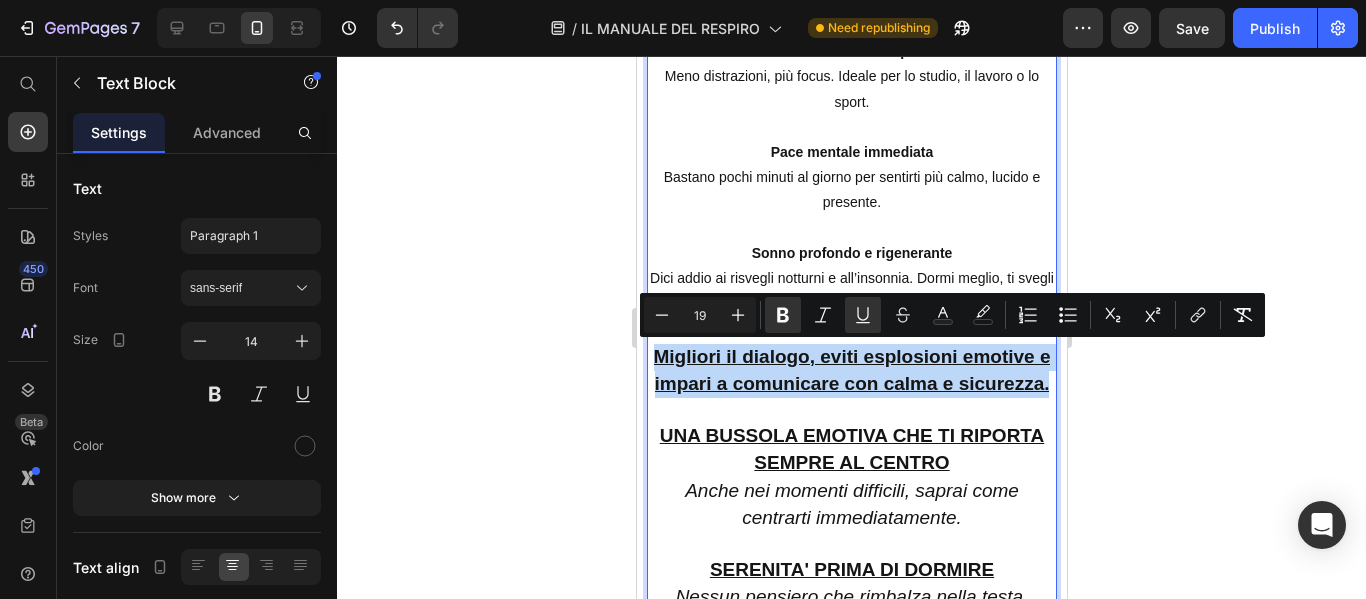 drag, startPoint x: 654, startPoint y: 356, endPoint x: 934, endPoint y: 424, distance: 288.13885 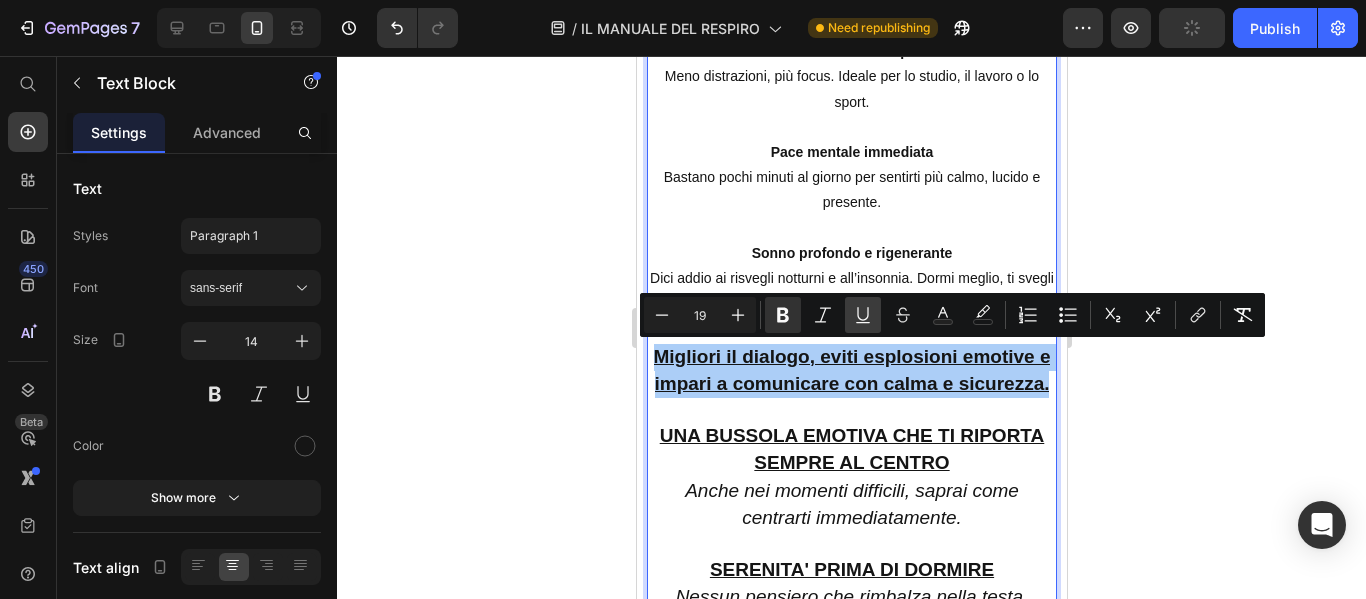 click 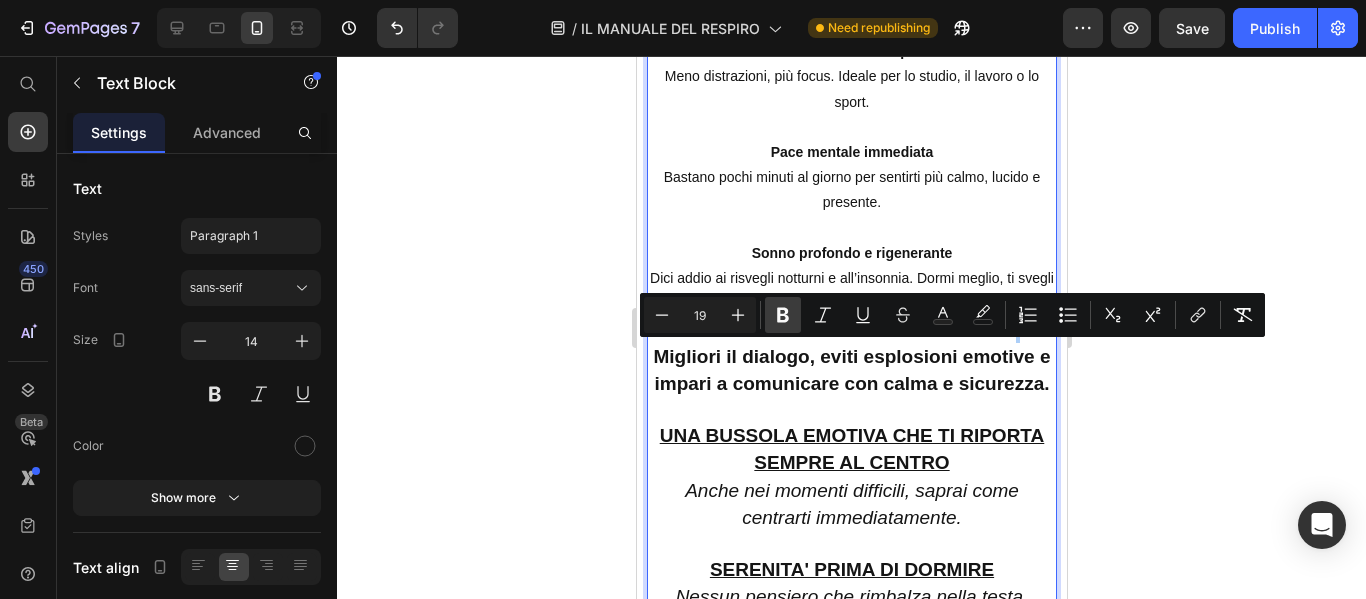 click 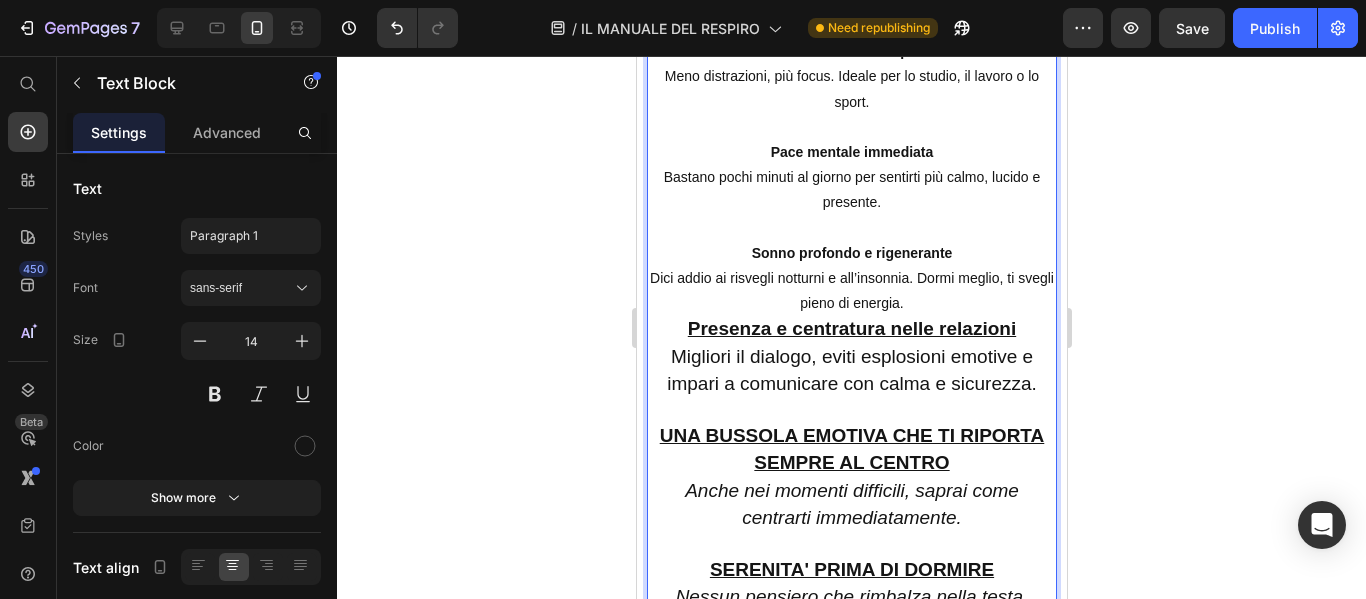 click at bounding box center [851, 410] 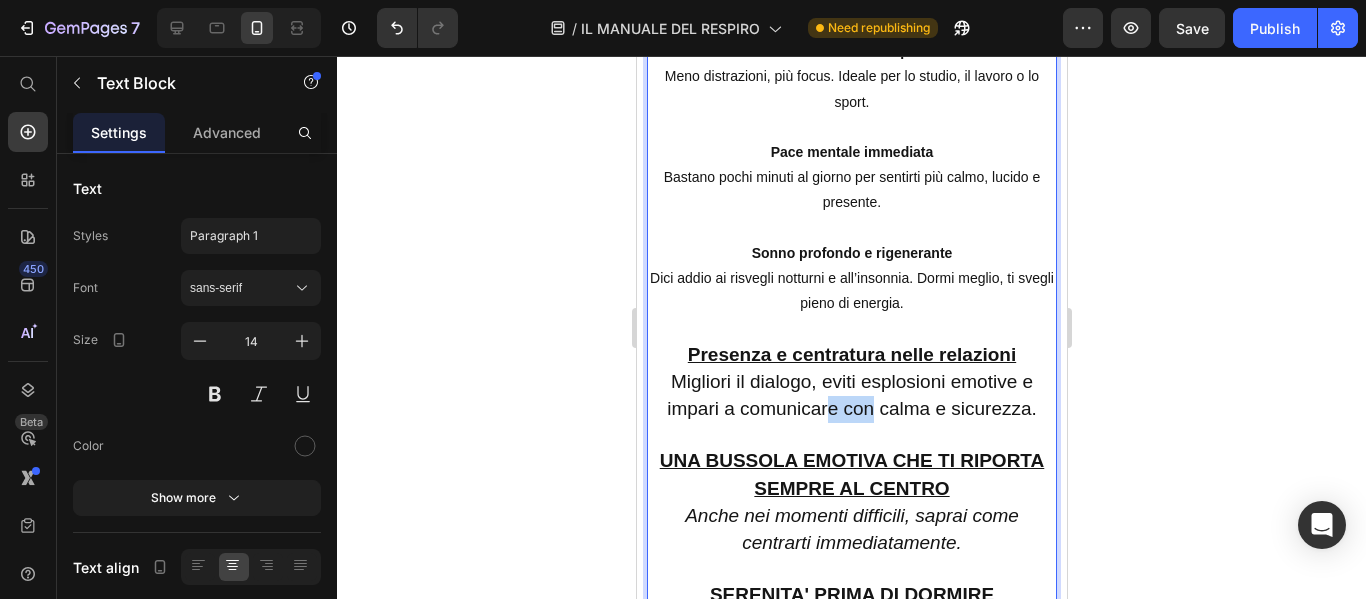 drag, startPoint x: 865, startPoint y: 409, endPoint x: 823, endPoint y: 410, distance: 42.0119 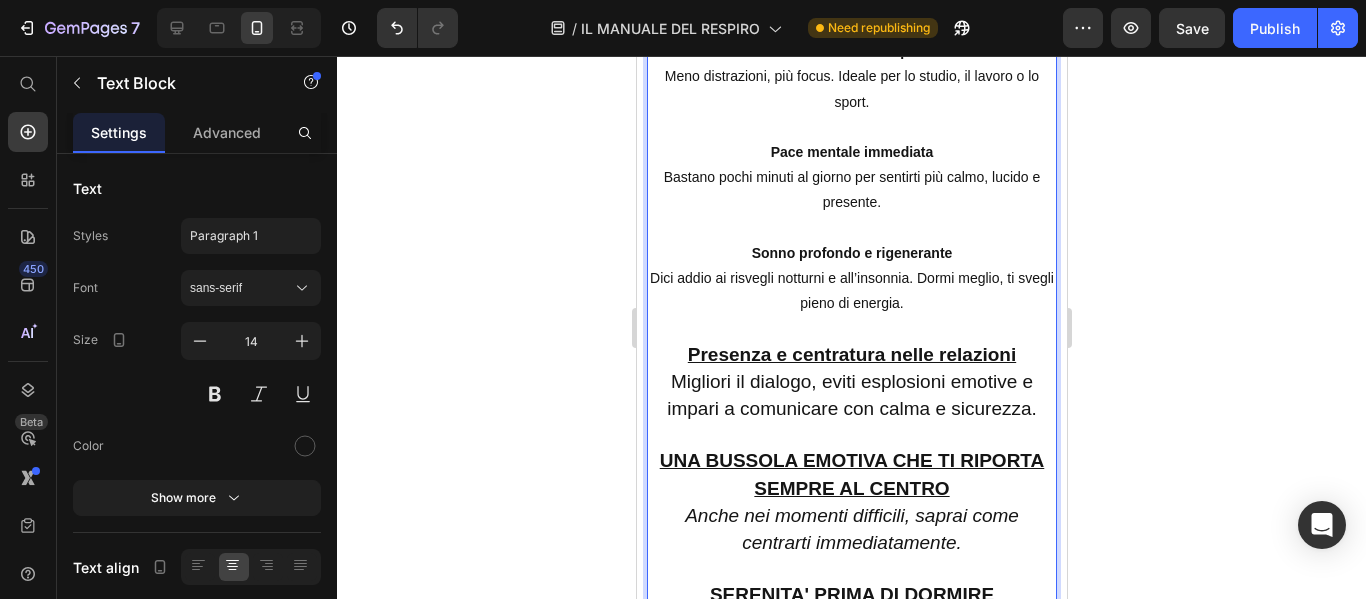 click on "Sonno profondo e rigenerante Dici addio ai risvegli notturni e all’insonnia. Dormi meglio, ti svegli pieno di energia." at bounding box center [851, 279] 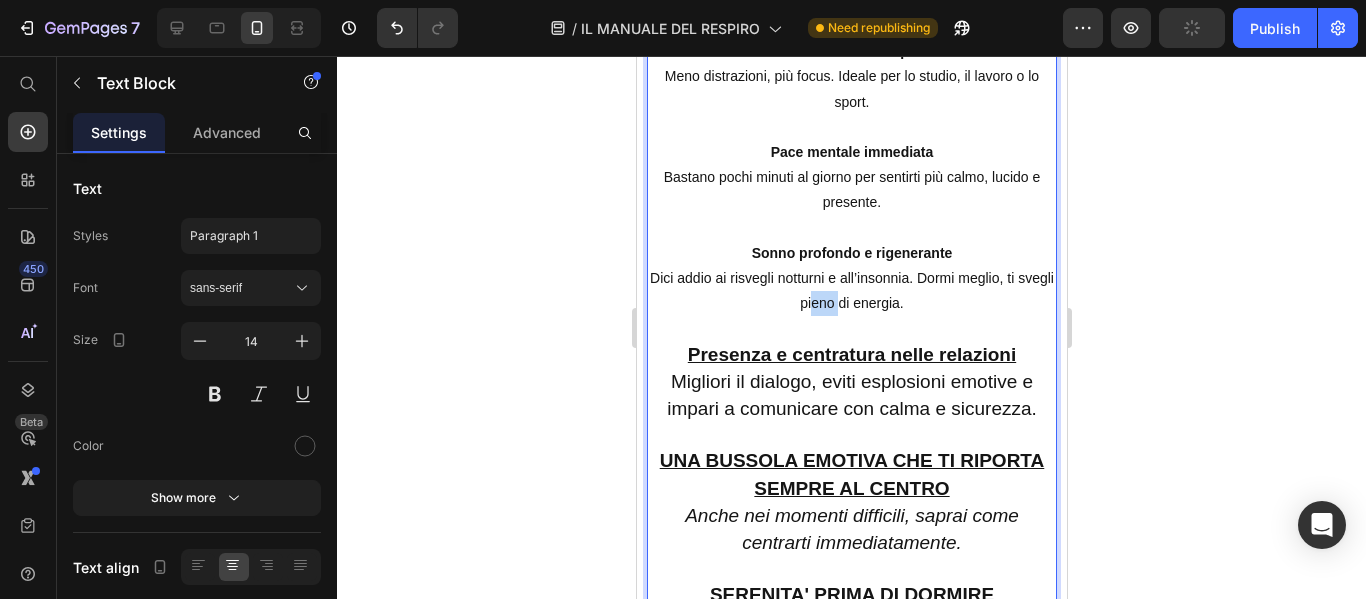 drag, startPoint x: 851, startPoint y: 302, endPoint x: 811, endPoint y: 303, distance: 40.012497 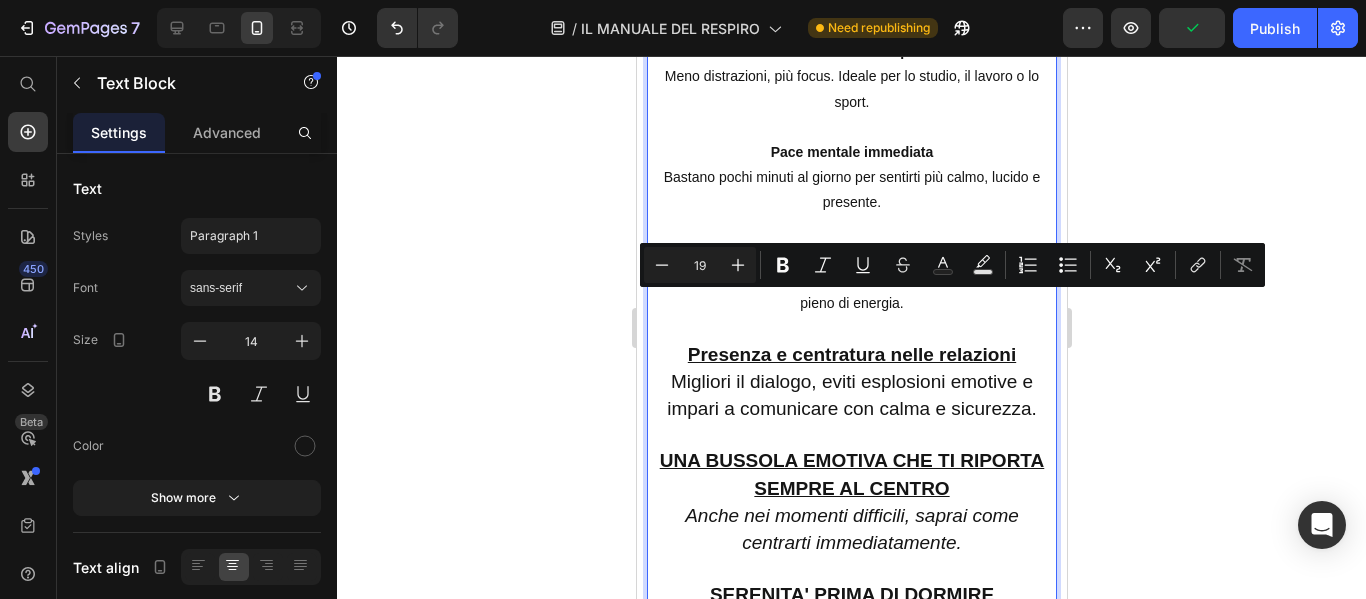 click on "Migliori il dialogo, eviti esplosioni emotive e impari a comunicare con calma e sicurezza." at bounding box center [851, 395] 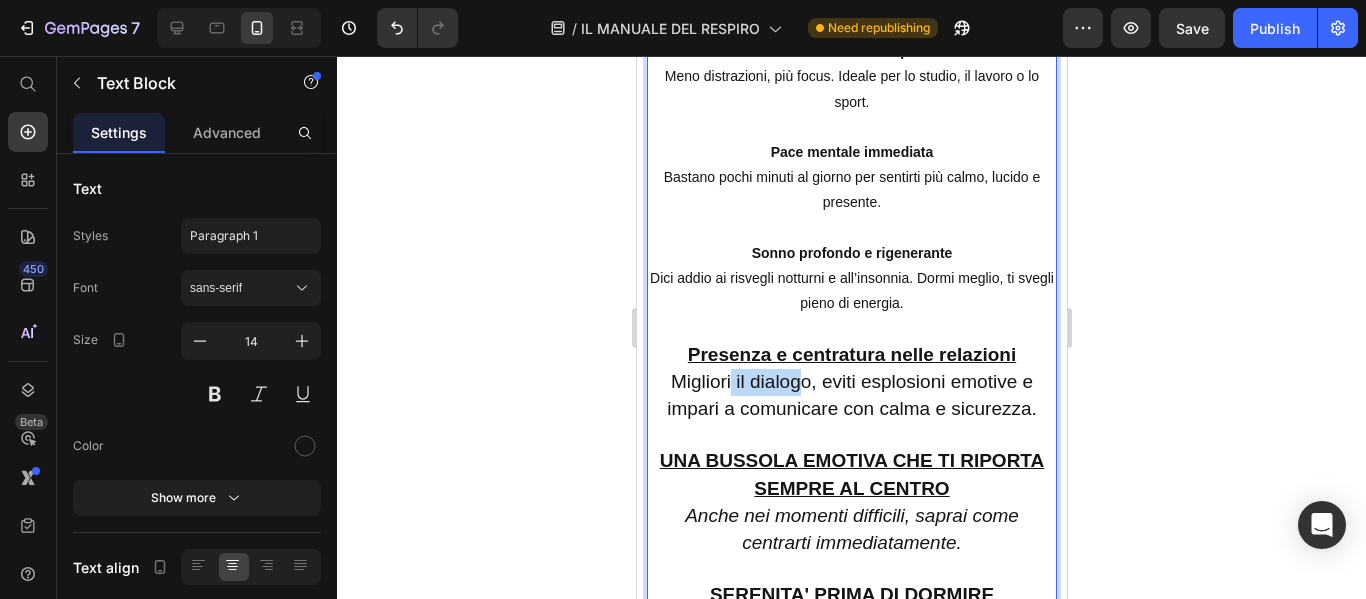drag, startPoint x: 724, startPoint y: 374, endPoint x: 788, endPoint y: 378, distance: 64.12488 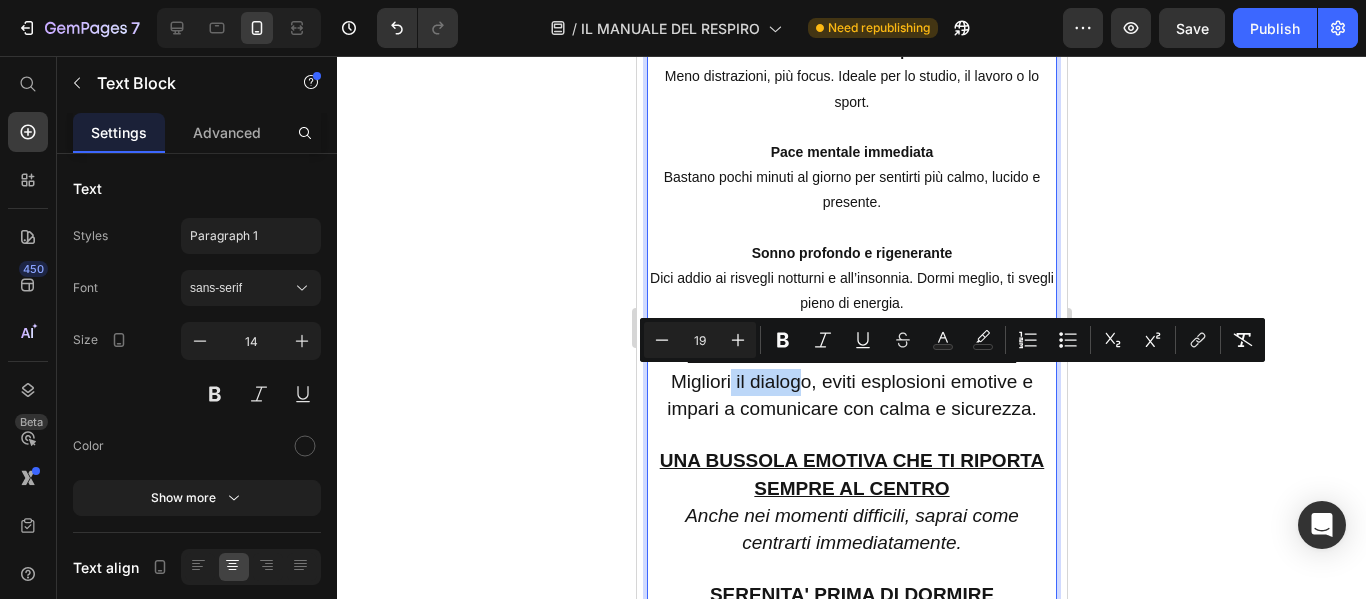 type on "14" 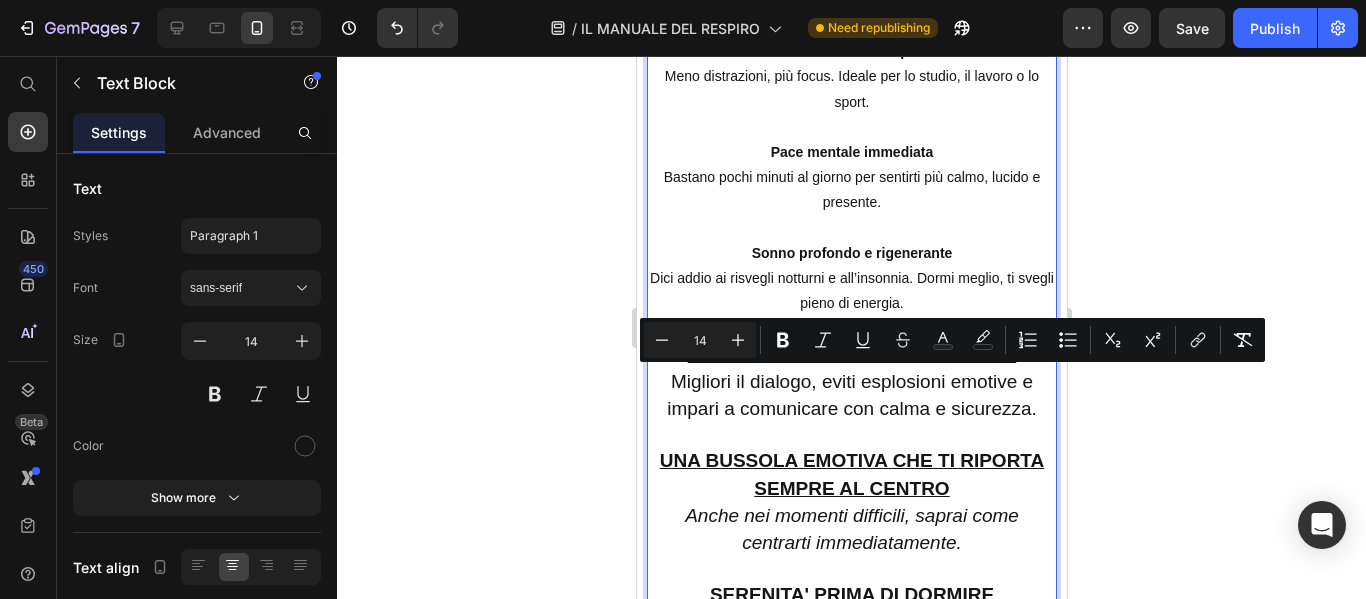 click on "Sonno profondo e rigenerante Dici addio ai risvegli notturni e all’insonnia. Dormi meglio, ti svegli pieno di energia." at bounding box center (851, 279) 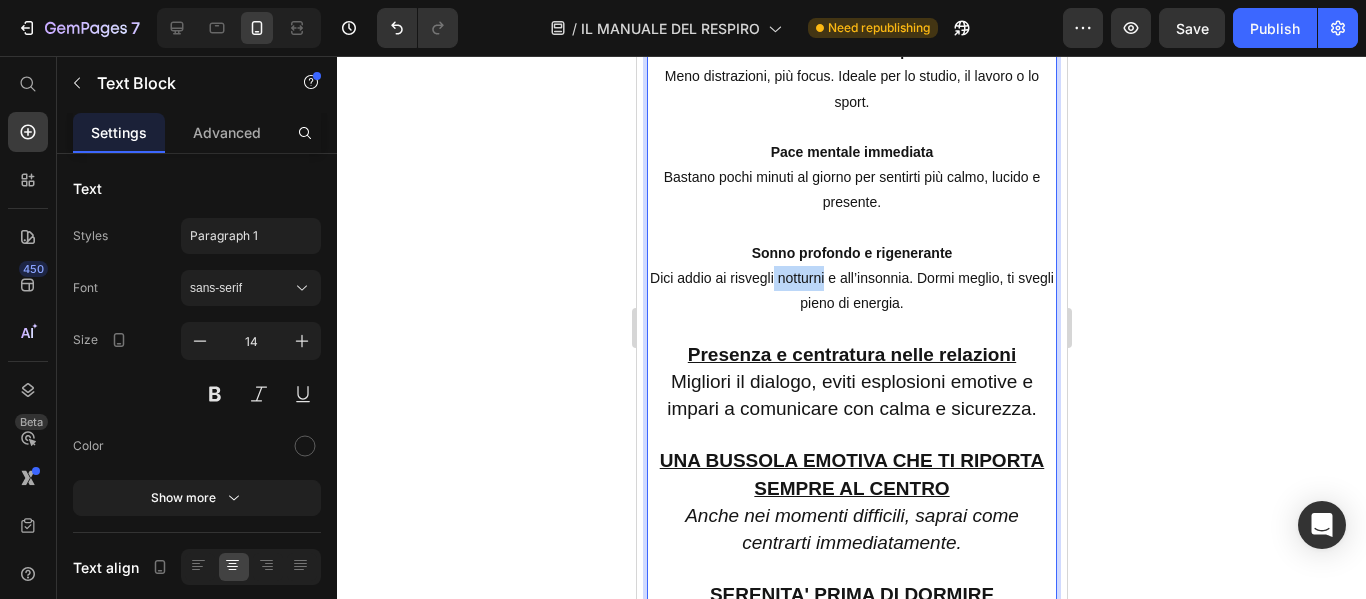 drag, startPoint x: 783, startPoint y: 278, endPoint x: 837, endPoint y: 281, distance: 54.08327 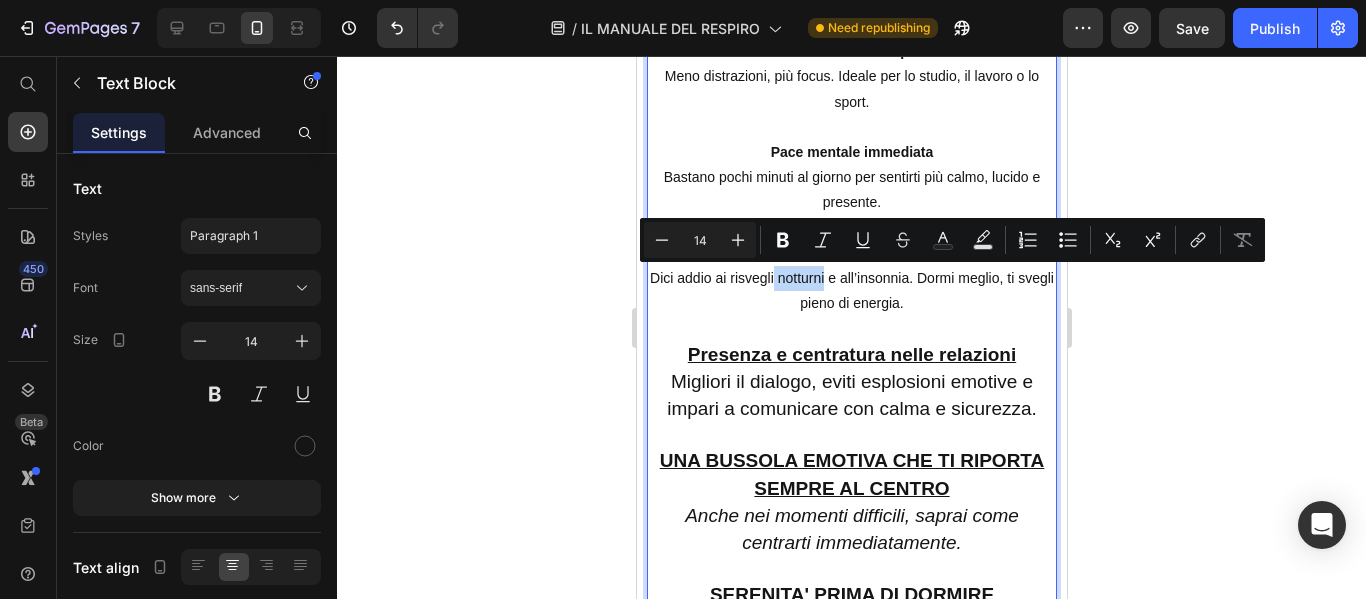 type on "19" 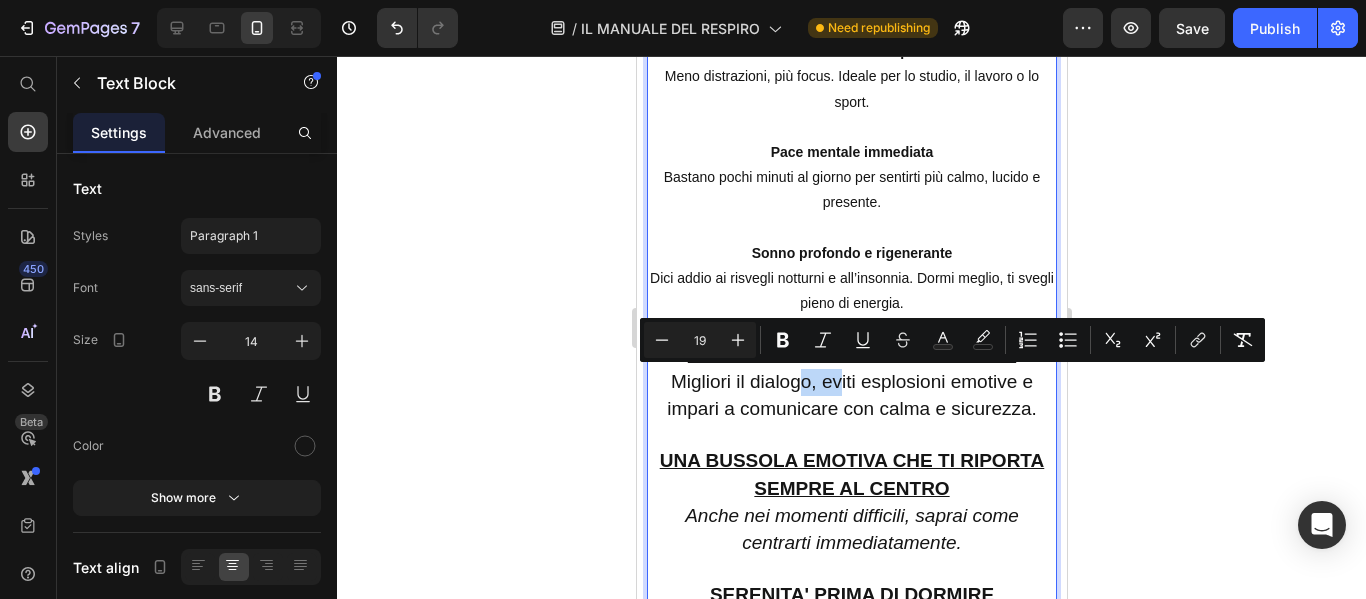 drag, startPoint x: 792, startPoint y: 389, endPoint x: 830, endPoint y: 386, distance: 38.118237 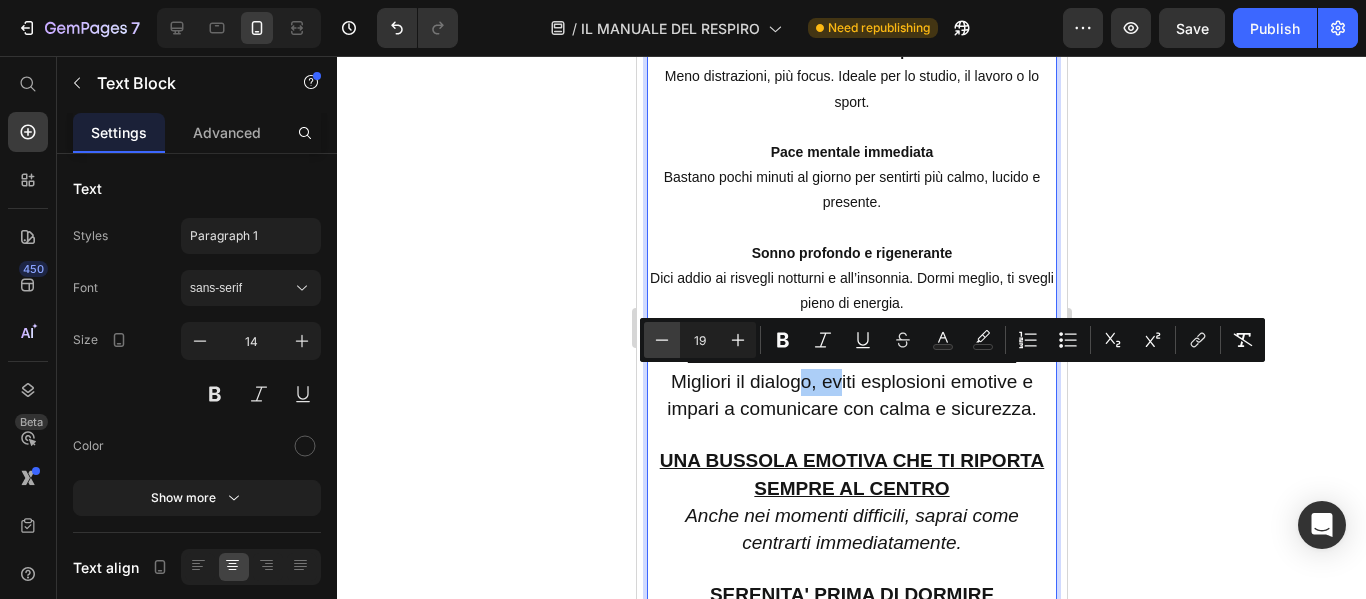 click 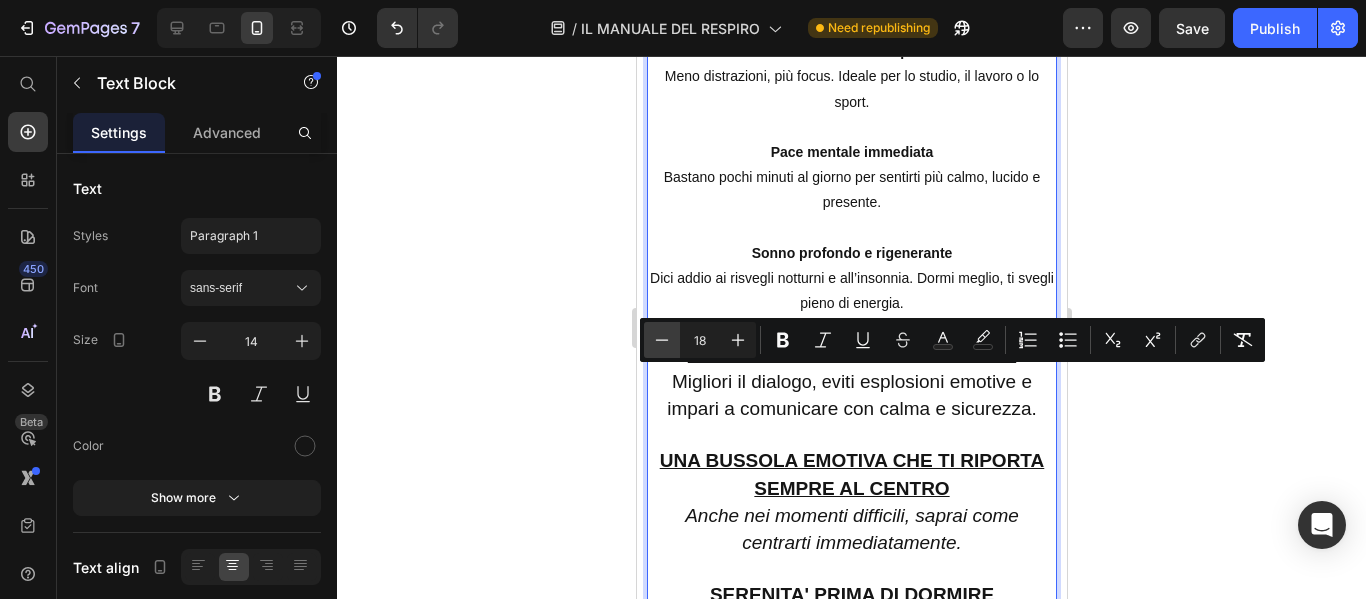click 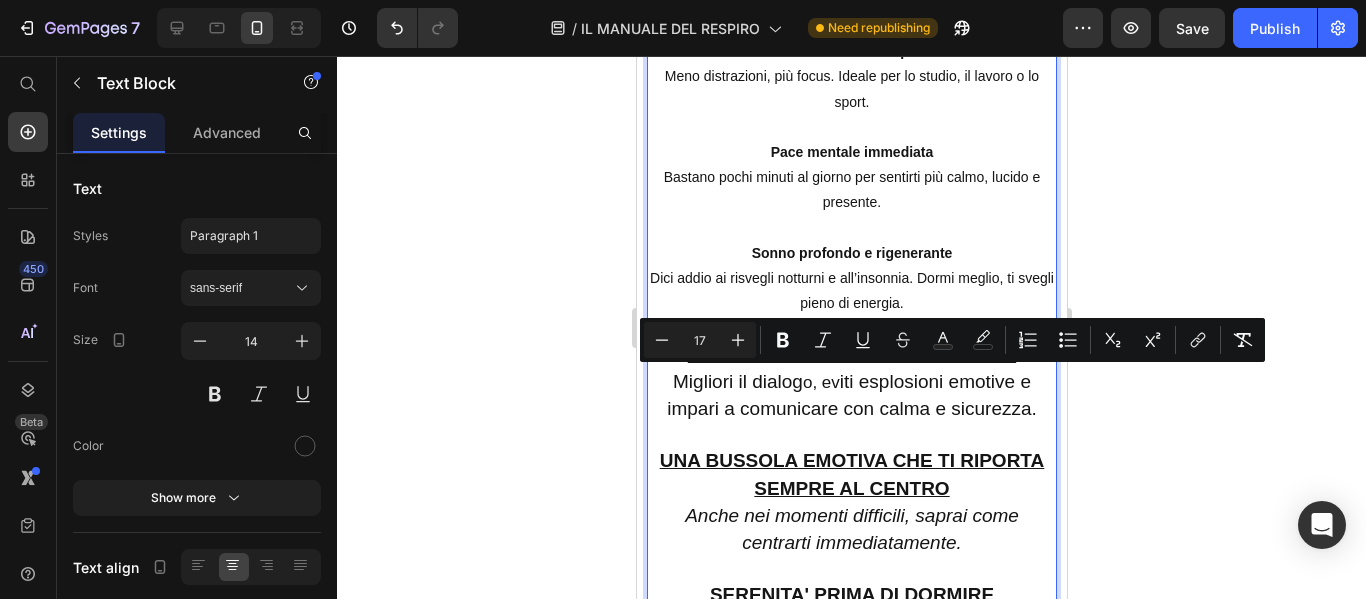 type on "19" 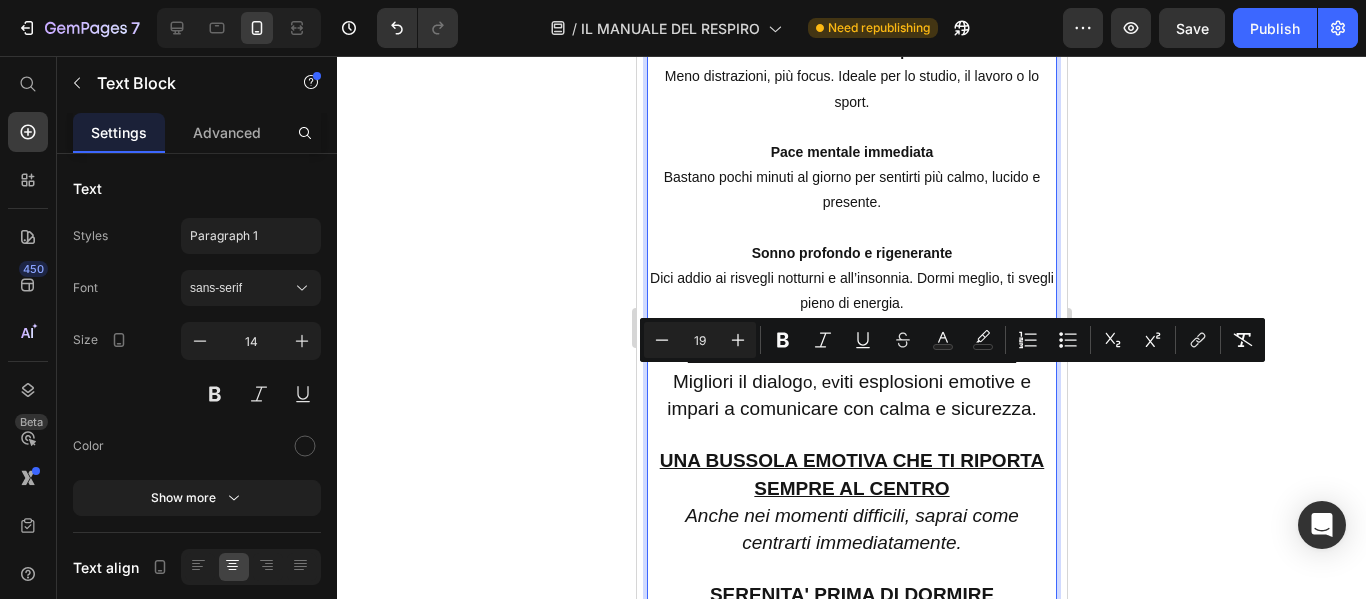 click on "Migliori il dialog" at bounding box center [737, 381] 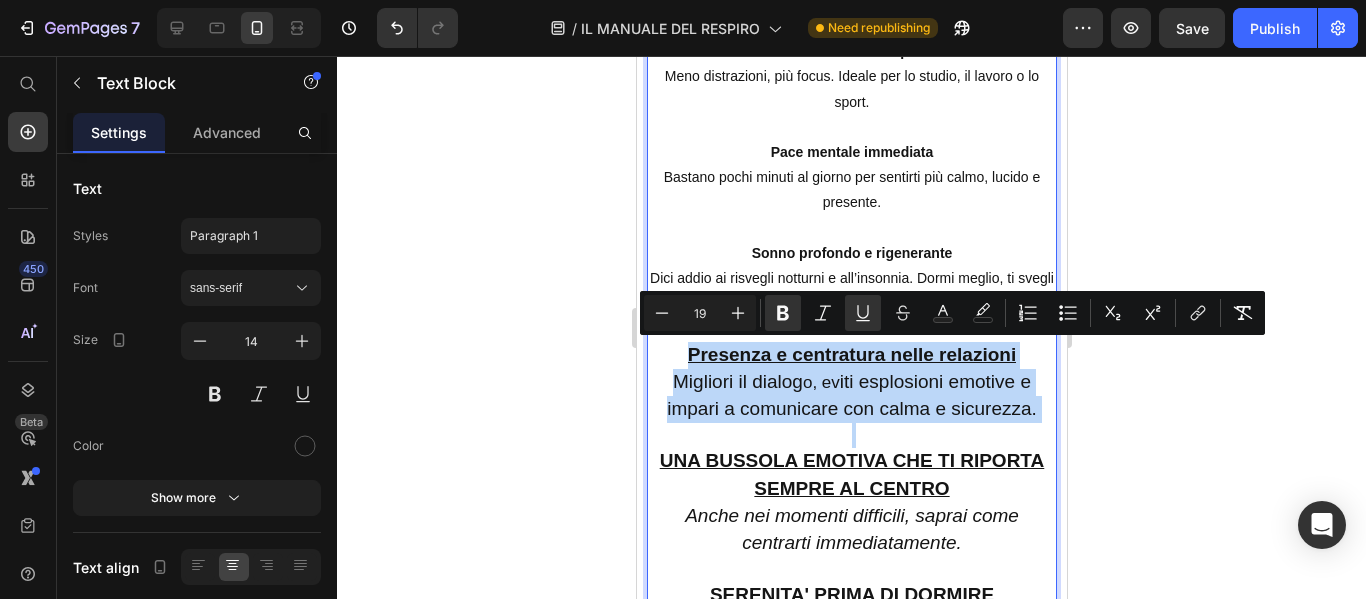 drag, startPoint x: 675, startPoint y: 353, endPoint x: 1032, endPoint y: 423, distance: 363.79803 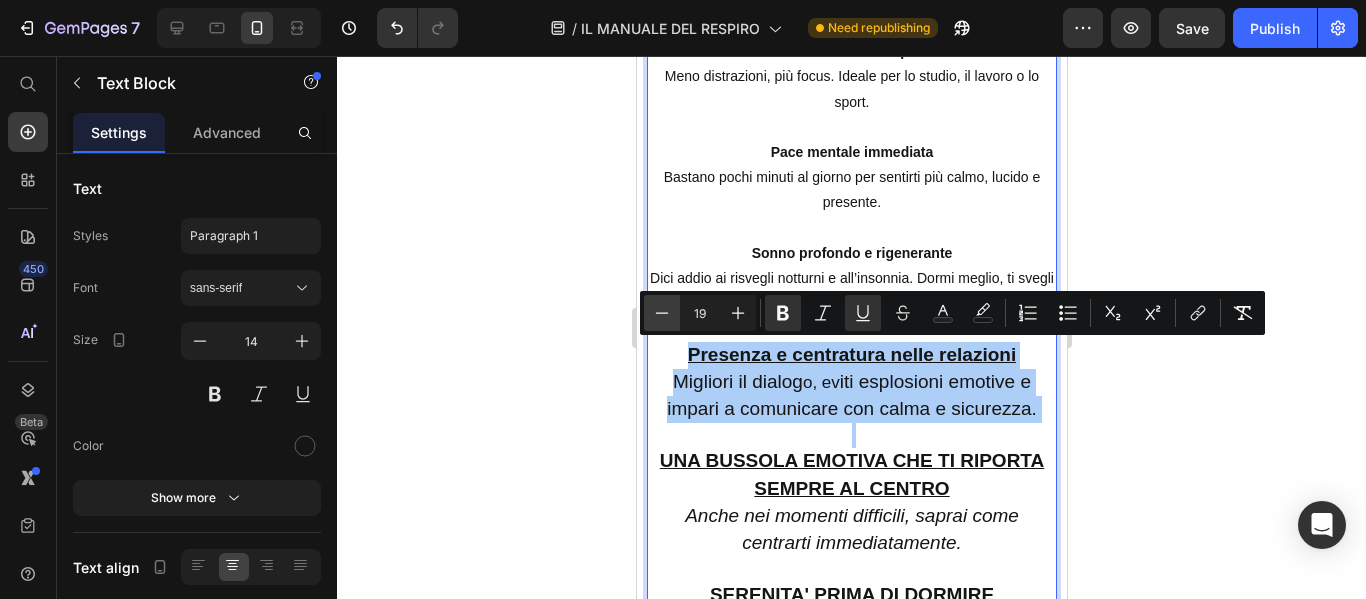 click on "Minus" at bounding box center (662, 313) 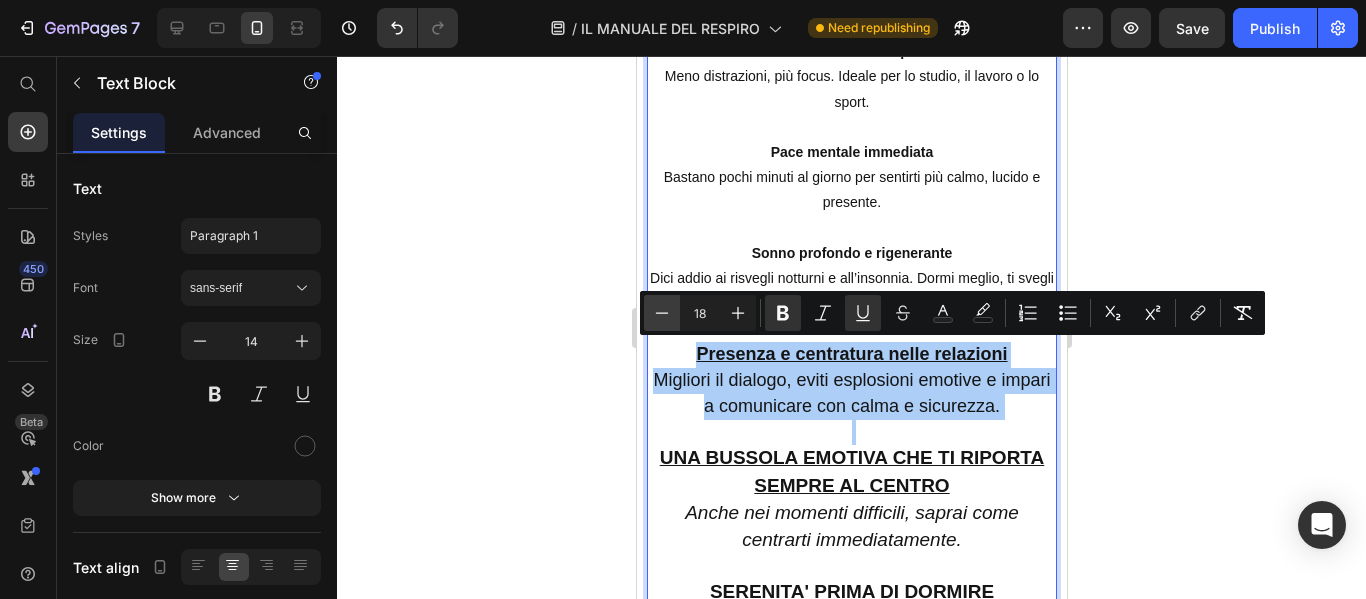click on "Minus" at bounding box center [662, 313] 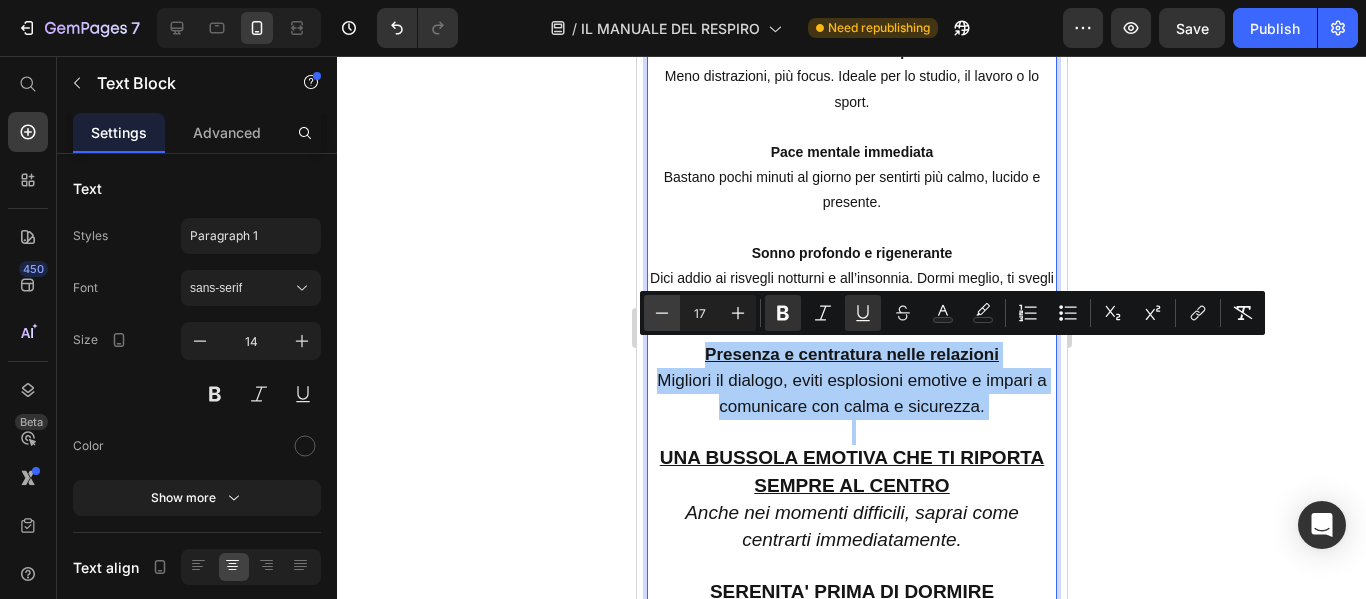 click on "Minus" at bounding box center (662, 313) 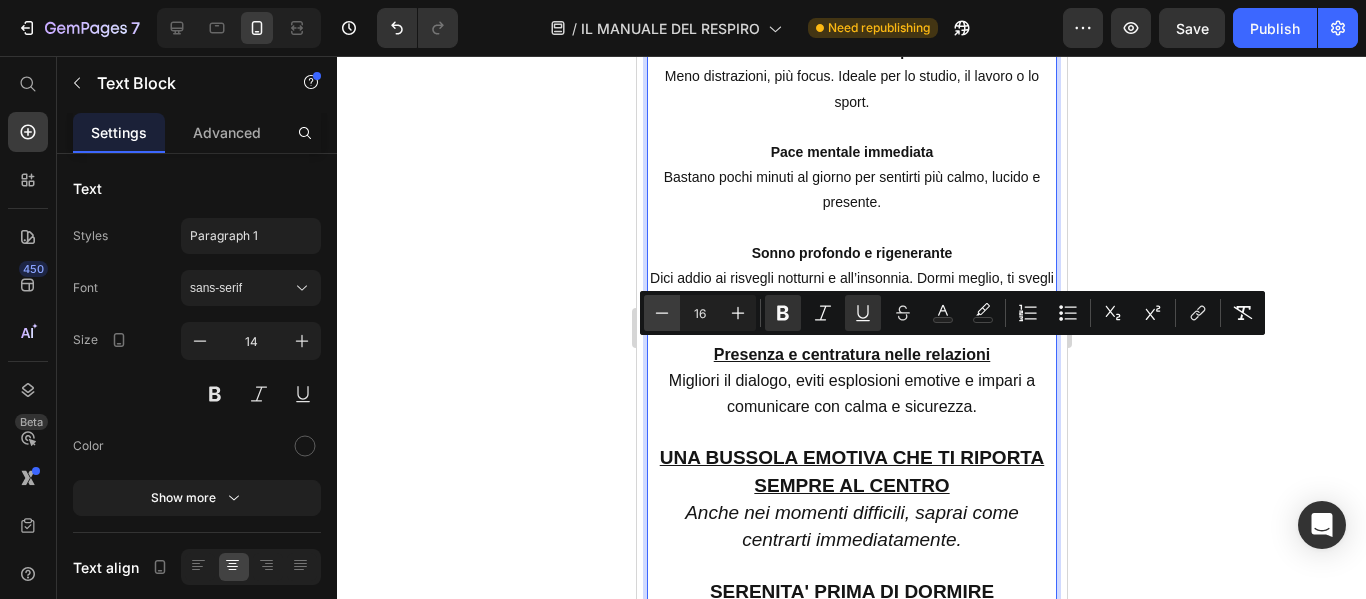click on "Minus" at bounding box center [662, 313] 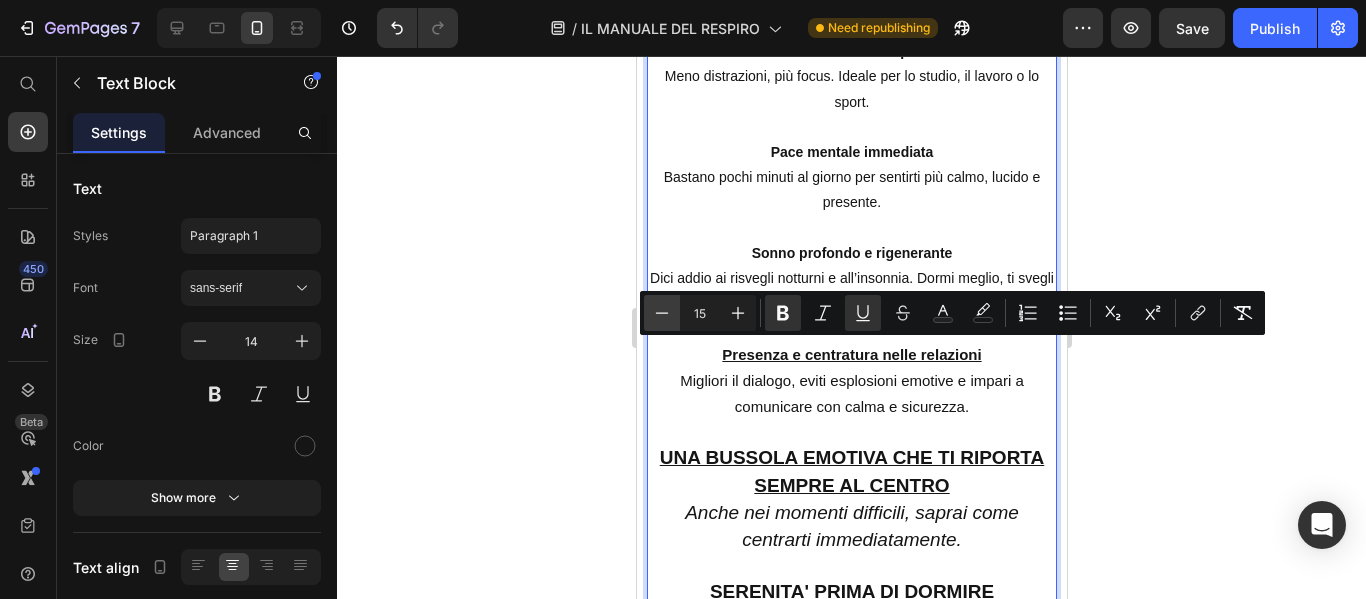 click on "Minus" at bounding box center [662, 313] 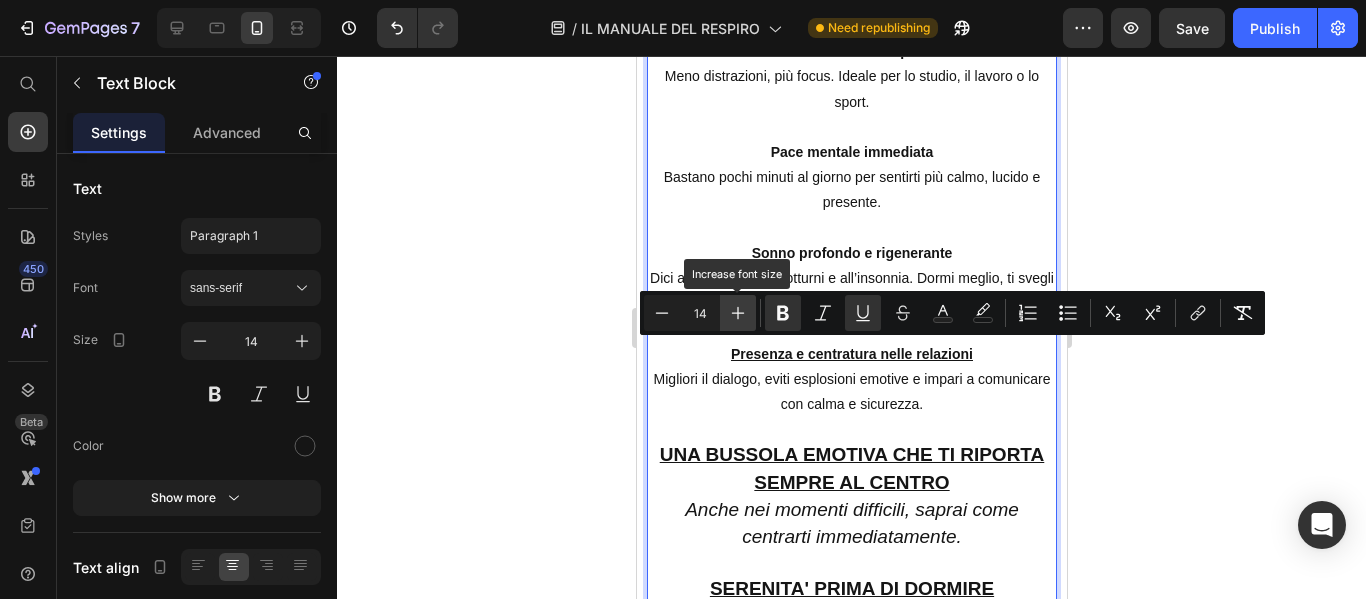 click 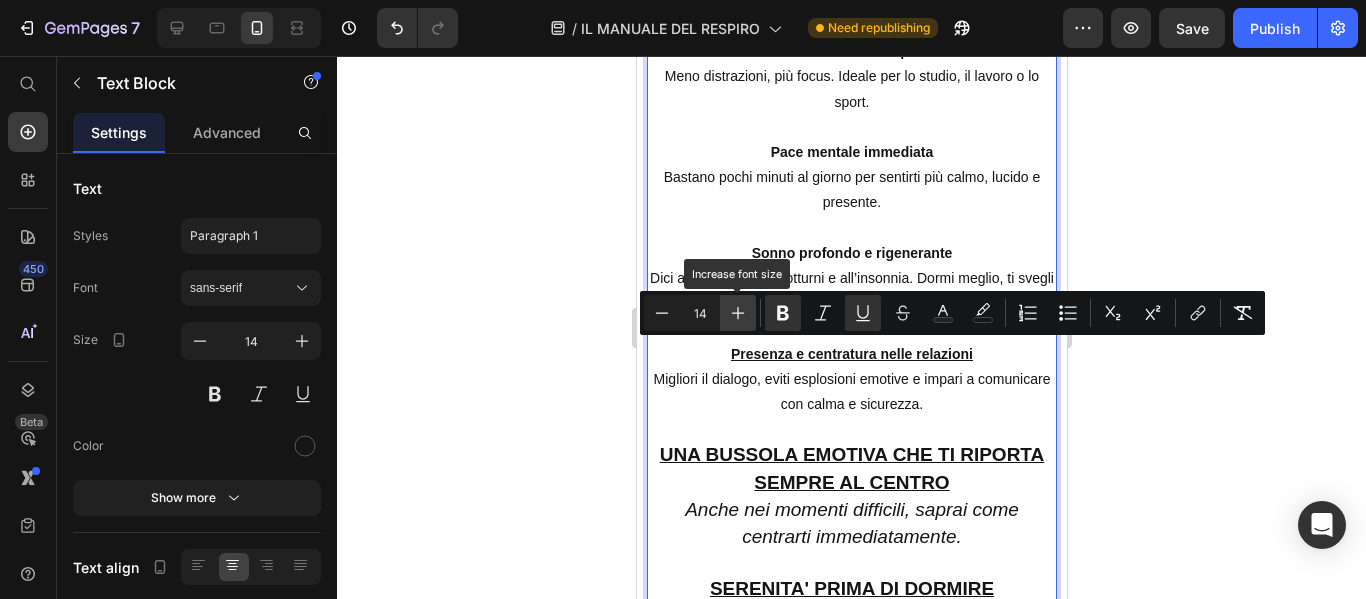 type on "15" 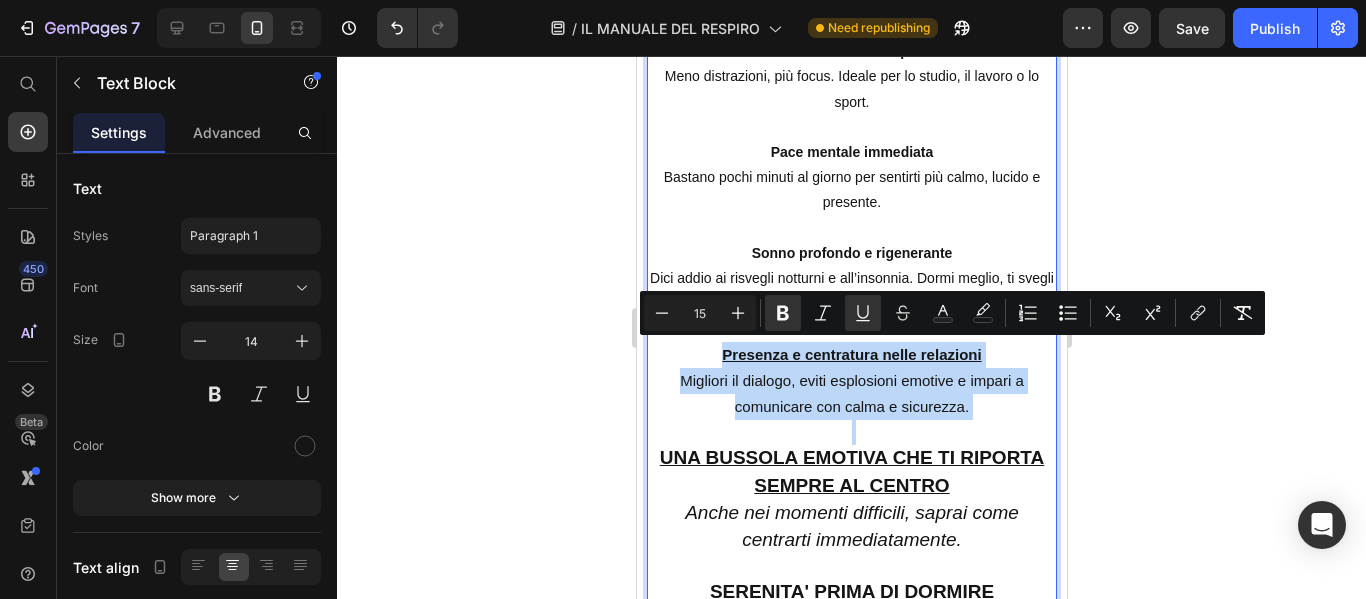 click on "Presenza e centratura nelle relazioni Migliori il dialogo, eviti esplosioni emotive e impari a comunicare con calma e sicurezza." at bounding box center (851, 381) 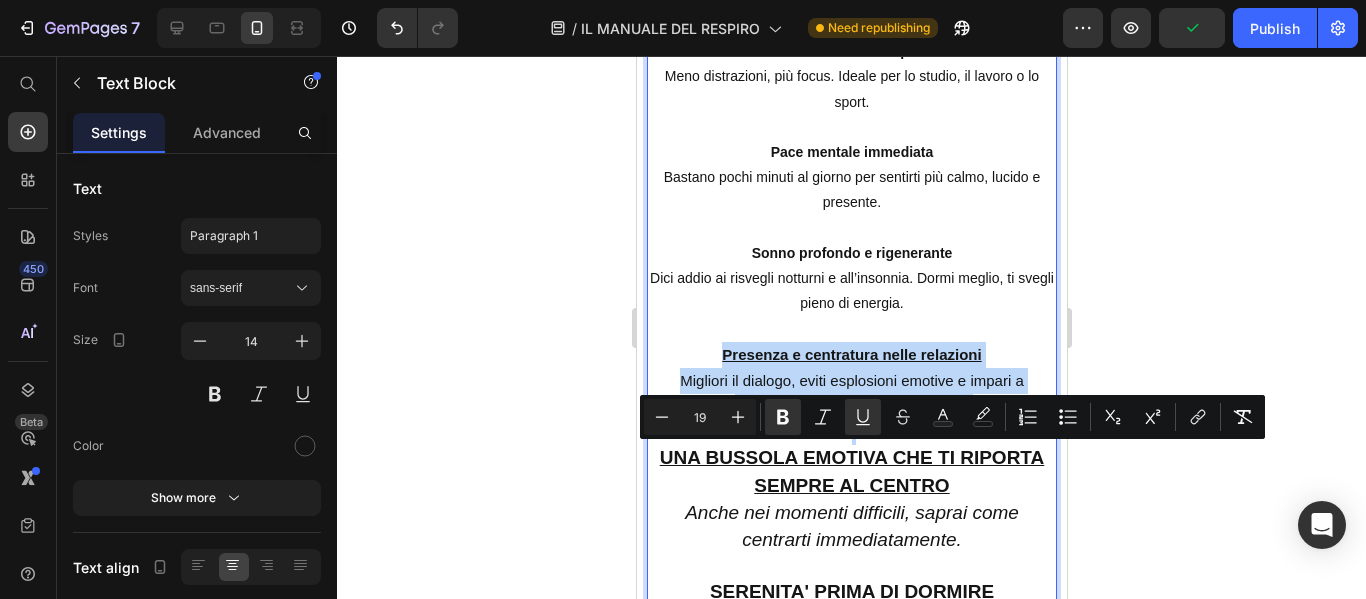 drag, startPoint x: 656, startPoint y: 460, endPoint x: 979, endPoint y: 536, distance: 331.82074 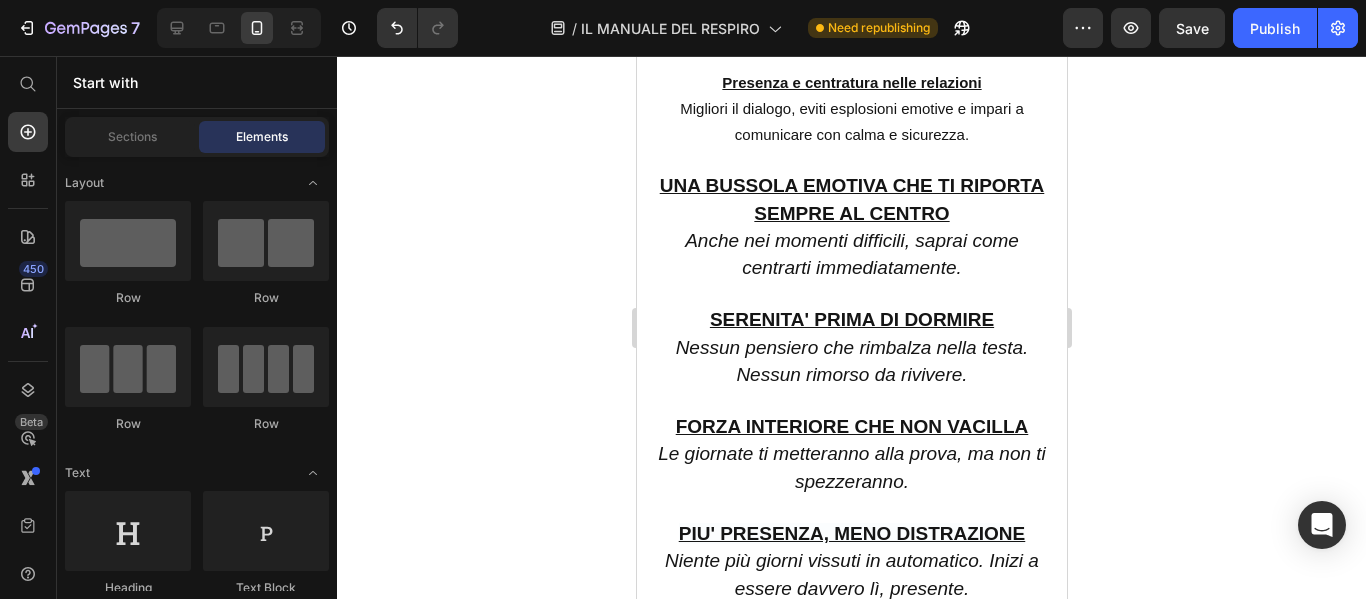 scroll, scrollTop: 4447, scrollLeft: 0, axis: vertical 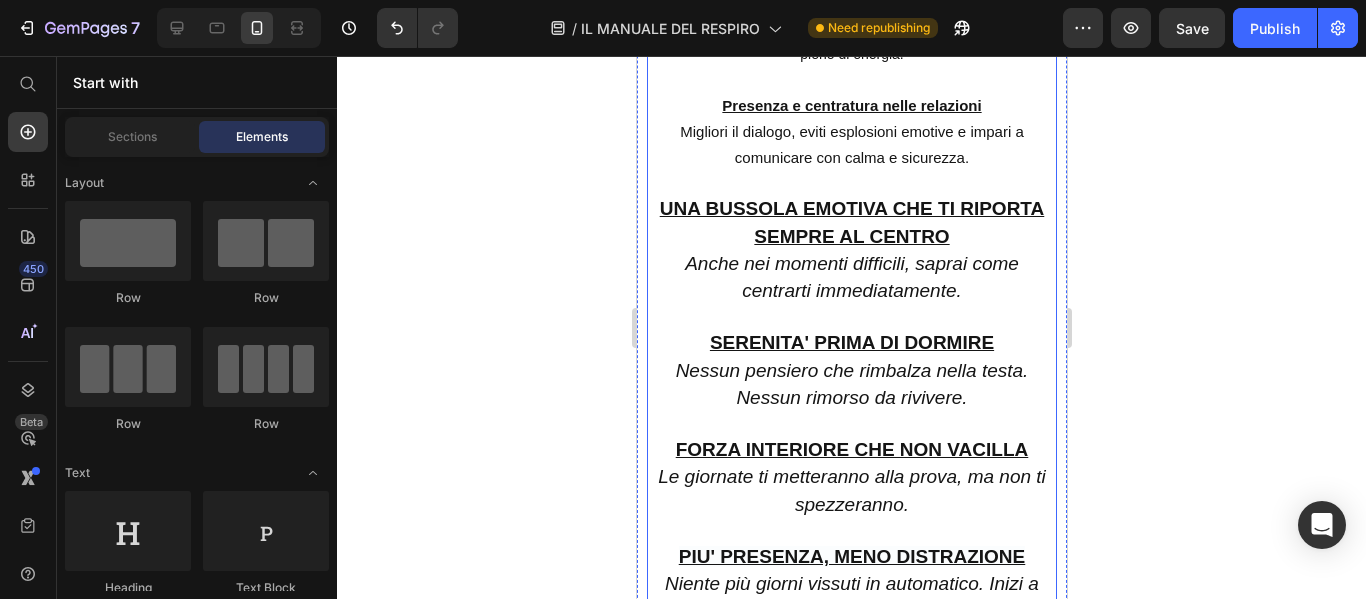 drag, startPoint x: 1000, startPoint y: 192, endPoint x: 986, endPoint y: 171, distance: 25.23886 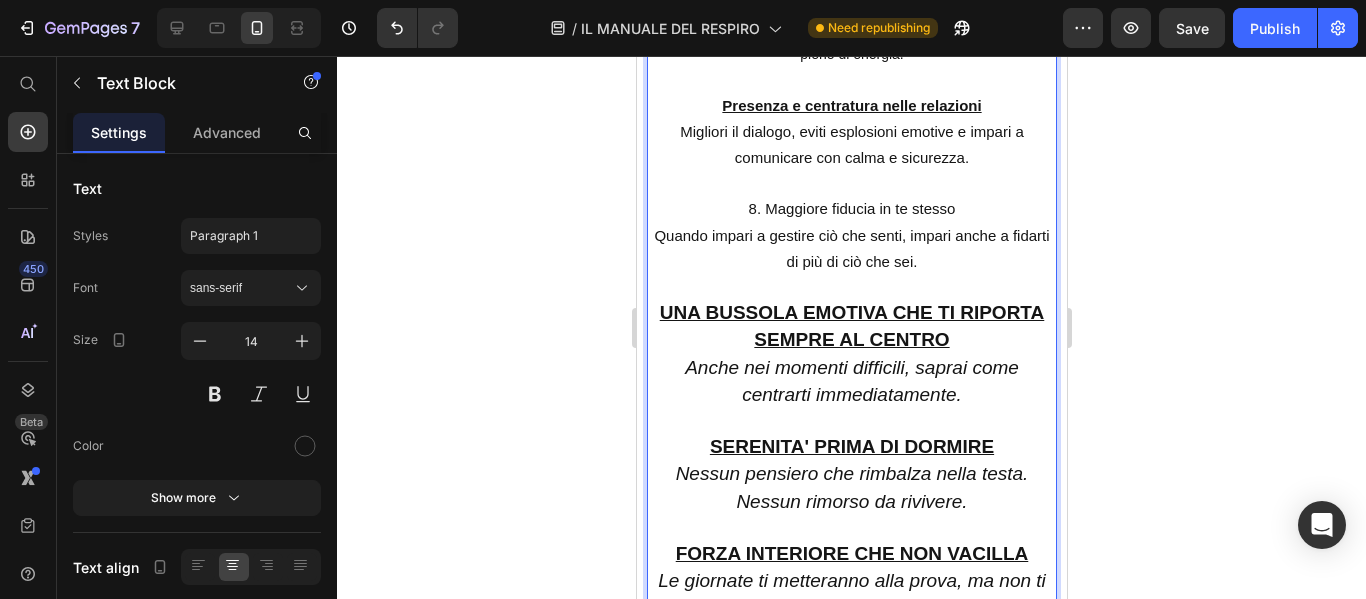 click on "8. Maggiore fiducia in te stesso Quando impari a gestire ciò che senti, impari anche a fidarti di più di ciò che sei." at bounding box center (851, 235) 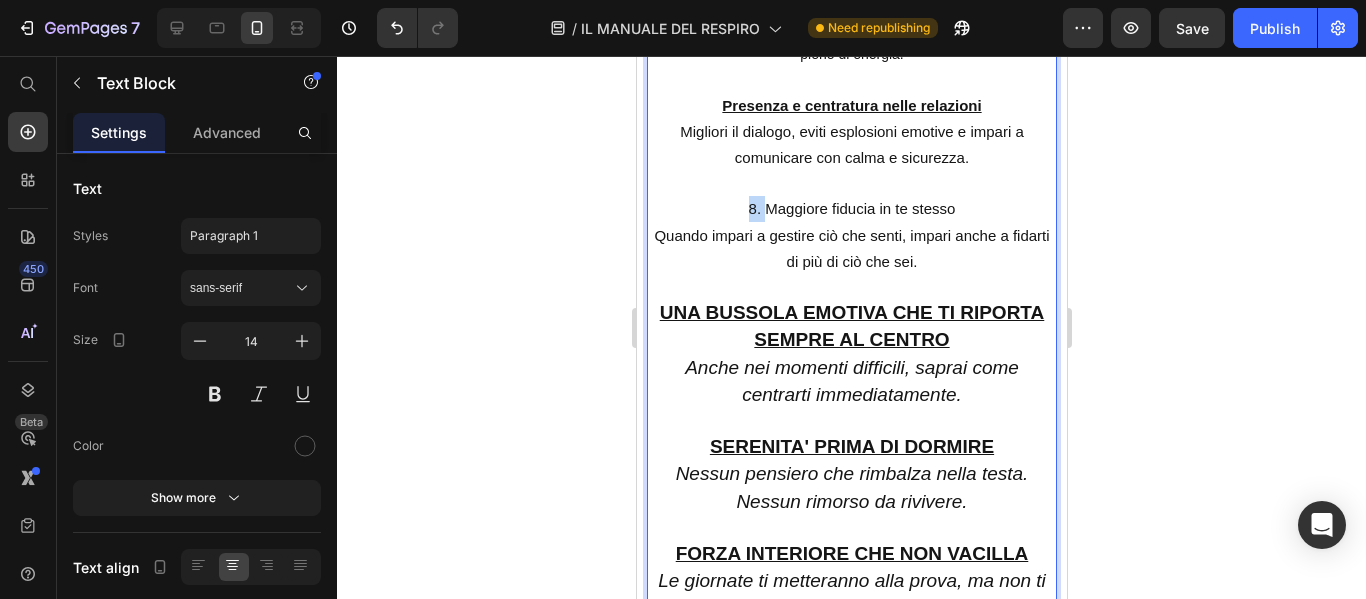 drag, startPoint x: 758, startPoint y: 214, endPoint x: 720, endPoint y: 210, distance: 38.209946 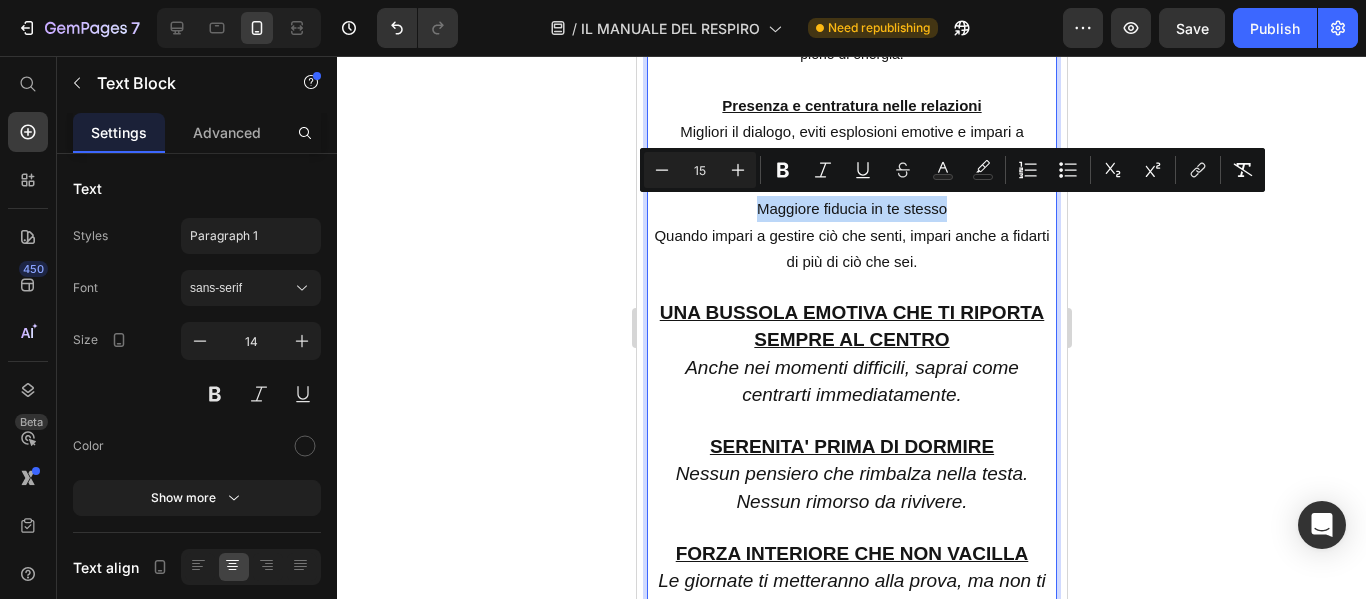 drag, startPoint x: 720, startPoint y: 210, endPoint x: 937, endPoint y: 216, distance: 217.08293 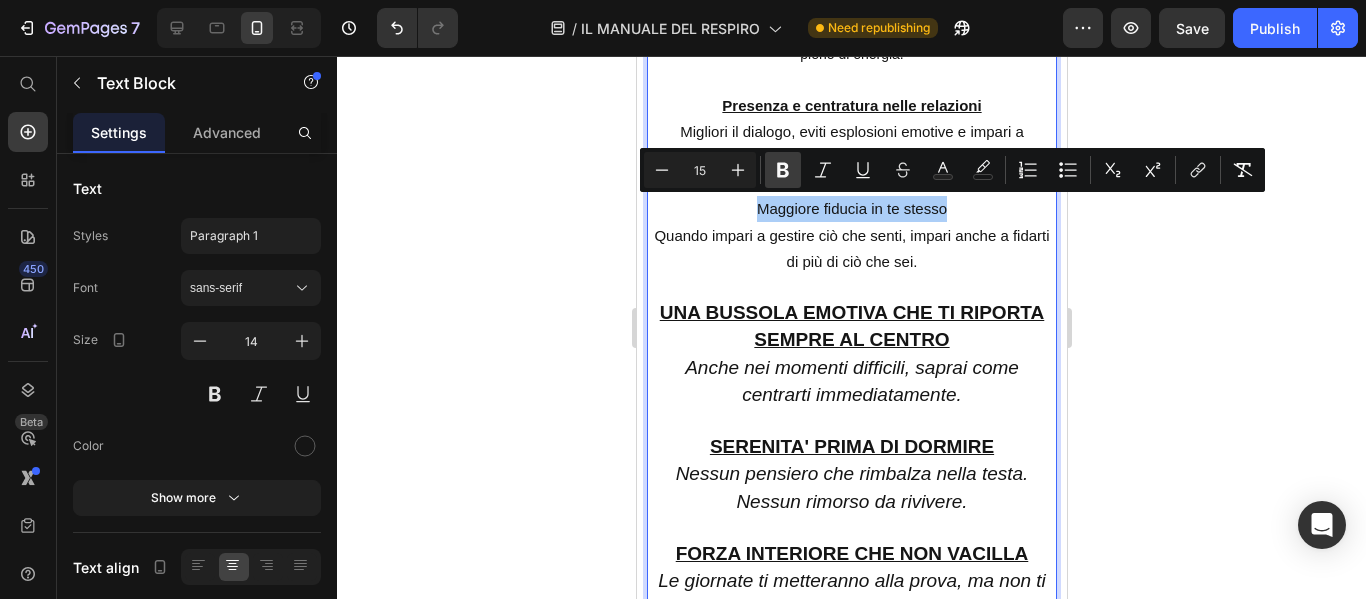click 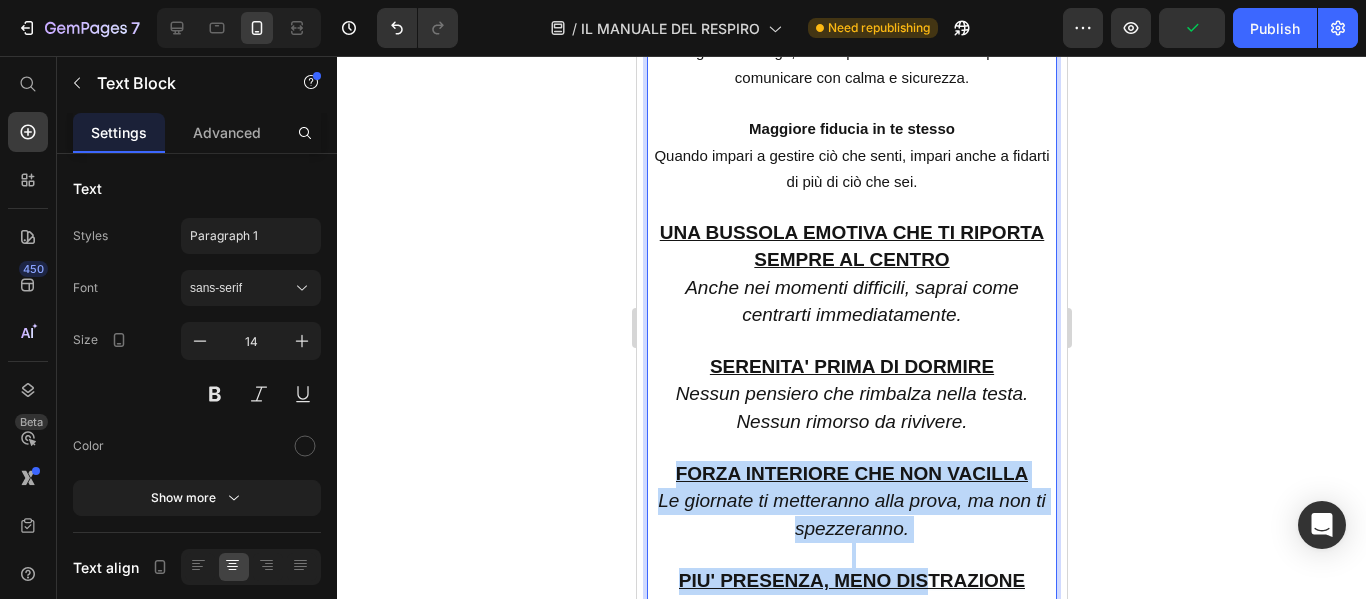 scroll, scrollTop: 4545, scrollLeft: 0, axis: vertical 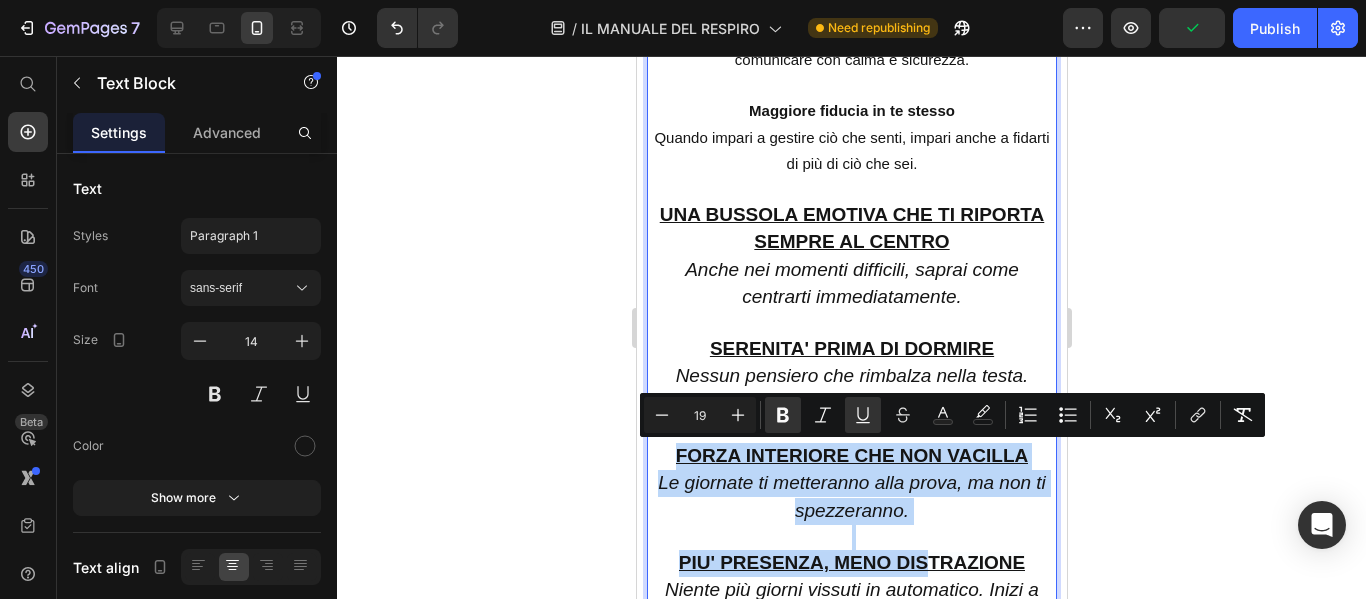 drag, startPoint x: 667, startPoint y: 553, endPoint x: 949, endPoint y: 503, distance: 286.39832 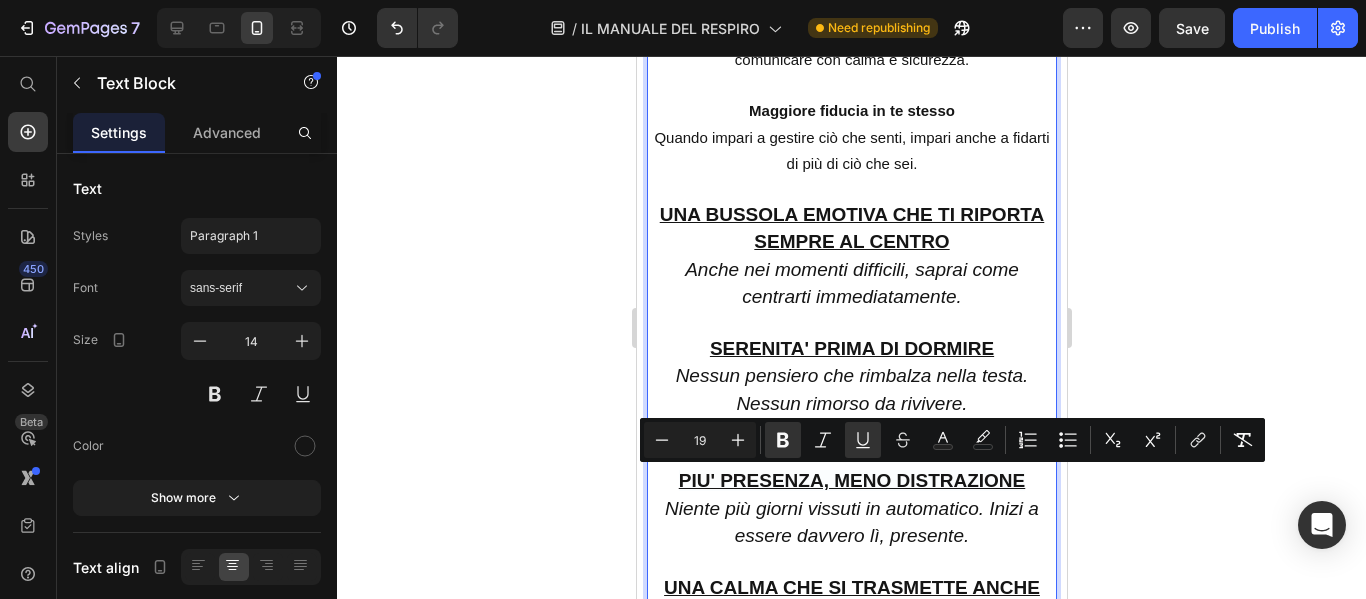 drag, startPoint x: 663, startPoint y: 475, endPoint x: 992, endPoint y: 543, distance: 335.95386 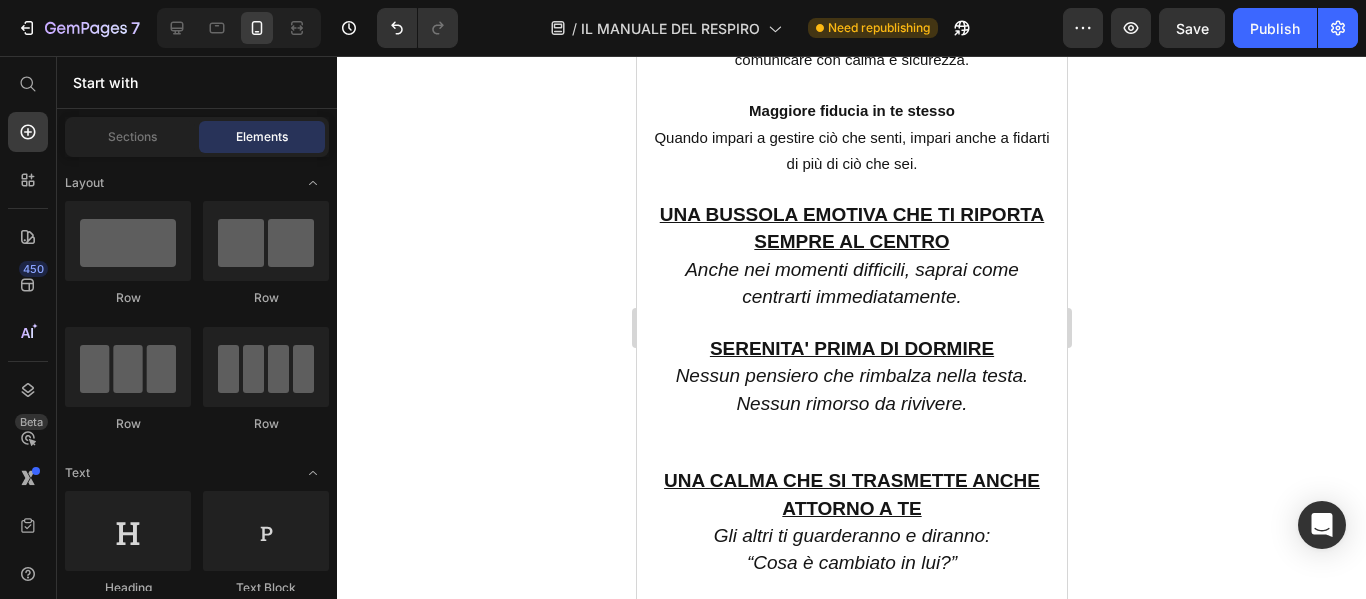 scroll, scrollTop: 4578, scrollLeft: 0, axis: vertical 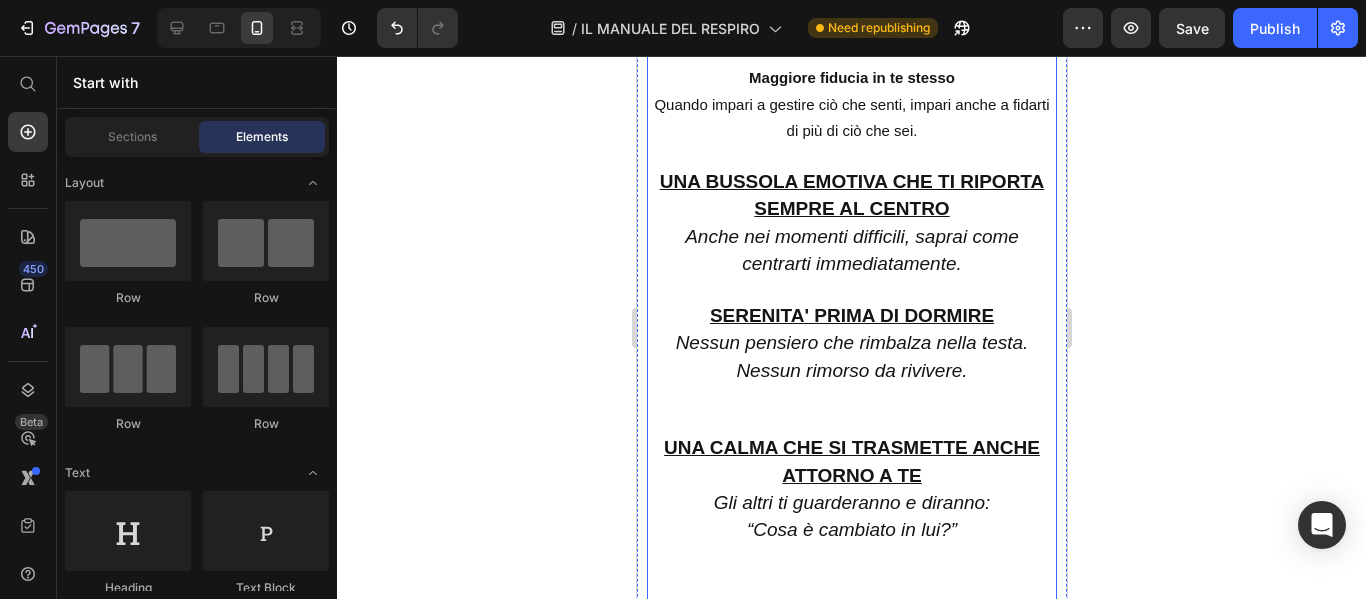 click at bounding box center [851, 156] 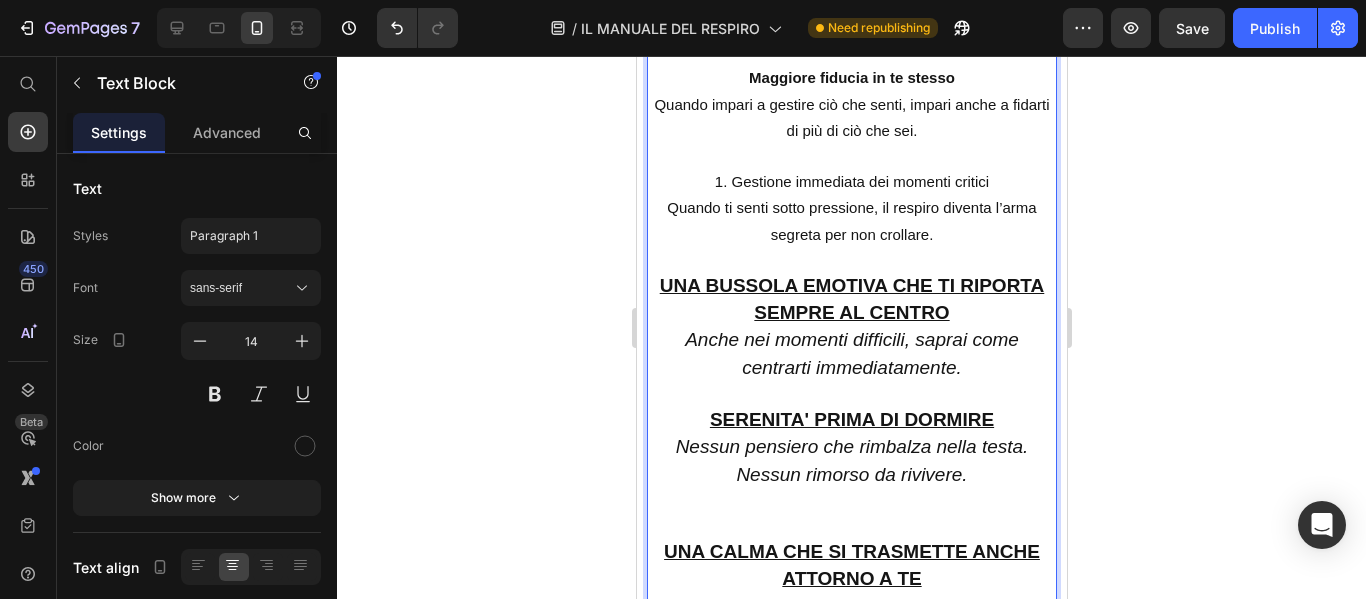 click on "1. Gestione immediata dei momenti critici" at bounding box center (851, 181) 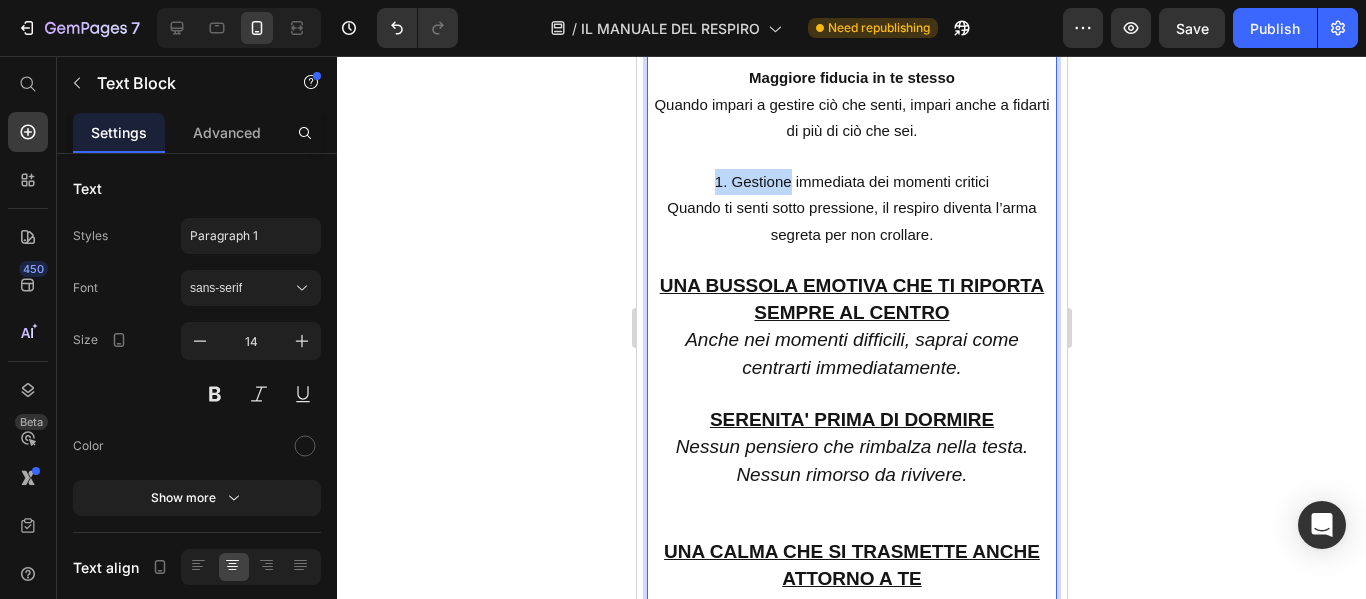 drag, startPoint x: 724, startPoint y: 185, endPoint x: 700, endPoint y: 183, distance: 24.083189 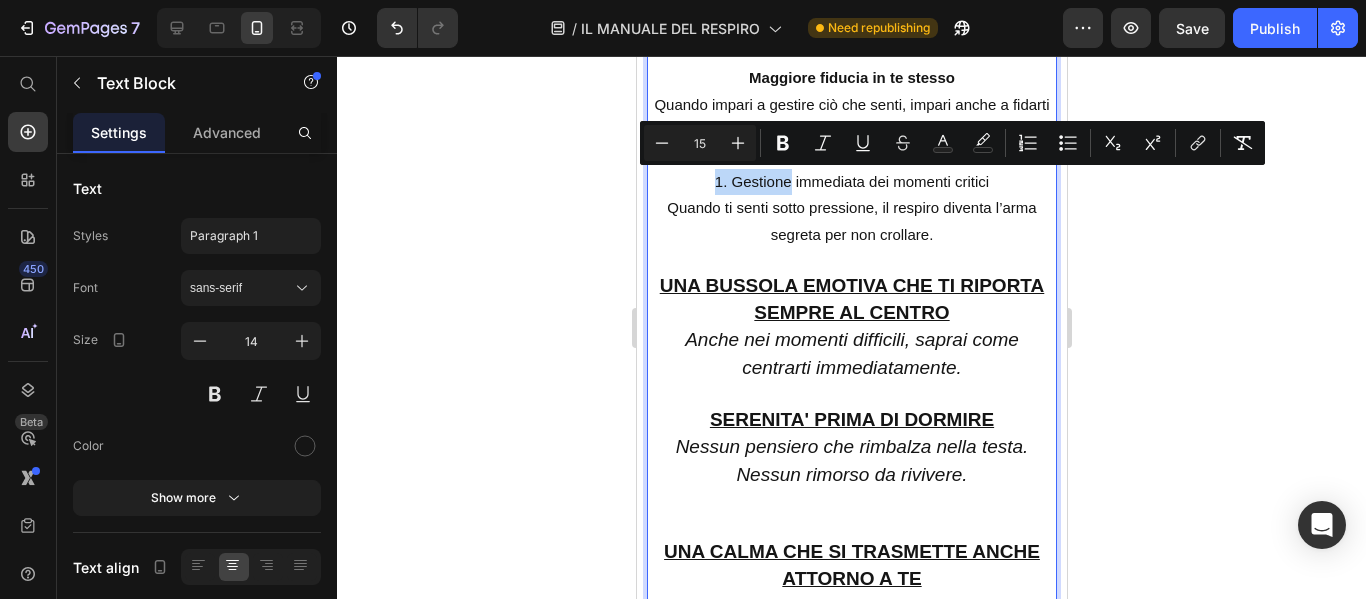 click on "1. Gestione immediata dei momenti critici Quando ti senti sotto pressione, il respiro diventa l’arma segreta per non crollare." at bounding box center [851, 208] 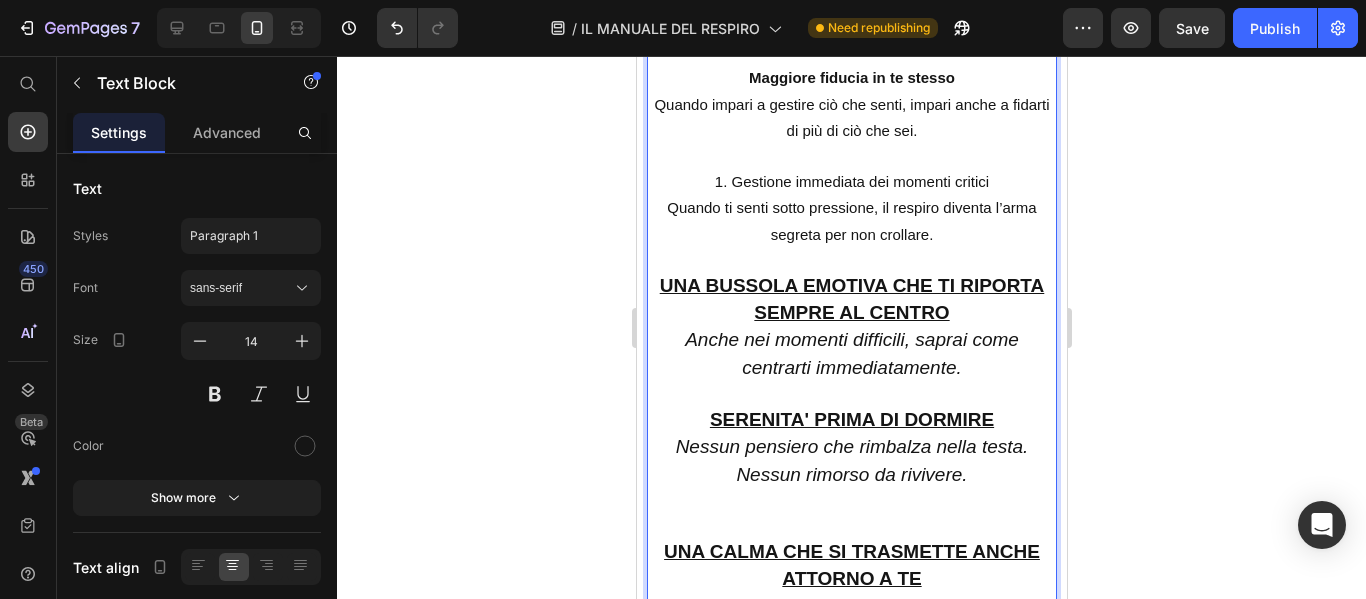 click on "1. Gestione immediata dei momenti critici" at bounding box center [851, 181] 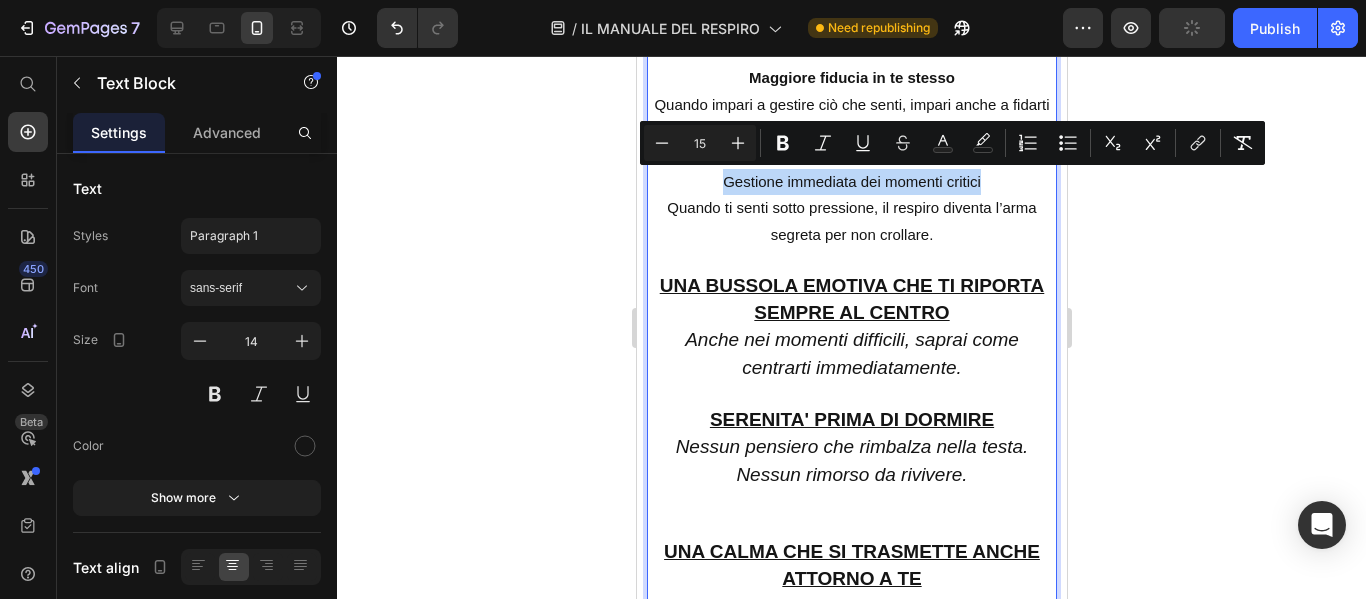 drag, startPoint x: 859, startPoint y: 193, endPoint x: 987, endPoint y: 187, distance: 128.14055 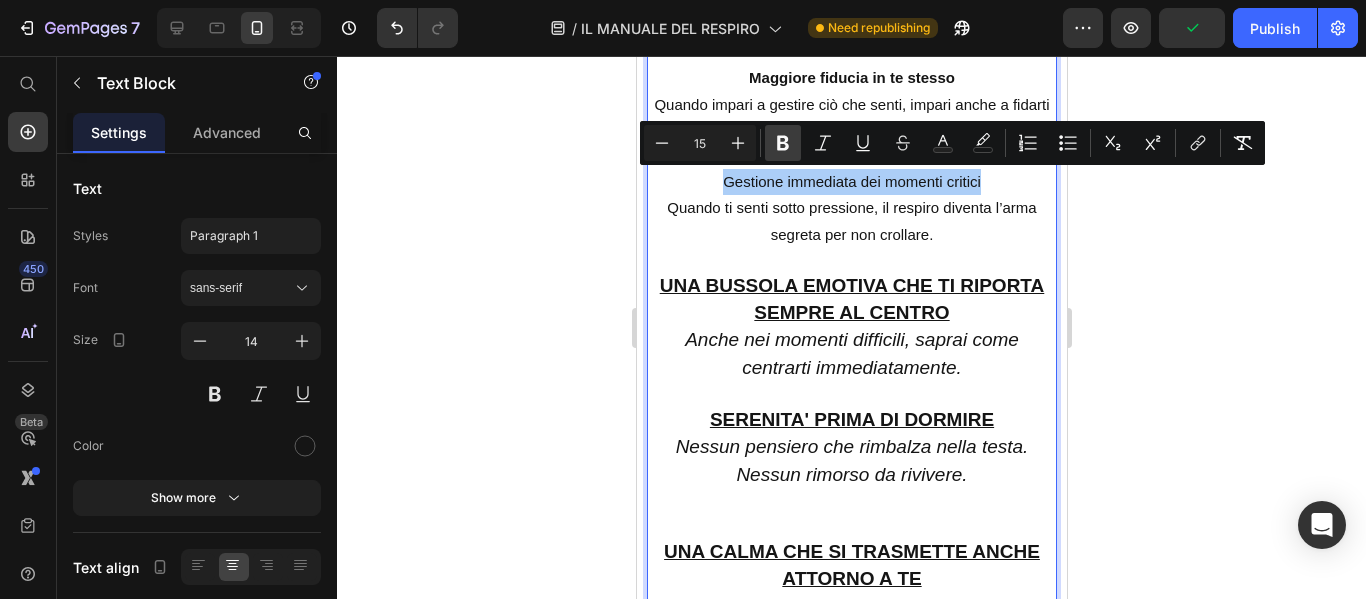 click 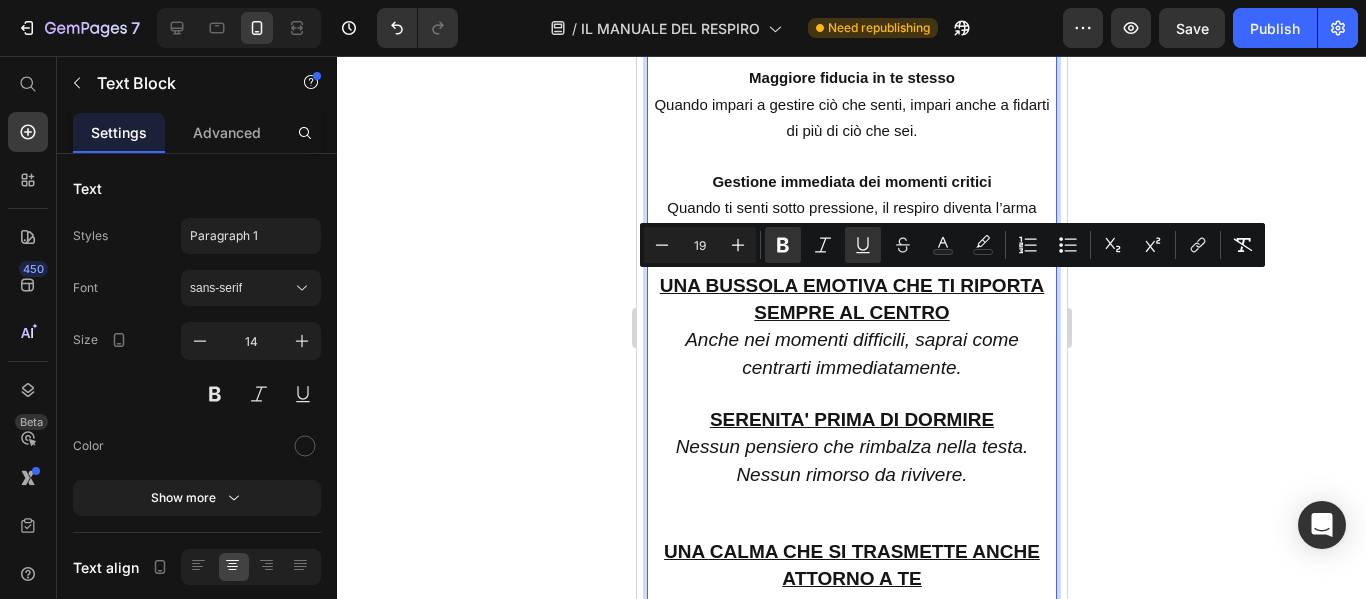 drag, startPoint x: 656, startPoint y: 286, endPoint x: 994, endPoint y: 377, distance: 350.0357 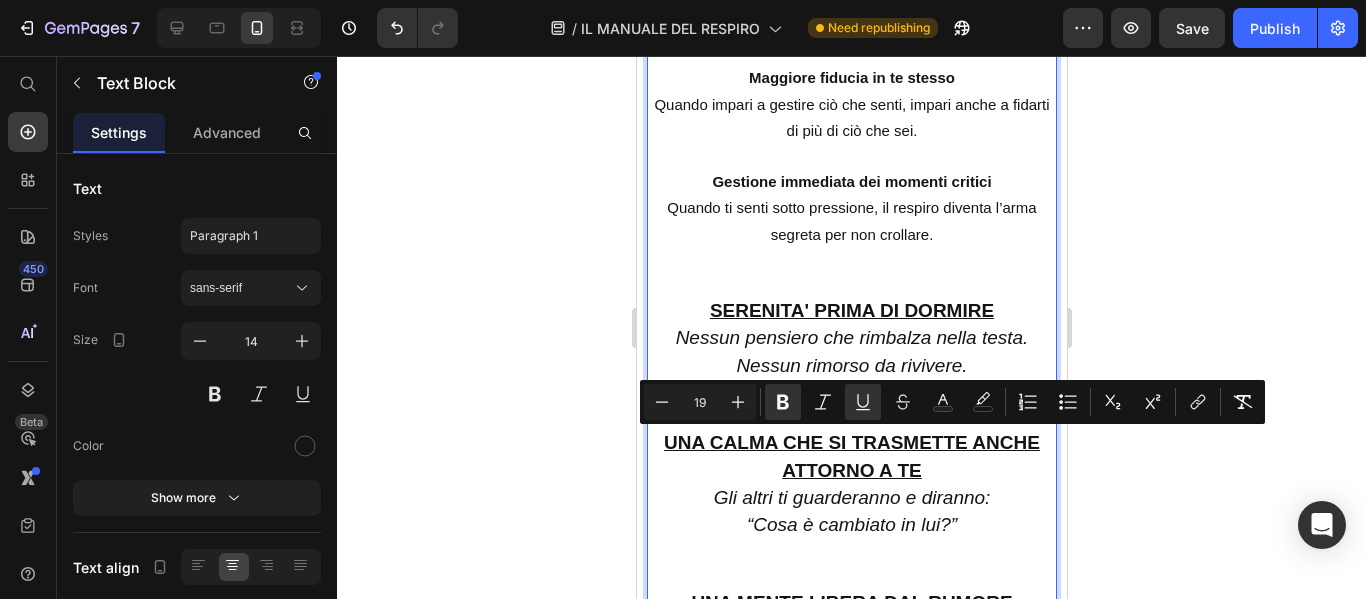 drag, startPoint x: 658, startPoint y: 443, endPoint x: 956, endPoint y: 529, distance: 310.16125 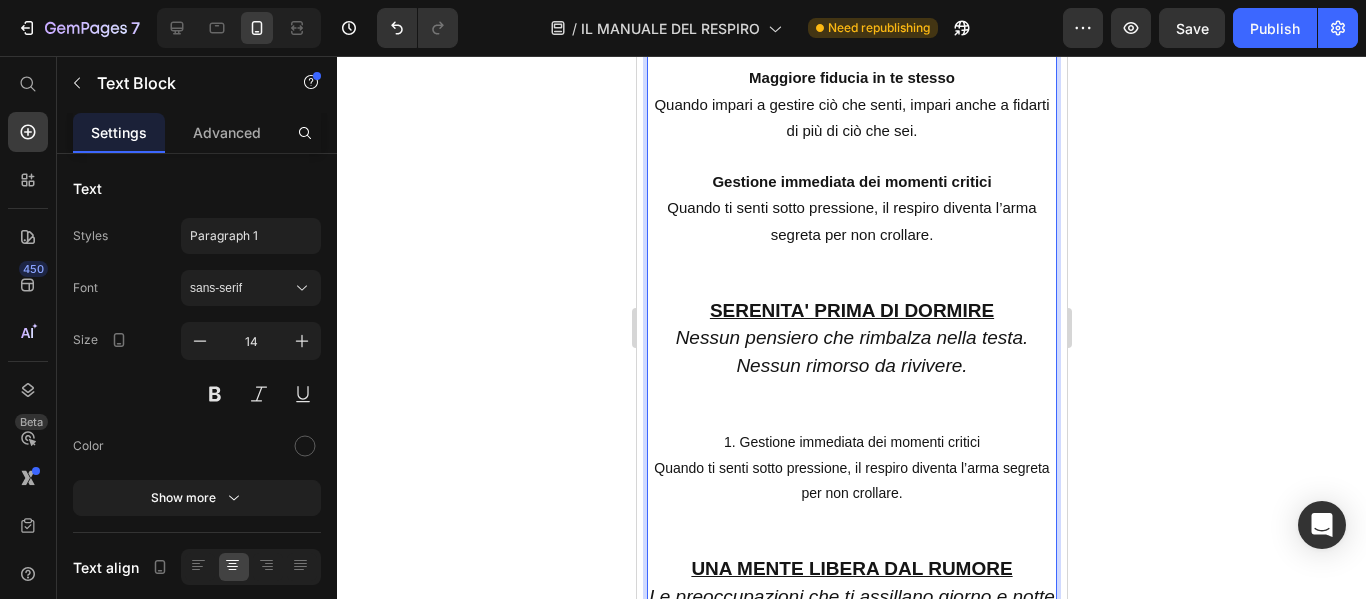 click on "1. Gestione immediata dei momenti critici Quando ti senti sotto pressione, il respiro diventa l’arma segreta per non crollare." at bounding box center (851, 493) 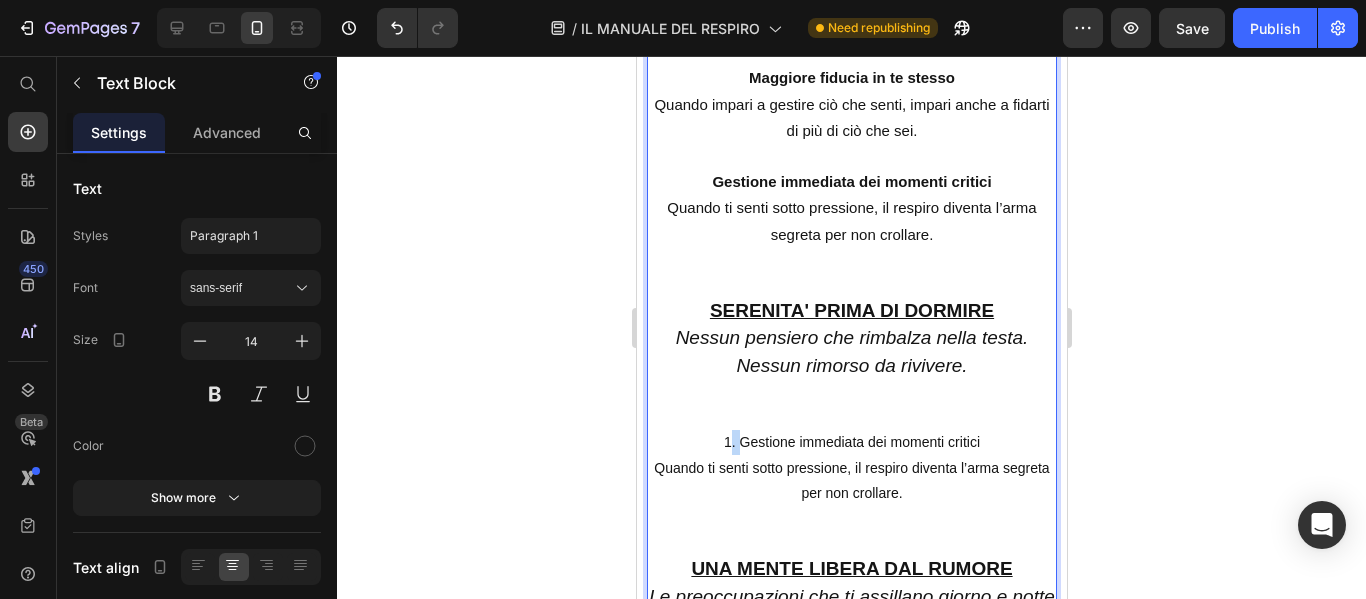 drag, startPoint x: 734, startPoint y: 442, endPoint x: 719, endPoint y: 444, distance: 15.132746 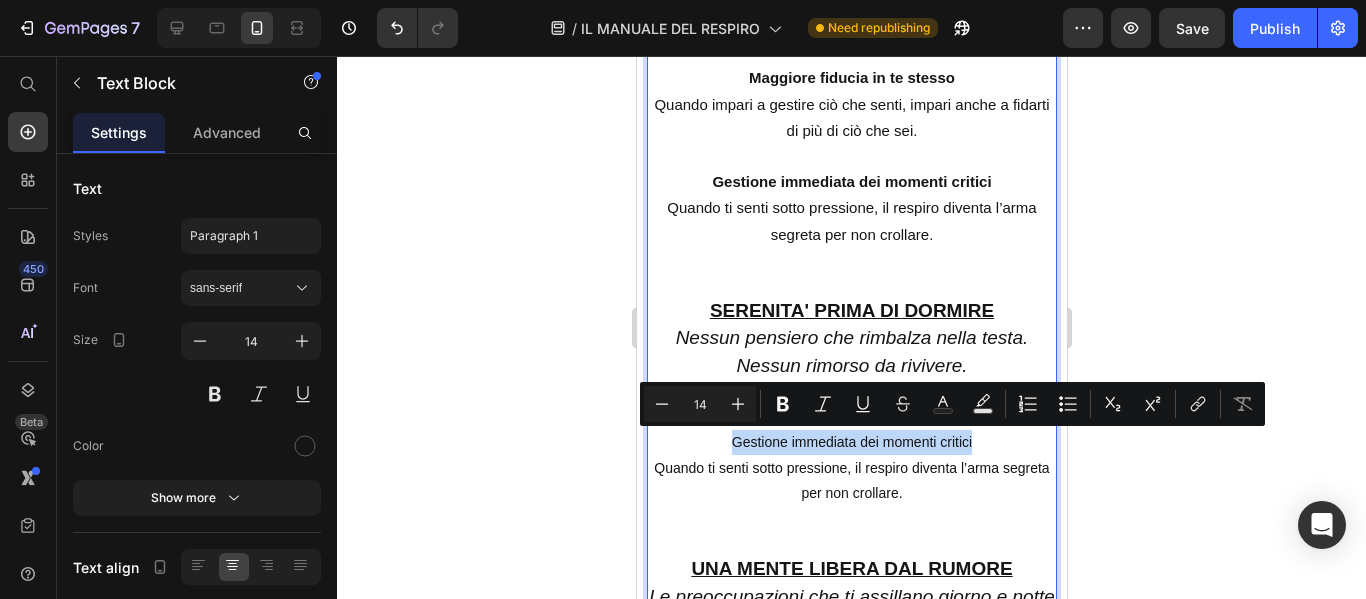 drag, startPoint x: 719, startPoint y: 444, endPoint x: 995, endPoint y: 446, distance: 276.00723 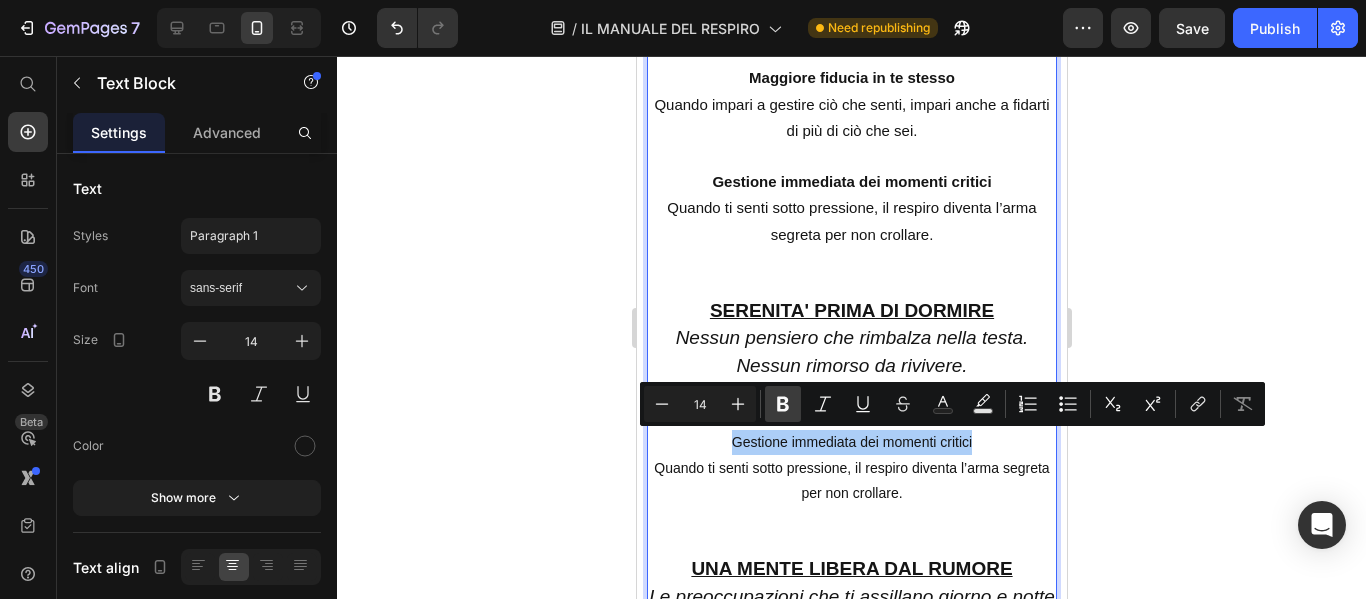 click 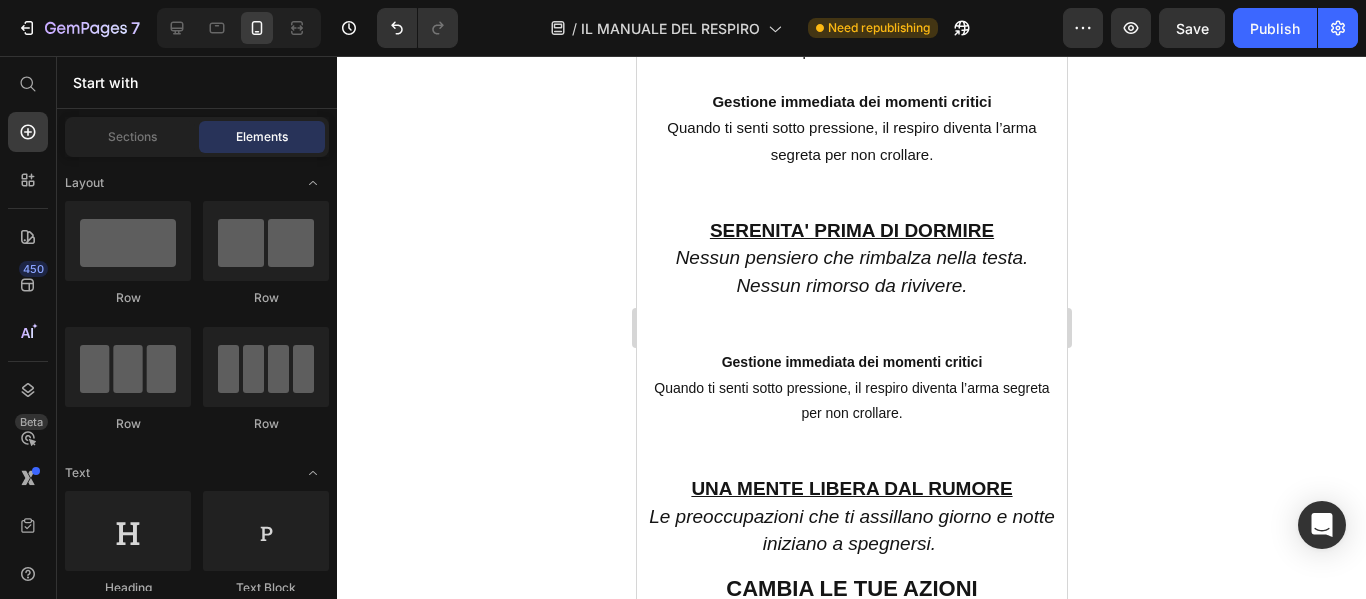scroll, scrollTop: 4698, scrollLeft: 0, axis: vertical 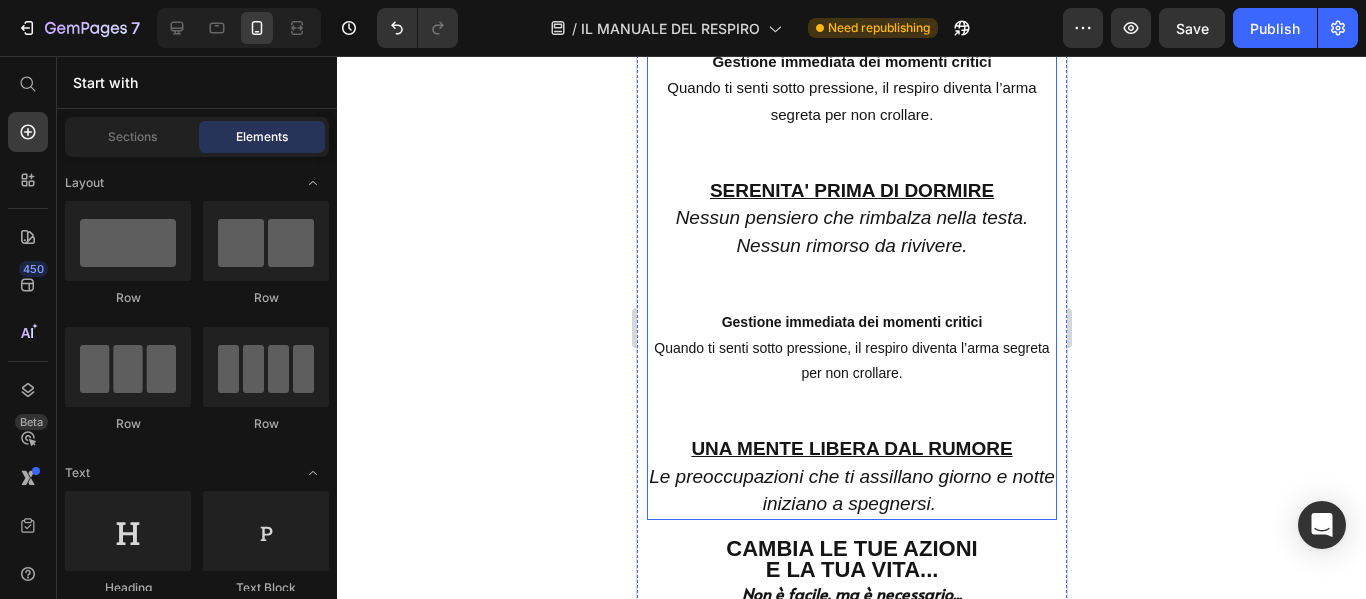 click on "Le preoccupazioni che ti assillano giorno e notte iniziano a spegnersi." at bounding box center (851, 490) 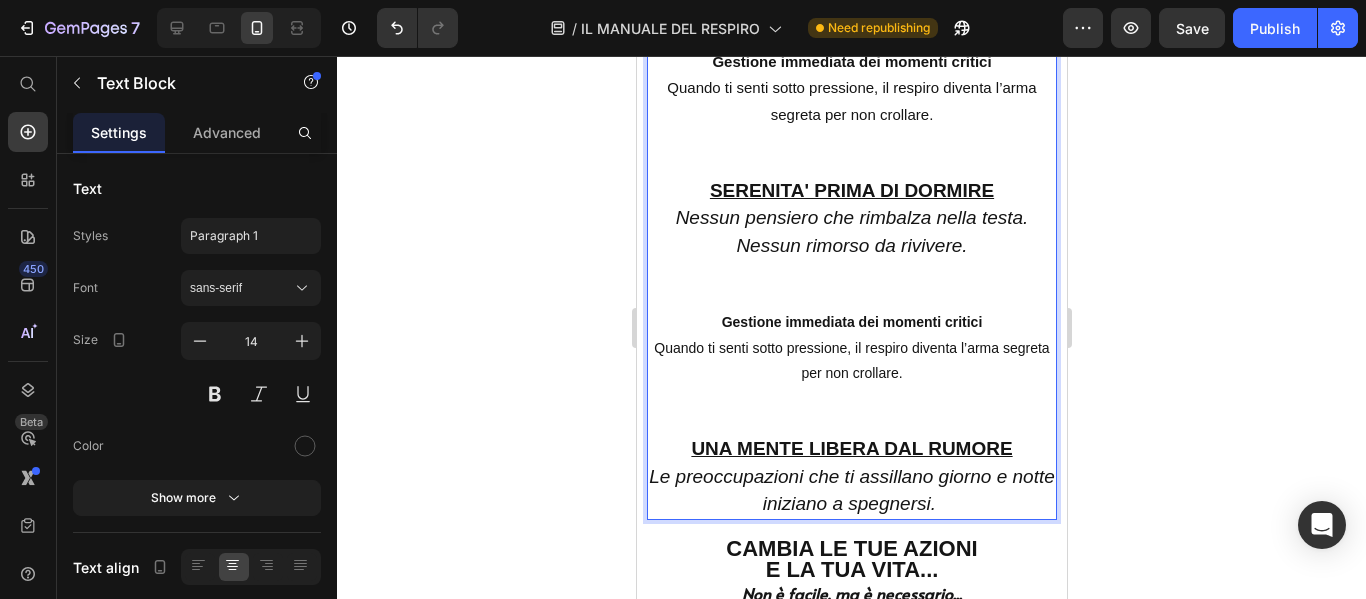 drag, startPoint x: 957, startPoint y: 504, endPoint x: 809, endPoint y: 491, distance: 148.56985 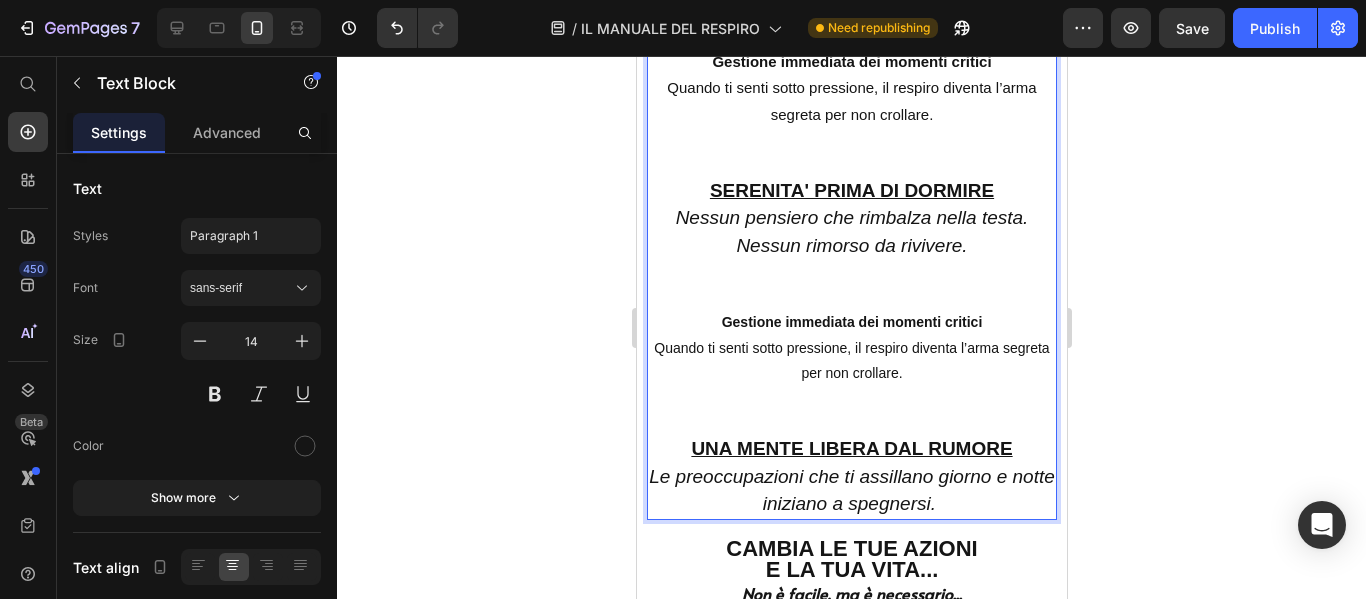 click on "Le preoccupazioni che ti assillano giorno e notte iniziano a spegnersi." at bounding box center [851, 490] 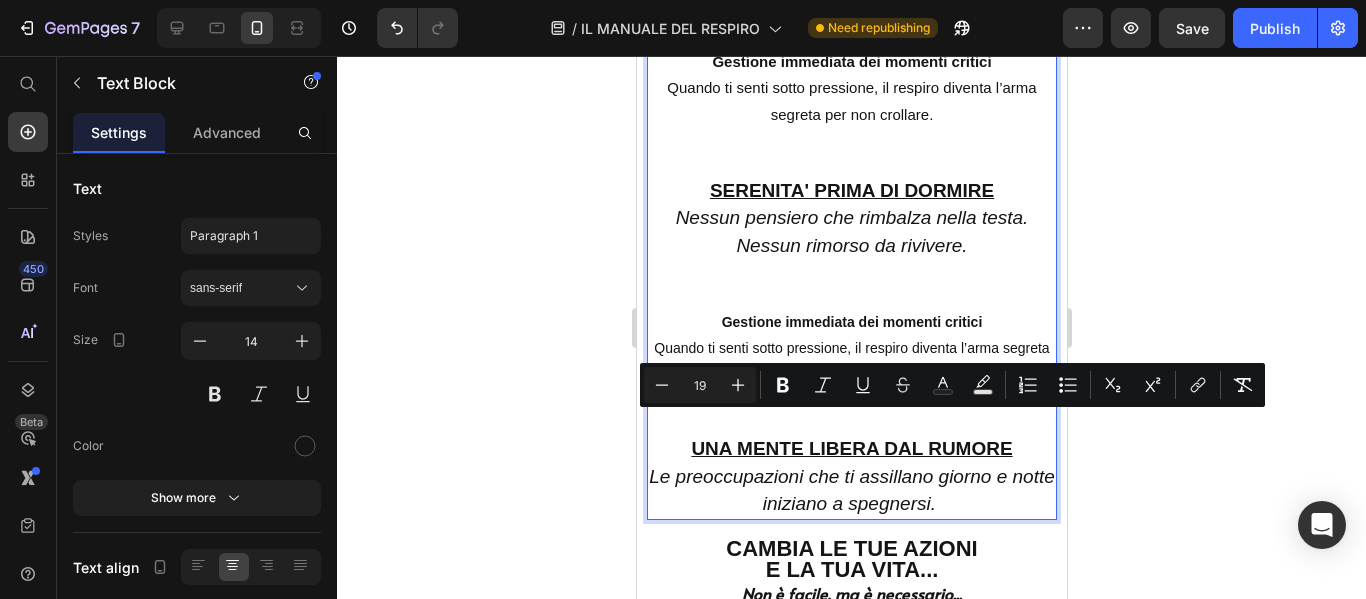 drag, startPoint x: 951, startPoint y: 509, endPoint x: 651, endPoint y: 420, distance: 312.9233 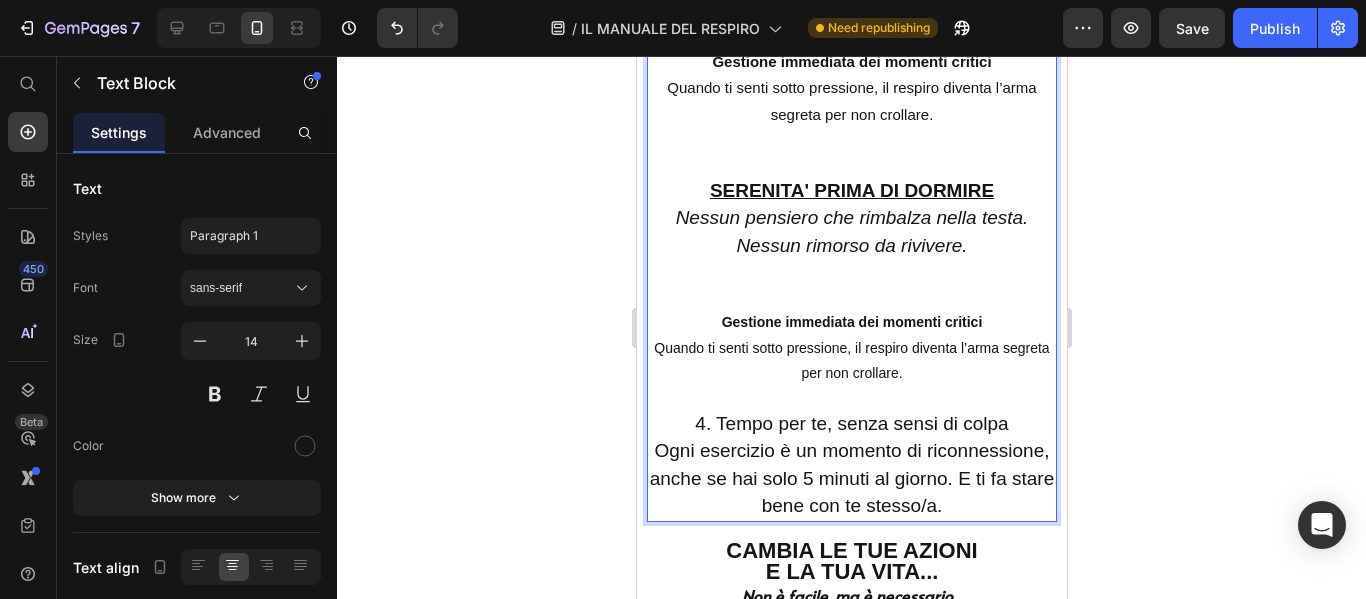 click on "4. Tempo per te, senza sensi di colpa" at bounding box center (850, 423) 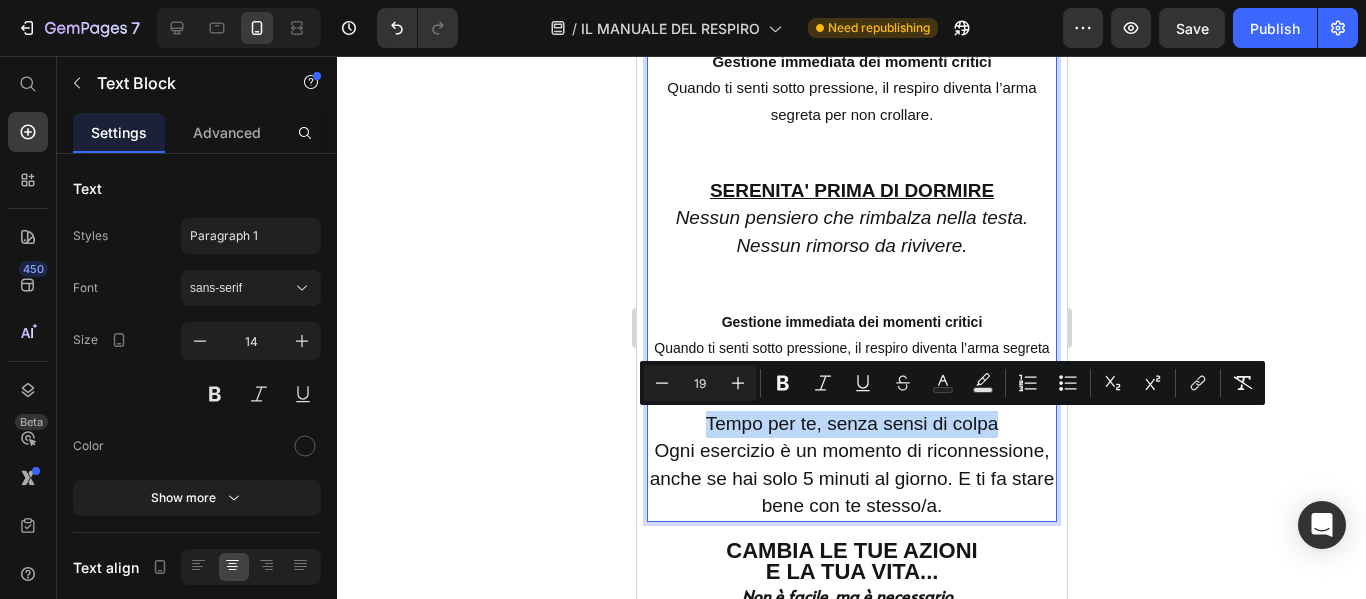 drag, startPoint x: 690, startPoint y: 421, endPoint x: 1005, endPoint y: 422, distance: 315.0016 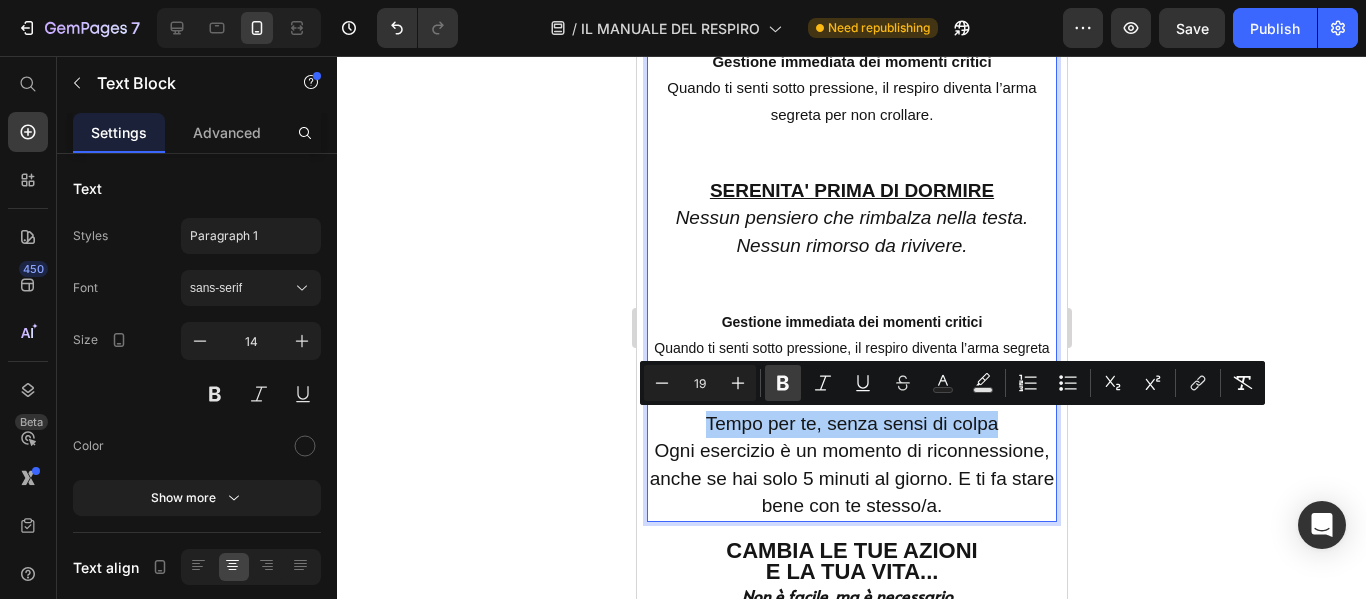 click 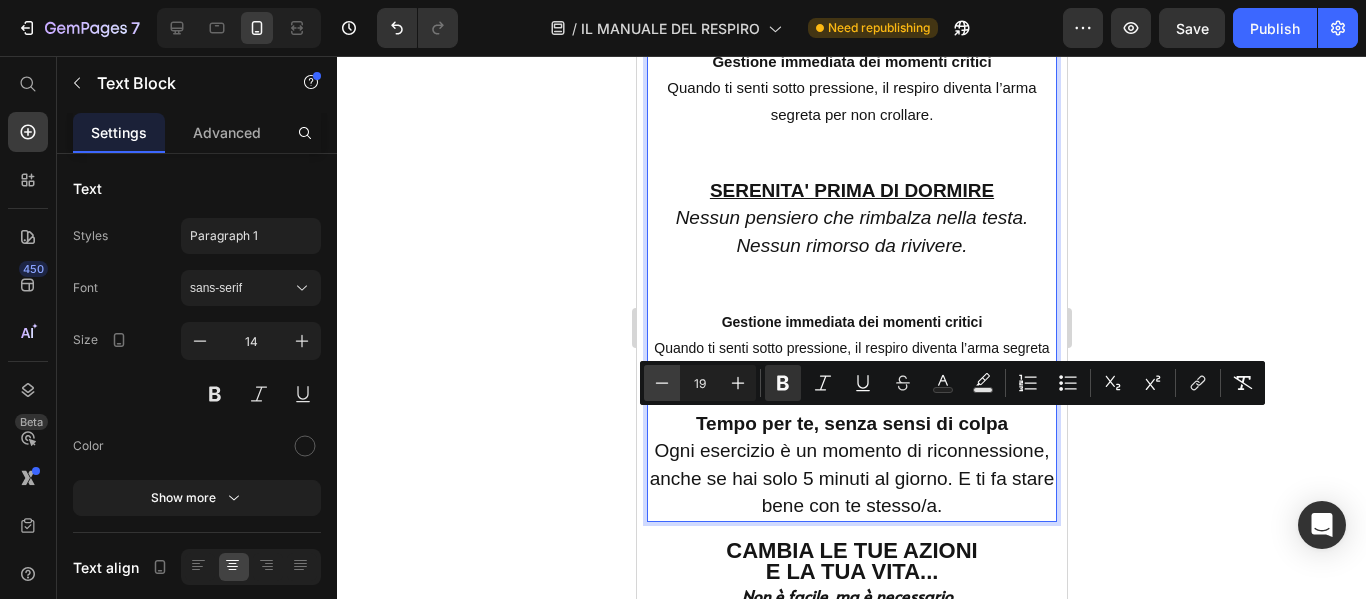 click 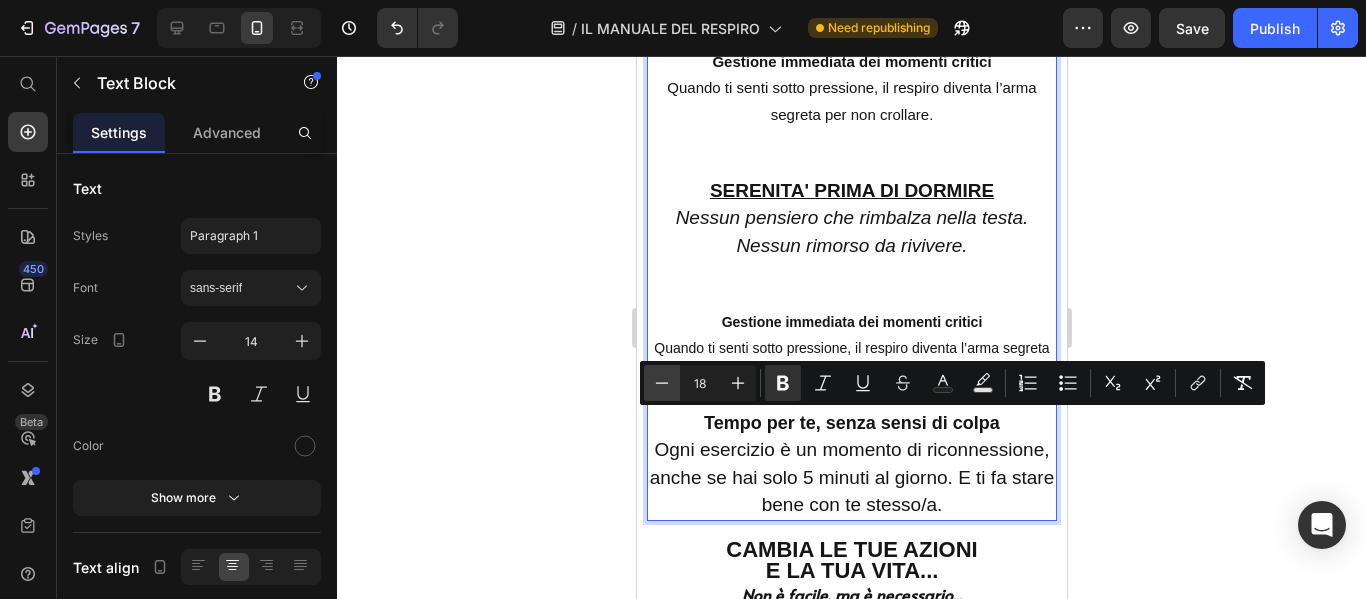 click 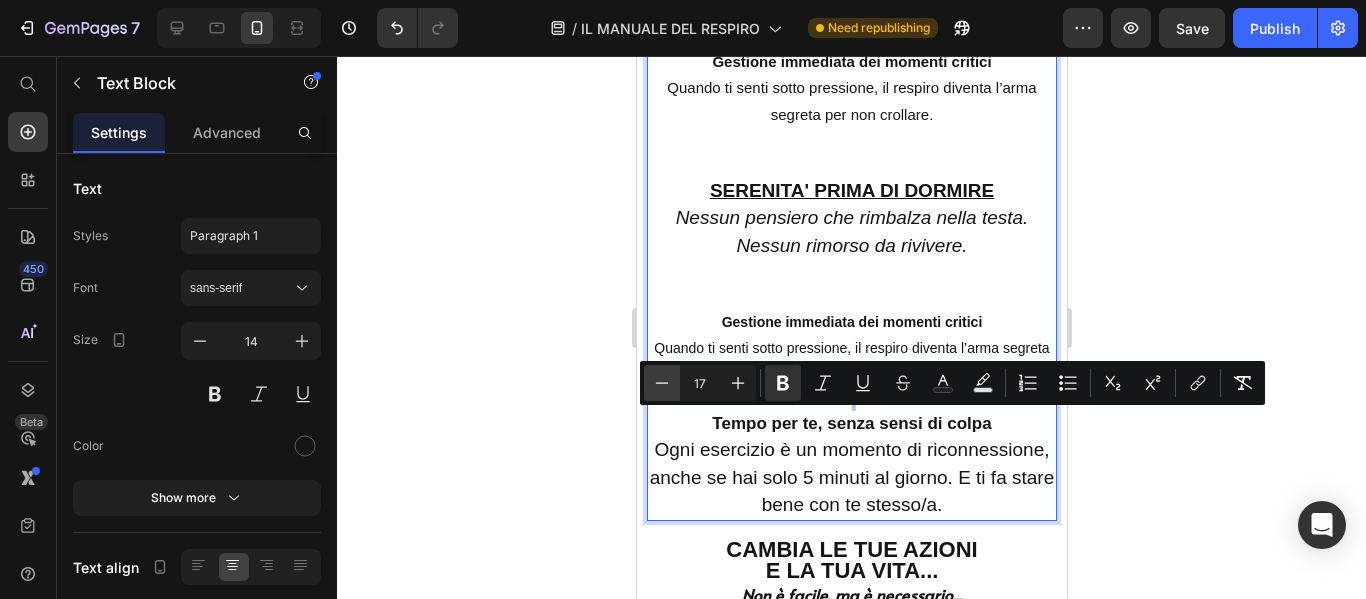 click 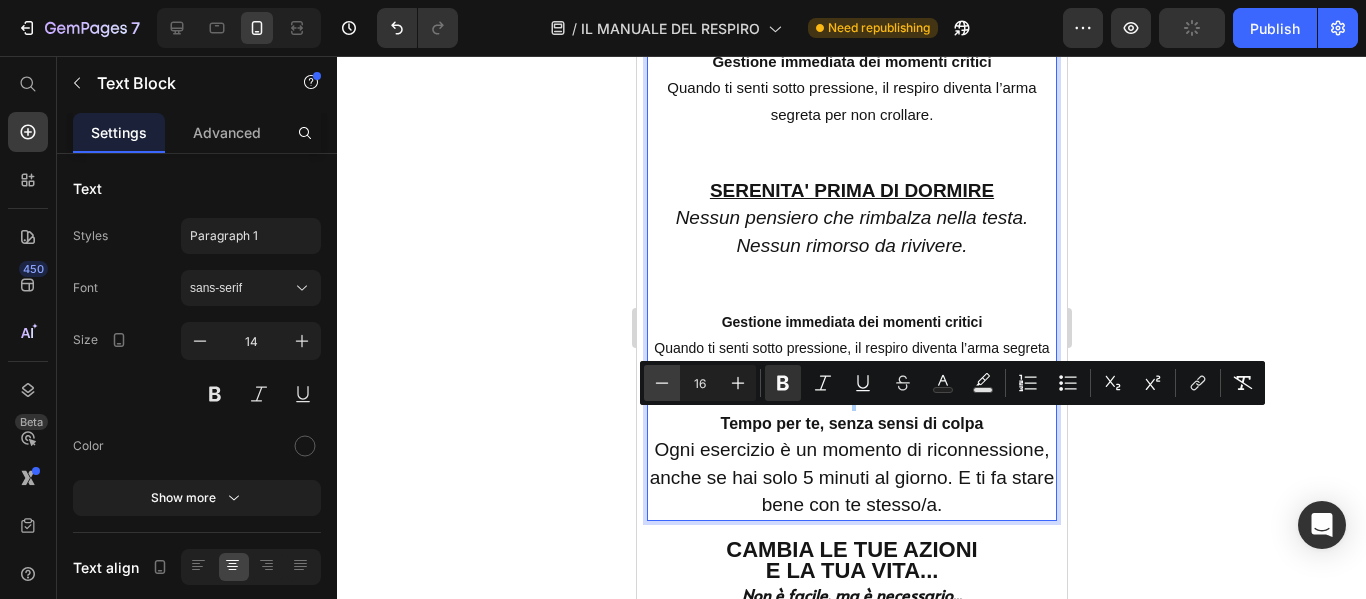 click 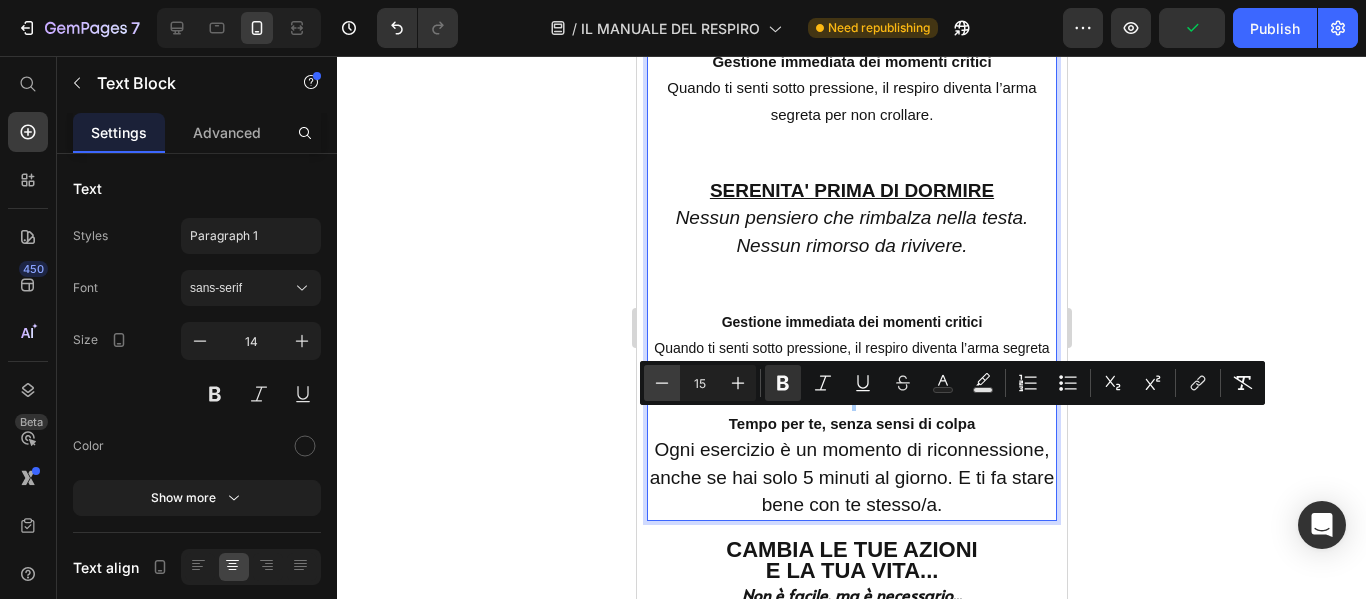 click 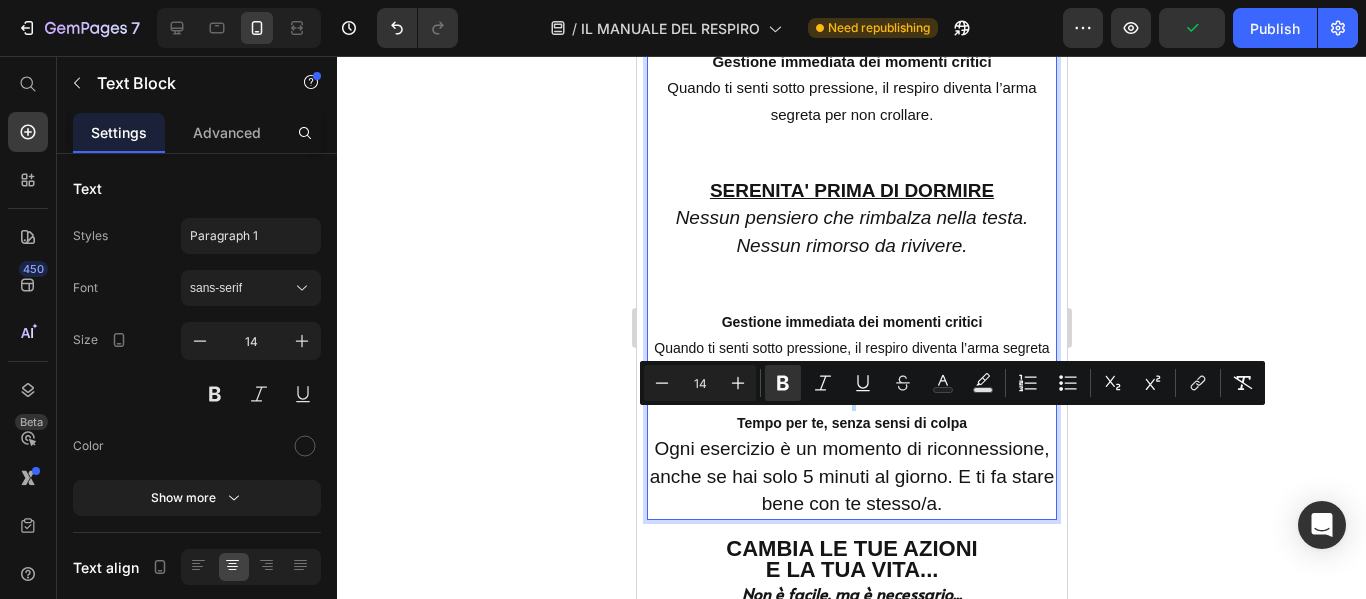 type on "19" 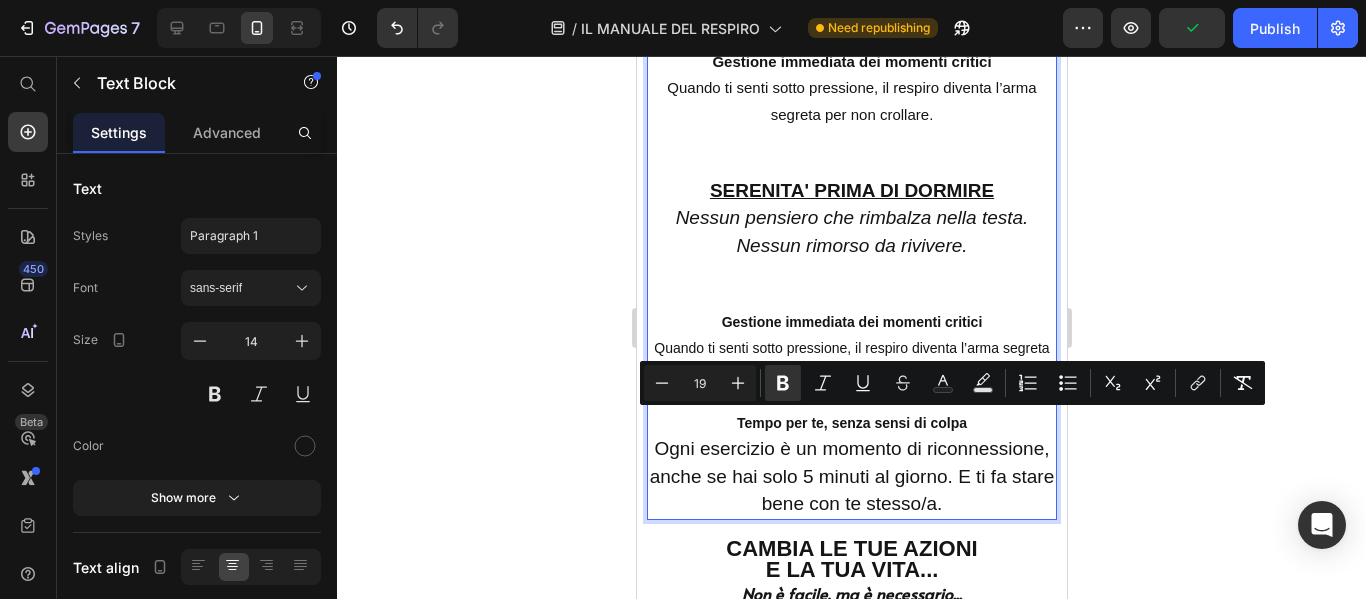 click on "Gestione immediata dei momenti critici Quando ti senti sotto pressione, il respiro diventa l’arma segreta per non crollare. Tempo per te, senza sensi di colpa Ogni esercizio è un momento di riconnessione, anche se hai solo 5 minuti al giorno. E ti fa stare bene con te stesso/a." at bounding box center [851, 414] 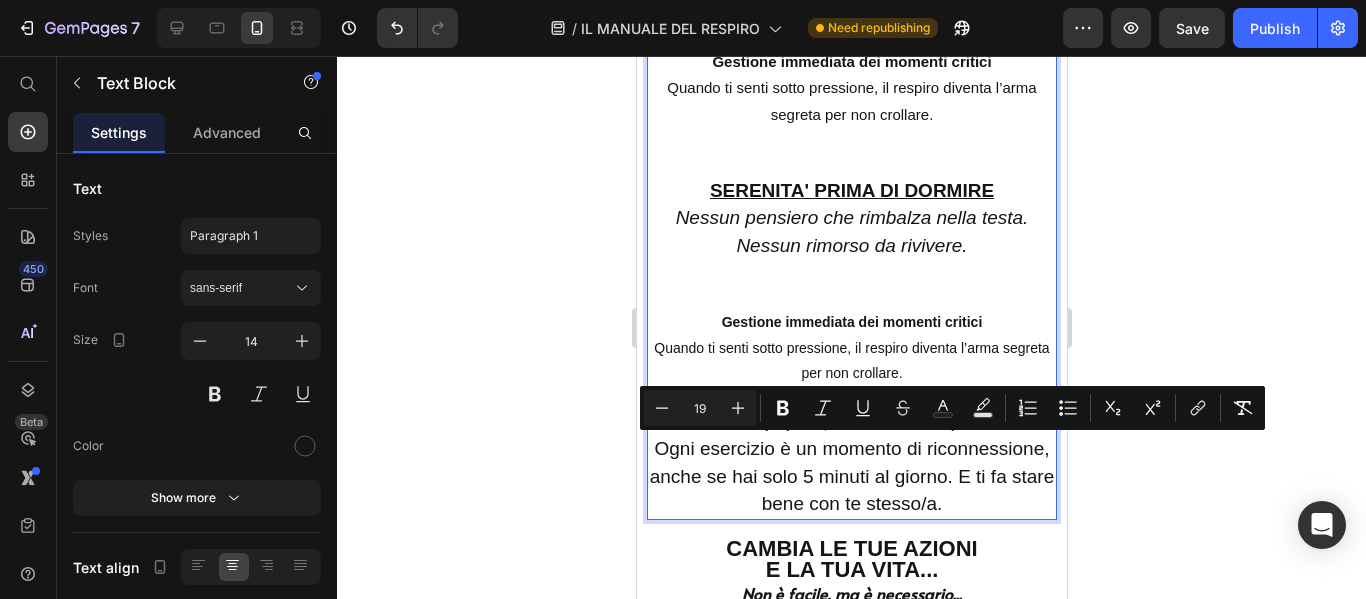 drag, startPoint x: 706, startPoint y: 445, endPoint x: 1059, endPoint y: 499, distance: 357.1064 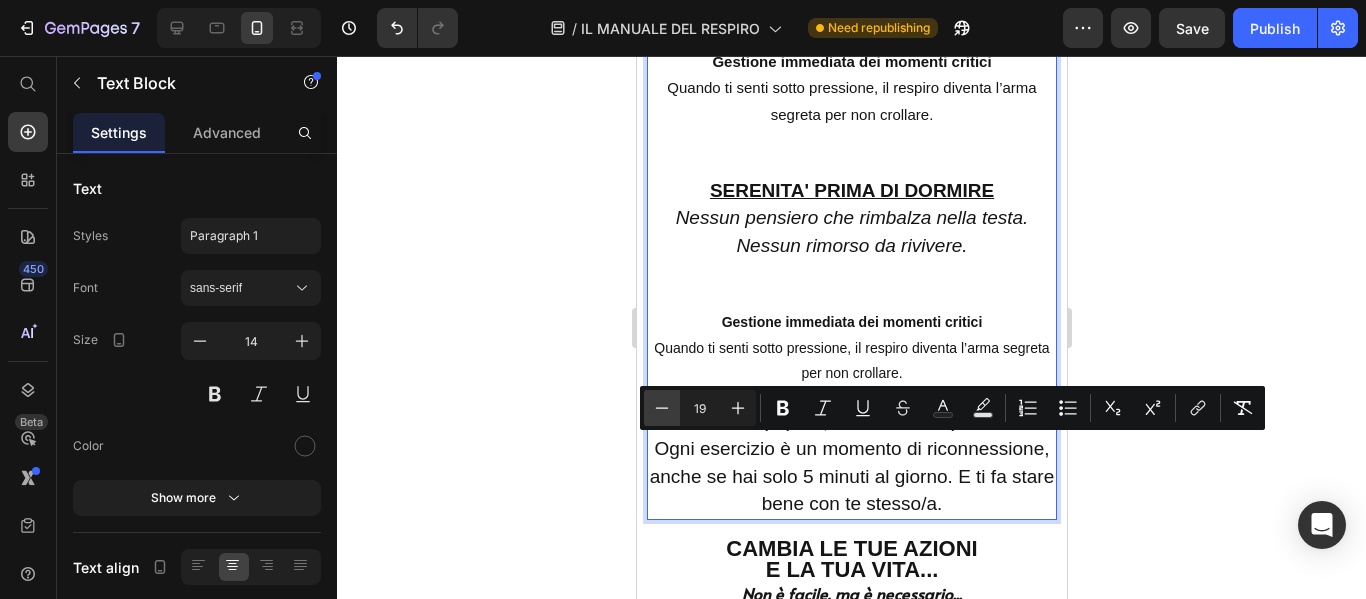 click 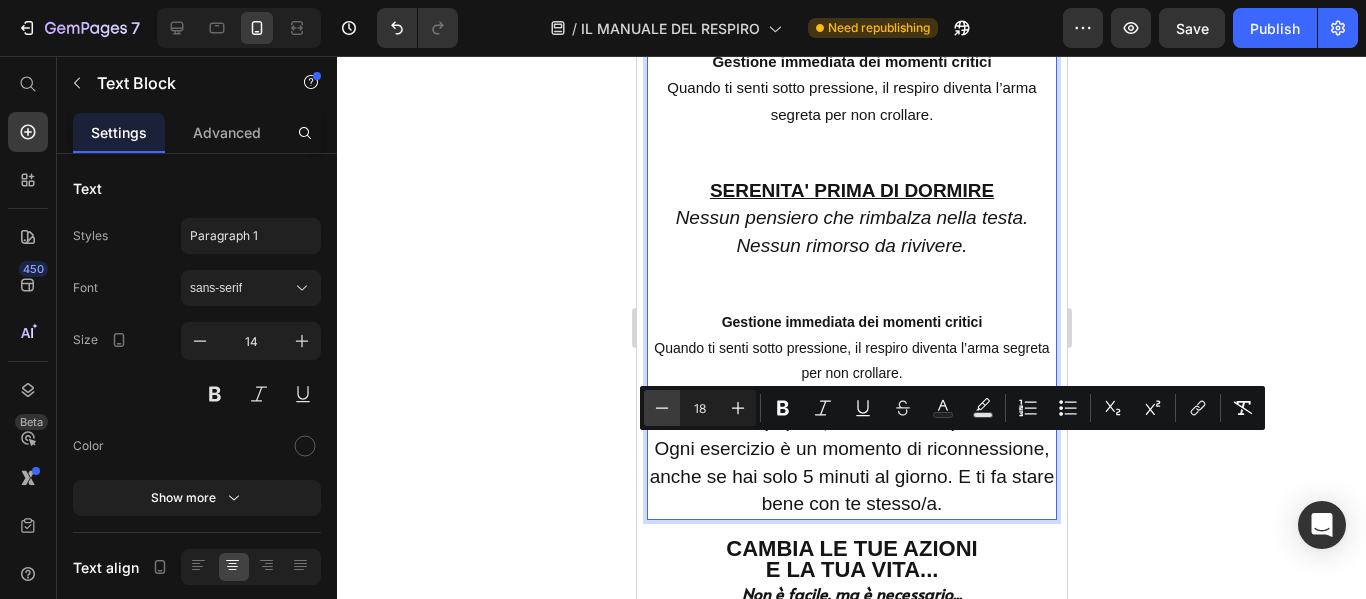 click 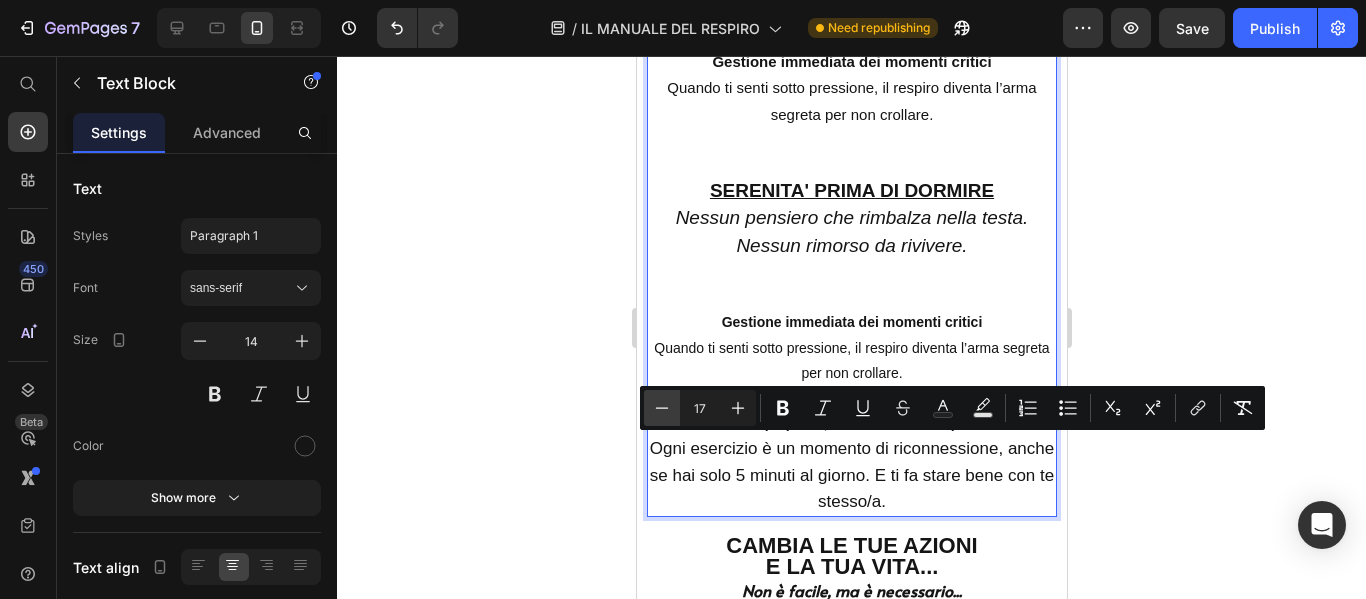 click 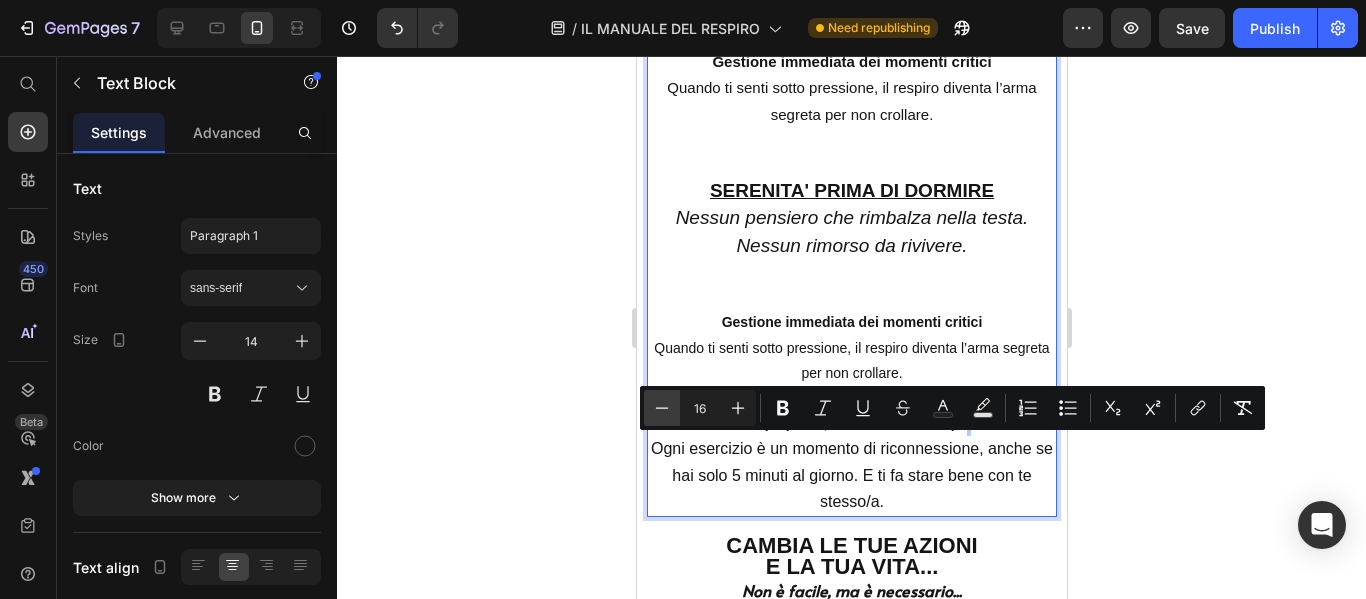 click 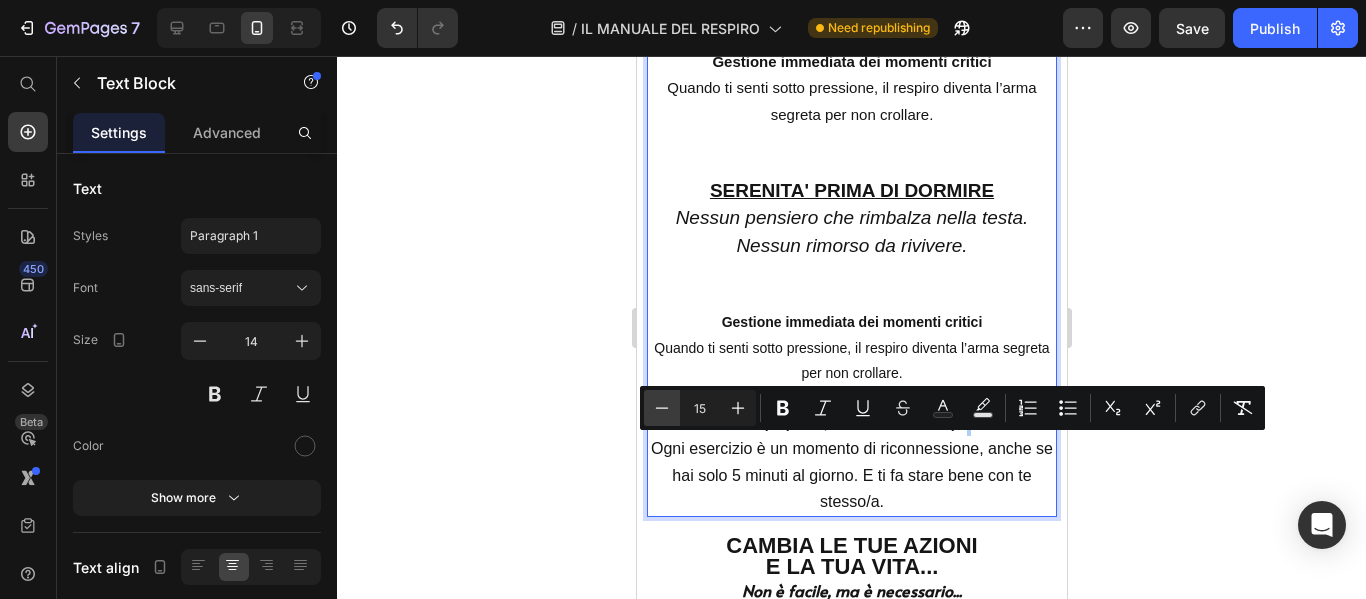 click 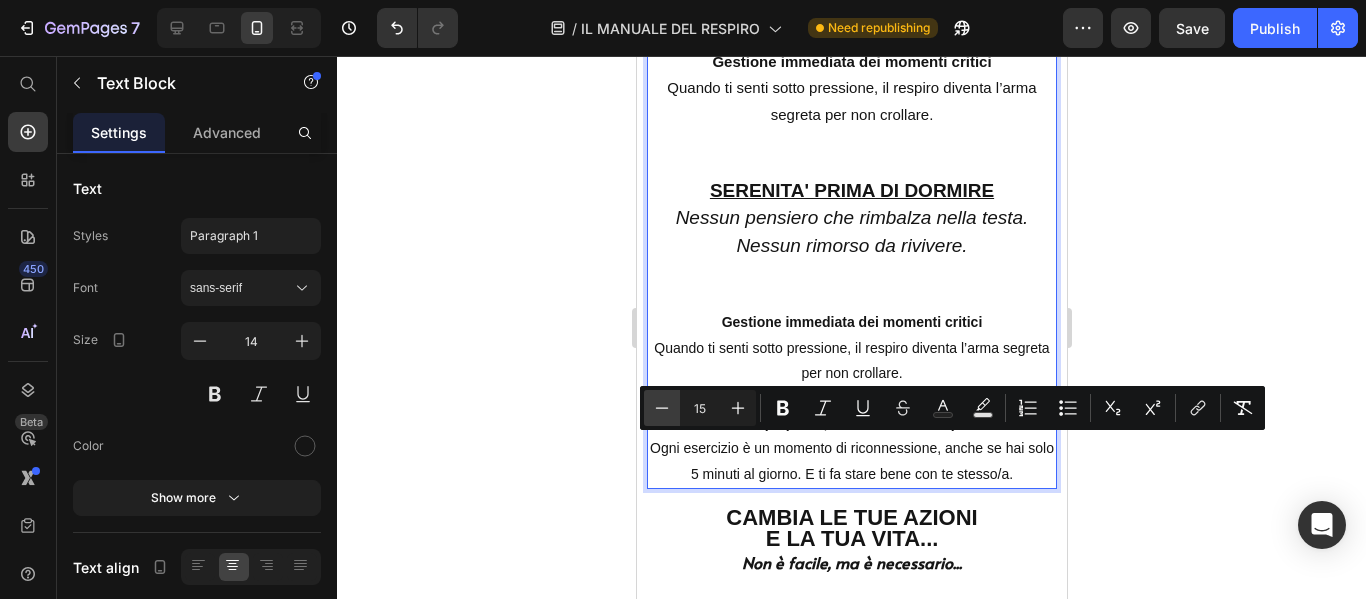type on "14" 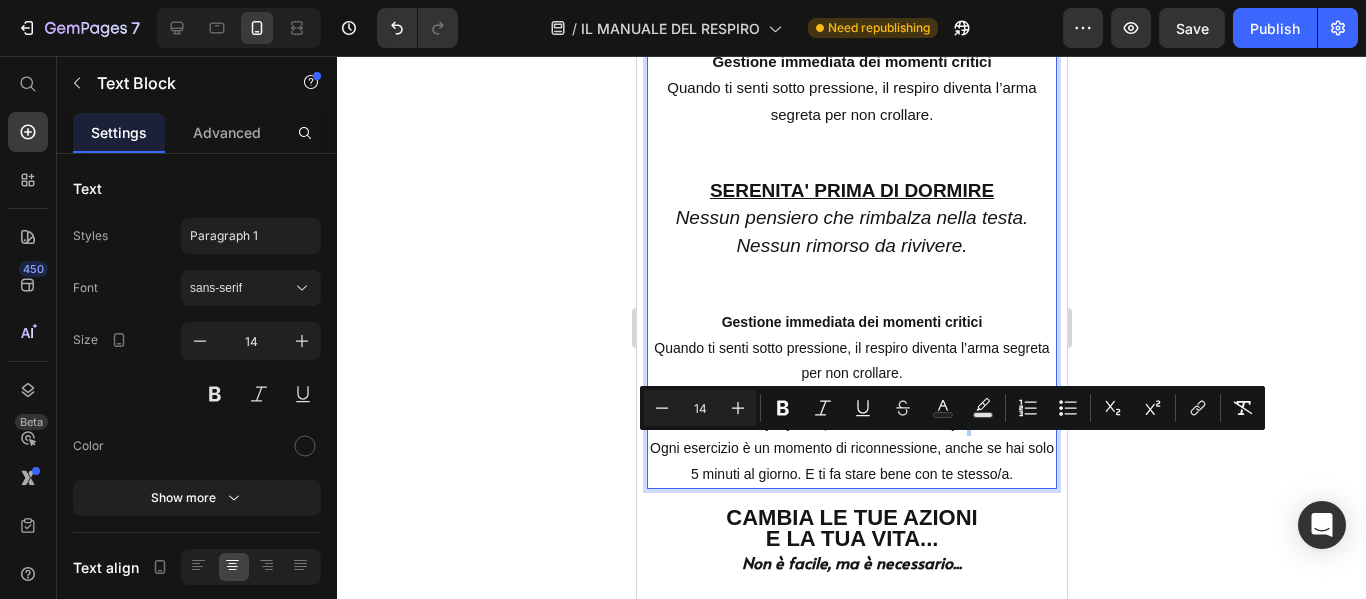 click 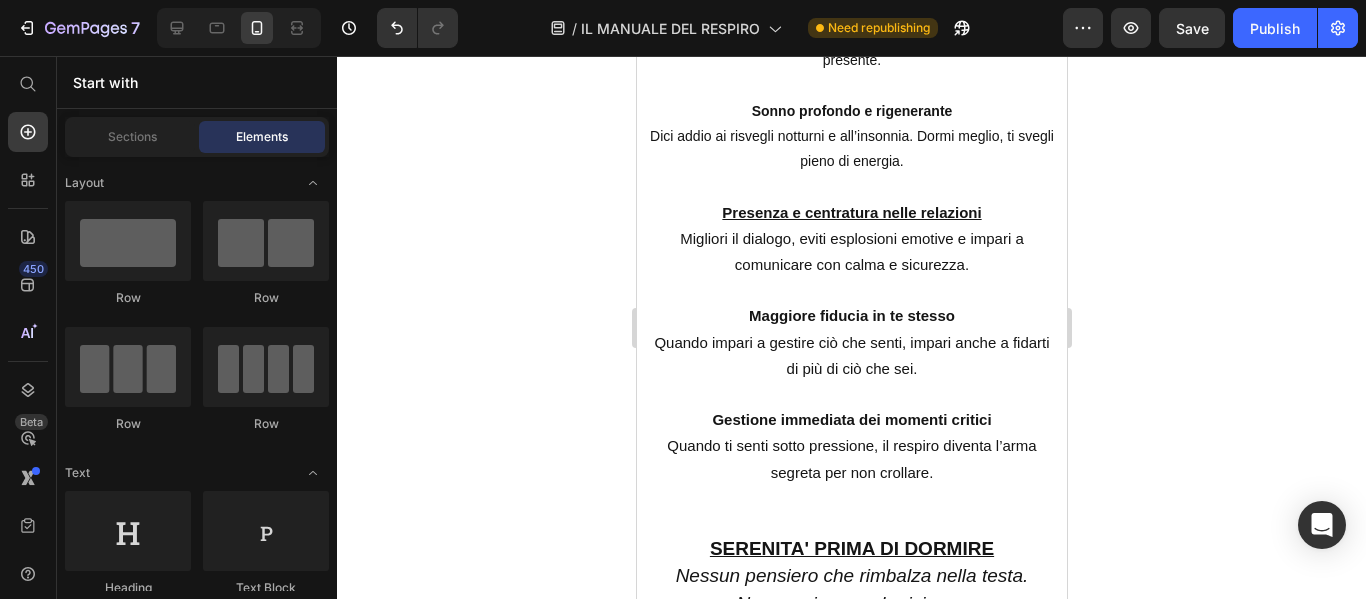 scroll, scrollTop: 4372, scrollLeft: 0, axis: vertical 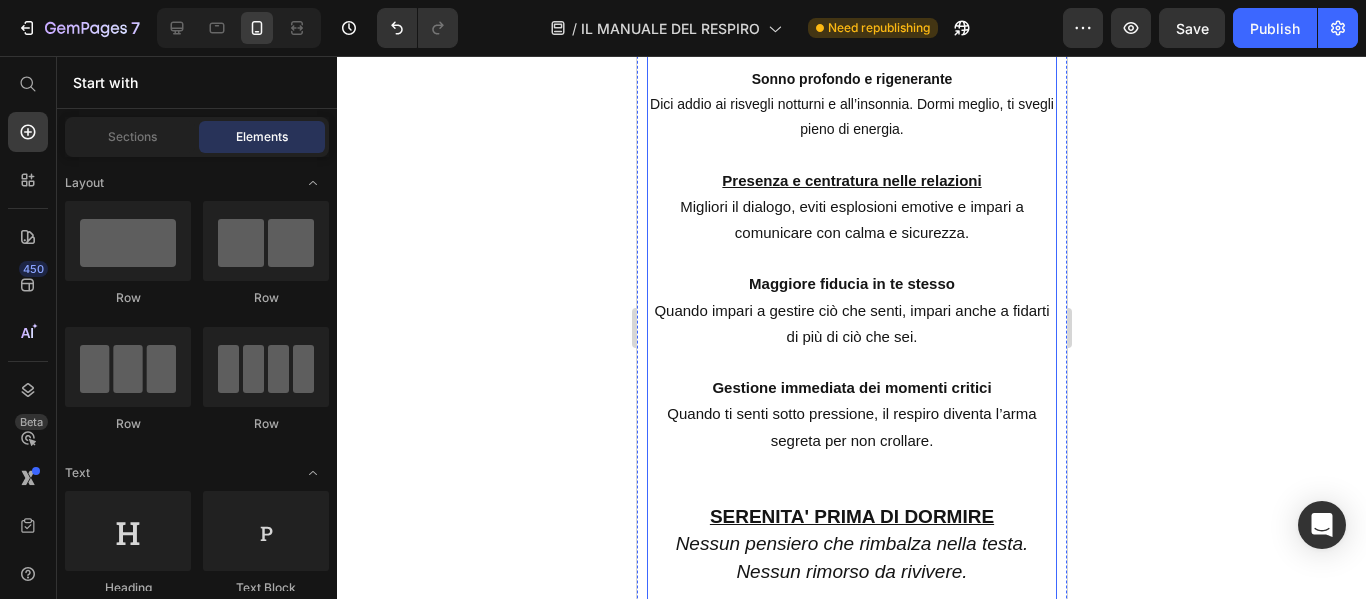 click on "Gestione immediata dei momenti critici Quando ti senti sotto pressione, il respiro diventa l’arma segreta per non crollare." at bounding box center [851, 414] 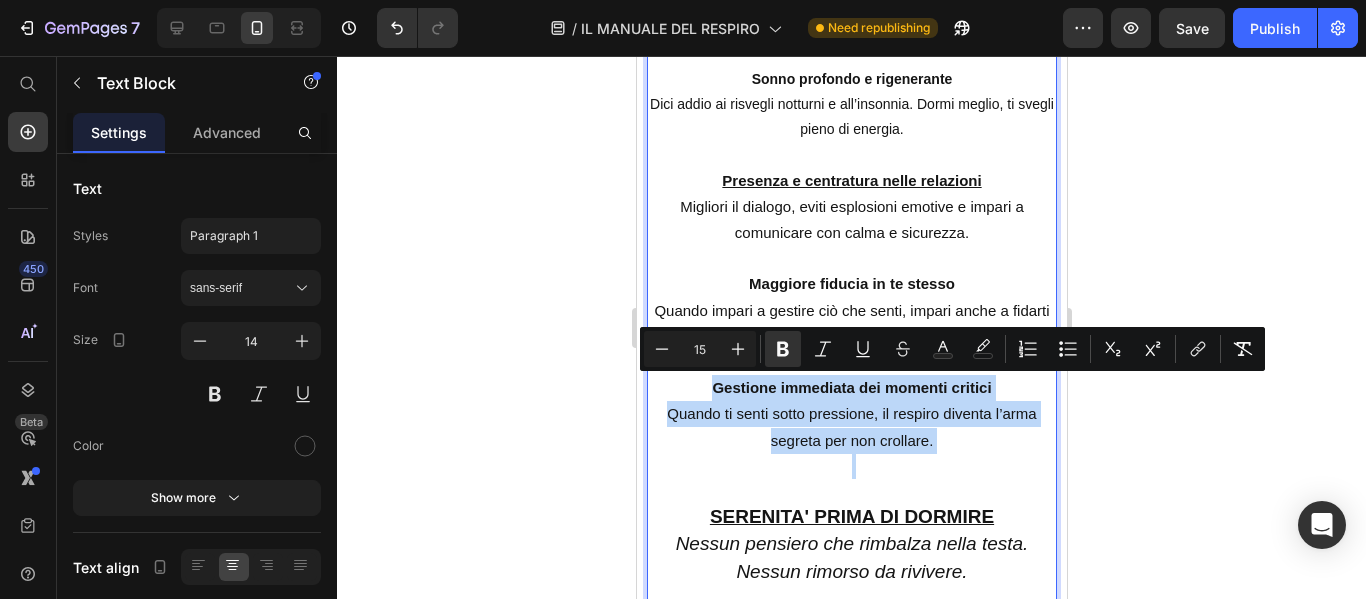 drag, startPoint x: 881, startPoint y: 445, endPoint x: 674, endPoint y: 396, distance: 212.72047 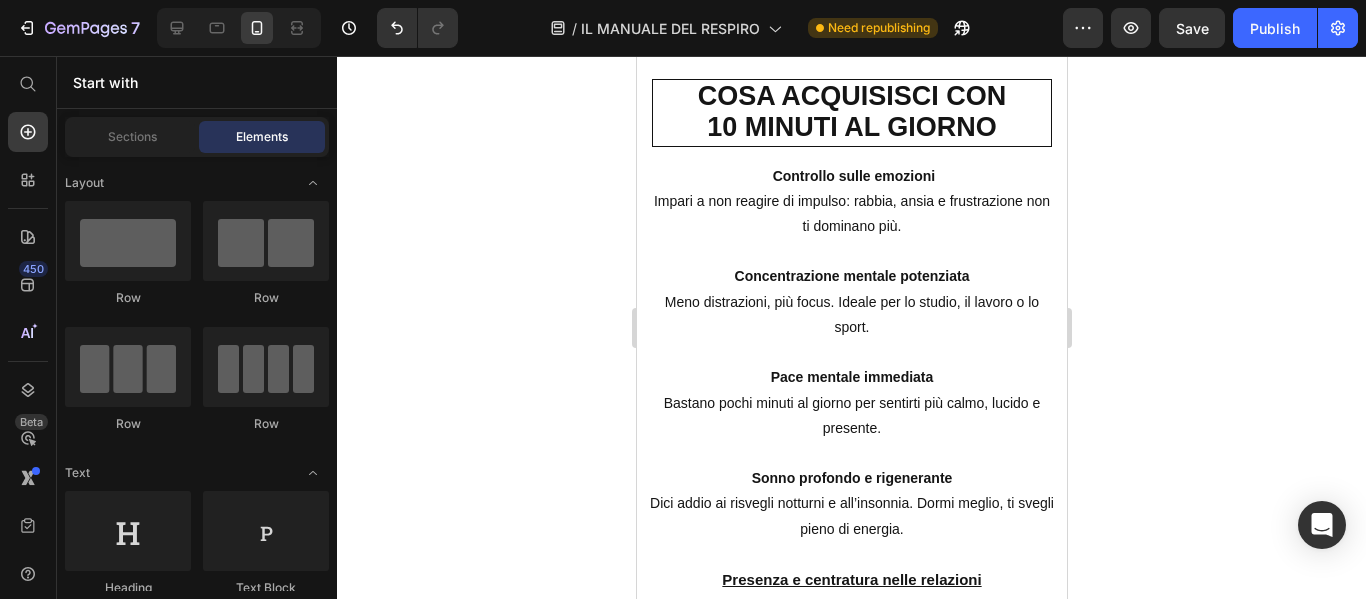 scroll, scrollTop: 4016, scrollLeft: 0, axis: vertical 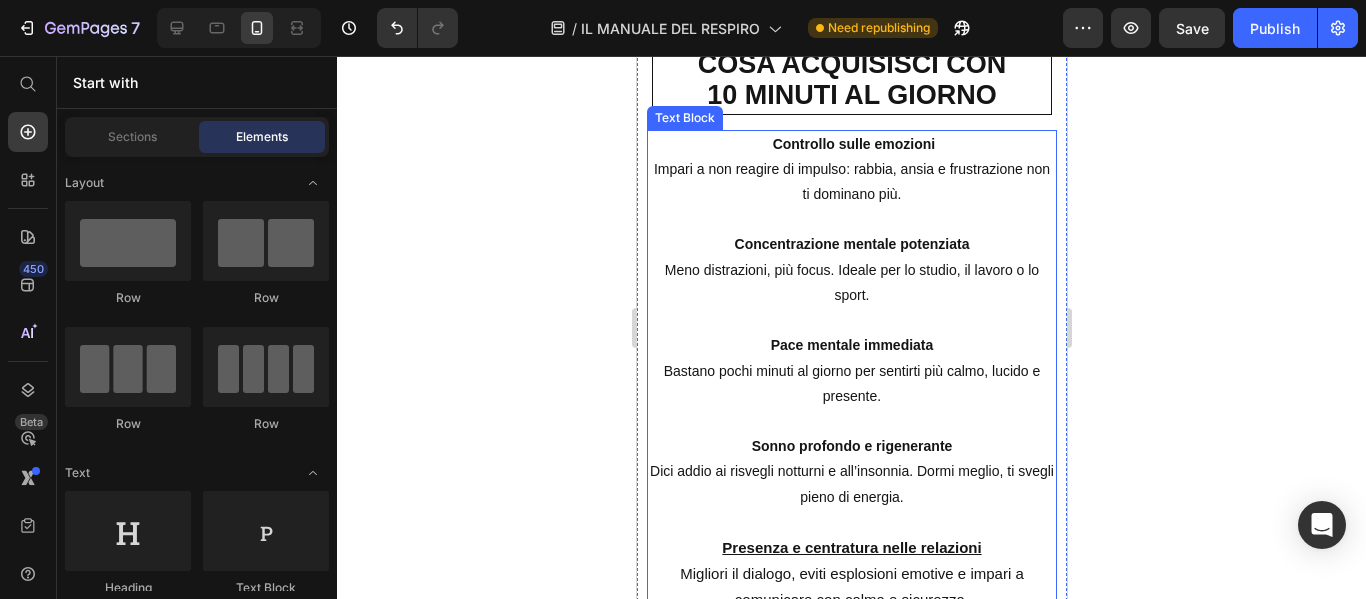 click at bounding box center [851, 219] 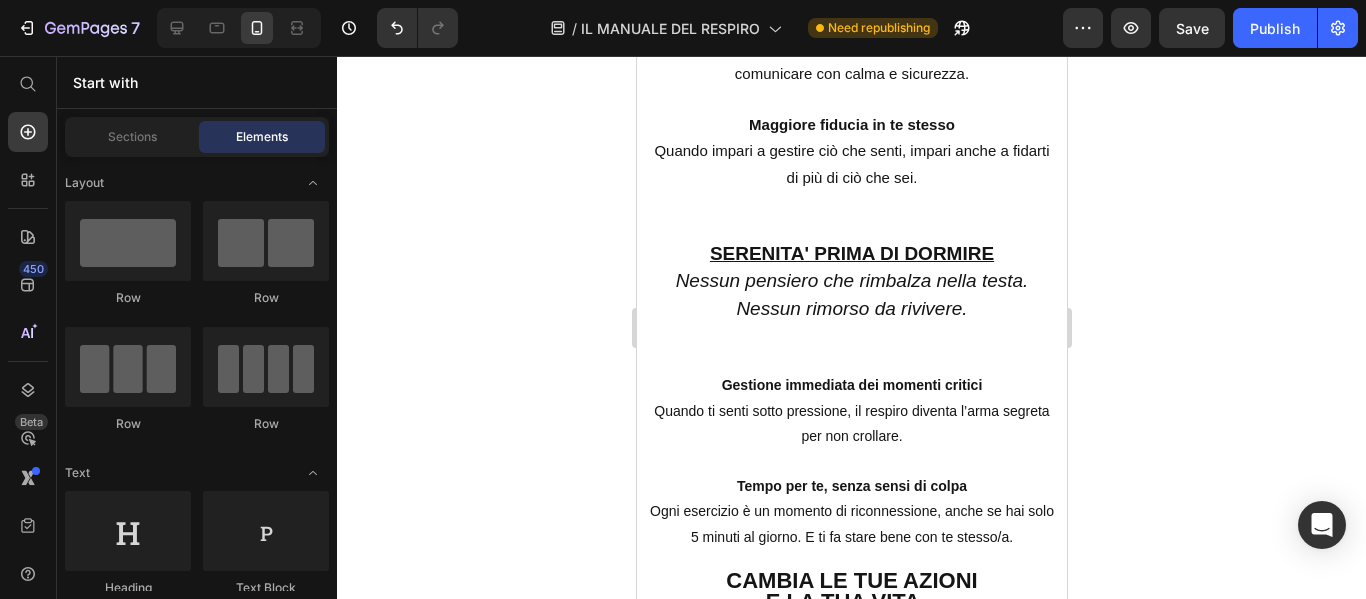 scroll, scrollTop: 4798, scrollLeft: 0, axis: vertical 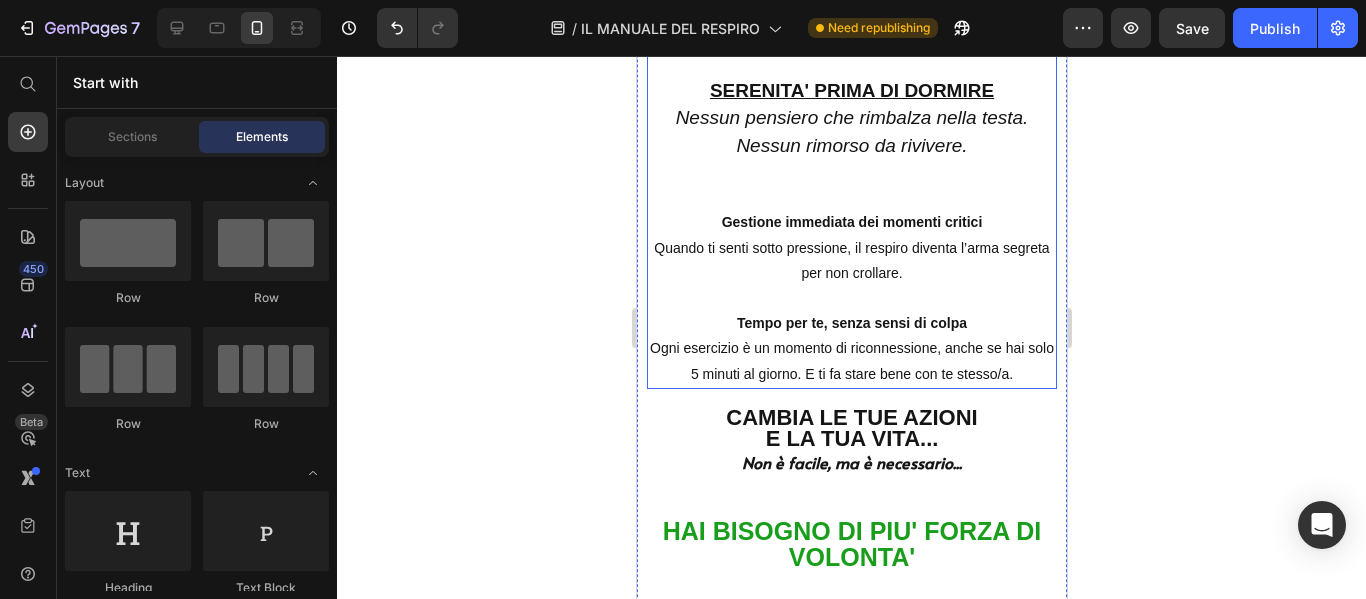 click on "Gestione immediata dei momenti critici Quando ti senti sotto pressione, il respiro diventa l’arma segreta per non crollare. Tempo per te, senza sensi di colpa Ogni esercizio è un momento di riconnessione, anche se hai solo 5 minuti al giorno. E ti fa stare bene con te stesso/a." at bounding box center [851, 298] 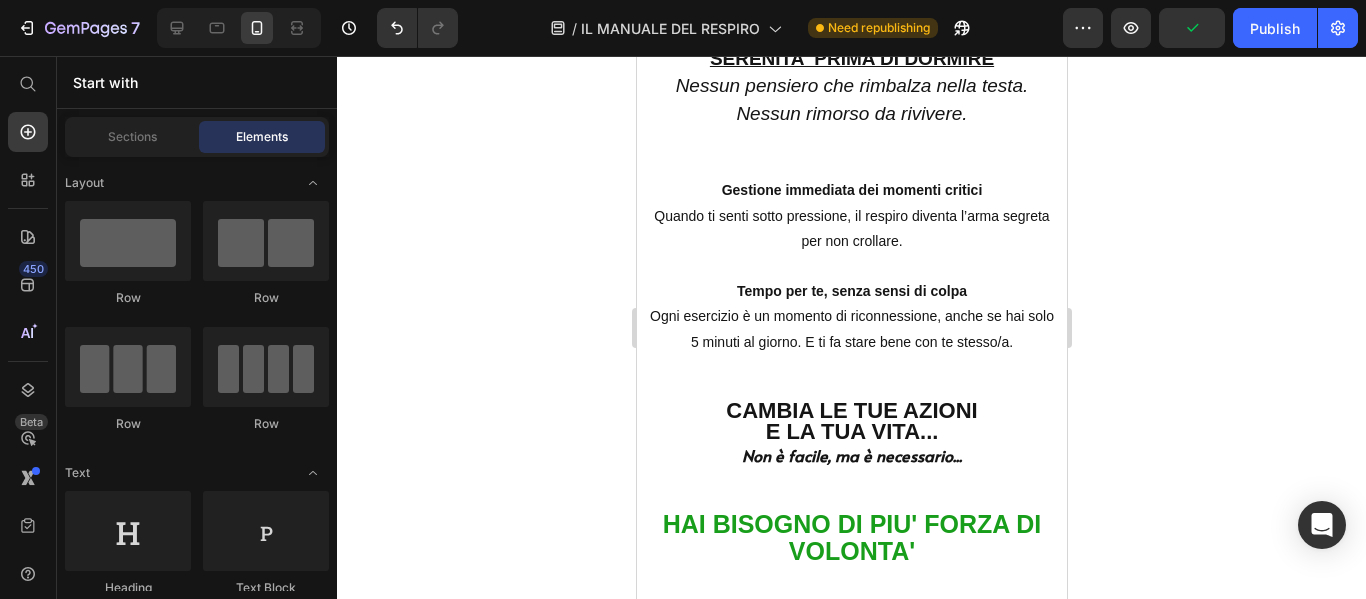 scroll, scrollTop: 4700, scrollLeft: 0, axis: vertical 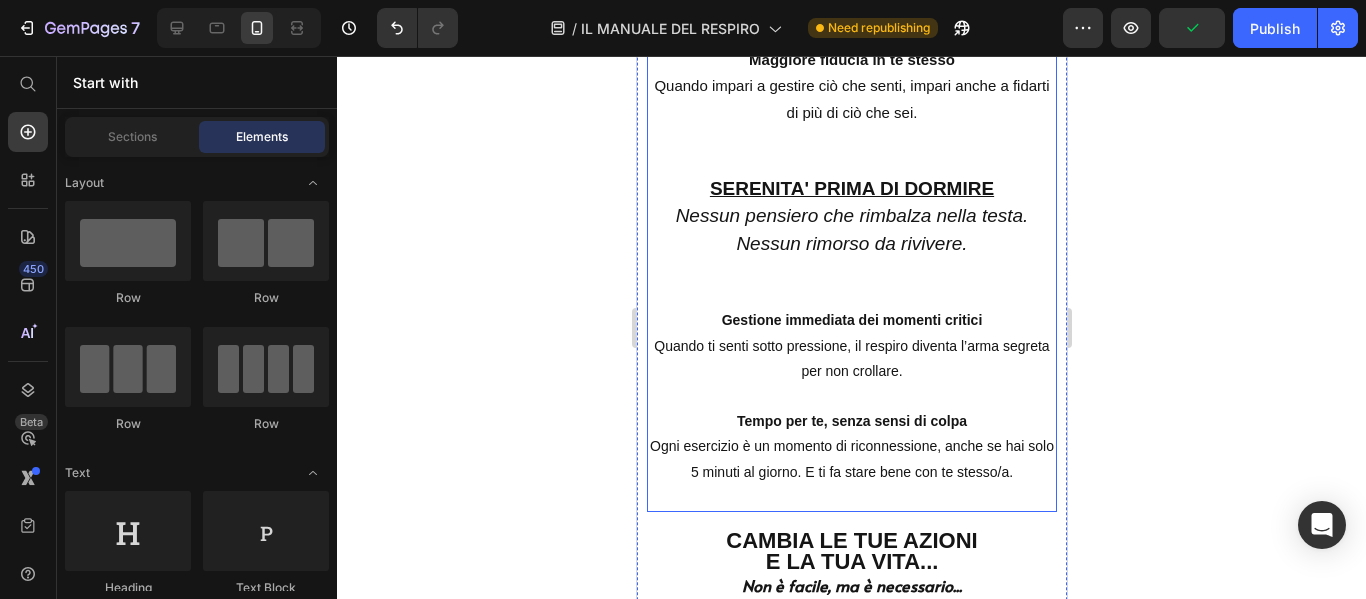 click on "Gestione immediata dei momenti critici Quando ti senti sotto pressione, il respiro diventa l’arma segreta per non crollare. Tempo per te, senza sensi di colpa Ogni esercizio è un momento di riconnessione, anche se hai solo 5 minuti al giorno. E ti fa stare bene con te stesso/a." at bounding box center [851, 396] 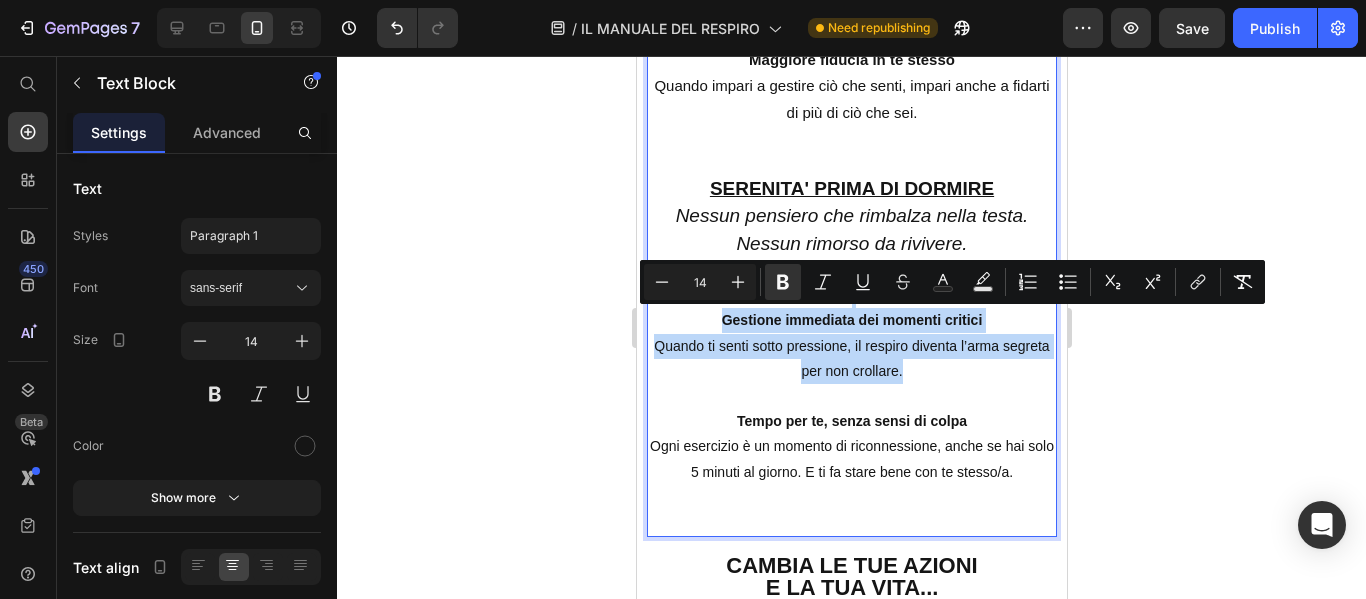 drag, startPoint x: 955, startPoint y: 382, endPoint x: 692, endPoint y: 302, distance: 274.89816 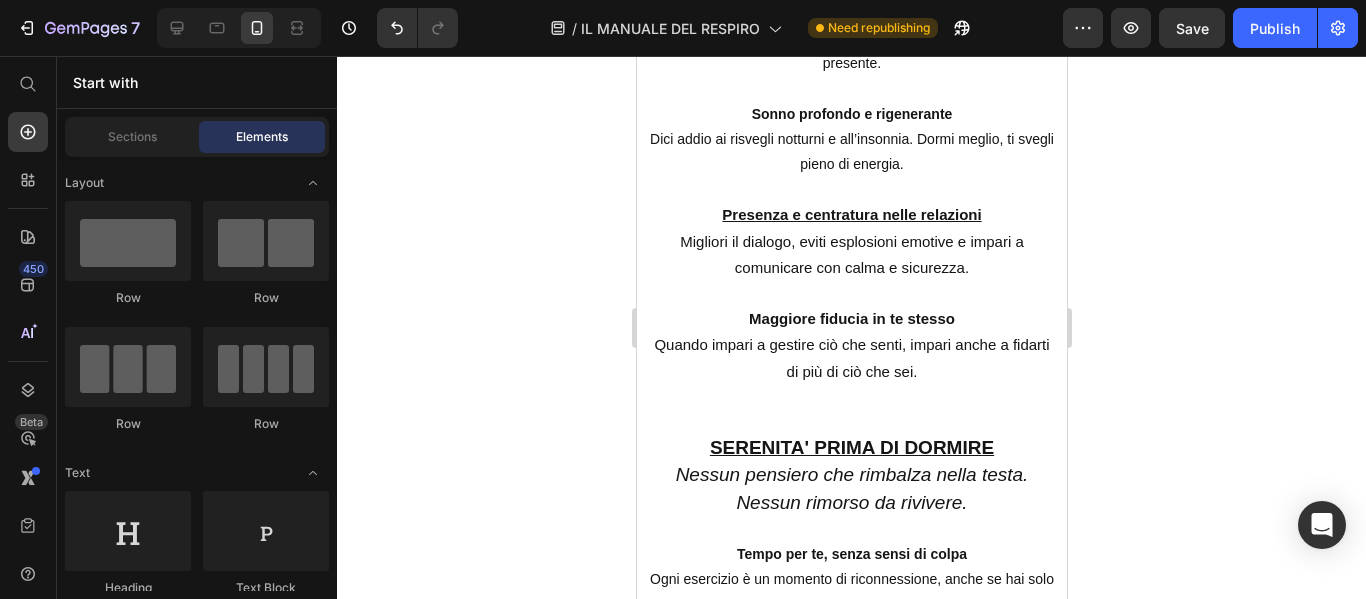 scroll, scrollTop: 4343, scrollLeft: 0, axis: vertical 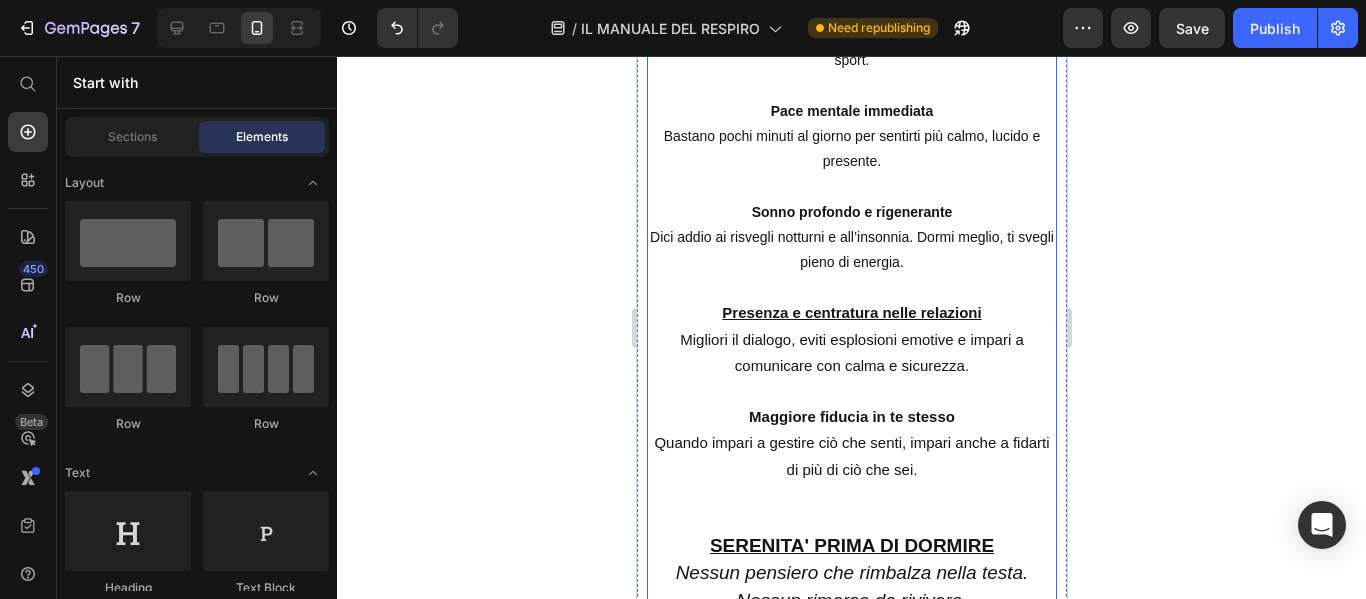 click on "Presenza e centratura nelle relazioni Migliori il dialogo, eviti esplosioni emotive e impari a comunicare con calma e sicurezza." at bounding box center (851, 339) 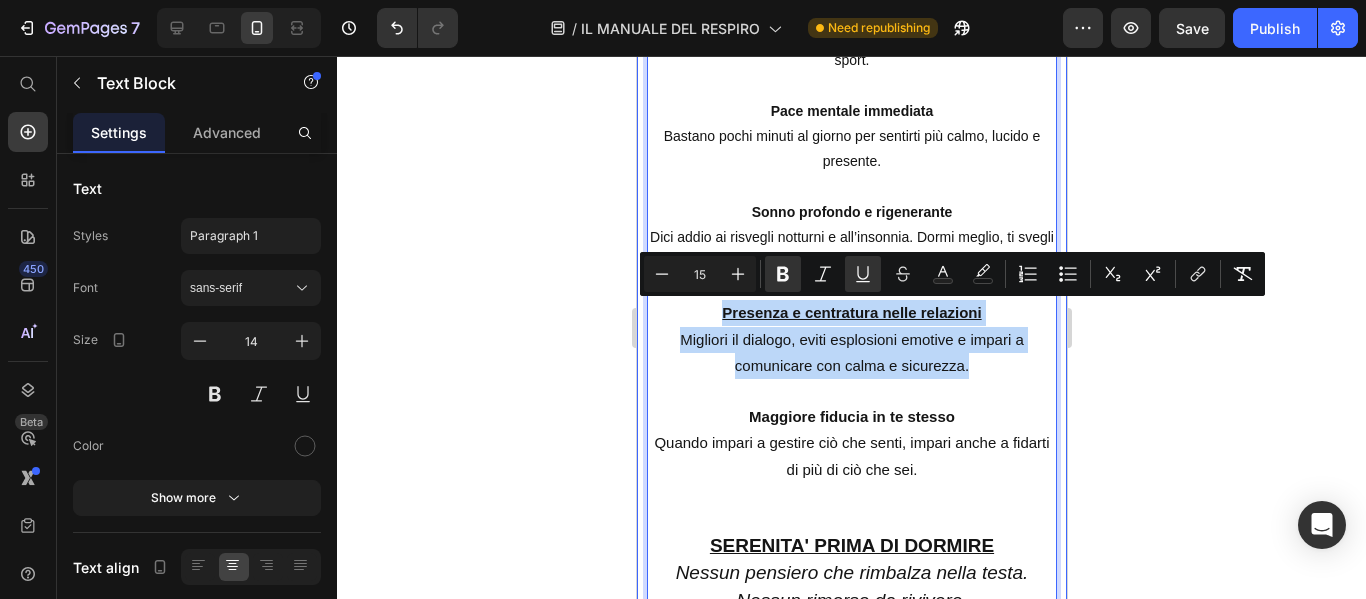 drag, startPoint x: 963, startPoint y: 372, endPoint x: 640, endPoint y: 305, distance: 329.87573 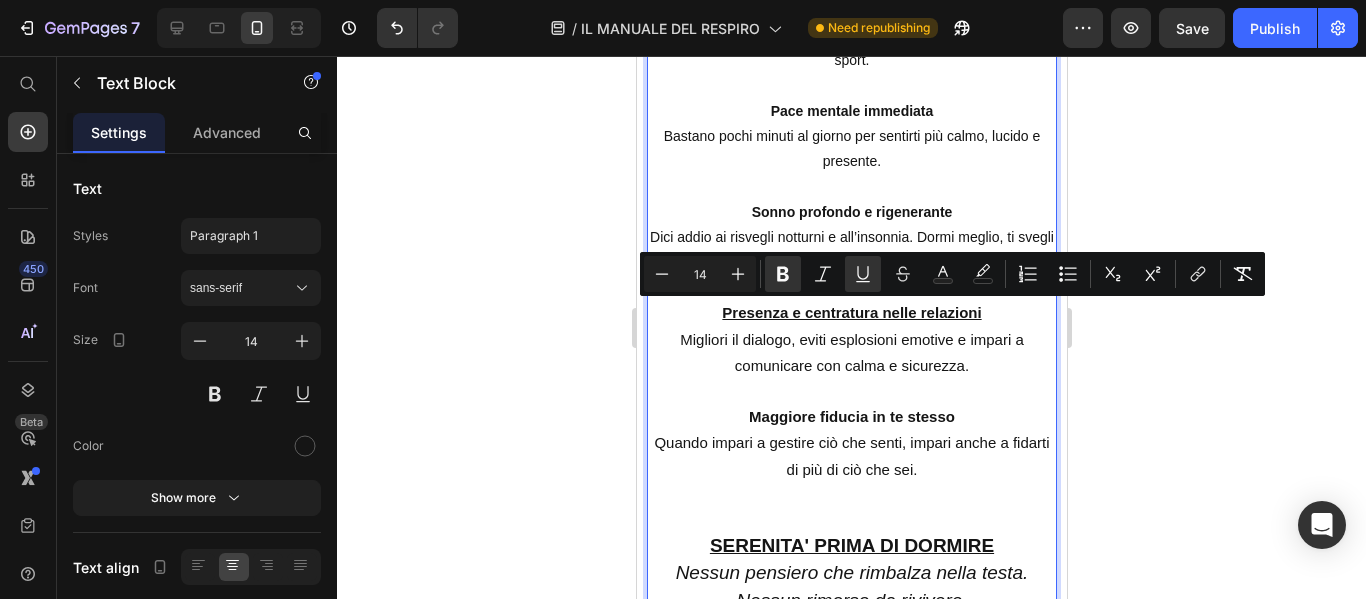 click on "Concentrazione mentale potenziata Meno distrazioni, più focus. Ideale per lo studio, il lavoro o lo sport." at bounding box center (851, 36) 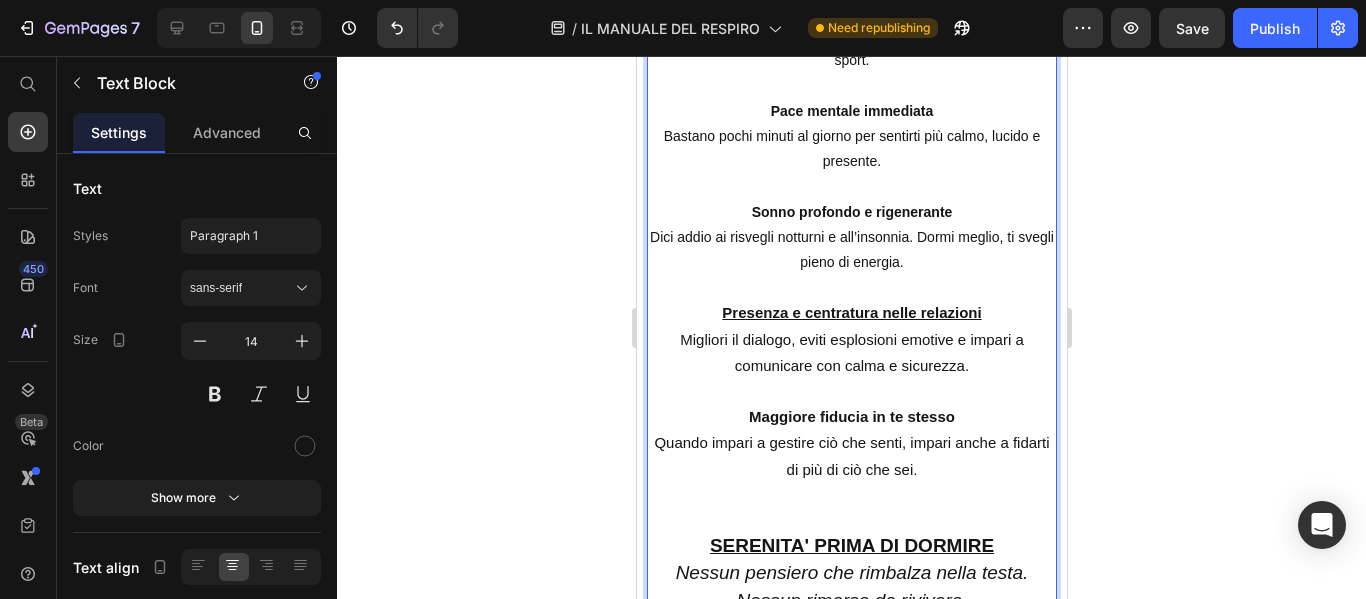 click at bounding box center (851, 86) 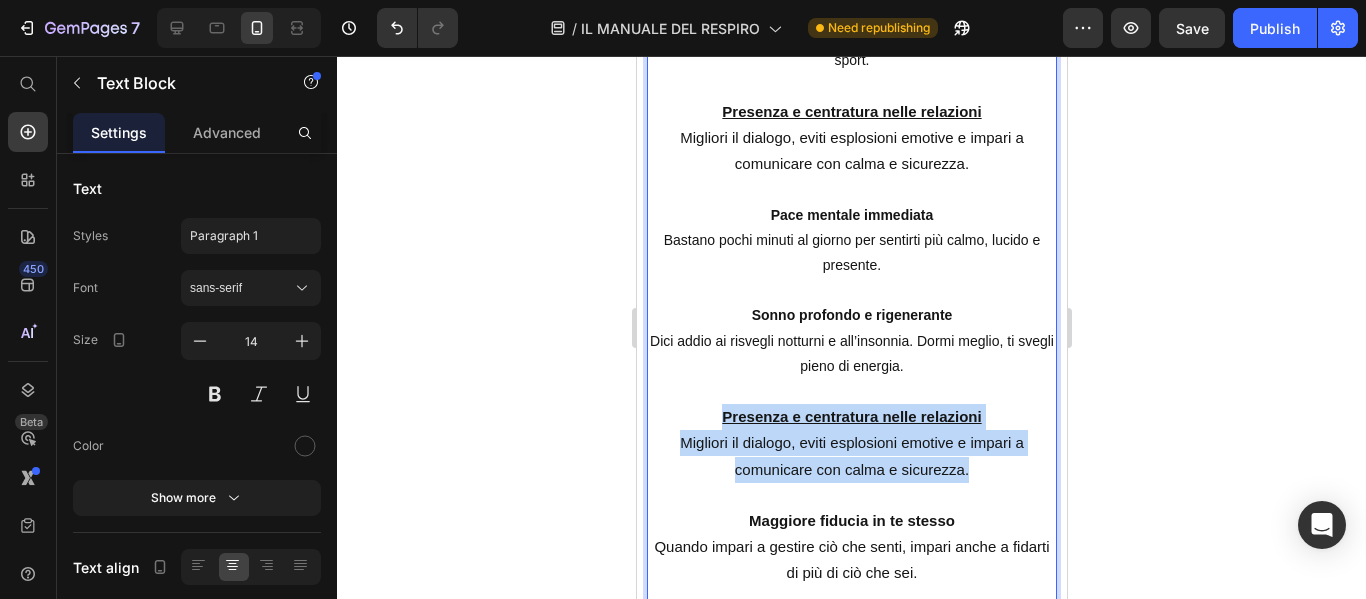 drag, startPoint x: 700, startPoint y: 417, endPoint x: 984, endPoint y: 474, distance: 289.6636 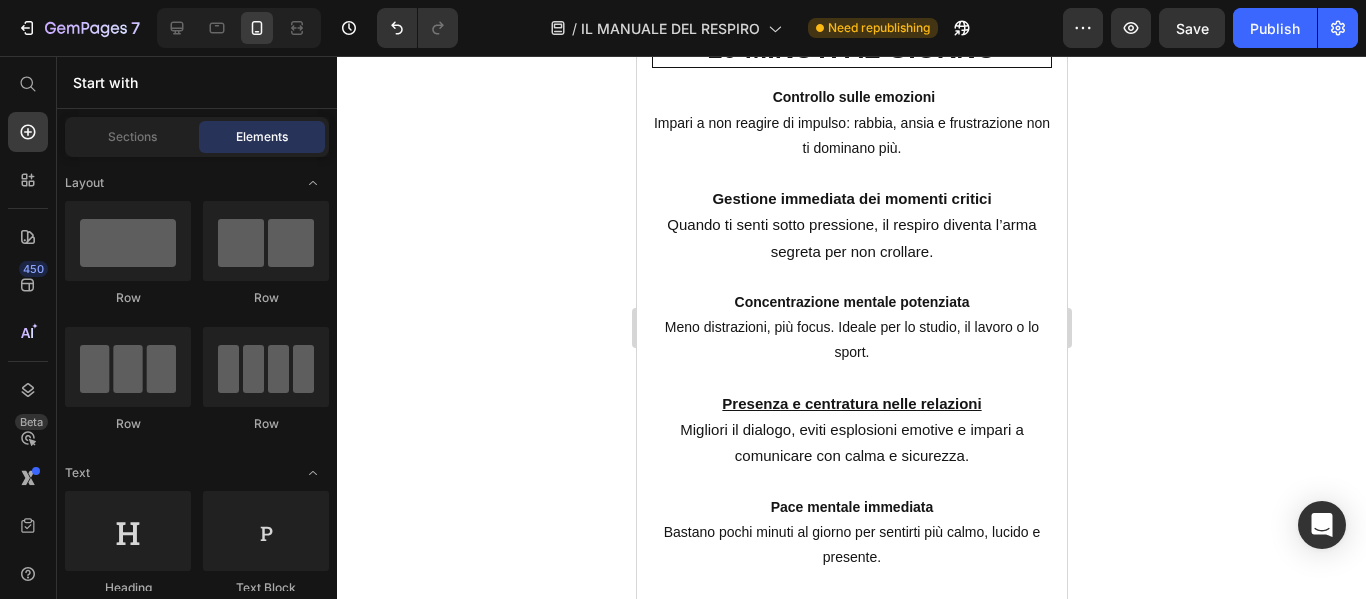 scroll, scrollTop: 4116, scrollLeft: 0, axis: vertical 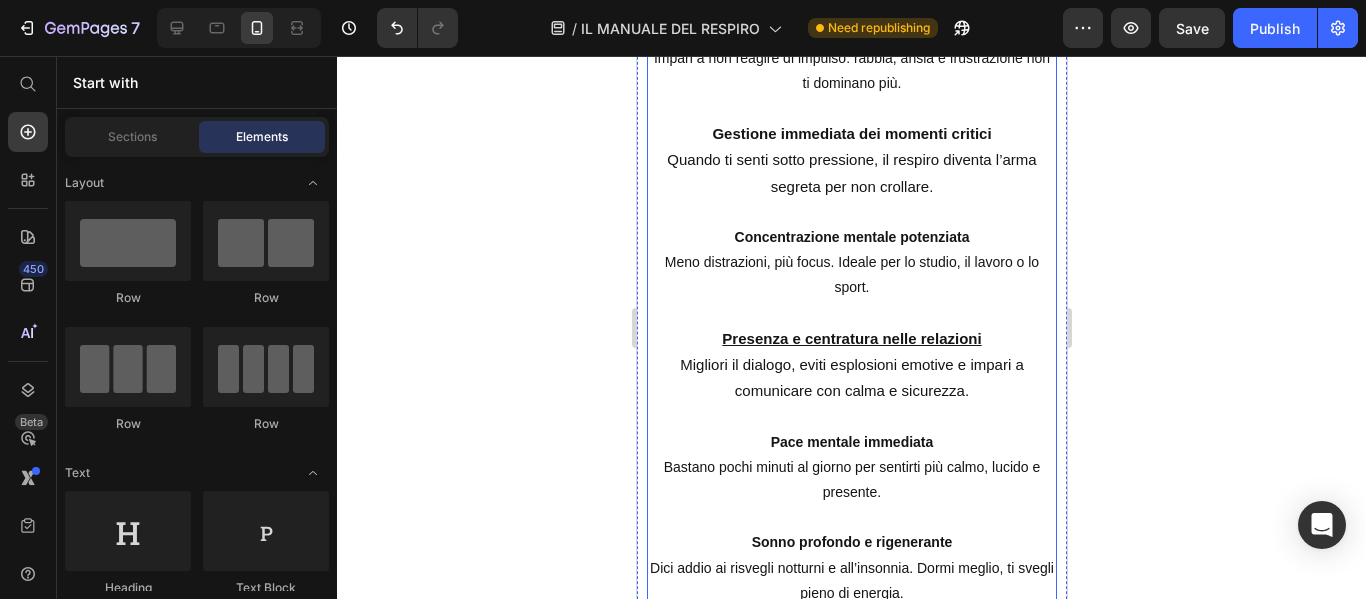 click on "Concentrazione mentale potenziata Meno distrazioni, più focus. Ideale per lo studio, il lavoro o lo sport." at bounding box center [851, 263] 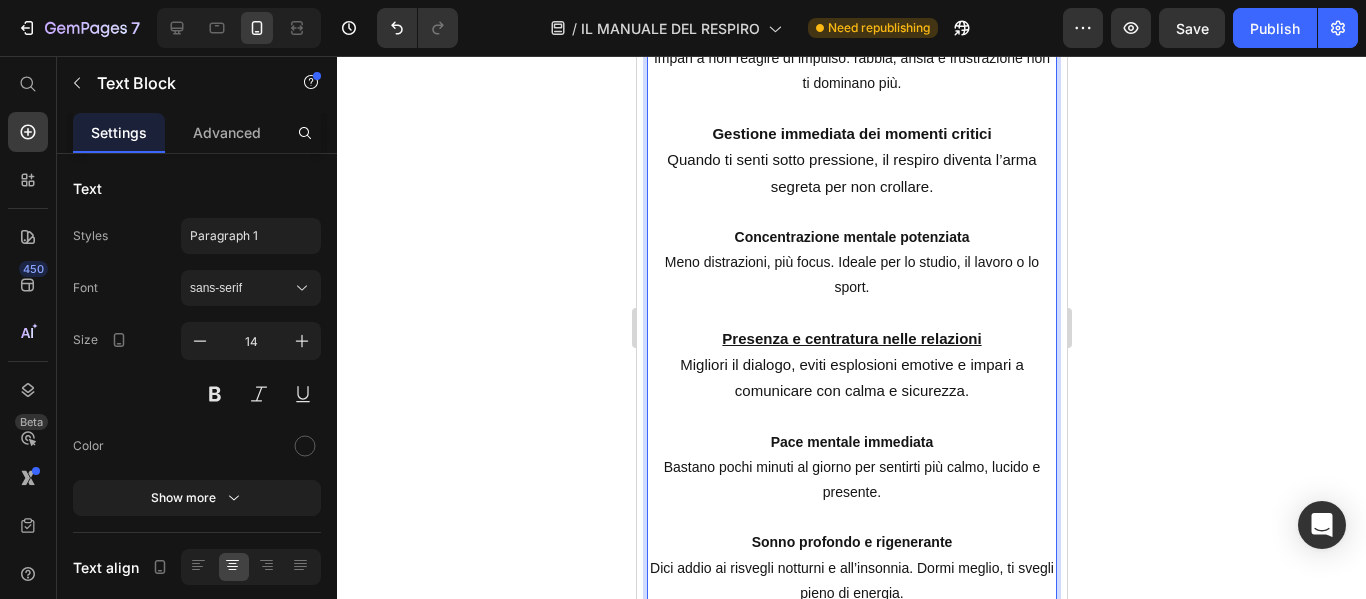 click on "Concentrazione mentale potenziata Meno distrazioni, più focus. Ideale per lo studio, il lavoro o lo sport." at bounding box center [851, 263] 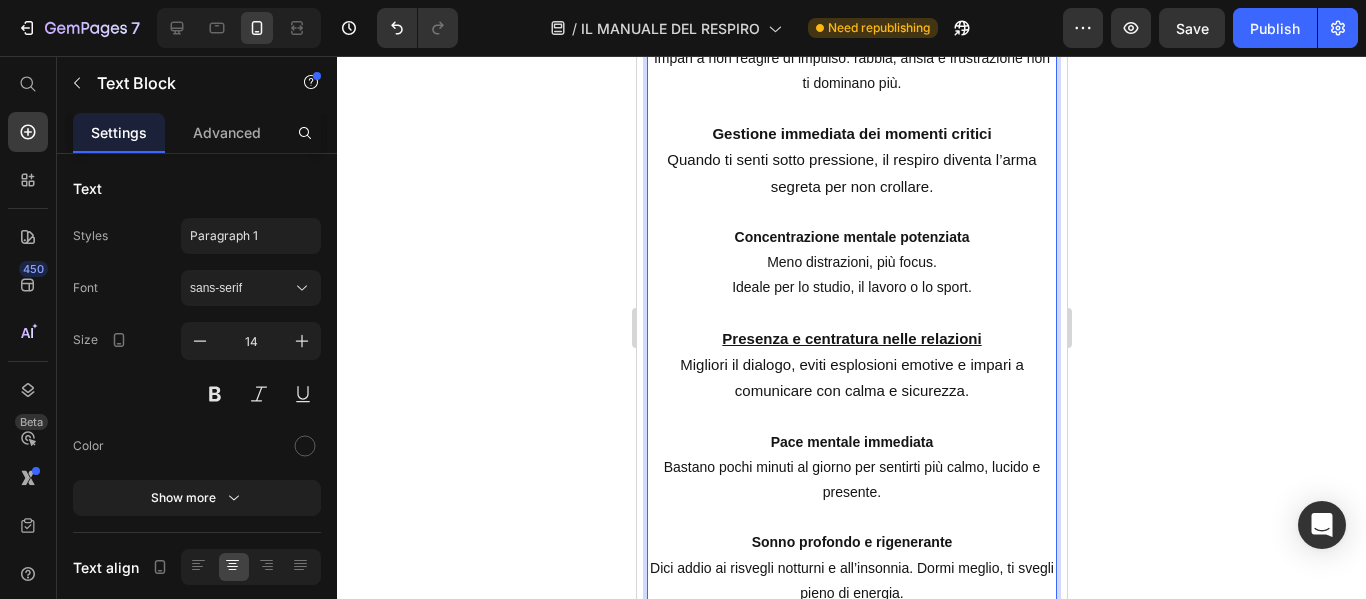 click on "Concentrazione mentale potenziata Meno distrazioni, più focus." at bounding box center (851, 250) 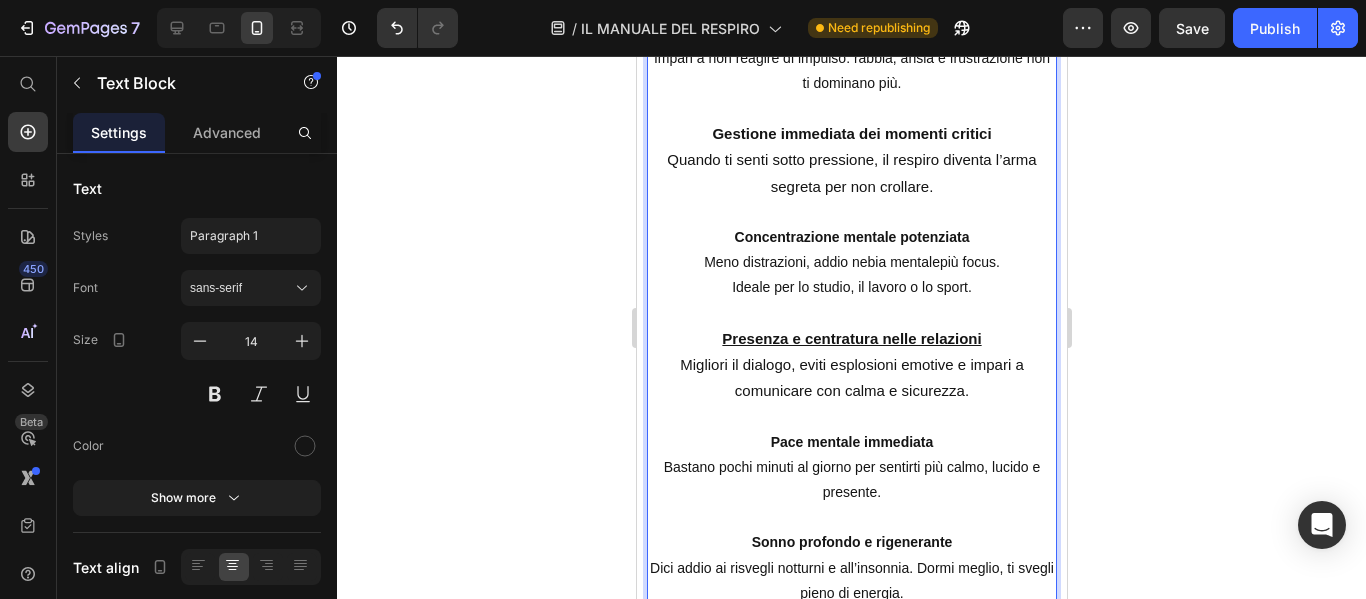 click on "Concentrazione mentale potenziata Meno distrazioni, addio nebia mentalepiù focus." at bounding box center (851, 250) 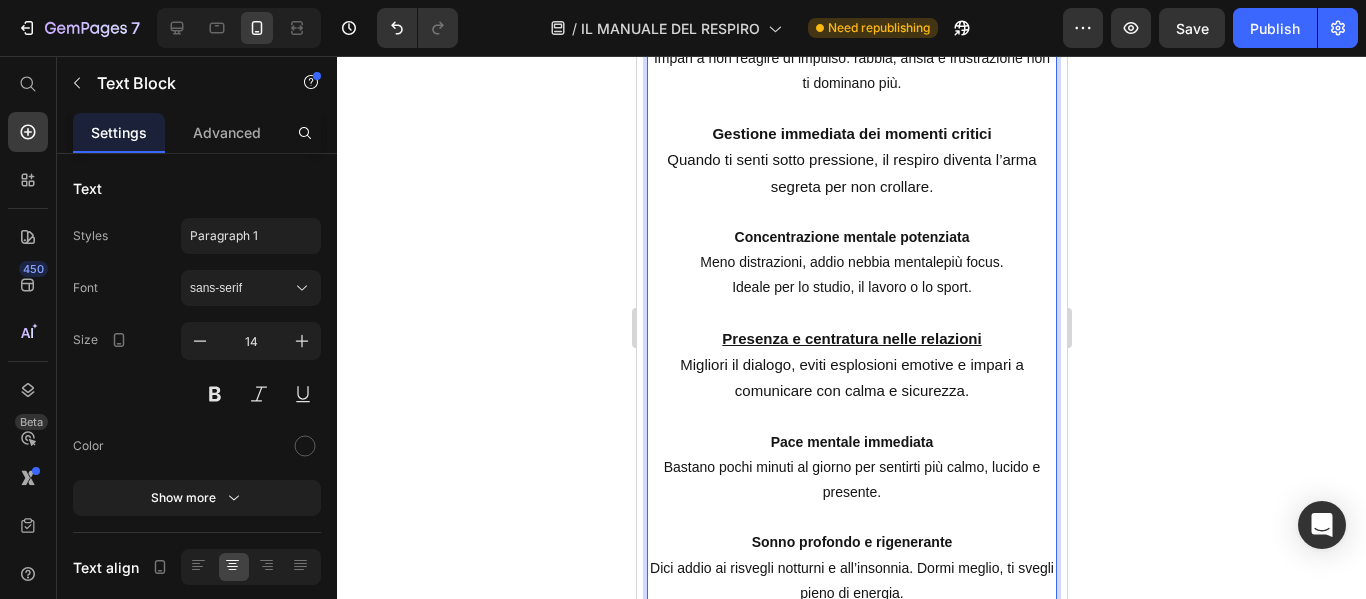 click on "Concentrazione mentale potenziata Meno distrazioni, addio nebbia mentalepiù focus." at bounding box center [851, 250] 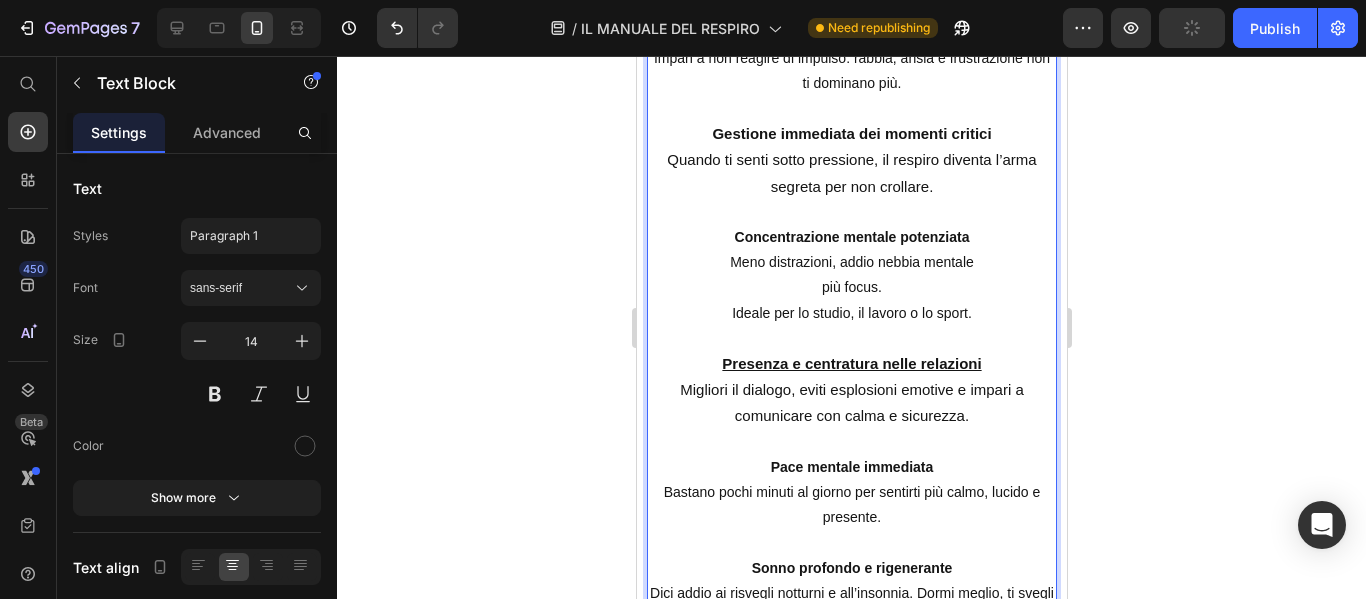 click on "più focus." at bounding box center (851, 287) 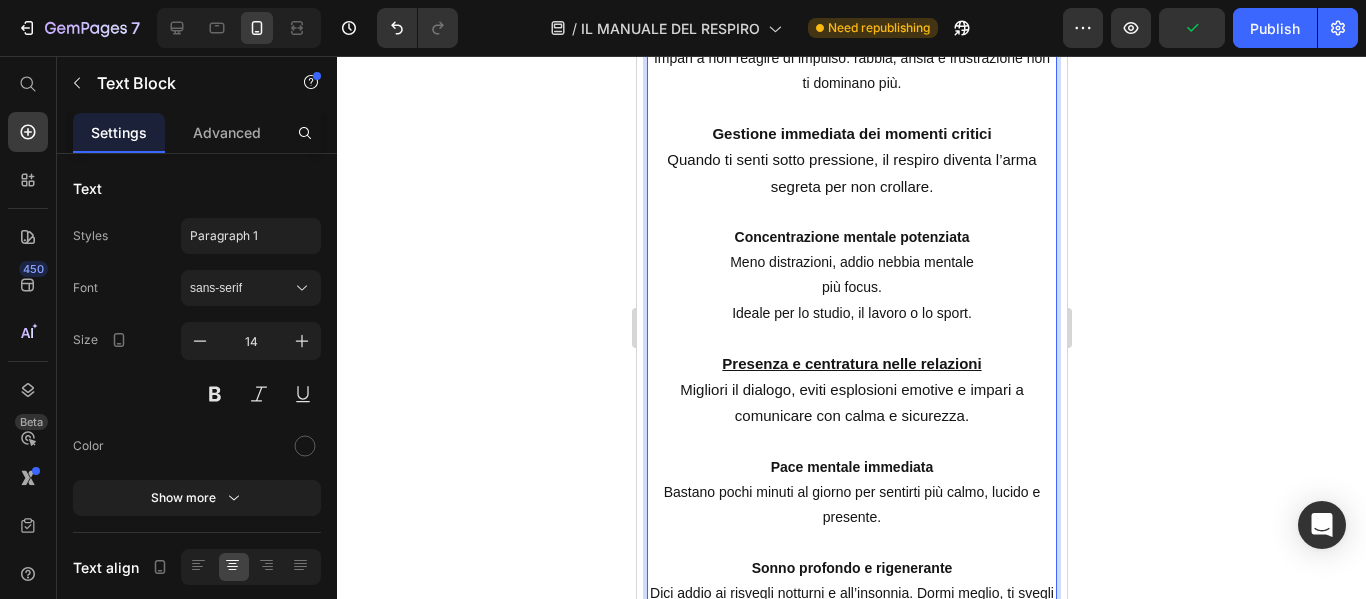 click on "più focus." at bounding box center (851, 287) 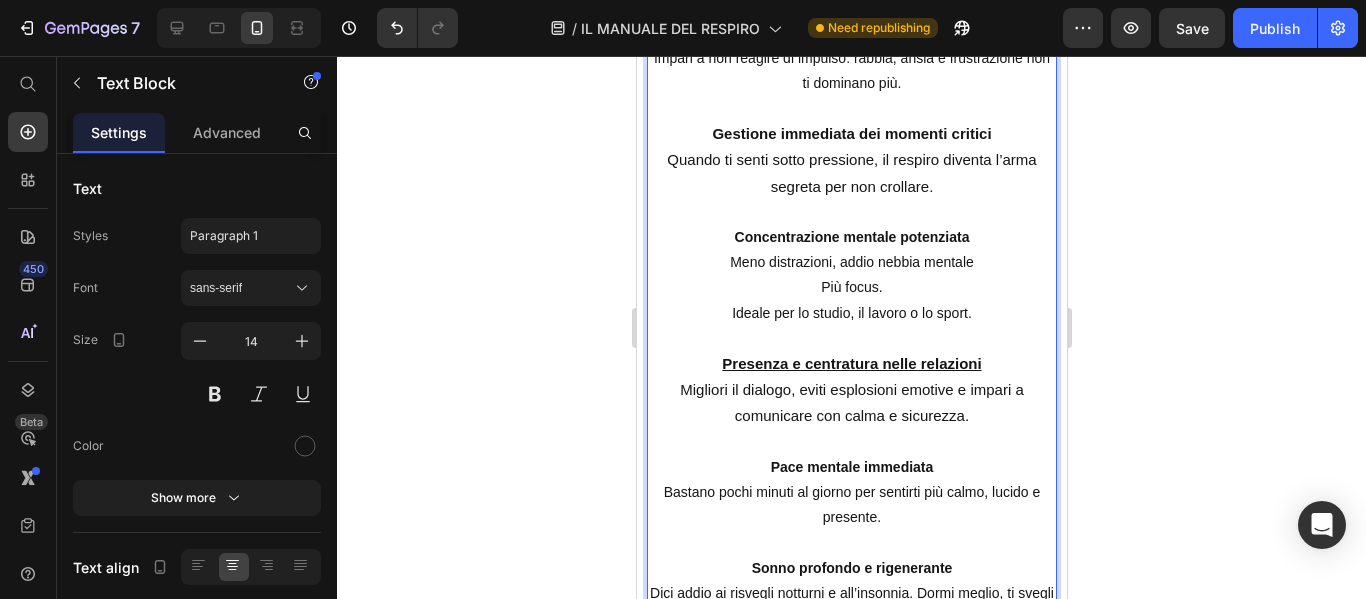 click on "Più focus." at bounding box center [851, 287] 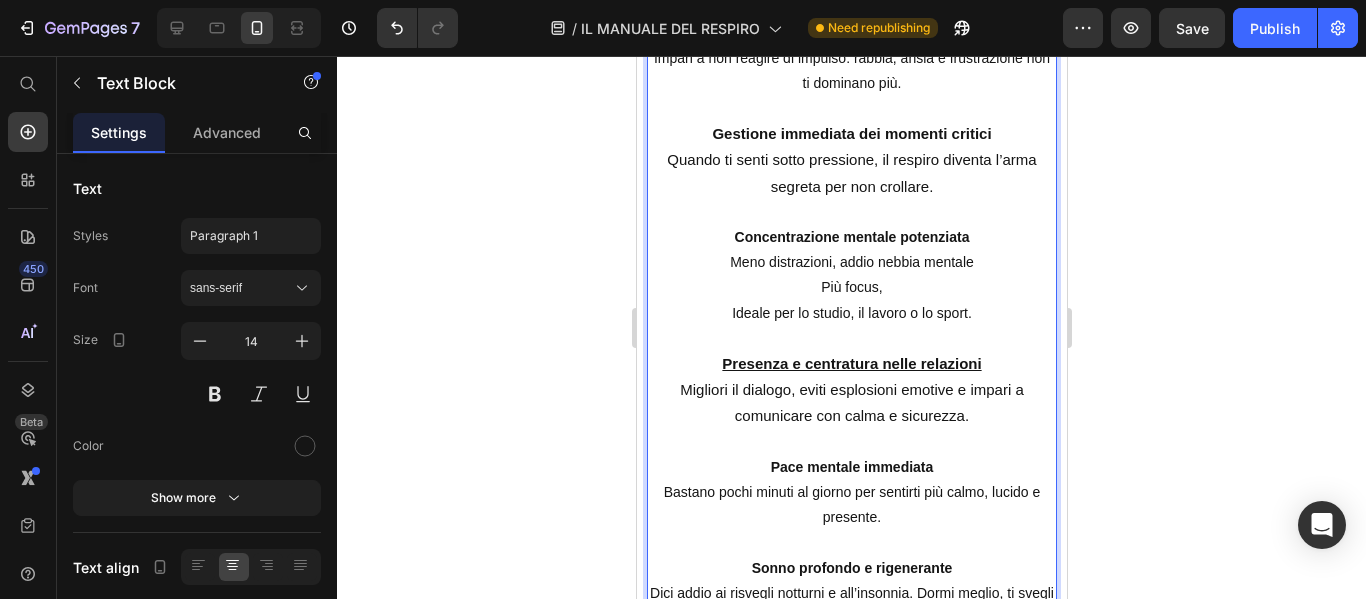click on "Ideale per lo studio, il lavoro o lo sport." at bounding box center [851, 313] 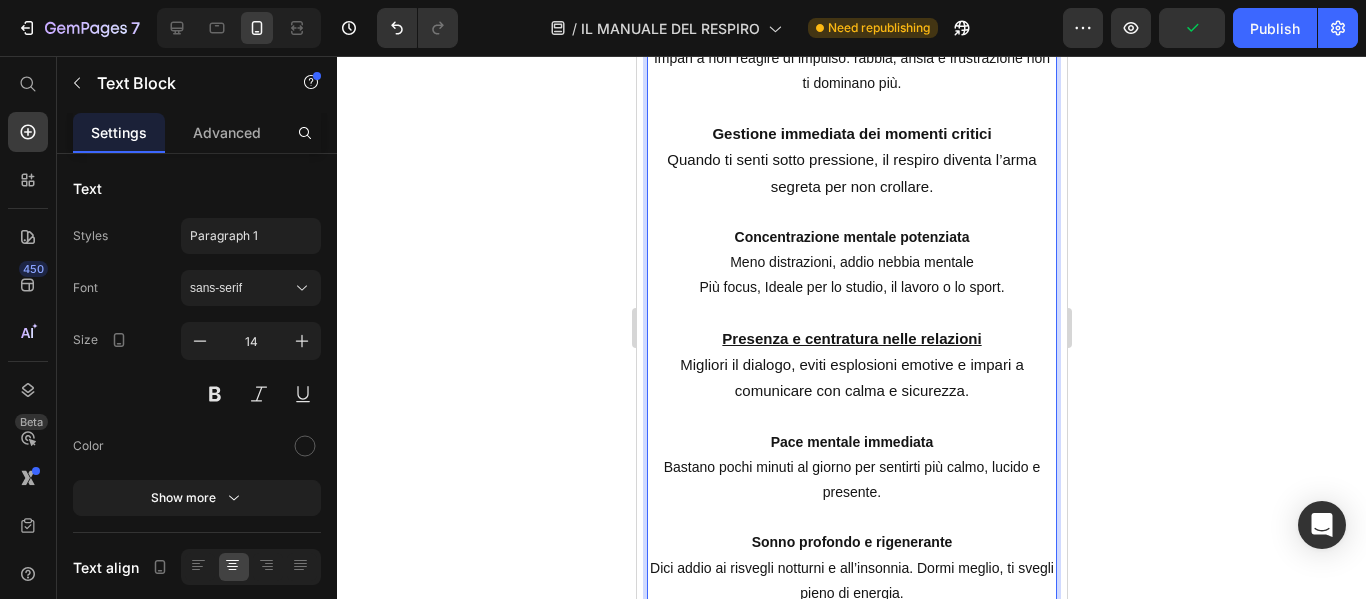 click on "Più focus, Ideale per lo studio, il lavoro o lo sport." at bounding box center [851, 287] 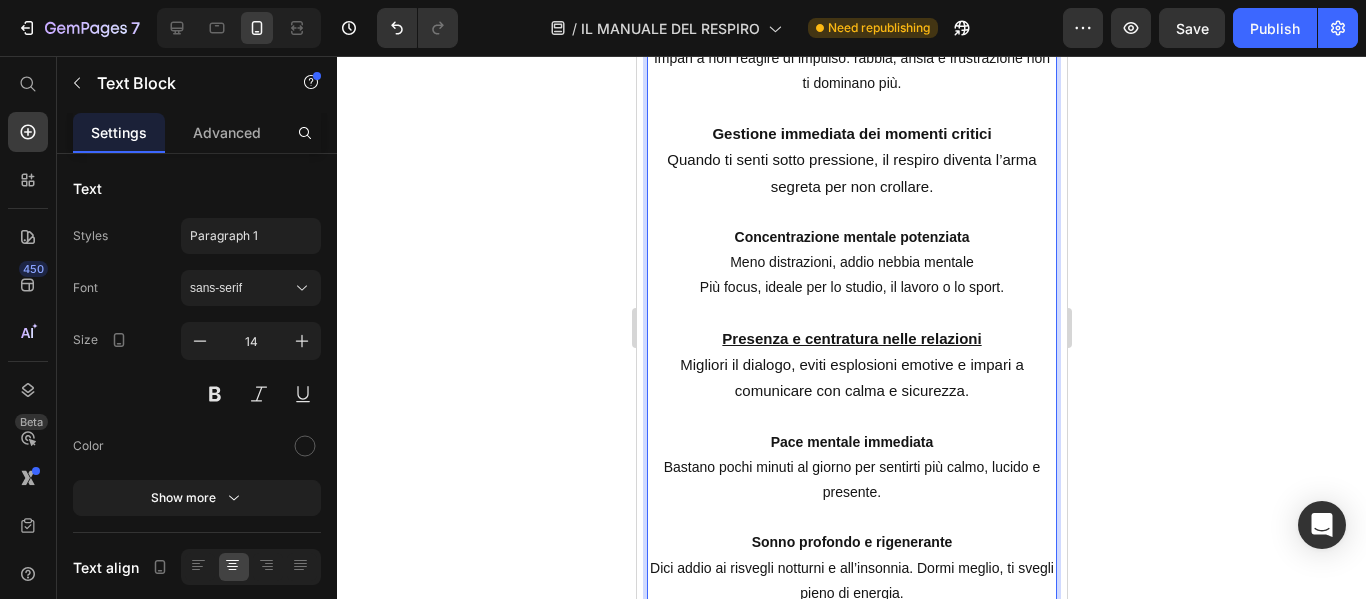 click on "Concentrazione mentale potenziata Meno distrazioni, addio nebbia mentale" at bounding box center (851, 250) 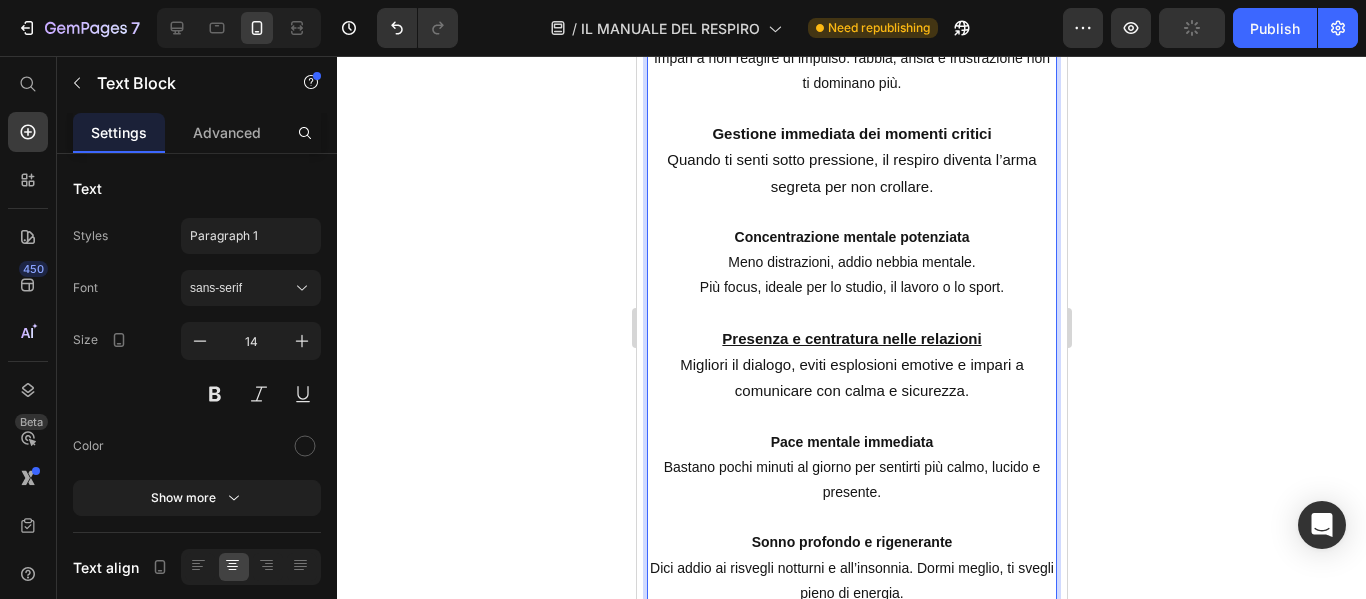 click on "Presenza e centratura nelle relazioni Migliori il dialogo, eviti esplosioni emotive e impari a comunicare con calma e sicurezza." at bounding box center (851, 365) 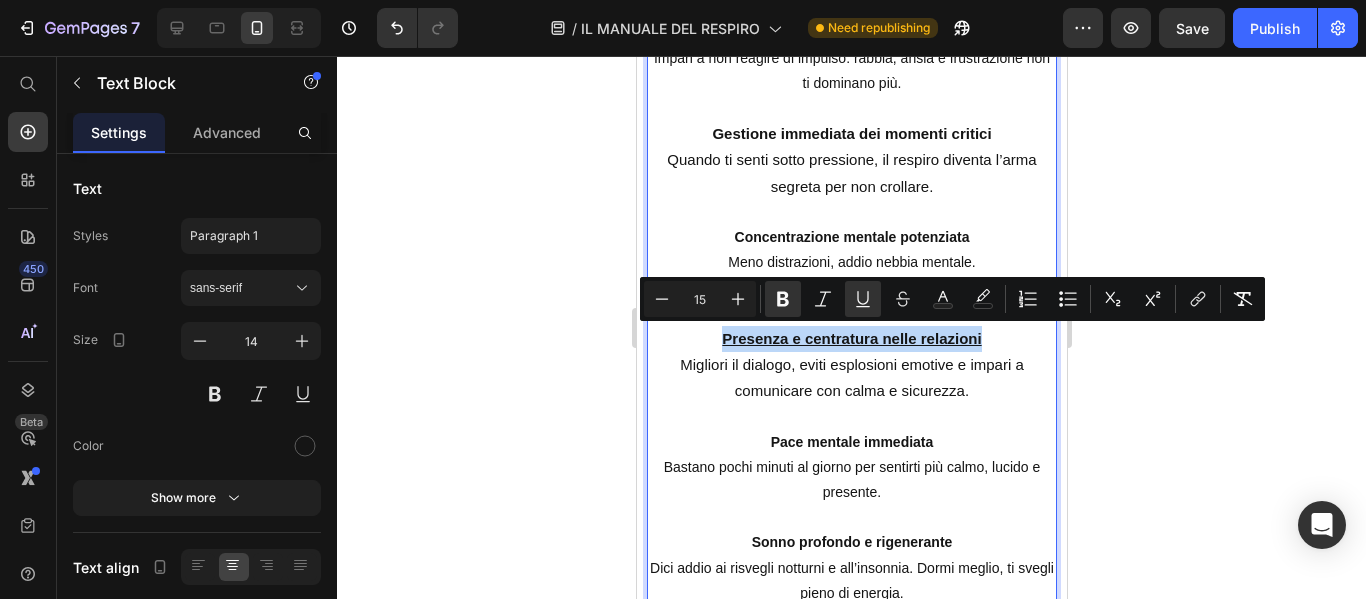 drag, startPoint x: 712, startPoint y: 340, endPoint x: 1005, endPoint y: 331, distance: 293.13818 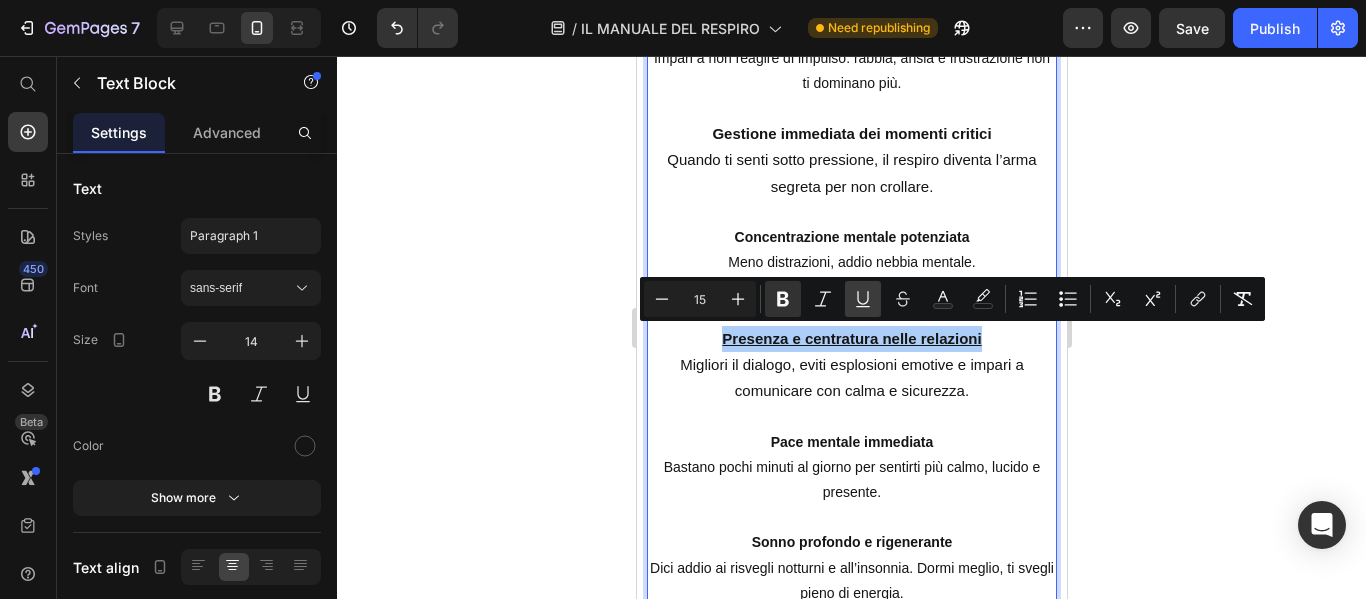 click 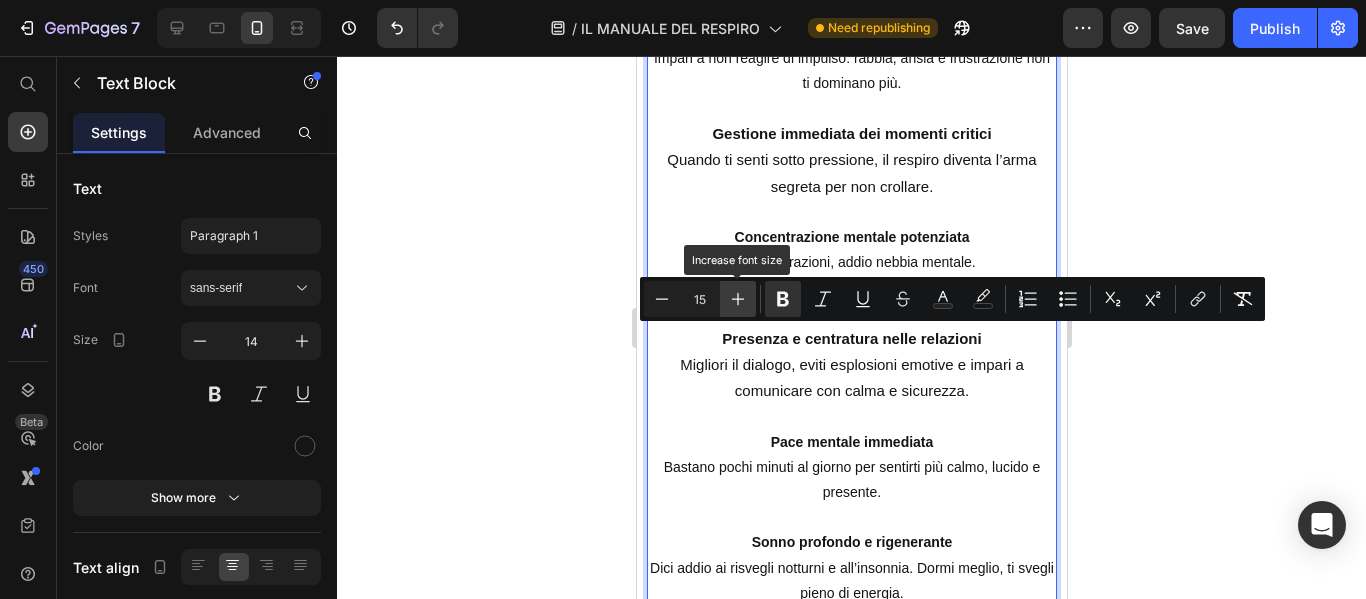 click 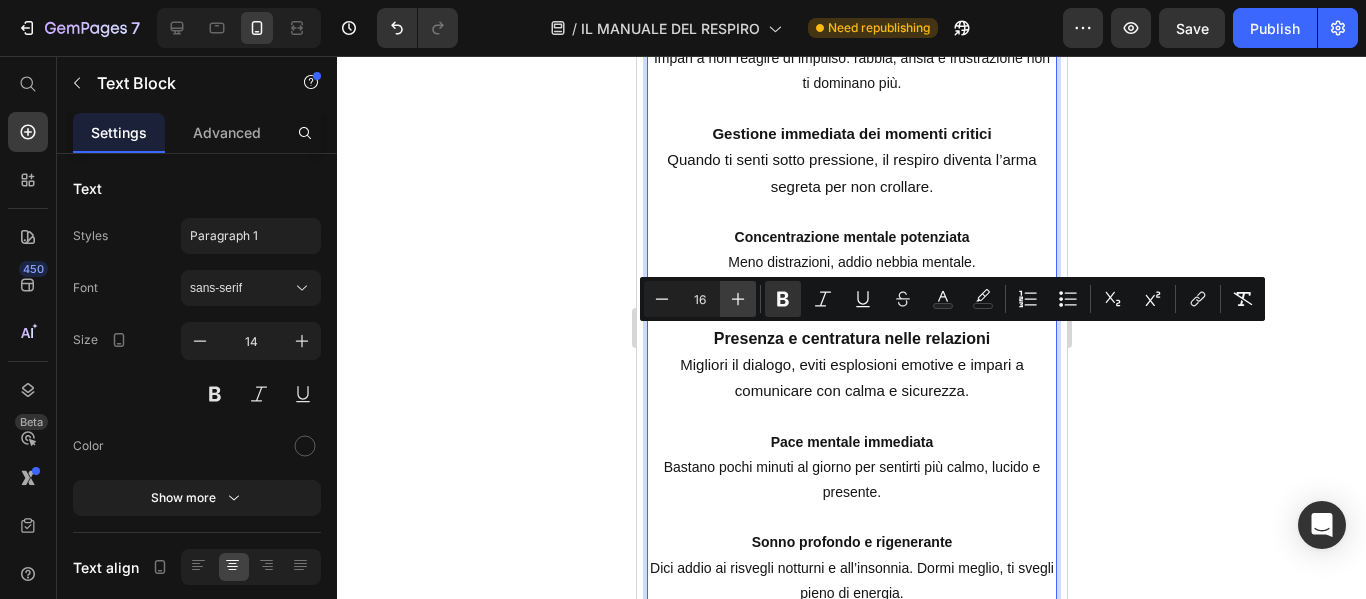 click 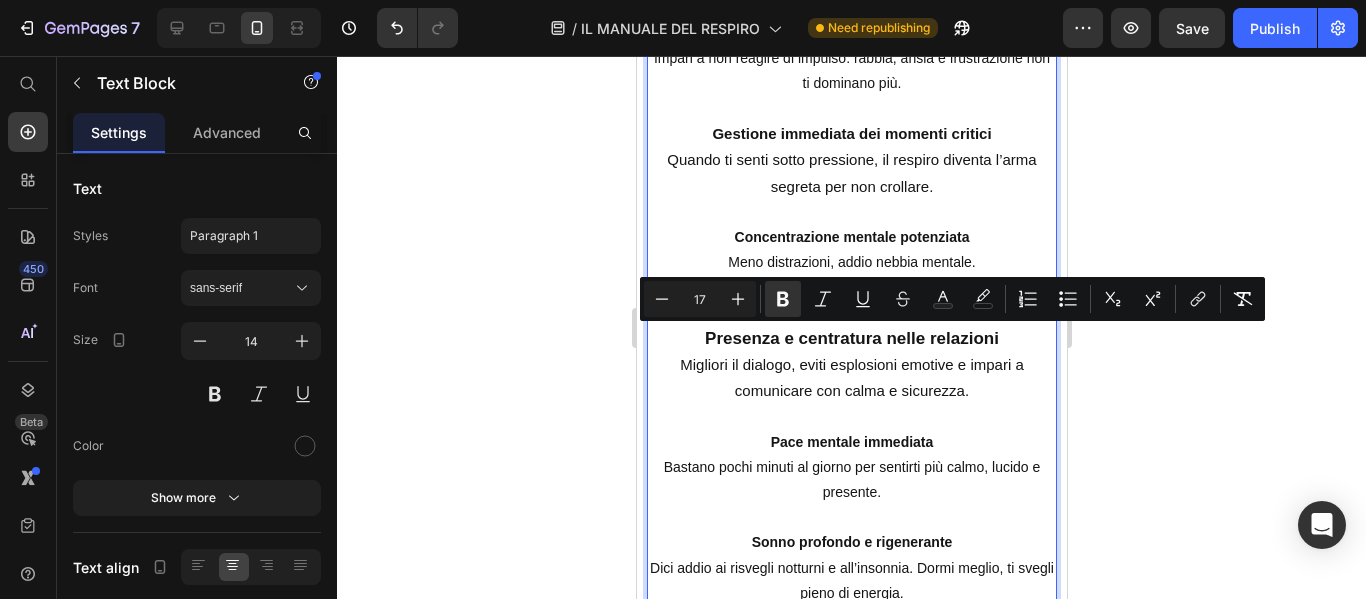 type on "14" 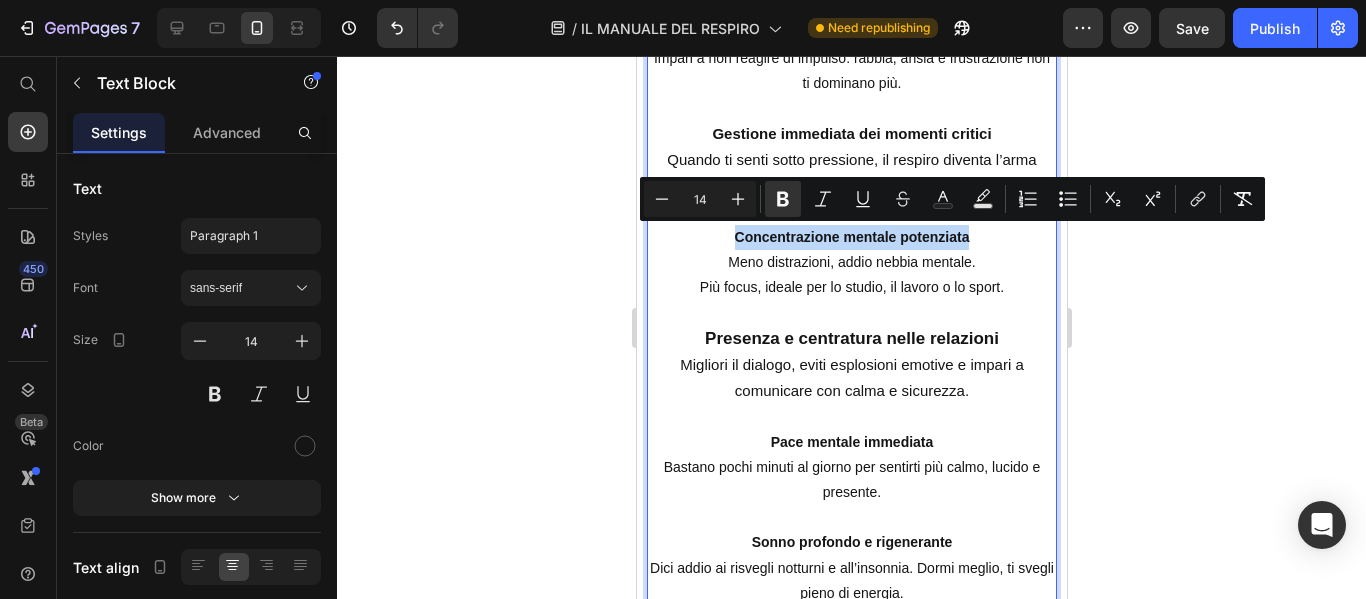 drag, startPoint x: 725, startPoint y: 234, endPoint x: 981, endPoint y: 240, distance: 256.0703 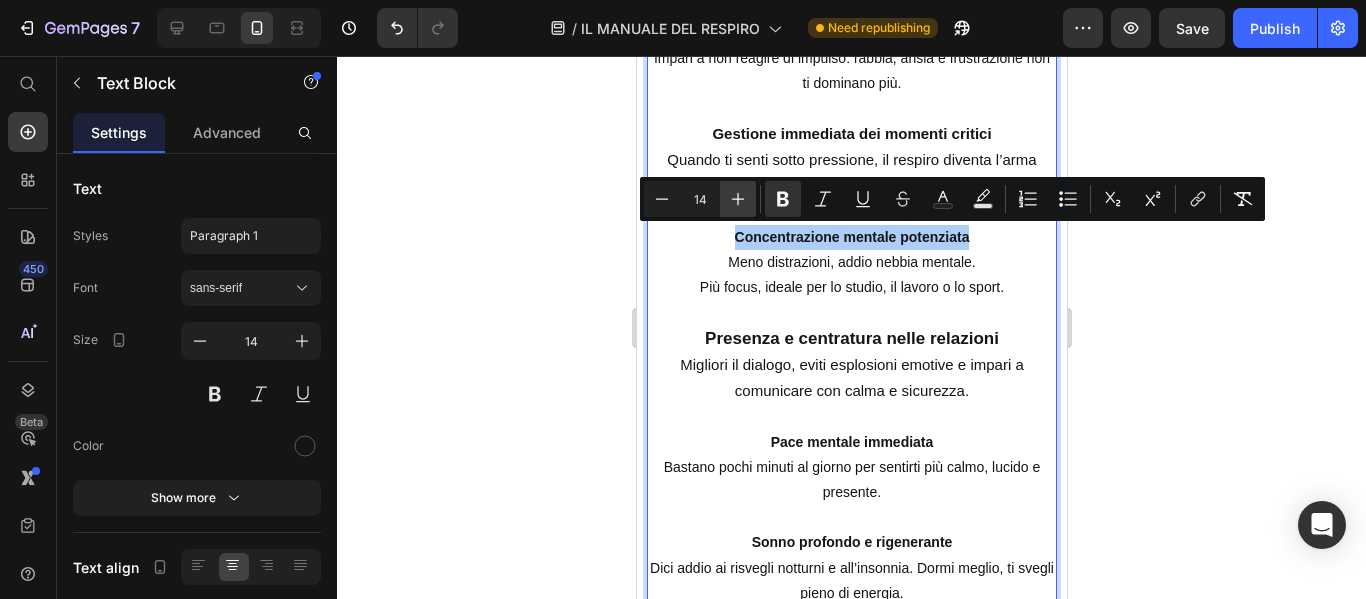 click 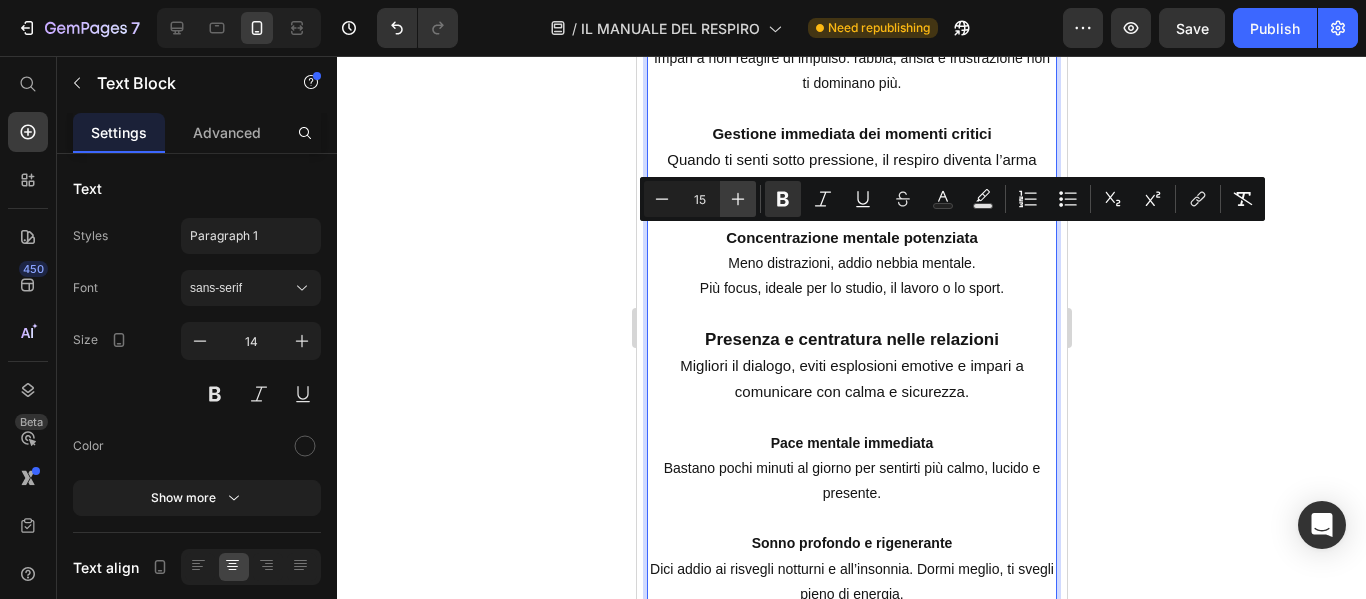 click 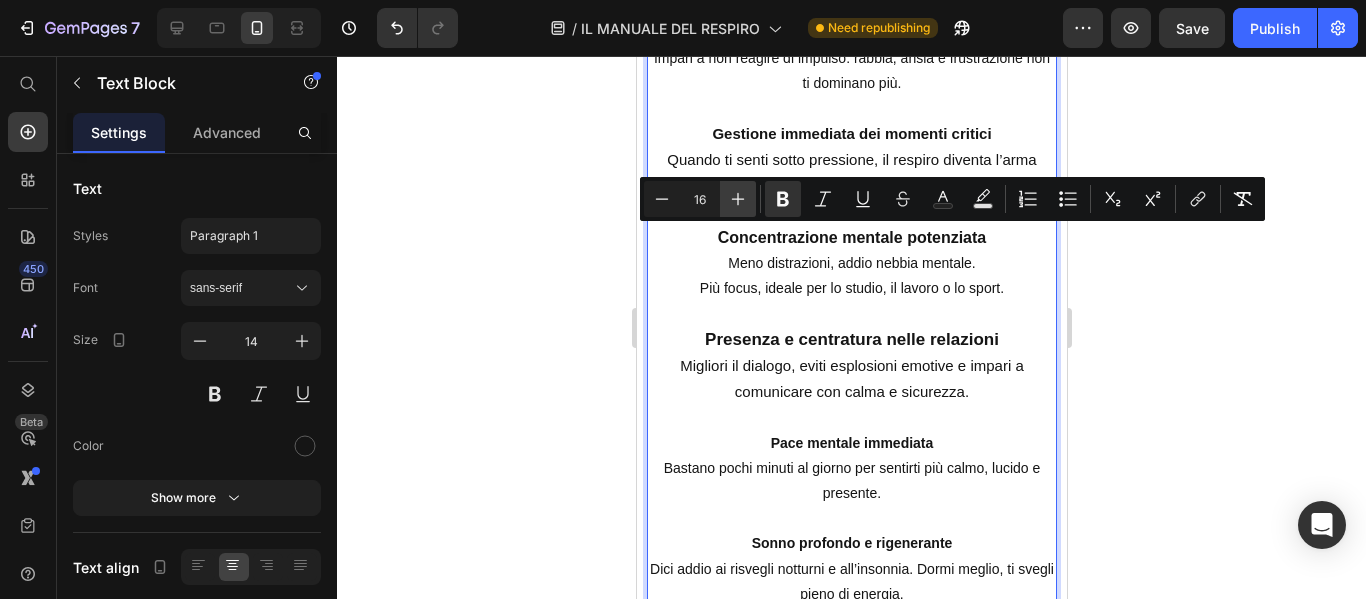 click 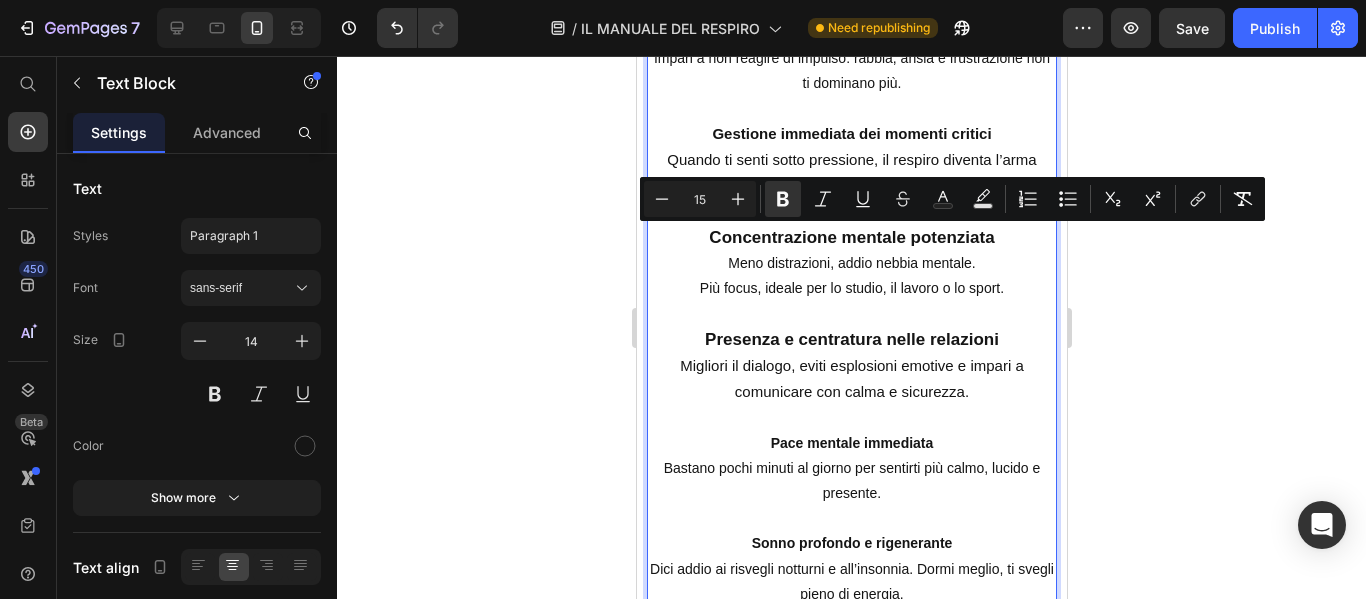 click on "Gestione immediata dei momenti critici Quando ti senti sotto pressione, il respiro diventa l’arma segreta per non crollare." at bounding box center [851, 160] 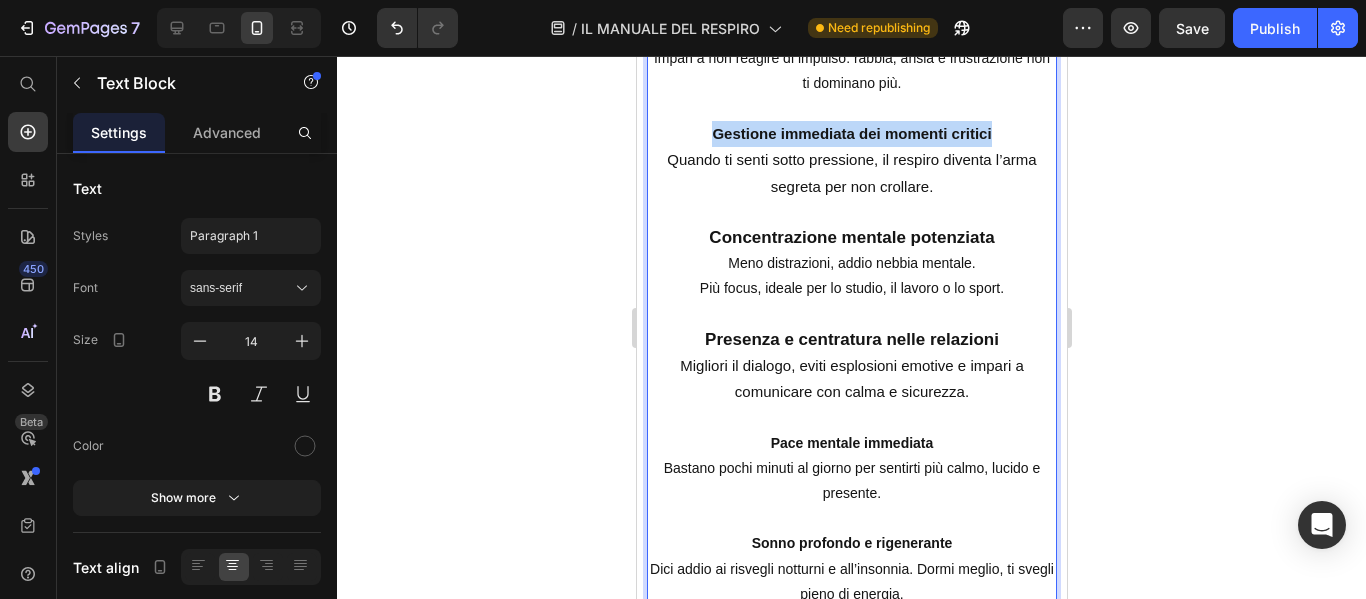 drag, startPoint x: 697, startPoint y: 130, endPoint x: 1016, endPoint y: 134, distance: 319.0251 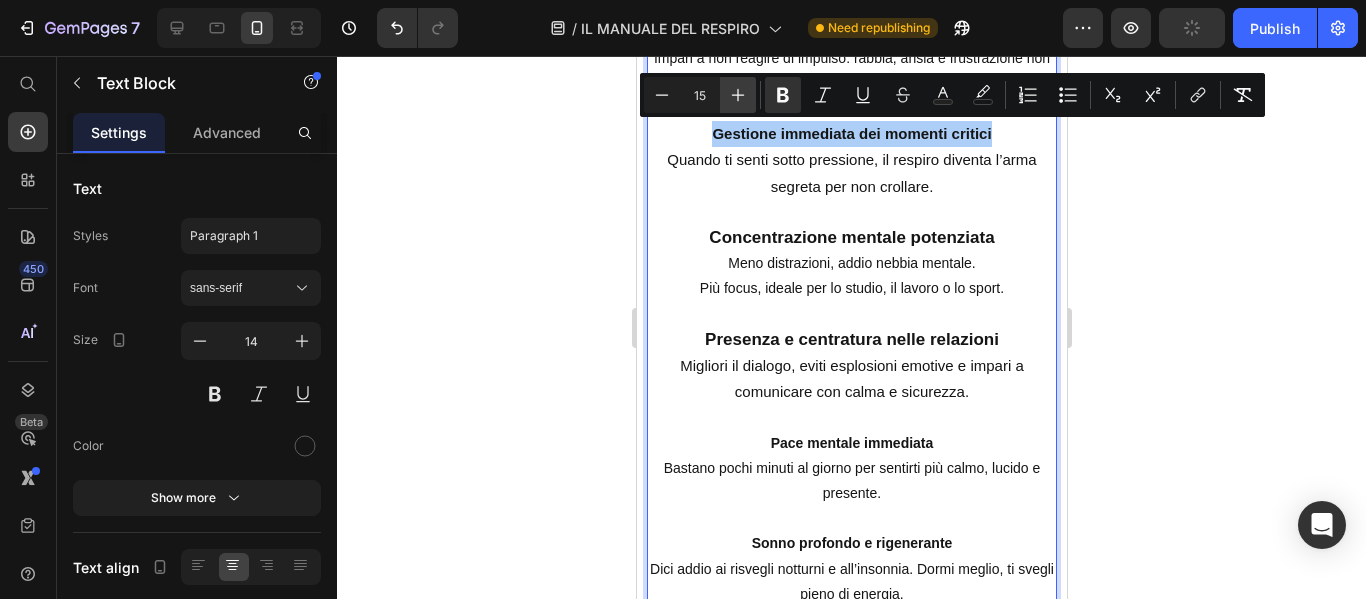 click 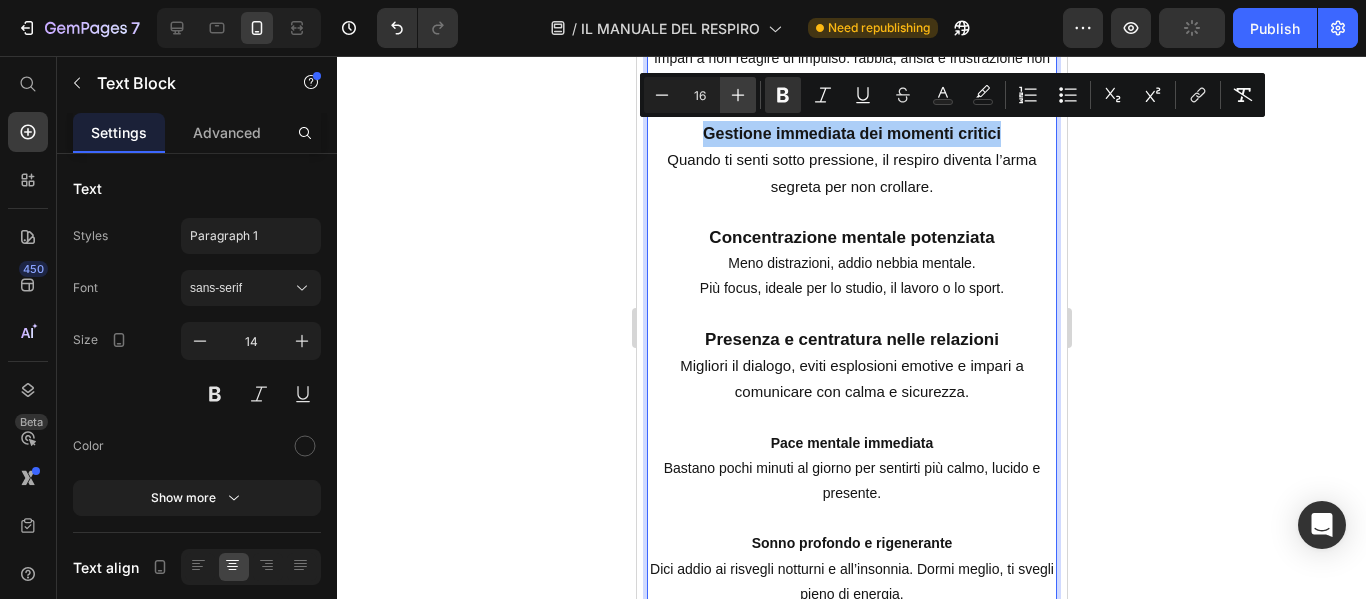 click 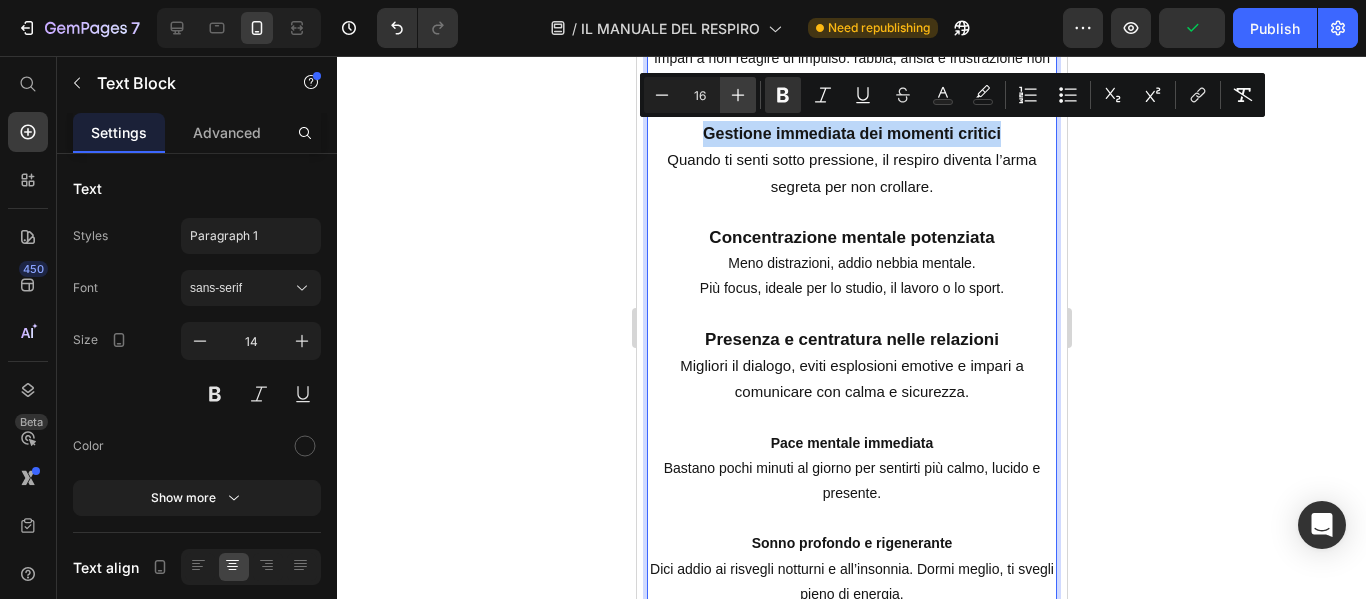 type on "17" 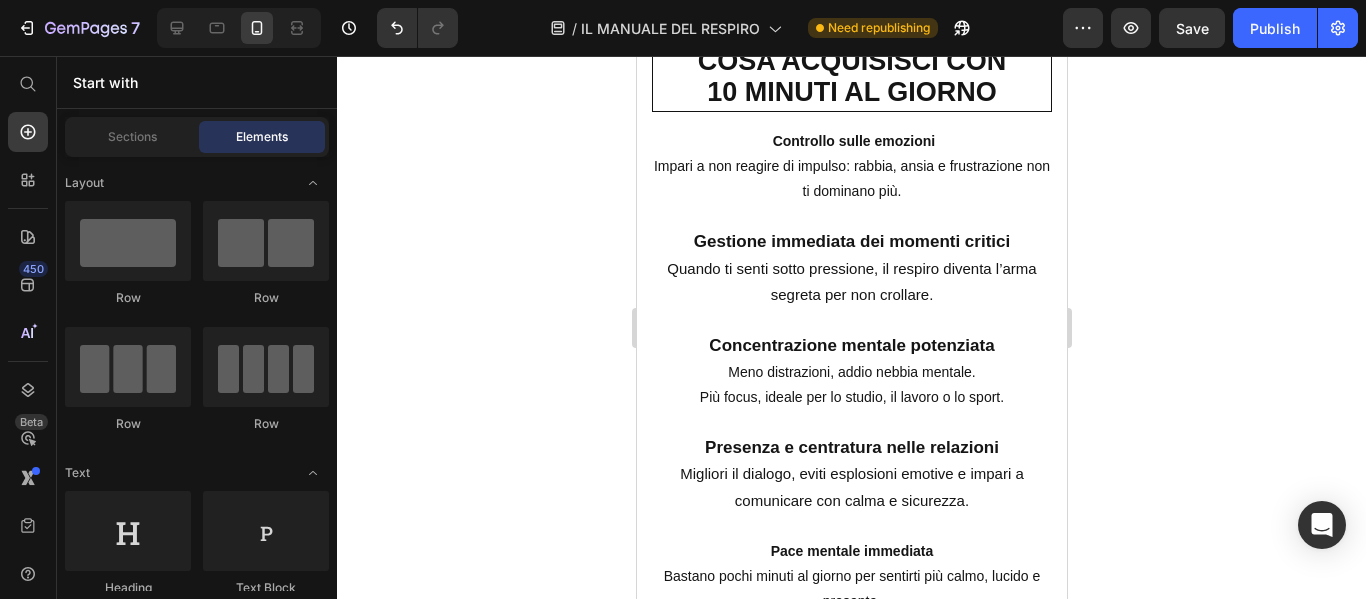 scroll, scrollTop: 3986, scrollLeft: 0, axis: vertical 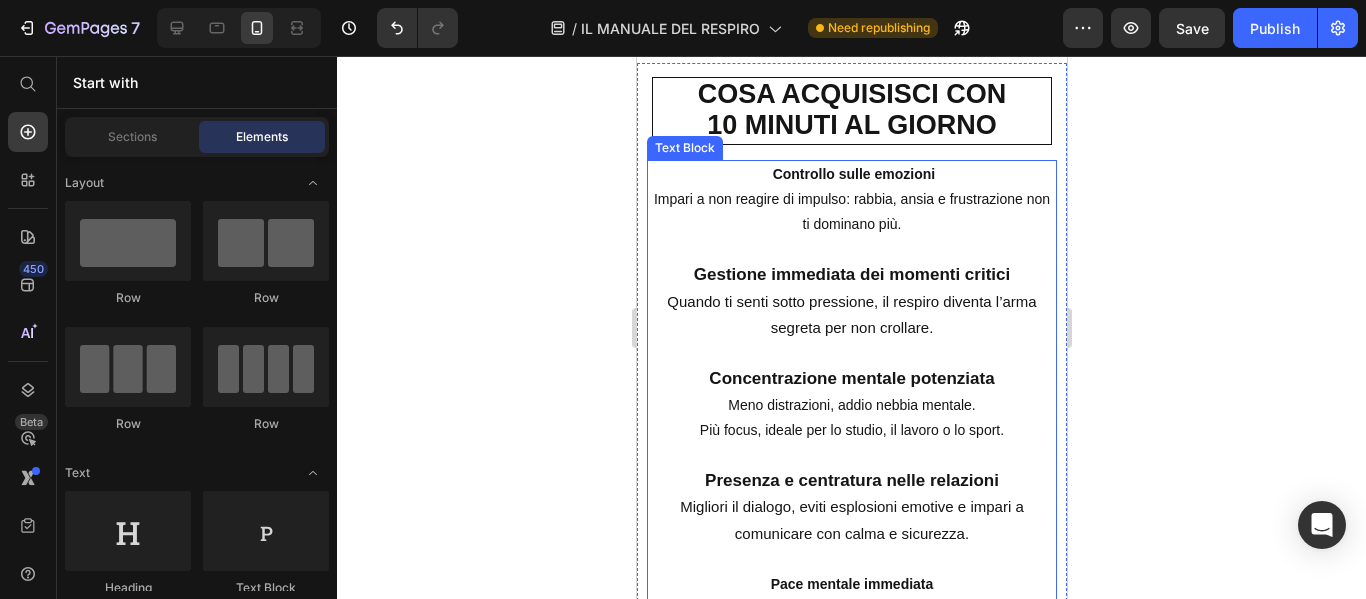 click on "Controllo sulle emozioni Impari a non reagire di impulso: rabbia, ansia e frustrazione non ti dominano più." at bounding box center (851, 200) 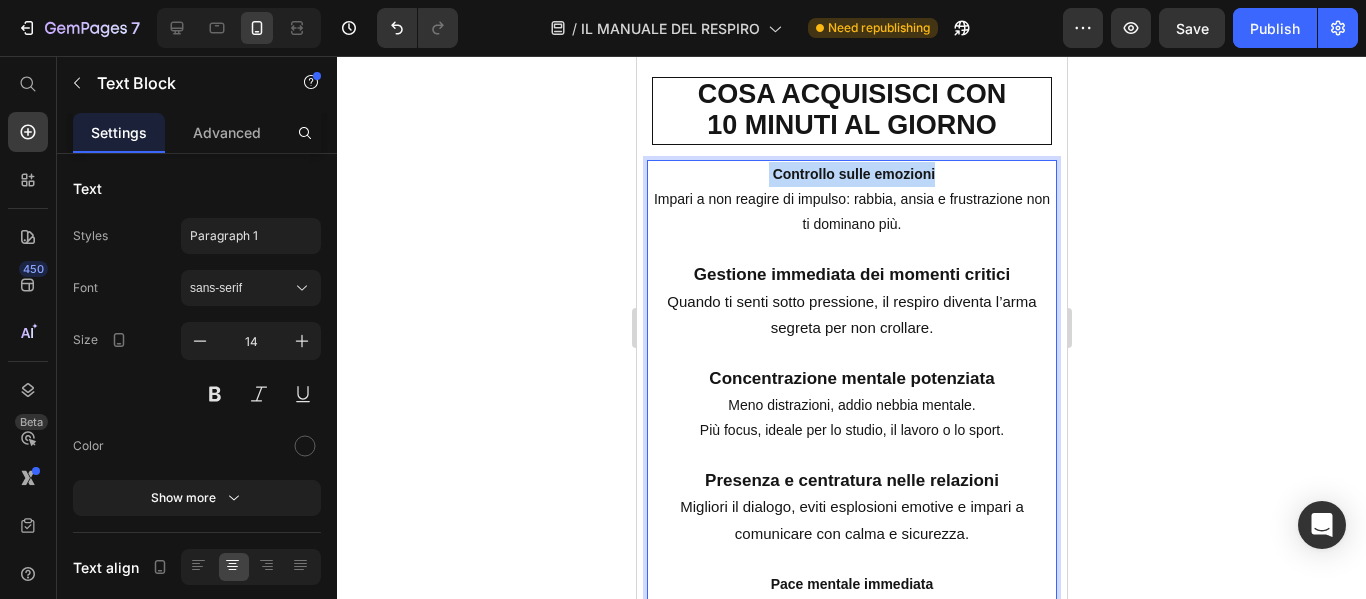 drag, startPoint x: 937, startPoint y: 159, endPoint x: 759, endPoint y: 167, distance: 178.17969 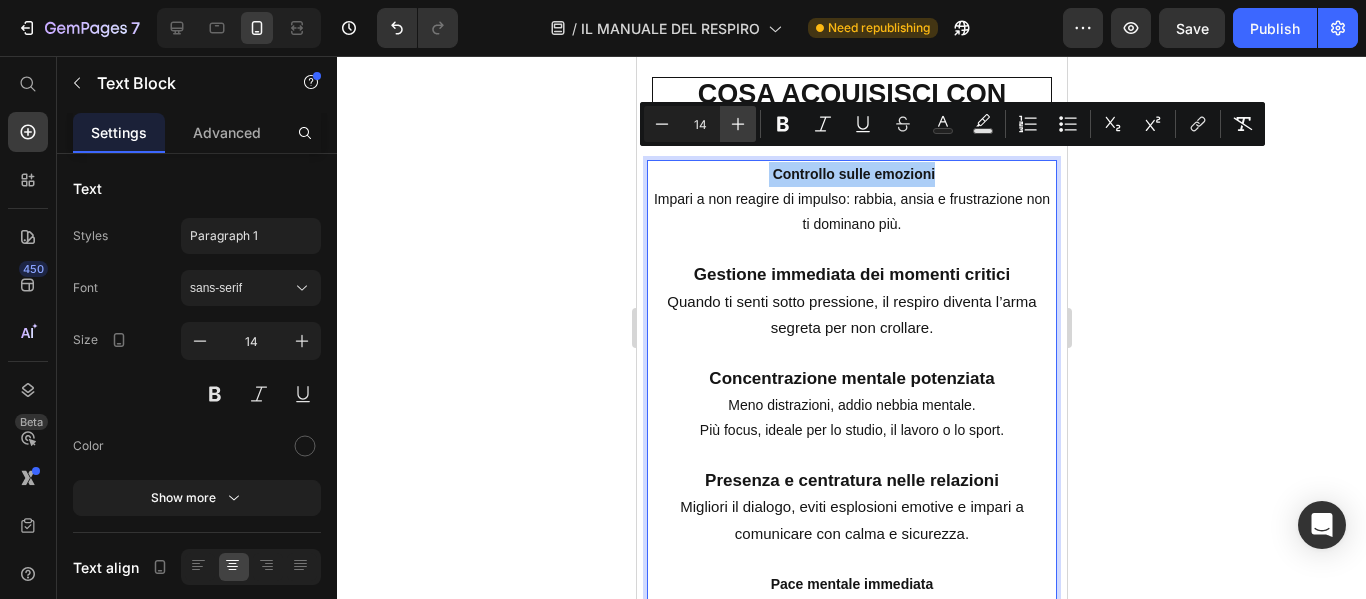 click on "Plus" at bounding box center (738, 124) 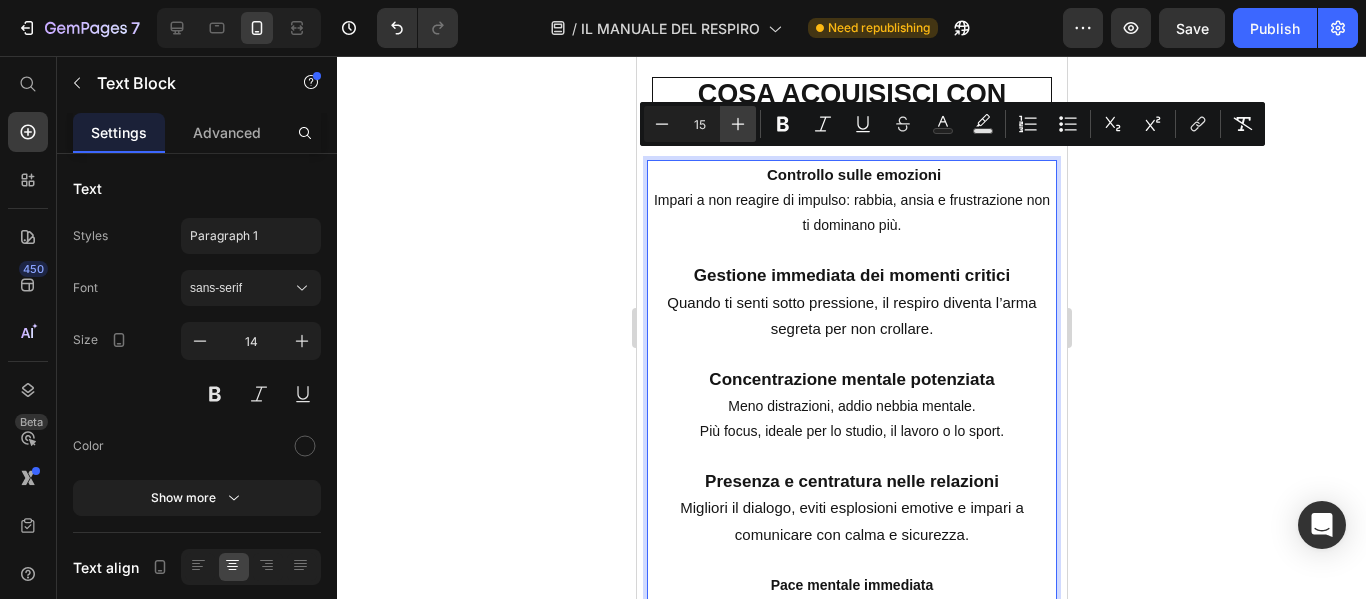 click on "Plus" at bounding box center (738, 124) 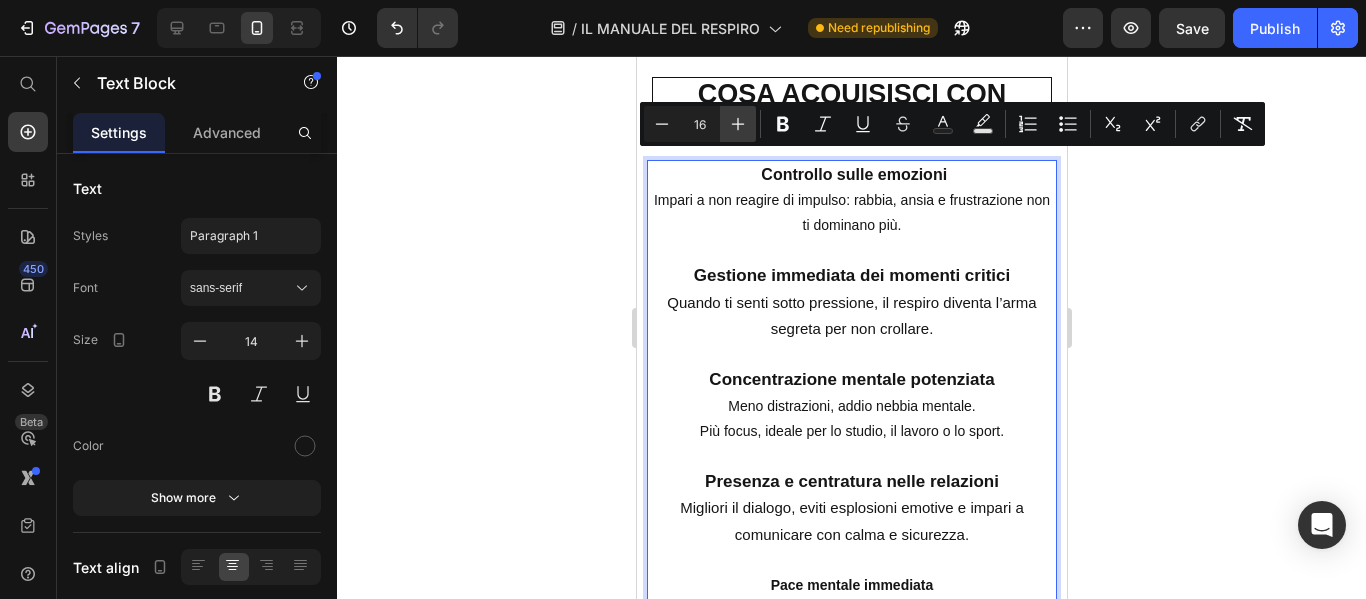 click on "Plus" at bounding box center [738, 124] 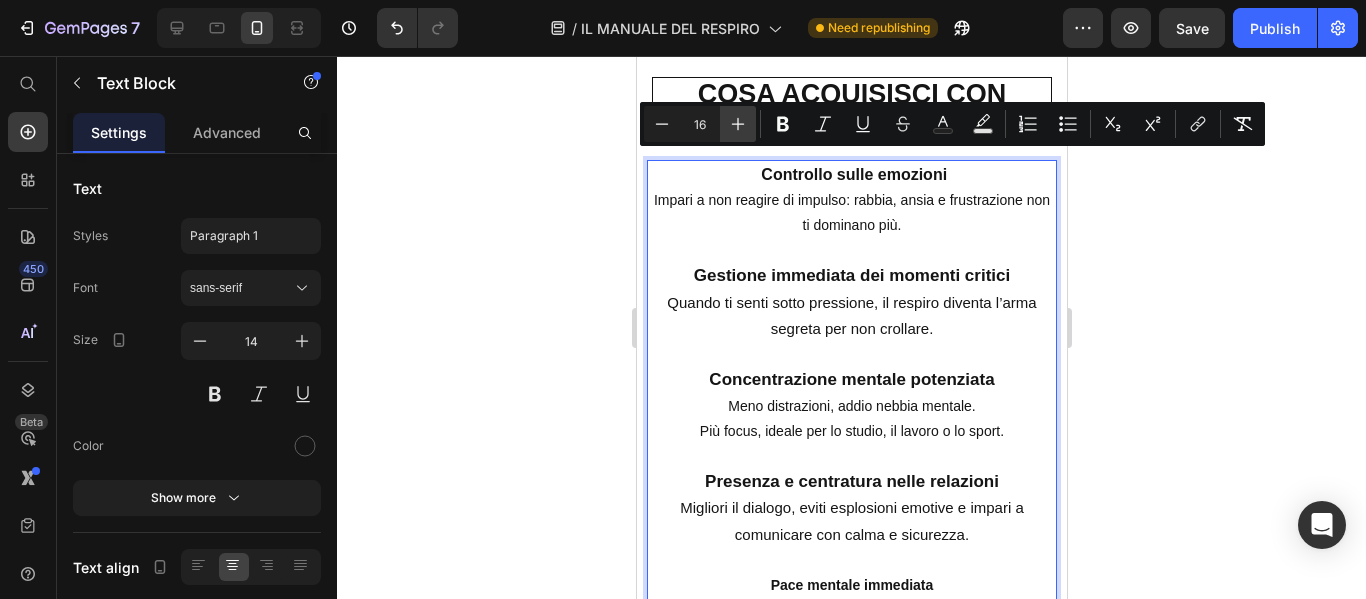 type on "17" 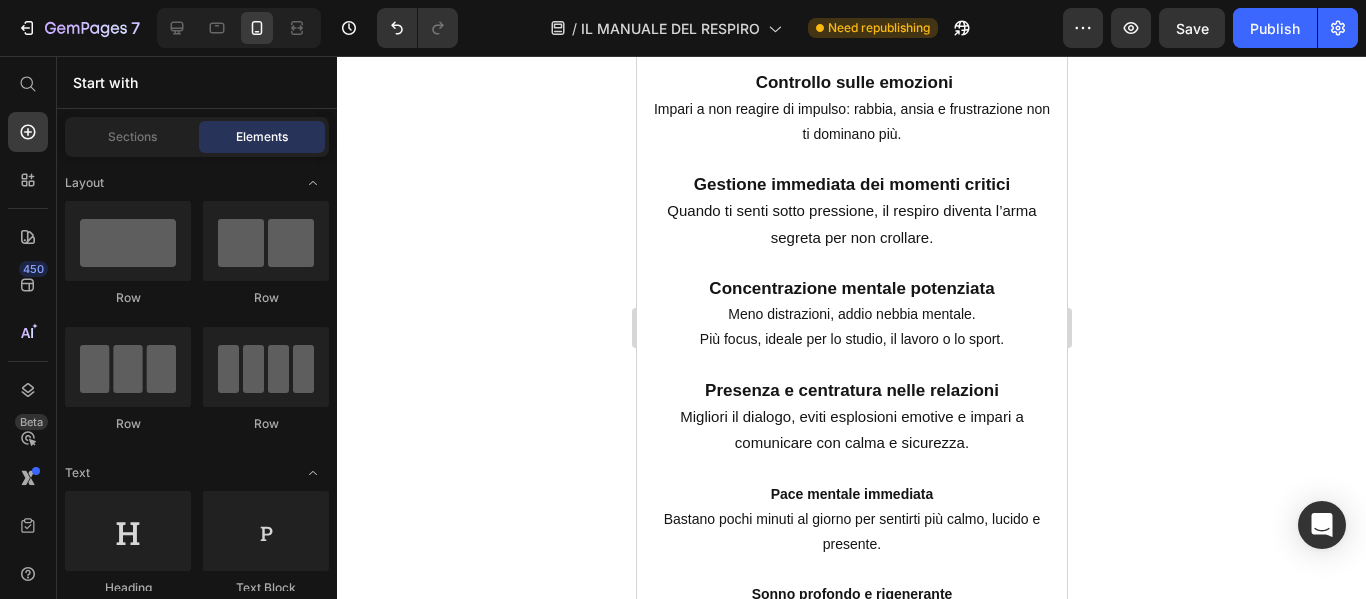 scroll, scrollTop: 4106, scrollLeft: 0, axis: vertical 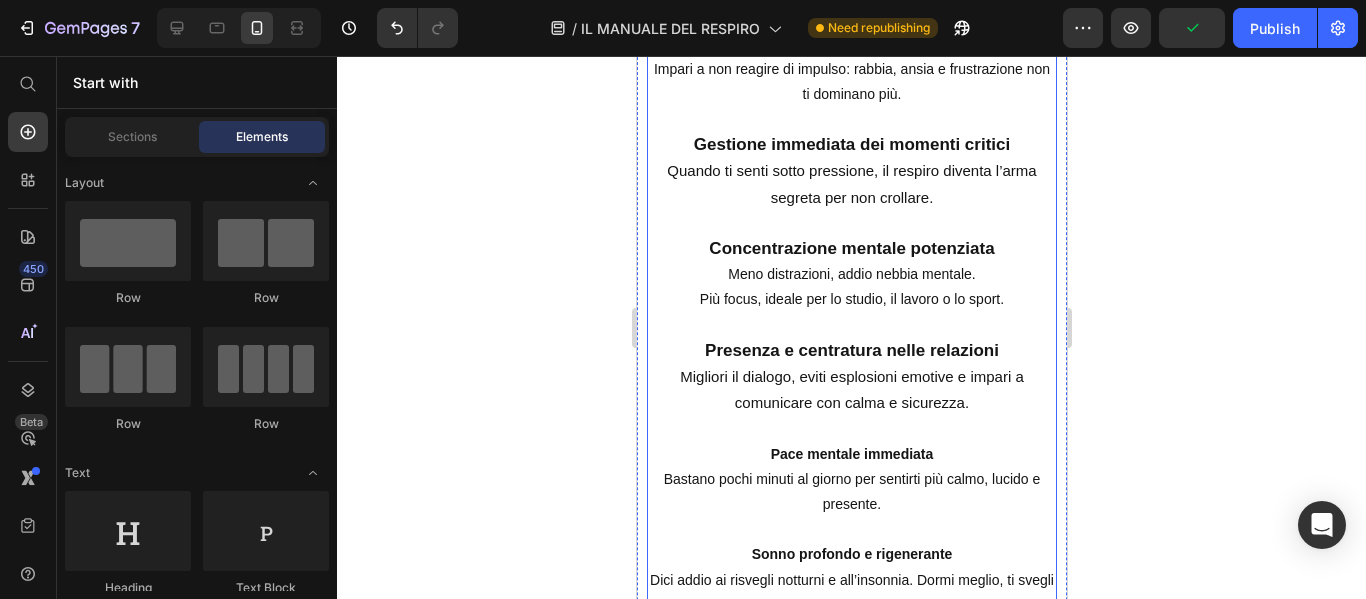 click on "Presenza e centratura nelle relazioni Migliori il dialogo, eviti esplosioni emotive e impari a comunicare con calma e sicurezza." at bounding box center [851, 377] 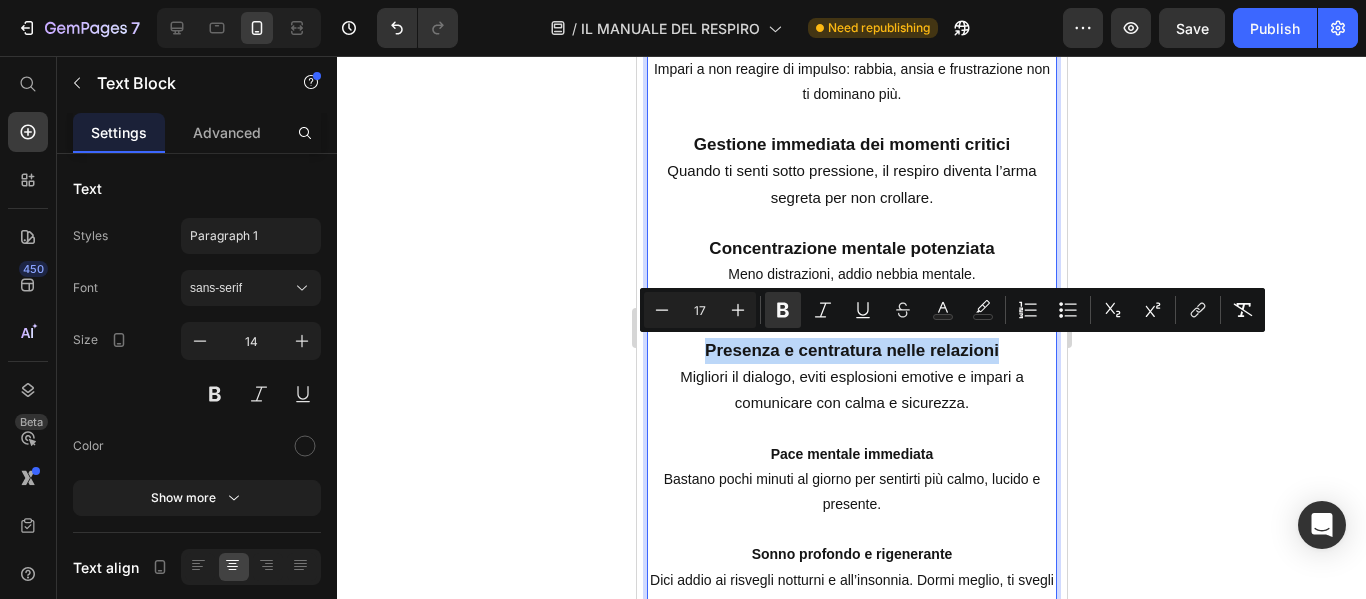 drag, startPoint x: 695, startPoint y: 350, endPoint x: 1000, endPoint y: 362, distance: 305.23596 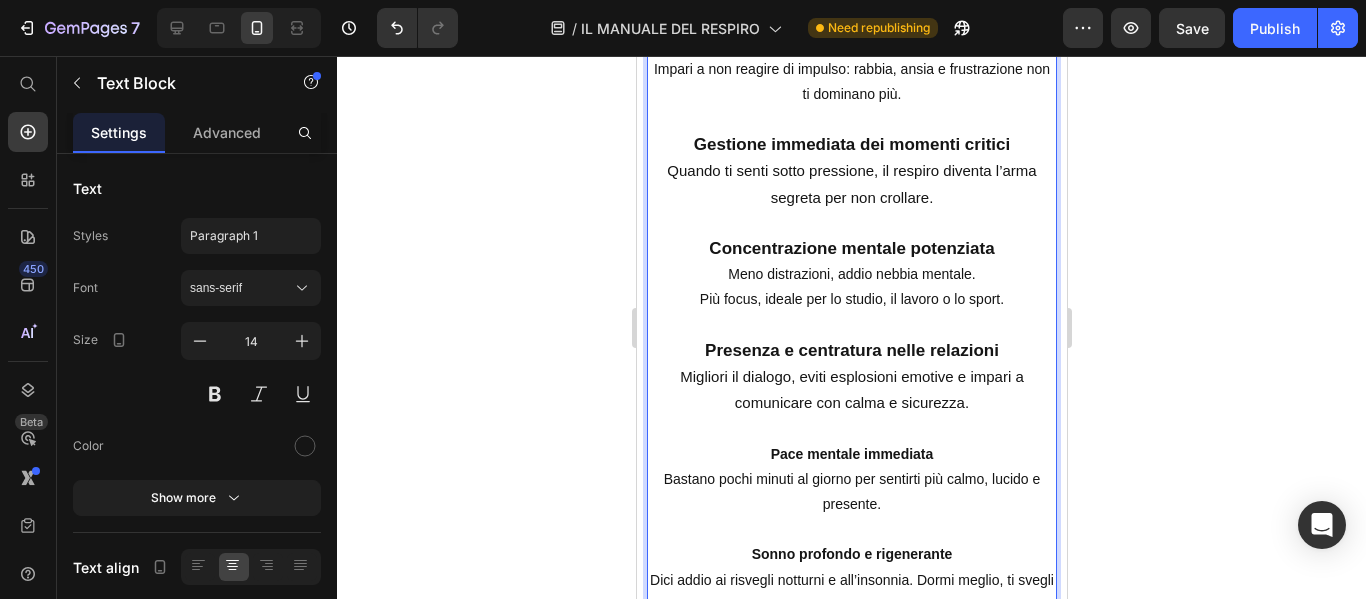 drag, startPoint x: 701, startPoint y: 420, endPoint x: 711, endPoint y: 438, distance: 20.59126 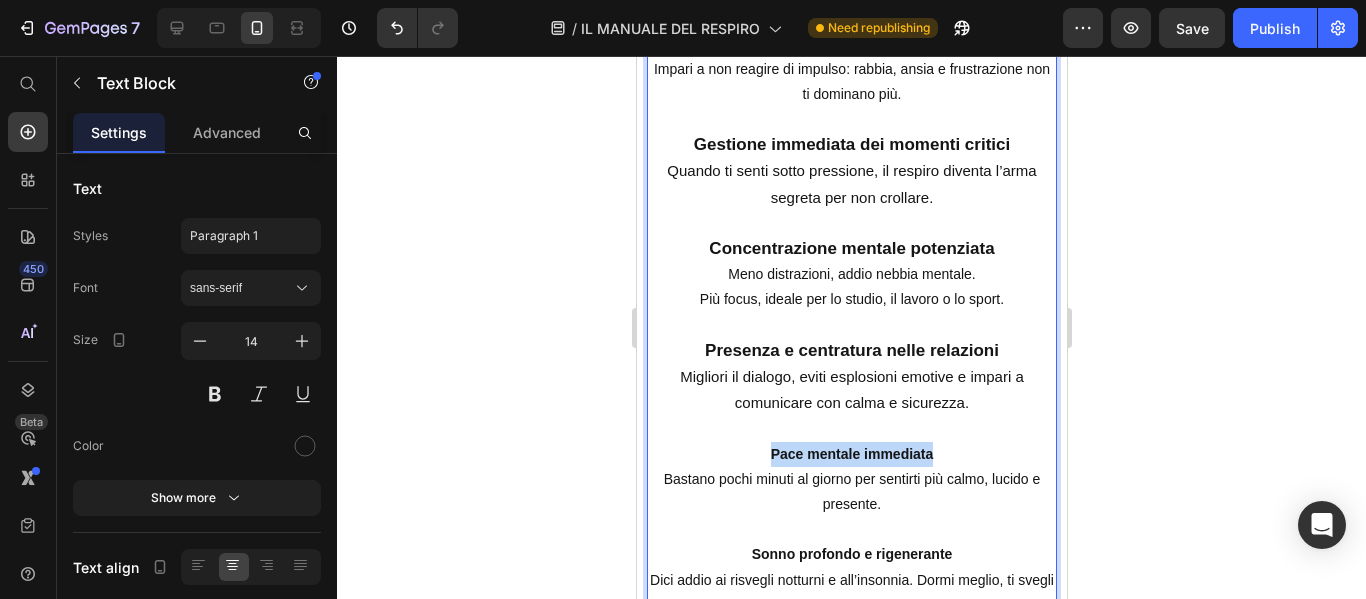 drag, startPoint x: 762, startPoint y: 457, endPoint x: 947, endPoint y: 447, distance: 185.27008 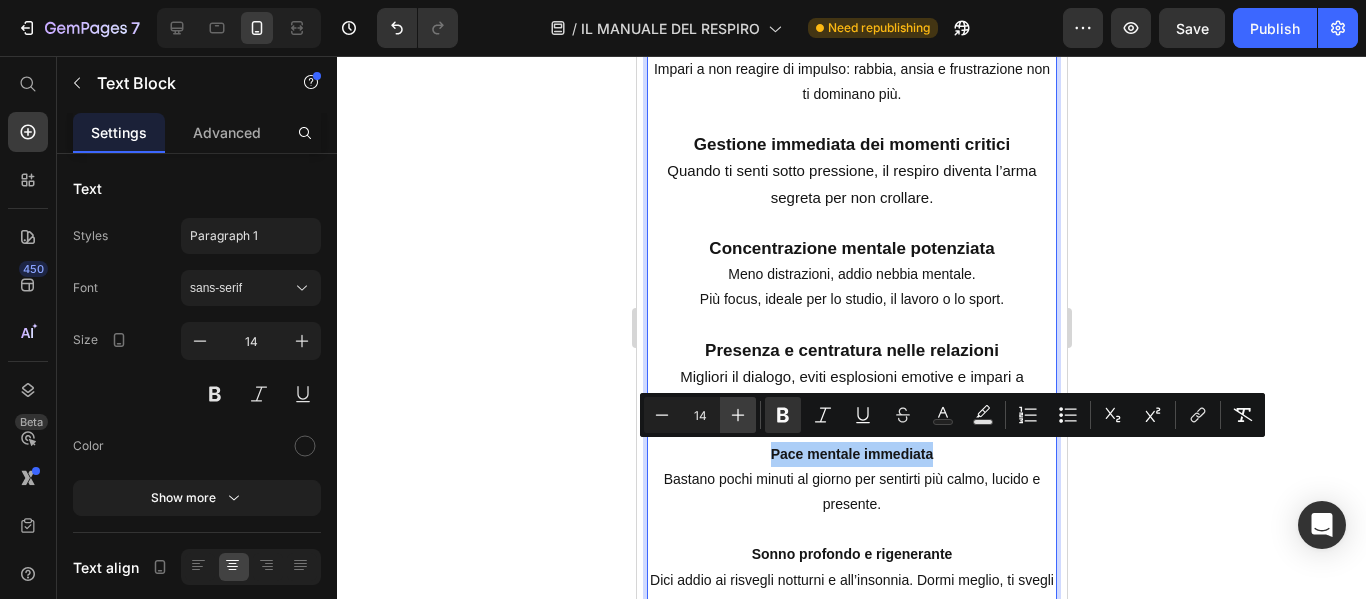 click 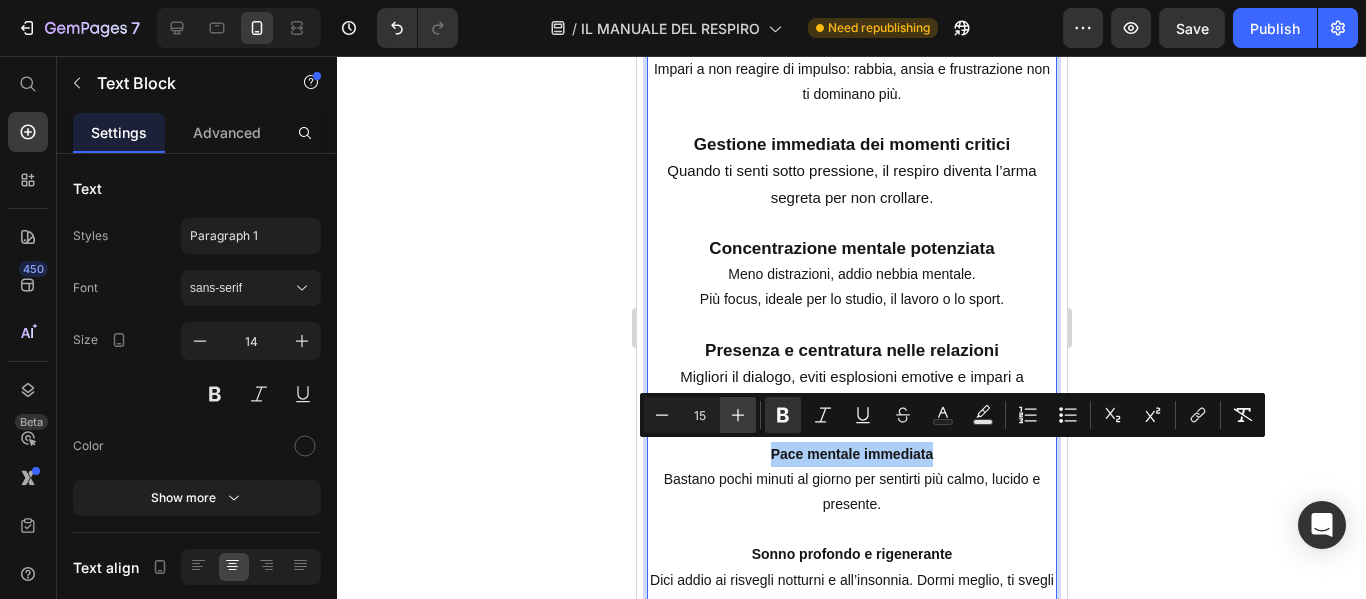 click 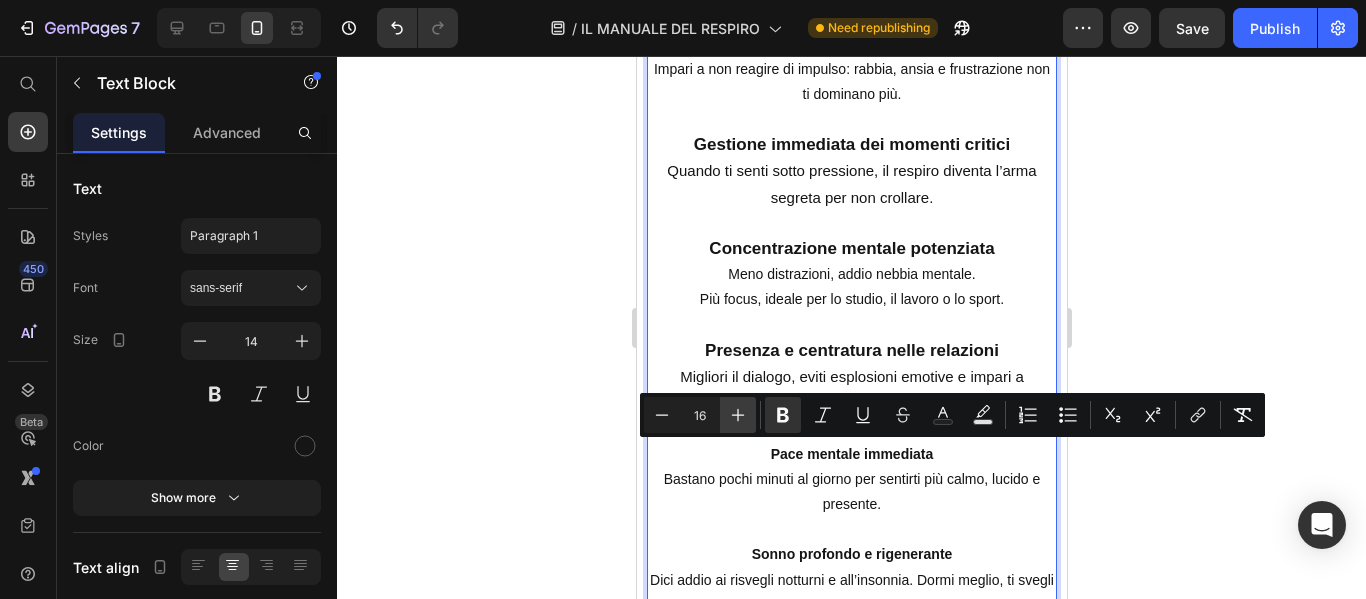 click 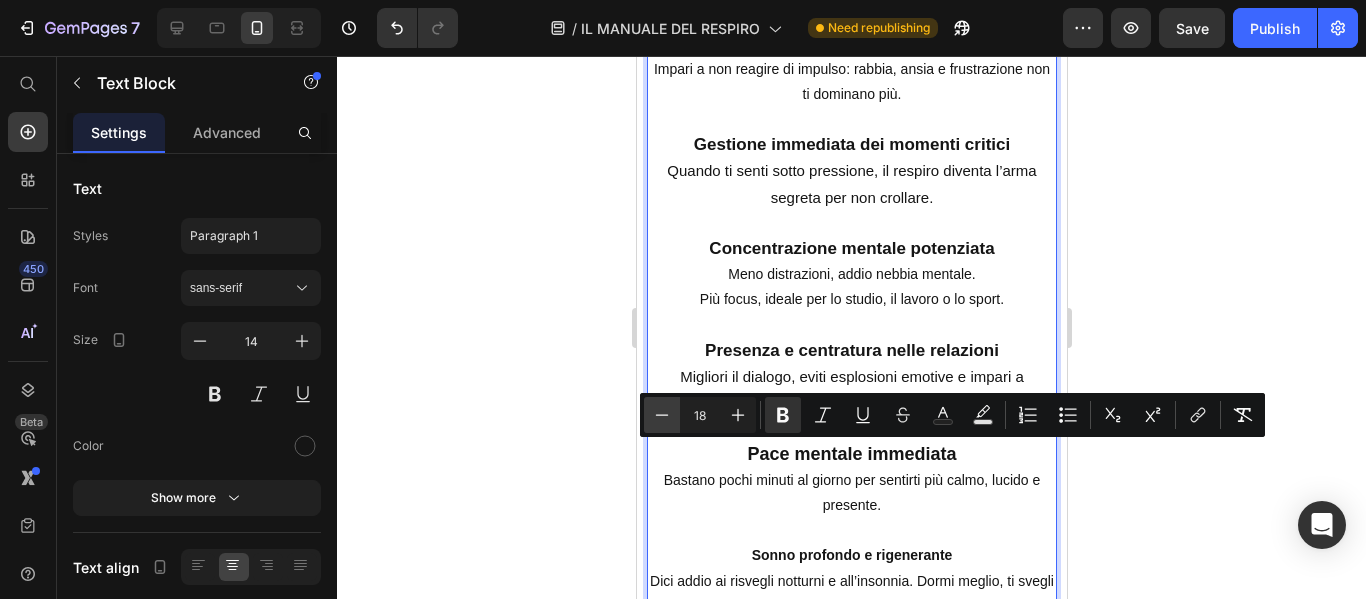 click 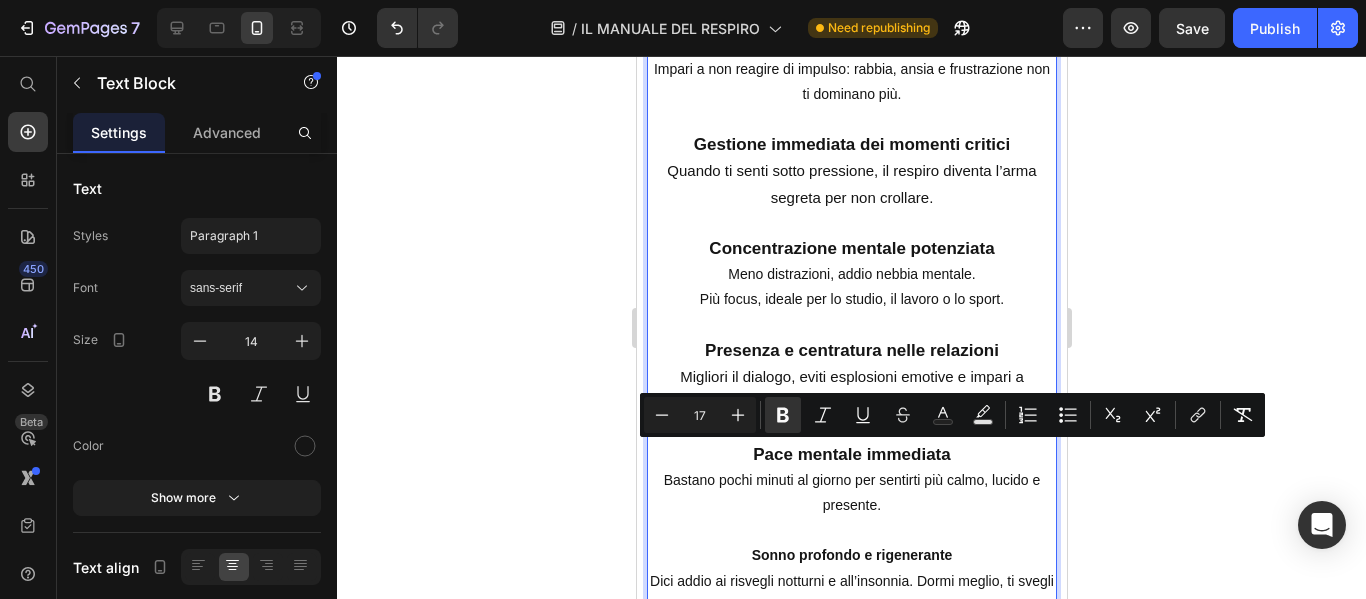 type on "14" 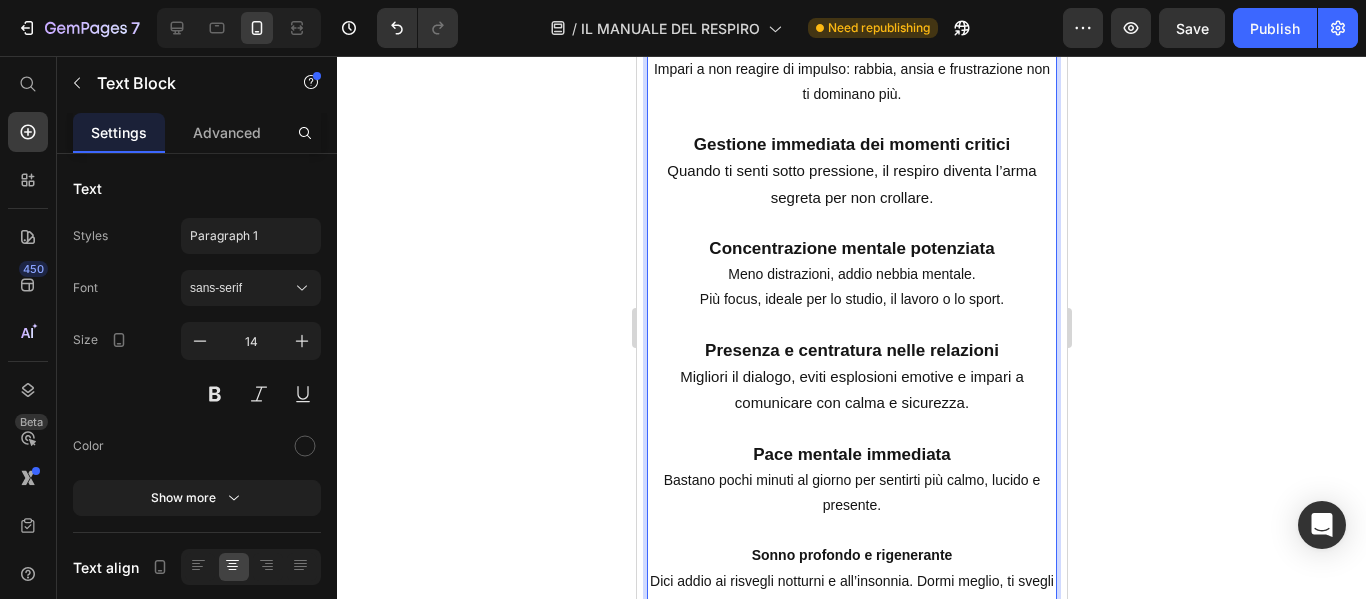 click on "Sonno profondo e rigenerante Dici addio ai risvegli notturni e all’insonnia. Dormi meglio, ti svegli pieno di energia." at bounding box center (851, 581) 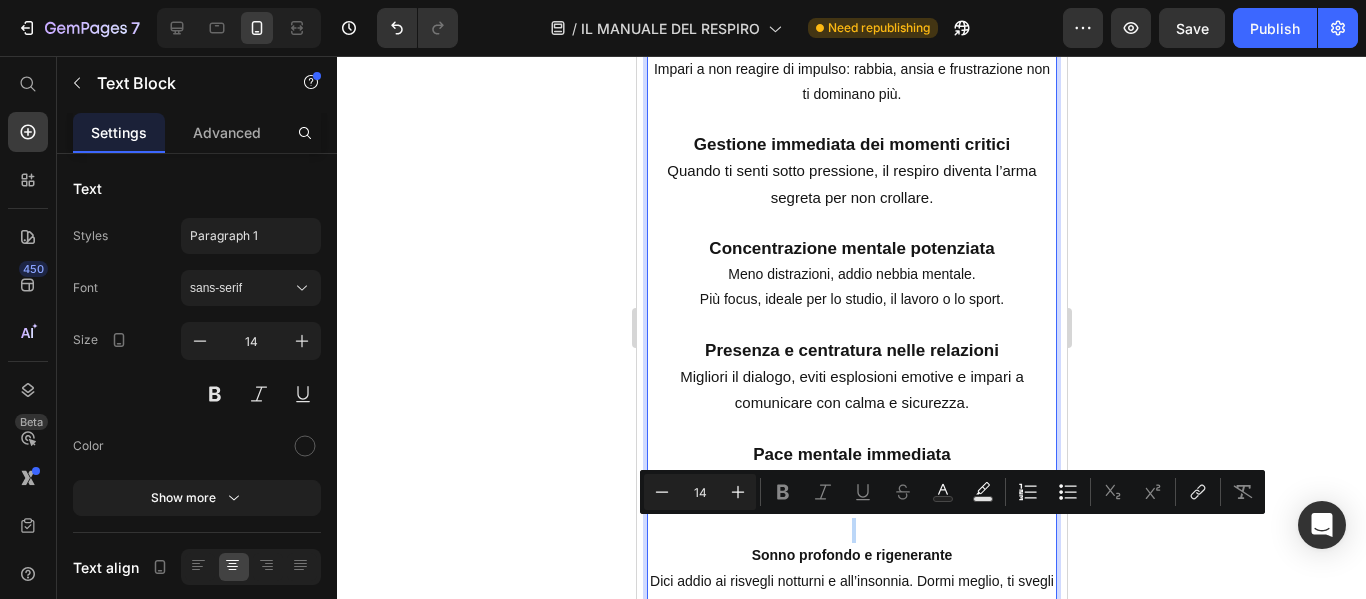 drag, startPoint x: 723, startPoint y: 553, endPoint x: 967, endPoint y: 540, distance: 244.34607 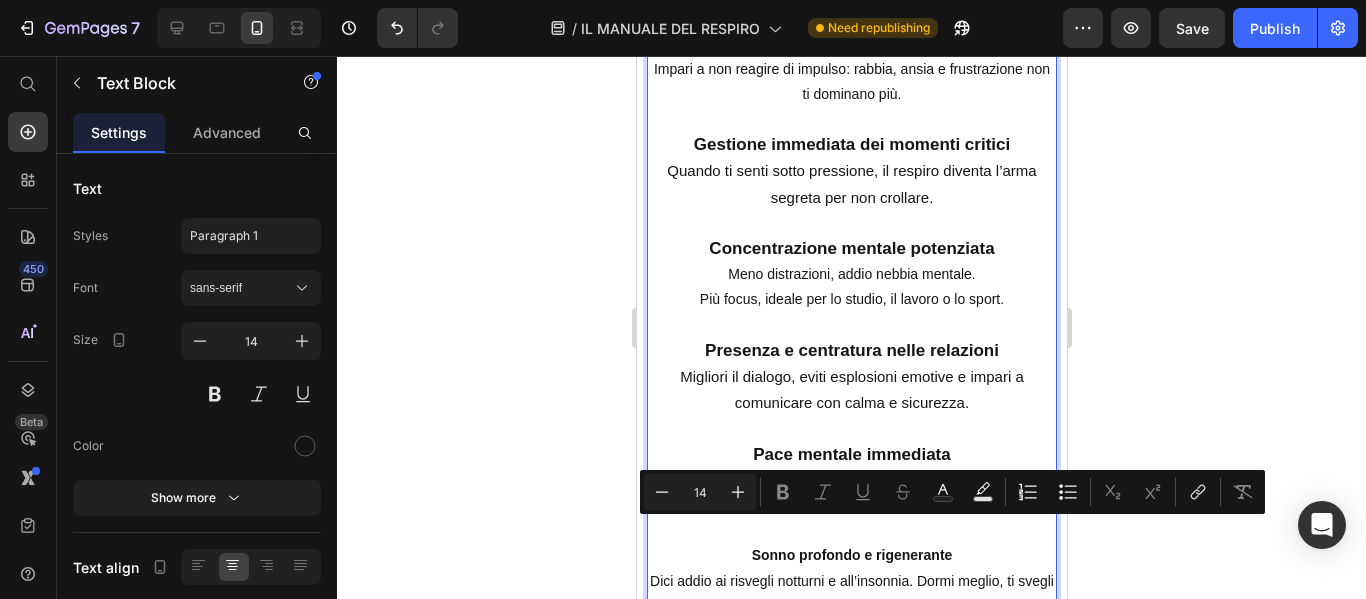 click on "Sonno profondo e rigenerante Dici addio ai risvegli notturni e all’insonnia. Dormi meglio, ti svegli pieno di energia." at bounding box center [851, 581] 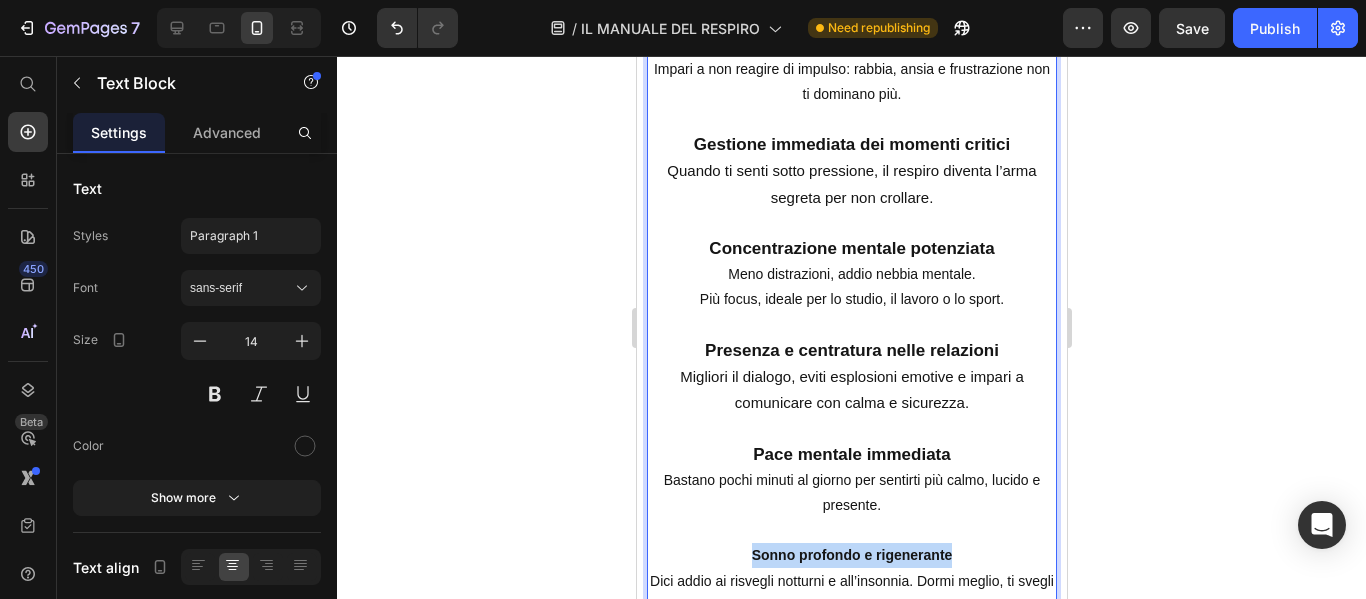 drag, startPoint x: 899, startPoint y: 556, endPoint x: 711, endPoint y: 547, distance: 188.2153 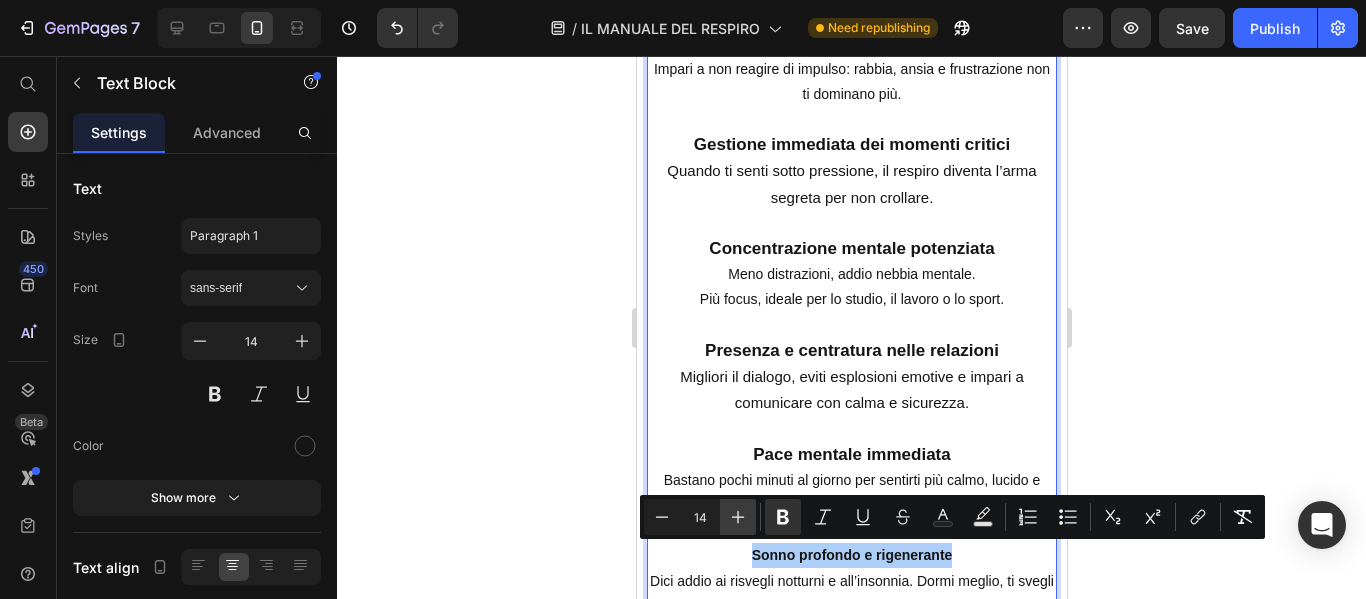 click on "Plus" at bounding box center [738, 517] 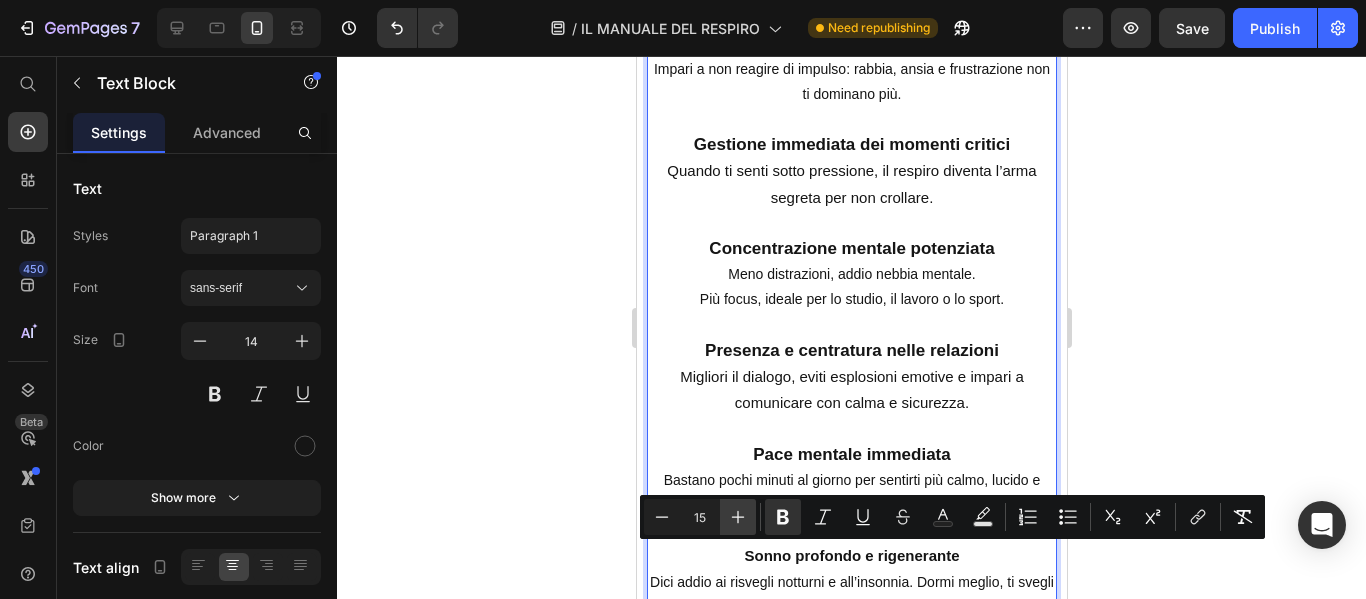 click on "Plus" at bounding box center [738, 517] 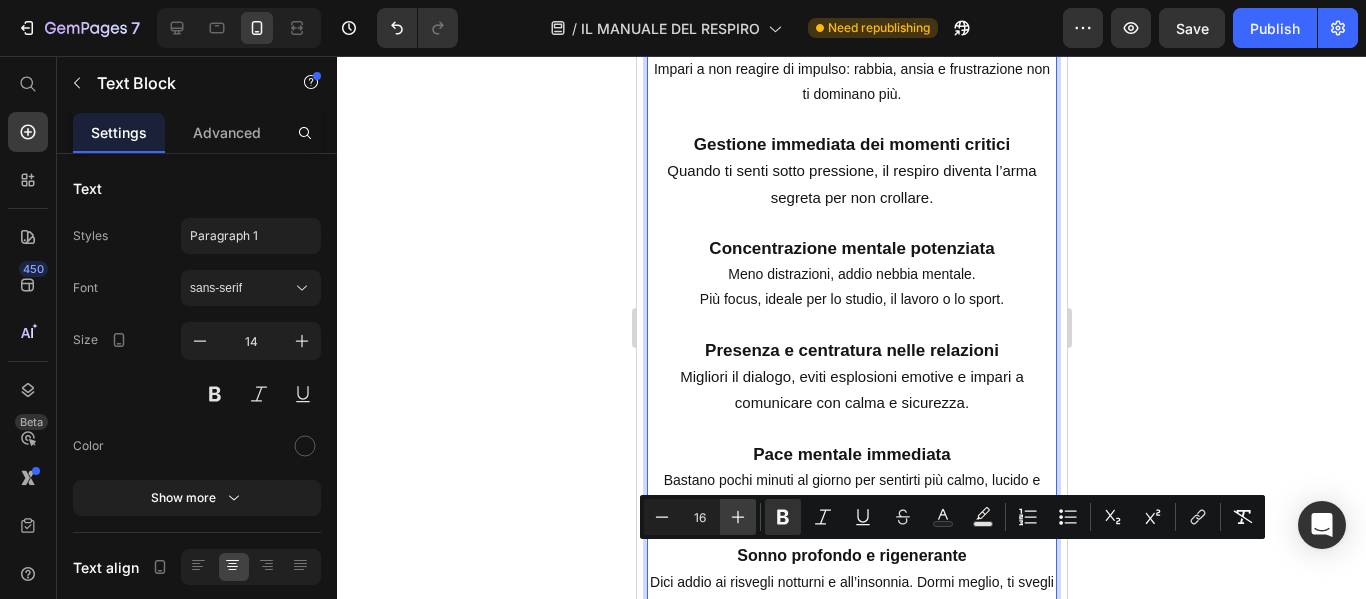 click on "Plus" at bounding box center (738, 517) 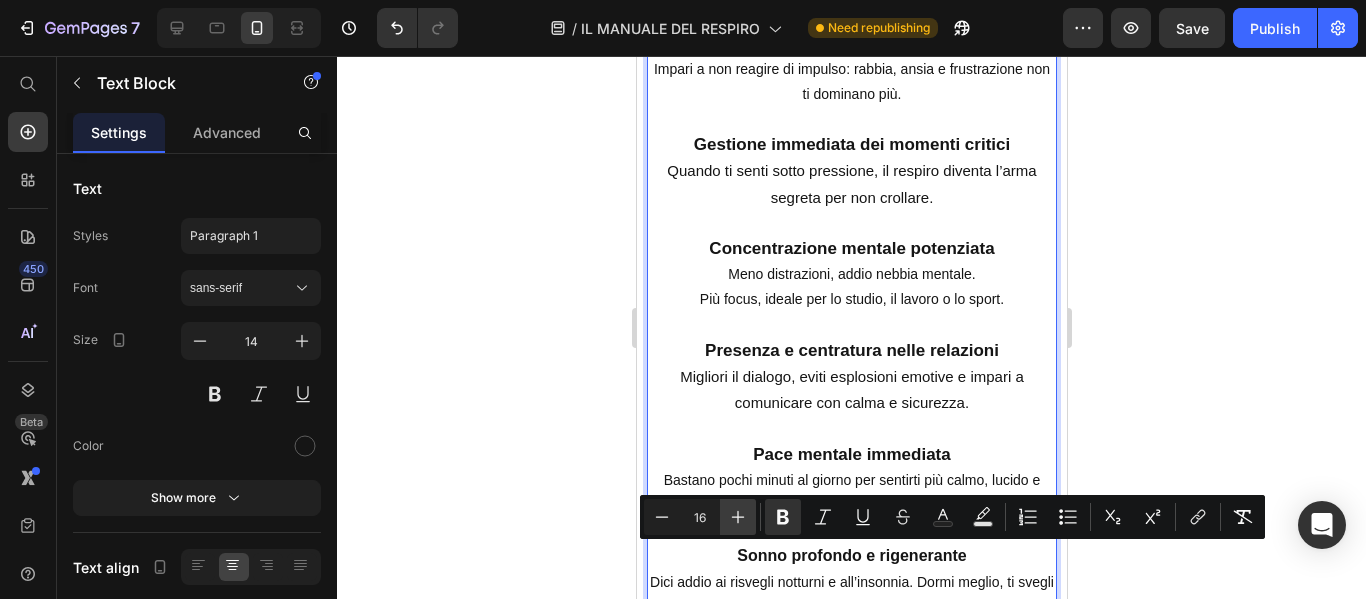 type on "17" 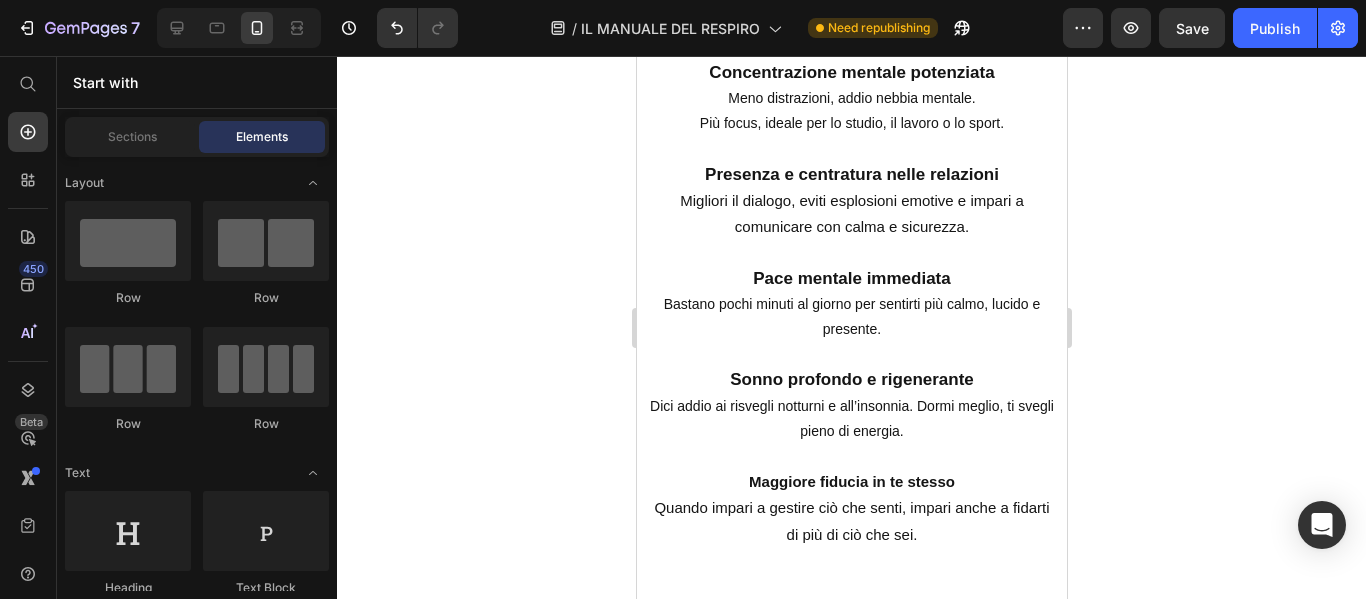 scroll, scrollTop: 4306, scrollLeft: 0, axis: vertical 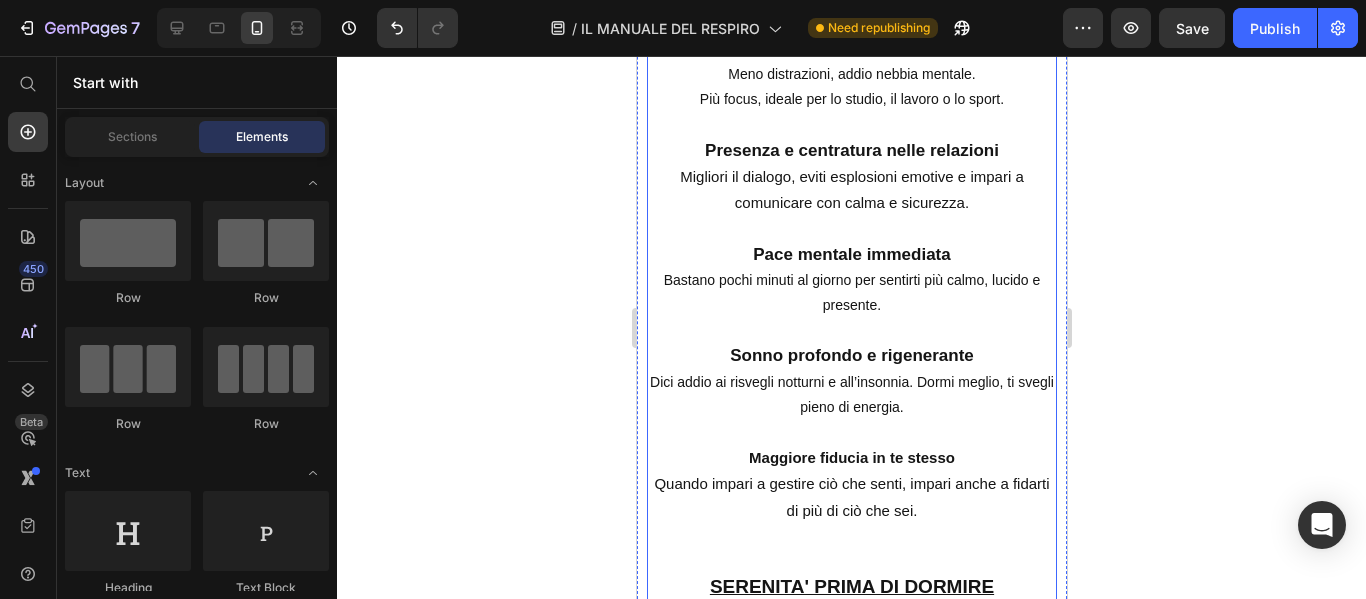 click on "Sonno profondo e rigenerante Dici addio ai risvegli notturni e all’insonnia. Dormi meglio, ti svegli pieno di energia." at bounding box center [851, 381] 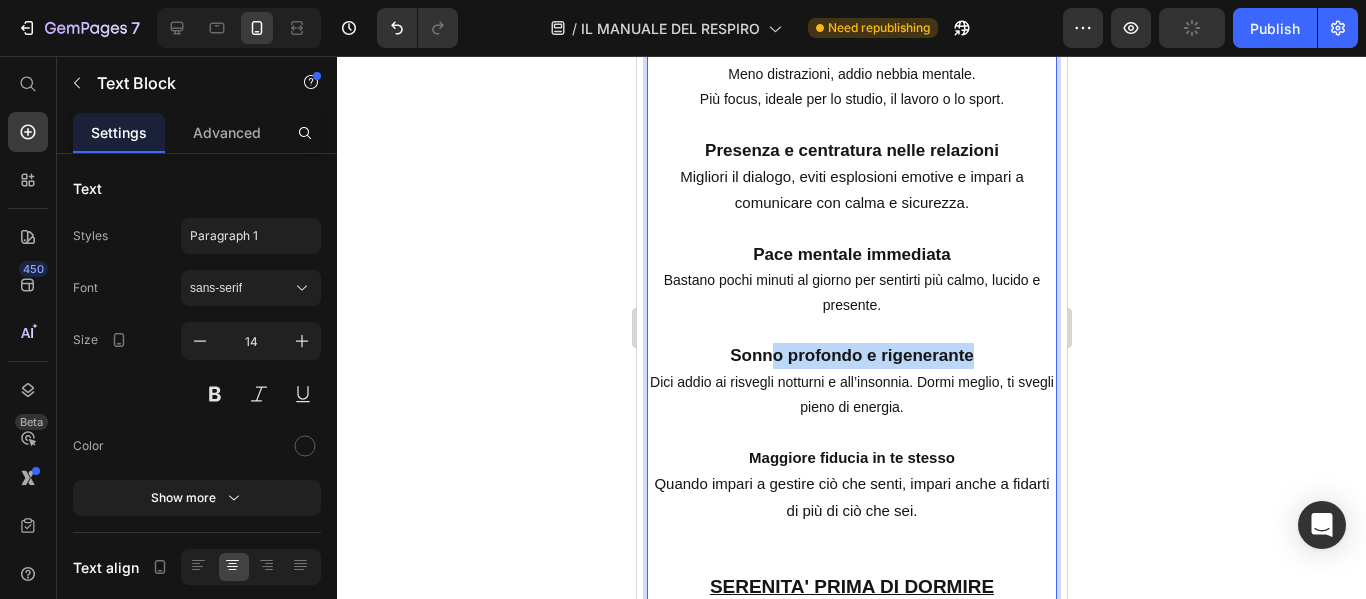 drag, startPoint x: 977, startPoint y: 356, endPoint x: 1257, endPoint y: 437, distance: 291.4807 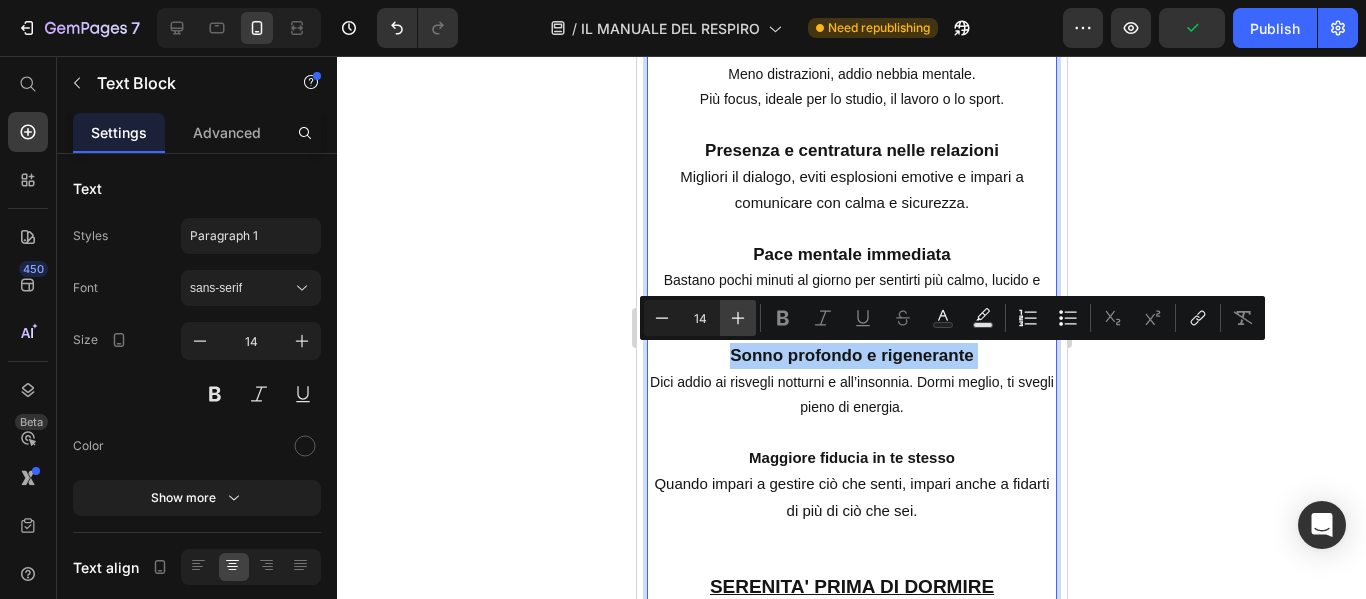 click 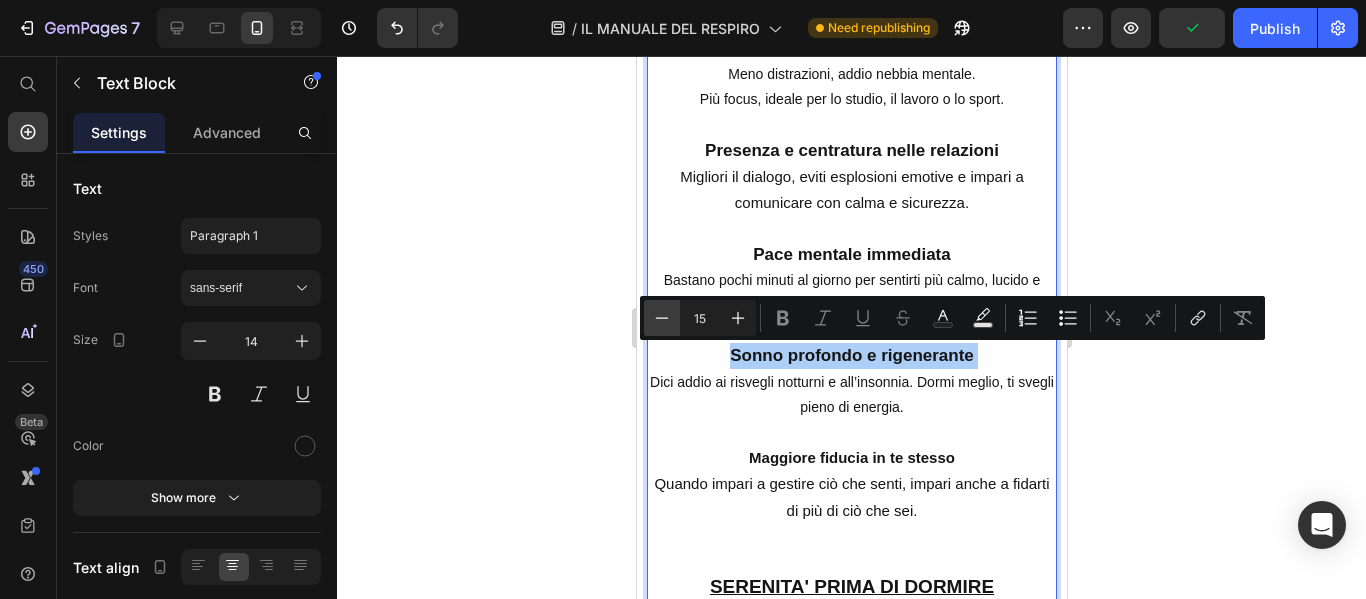 click on "Minus" at bounding box center (662, 318) 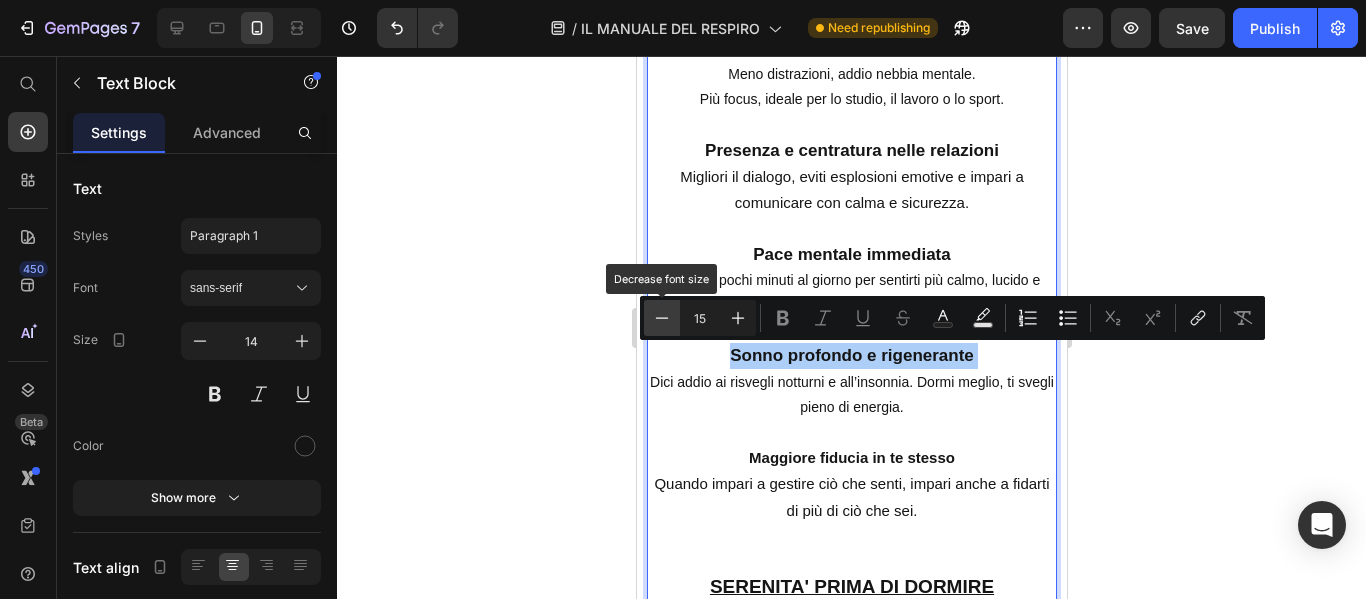 click 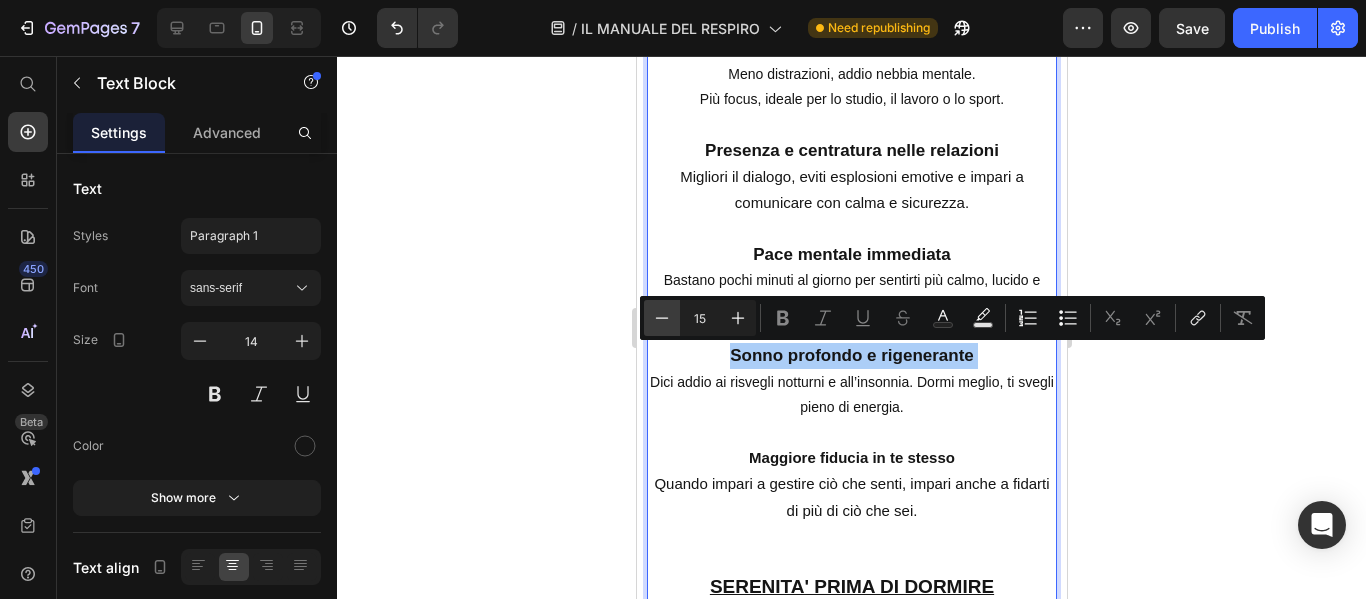 click on "Minus" at bounding box center [662, 318] 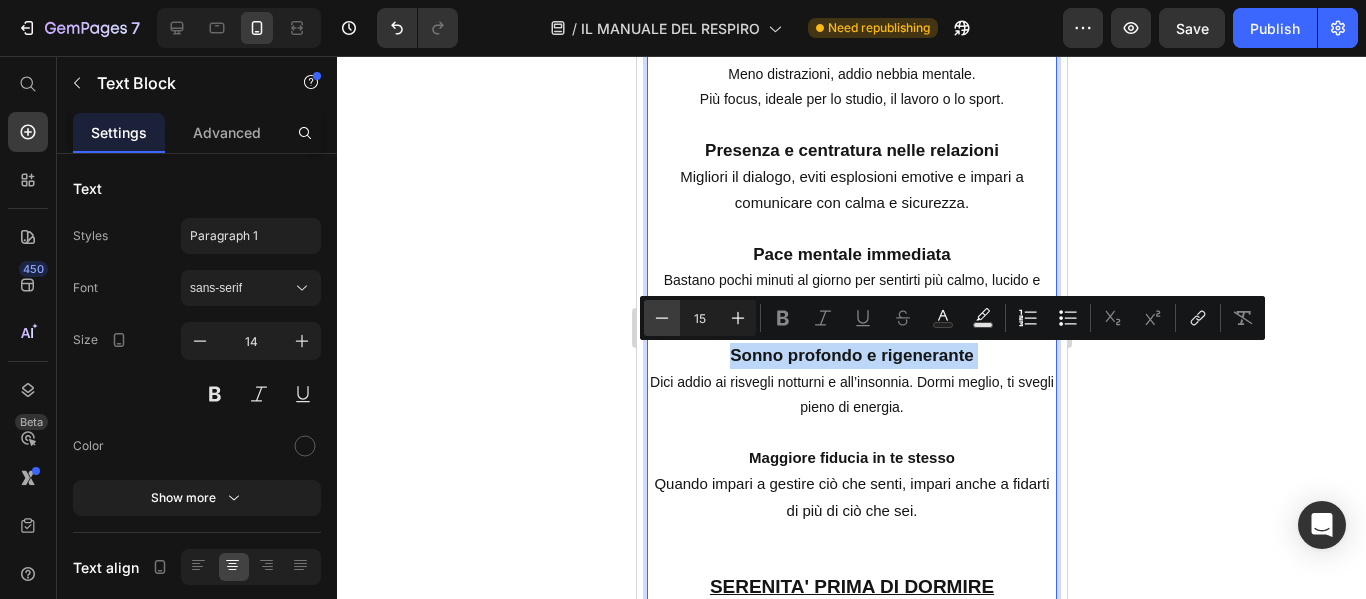 type on "15" 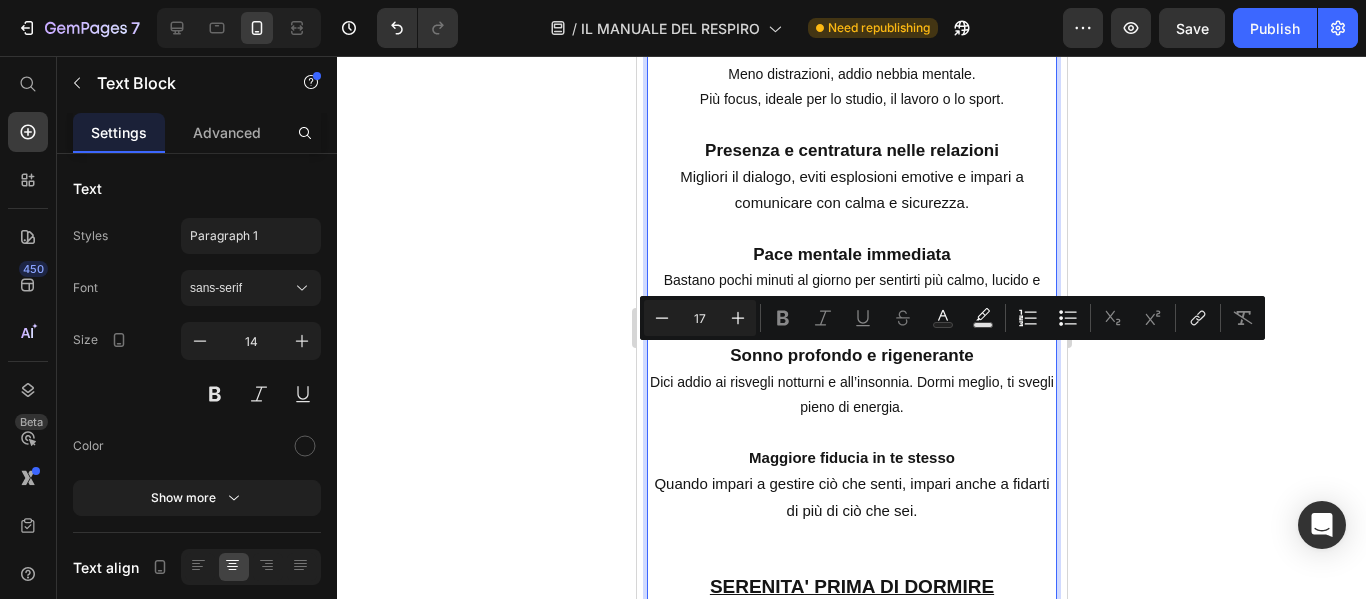 click on "Sonno profondo e rigenerante Dici addio ai risvegli notturni e all’insonnia. Dormi meglio, ti svegli pieno di energia." at bounding box center (851, 381) 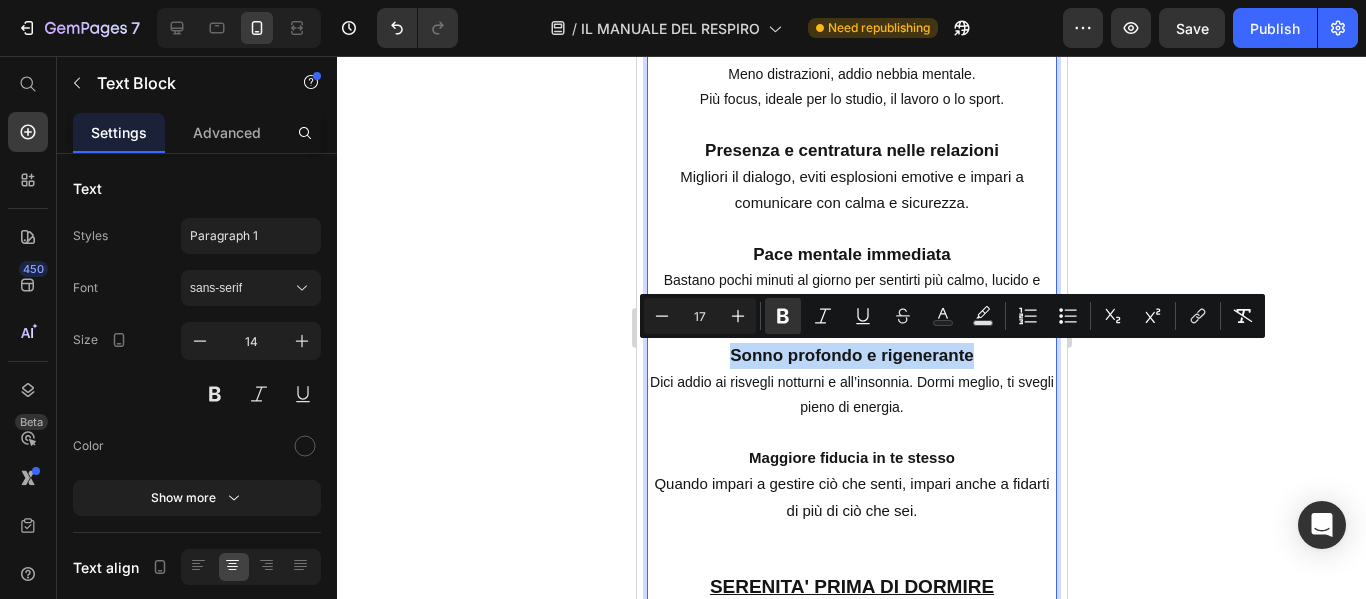 drag, startPoint x: 706, startPoint y: 356, endPoint x: 1020, endPoint y: 362, distance: 314.0573 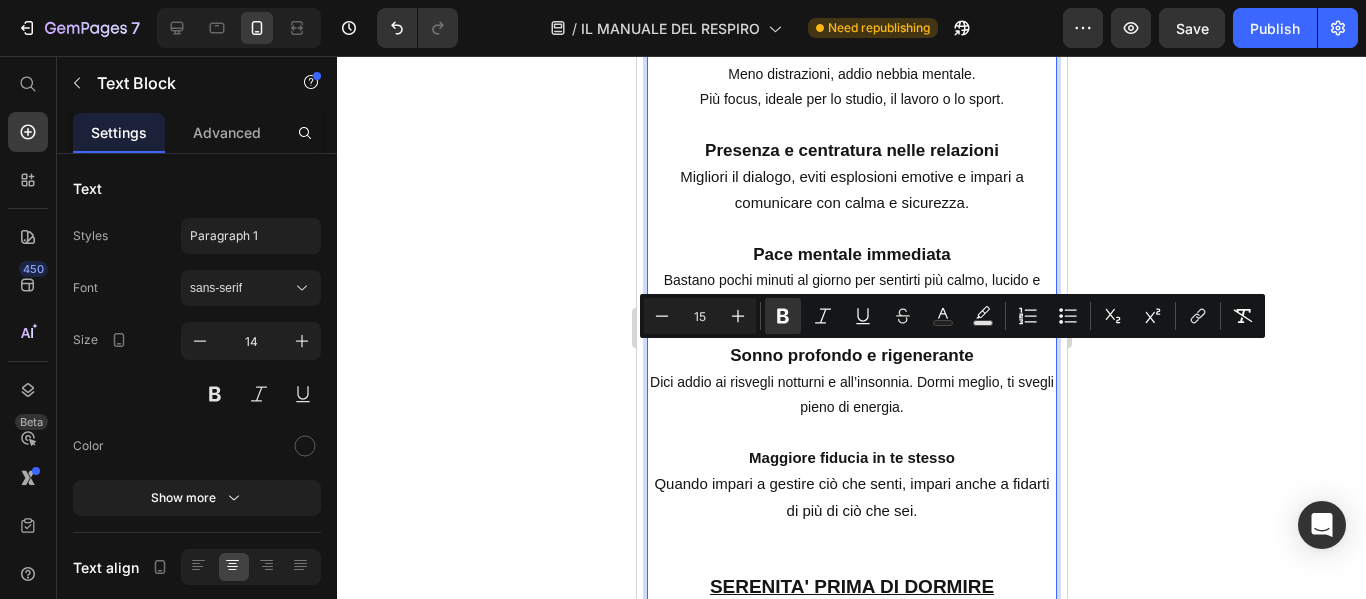 click on "Maggiore fiducia in te stesso Quando impari a gestire ciò che senti, impari anche a fidarti di più di ciò che sei." at bounding box center [851, 484] 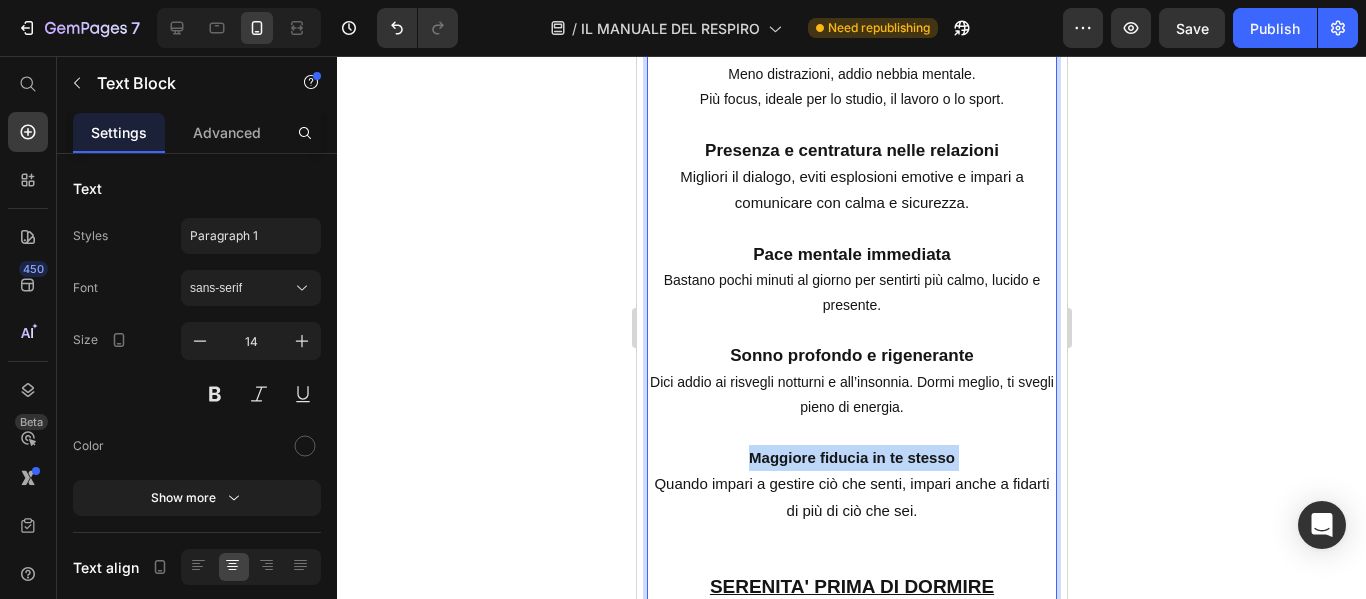 drag, startPoint x: 729, startPoint y: 454, endPoint x: 978, endPoint y: 445, distance: 249.1626 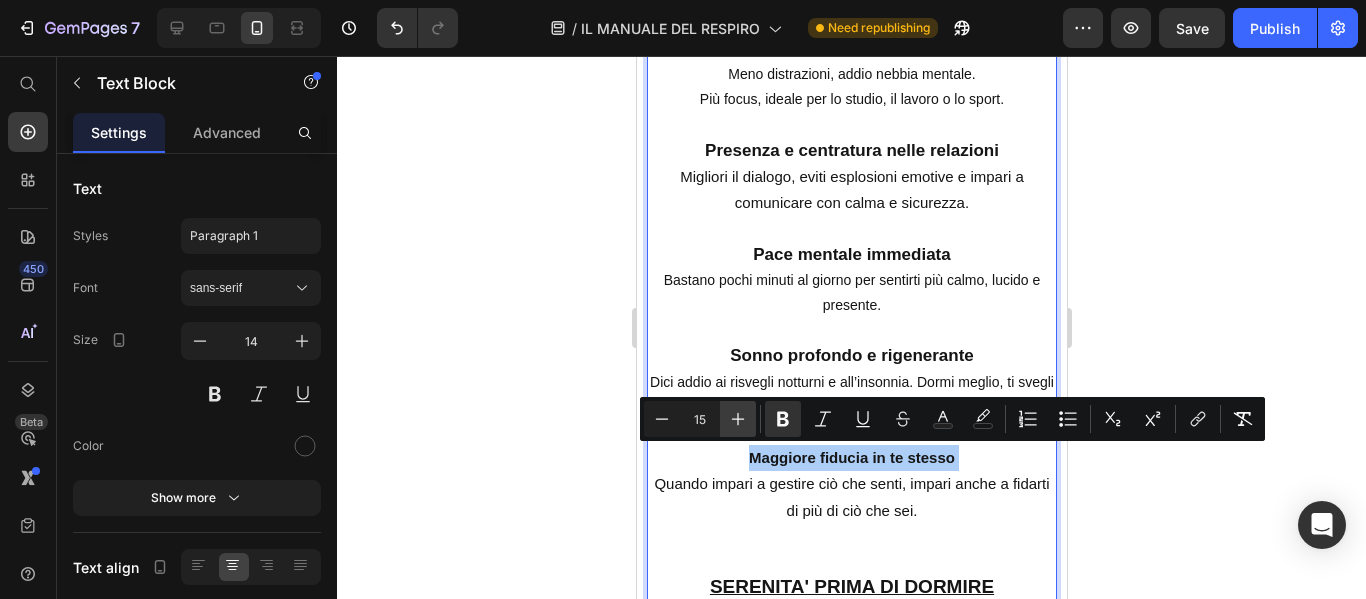 click 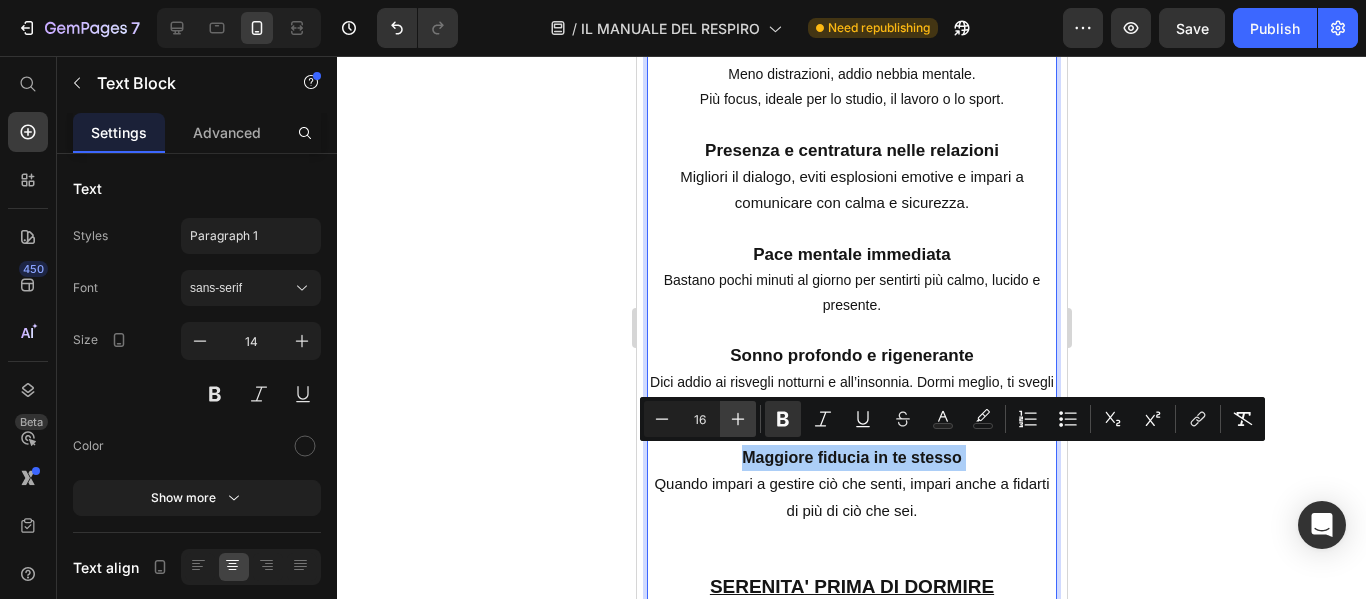 click 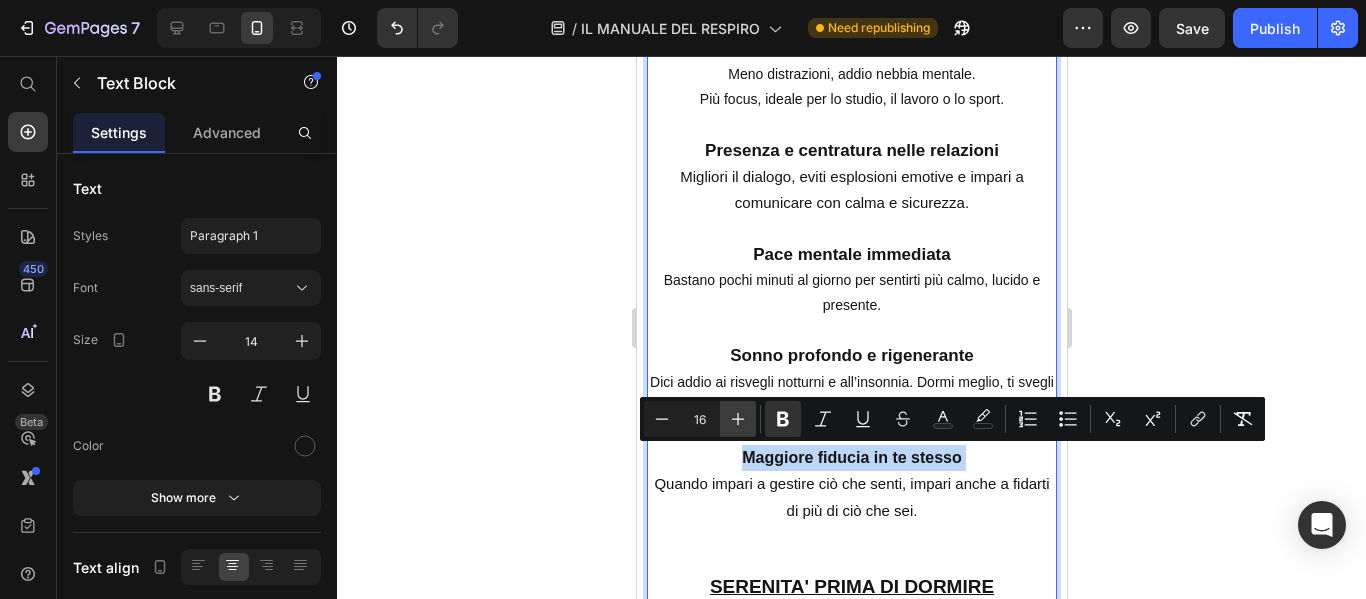 type on "17" 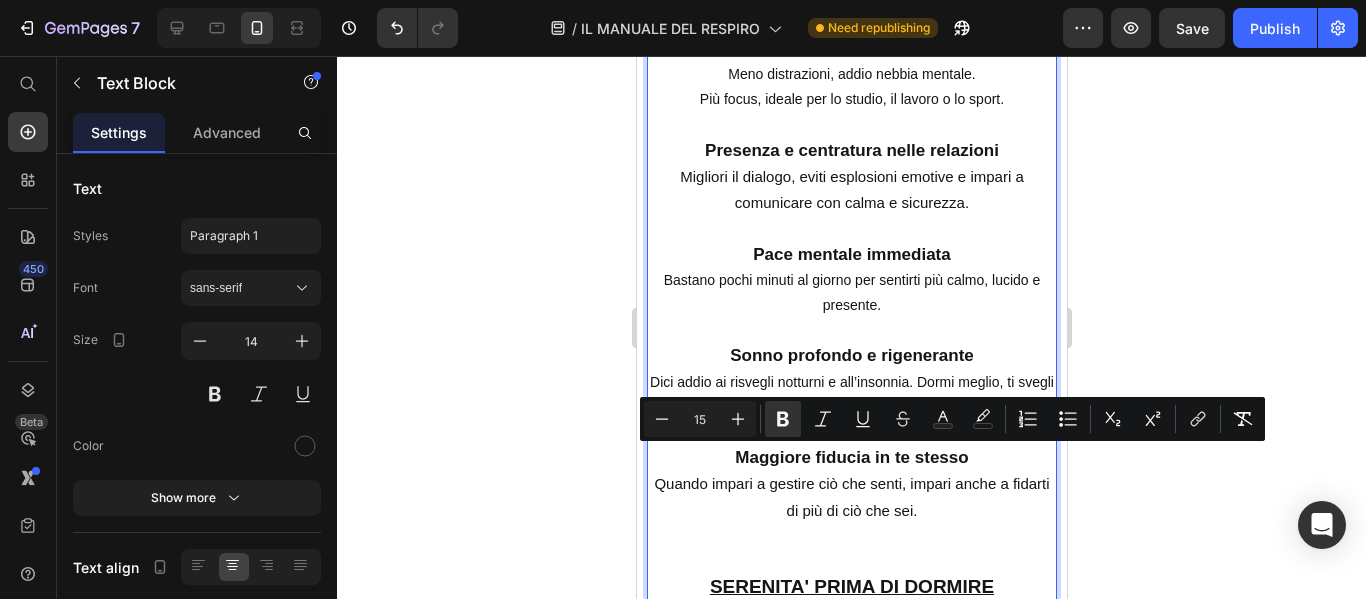 click on "Maggiore fiducia in te stesso Quando impari a gestire ciò che senti, impari anche a fidarti di più di ciò che sei." at bounding box center (851, 484) 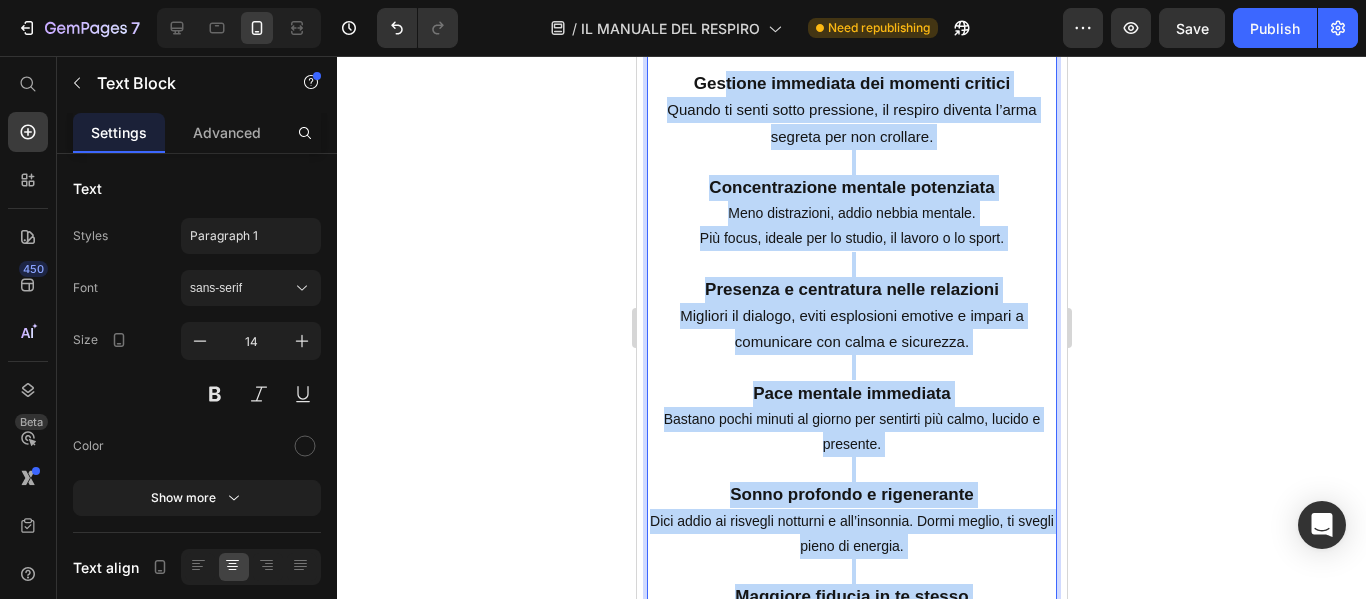 scroll, scrollTop: 4016, scrollLeft: 0, axis: vertical 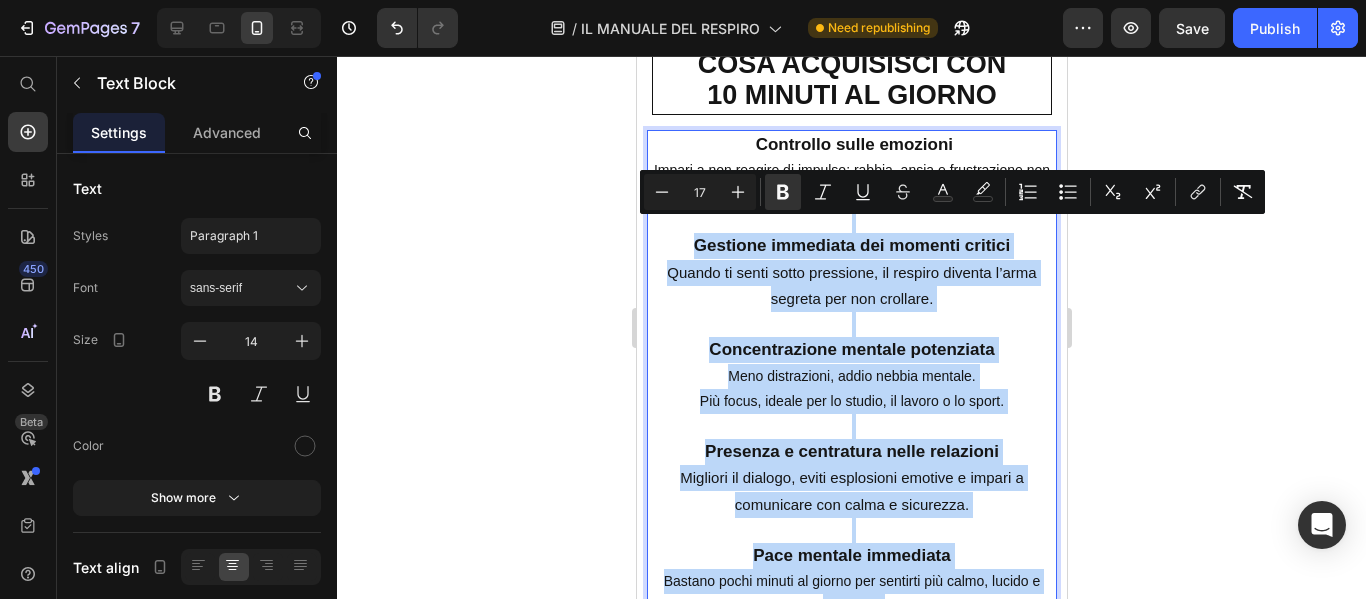 type on "15" 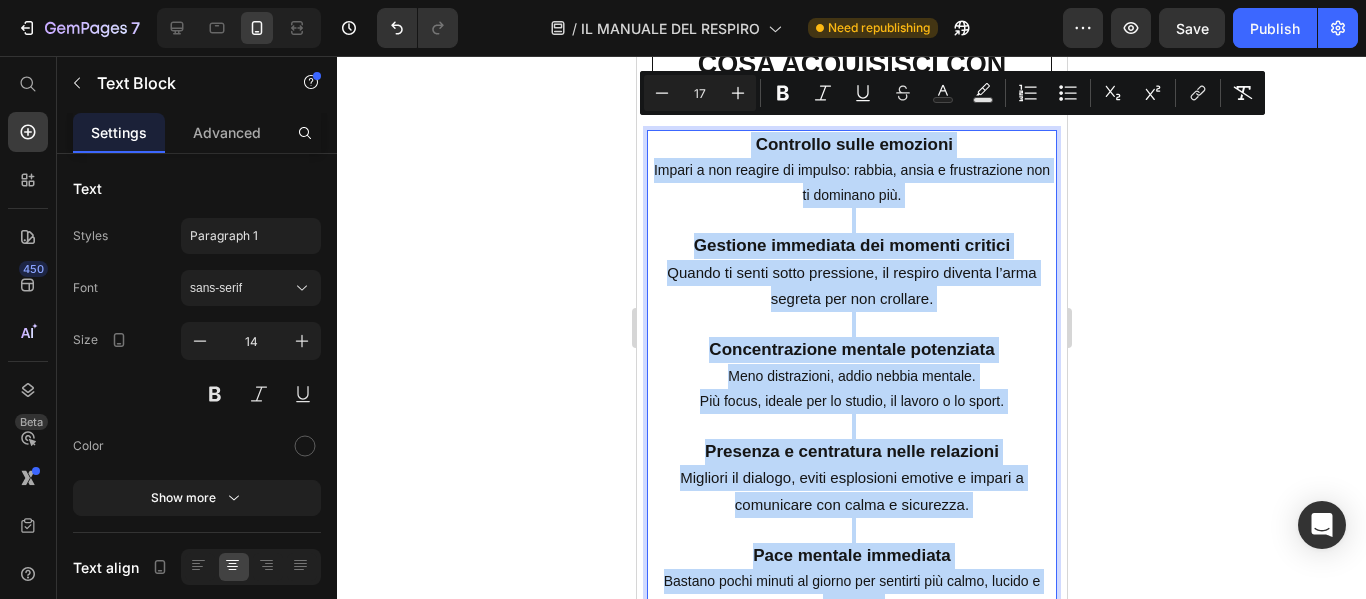 drag, startPoint x: 946, startPoint y: 520, endPoint x: 715, endPoint y: 131, distance: 452.41794 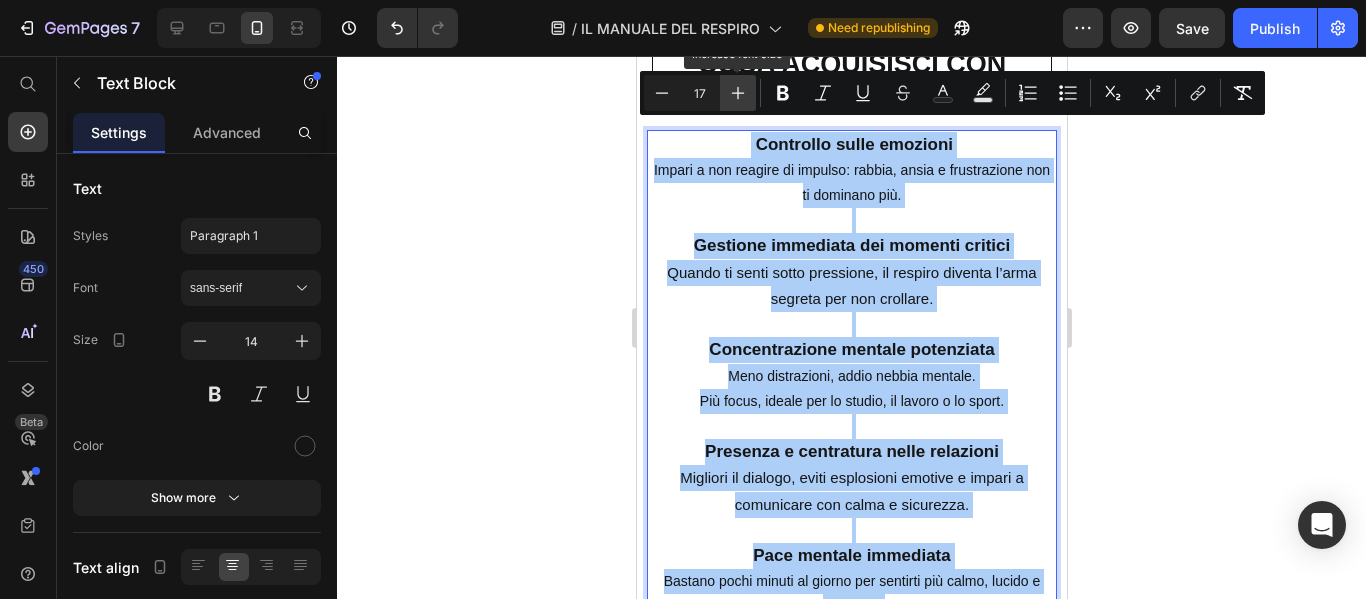 click on "Plus" at bounding box center [738, 93] 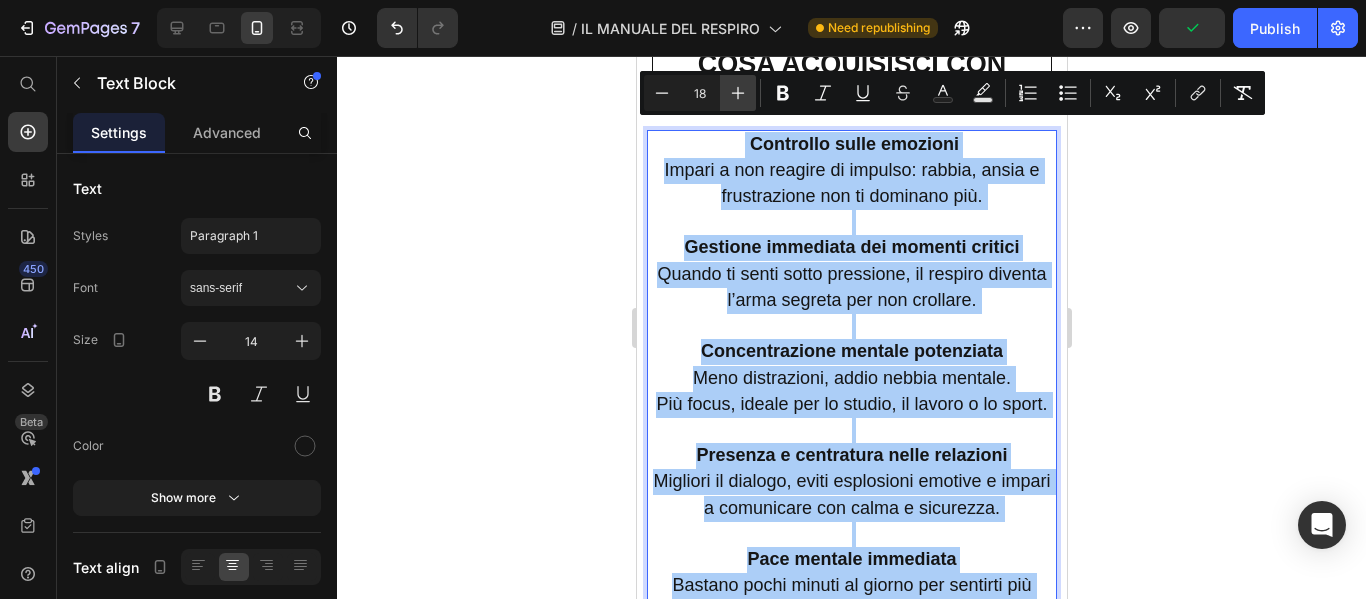 click on "Plus" at bounding box center (738, 93) 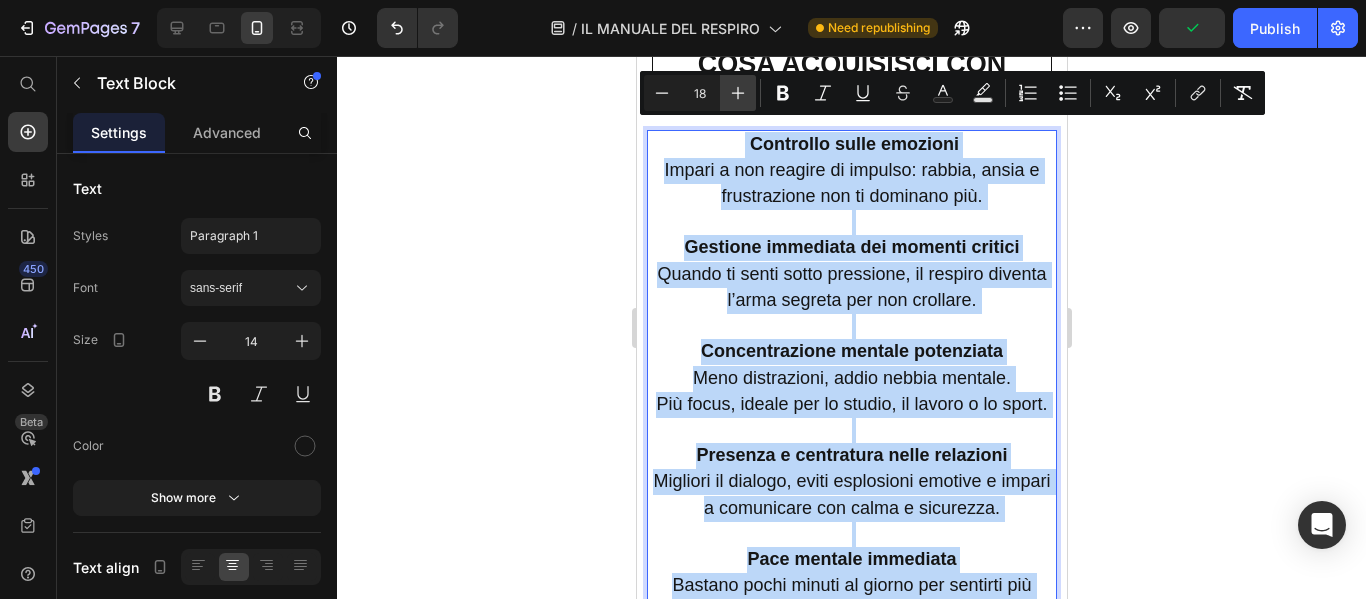 type on "19" 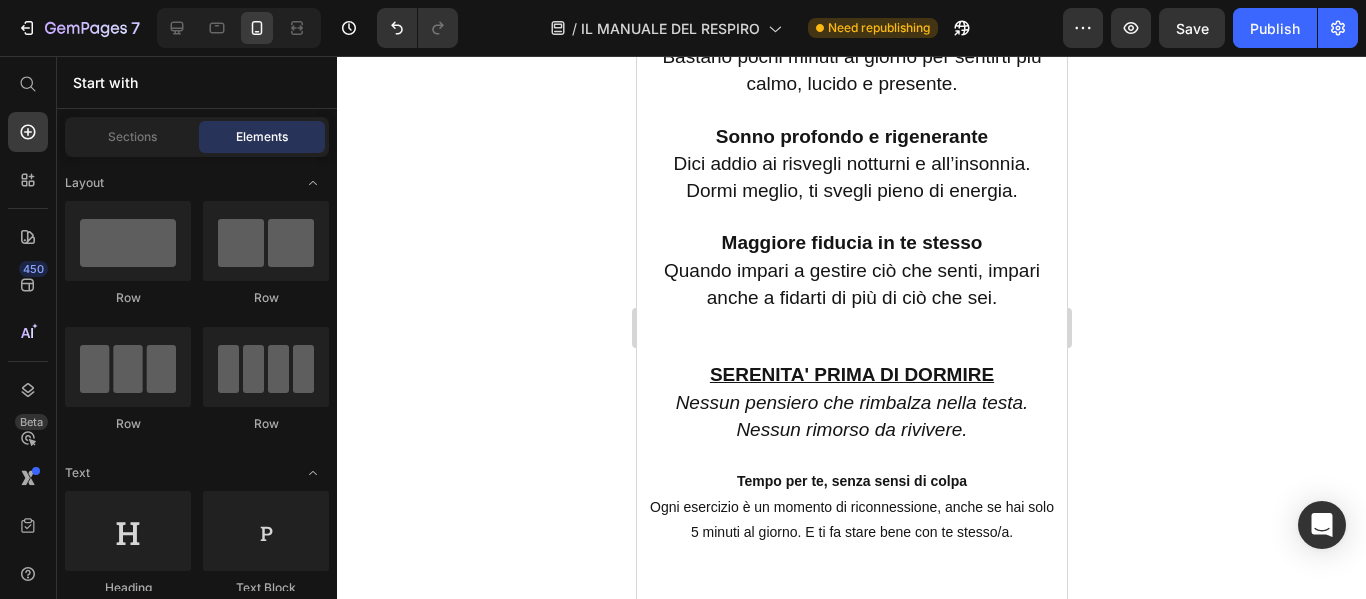 scroll, scrollTop: 4737, scrollLeft: 0, axis: vertical 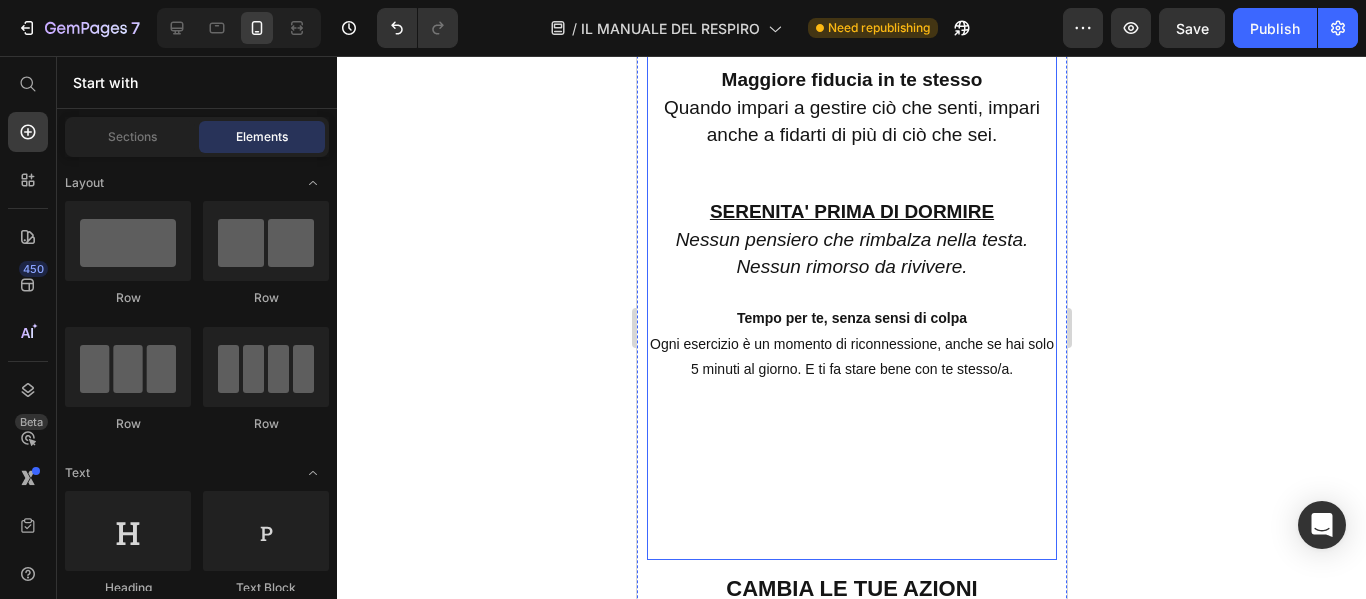 click on "SERENITA' PRIMA DI DORMIRE Nessun pensiero che rimbalza nella testa. Nessun rimorso da rivivere.  Tempo per te, senza sensi di colpa Ogni esercizio è un momento di riconnessione, anche se hai solo 5 minuti al giorno. E ti fa stare bene con te stesso/a." at bounding box center (851, 290) 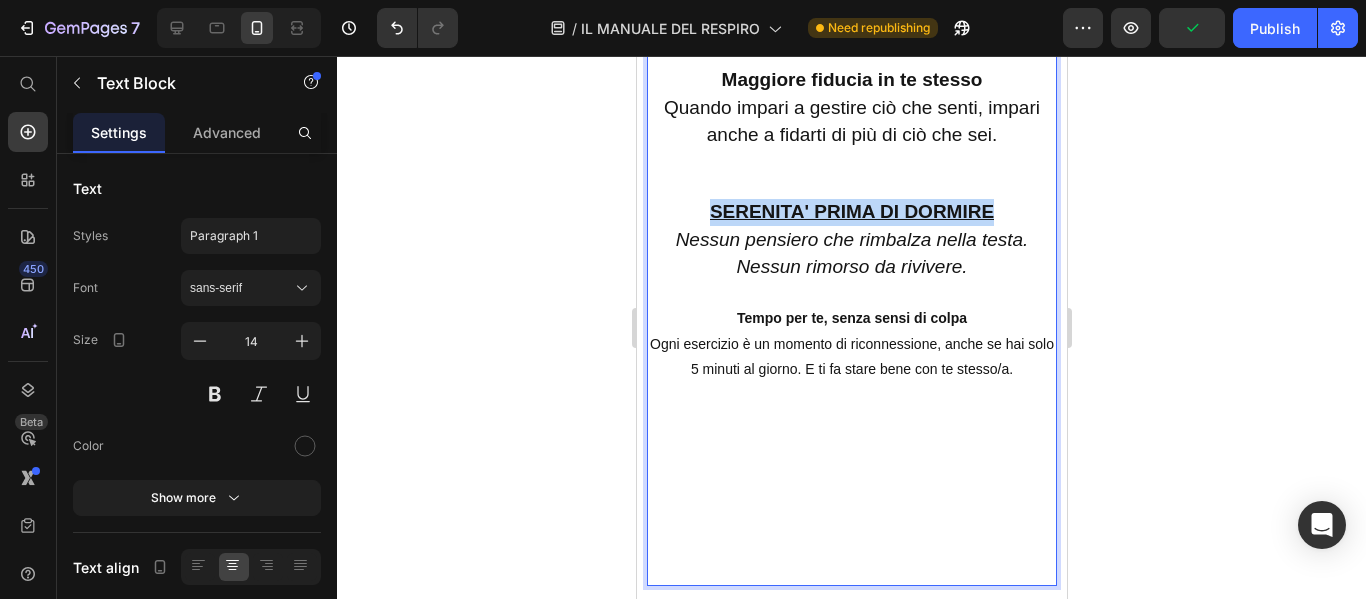 drag, startPoint x: 698, startPoint y: 213, endPoint x: 1004, endPoint y: 221, distance: 306.10455 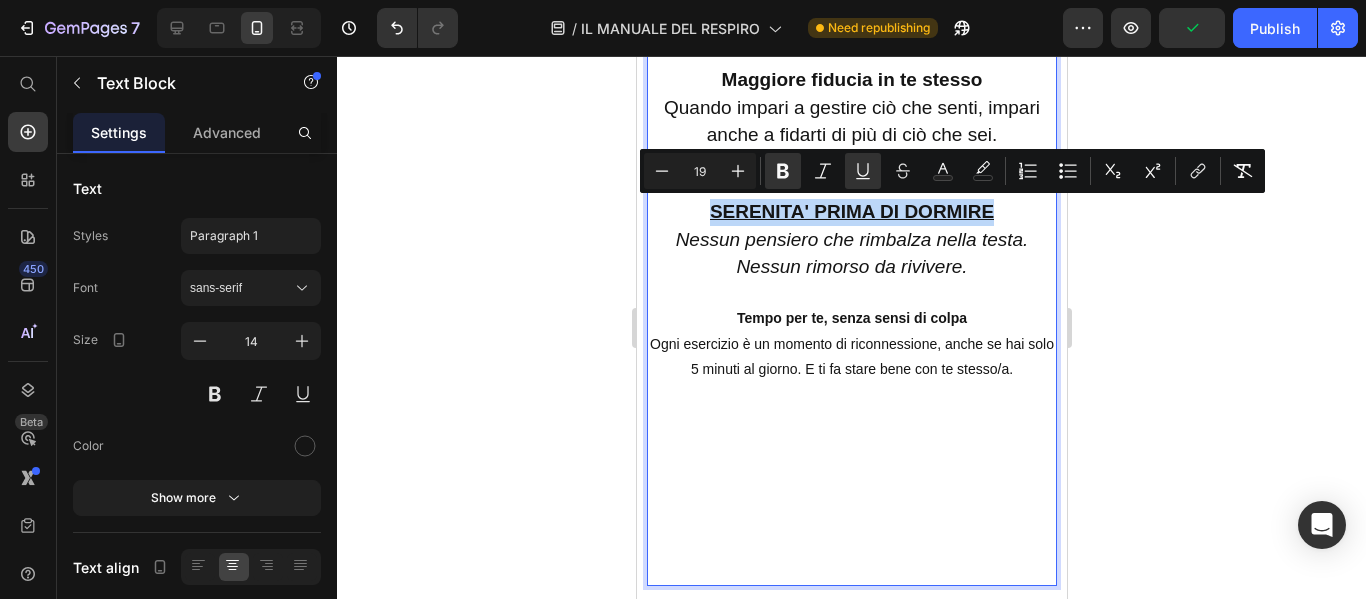 click on "SERENITA' PRIMA DI DORMIRE Nessun pensiero che rimbalza nella testa. Nessun rimorso da rivivere.  Tempo per te, senza sensi di colpa Ogni esercizio è un momento di riconnessione, anche se hai solo 5 minuti al giorno. E ti fa stare bene con te stesso/a." at bounding box center (851, 290) 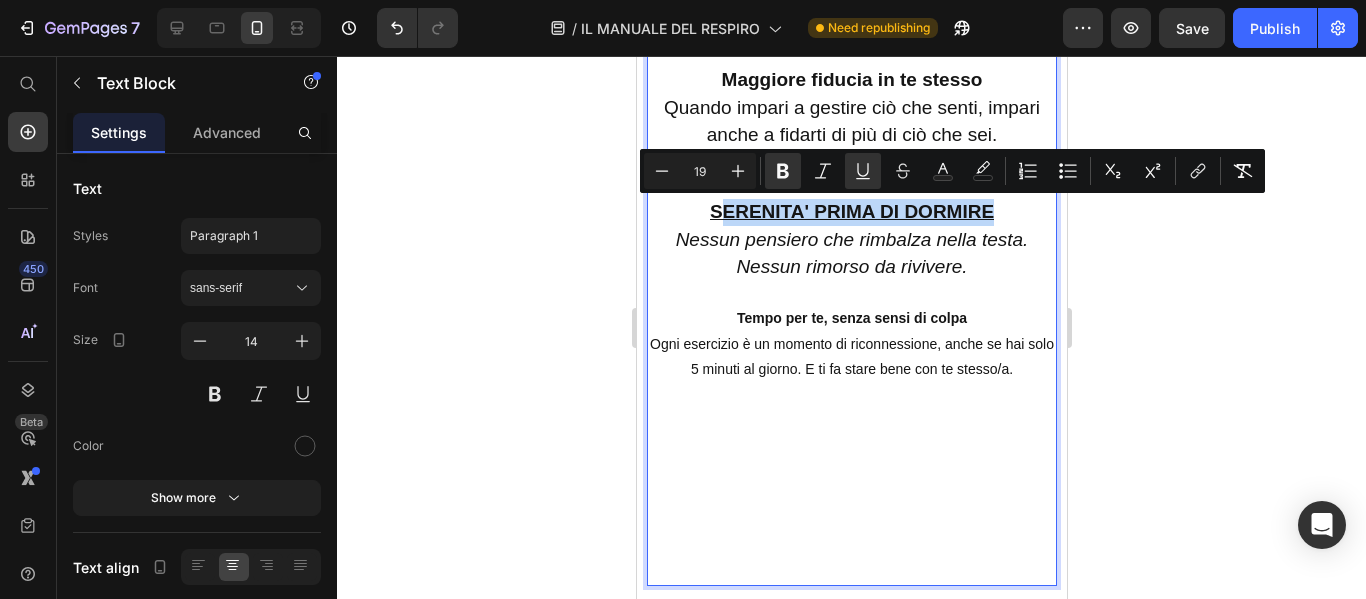 drag, startPoint x: 716, startPoint y: 217, endPoint x: 1005, endPoint y: 200, distance: 289.49957 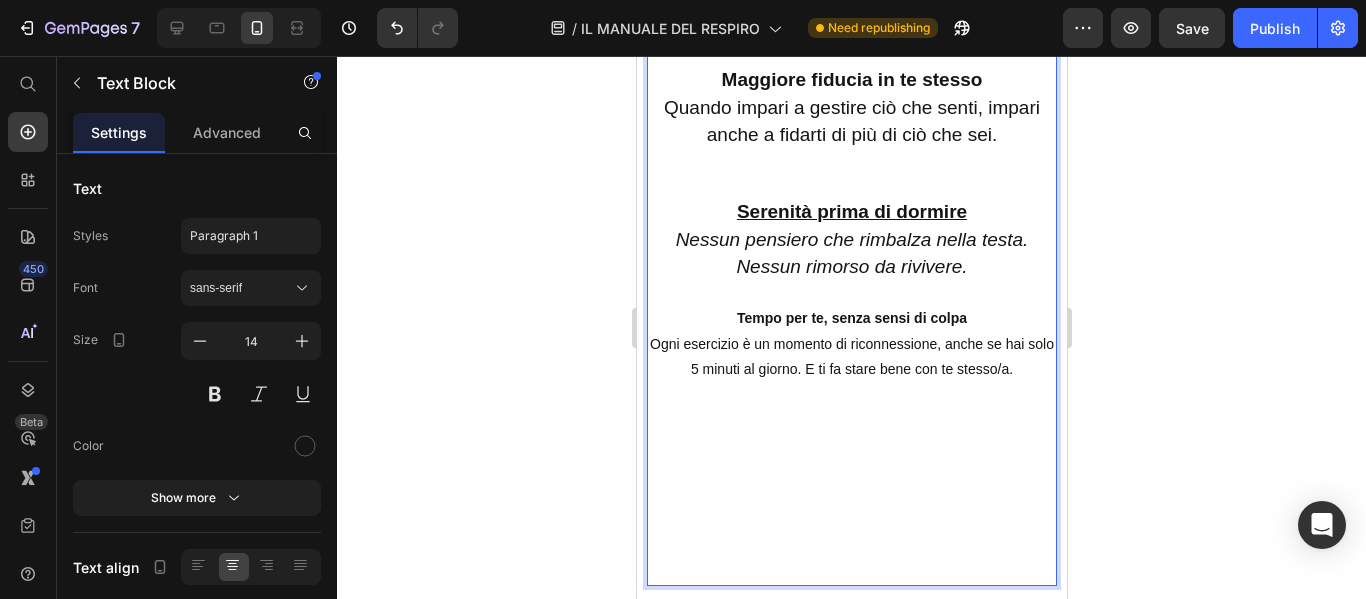 click on "Serenità prima di dormire Nessun pensiero che rimbalza nella testa. Nessun rimorso da rivivere.  Tempo per te, senza sensi di colpa Ogni esercizio è un momento di riconnessione, anche se hai solo 5 minuti al giorno. E ti fa stare bene con te stesso/a." at bounding box center (851, 290) 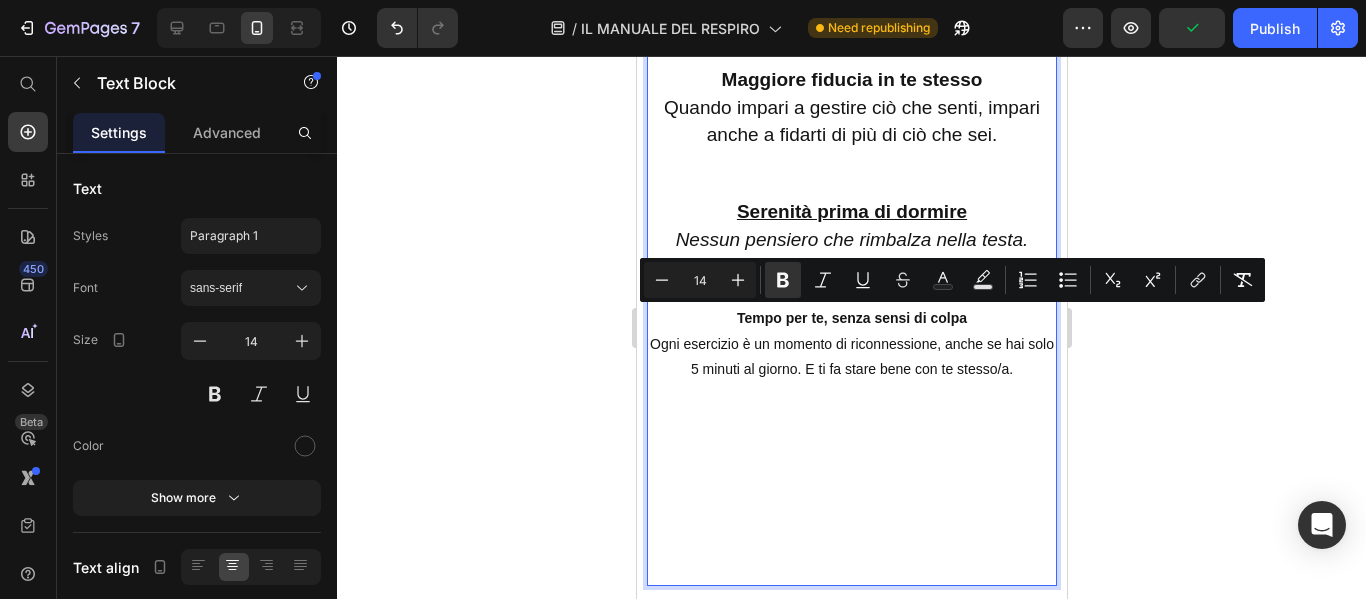 drag, startPoint x: 715, startPoint y: 318, endPoint x: 1022, endPoint y: 376, distance: 312.4308 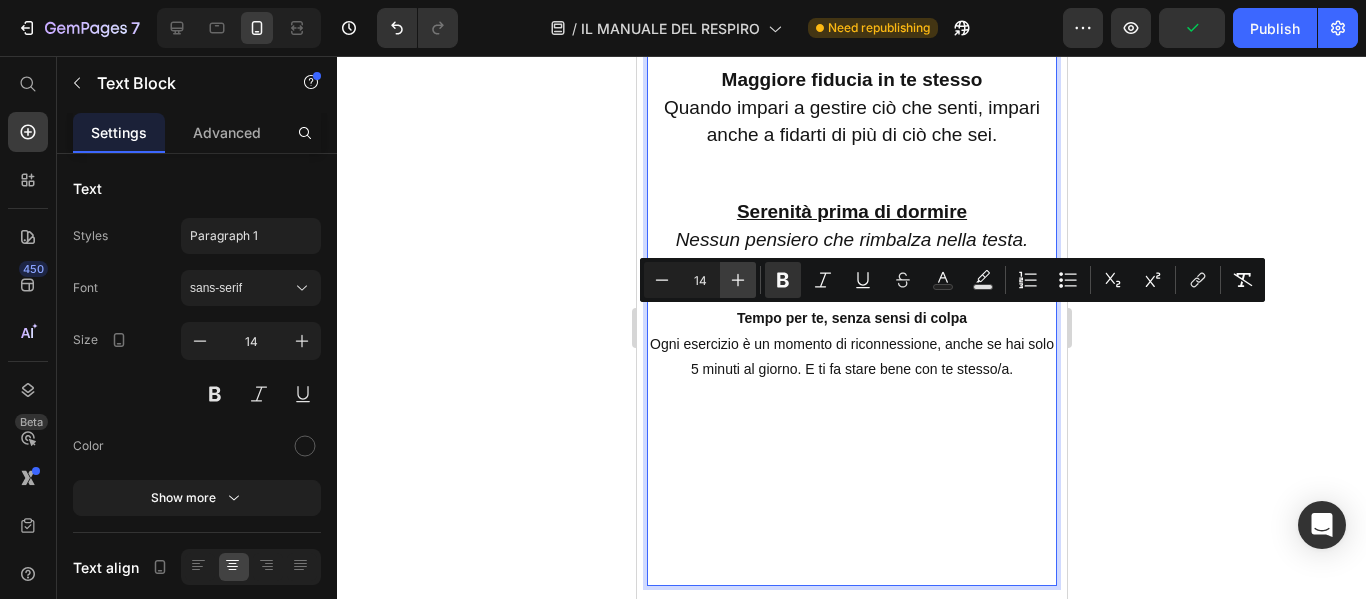 click on "Plus" at bounding box center (738, 280) 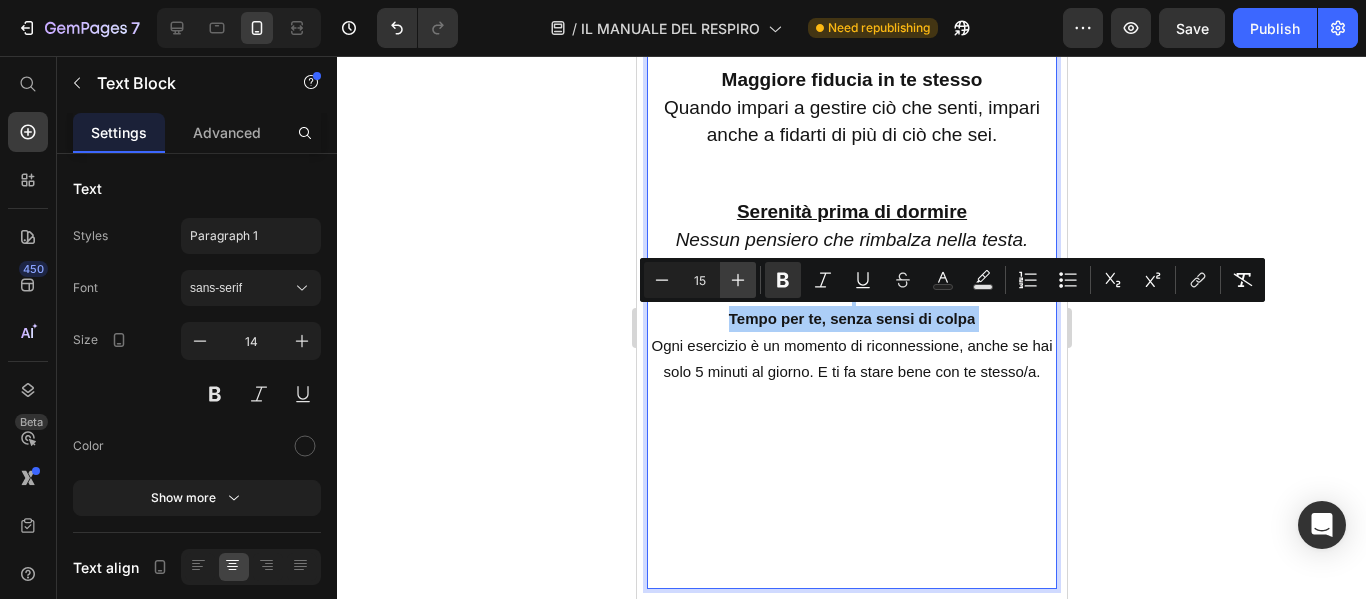 click on "Plus" at bounding box center [738, 280] 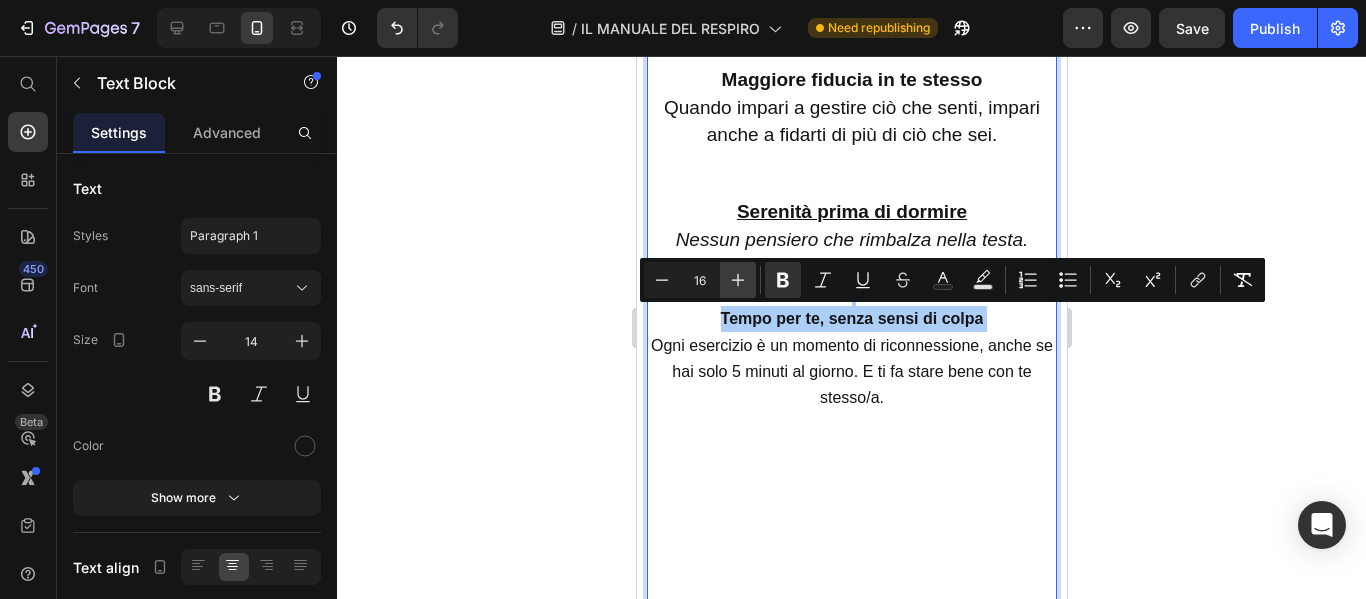 click on "Plus" at bounding box center [738, 280] 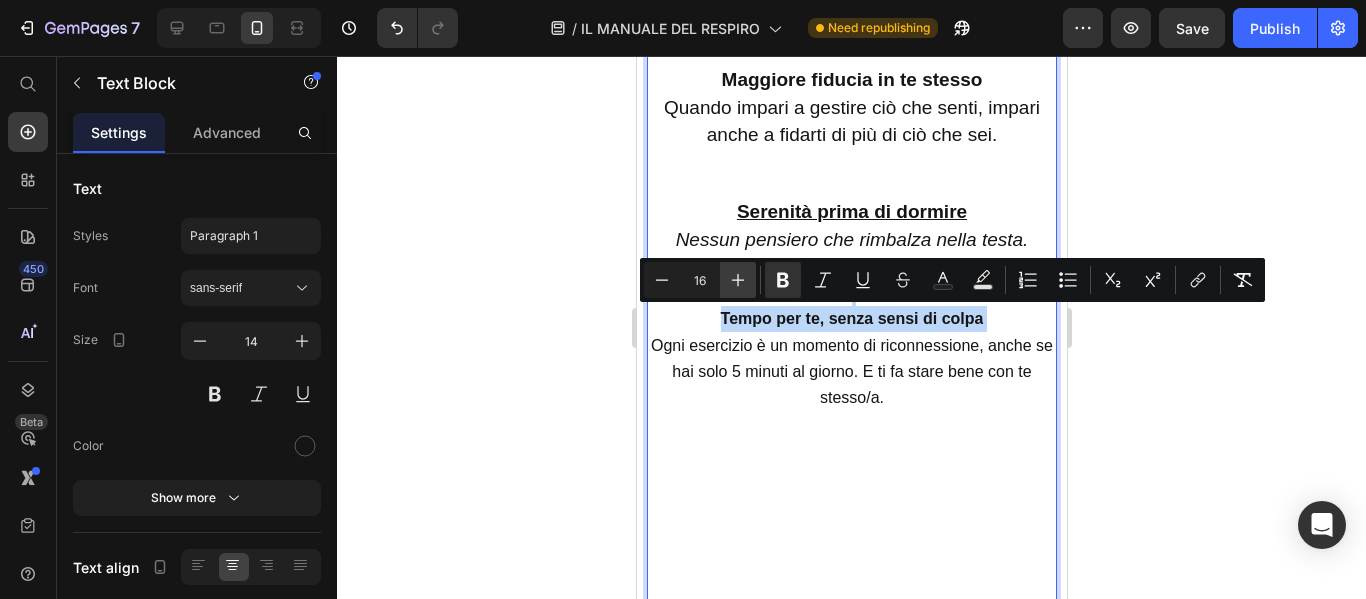 type on "17" 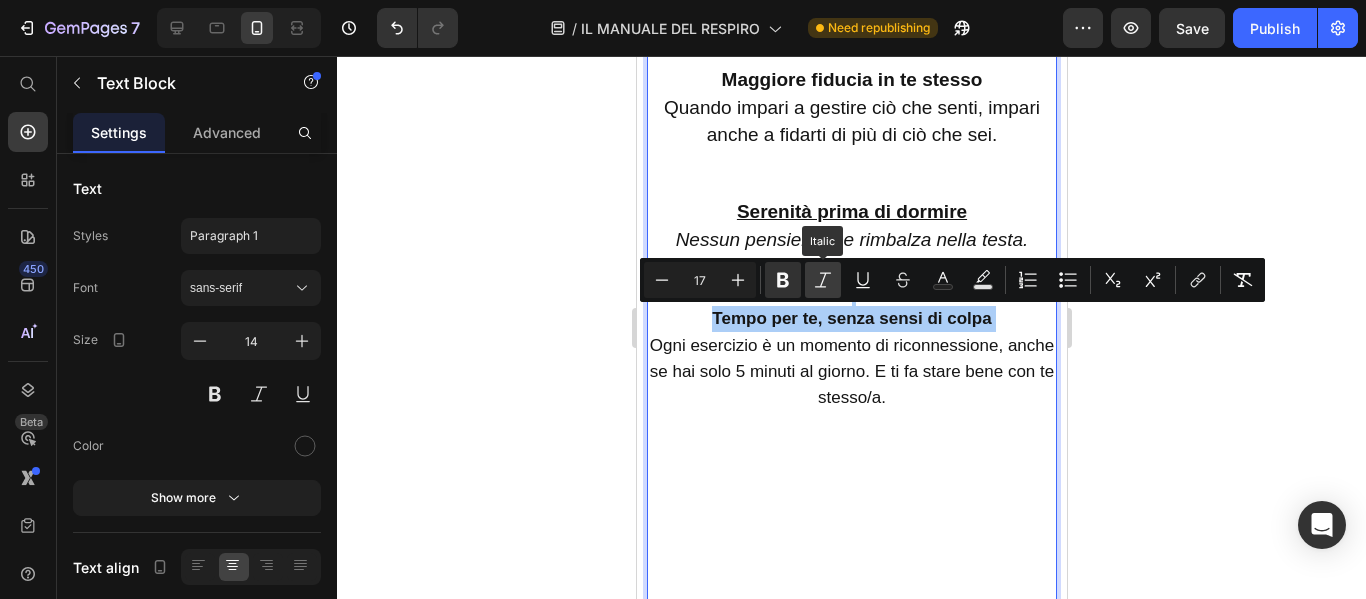 click 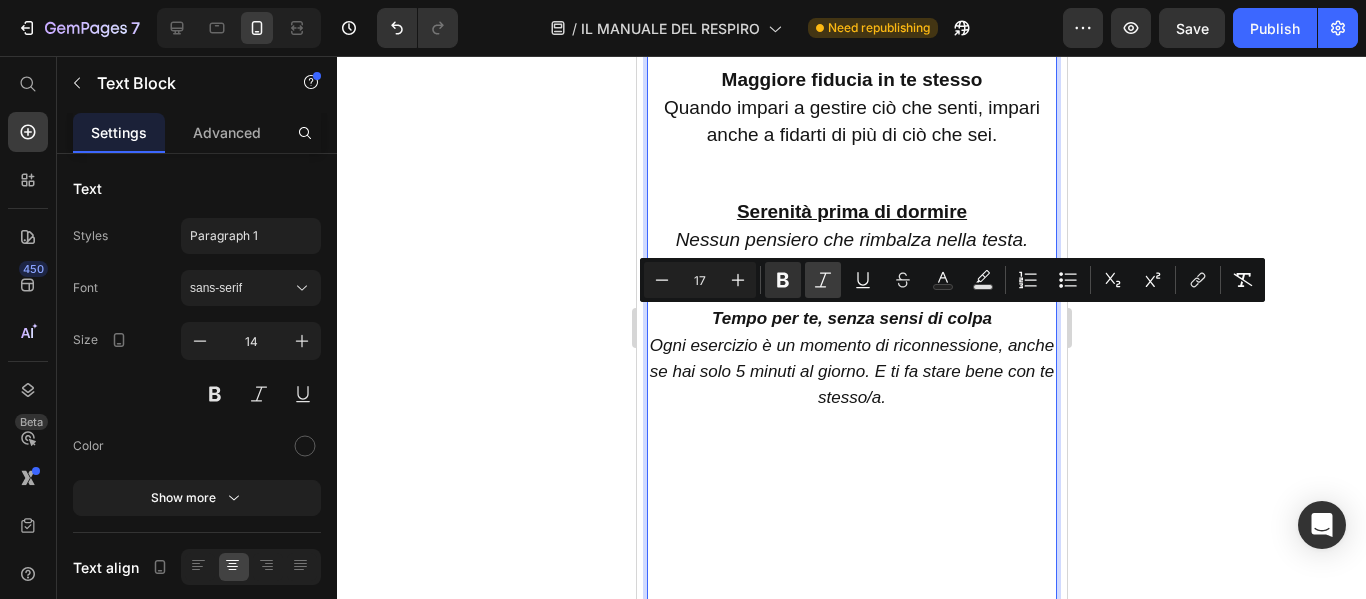 click 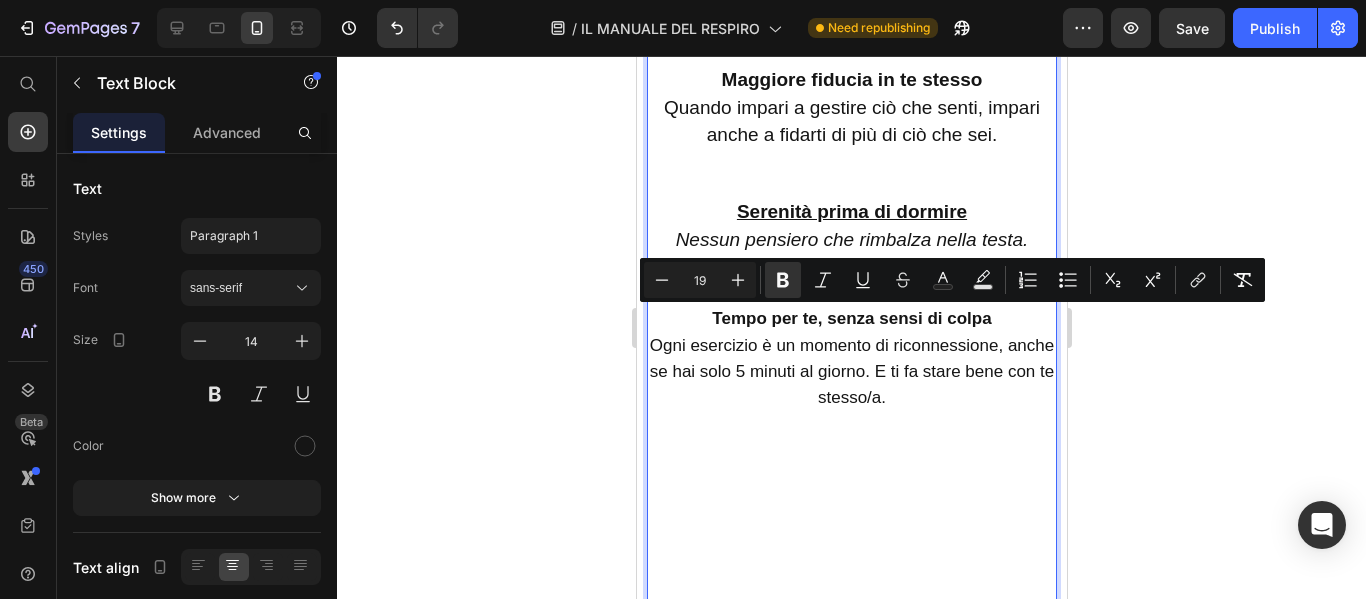 click on "Nessun pensiero che rimbalza nella testa. Nessun rimorso da rivivere." at bounding box center [851, 253] 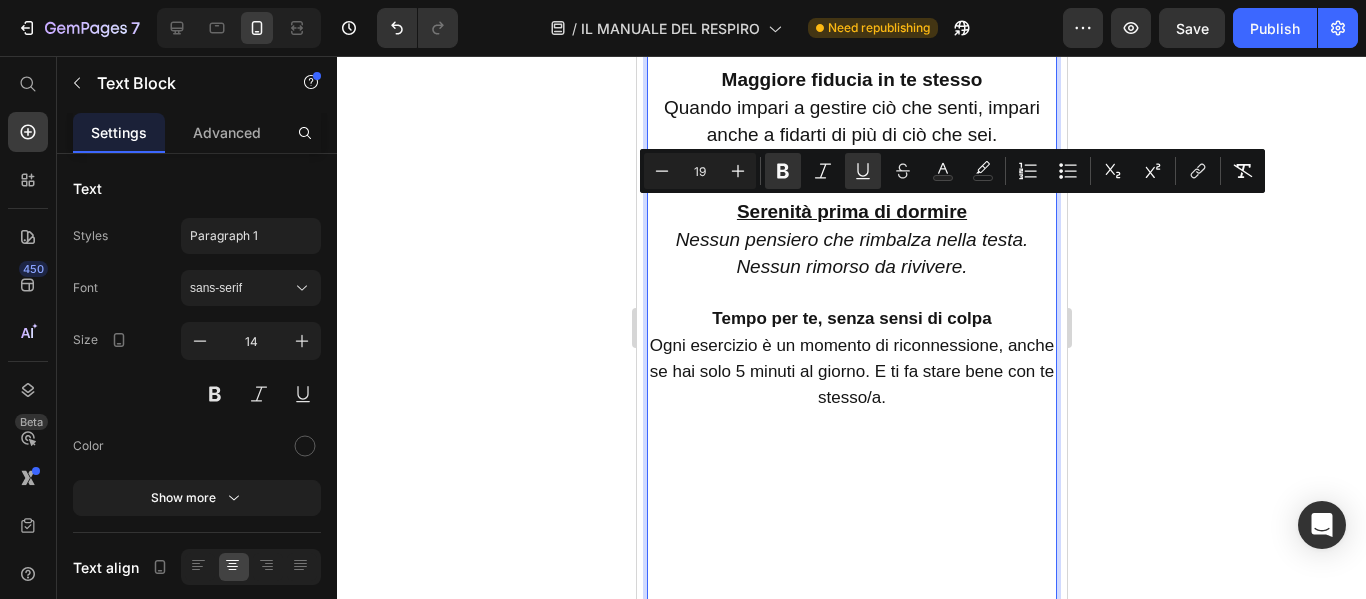 drag, startPoint x: 728, startPoint y: 209, endPoint x: 962, endPoint y: 397, distance: 300.16663 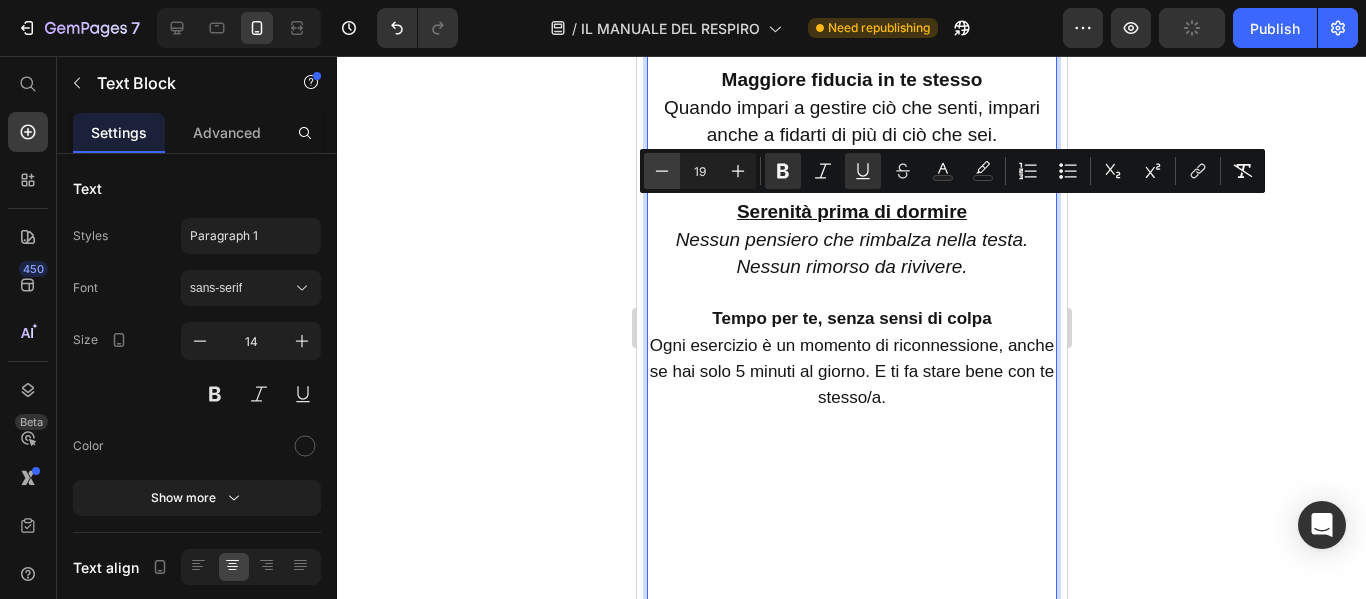 click 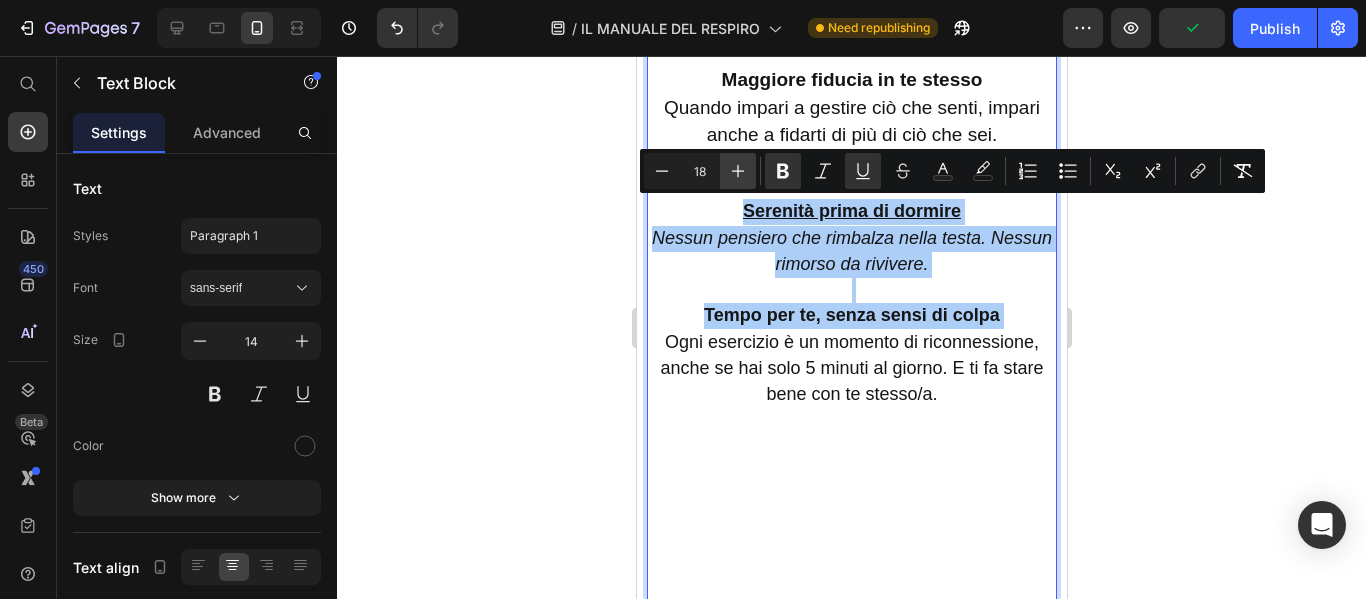 click 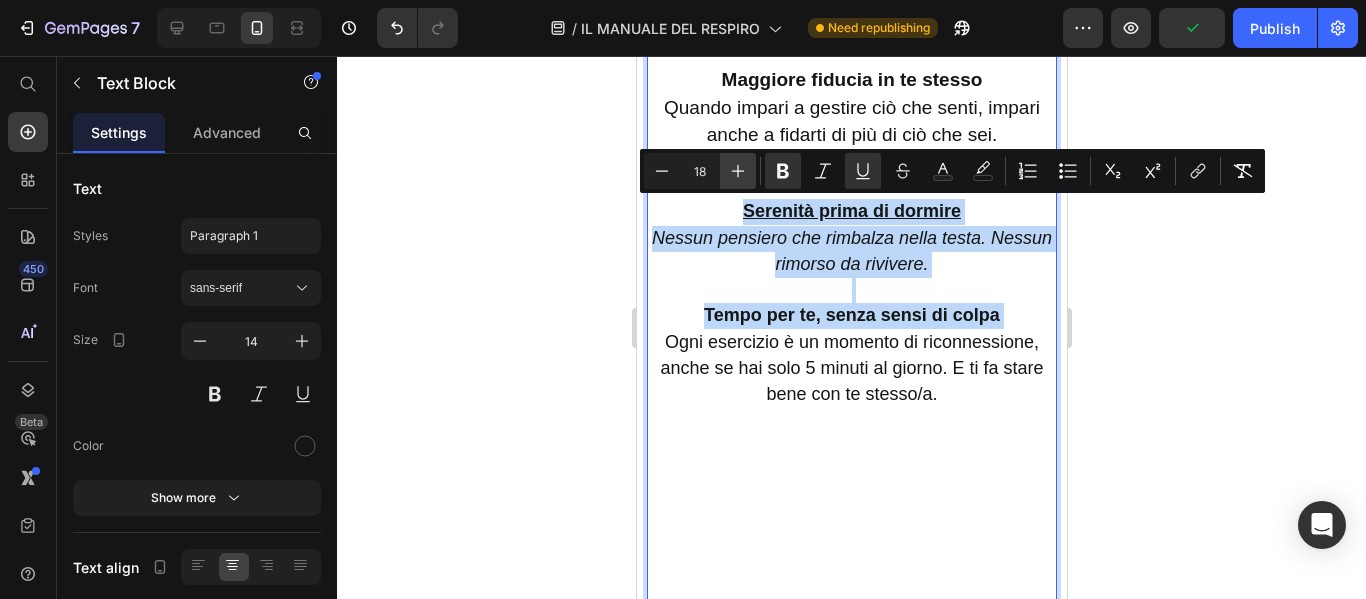 type on "19" 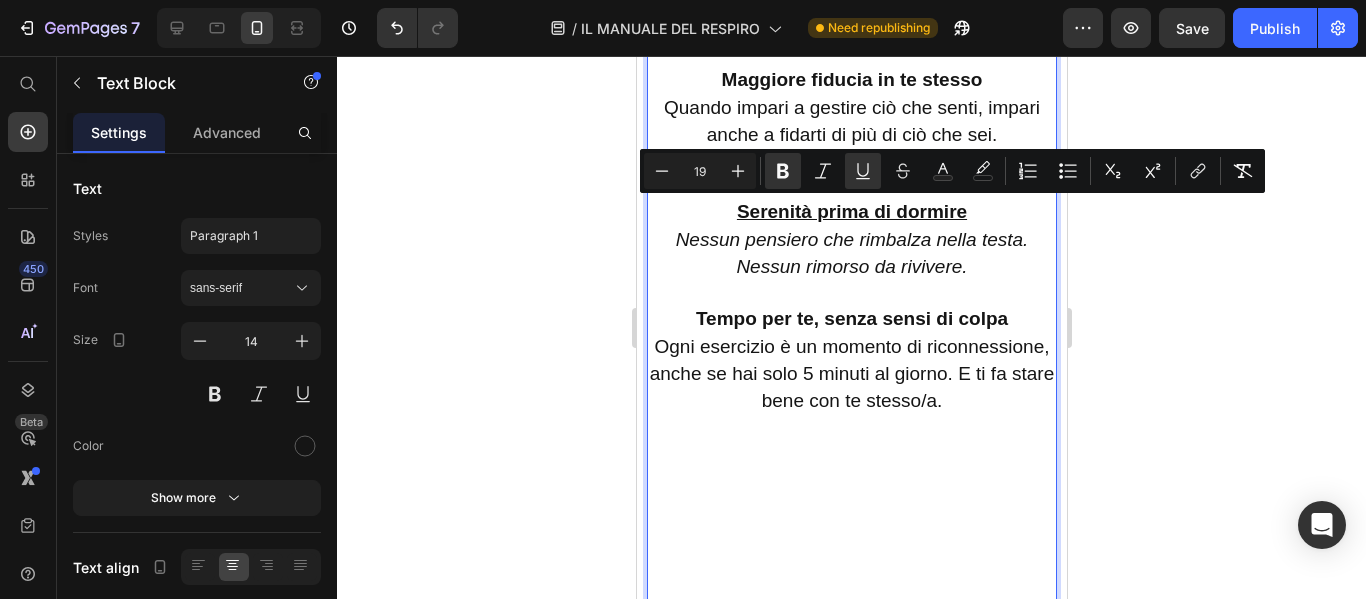 click on "Serenità prima di dormire Nessun pensiero che rimbalza nella testa. Nessun rimorso da rivivere.  Tempo per te, senza sensi di colpa Ogni esercizio è un momento di riconnessione, anche se hai solo 5 minuti al giorno. E ti fa stare bene con te stesso/a." at bounding box center [851, 307] 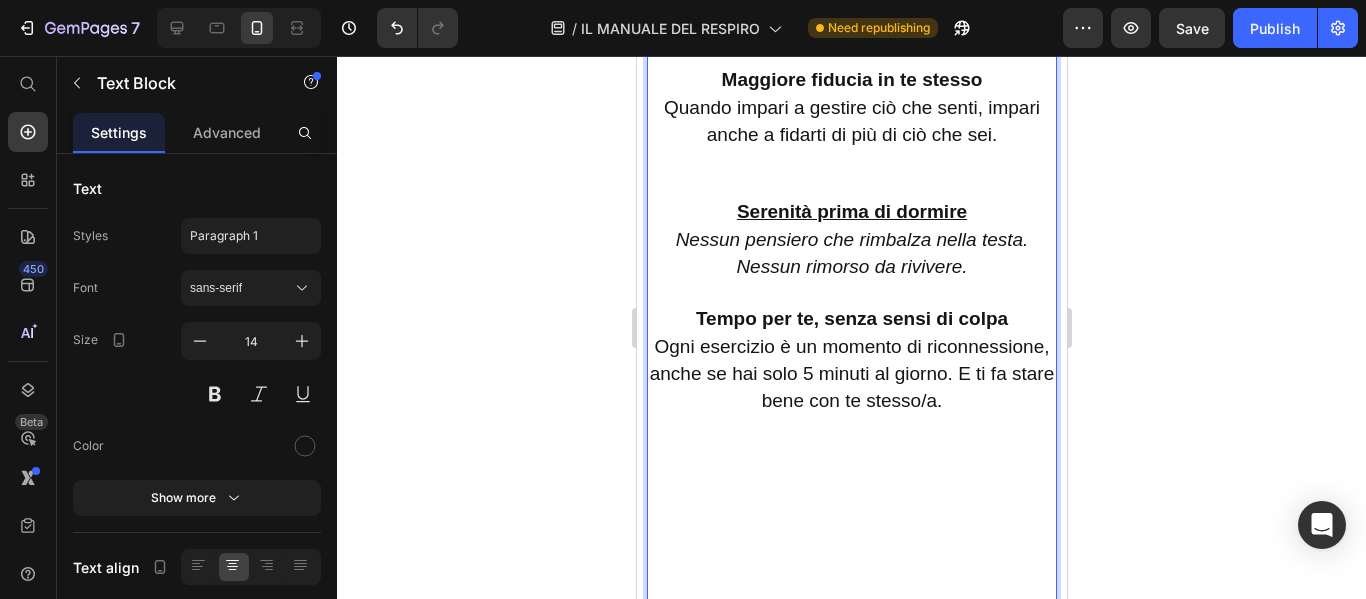 click at bounding box center (851, 186) 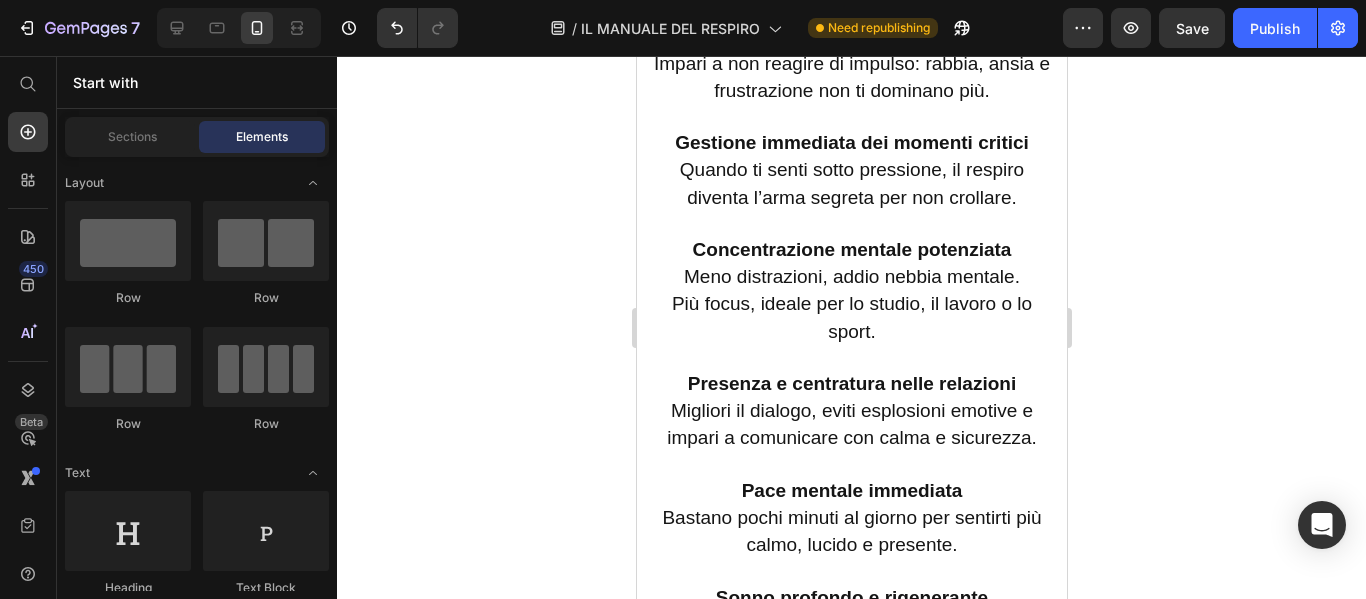 scroll, scrollTop: 3916, scrollLeft: 0, axis: vertical 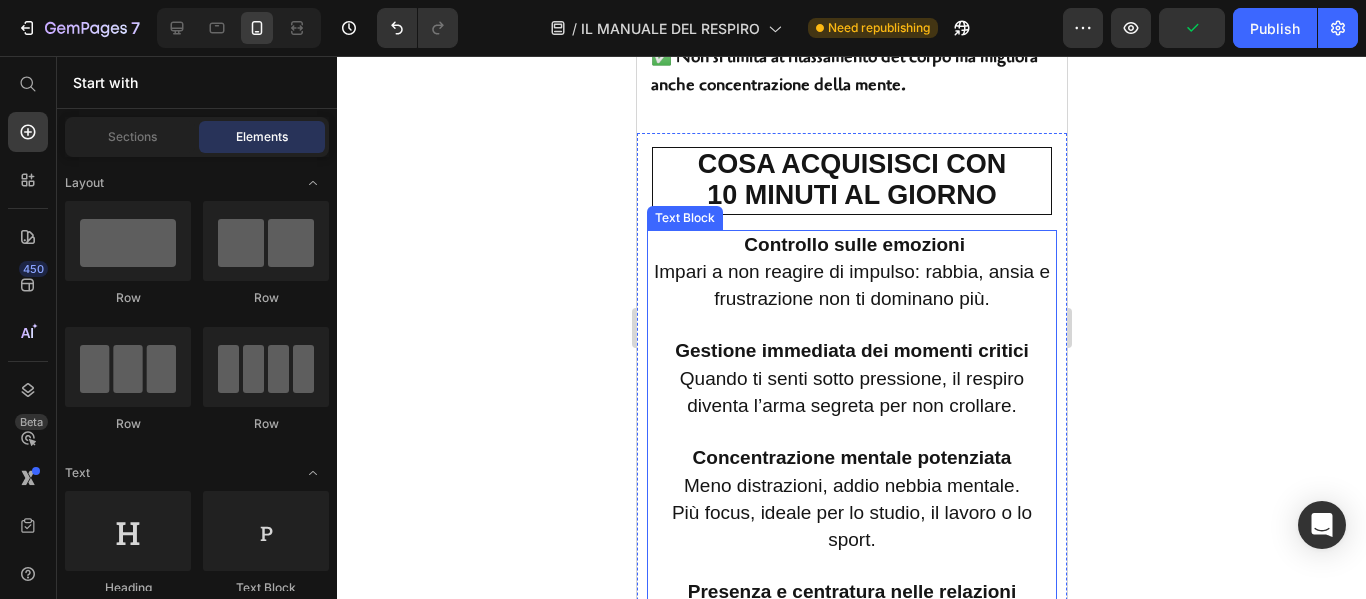 click on "Impari a non reagire di impulso: rabbia, ansia e frustrazione non ti dominano più." at bounding box center [851, 285] 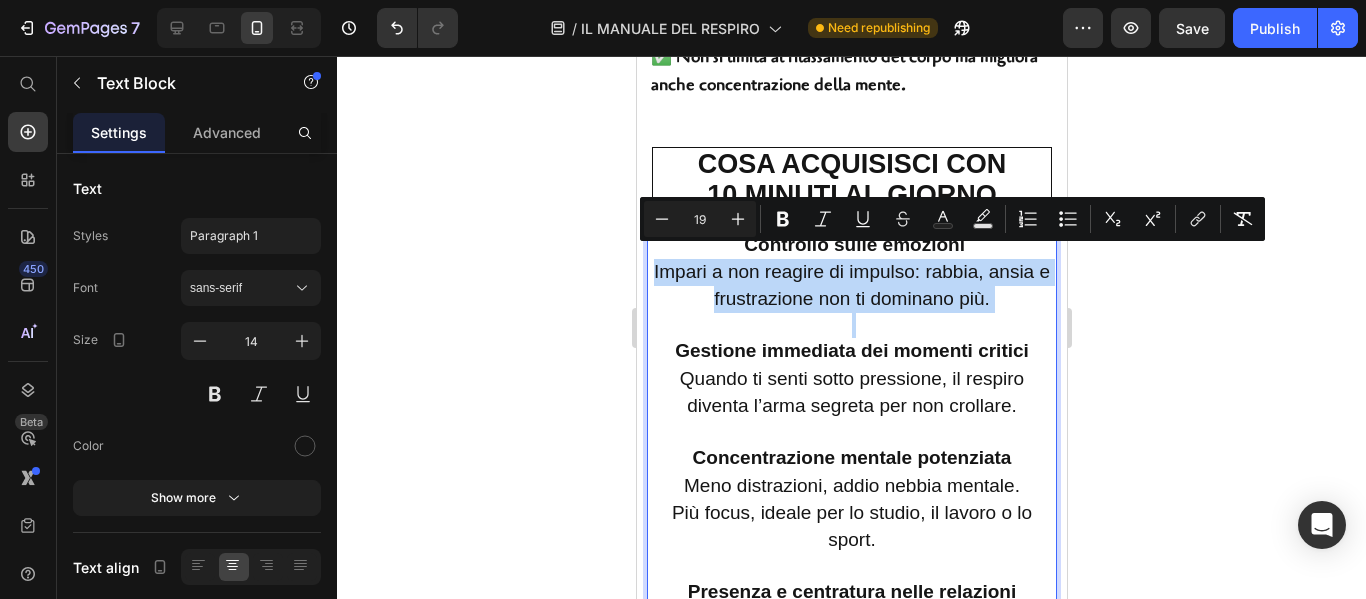 drag, startPoint x: 655, startPoint y: 265, endPoint x: 1026, endPoint y: 308, distance: 373.4836 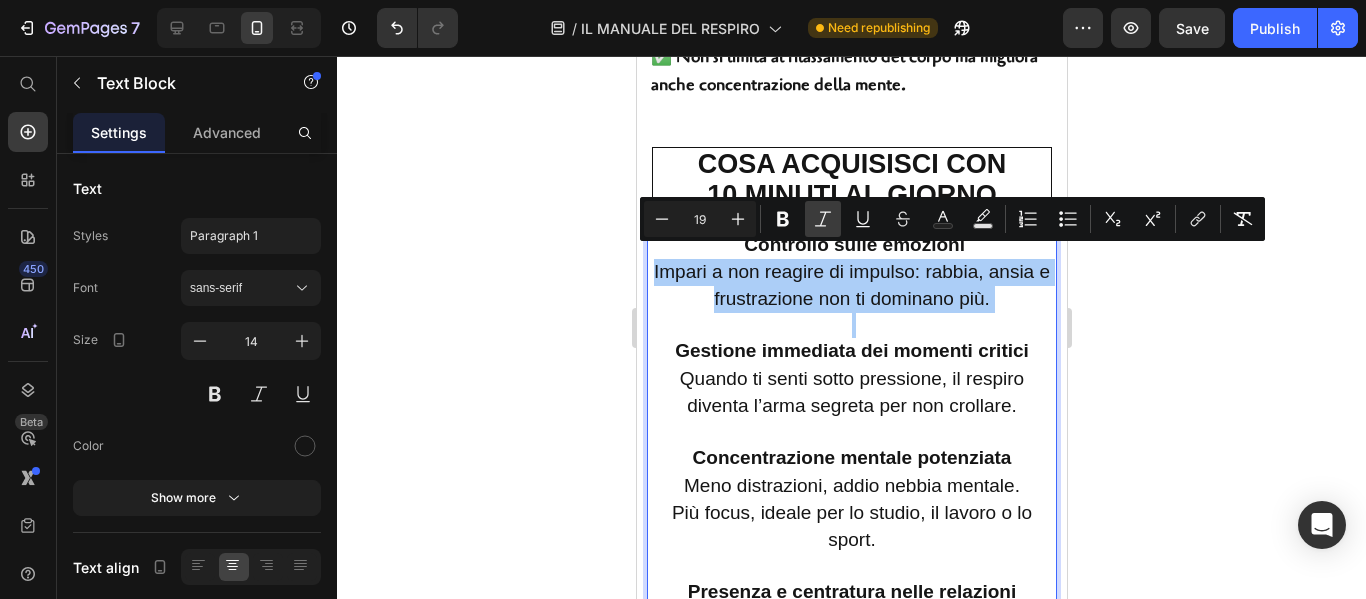 click 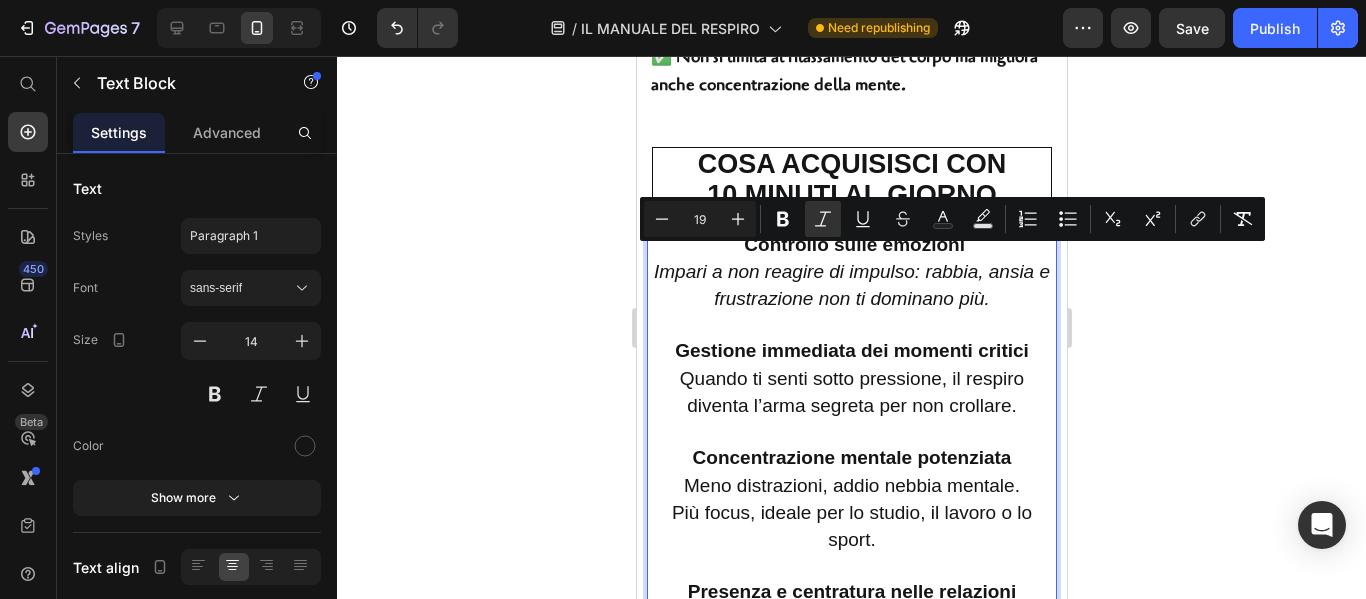 click on "Gestione immediata dei momenti critici Quando ti senti sotto pressione, il respiro diventa l’arma segreta per non crollare." at bounding box center [851, 379] 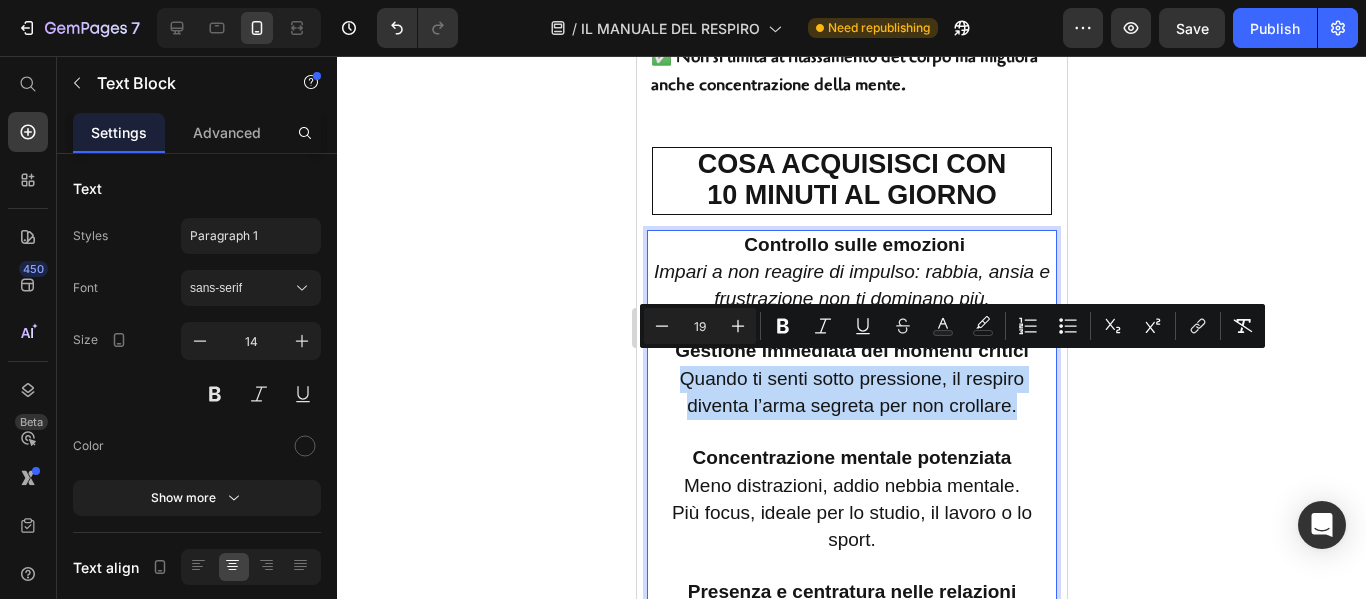 drag, startPoint x: 672, startPoint y: 375, endPoint x: 1009, endPoint y: 406, distance: 338.42282 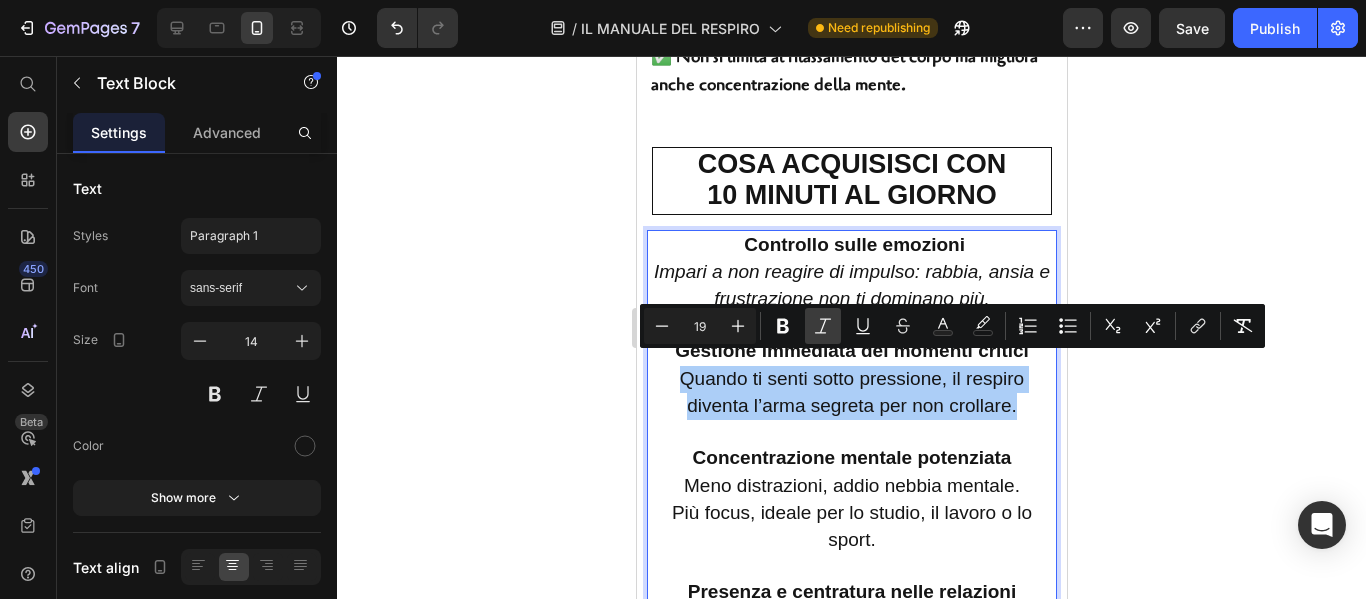 click 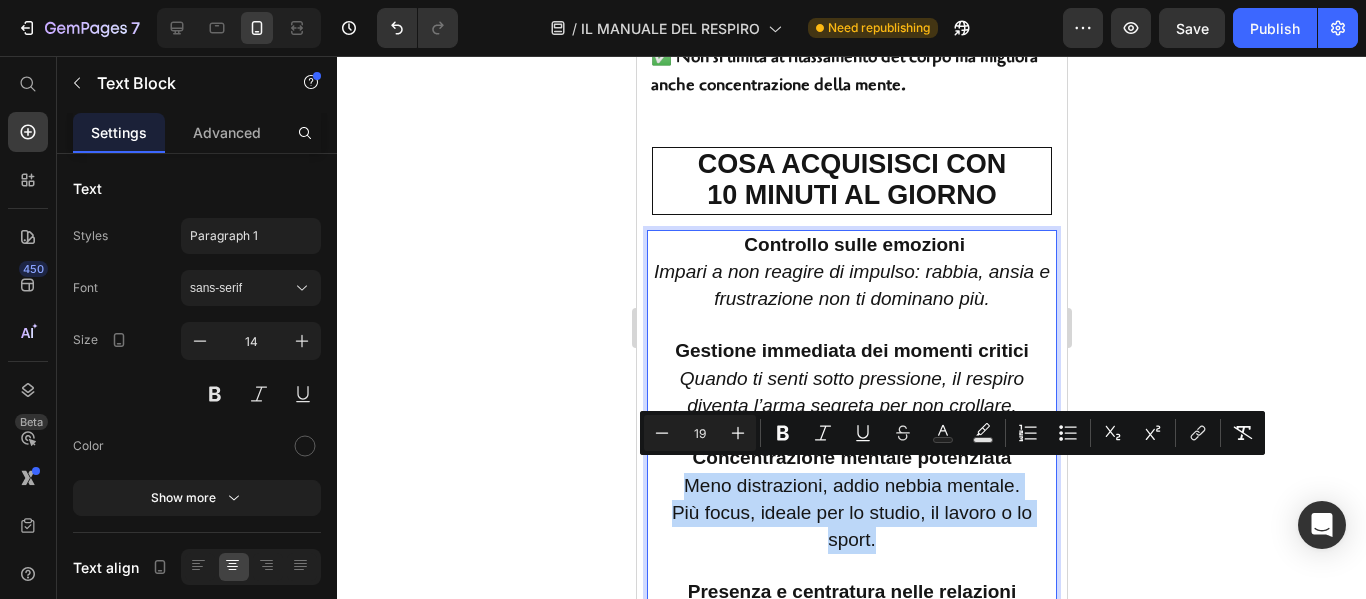 drag, startPoint x: 794, startPoint y: 473, endPoint x: 1011, endPoint y: 519, distance: 221.822 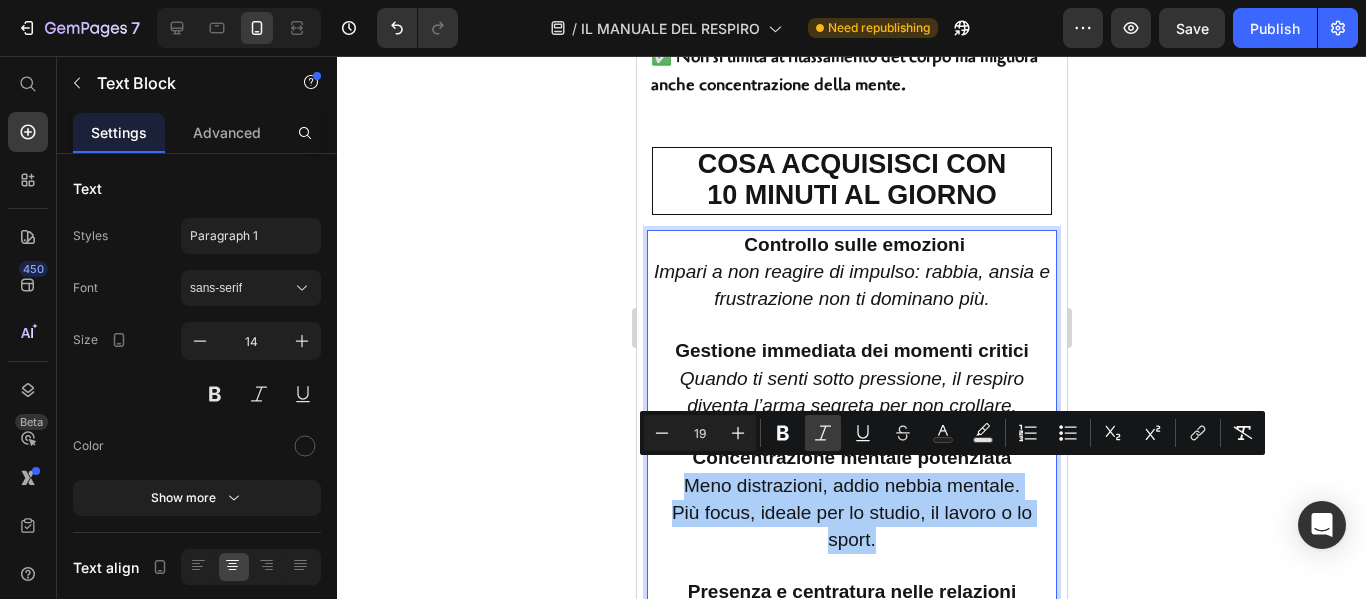 click 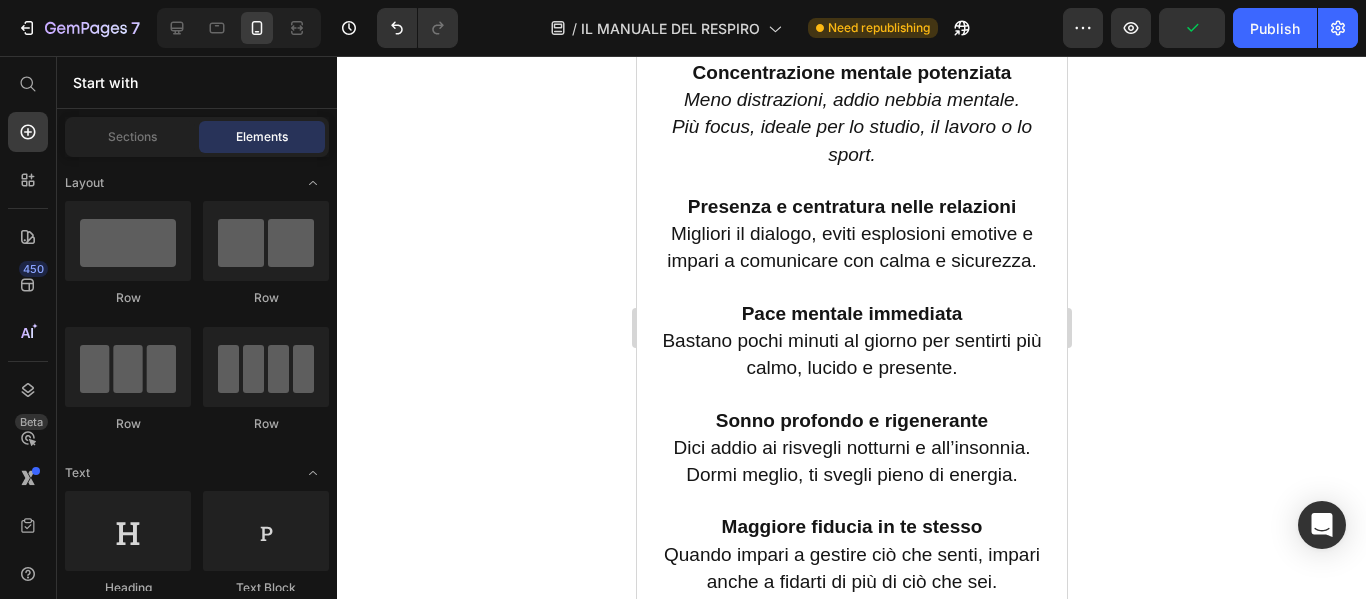 scroll, scrollTop: 4383, scrollLeft: 0, axis: vertical 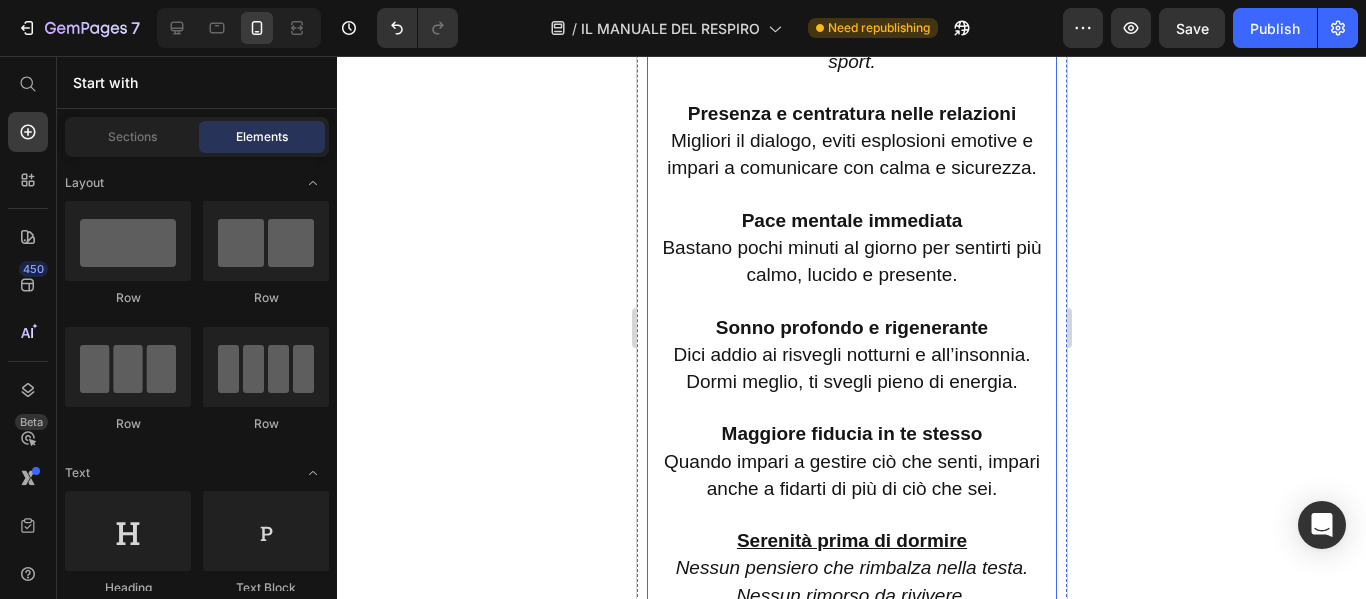 click on "Presenza e centratura nelle relazioni Migliori il dialogo, eviti esplosioni emotive e impari a comunicare con calma e sicurezza." at bounding box center (851, 142) 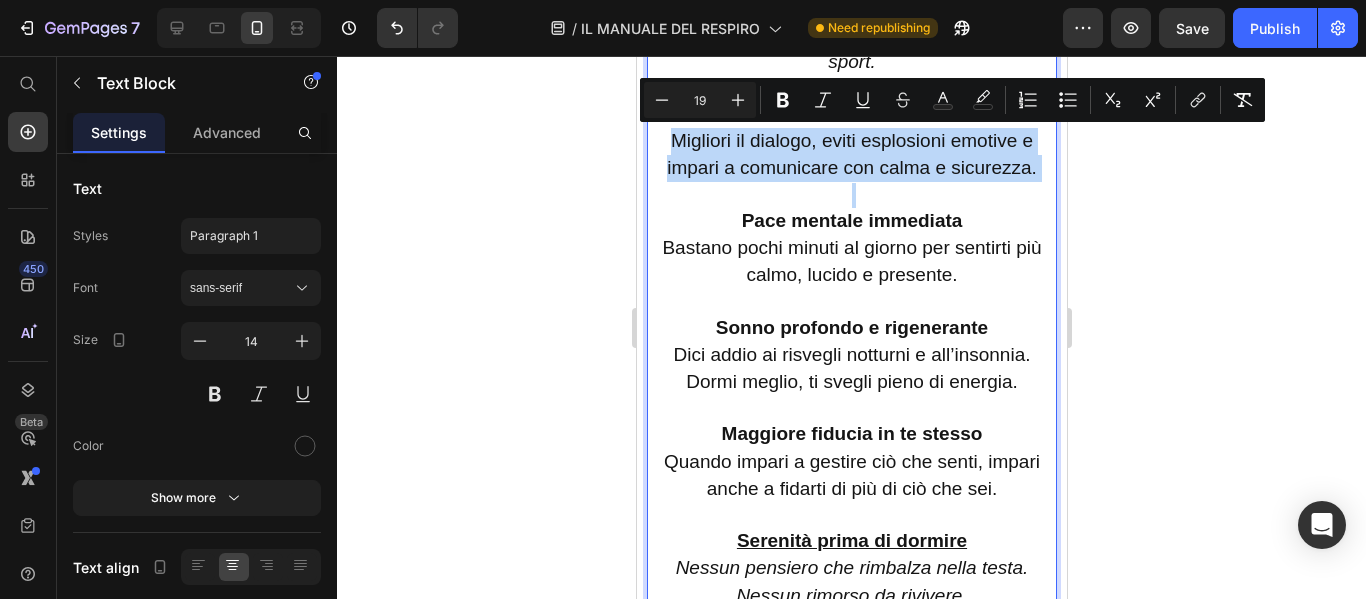 drag, startPoint x: 659, startPoint y: 134, endPoint x: 1040, endPoint y: 204, distance: 387.37708 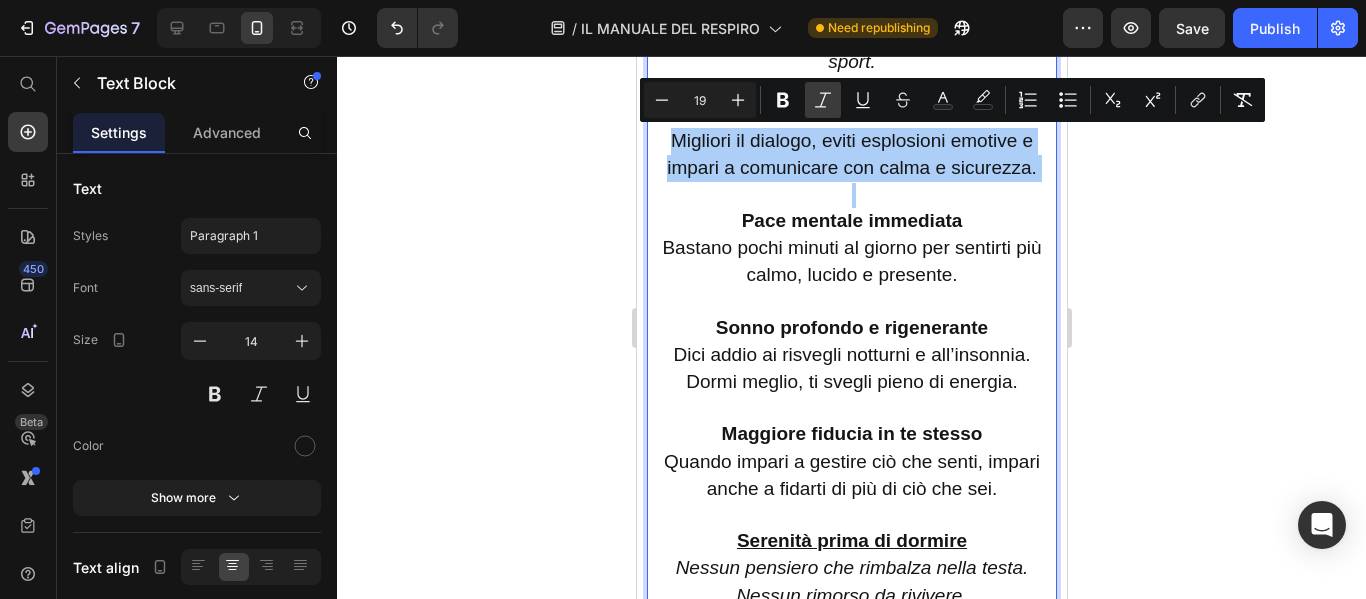 click 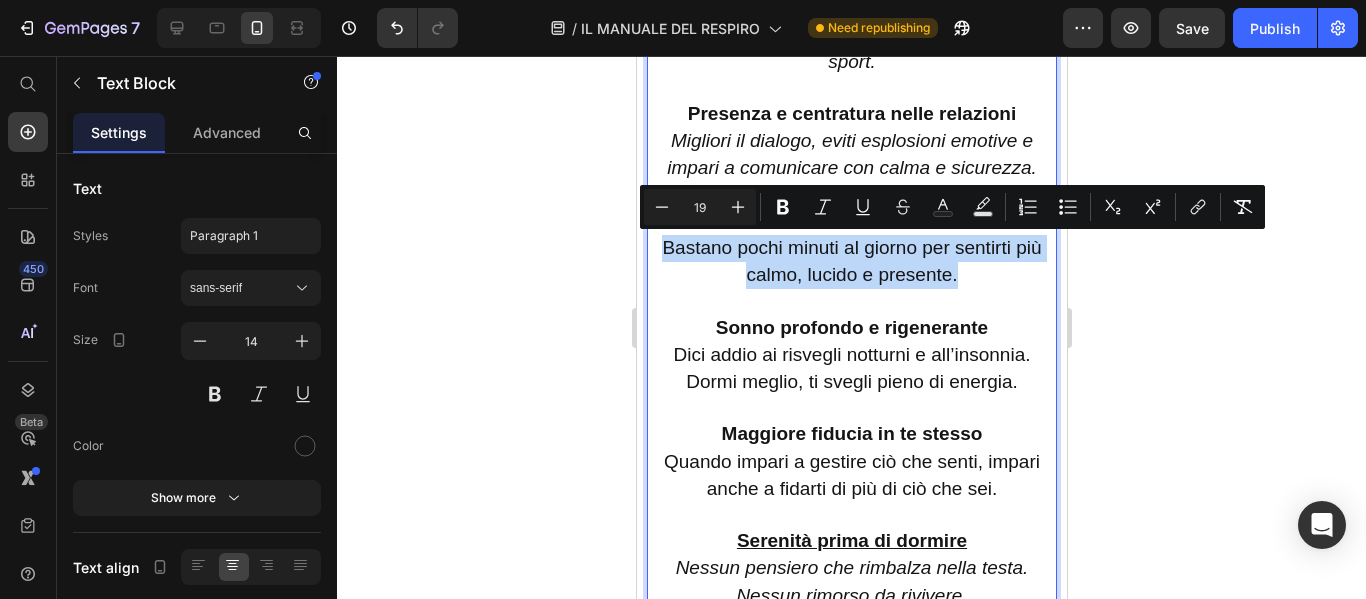 drag, startPoint x: 655, startPoint y: 250, endPoint x: 981, endPoint y: 284, distance: 327.76822 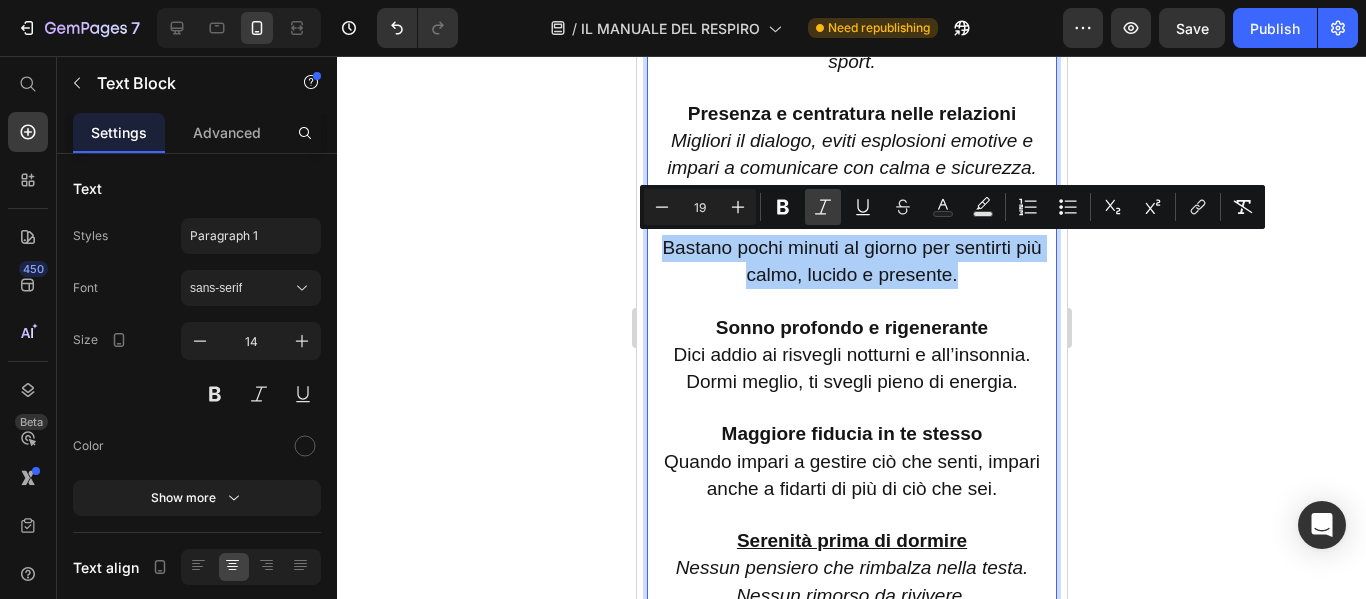 click 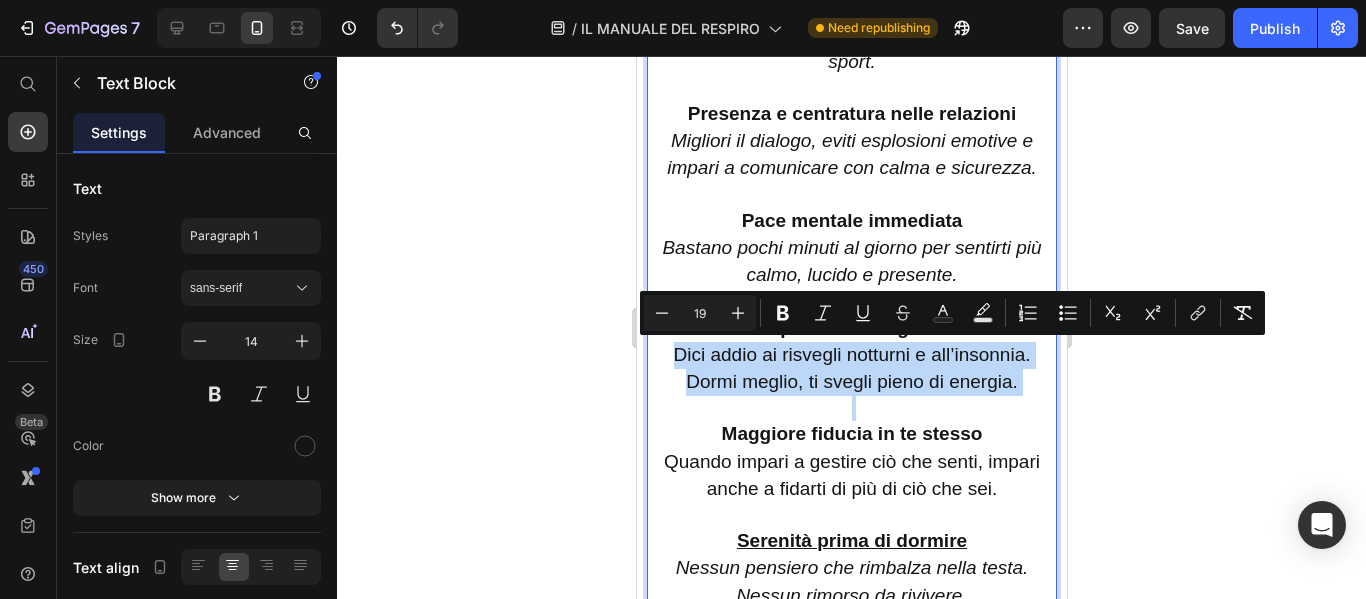 drag, startPoint x: 662, startPoint y: 354, endPoint x: 1022, endPoint y: 401, distance: 363.05508 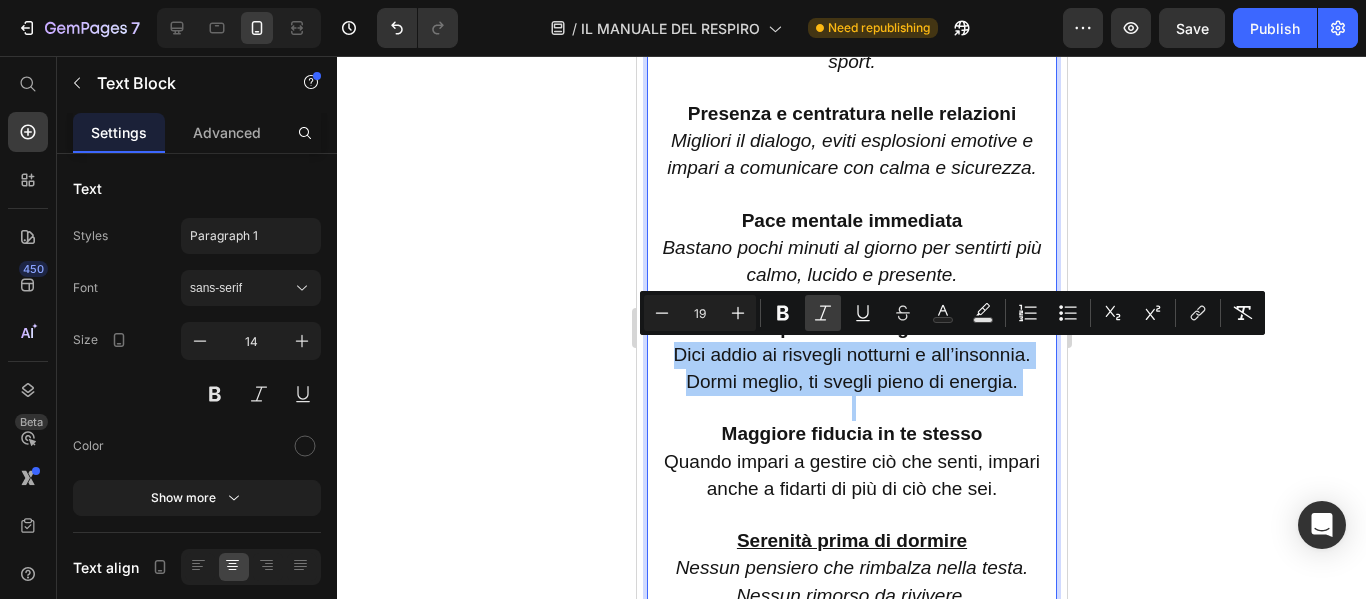 click 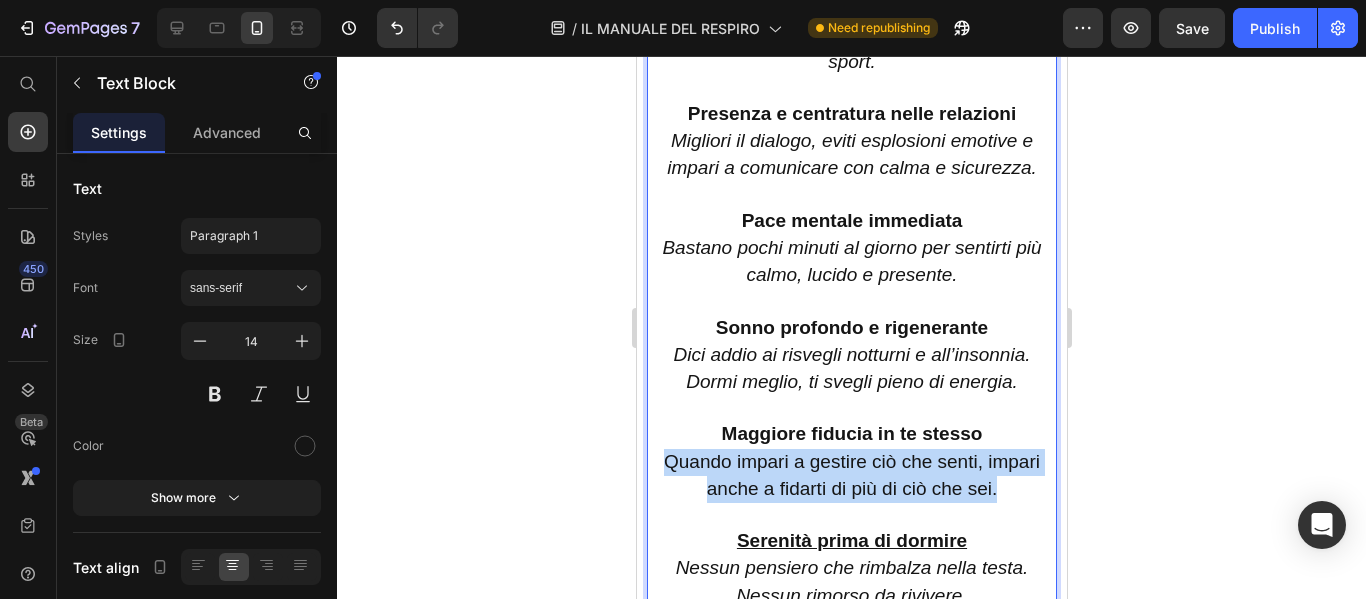 drag, startPoint x: 657, startPoint y: 463, endPoint x: 1030, endPoint y: 496, distance: 374.45694 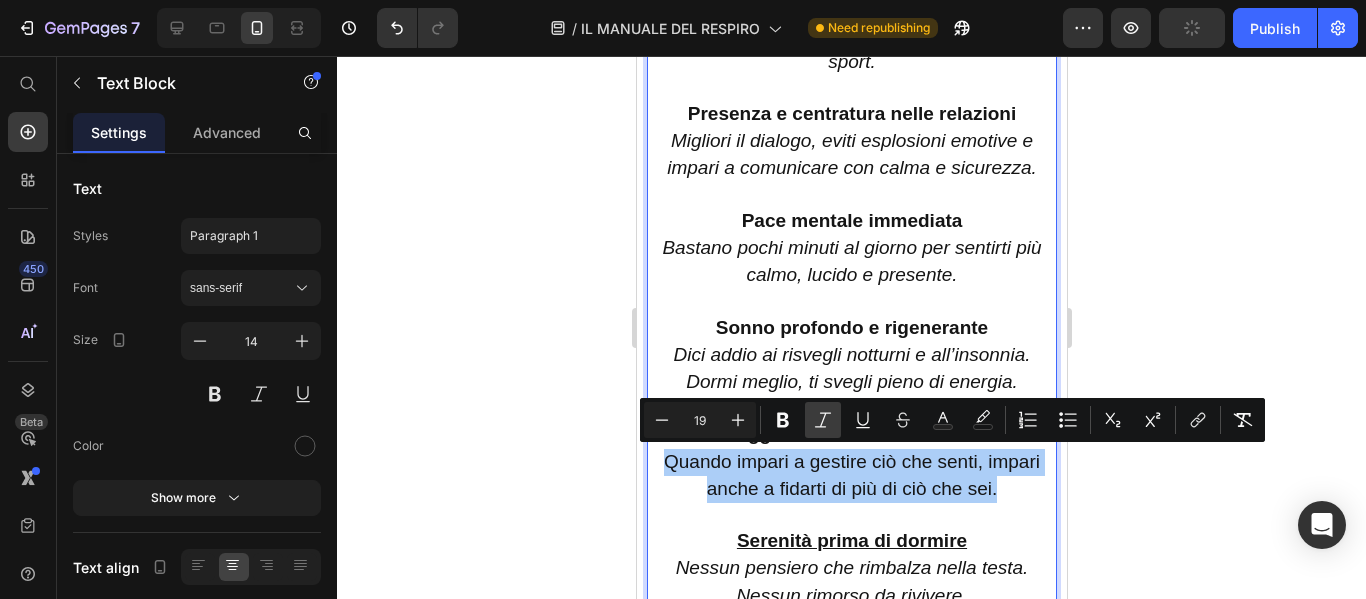 click 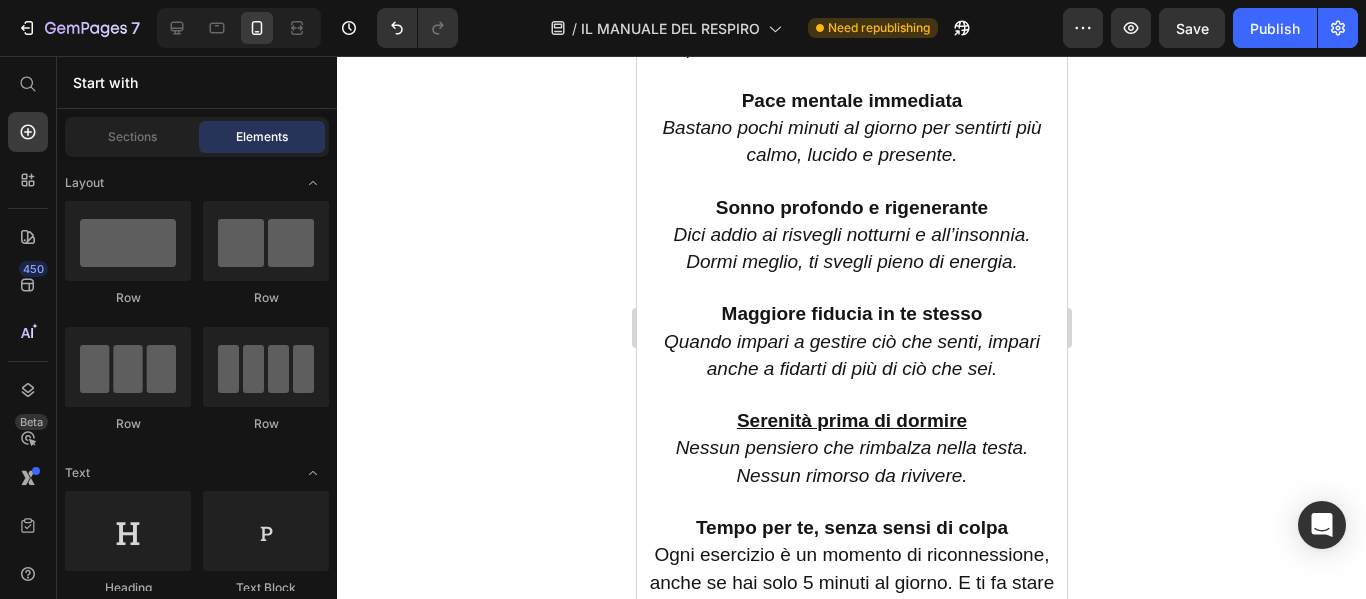 scroll, scrollTop: 4543, scrollLeft: 0, axis: vertical 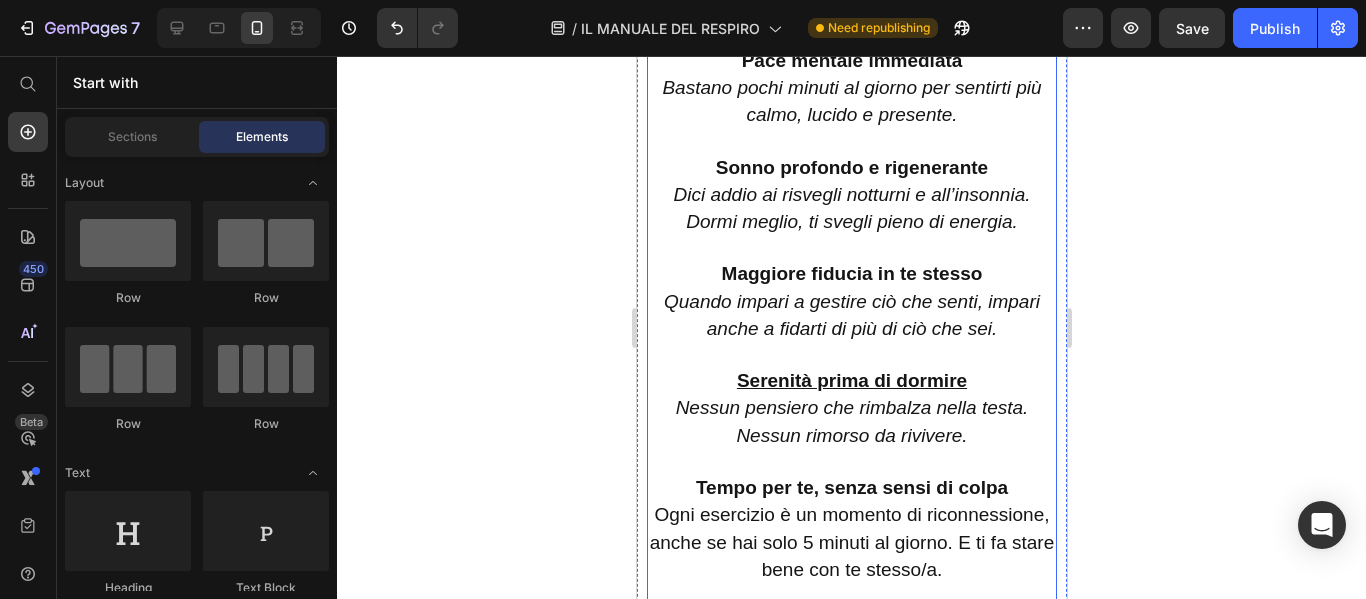 click on "Nessun pensiero che rimbalza nella testa. Nessun rimorso da rivivere." at bounding box center (851, 421) 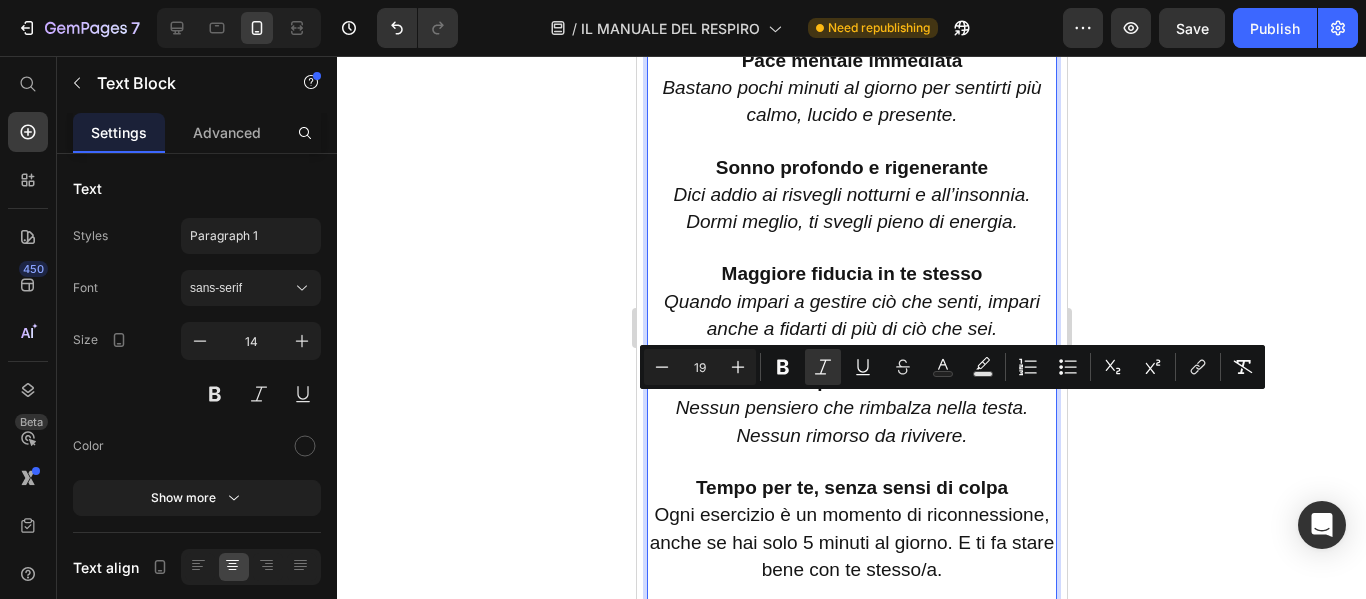 drag, startPoint x: 668, startPoint y: 406, endPoint x: 1000, endPoint y: 436, distance: 333.35266 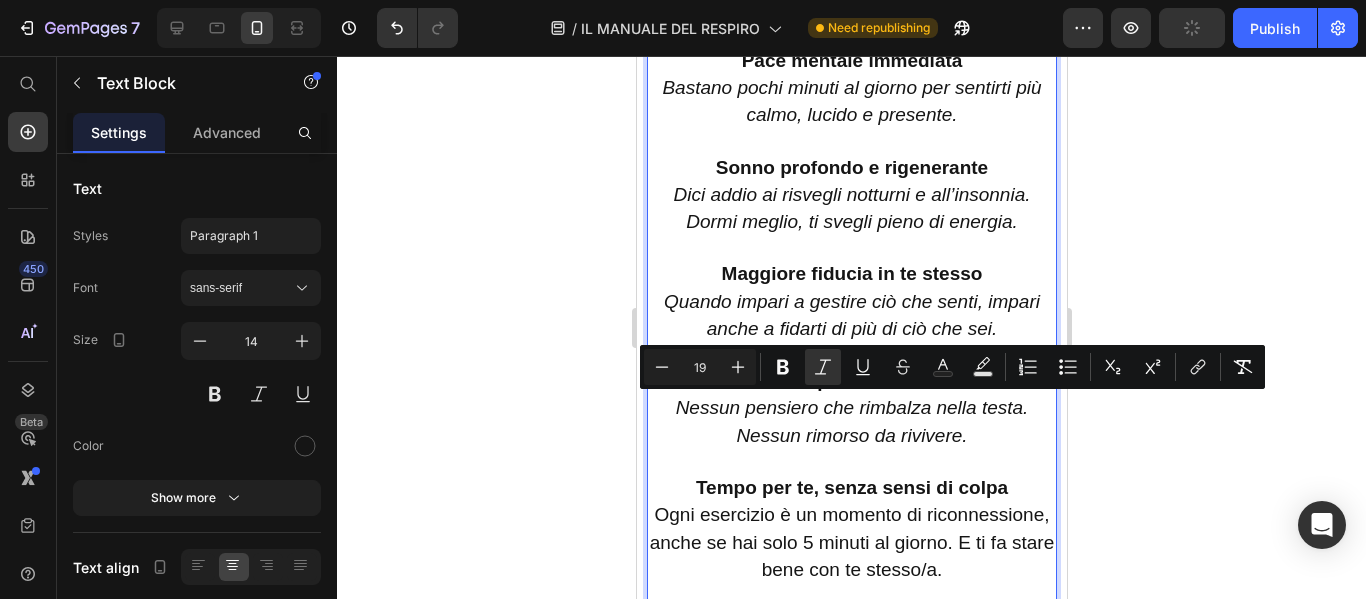 click on "Serenità prima di dormire Nessun pensiero che rimbalza nella testa. Nessun rimorso da rivivere.  Tempo per te, senza sensi di colpa Ogni esercizio è un momento di riconnessione, anche se hai solo 5 minuti al giorno. E ti fa stare bene con te stesso/a." at bounding box center (851, 476) 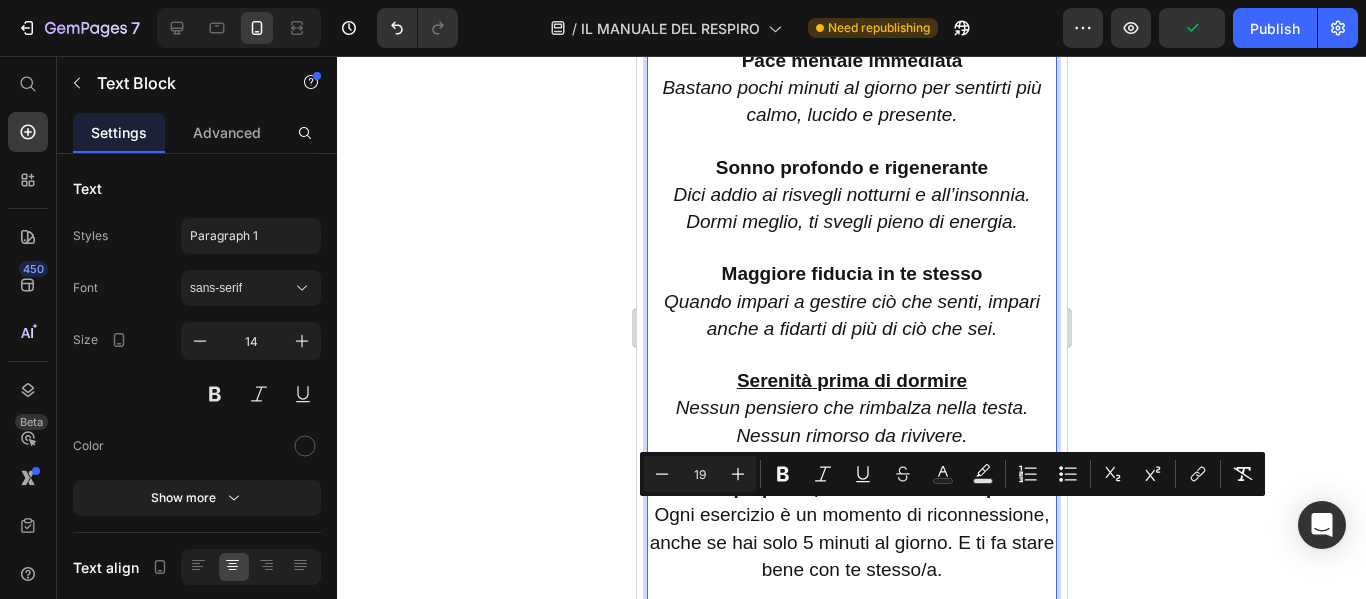 drag, startPoint x: 833, startPoint y: 518, endPoint x: 1022, endPoint y: 567, distance: 195.24857 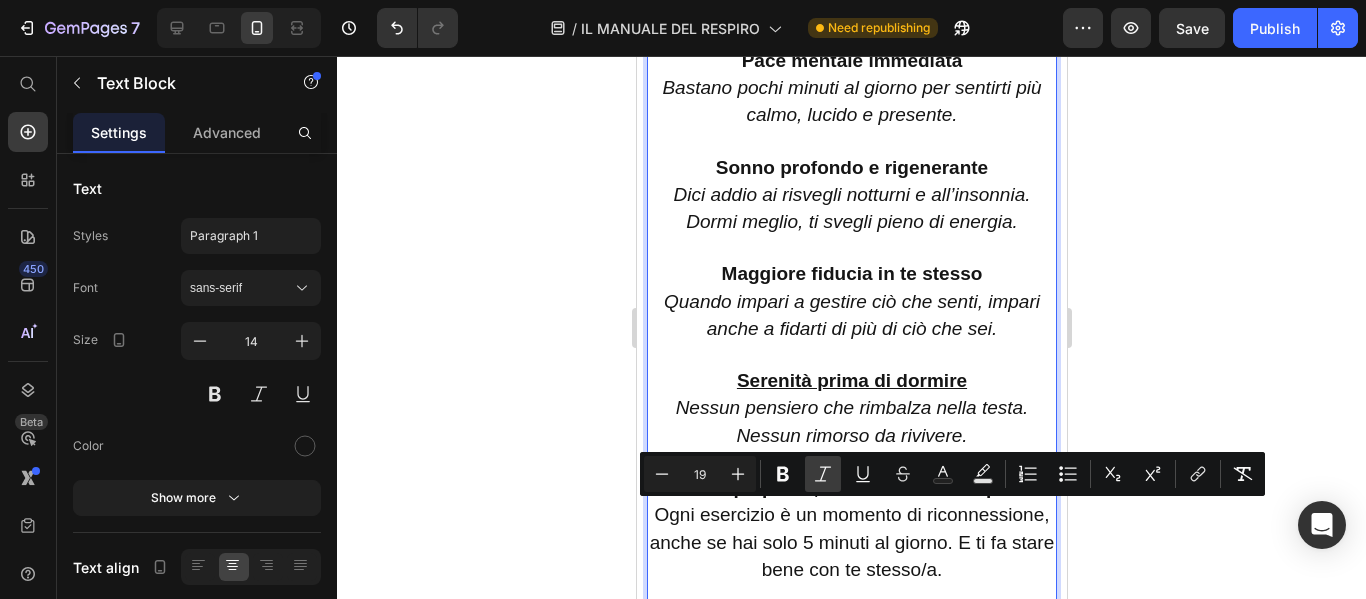 click 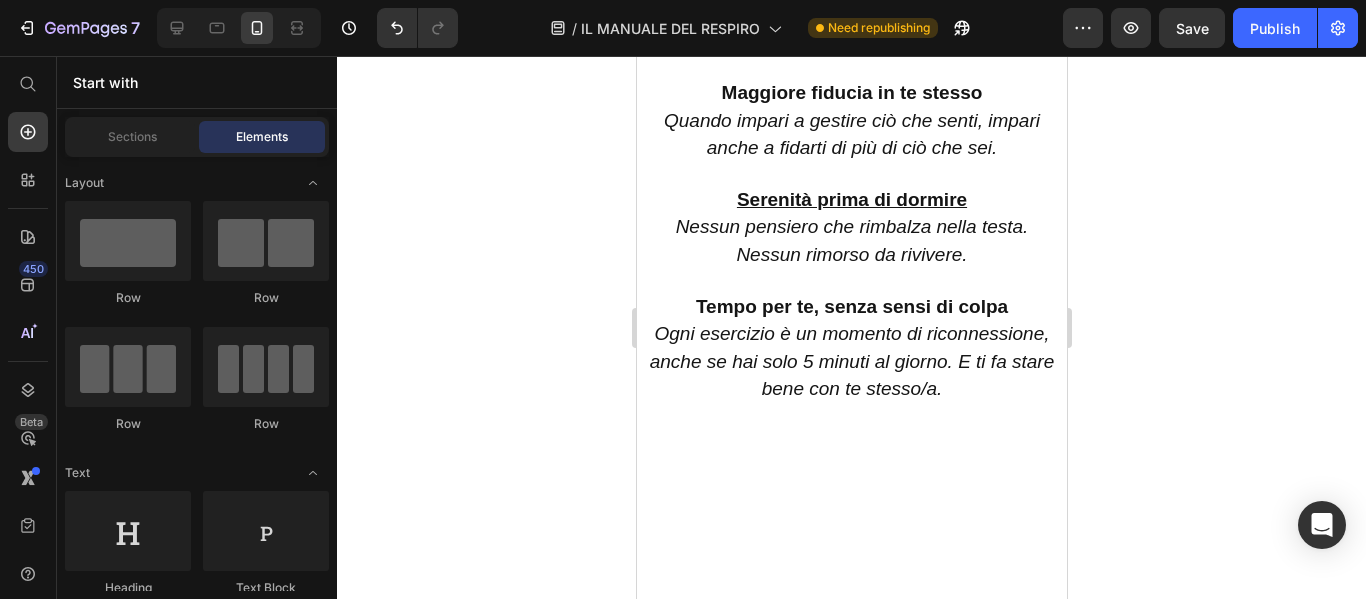 scroll, scrollTop: 4783, scrollLeft: 0, axis: vertical 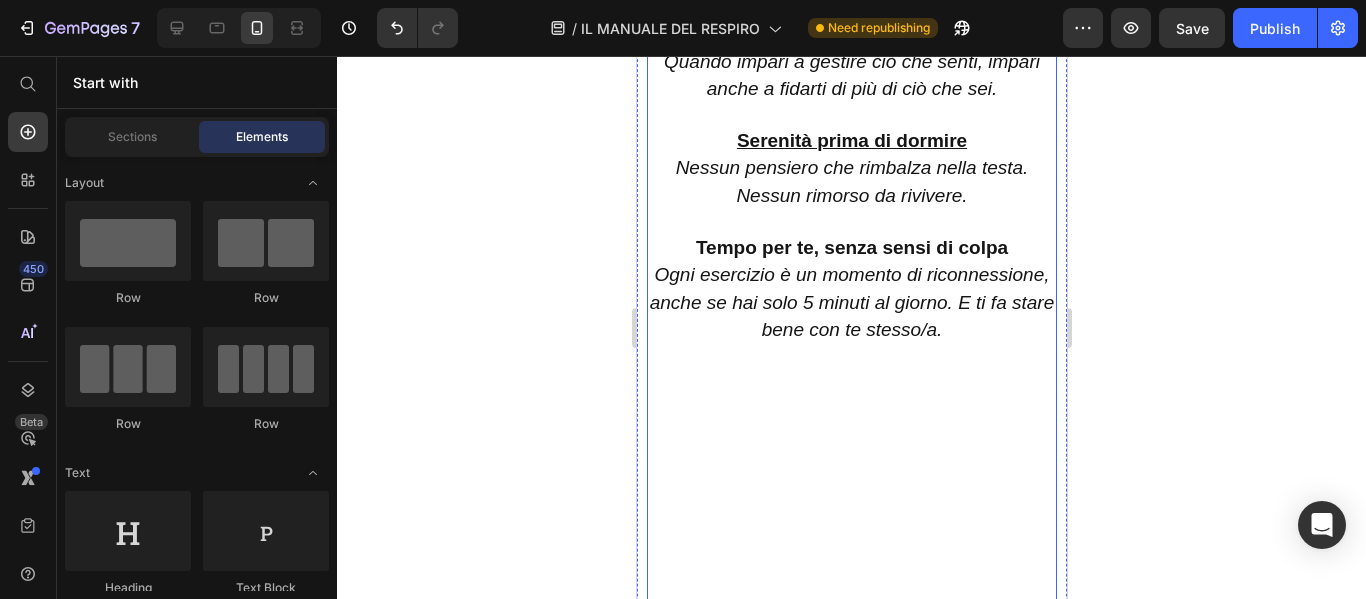 click on "Serenità prima di dormire Nessun pensiero che rimbalza nella testa. Nessun rimorso da rivivere.  Tempo per te, senza sensi di colpa Ogni esercizio è un momento di riconnessione, anche se hai solo 5 minuti al giorno. E ti fa stare bene con te stesso/a." at bounding box center [851, 236] 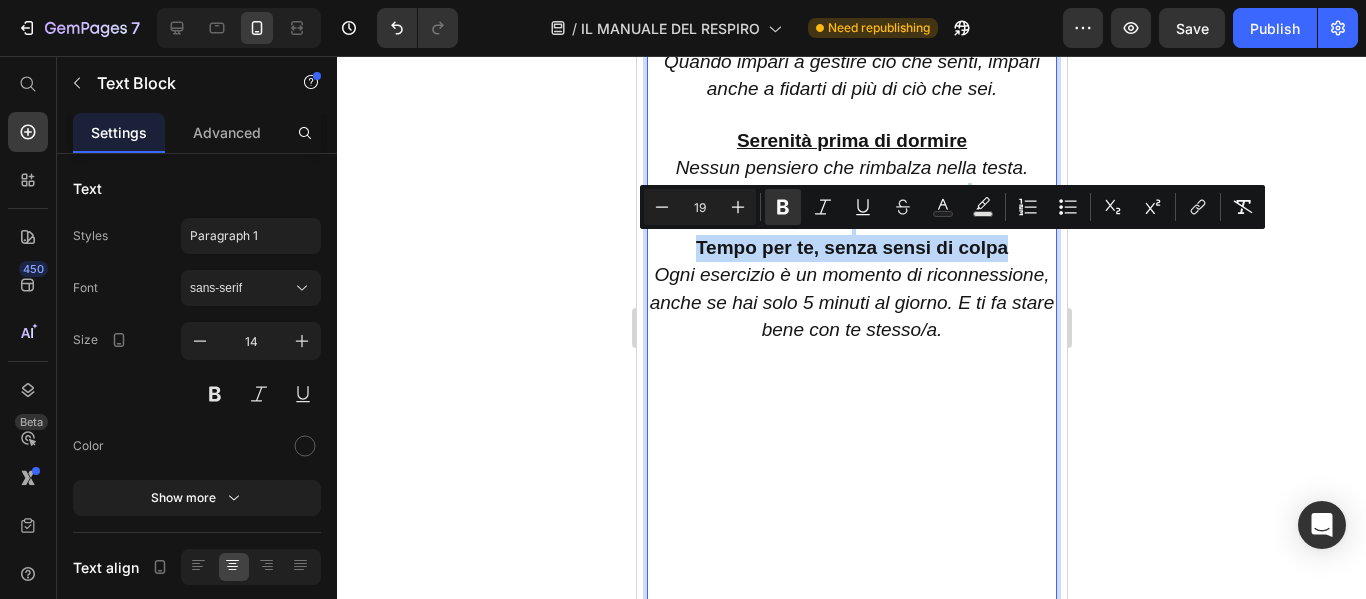 drag, startPoint x: 998, startPoint y: 246, endPoint x: 694, endPoint y: 234, distance: 304.23676 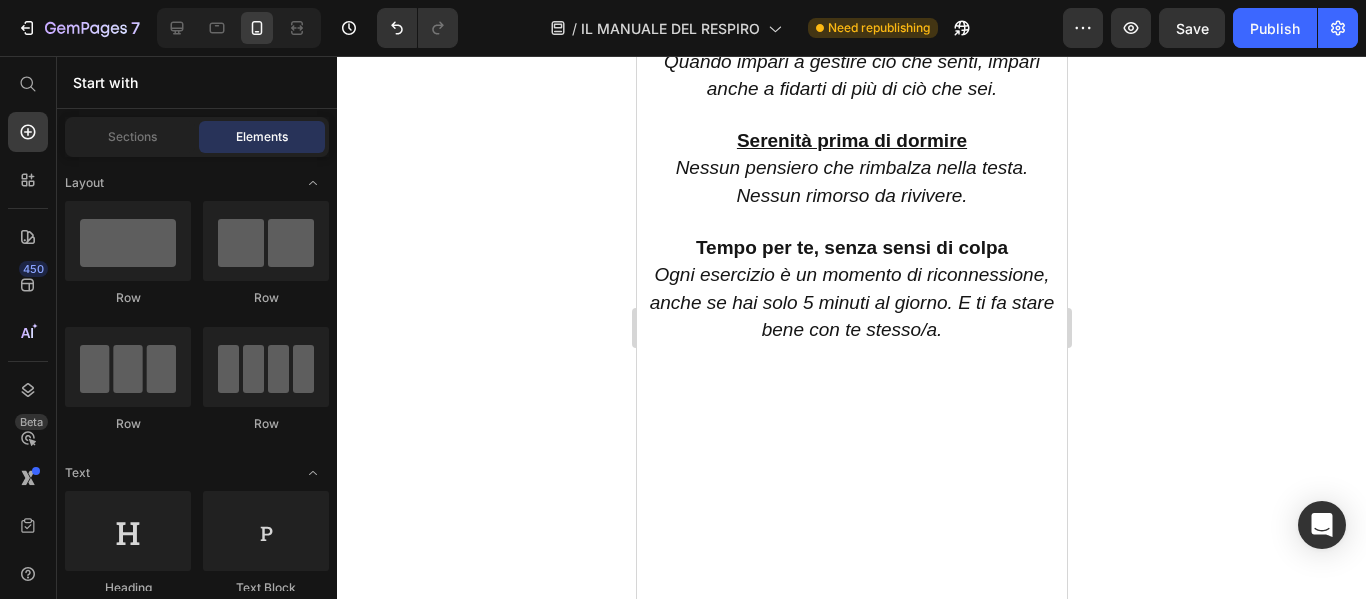 scroll, scrollTop: 4823, scrollLeft: 0, axis: vertical 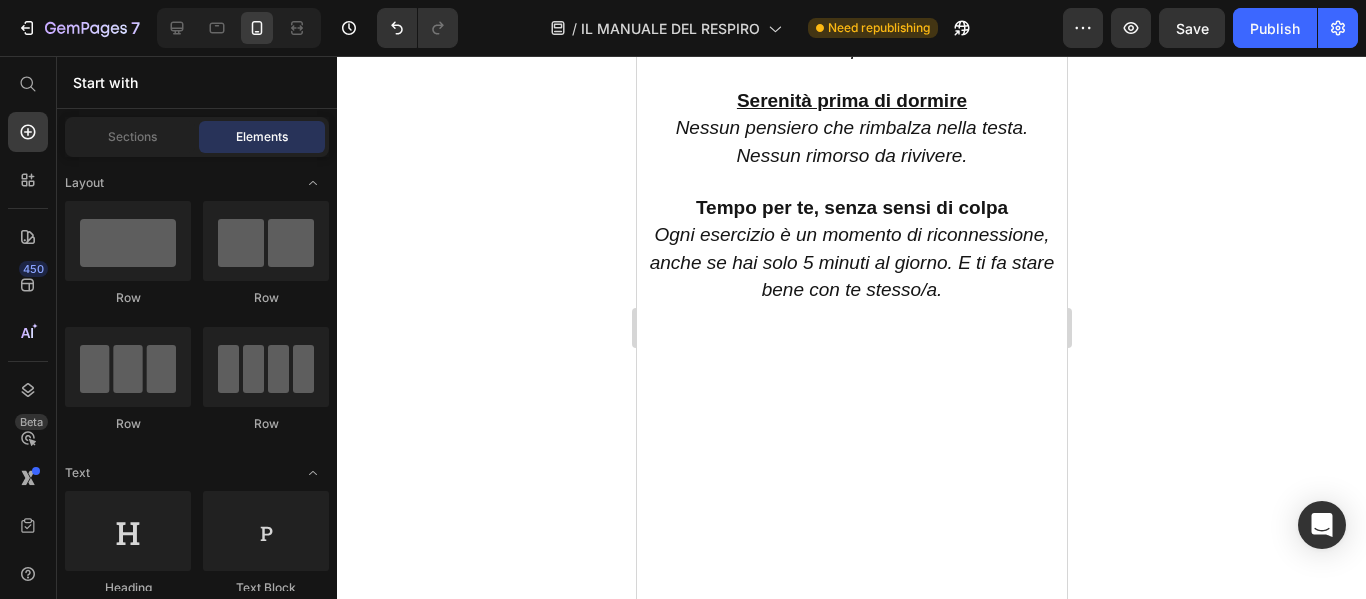 click at bounding box center [851, 455] 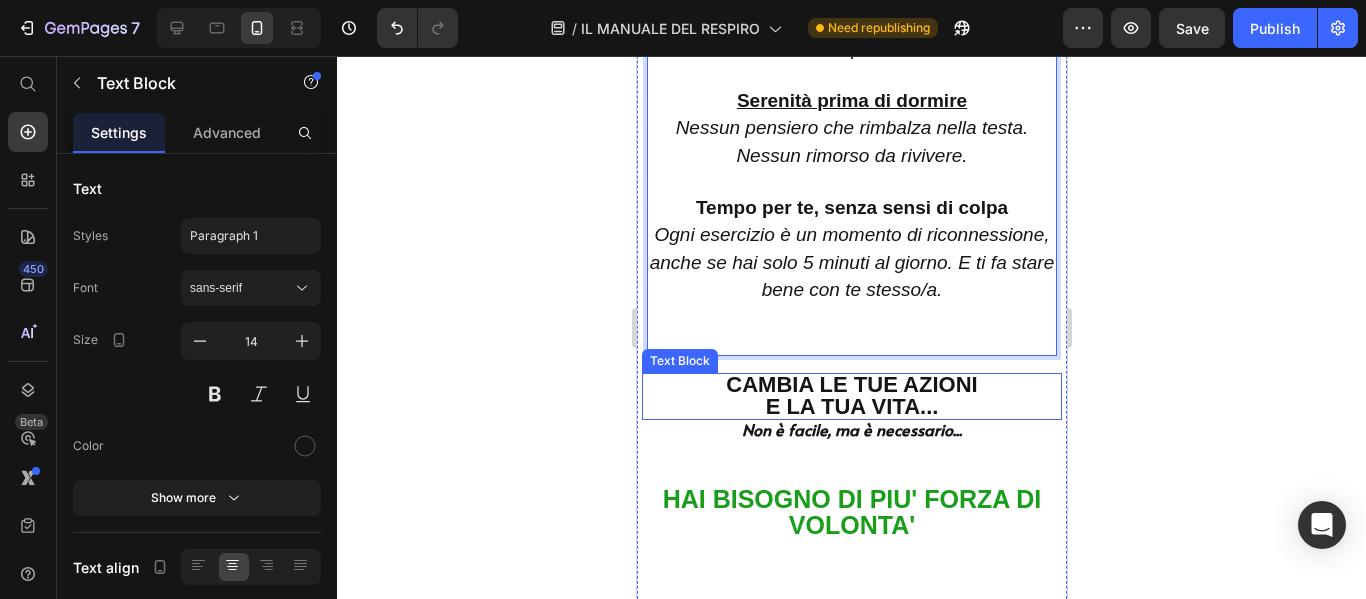 click on "E LA TUA VITA..." at bounding box center [851, 406] 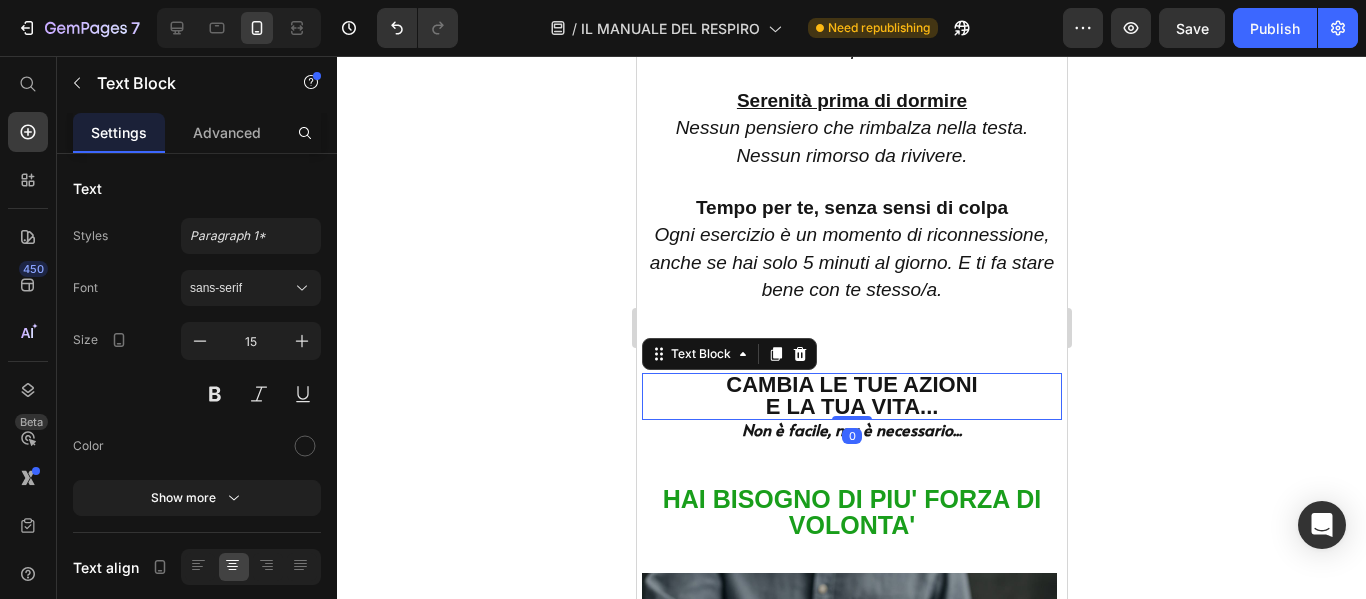 click on "E LA TUA VITA..." at bounding box center [851, 406] 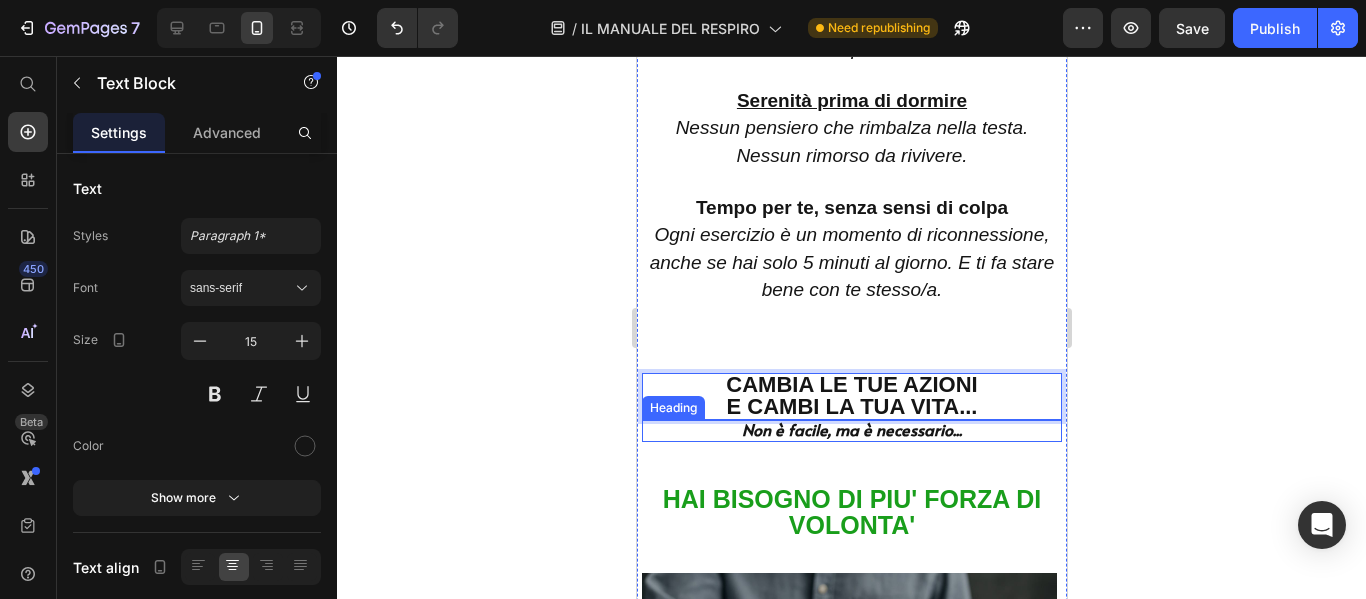 click on "Non è facile, ma è necessario..." at bounding box center [851, 429] 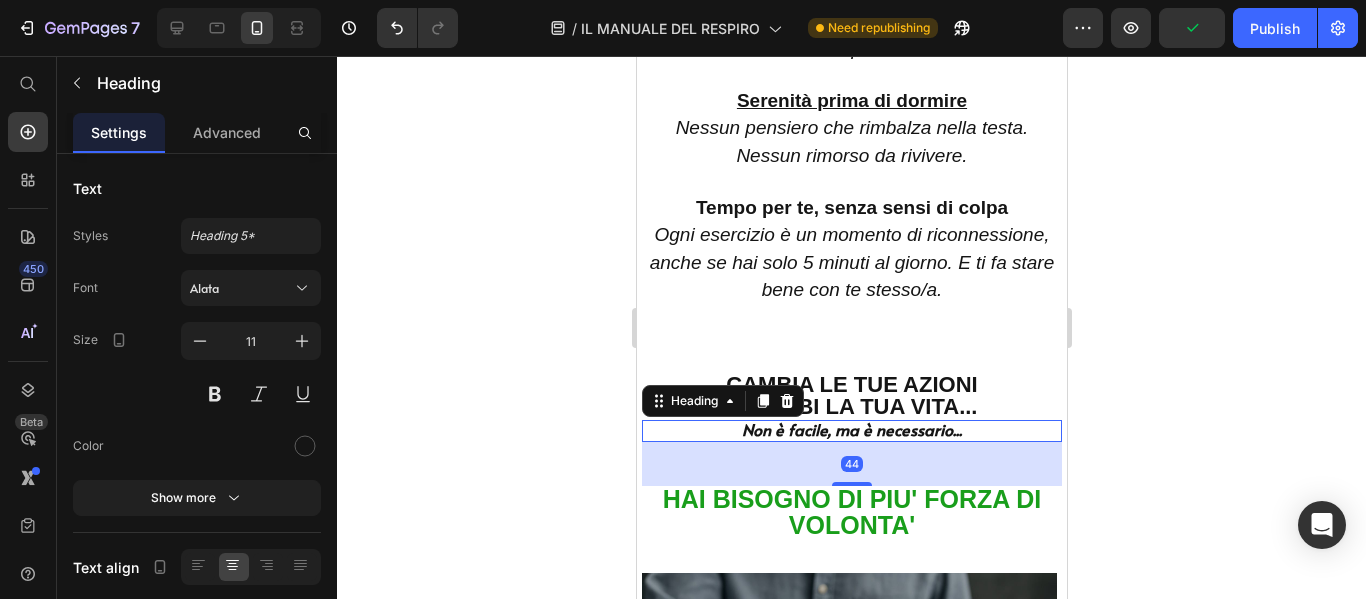 click on "Non è facile, ma è necessario..." at bounding box center (851, 430) 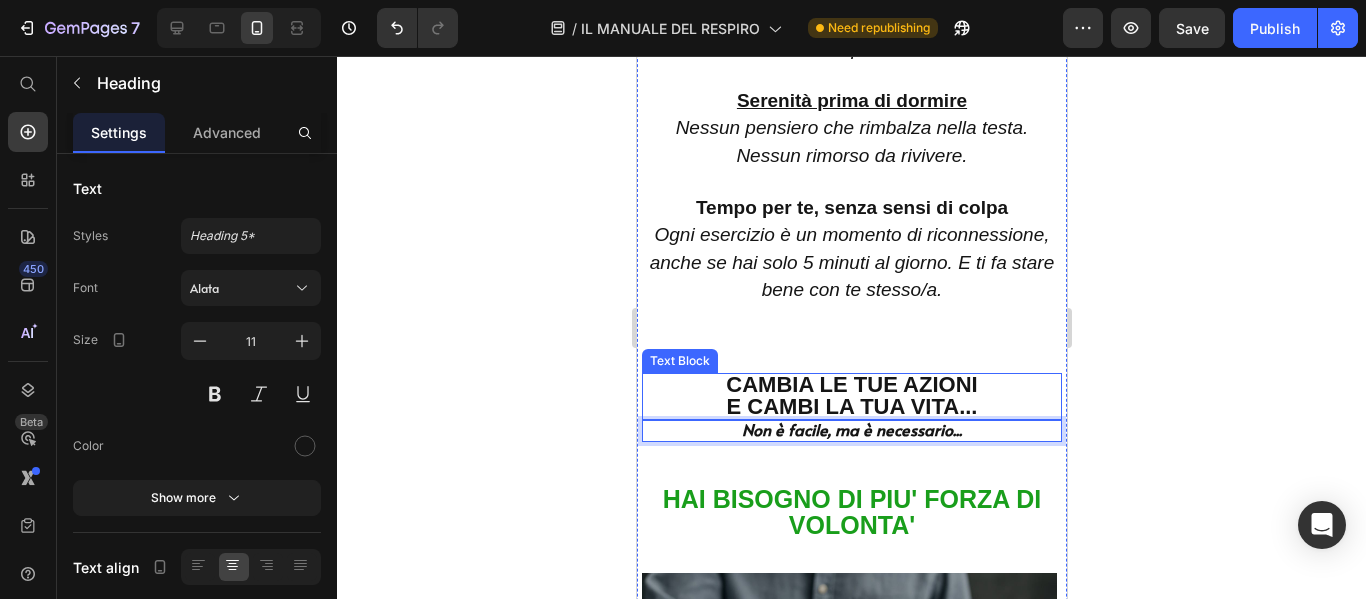 click on "E CAMBI LA TUA VITA..." at bounding box center [851, 406] 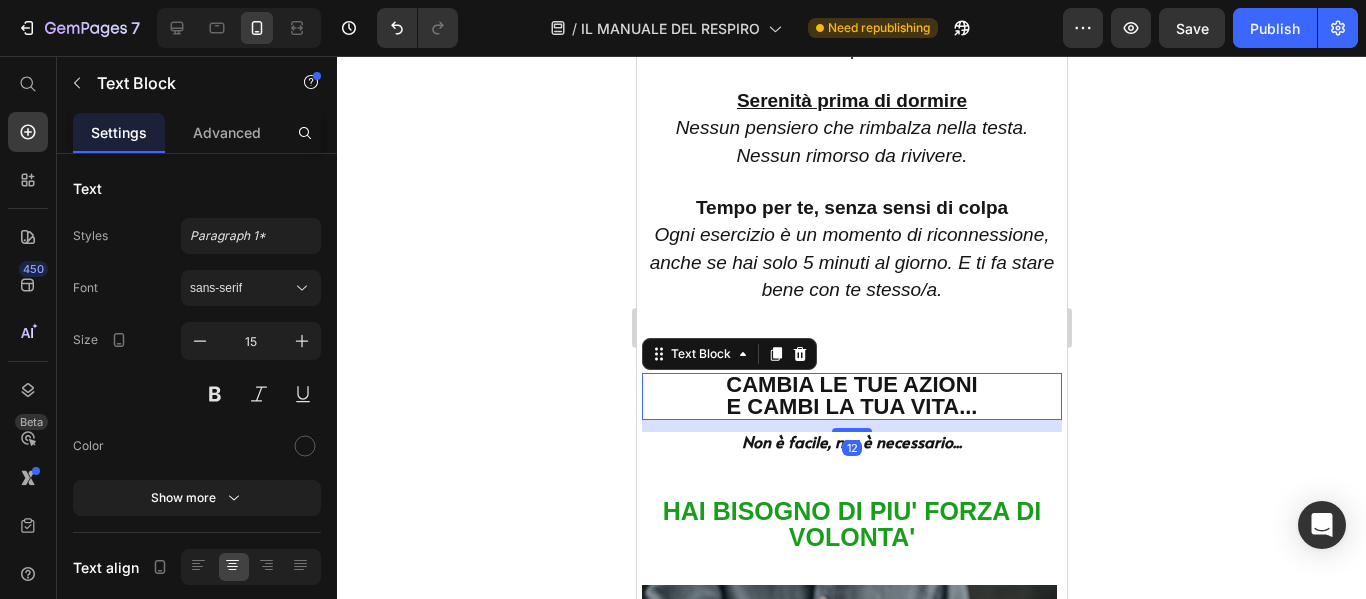 drag, startPoint x: 844, startPoint y: 420, endPoint x: 846, endPoint y: 432, distance: 12.165525 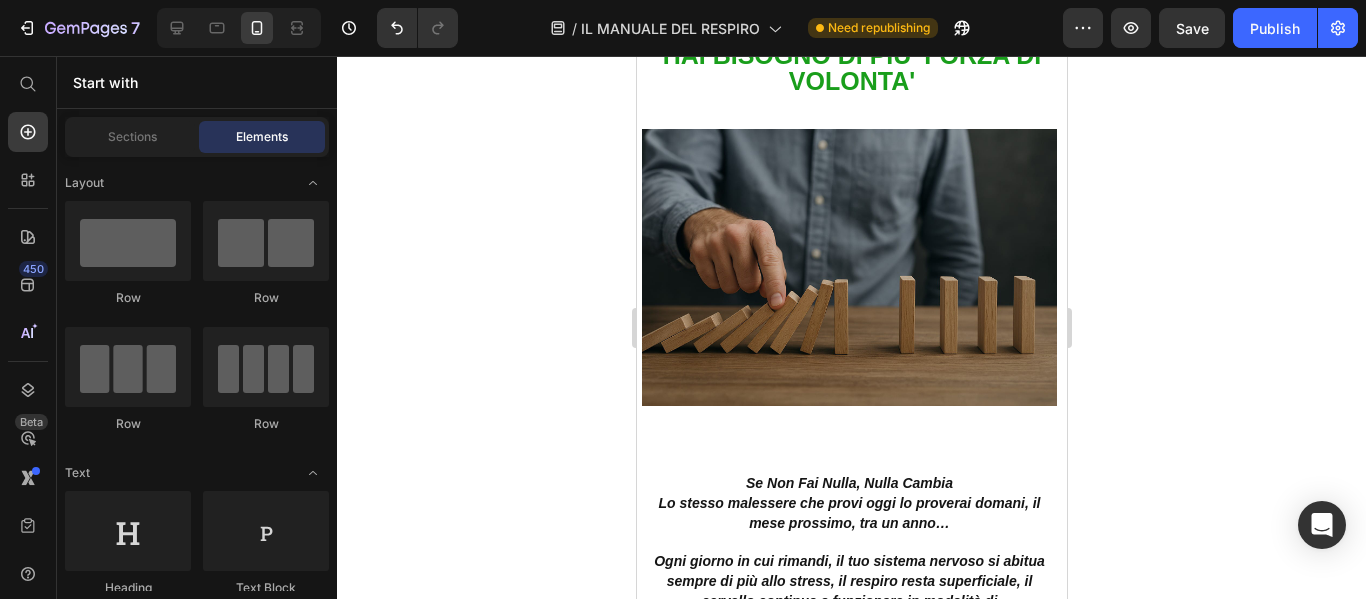 scroll, scrollTop: 5377, scrollLeft: 0, axis: vertical 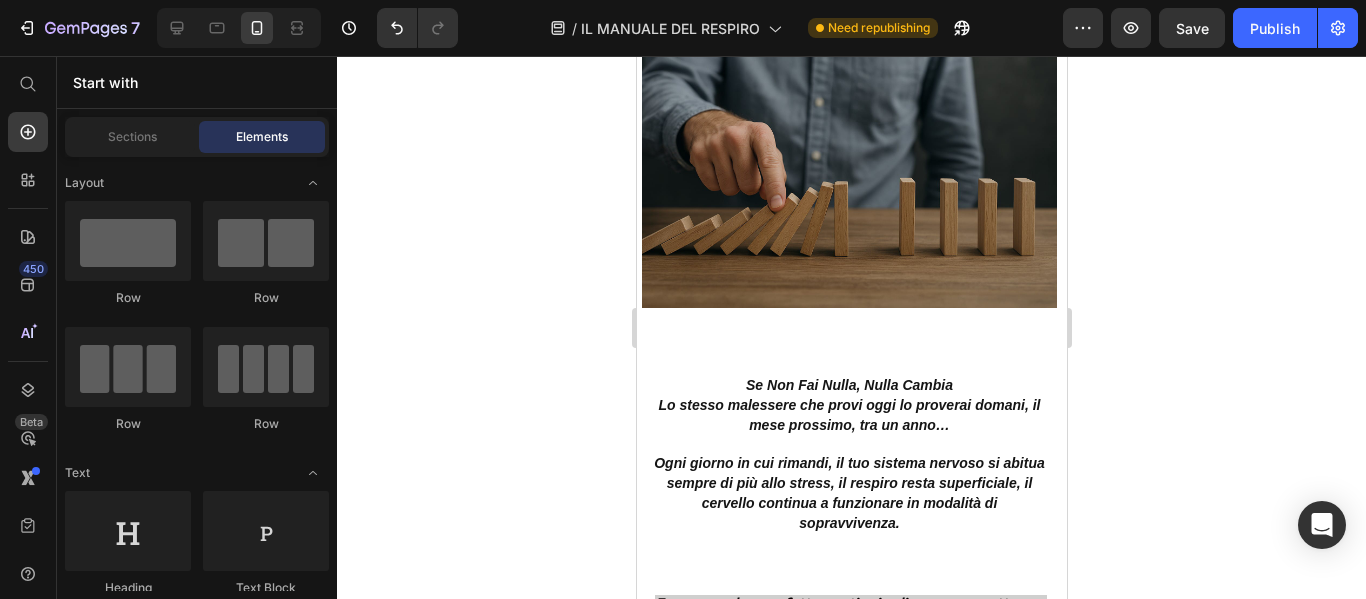 click at bounding box center (851, 169) 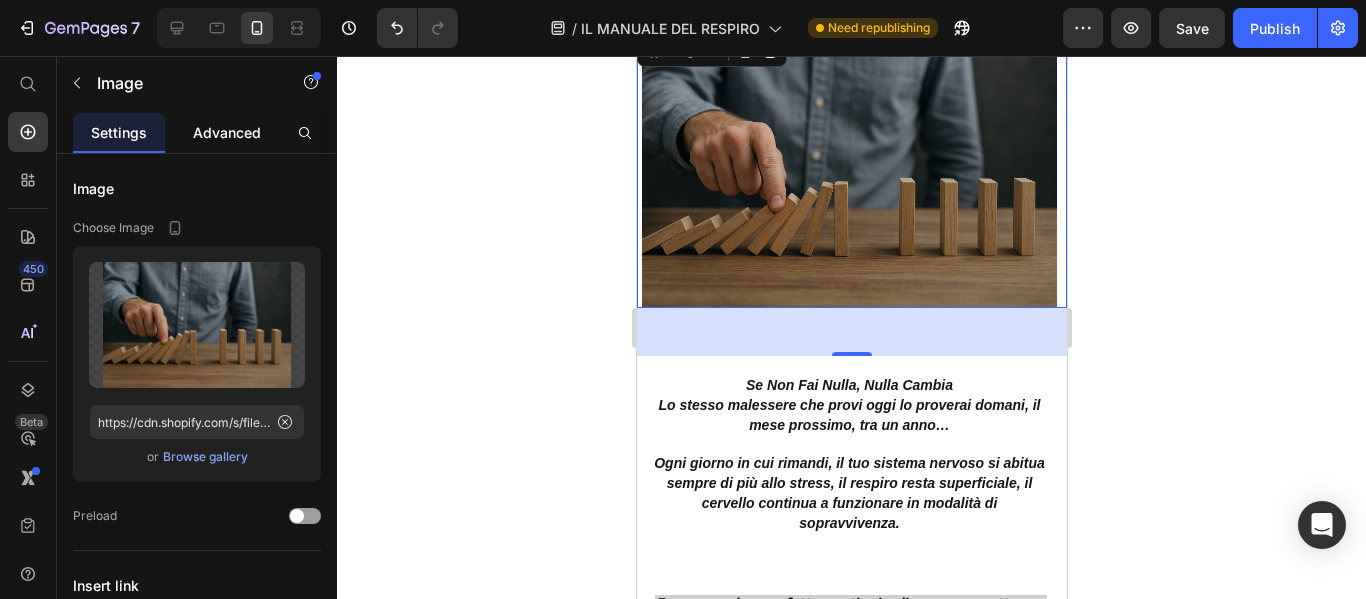 click on "Advanced" at bounding box center [227, 132] 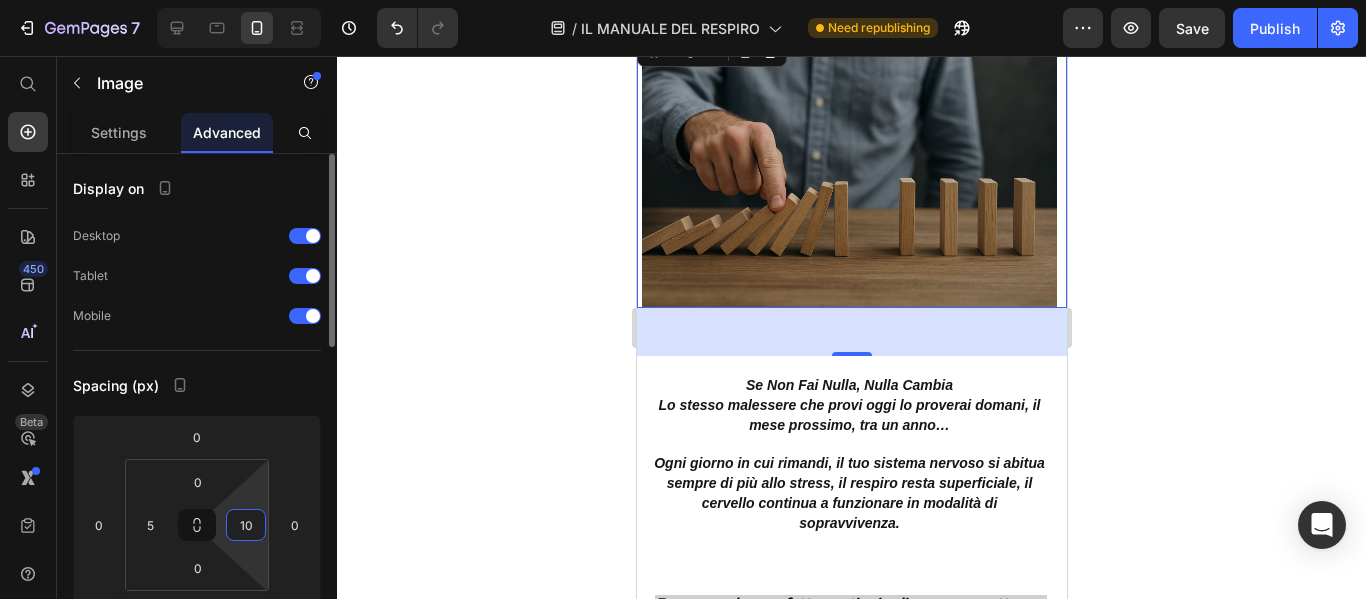 click on "10" at bounding box center (246, 525) 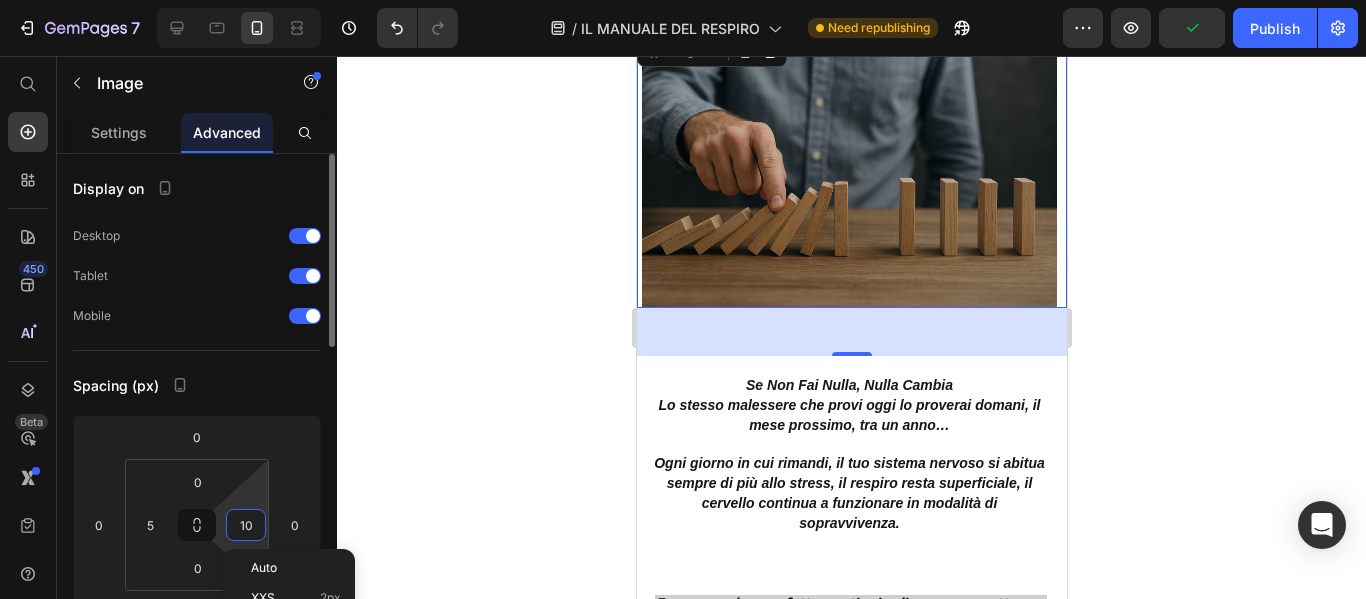 type on "5" 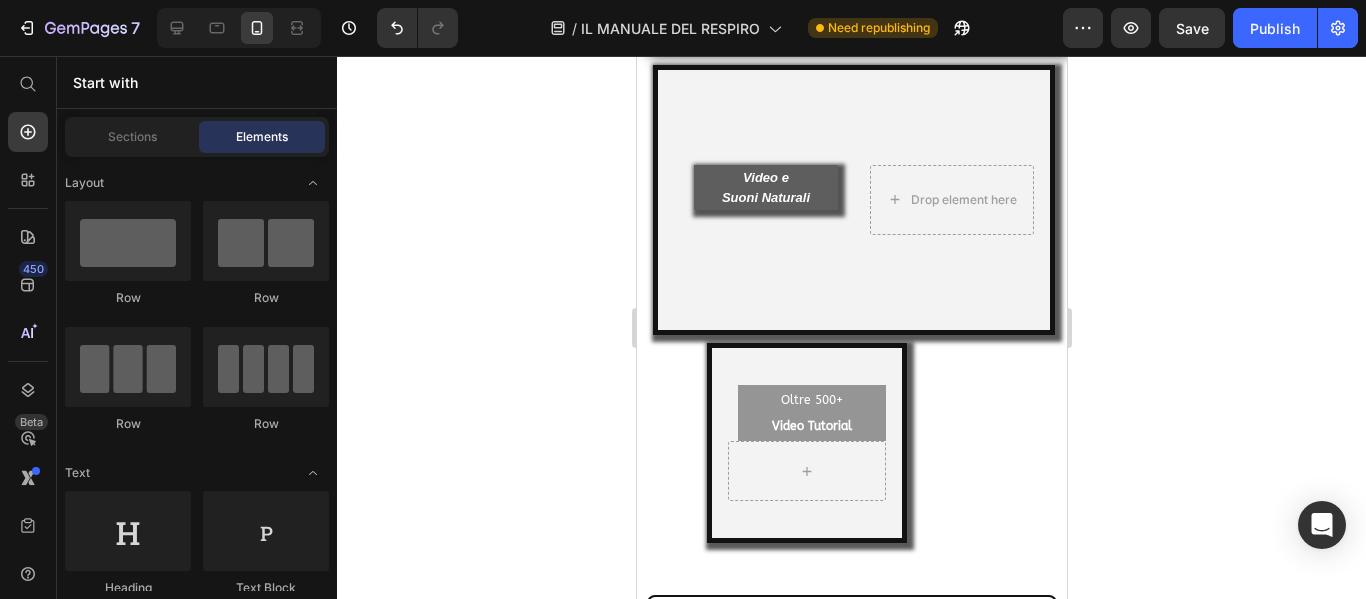 scroll, scrollTop: 8634, scrollLeft: 0, axis: vertical 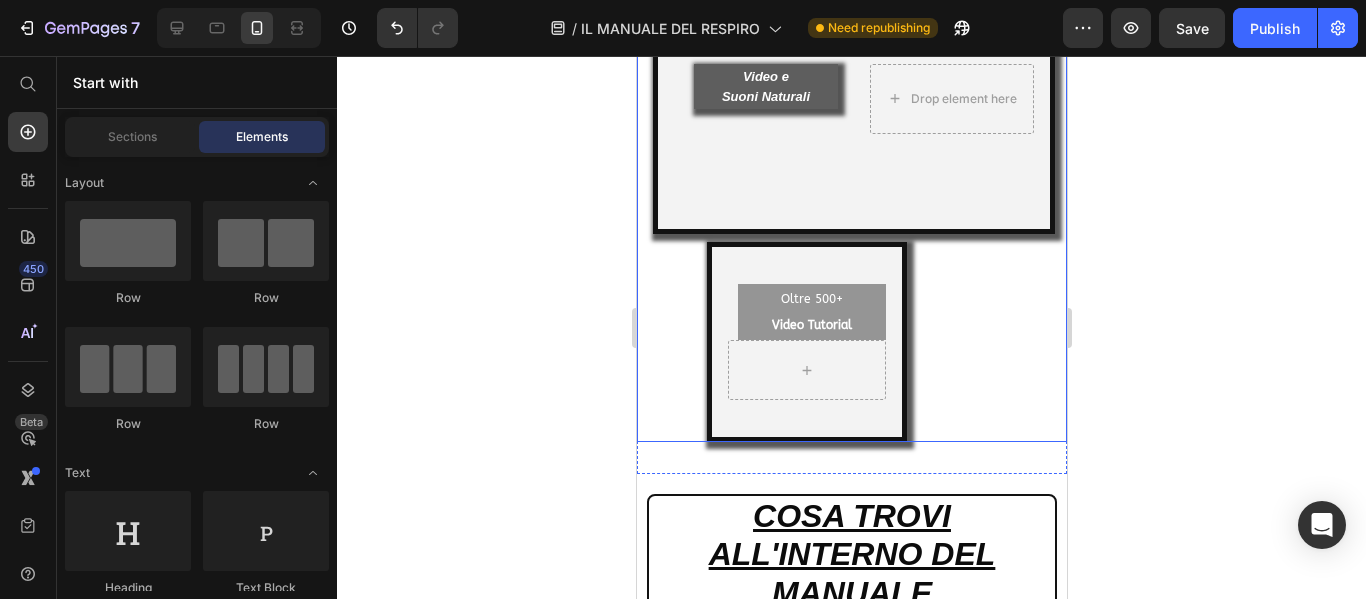 click on "Image Video e  Suoni Naturali Heading
Drop element here Hero Banner Oltre 500+ Video Tutorial Text Block
Hero Banner" at bounding box center [851, 56] 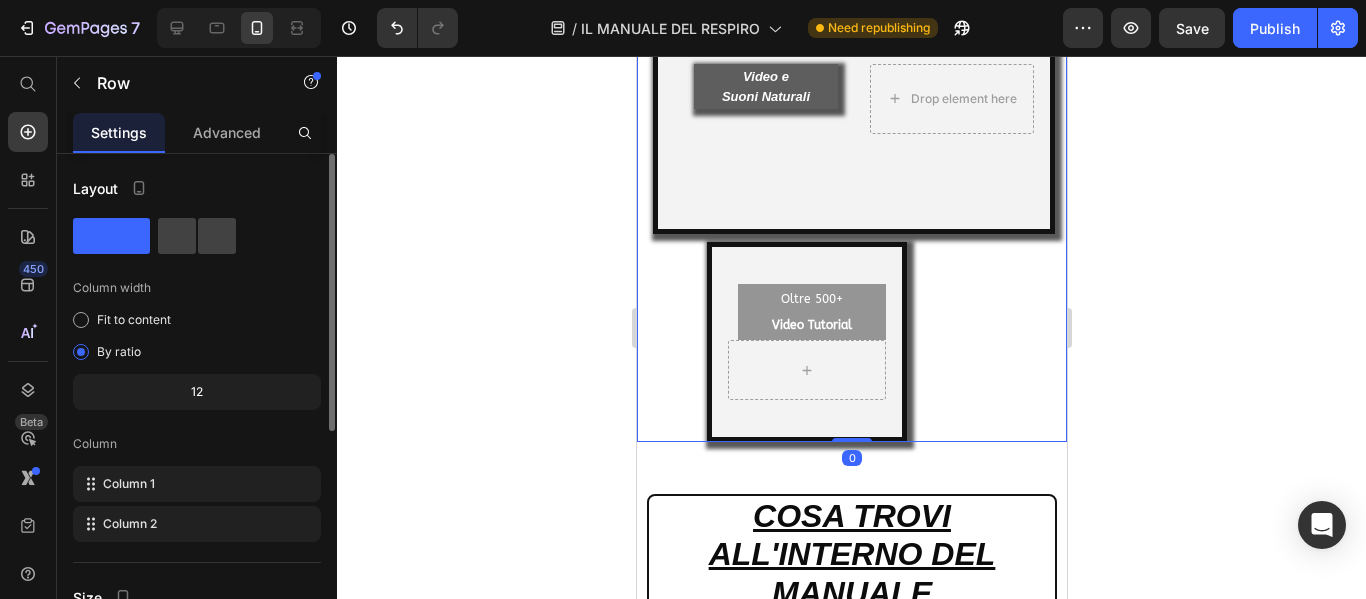 click on "Image Video e  Suoni Naturali Heading
Drop element here Hero Banner Oltre 500+ Video Tutorial Text Block
Hero Banner" at bounding box center (851, 56) 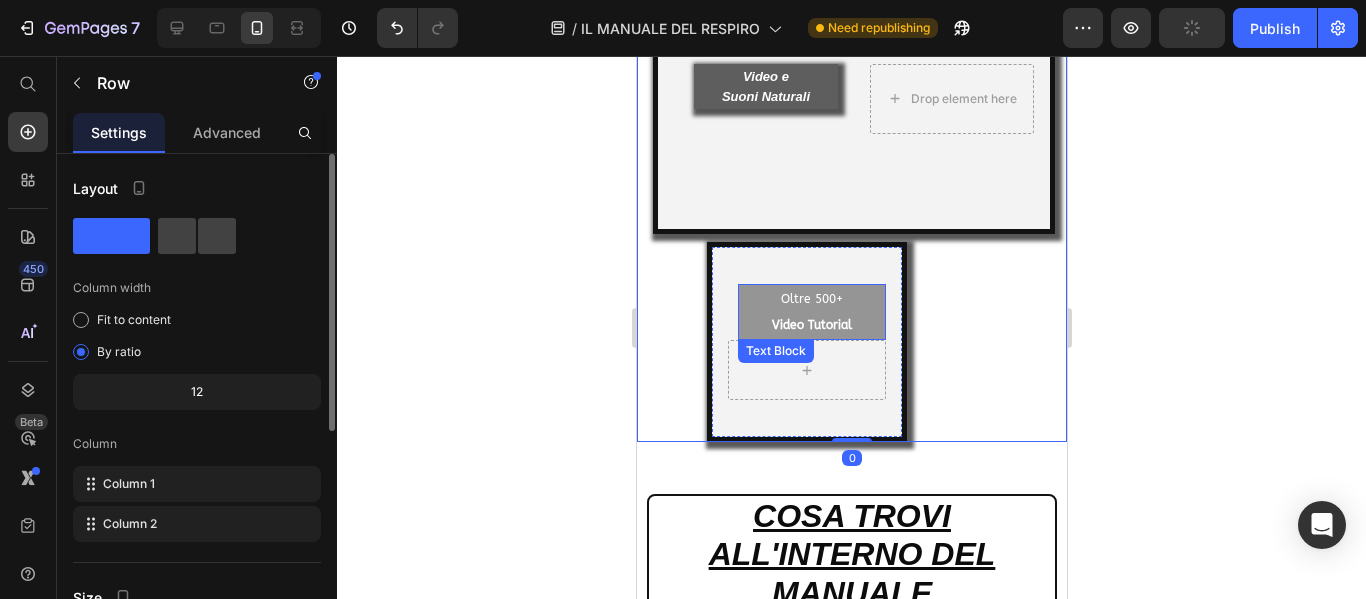 click on "Image Video e  Suoni Naturali Heading
Drop element here Hero Banner Oltre 500+ Video Tutorial Text Block
Hero Banner" at bounding box center [851, 56] 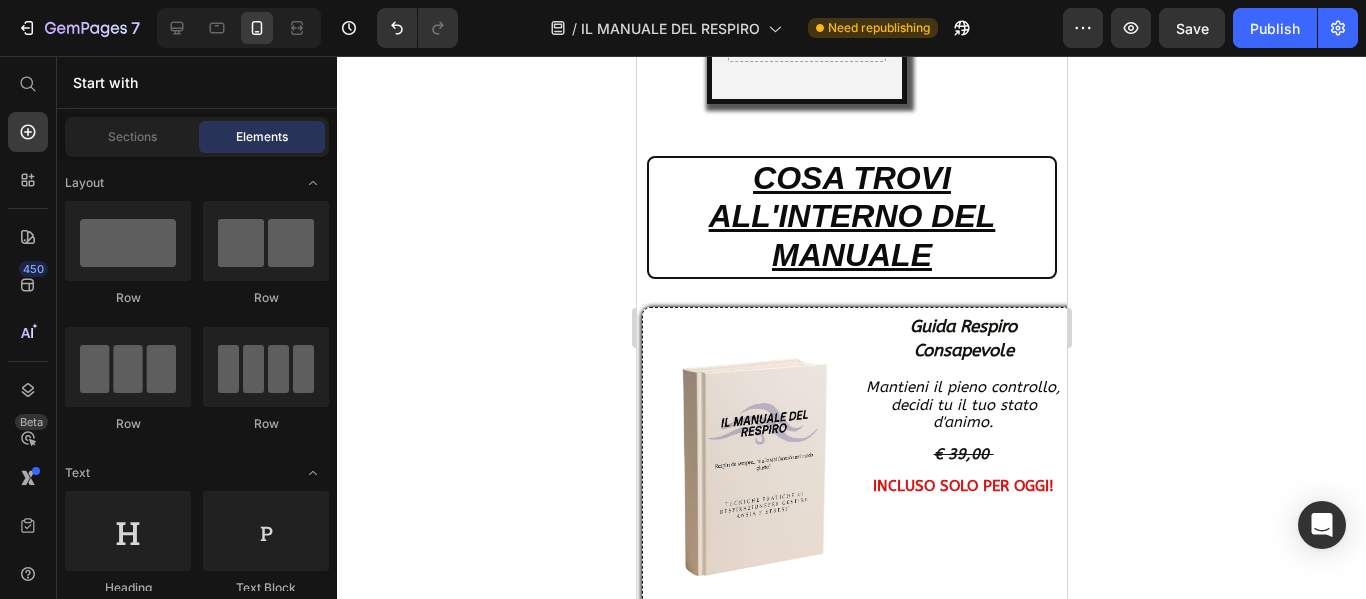 scroll, scrollTop: 9074, scrollLeft: 0, axis: vertical 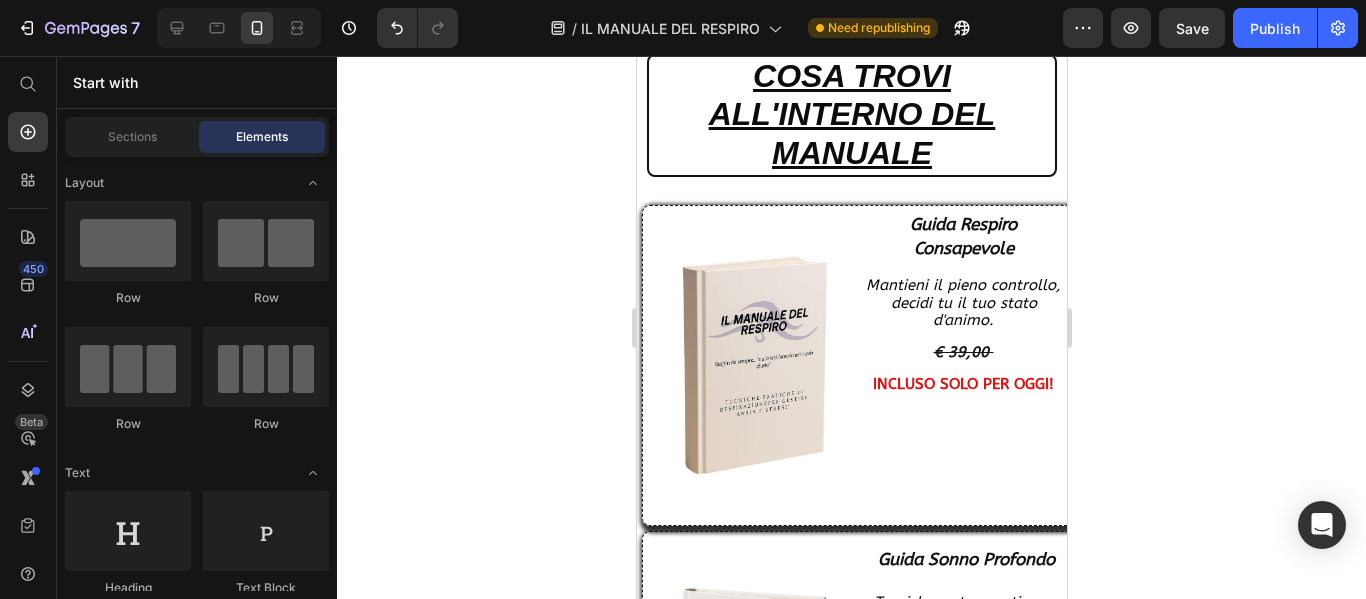 drag, startPoint x: 1062, startPoint y: 339, endPoint x: 1702, endPoint y: 408, distance: 643.7088 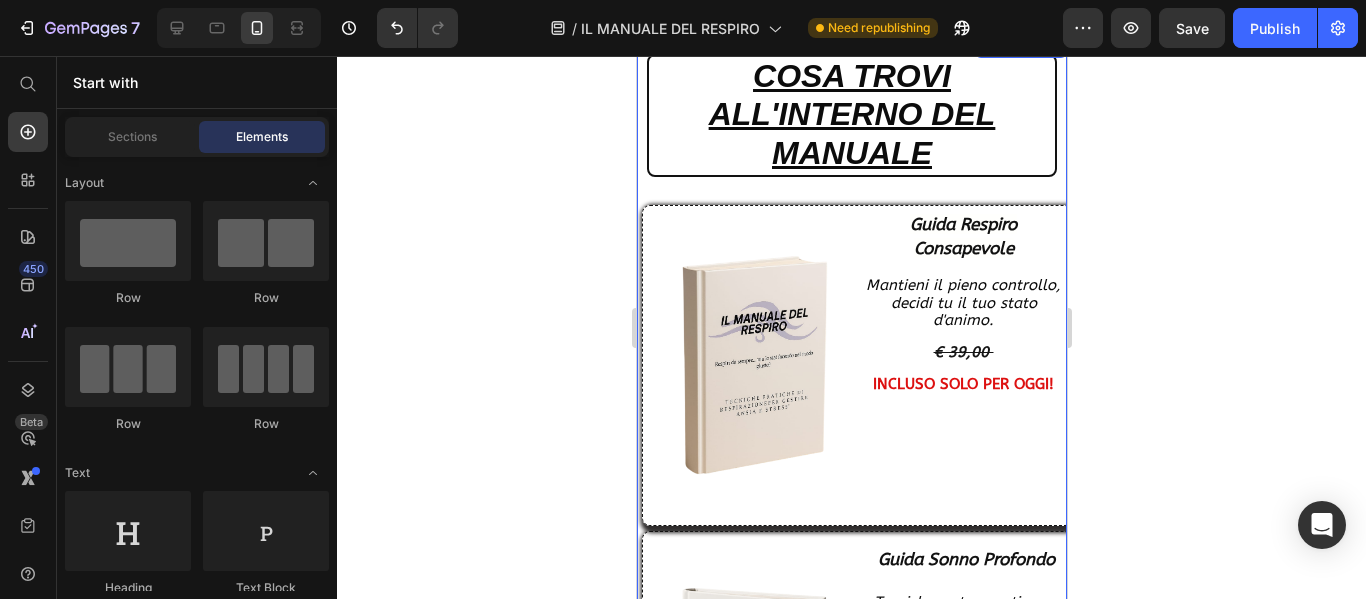 click on "COSA TROVI ALL'INTERNO DEL MANUALE Heading Image Guida Respiro Consapevole Heading    Mantieni il pieno controllo, decidi tu il tuo stato d'animo.     € 39,00     INCLUSO SOLO PER OGGI! Text Block Row Image Guida Sonno Profondo   Heading Tecniche e strumenti per spazzare  via i pensieri OSSESSIVI   € 44,00     INCLUSO SOLO PER OGGI! Text Block Row Image Guida Concentrazione e Focus Heading   Strategie segrete  + Piano alimentare 21 giorni per una concentrazione da Scacchiere    € 59,00     INCLUSO SOLO PER OGGI! Text Block Row Image Guida Meditazione  e Yoga  Heading   Tecniche Respirazione efficace   per Equilibrare Corpo  e Mente      € 89,00     INCLUSO SOLO PER OGGI! Text Block Row" at bounding box center [851, 801] 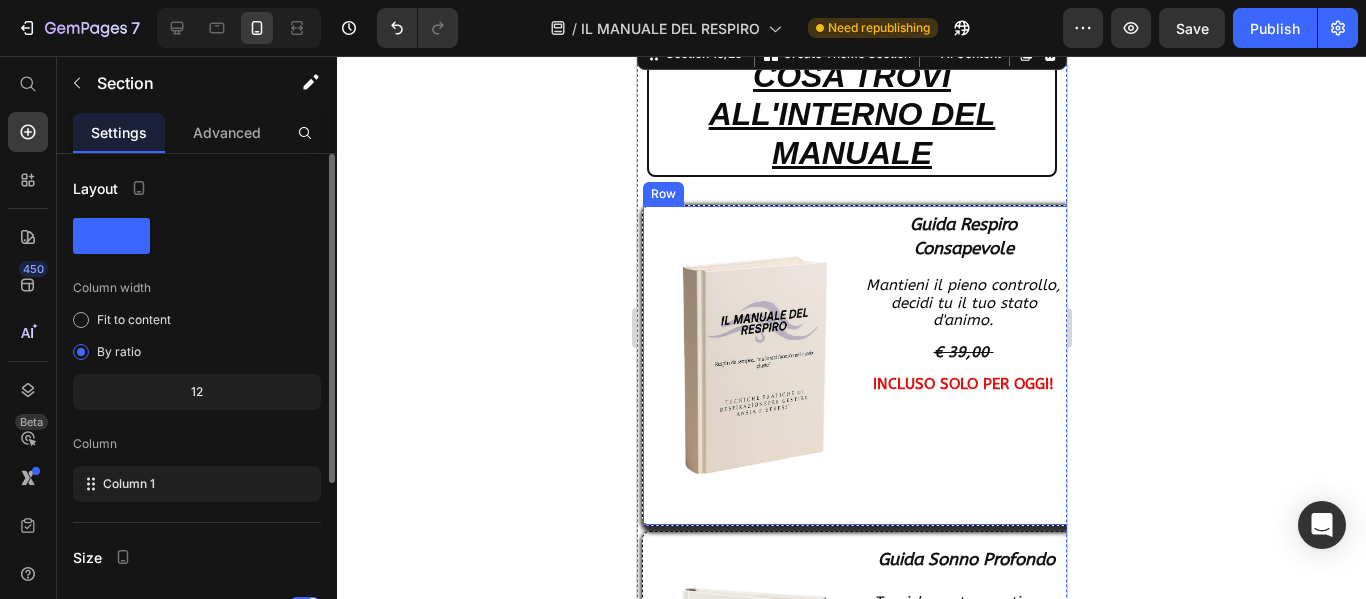 click on "Image Guida Respiro Consapevole Heading    Mantieni il pieno controllo, decidi tu il tuo stato d'animo.     € 39,00     INCLUSO SOLO PER OGGI! Text Block Row" at bounding box center (856, 365) 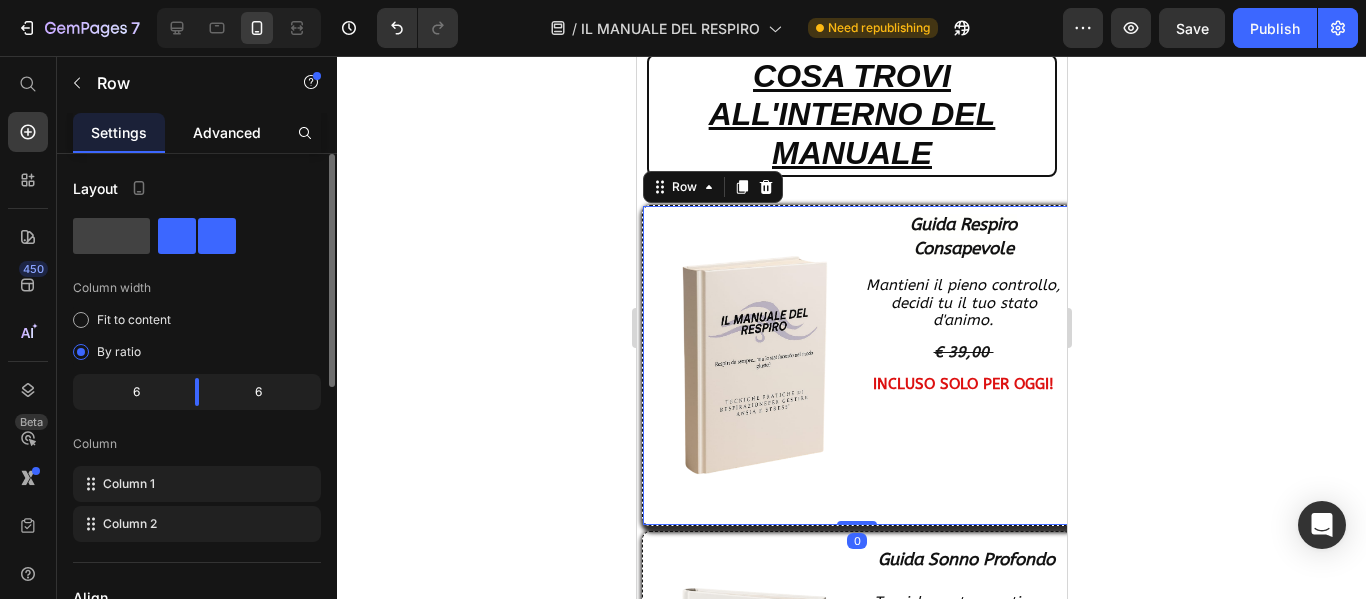 click on "Advanced" at bounding box center [227, 132] 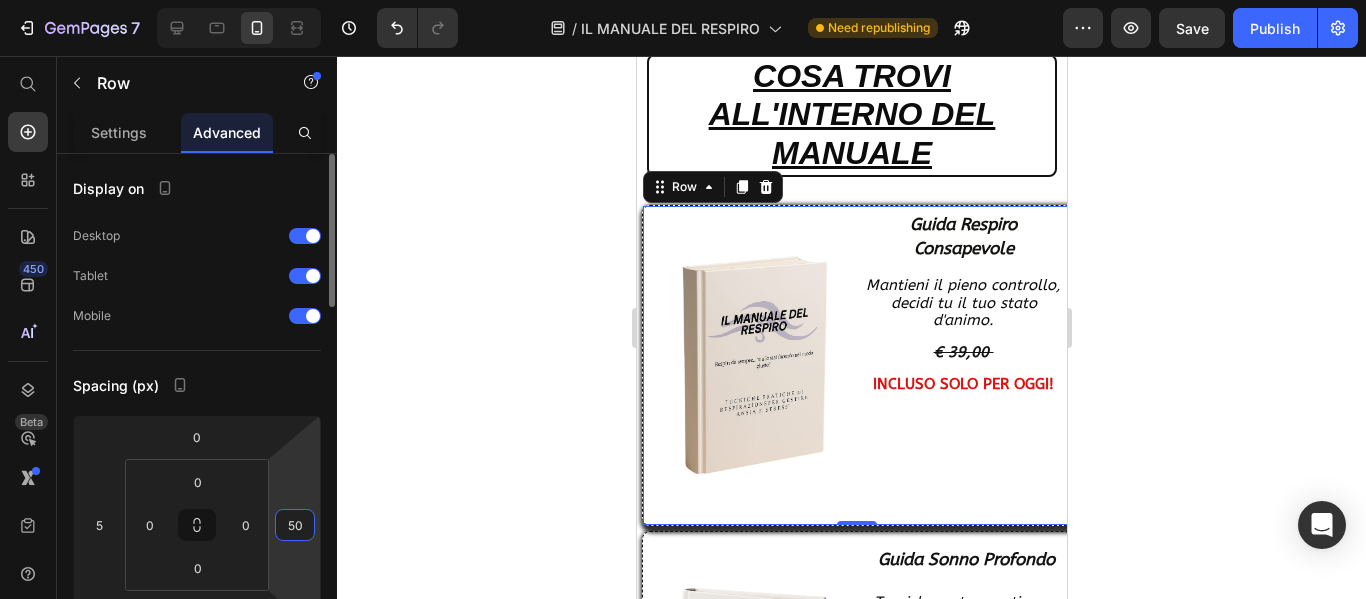 click on "50" at bounding box center (295, 525) 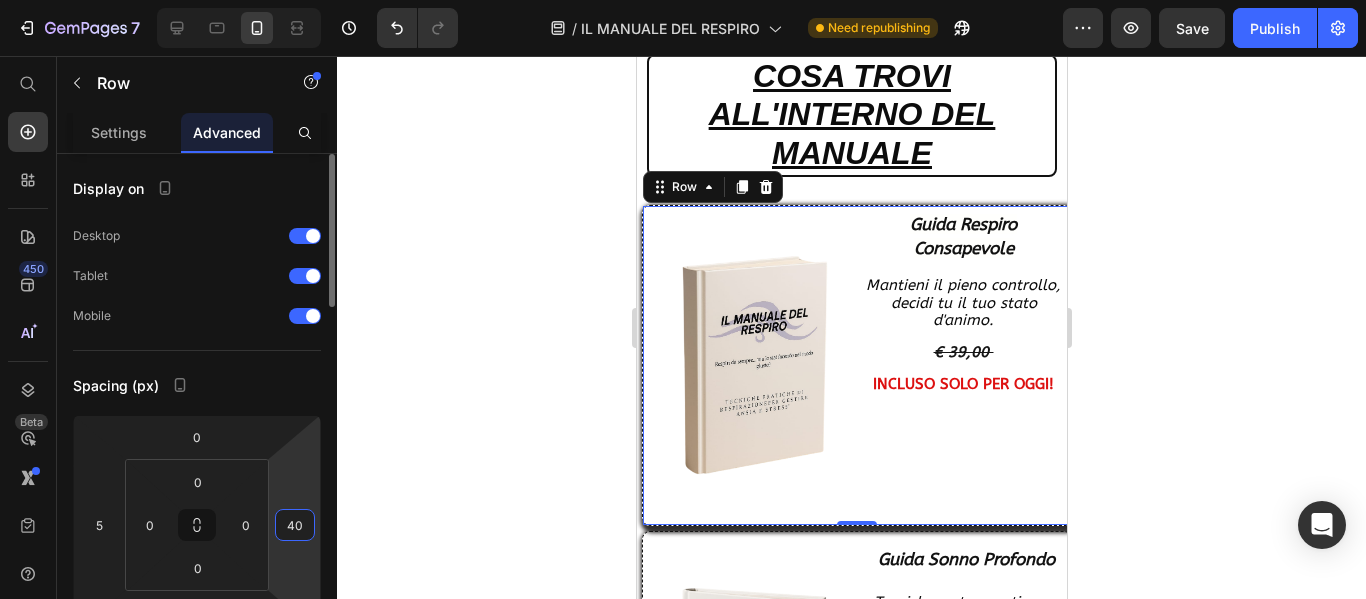 type on "4" 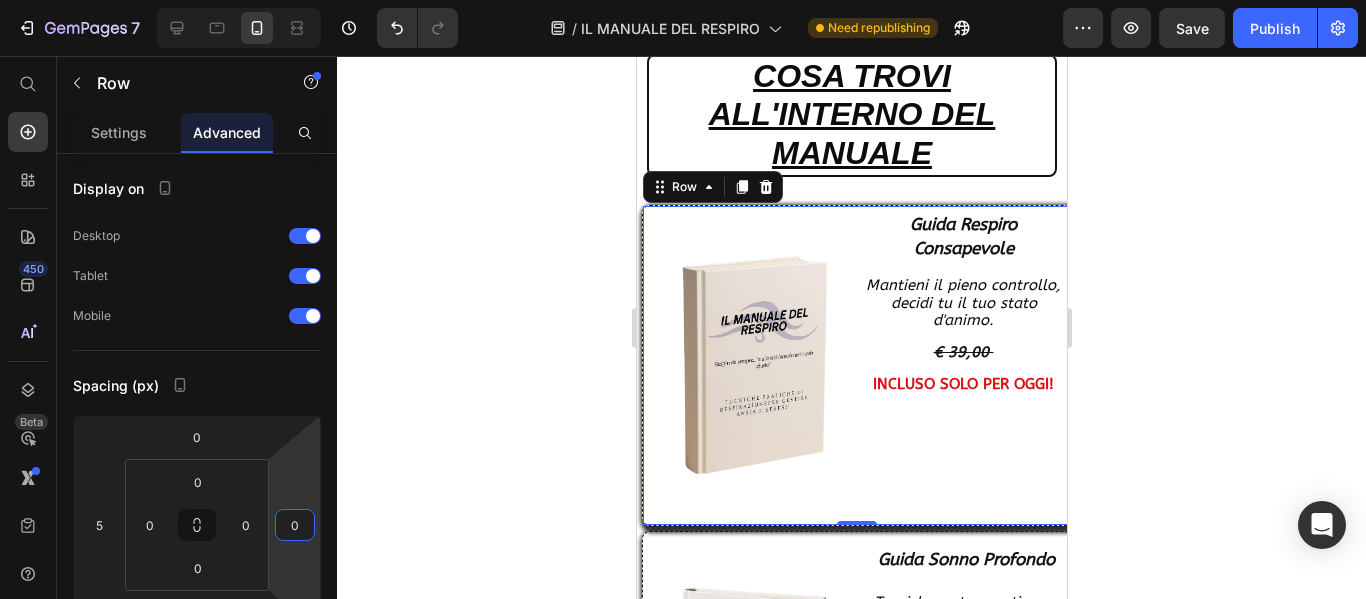 type on "0" 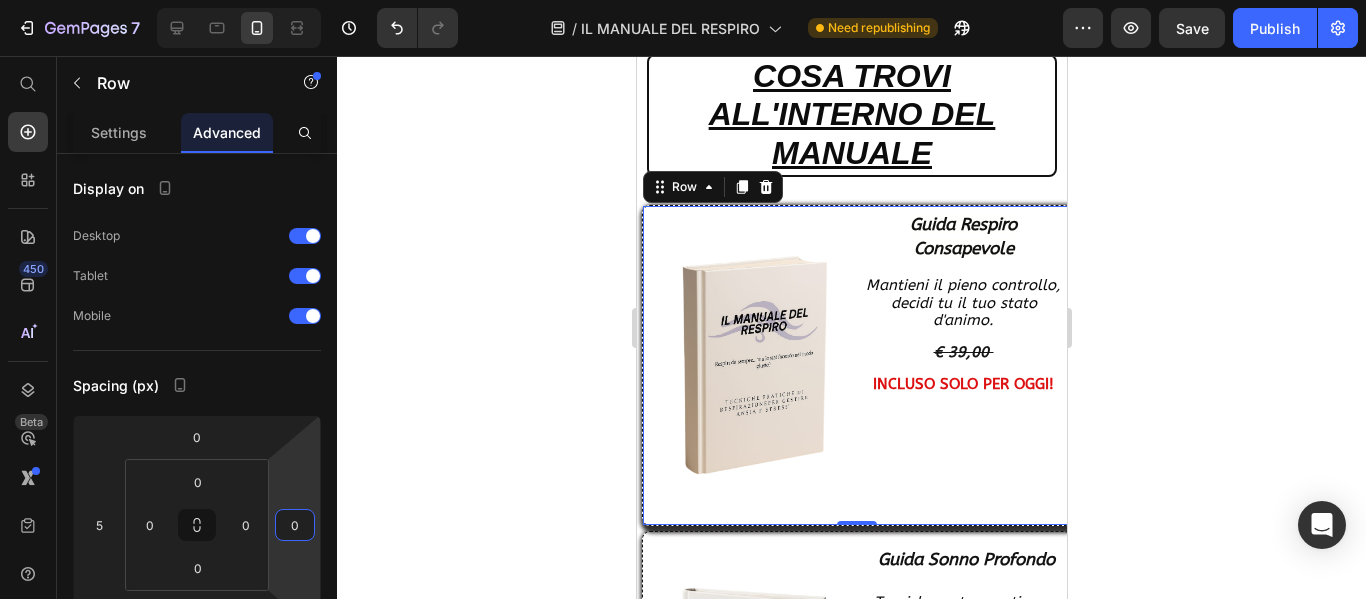 click on "0" at bounding box center [856, 541] 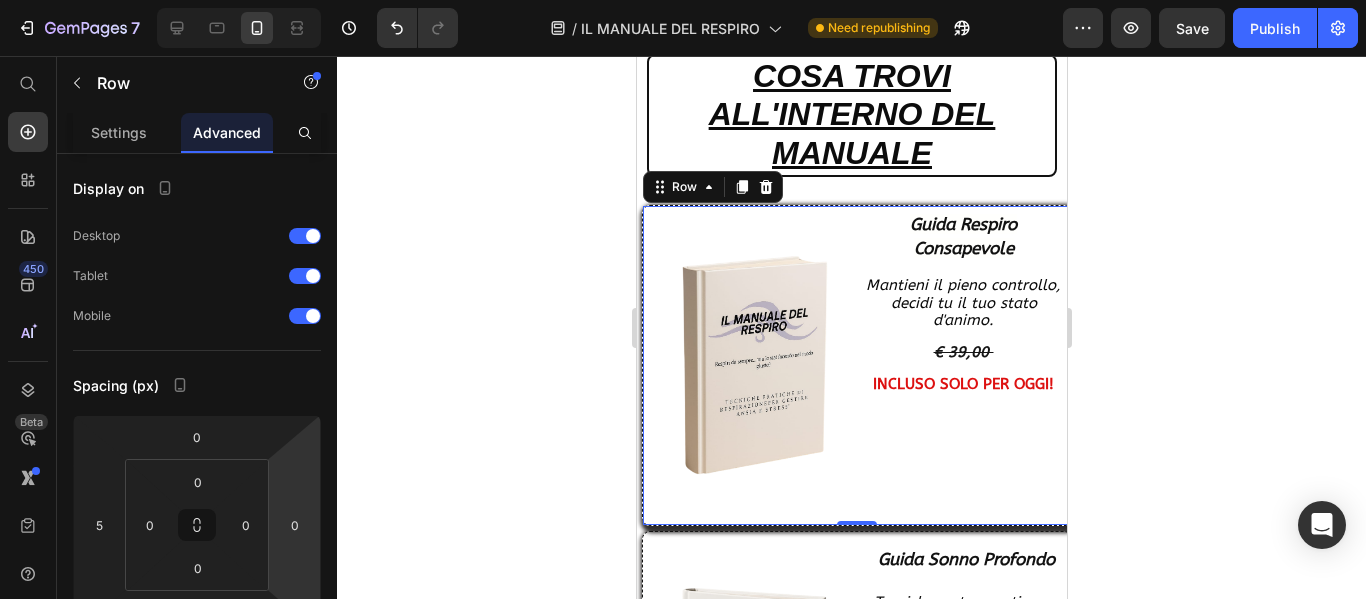 click on "0" at bounding box center (856, 541) 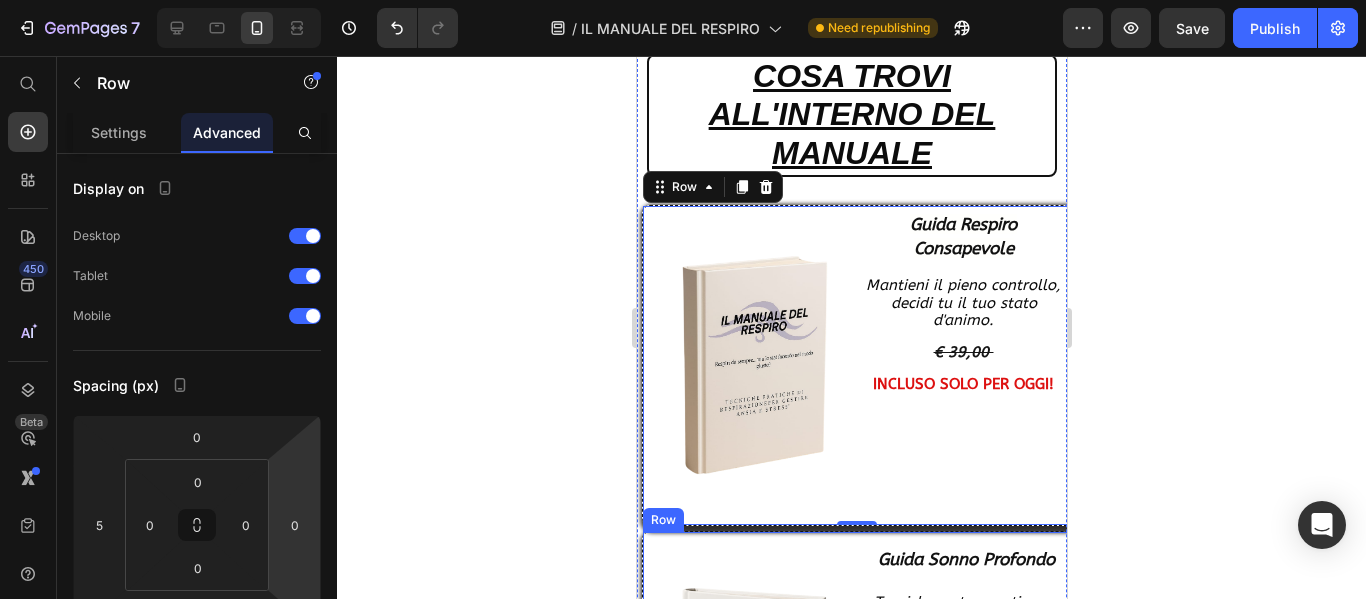 click on "Image Guida Sonno Profondo Heading Tecniche e strumenti per spazzare via i pensieri OSSESSIVI € 44,00 Text Block Row" at bounding box center [856, 696] 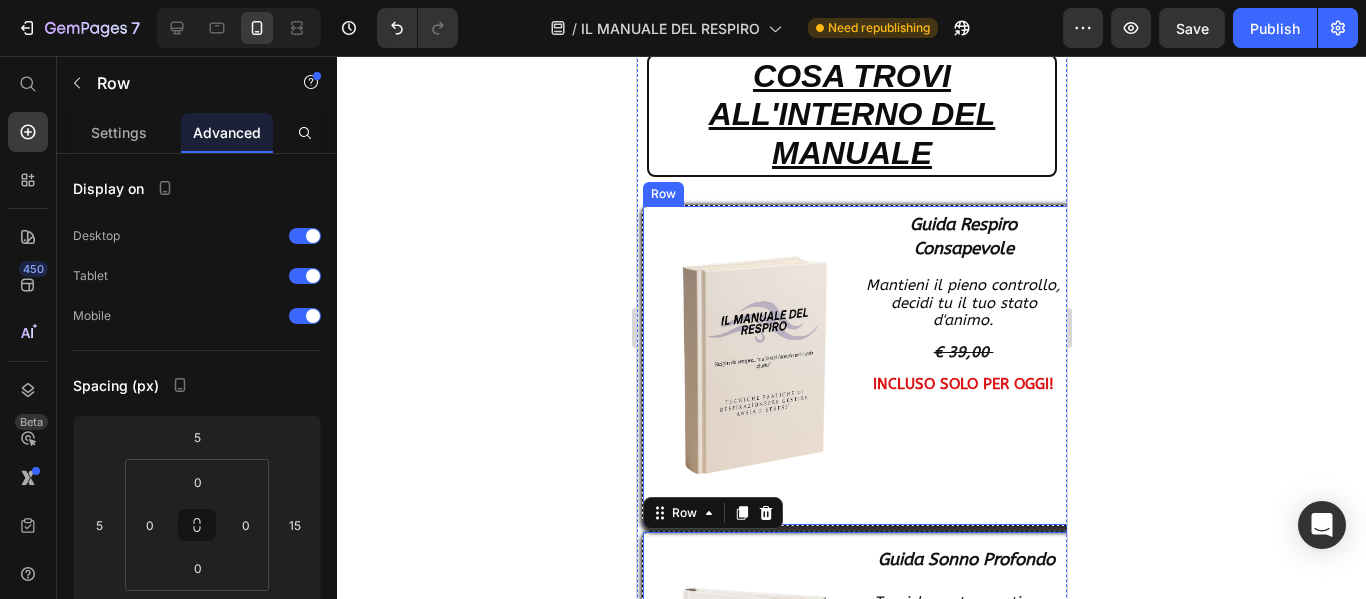 click on "Guida Respiro Consapevole" at bounding box center (962, 236) 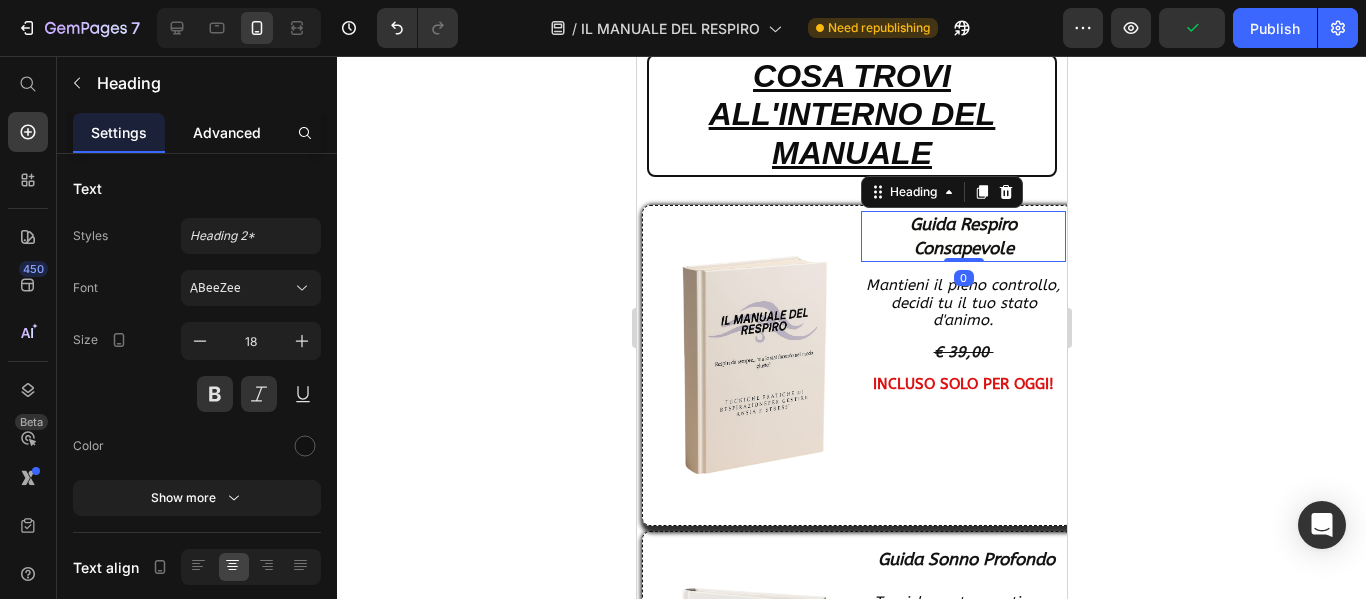 click on "Advanced" at bounding box center (227, 132) 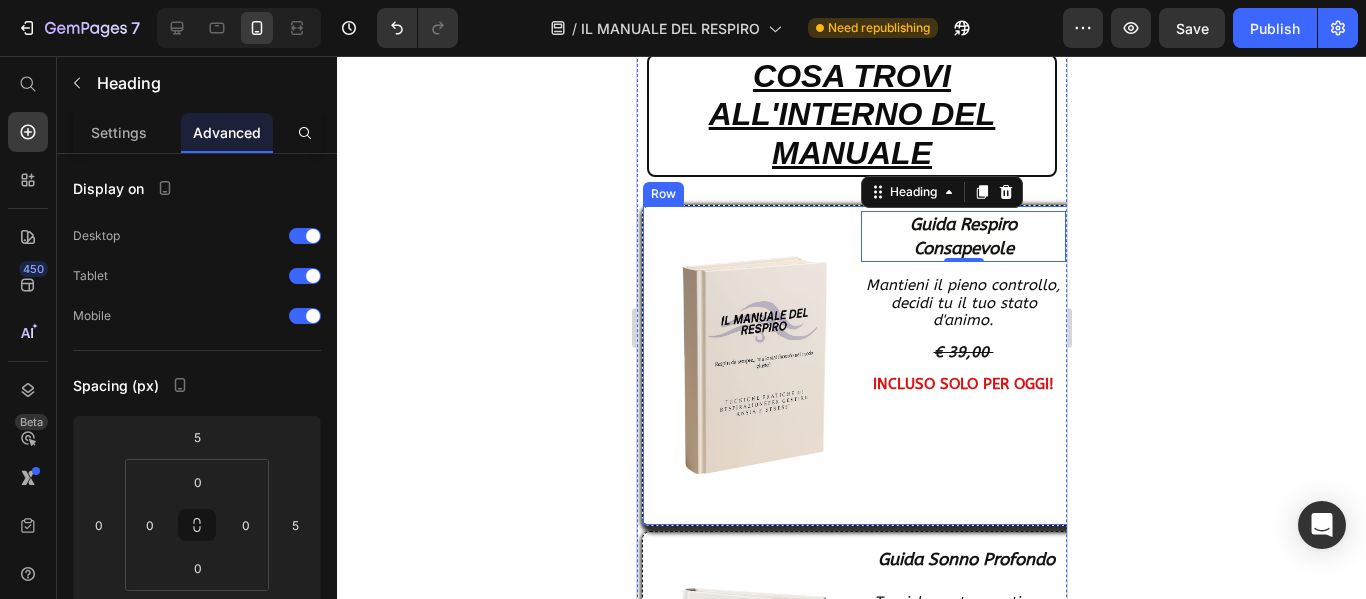 click on "Guida Respiro Consapevole Heading   0    Mantieni il pieno controllo, decidi tu il tuo stato d'animo.     € 39,00     INCLUSO SOLO PER OGGI! Text Block" at bounding box center [965, 365] 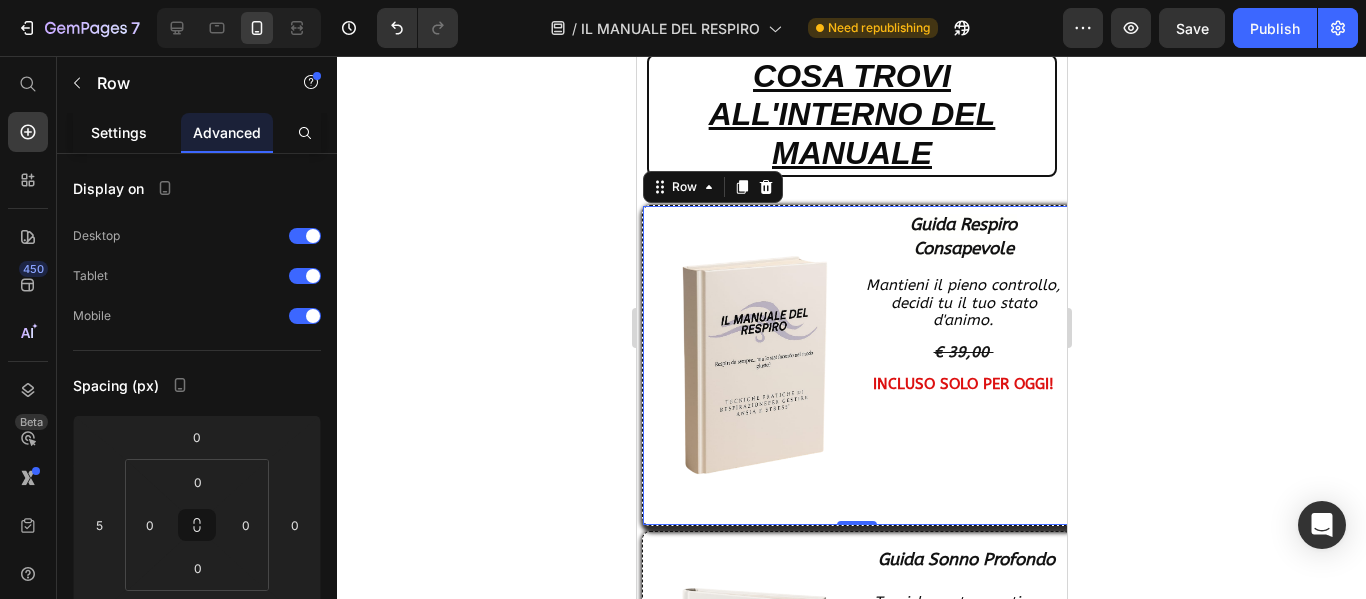 click on "Settings" at bounding box center (119, 132) 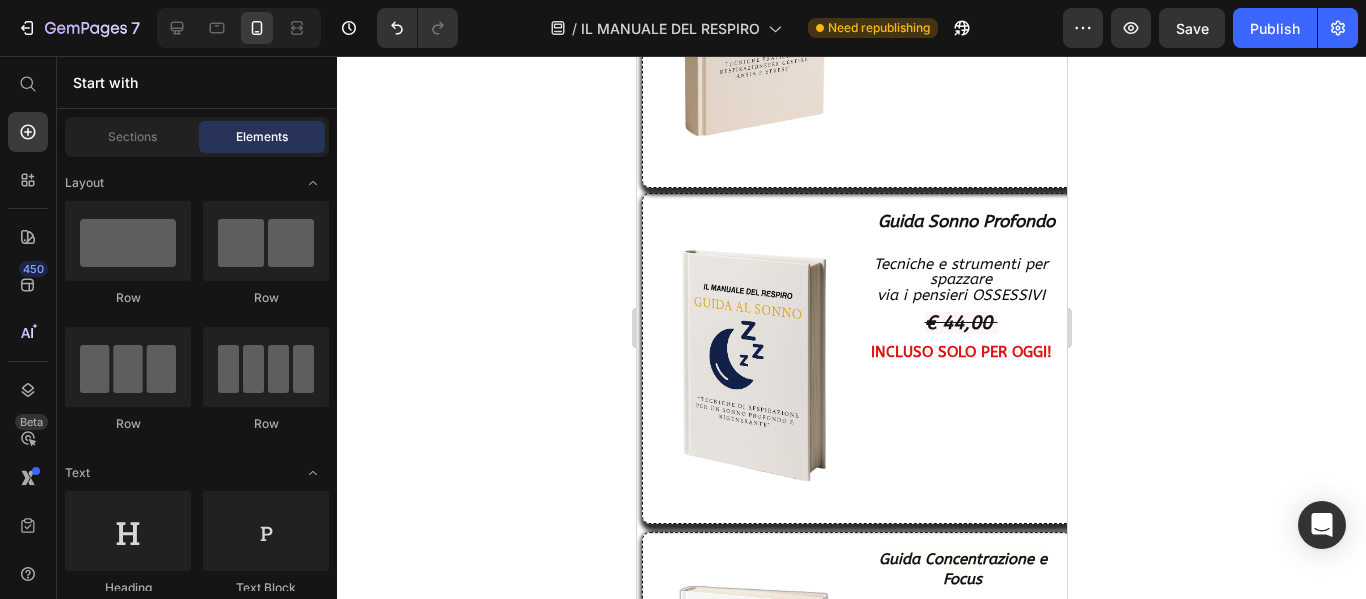 scroll, scrollTop: 9446, scrollLeft: 0, axis: vertical 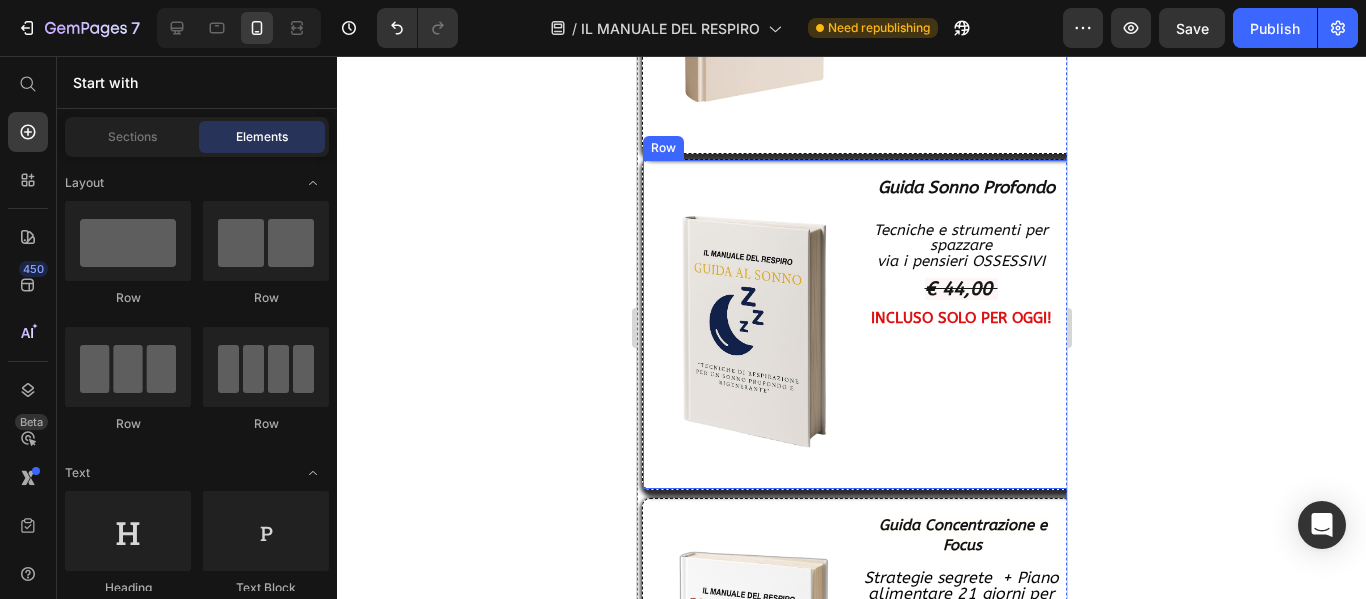 click on "Guida Sonno Profondo   Heading Tecniche e strumenti per spazzare  via i pensieri OSSESSIVI   € 44,00     INCLUSO SOLO PER OGGI! Text Block" at bounding box center [965, 324] 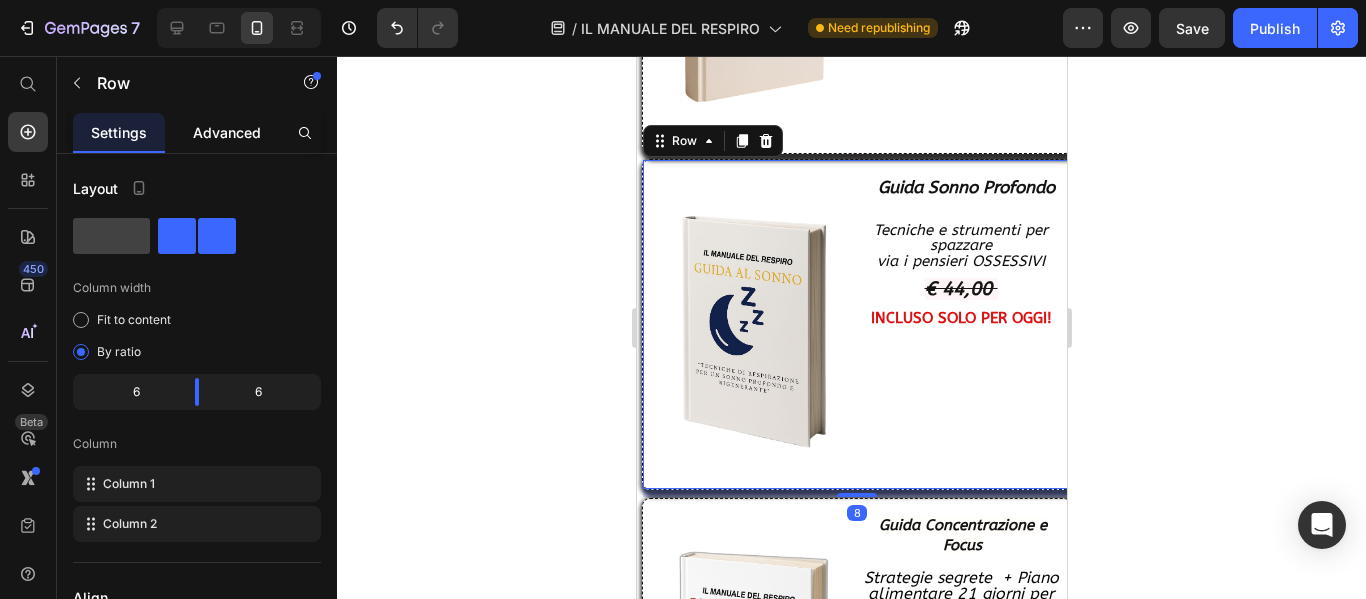 click on "Advanced" 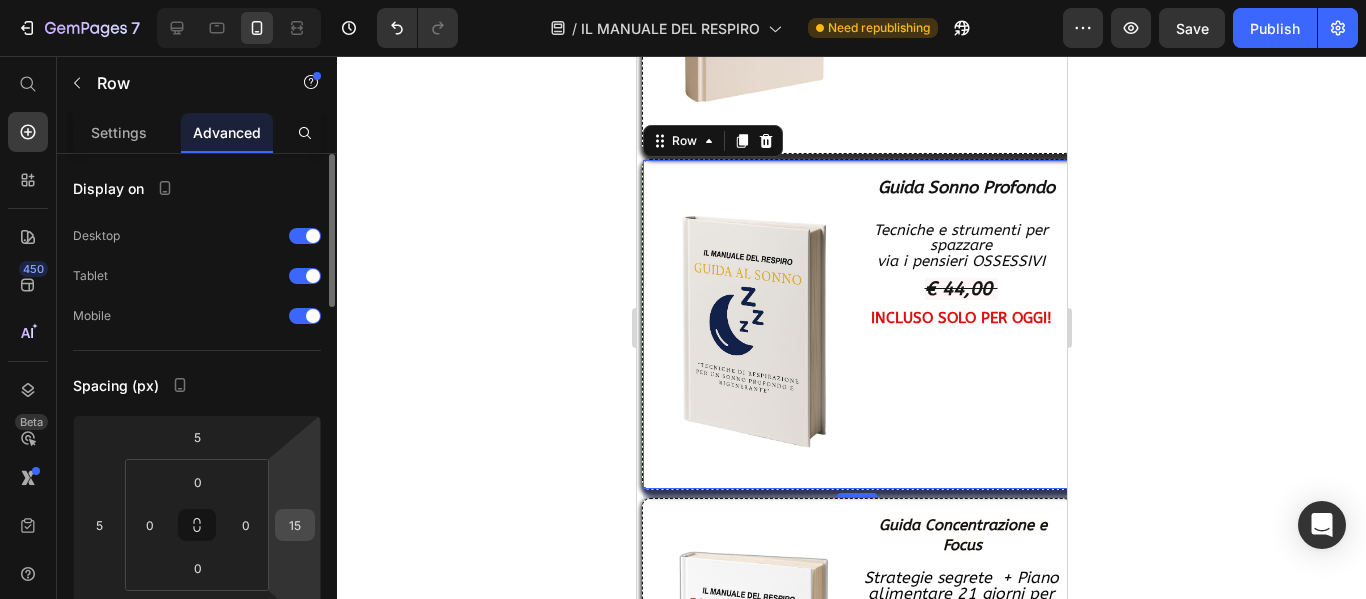 click on "15" at bounding box center [295, 525] 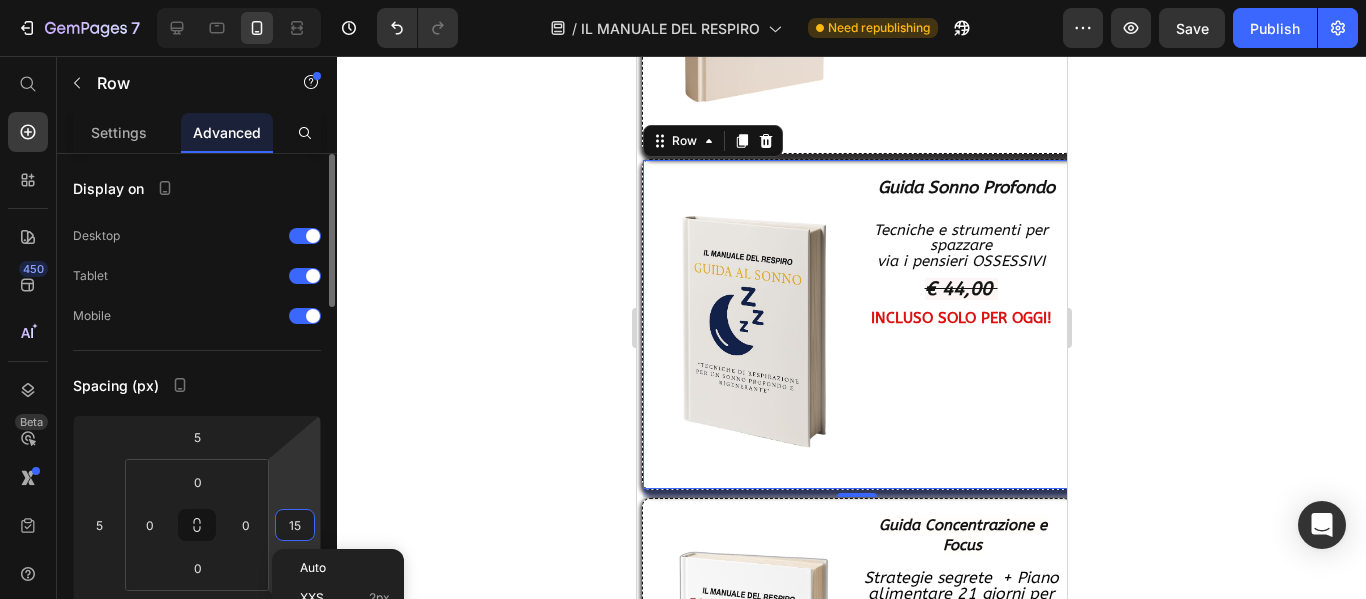 type on "0" 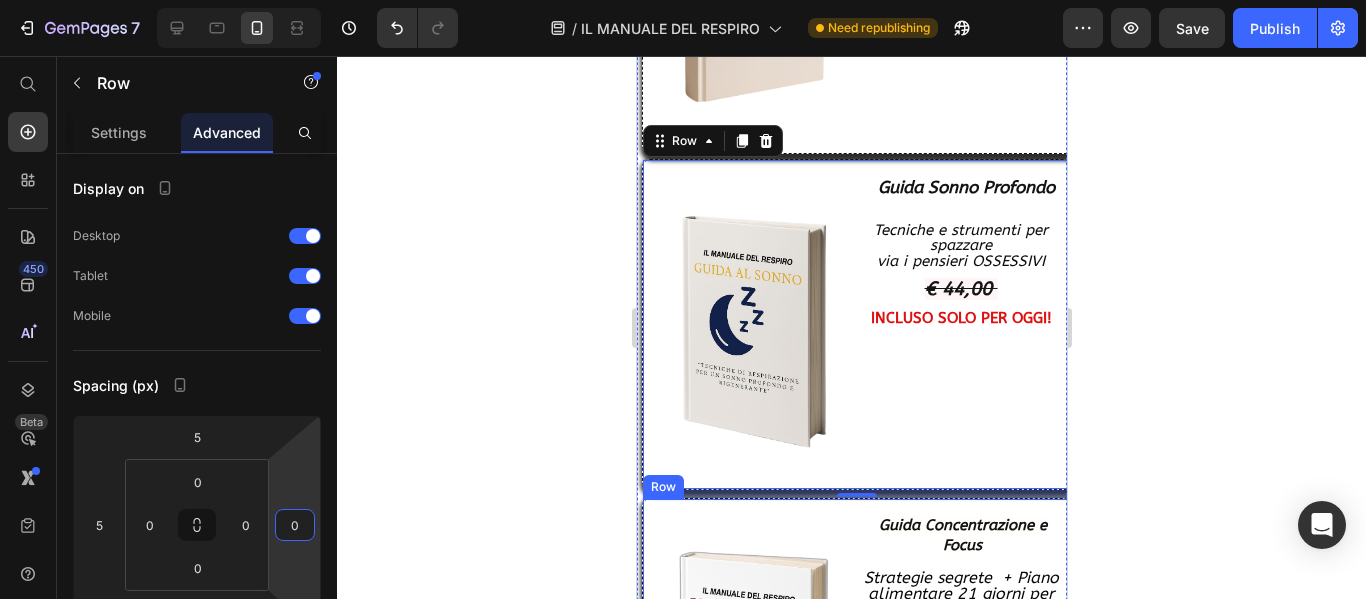 click on "Guida Concentrazione e Focus Heading   Strategie segrete  + Piano alimentare 21 giorni per una concentrazione da Scacchiere    € 59,00     INCLUSO SOLO PER OGGI! Text Block" at bounding box center [965, 661] 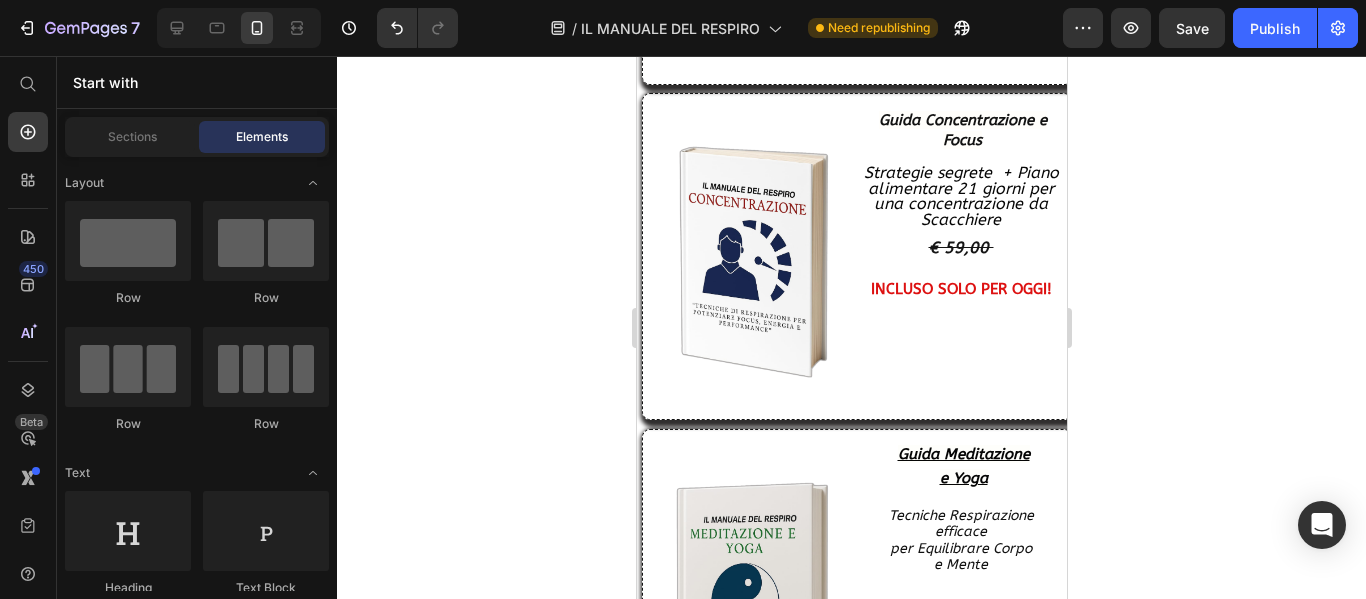 scroll, scrollTop: 9987, scrollLeft: 0, axis: vertical 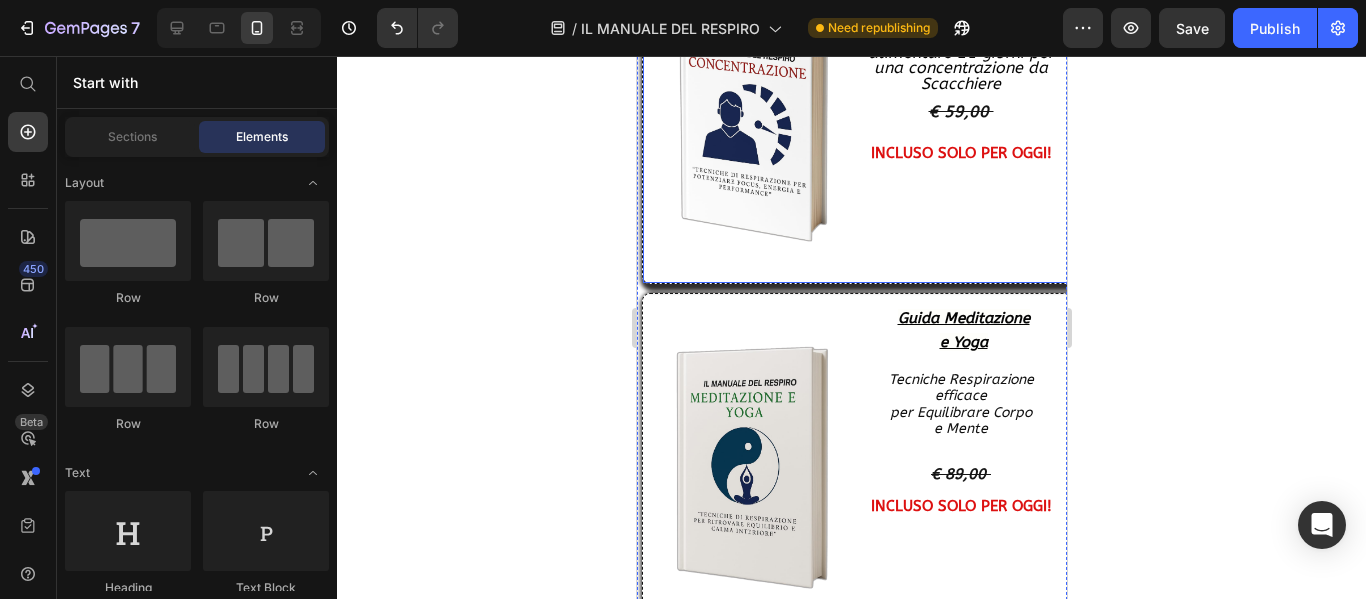 click on "Guida Concentrazione e Focus Heading   Strategie segrete  + Piano alimentare 21 giorni per una concentrazione da Scacchiere    € 59,00     INCLUSO SOLO PER OGGI! Text Block" at bounding box center [965, 120] 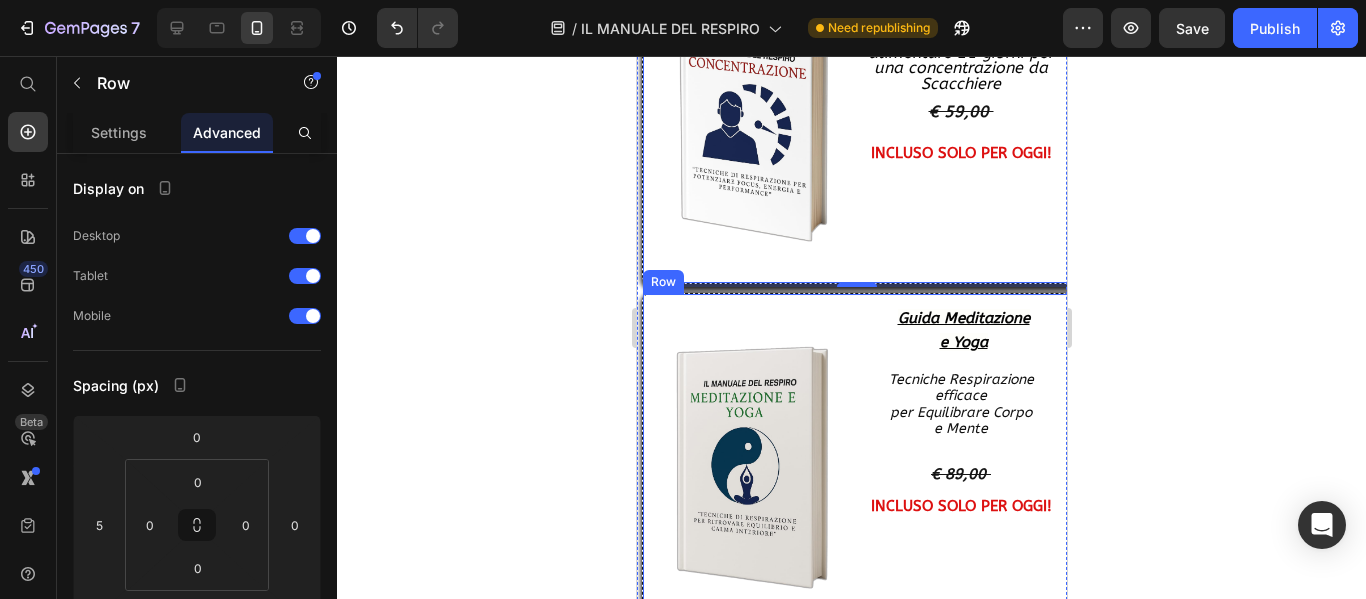 click on "Guida Meditazione e Yoga Heading Tecniche Respirazione efficace per Equilibrare Corpo e Mente € 89,00 INCLUSO SOLO PER OGGI! Text Block" at bounding box center (965, 461) 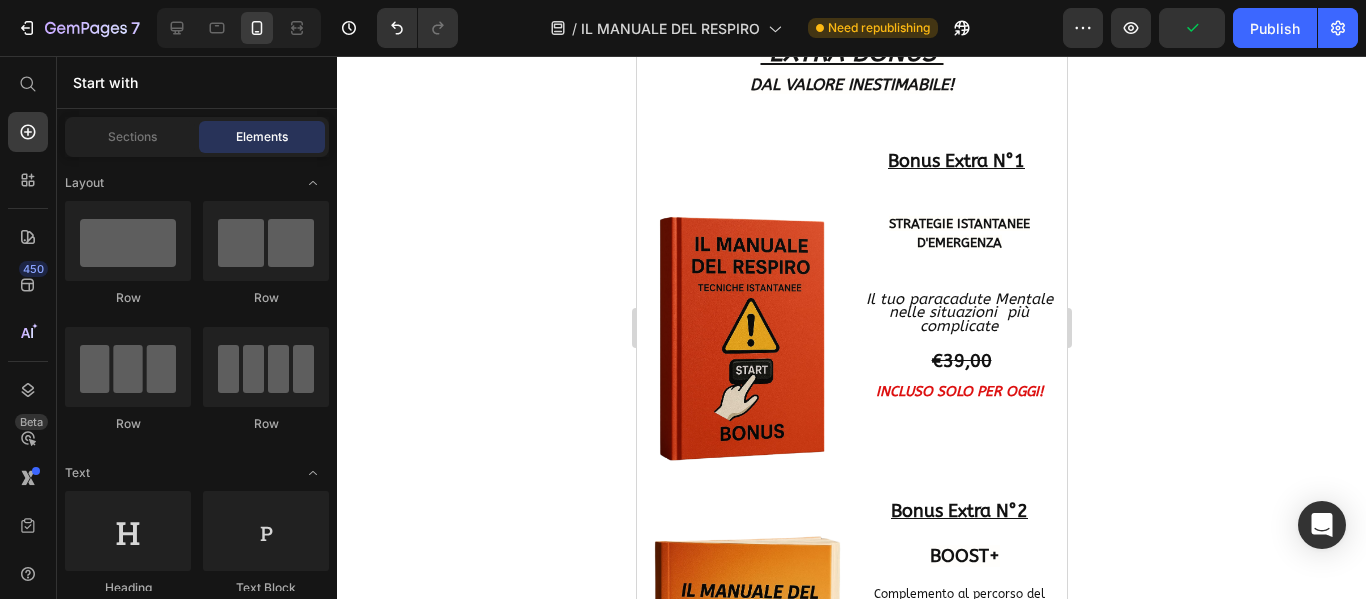 scroll, scrollTop: 10734, scrollLeft: 0, axis: vertical 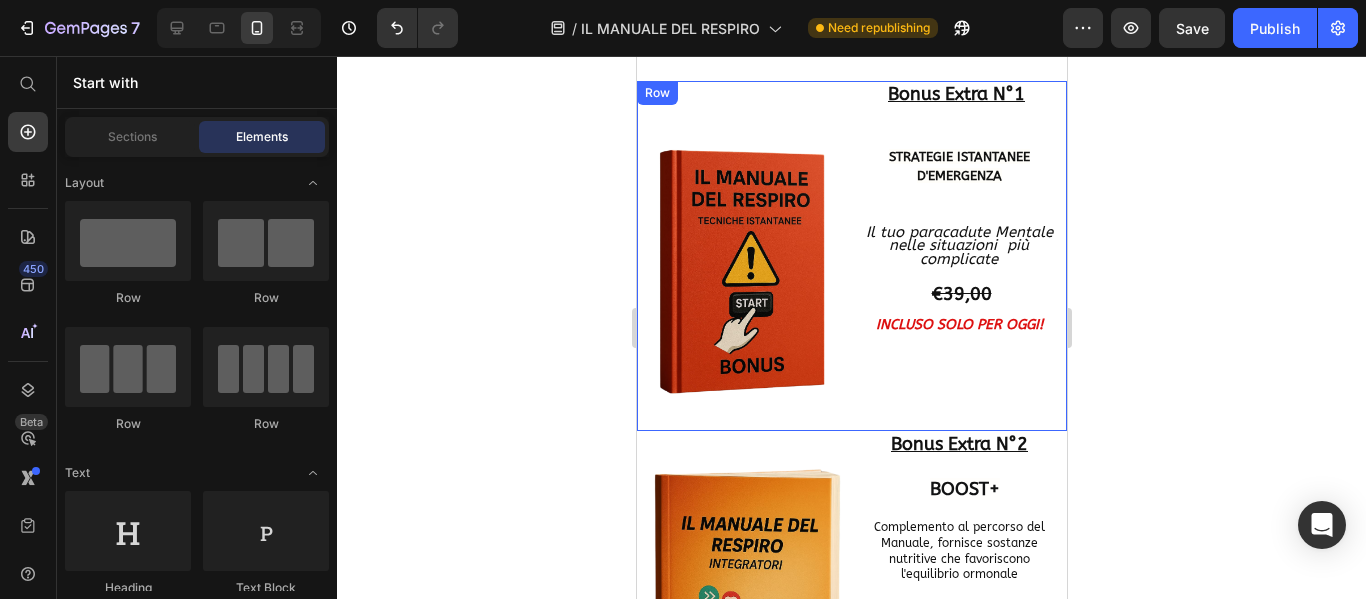 click on "Bonus Extra N°1 Heading STRATEGIE ISTANTANEE D'EMERGENZA Heading Il tuo paracadute Mentale nelle situazioni  più complicate   Heading €3 9,00 Heading INCLUSO SOLO PER OGGI! Heading" at bounding box center [960, 255] 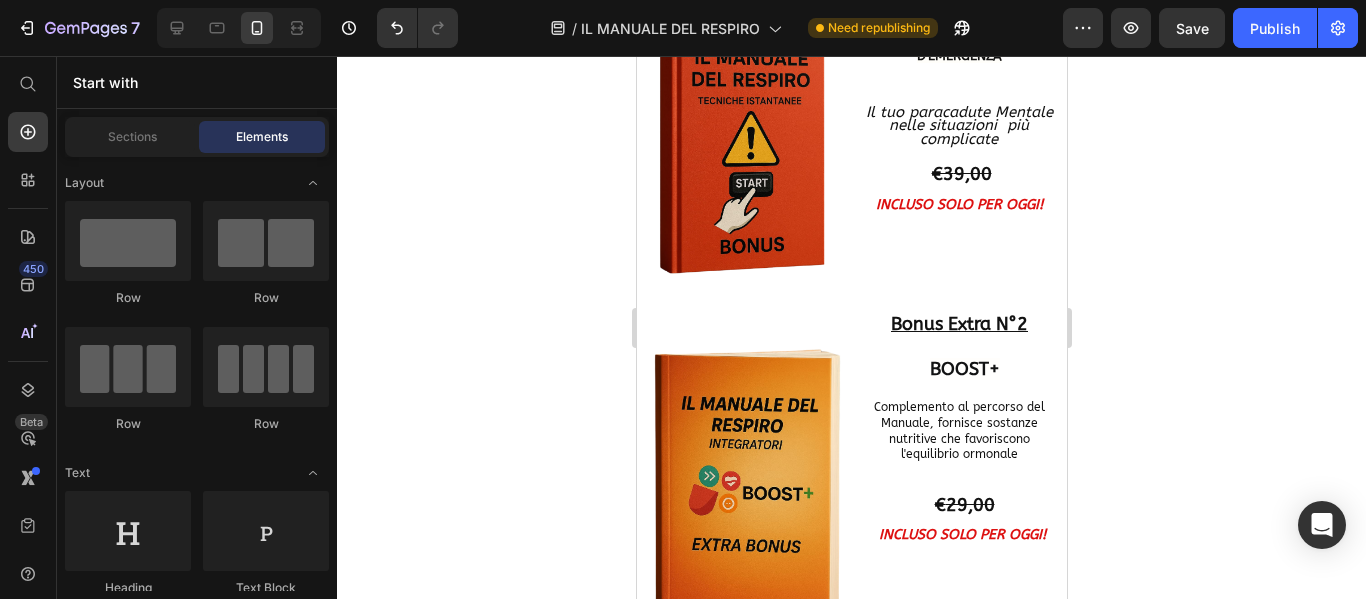 scroll, scrollTop: 10961, scrollLeft: 0, axis: vertical 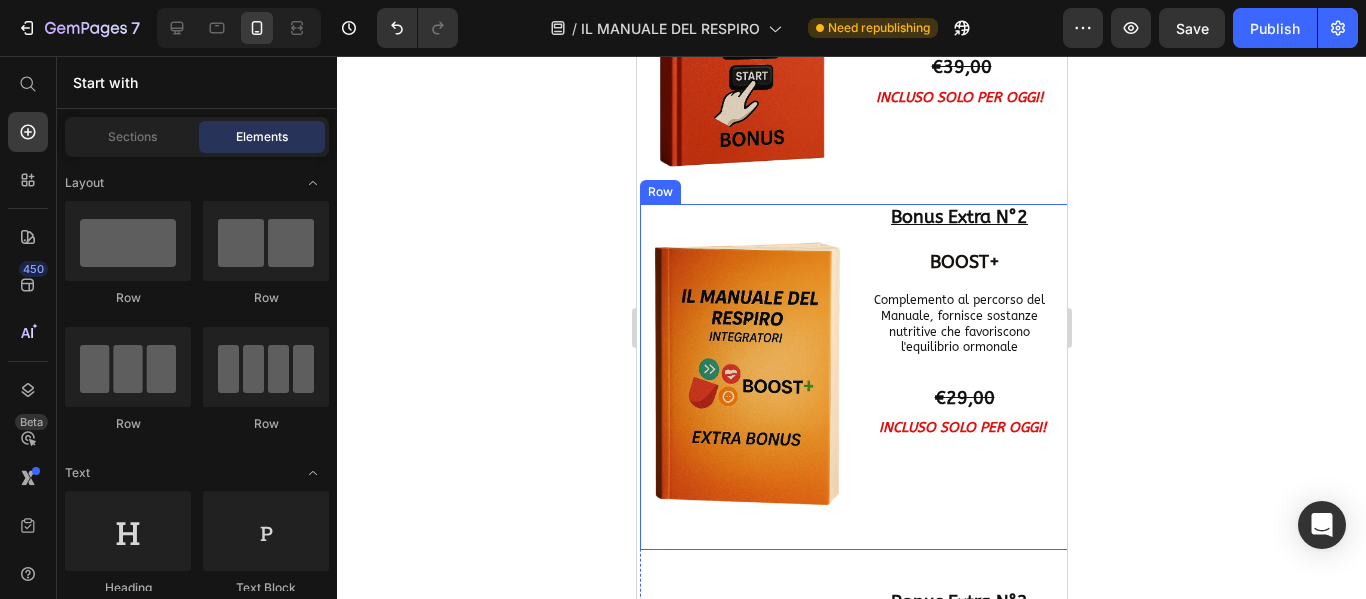 click on "Bonus Extra N°2 Heading BOOST+ Heading Complemento al percorso del Manuale, fornisce sostanze nutritive che favoriscono l'equilibrio ormonale   Heading € 29,00 Heading INCLUSO SOLO PER OGGI! Heading" at bounding box center [963, 377] 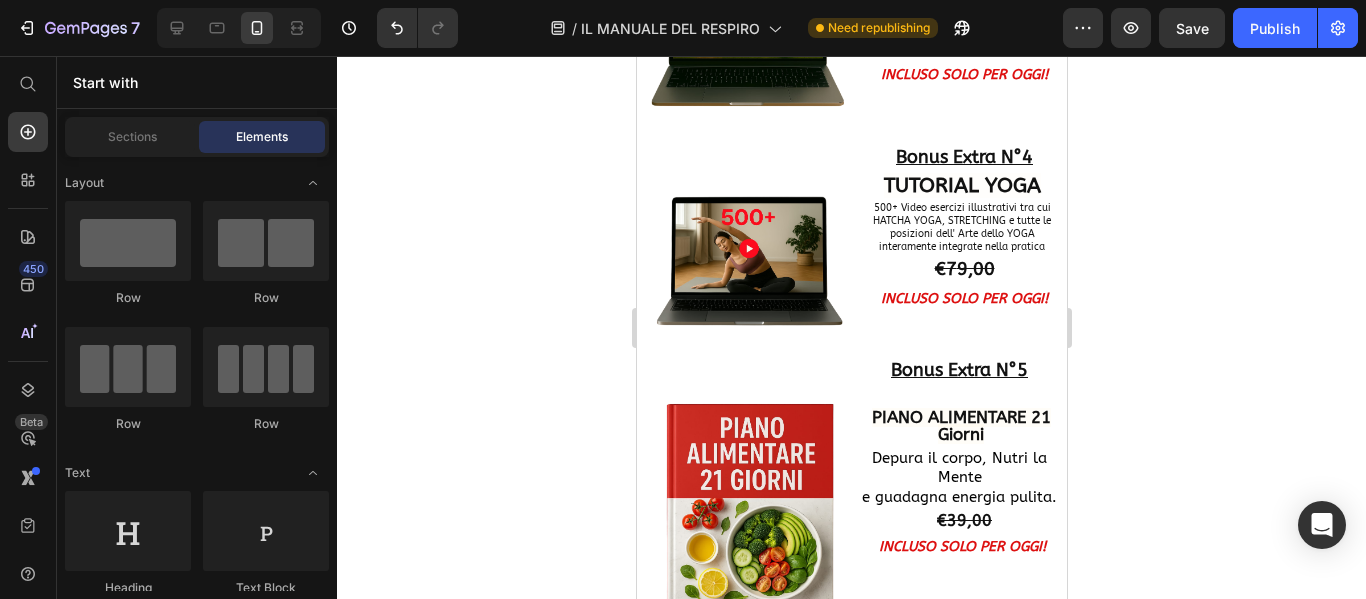 scroll, scrollTop: 11301, scrollLeft: 0, axis: vertical 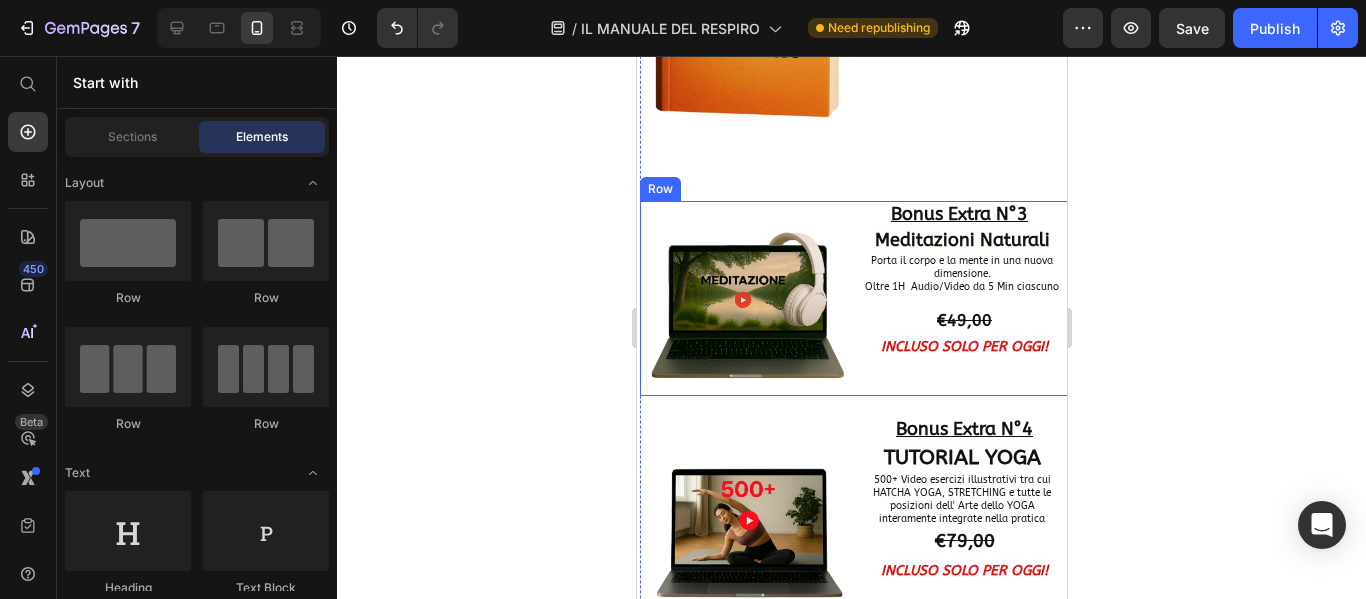 click on "Bonus Extra N°3 Heading Meditazioni Naturali  Heading Porta il corpo e la mente in una nuova dimensione. Oltre 1H  Audio/Video da 5 Min ciascuno    Heading €4 9,00 Heading INCLUSO SOLO PER OGGI! Heading" at bounding box center [963, 298] 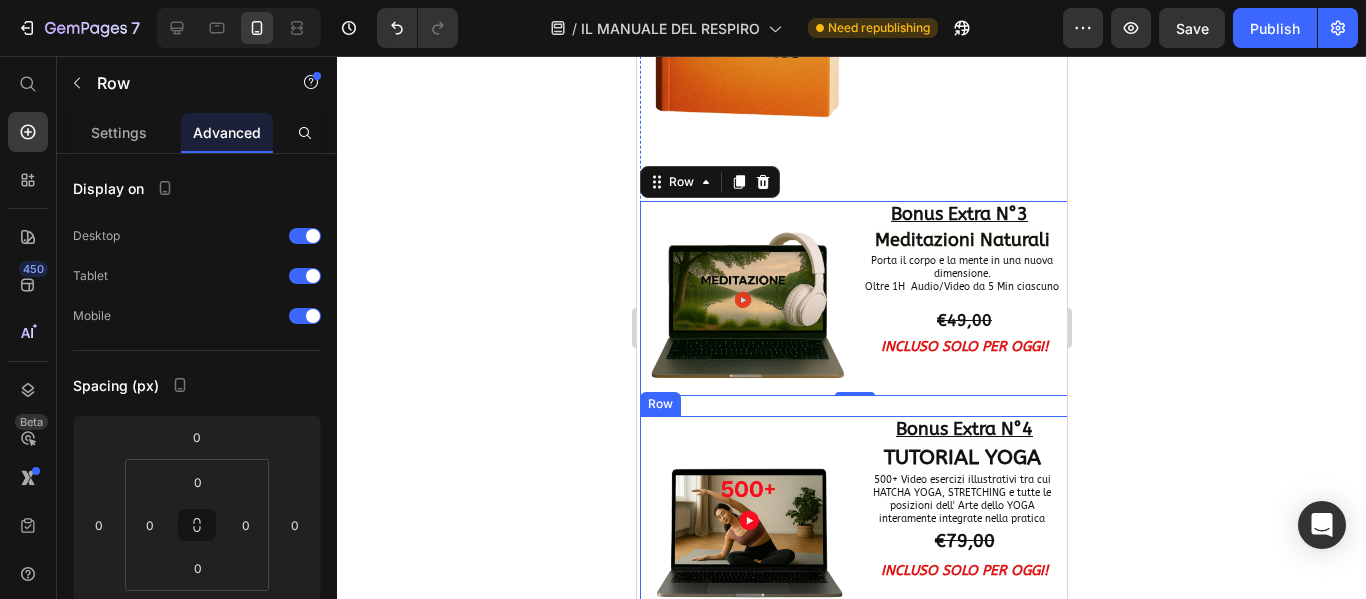 click on "Bonus Extra N°4 Heading TUTORIAL YOGA Heading 500+ Video esercizi illustrativi tra cui HATCHA YOGA, STRETCHING e tutte le posizioni dell' Arte dello YOGA interamente integrate nella pratica  Heading €7 9,00 Heading INCLUSO SOLO PER OGGI! Heading" at bounding box center [963, 512] 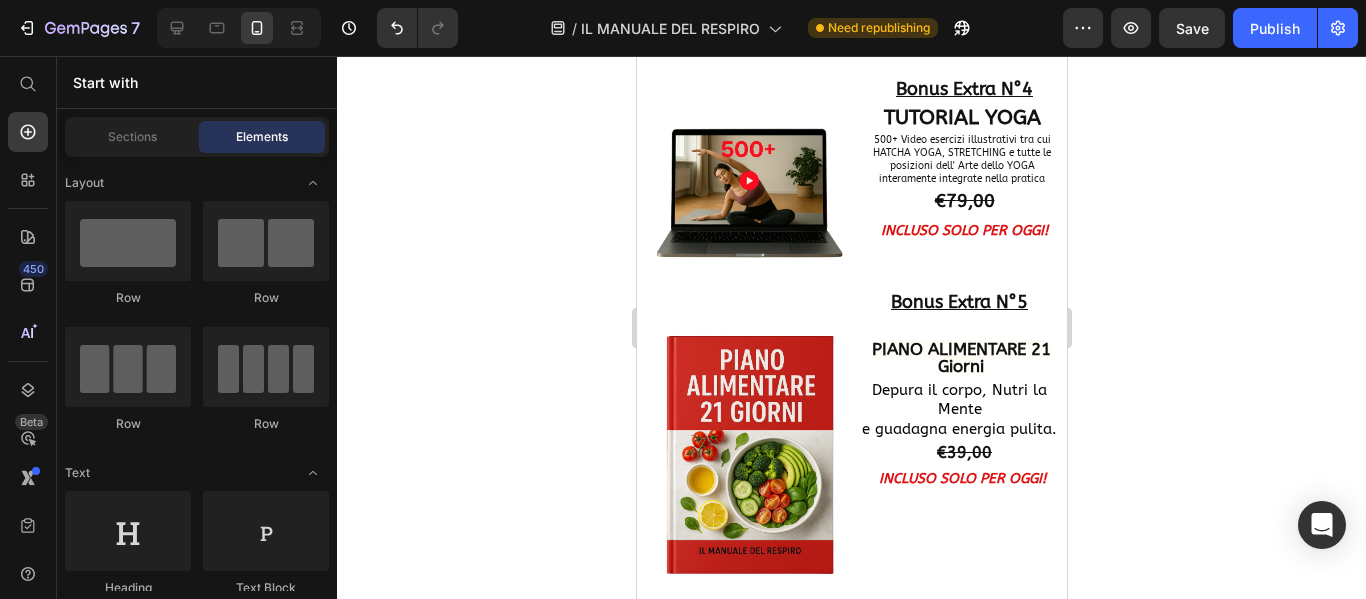scroll, scrollTop: 11708, scrollLeft: 0, axis: vertical 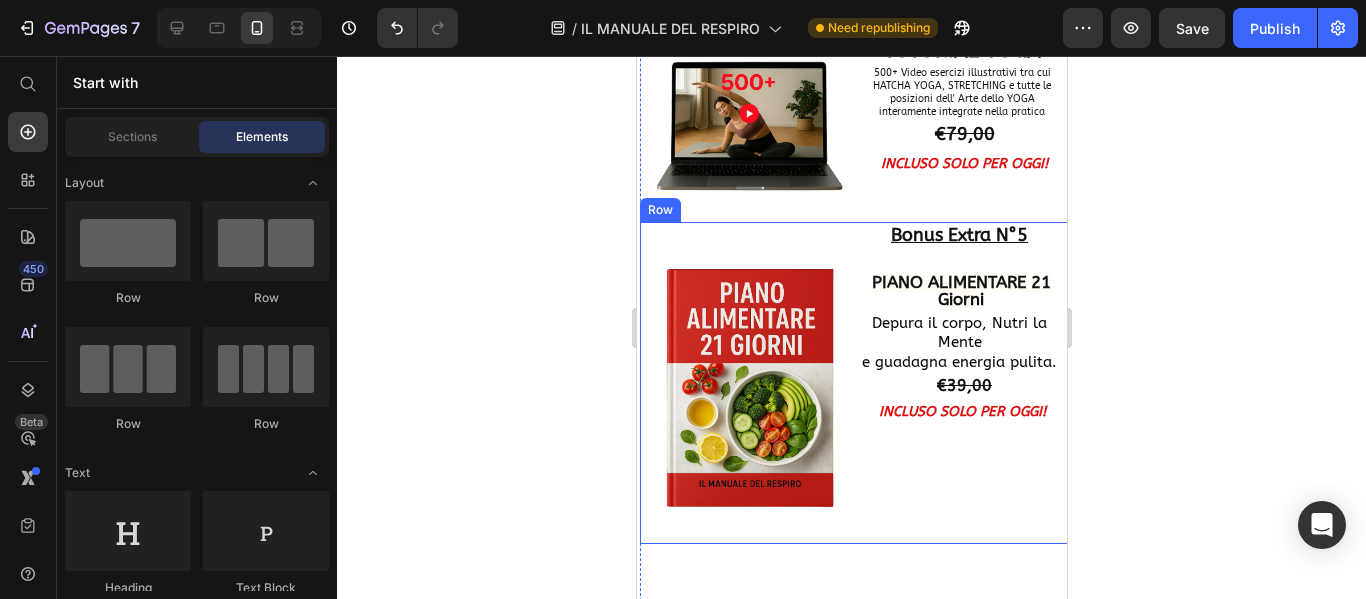 click on "Bonus Extra N°5   Heading PIANO ALIMENTARE 21 Giorni Heading Depura il corpo, Nutri la Mente  e guadagna energia pulita. Heading €3 9,00 Heading INCLUSO SOLO PER OGGI! Heading" at bounding box center (963, 383) 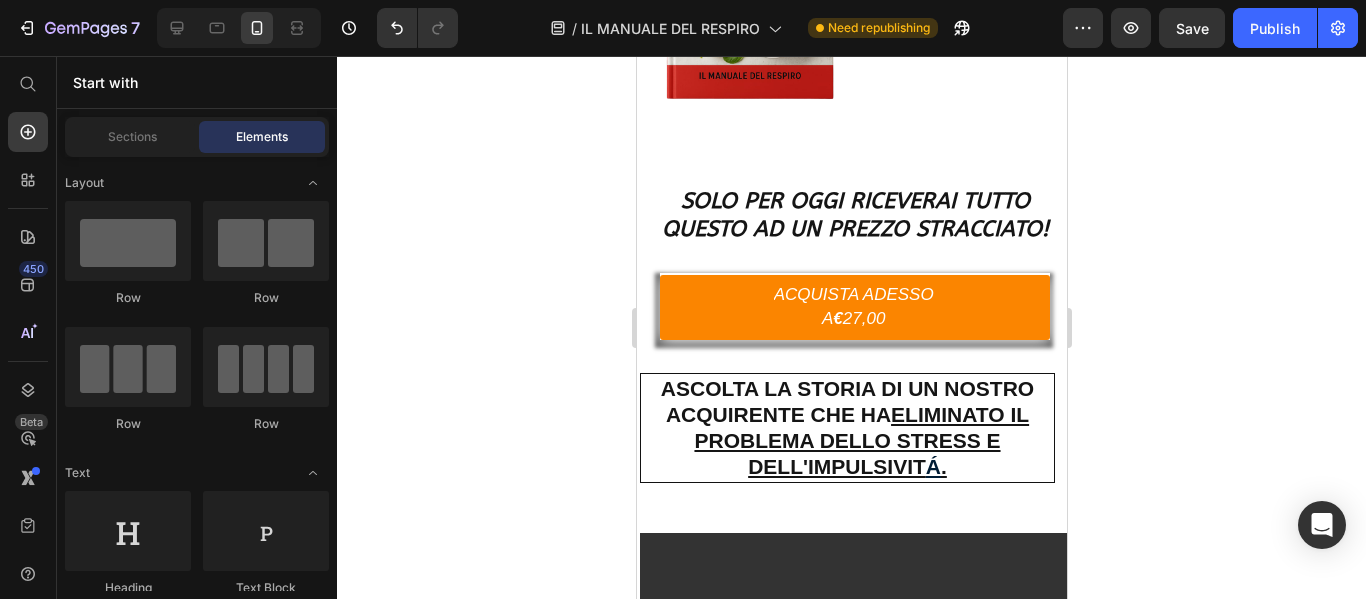 scroll, scrollTop: 12150, scrollLeft: 0, axis: vertical 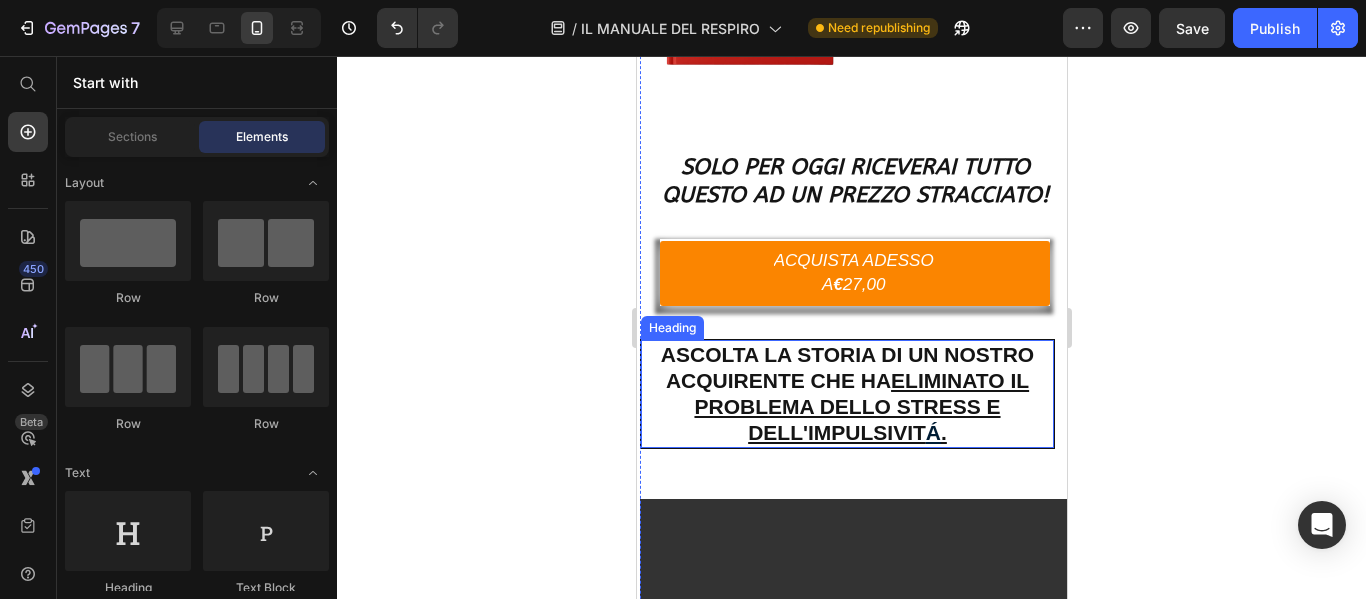 click on "ASCOLTA LA STORIA DI UN NOSTRO ACQUIRENTE CHE HA  ELIMINATO IL PROBLEMA DELLO STRESS E DELL'IMPULSIVIT Á ." at bounding box center [846, 394] 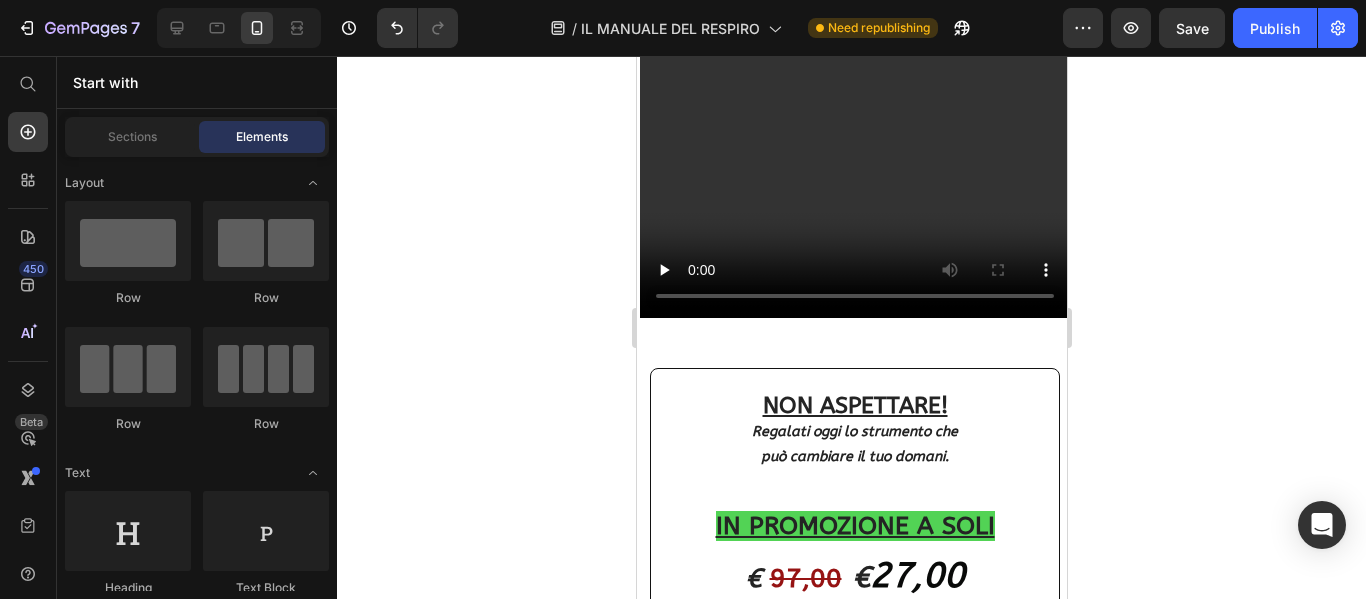 scroll, scrollTop: 12829, scrollLeft: 0, axis: vertical 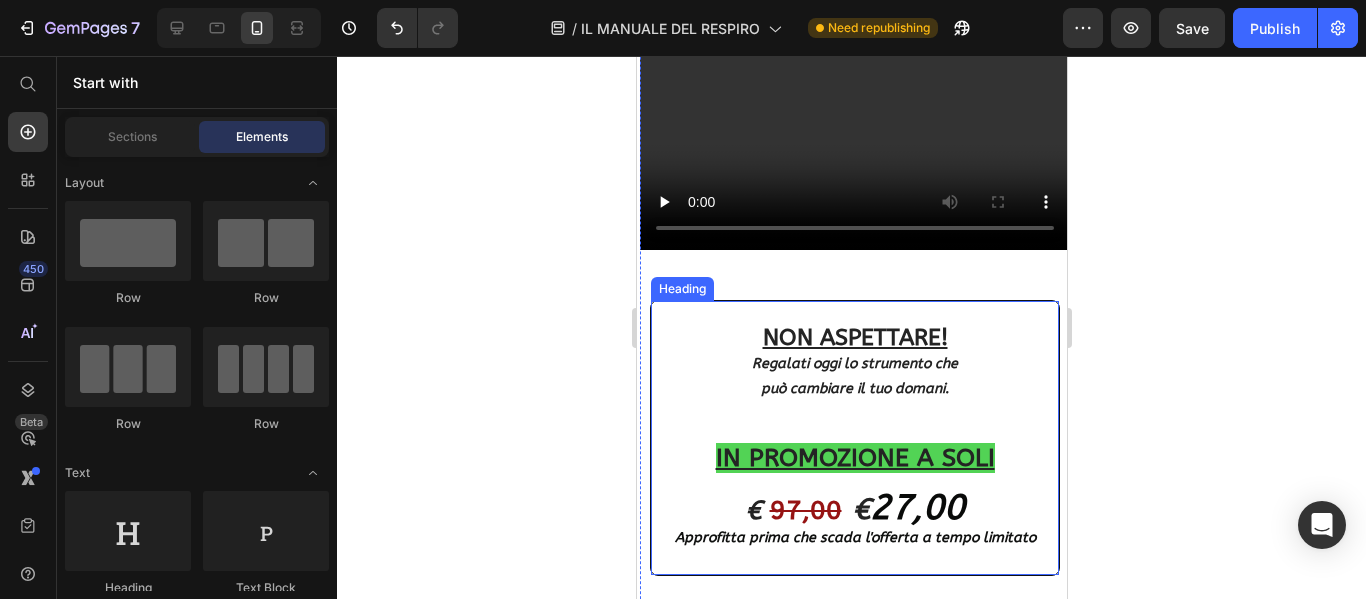 click on "NON ASPETTARE! Regalati oggi lo strumento che  può cambiare il tuo domani. IN PROMOZIONE A SOLI  €   97,00   €  27,00 Approfitta prima che scada l'offerta a tempo limitato" at bounding box center (854, 438) 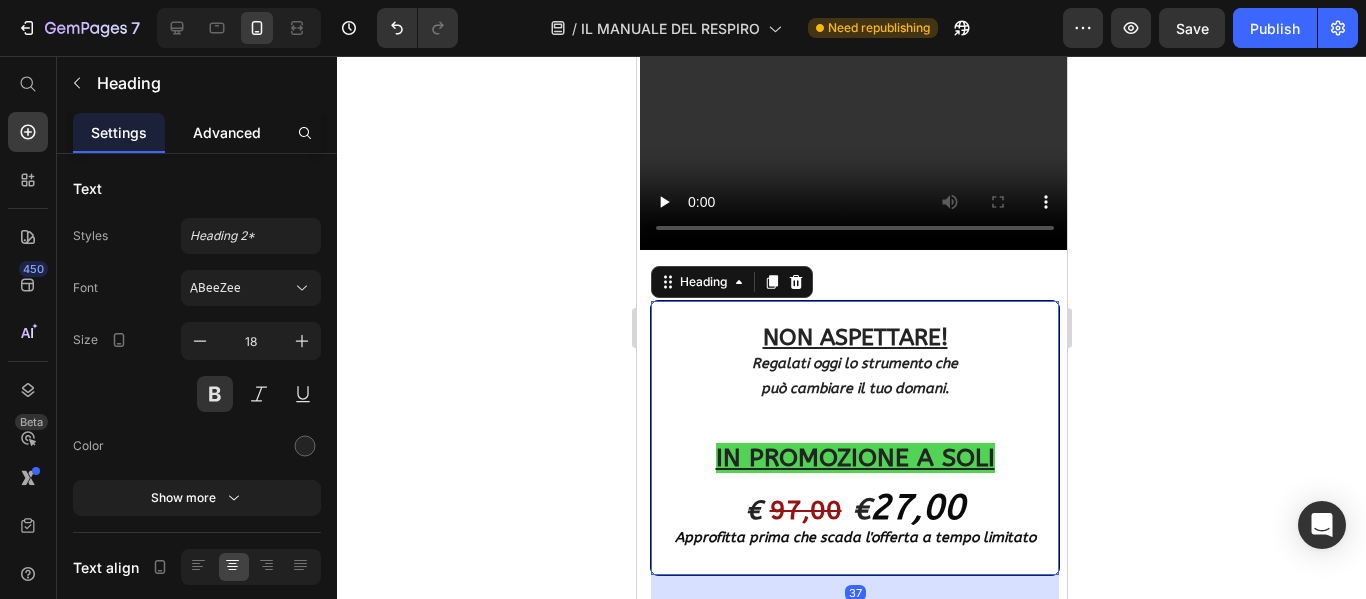 click on "Advanced" 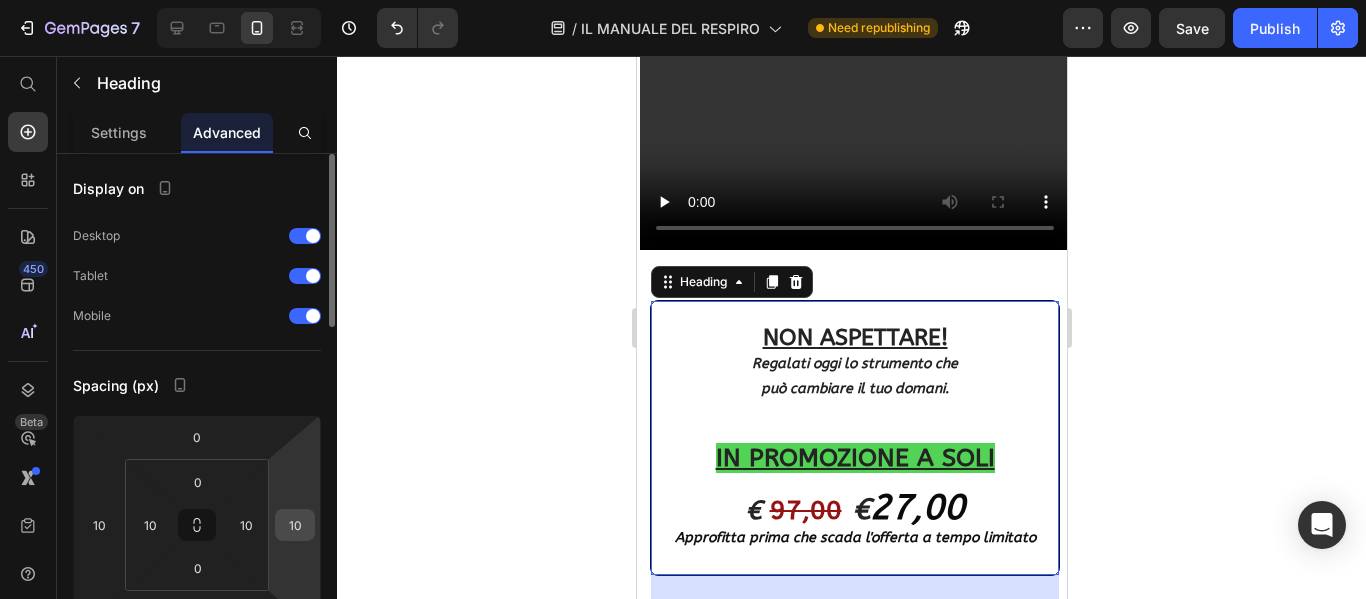 click on "10" at bounding box center (295, 525) 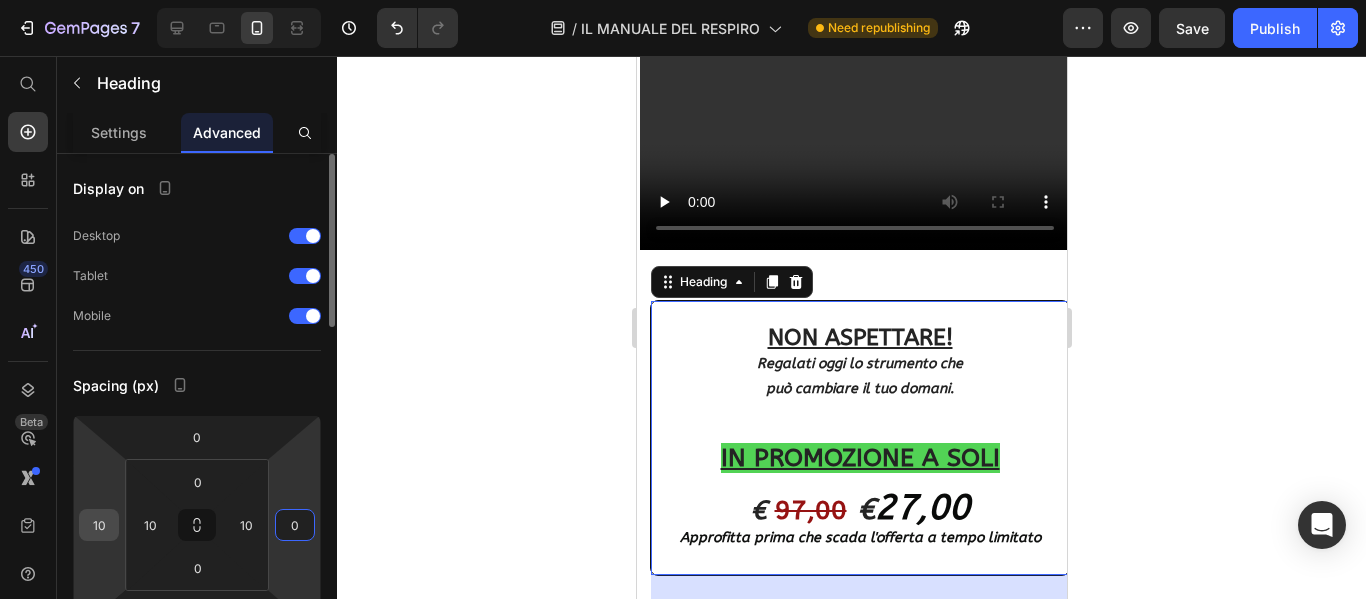 type on "0" 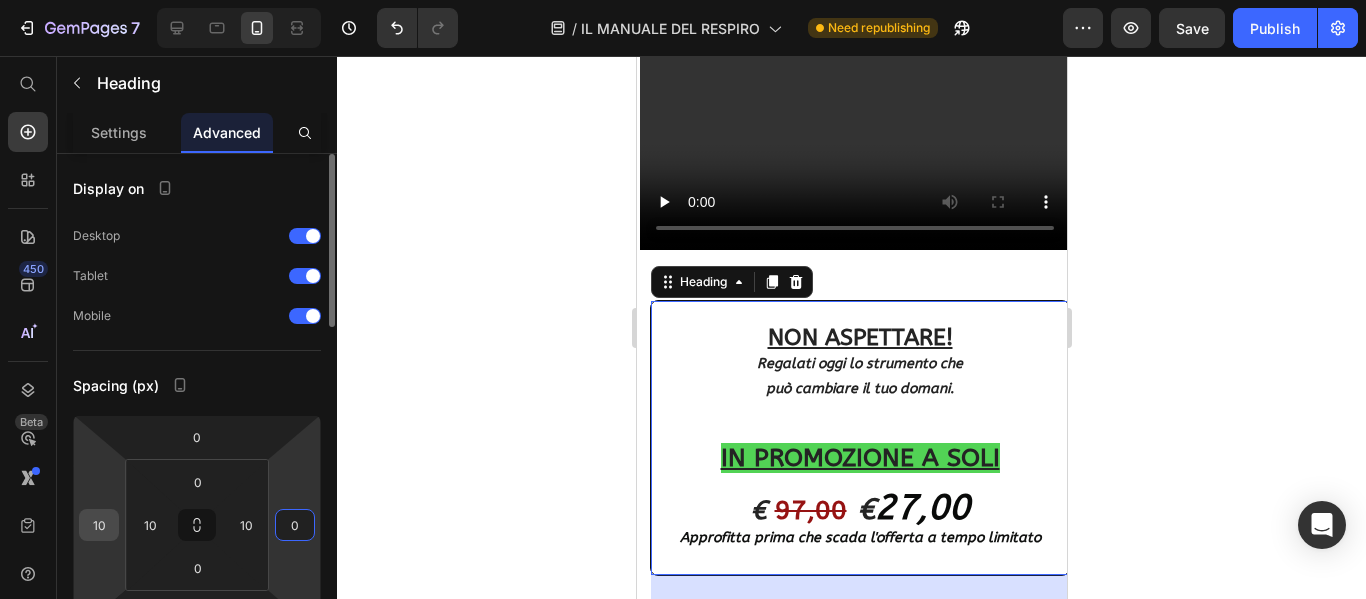 click on "10" at bounding box center (99, 525) 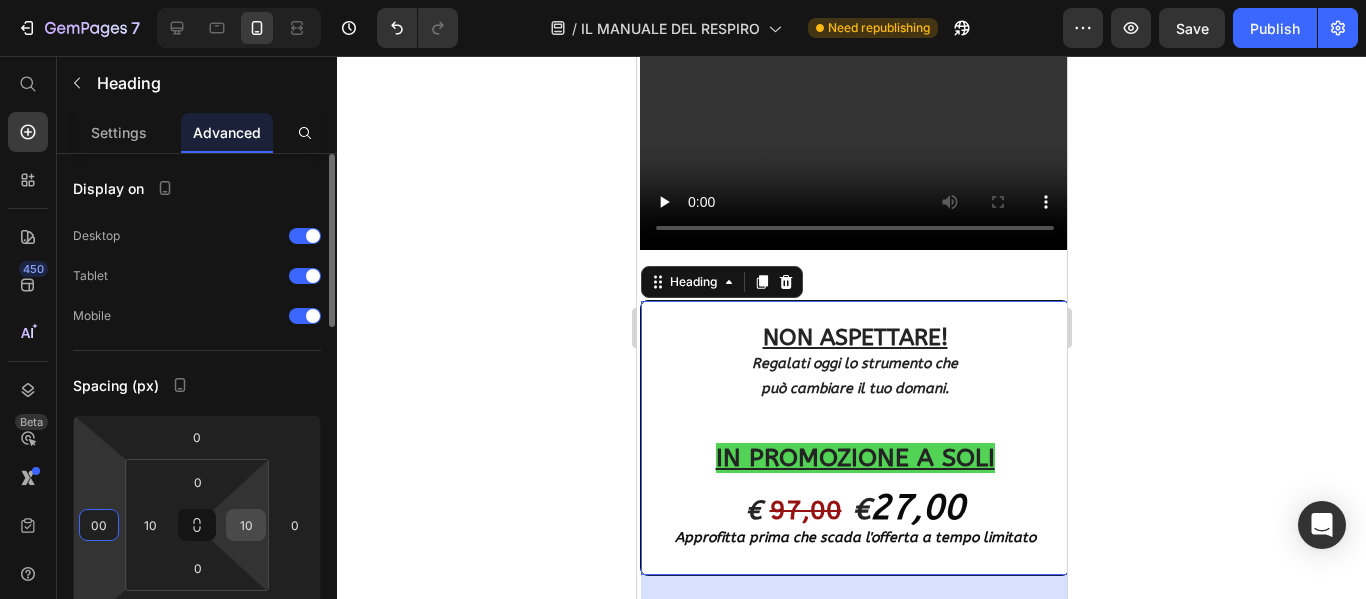 type on "0" 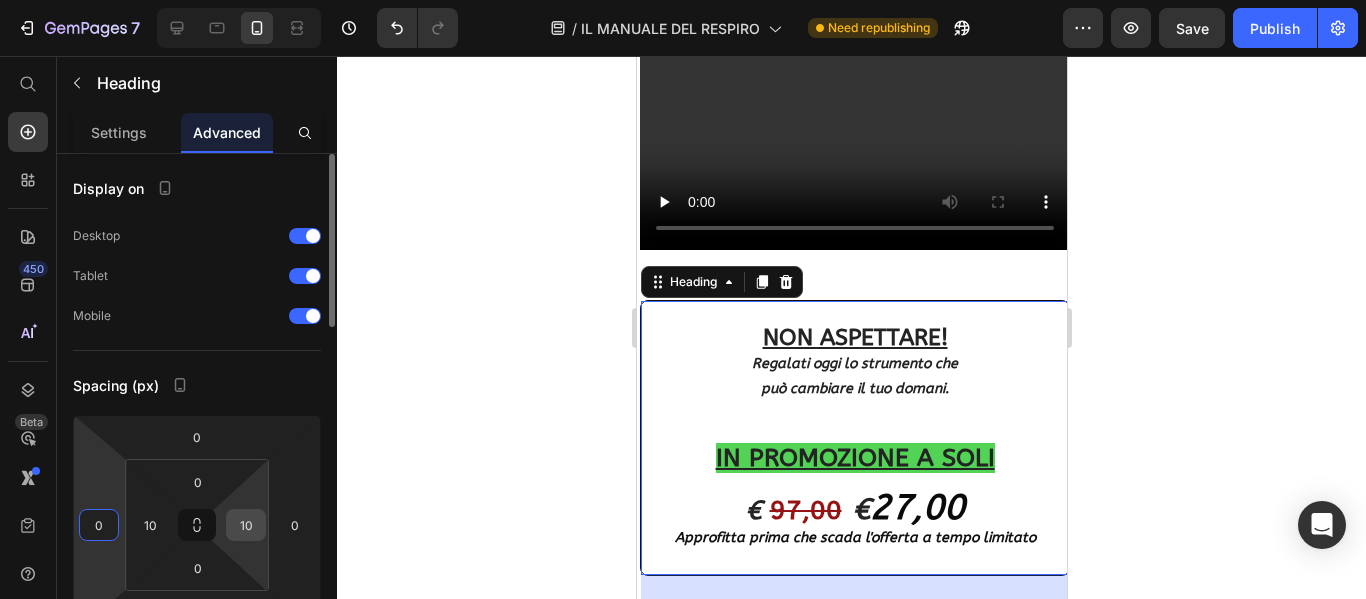 click on "10" at bounding box center (246, 525) 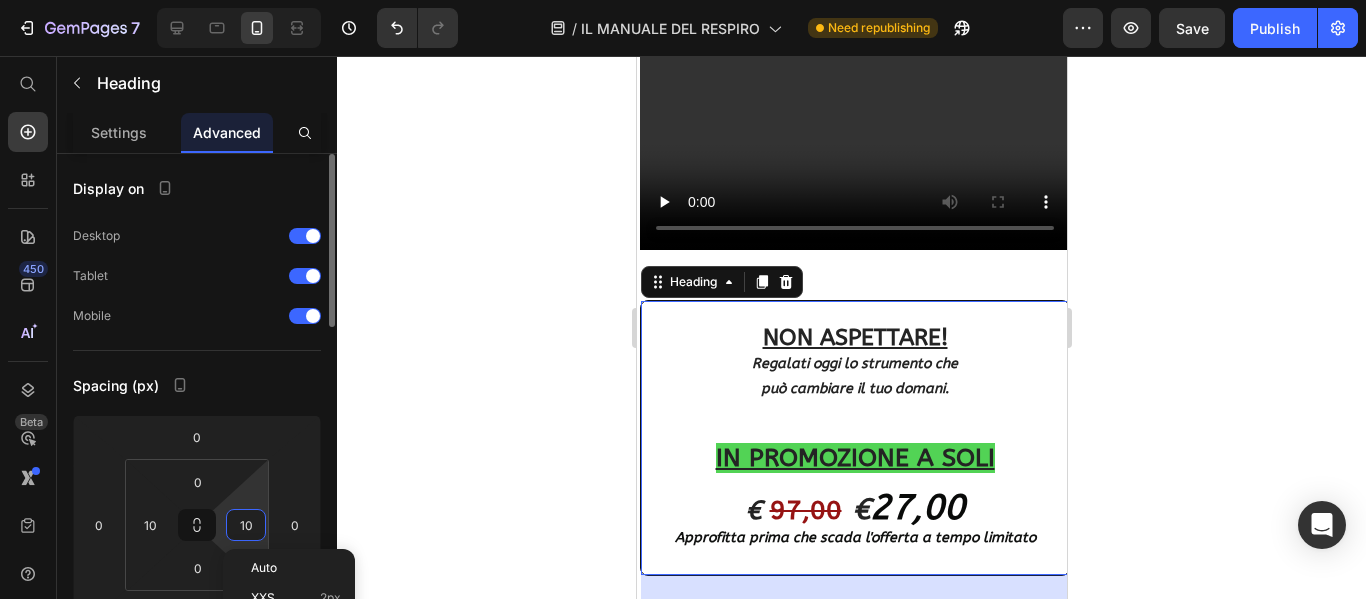 type on "0" 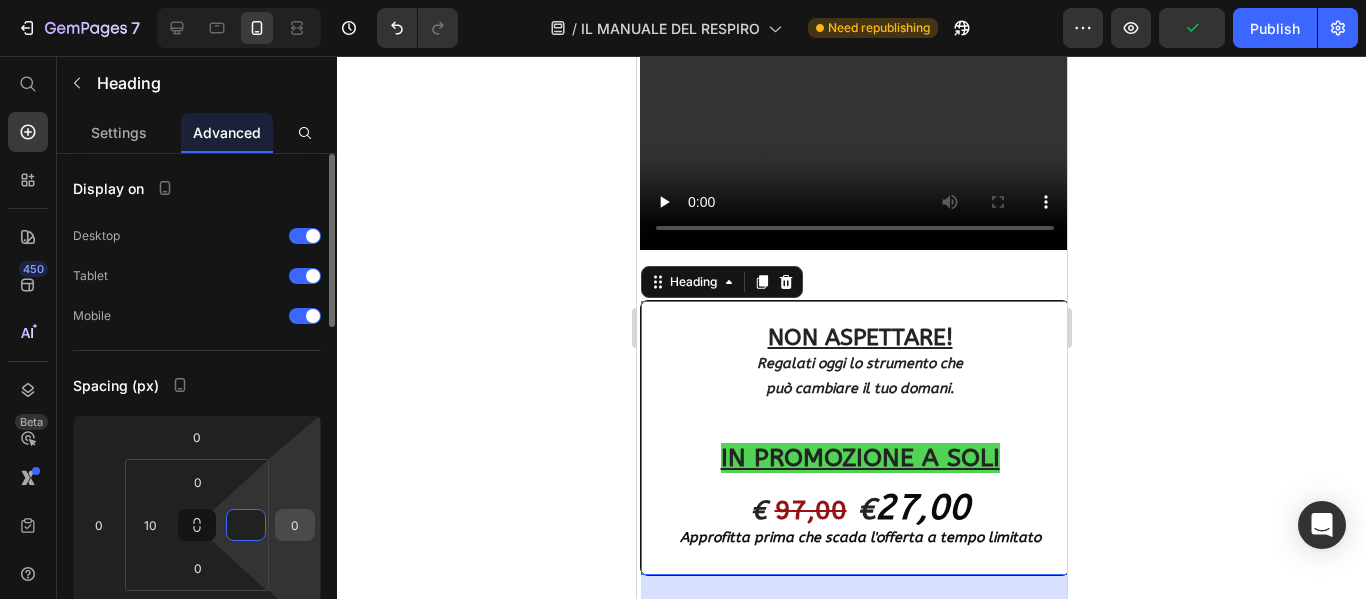 type on "0" 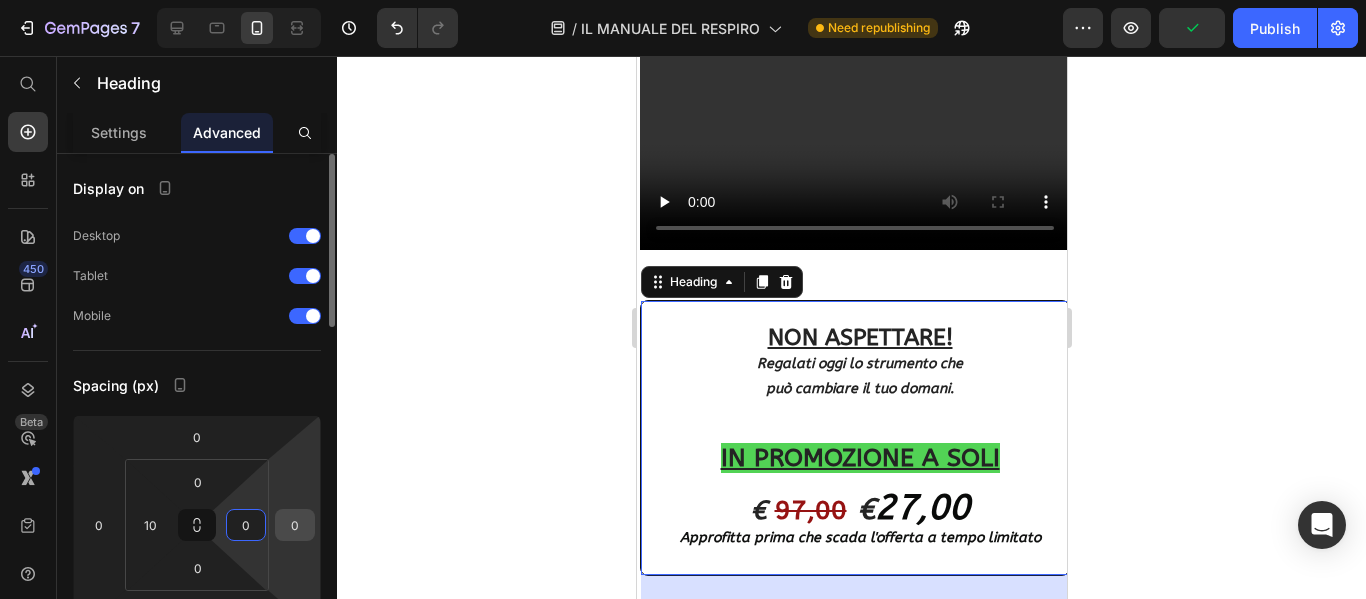click on "0" at bounding box center (295, 525) 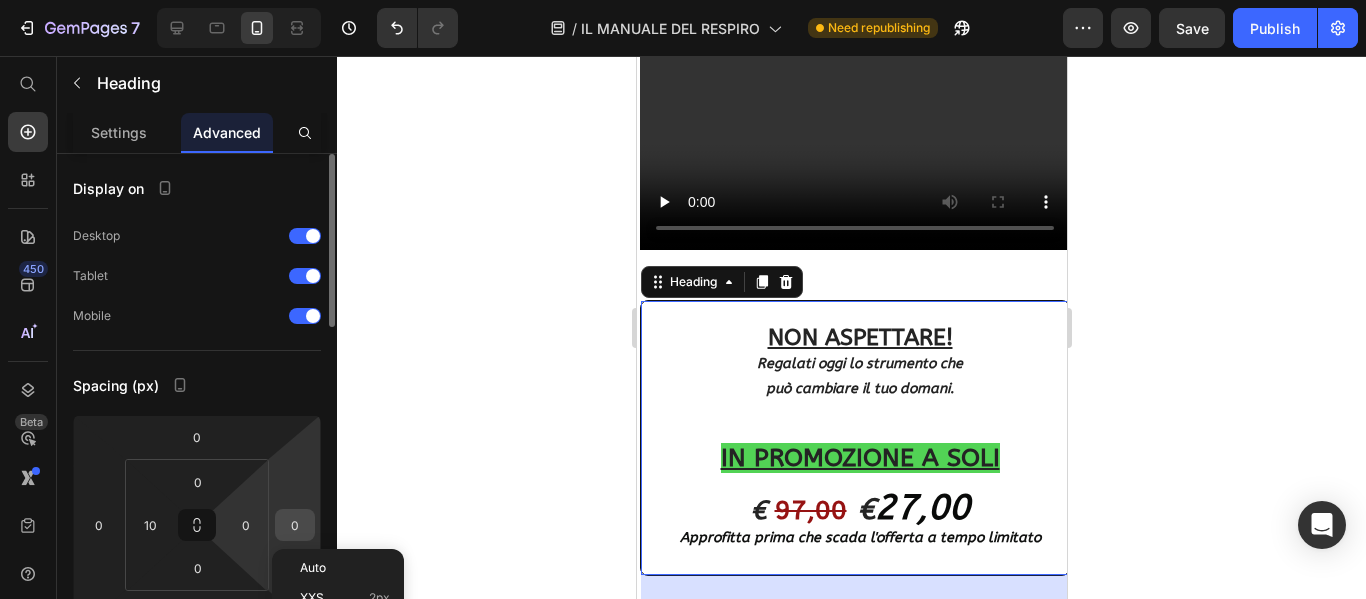 click on "0" at bounding box center [295, 525] 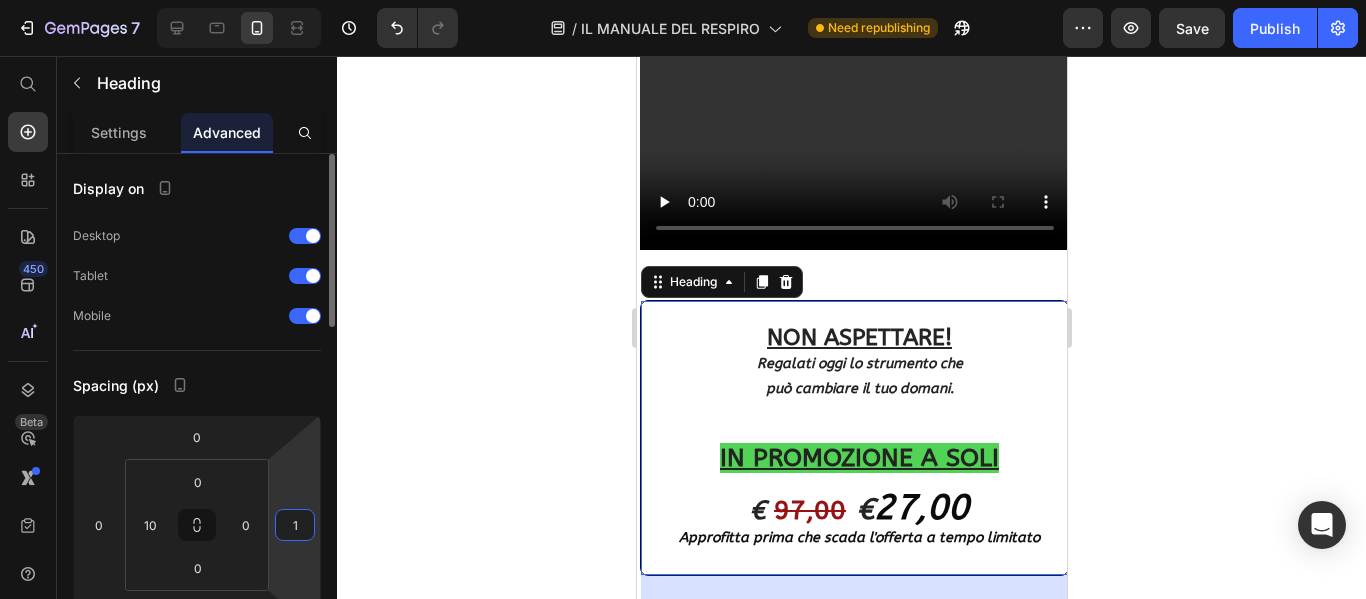 type on "15" 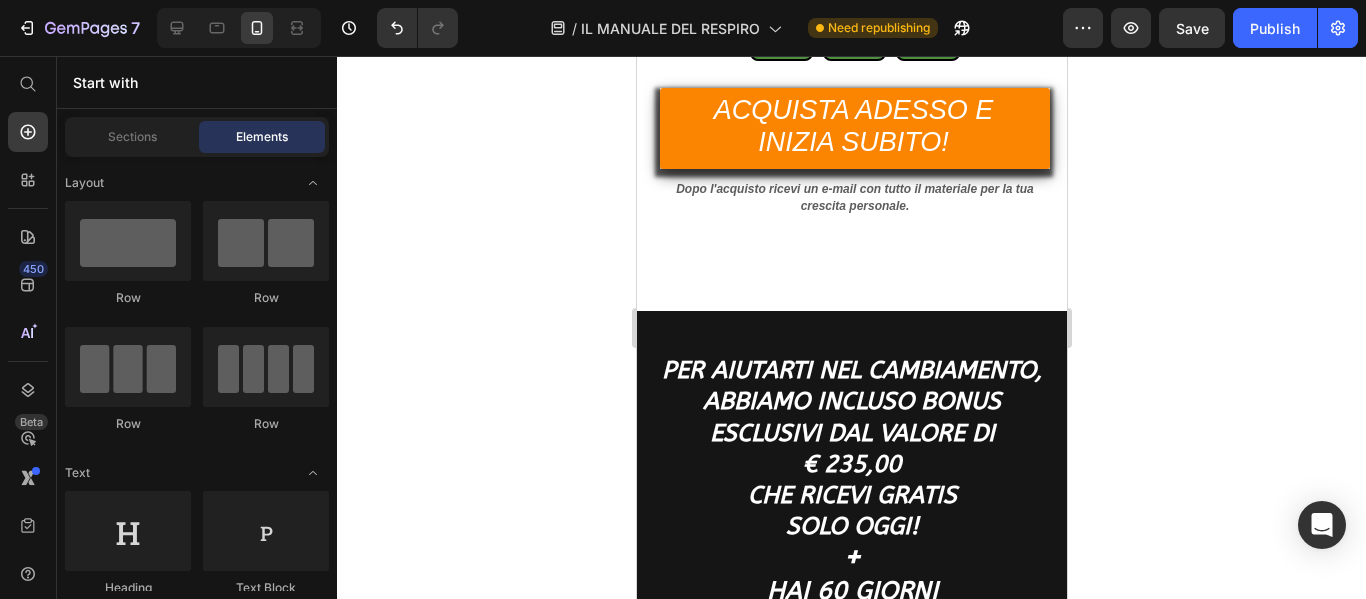 scroll, scrollTop: 13405, scrollLeft: 0, axis: vertical 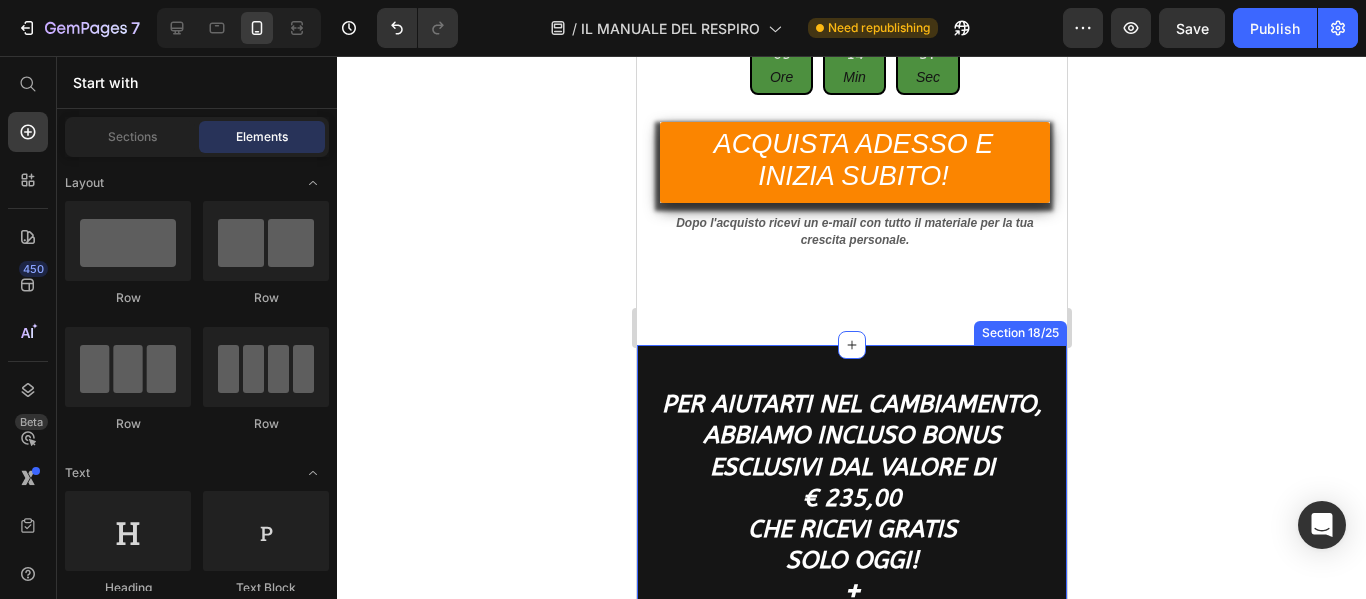 click on "pER AIUTARTI NEL CAMBIAMENTO, ABBIAMO INCLUSO BONUS ESCLUSIVI DAL VALORE DI  € 235,00 CHE RICEVI GRATIS  SOLO OGGI! +  hAI 60 gIORNI  DI GARANZIA COMPLETA!   e sE NON SAR Á  QUELLO CHE TI ASPETTAVI TI RIMBORSIAMO TUTTO sENZA DOMANDE! Heading ACQUISTA ADESSO   A  € 27,00 Button OFFERTA IN SCADENZA!   Heading Row 05 Ore 14 Min 38 Sec Countdown Timer Risparmia adesso centinaia di  Euro Button Image Garanzia 100% senza rischi Garanzia di rimborso 60 Giorni ! Se per QUALSIASI motivo ritieni che dopo aver provato il nostro METODO non sentirai nemmeno un piccolo cambiamento, tieni pure il manuale.  Ti rimborsiamo senza fare domande.  Ma sappi questo: la maggior parte delle persone sente già qualcosa al primo esercizio."   Heading Row Row Section 18/25" at bounding box center [851, 1112] 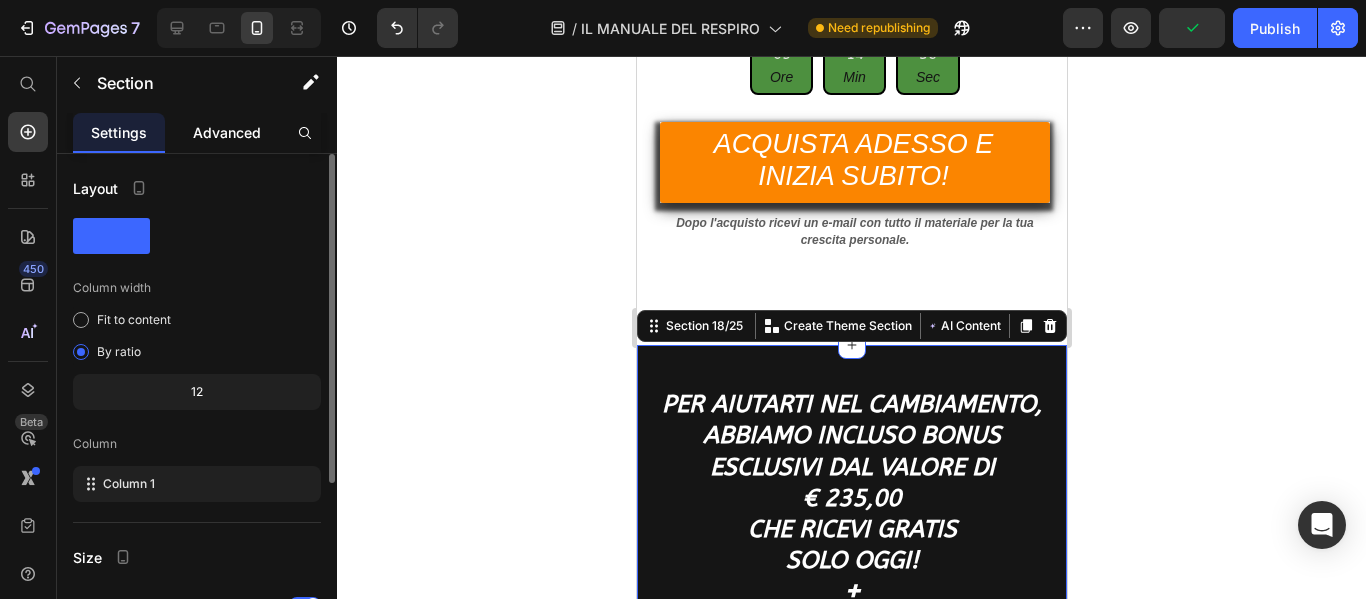 click on "Advanced" at bounding box center (227, 132) 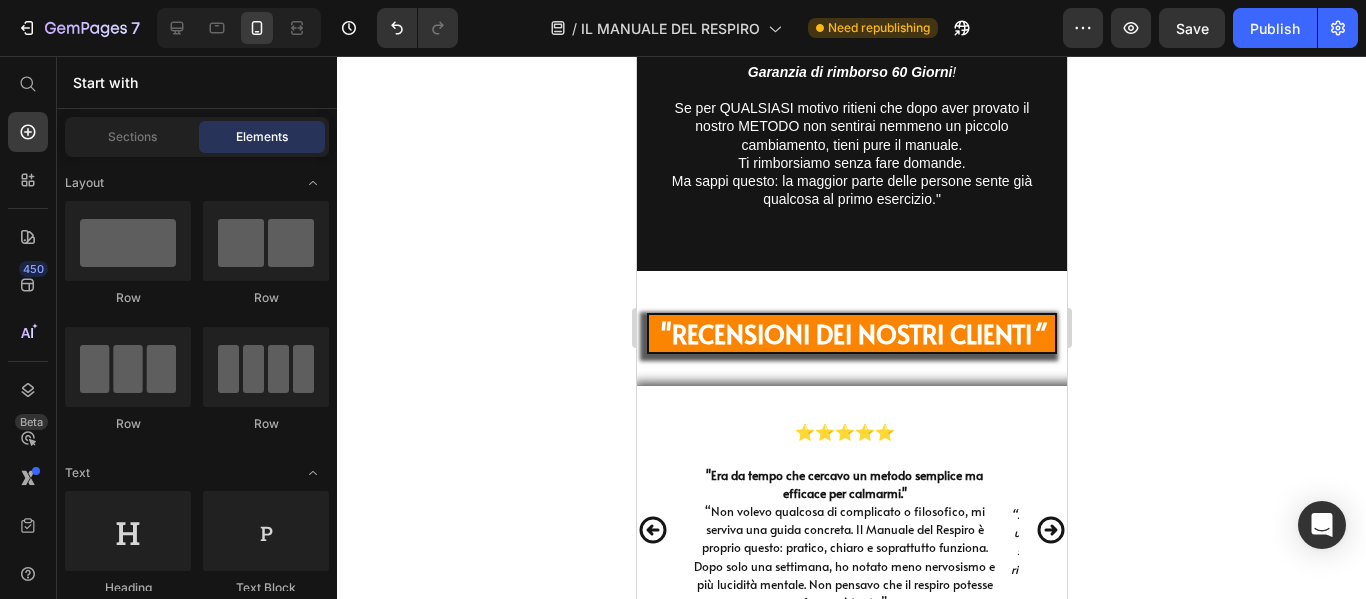 scroll, scrollTop: 15030, scrollLeft: 0, axis: vertical 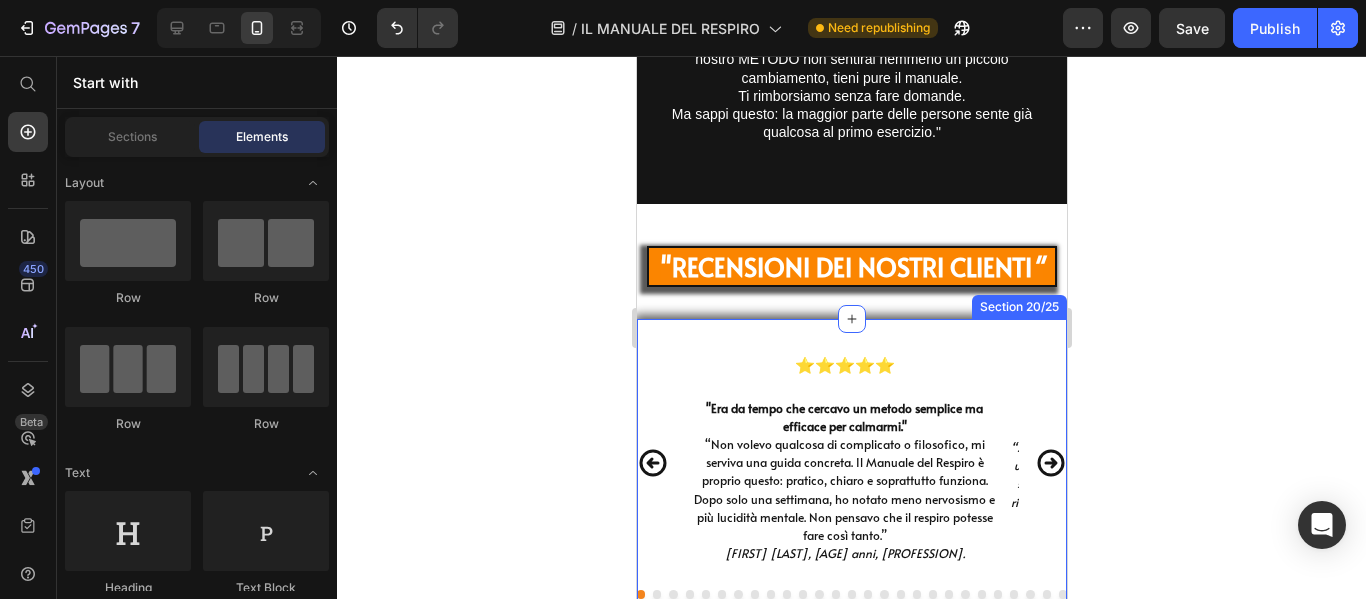 click on "⭐⭐⭐⭐⭐ Text Block Era da tempo che cercavo un metodo semplice ma efficace per calmarmi. Non volevo qualcosa di complicato o filosofico, mi serviva una guida concreta. Il Manuale del Respiro è proprio questo: pratico, chiaro e soprattutto funziona. Dopo solo una settimana, ho notato meno nervosismo e più lucidità mentale. Non pensavo che il respiro potesse fare così tanto. — [FIRST] [LAST], [AGE] anni, studentessa. Text Block ⭐⭐⭐⭐⭐ Text Block Mi ha cambiato la vita… e non lo dico per dire. Soffro di attacchi di rabbia improvvisi. Per anni ho cercato una soluzione, poi ho trovato questo manuale. Mi ha dato strumenti semplici da applicare ogni giorno. Ora riesco a riconoscere i segnali prima che sia troppo tardi. Non ho più paura di perdere il controllo. — [FIRST] [LAST], [AGE] anni, padre di famiglia Text Block ⭐⭐⭐⭐ Text Block Avevo paura fosse troppo tecnico, invece è per tutti. Lo consiglio anche a chi non ha mai fatto nulla di simile.” a "" at bounding box center [851, 484] 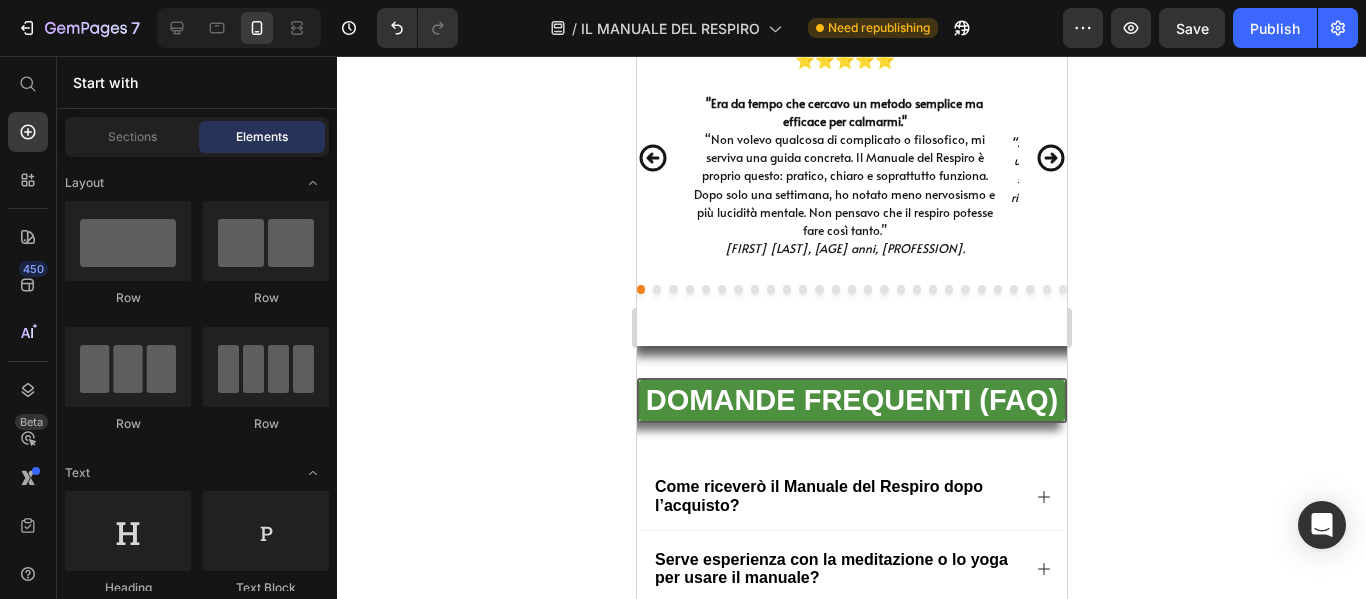 scroll, scrollTop: 15402, scrollLeft: 0, axis: vertical 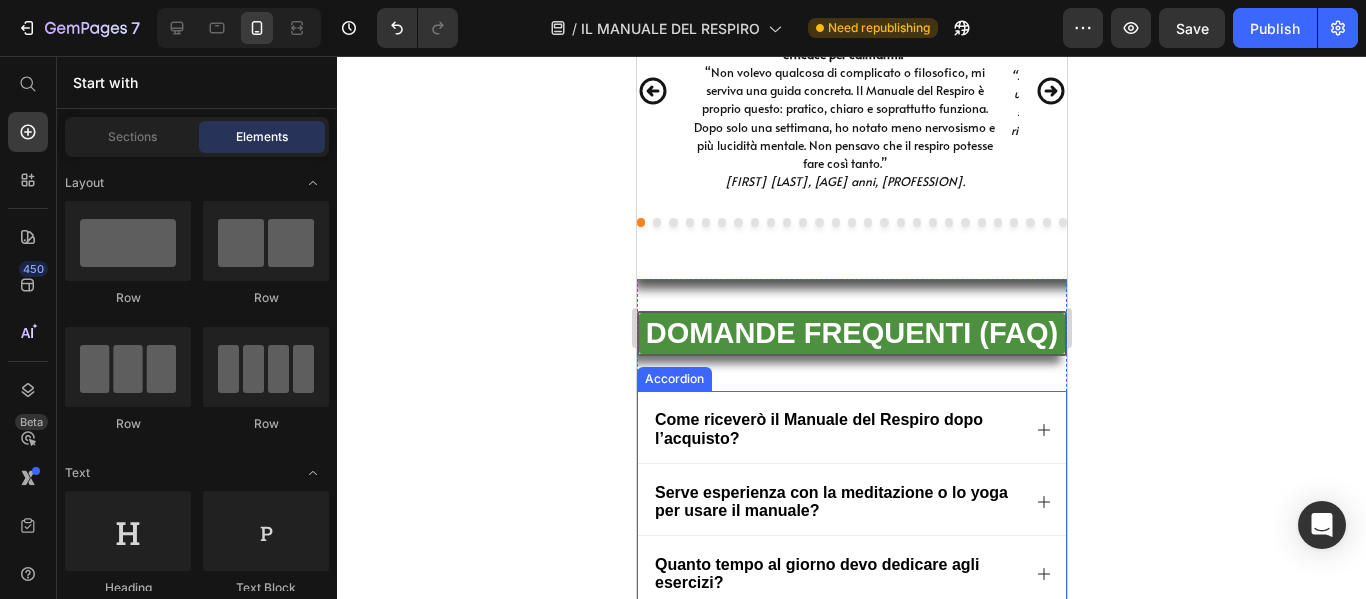 click on "Come riceverò il Manuale del Respiro dopo l’acquisto?" at bounding box center (851, 426) 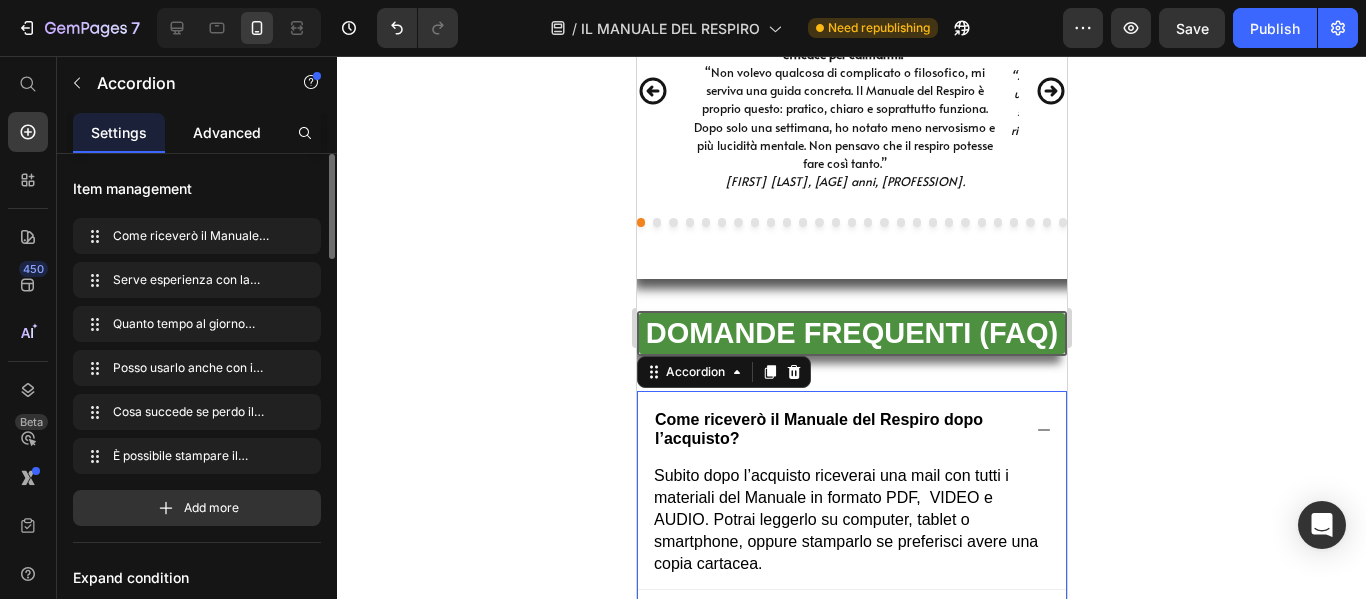 click on "Advanced" at bounding box center (227, 132) 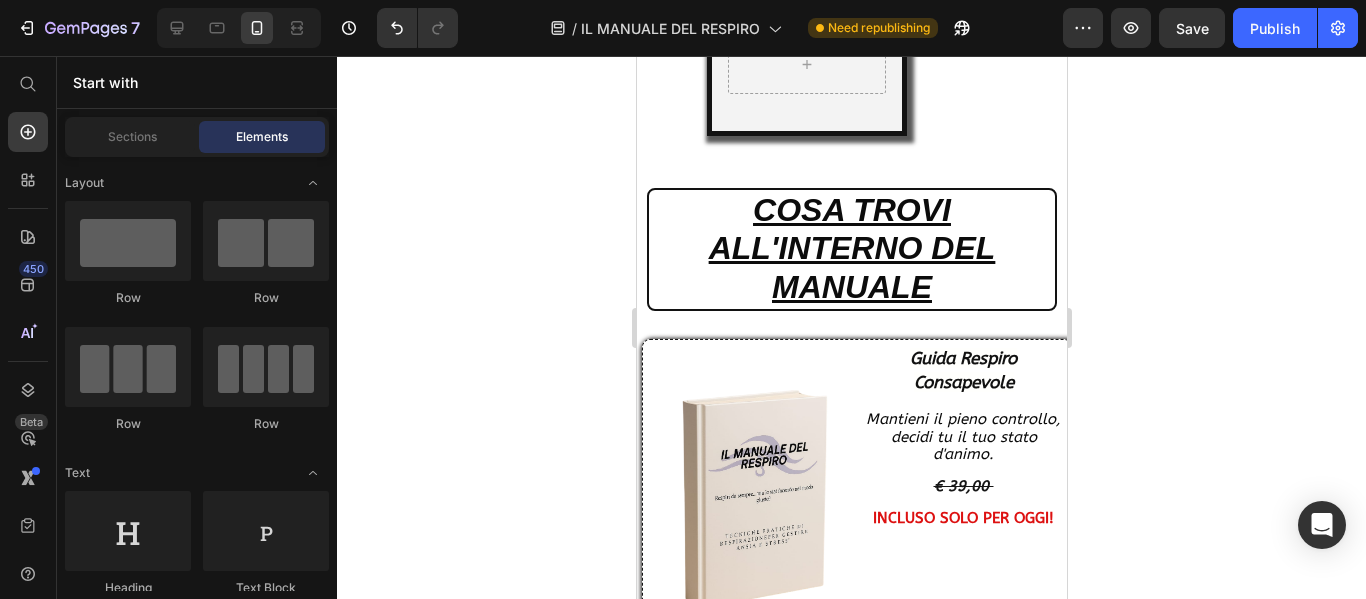 scroll, scrollTop: 8839, scrollLeft: 0, axis: vertical 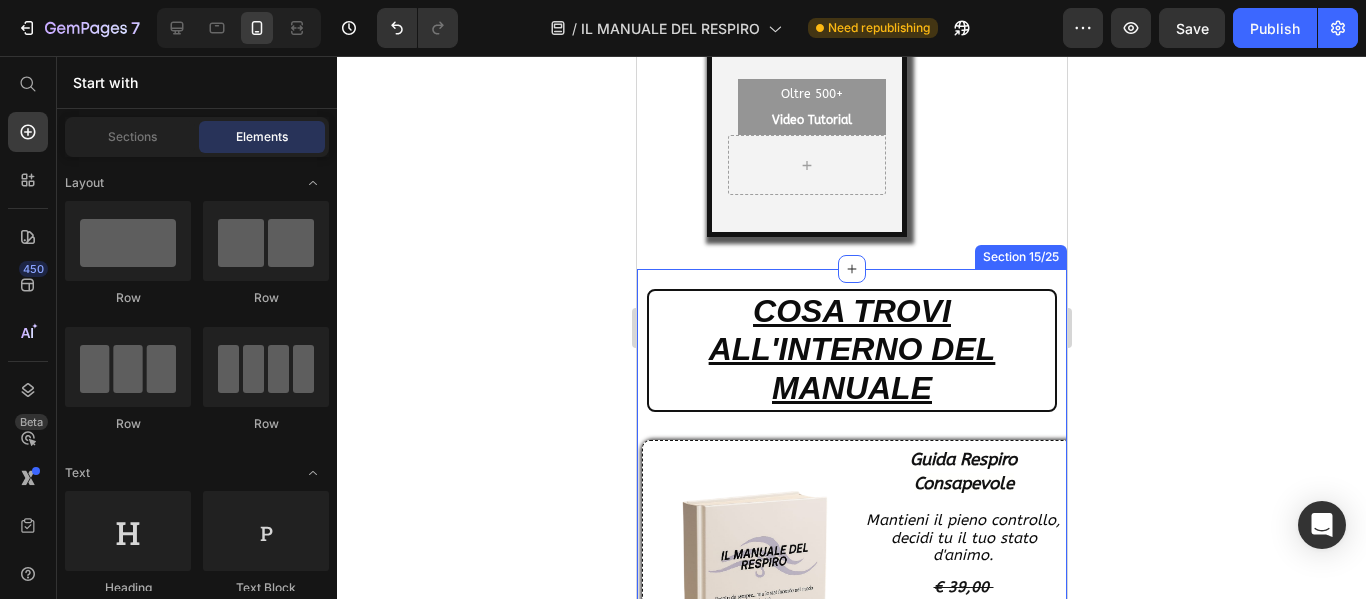 click on "Image Guida Respiro Consapevole Heading    Mantieni il pieno controllo, decidi tu il tuo stato d'animo.     € 39,00     INCLUSO SOLO PER OGGI! Text Block Row" at bounding box center (856, 600) 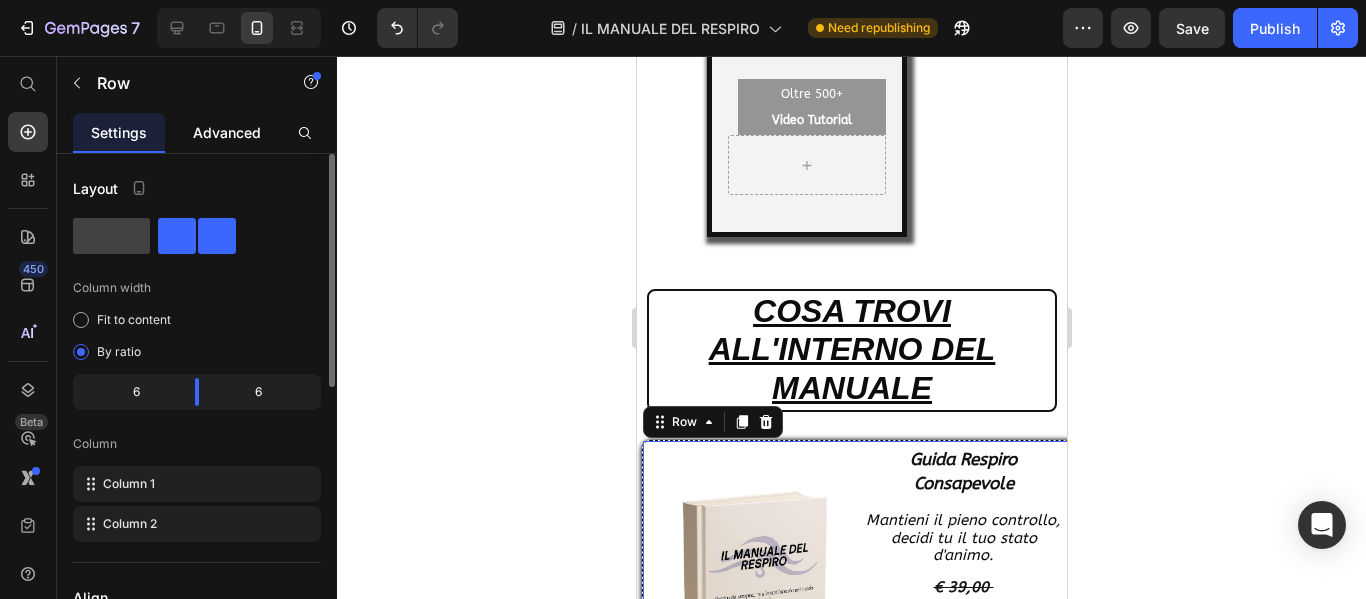 click on "Advanced" at bounding box center (227, 132) 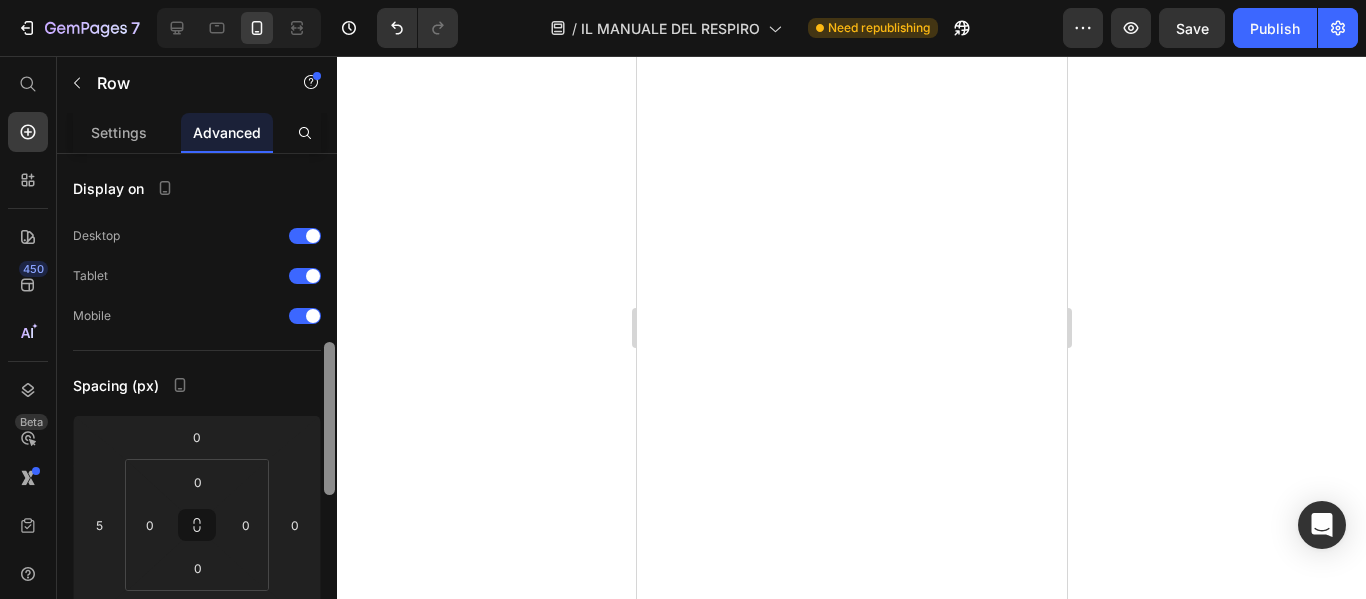 scroll, scrollTop: 0, scrollLeft: 0, axis: both 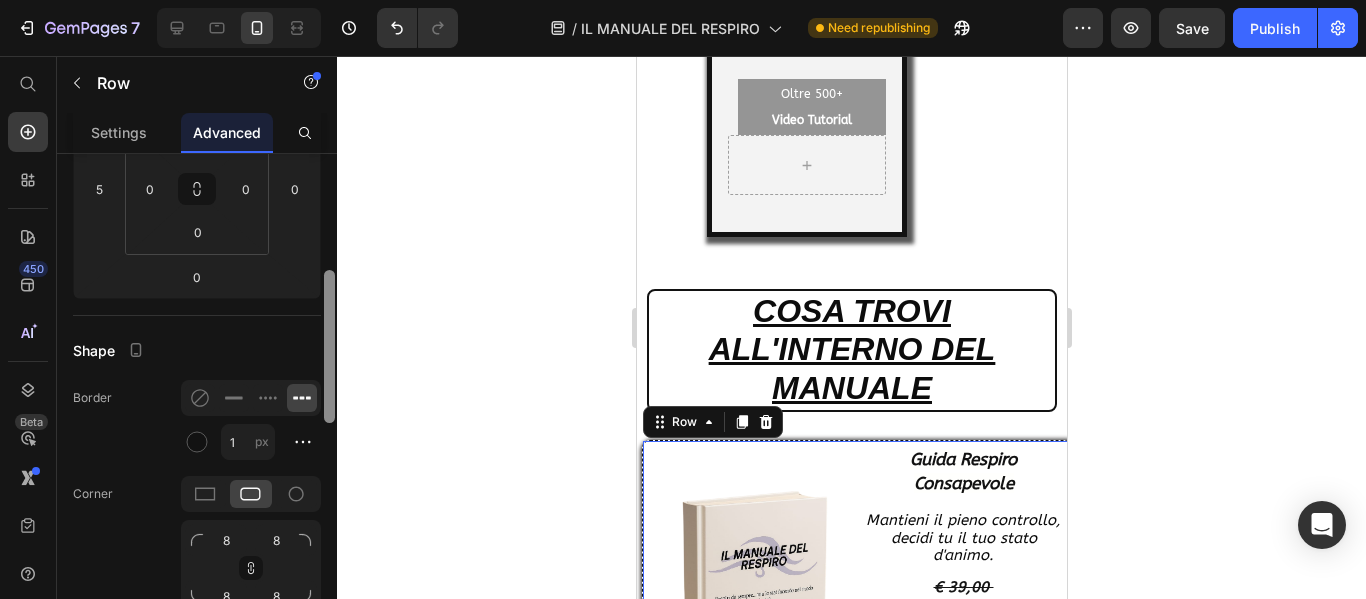 click on "7   /  IL MANUALE DEL RESPIRO Need republishing Preview  Save   Publish  450 Beta Start with Sections Elements Hero Section Product Detail Brands Trusted Badges Guarantee Product Breakdown How to use Testimonials Compare Bundle FAQs Social Proof Brand Story Product List Collection Blog List Contact Sticky Add to Cart Custom Footer Browse Library 450 Layout
Row
Row
Row
Row Text
Heading
Text Block Button
Button
Button
Sticky Back to top Media
Image" 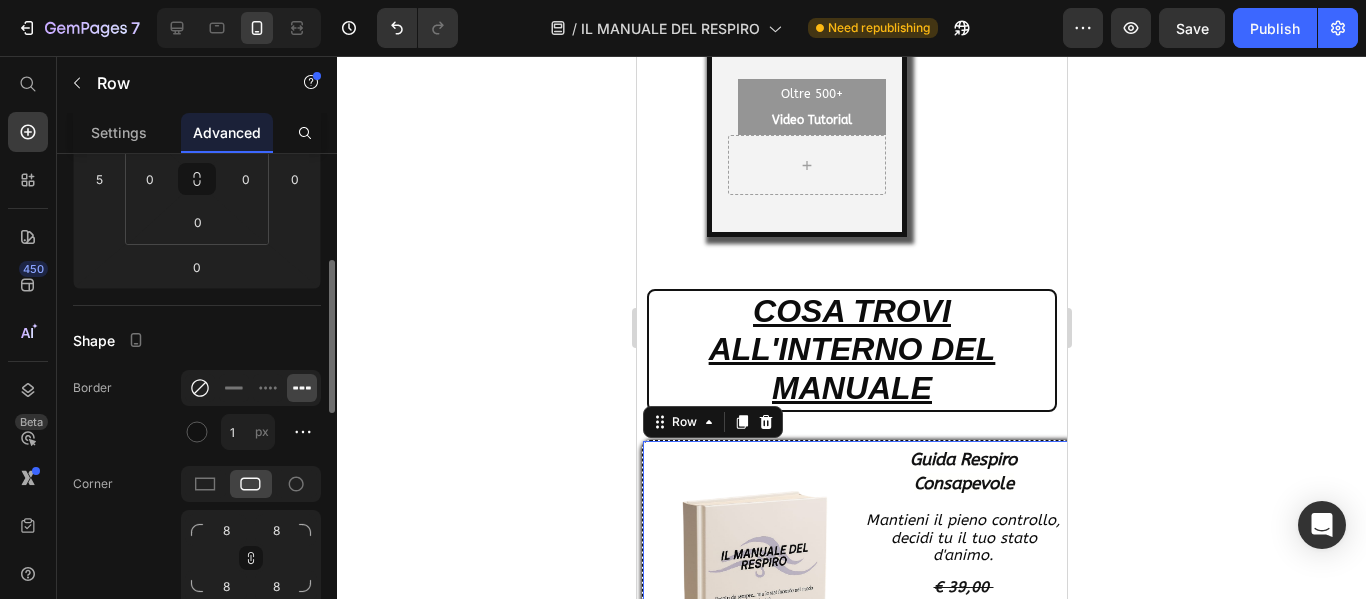 click 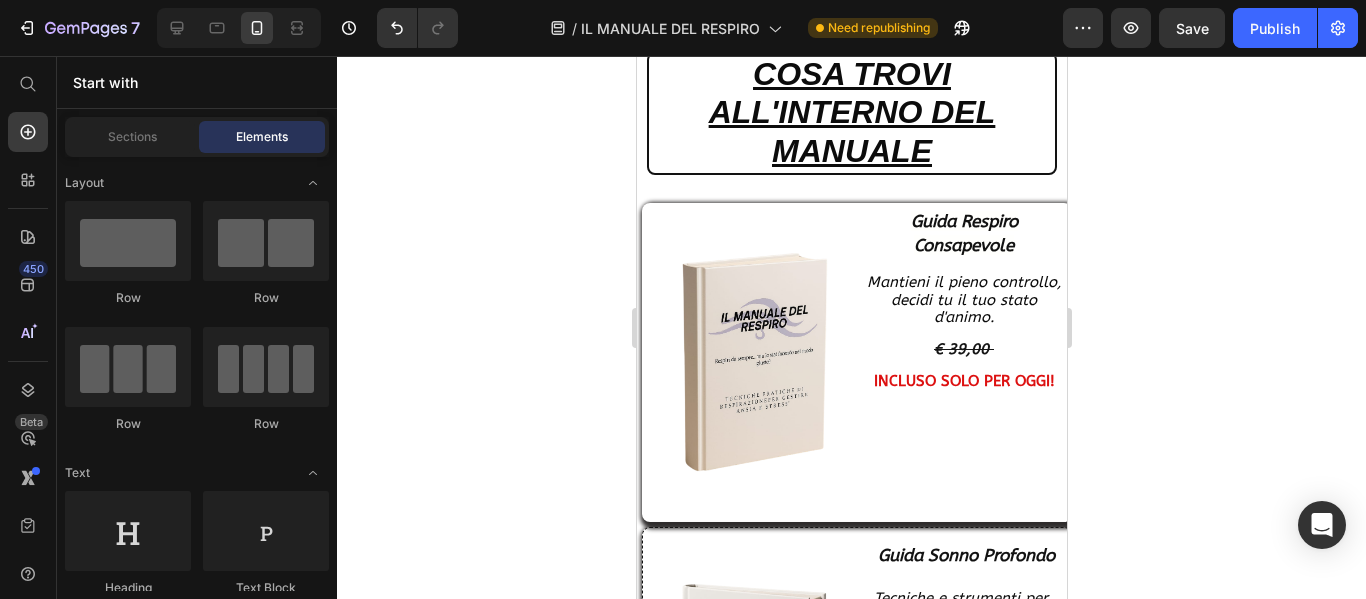 scroll, scrollTop: 9110, scrollLeft: 0, axis: vertical 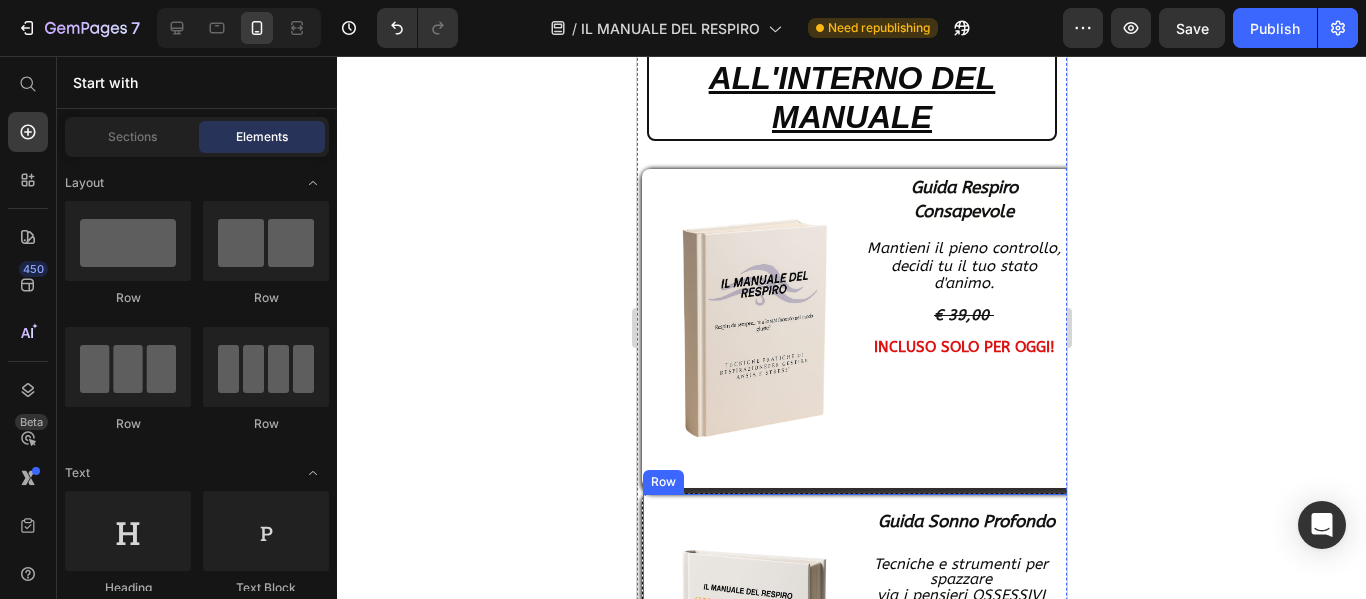 click on "Image Guida Sonno Profondo Heading Tecniche e strumenti per spazzare via i pensieri OSSESSIVI € 44,00 Text Block Row" at bounding box center [856, 658] 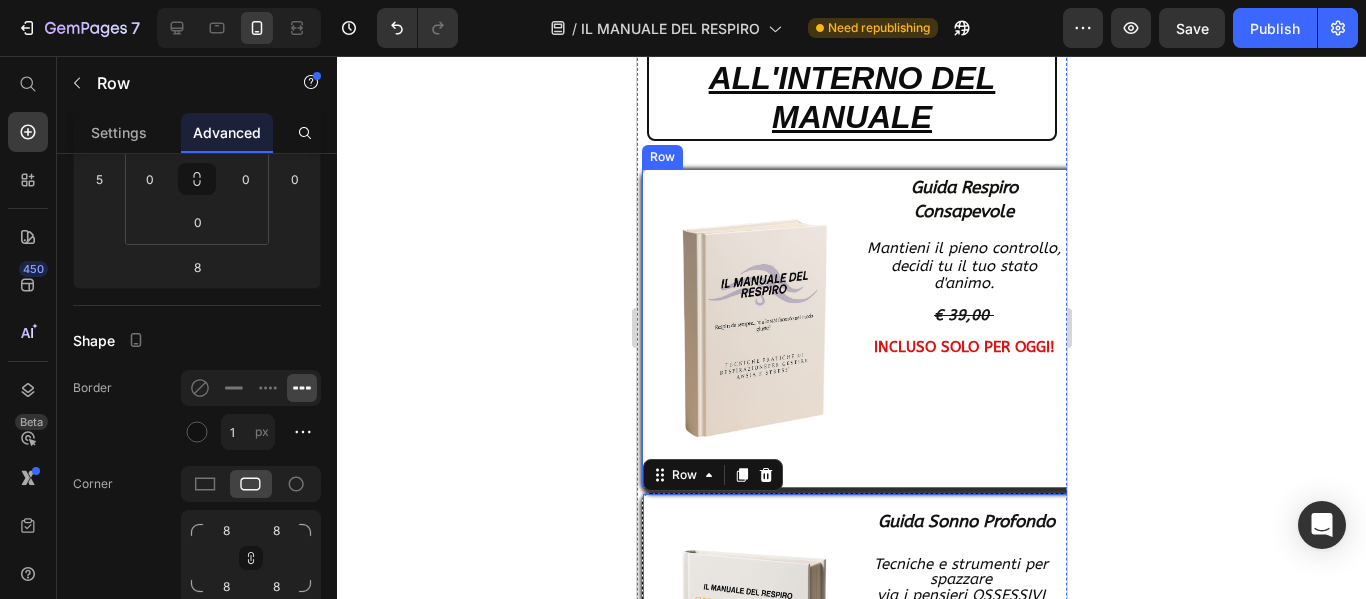 click on "Guida Respiro Consapevole Heading Mantieni il pieno controllo, decidi tu il tuo stato d'animo. € 39,00 INCLUSO SOLO PER OGGI! Text Block" at bounding box center (965, 328) 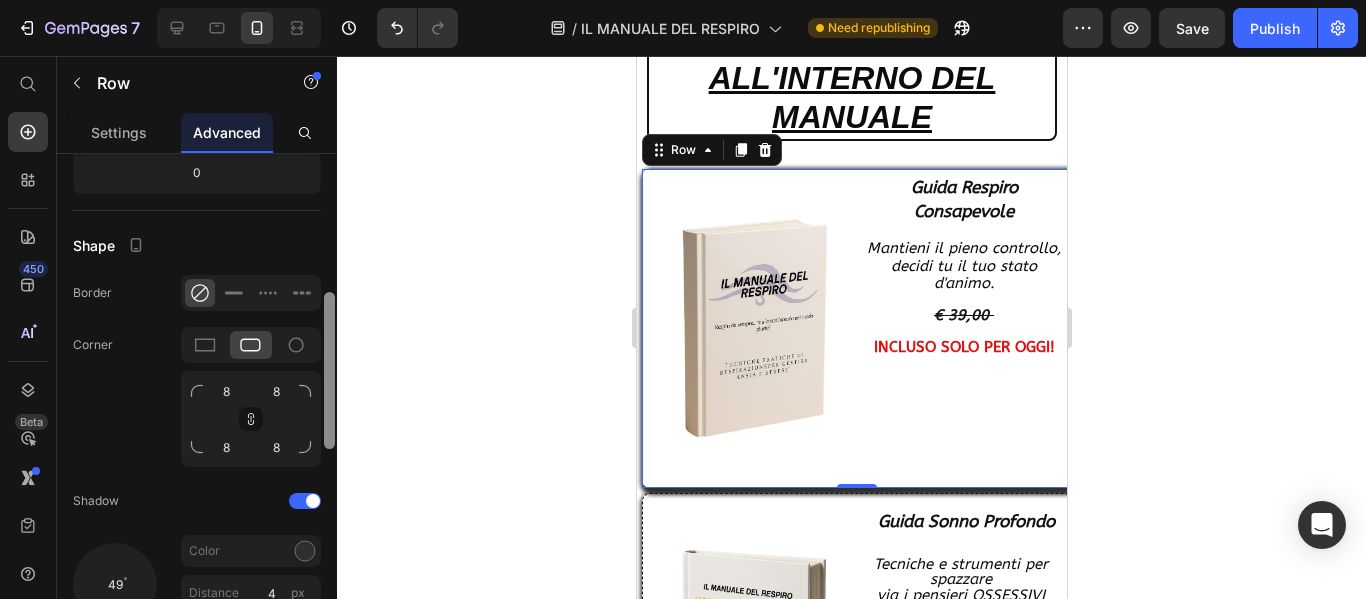 scroll, scrollTop: 473, scrollLeft: 0, axis: vertical 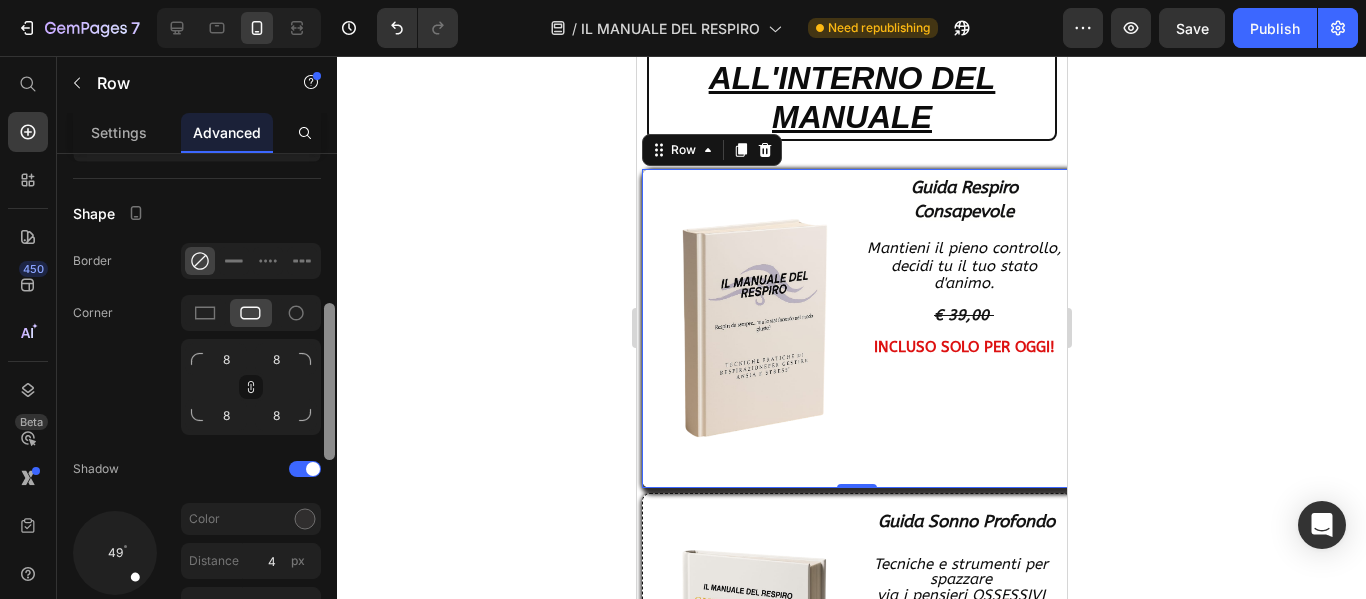 drag, startPoint x: 330, startPoint y: 298, endPoint x: 330, endPoint y: 338, distance: 40 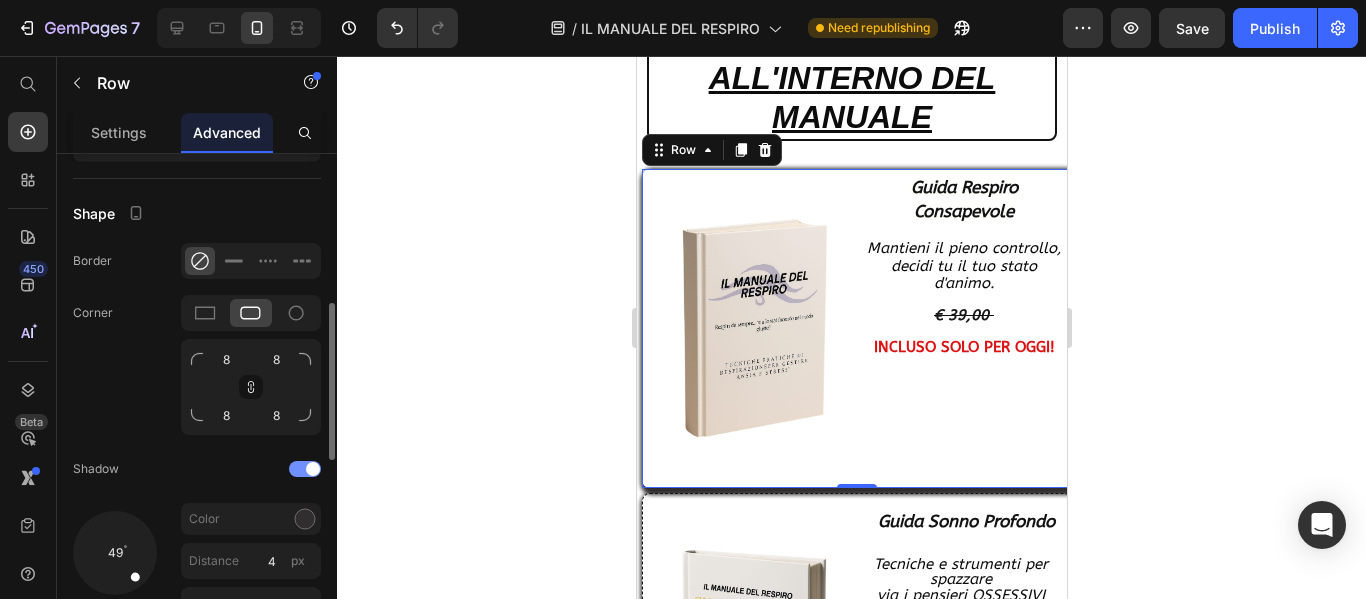 click at bounding box center [313, 469] 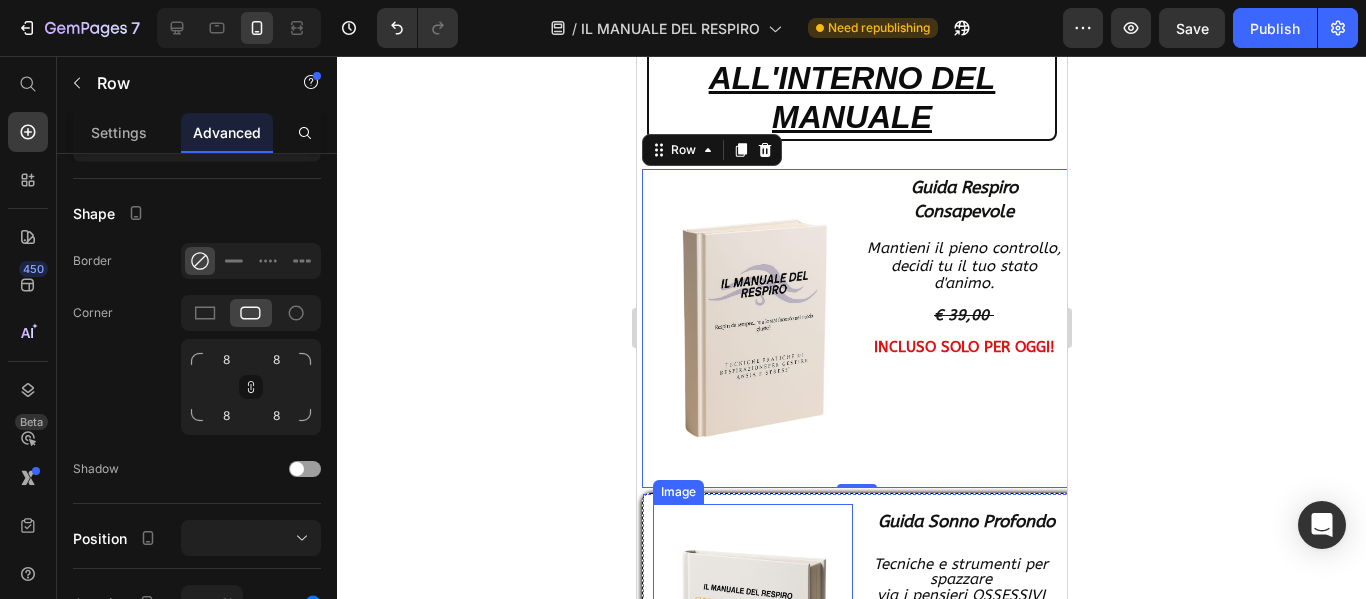click at bounding box center (752, 663) 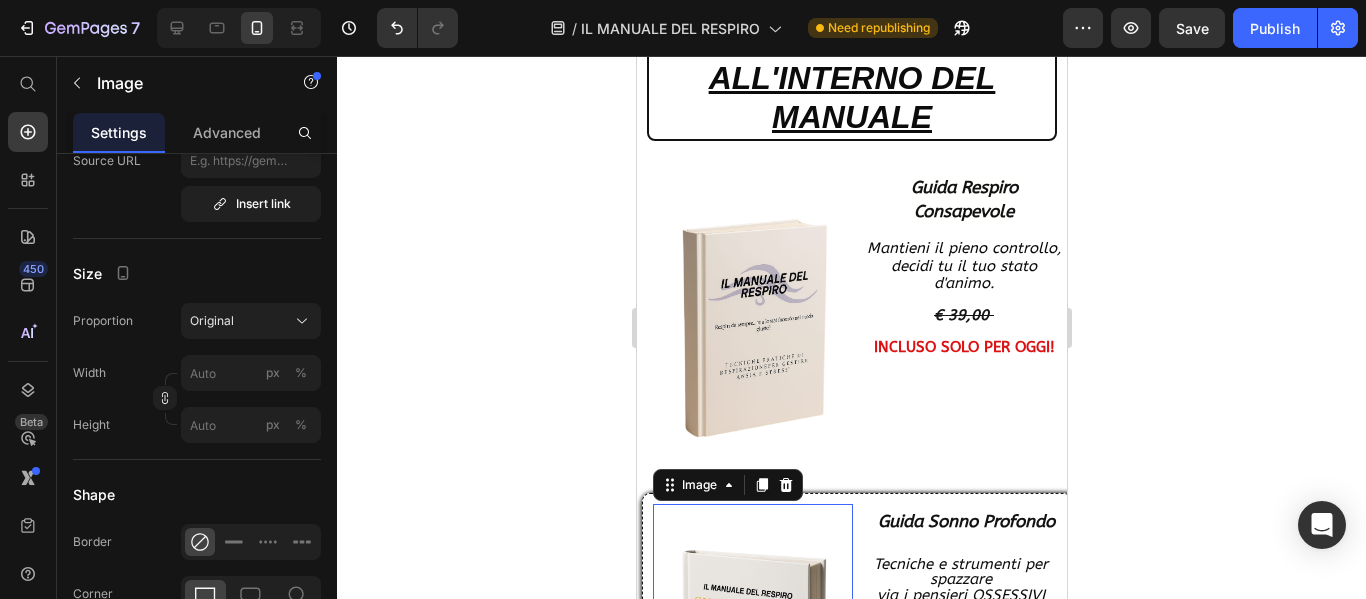 scroll, scrollTop: 0, scrollLeft: 0, axis: both 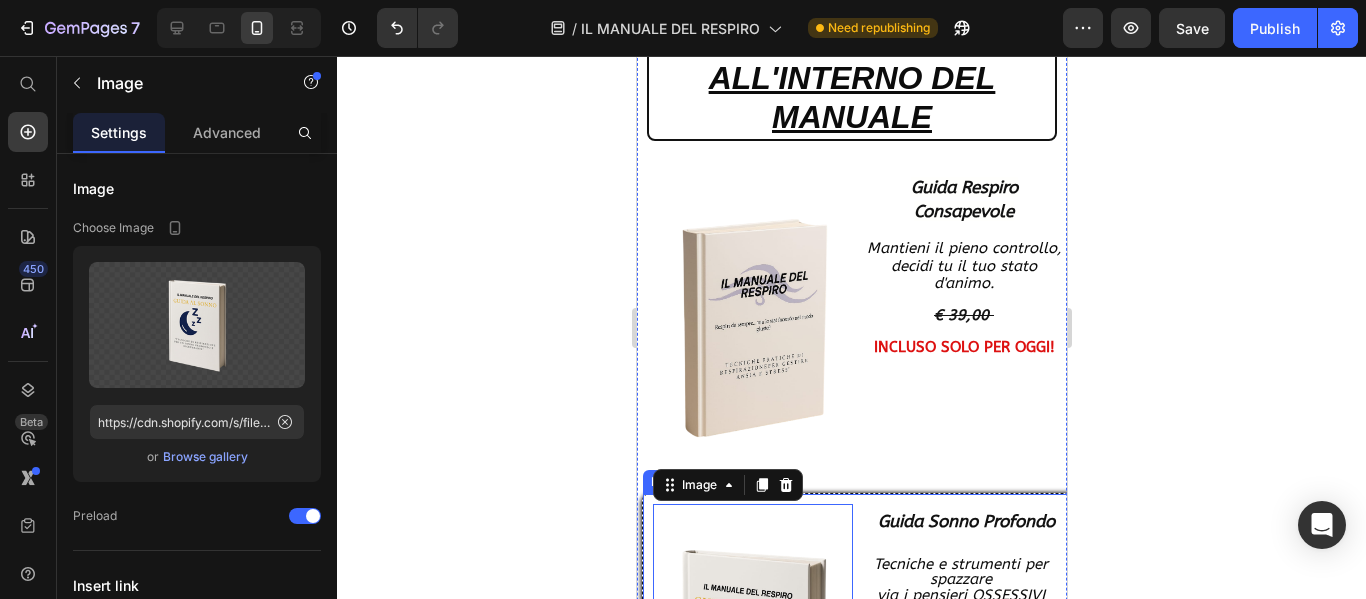 click on "Image   0" at bounding box center (747, 658) 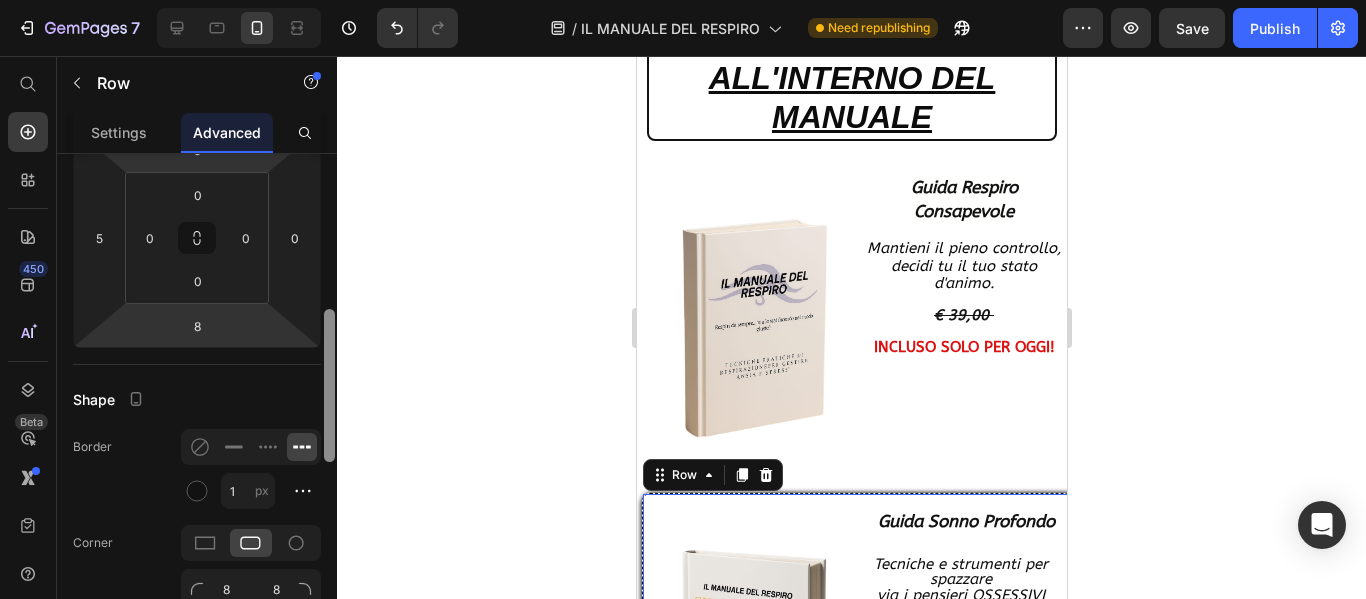 scroll, scrollTop: 339, scrollLeft: 0, axis: vertical 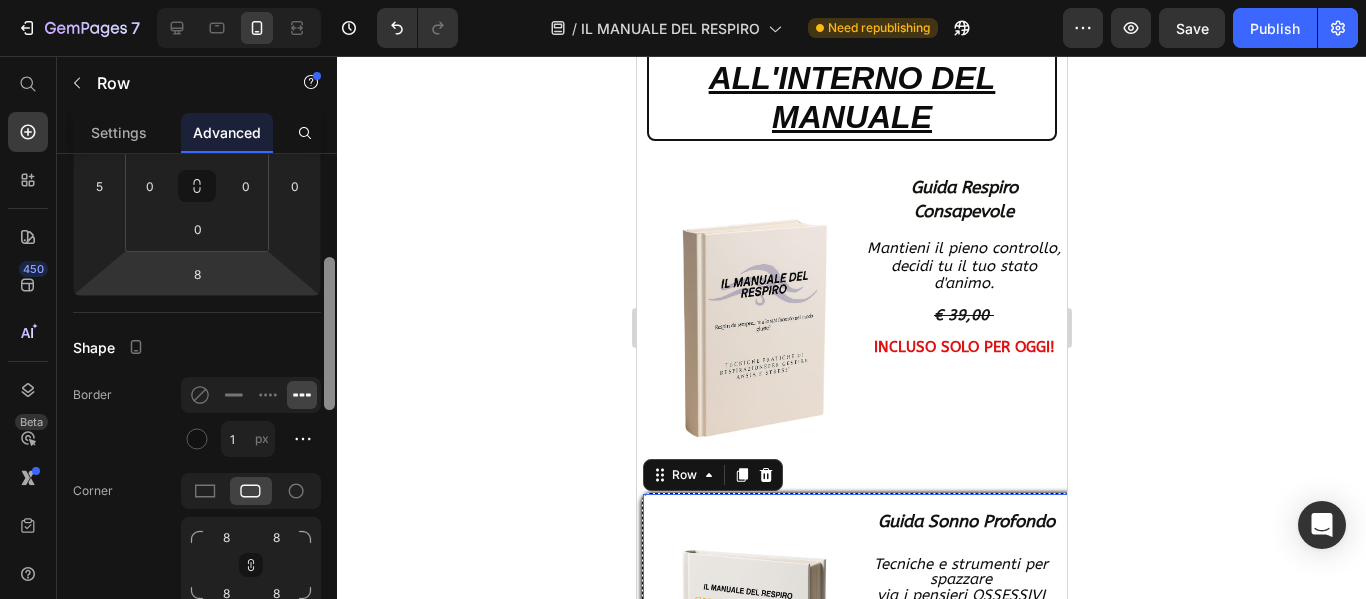 drag, startPoint x: 325, startPoint y: 219, endPoint x: 338, endPoint y: 323, distance: 104.80935 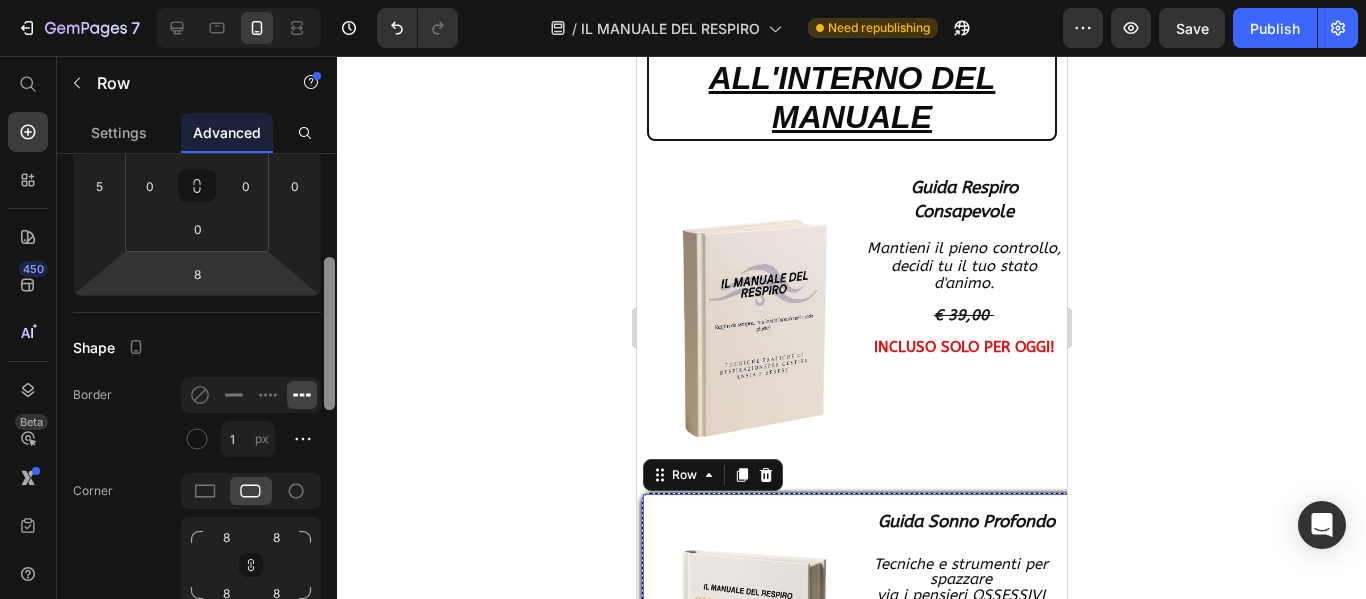 click on "7   /  IL MANUALE DEL RESPIRO Need republishing Preview  Save   Publish  450 Beta Start with Sections Elements Hero Section Product Detail Brands Trusted Badges Guarantee Product Breakdown How to use Testimonials Compare Bundle FAQs Social Proof Brand Story Product List Collection Blog List Contact Sticky Add to Cart Custom Footer Browse Library 450 Layout
Row
Row
Row
Row Text
Heading
Text Block Button
Button
Button
Sticky Back to top Media
Image" 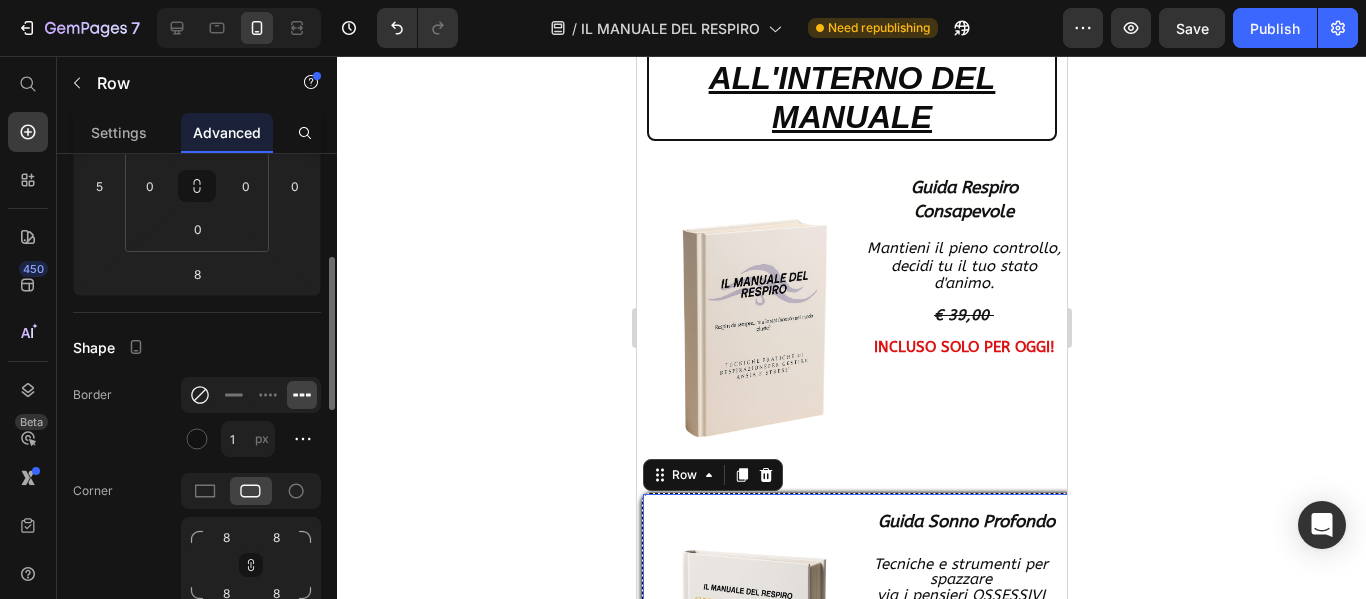 click 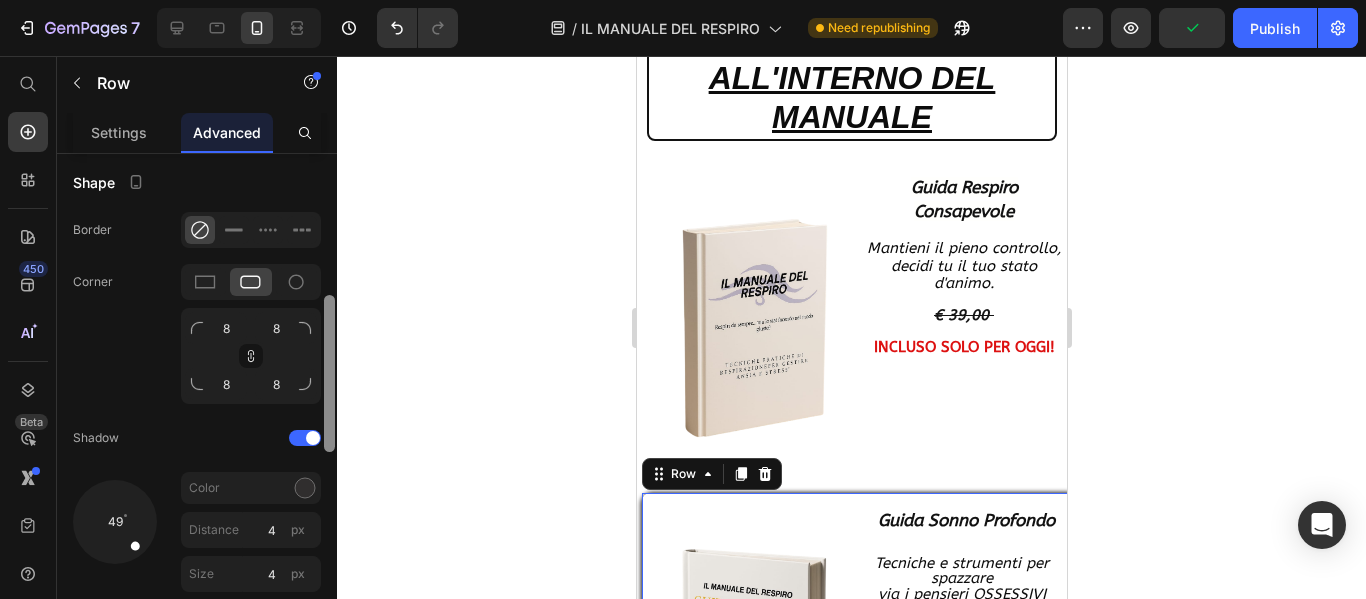 scroll, scrollTop: 510, scrollLeft: 0, axis: vertical 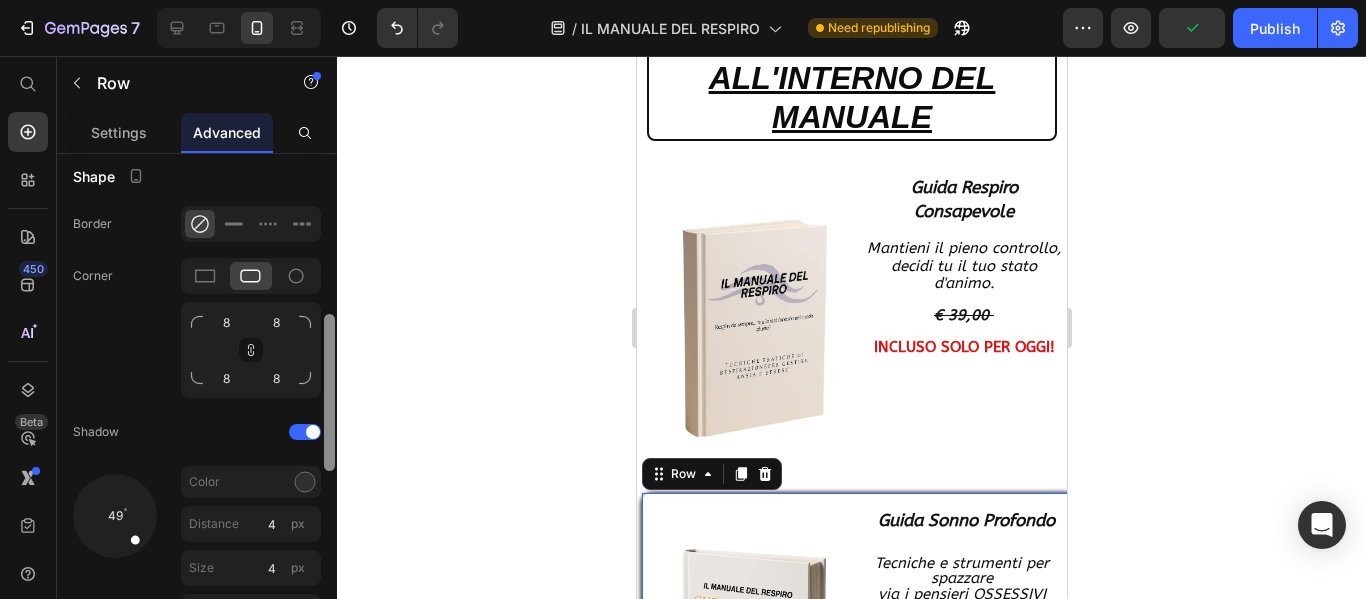 drag, startPoint x: 326, startPoint y: 359, endPoint x: 335, endPoint y: 413, distance: 54.74486 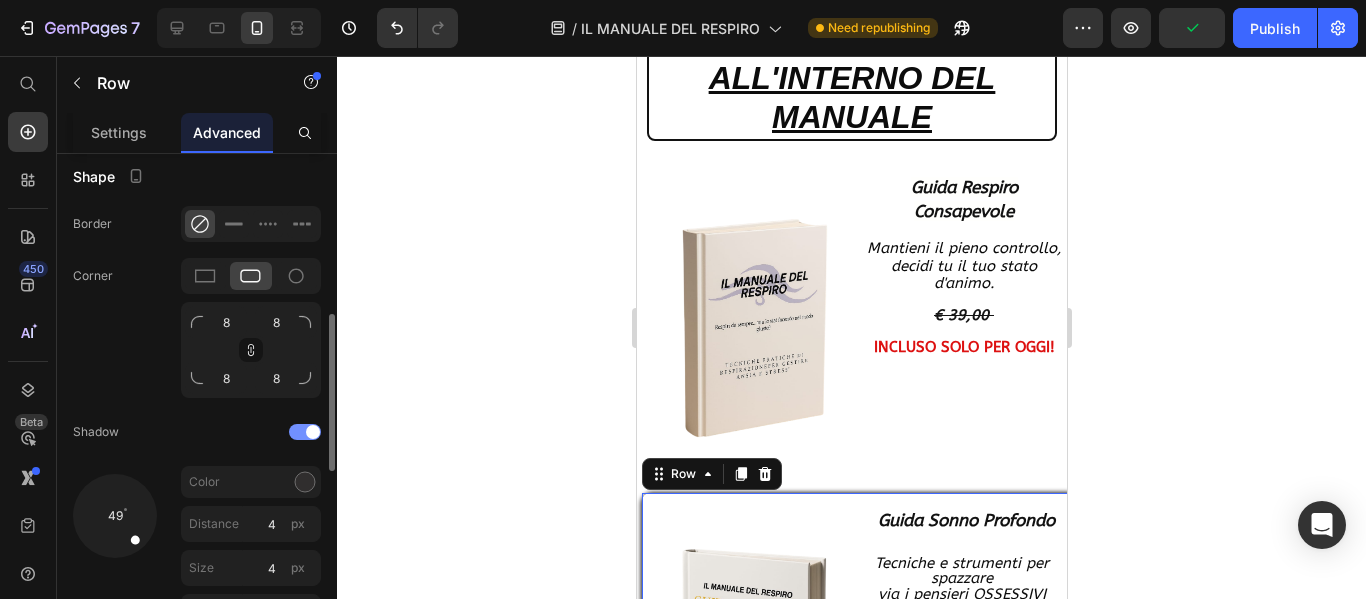 click on "Shadow" 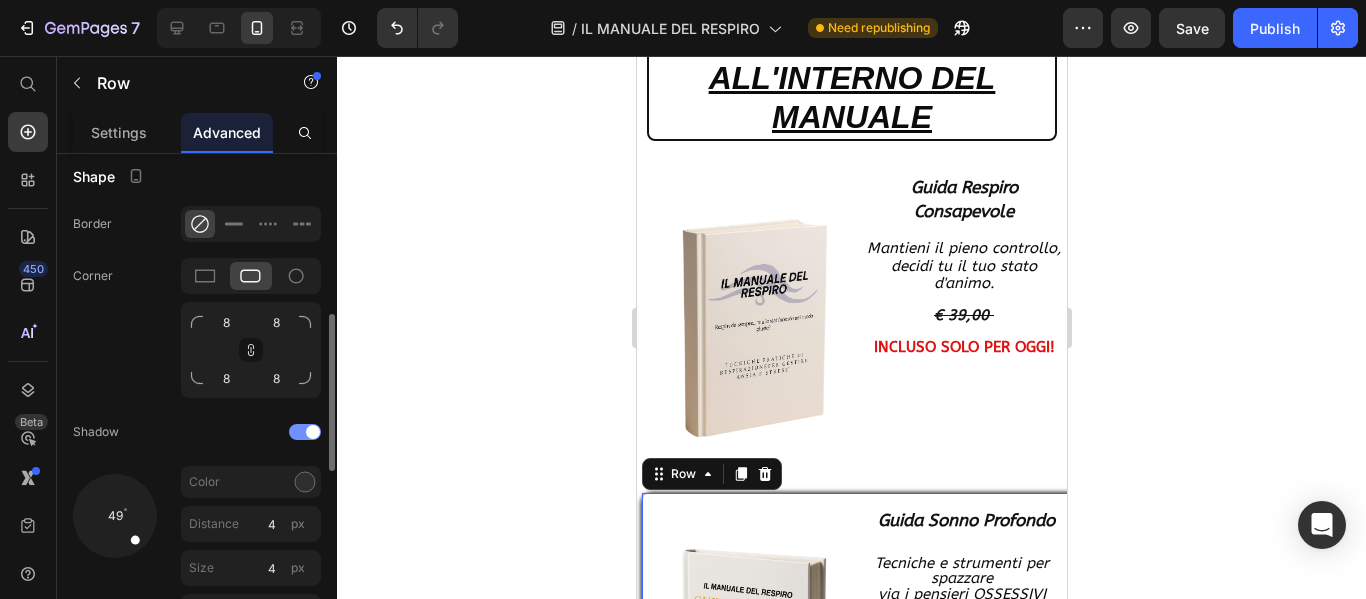 click at bounding box center [305, 432] 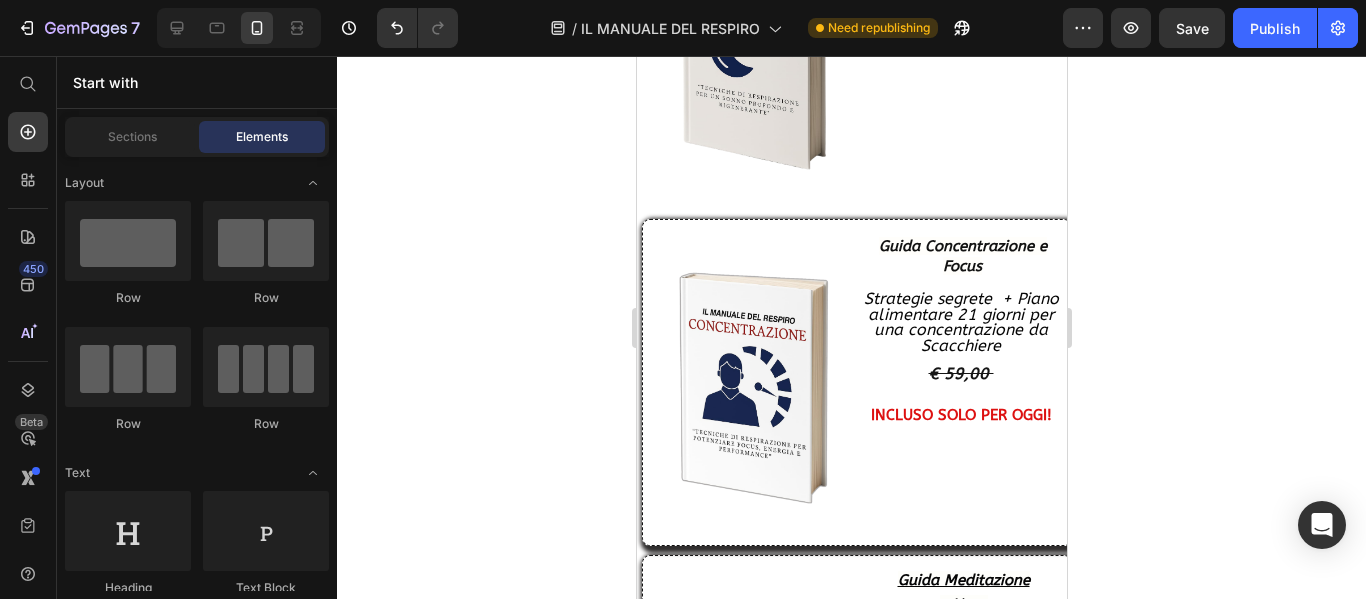 scroll, scrollTop: 9755, scrollLeft: 0, axis: vertical 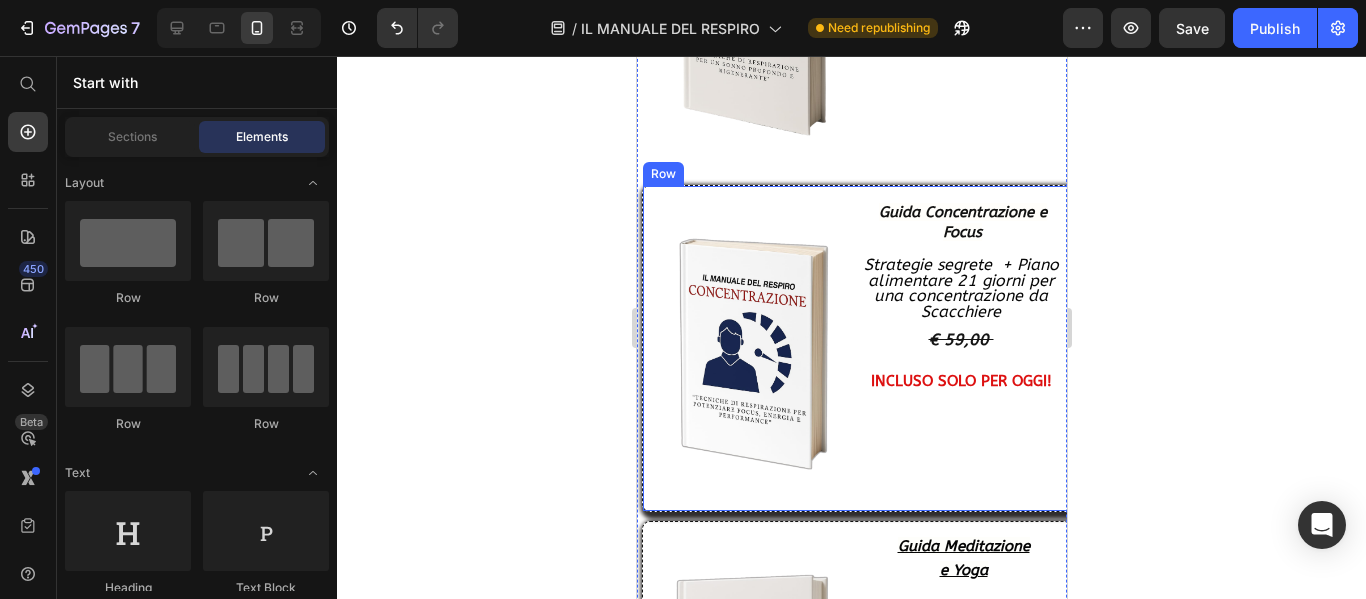 click on "Image" at bounding box center [747, 348] 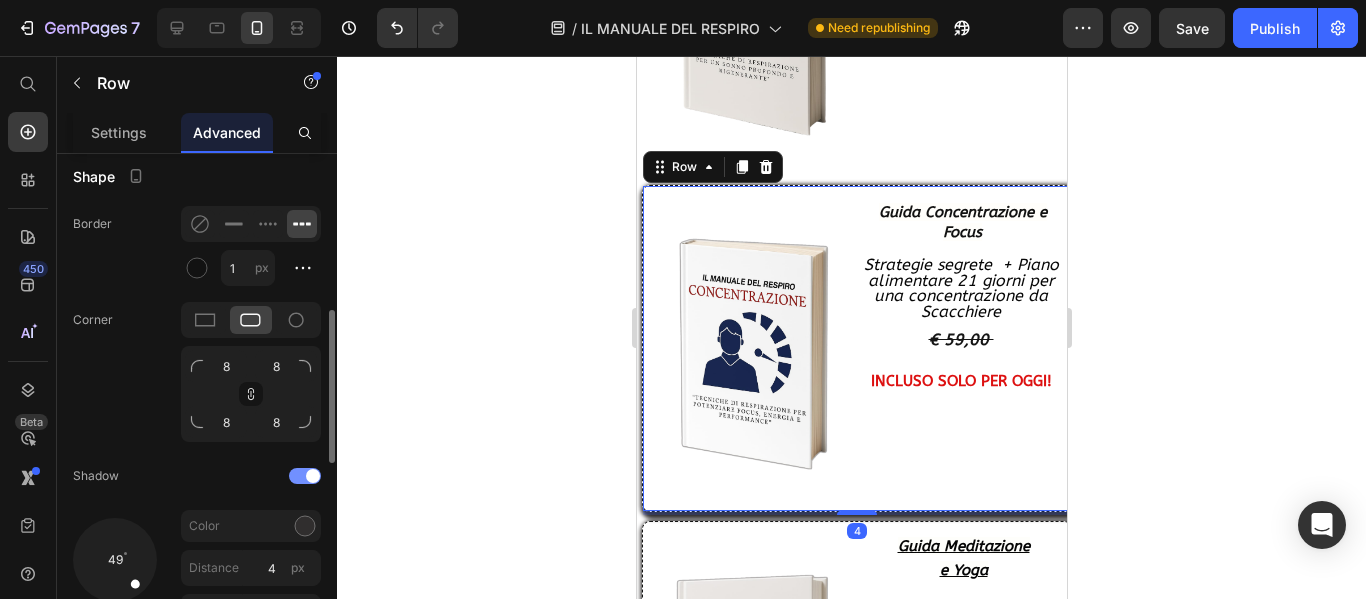 click at bounding box center [305, 476] 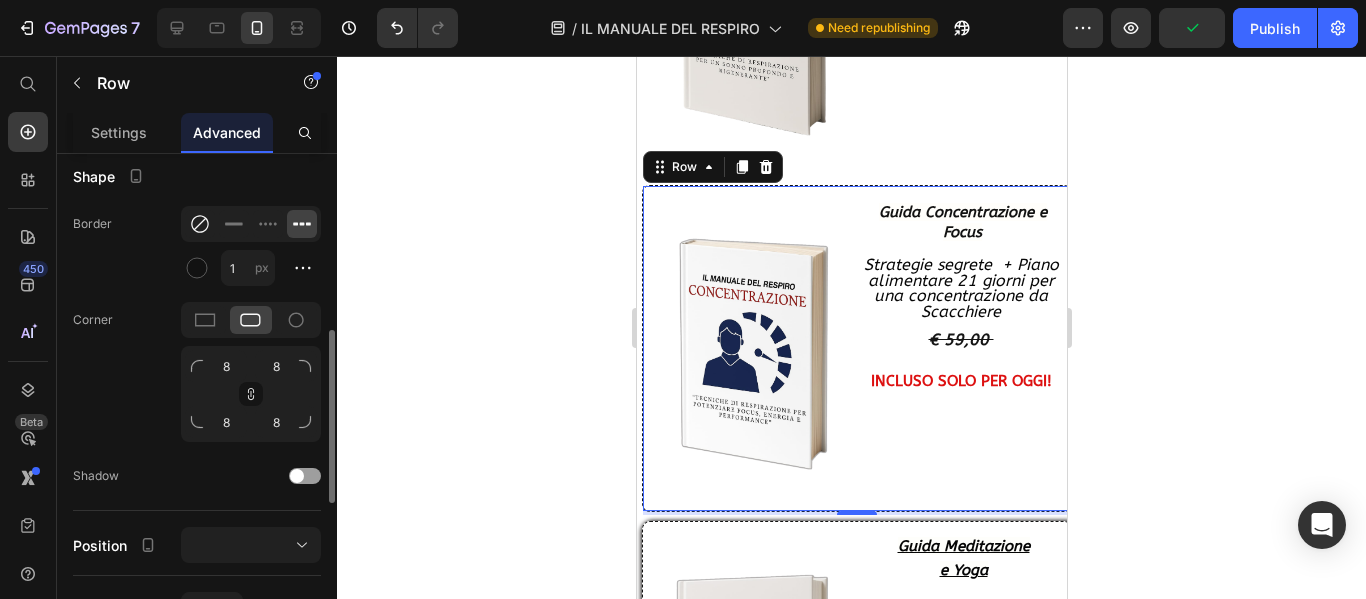 click 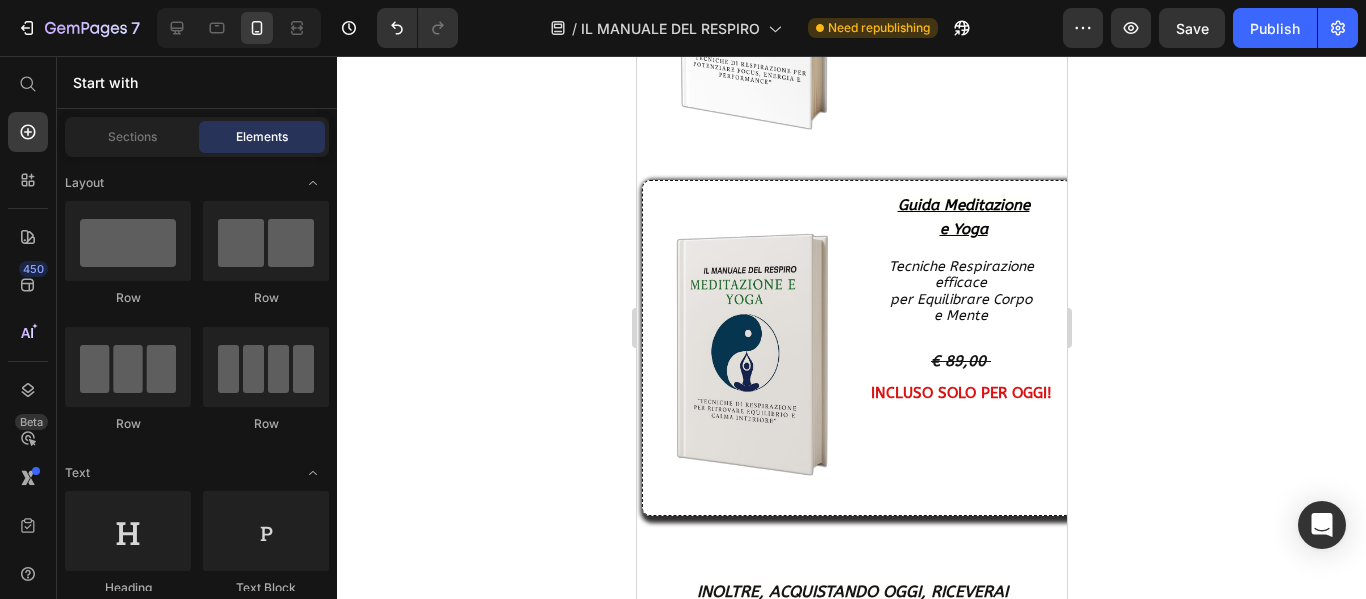 scroll, scrollTop: 10128, scrollLeft: 0, axis: vertical 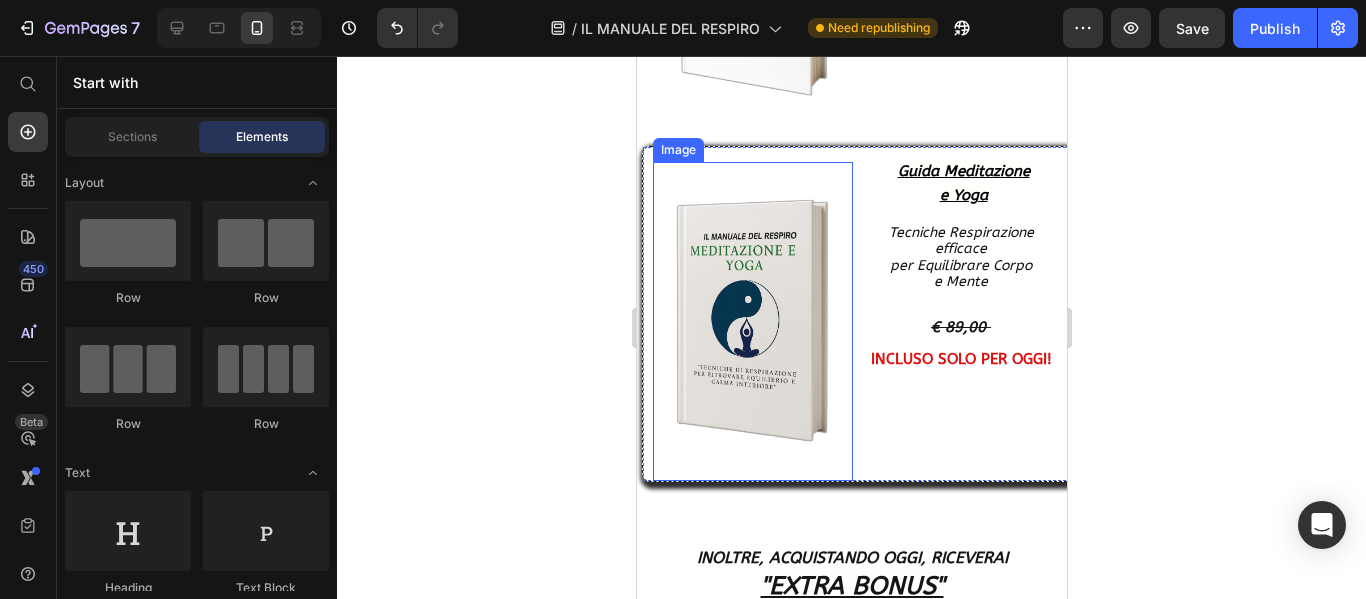 click at bounding box center (752, 321) 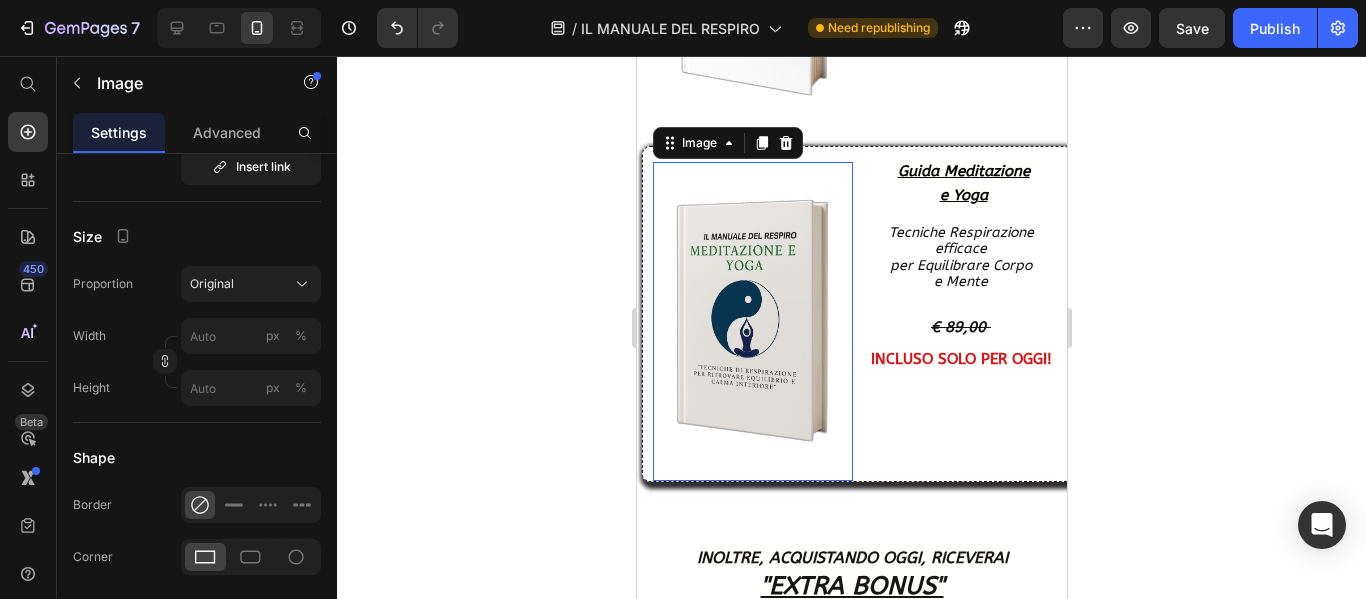 scroll, scrollTop: 0, scrollLeft: 0, axis: both 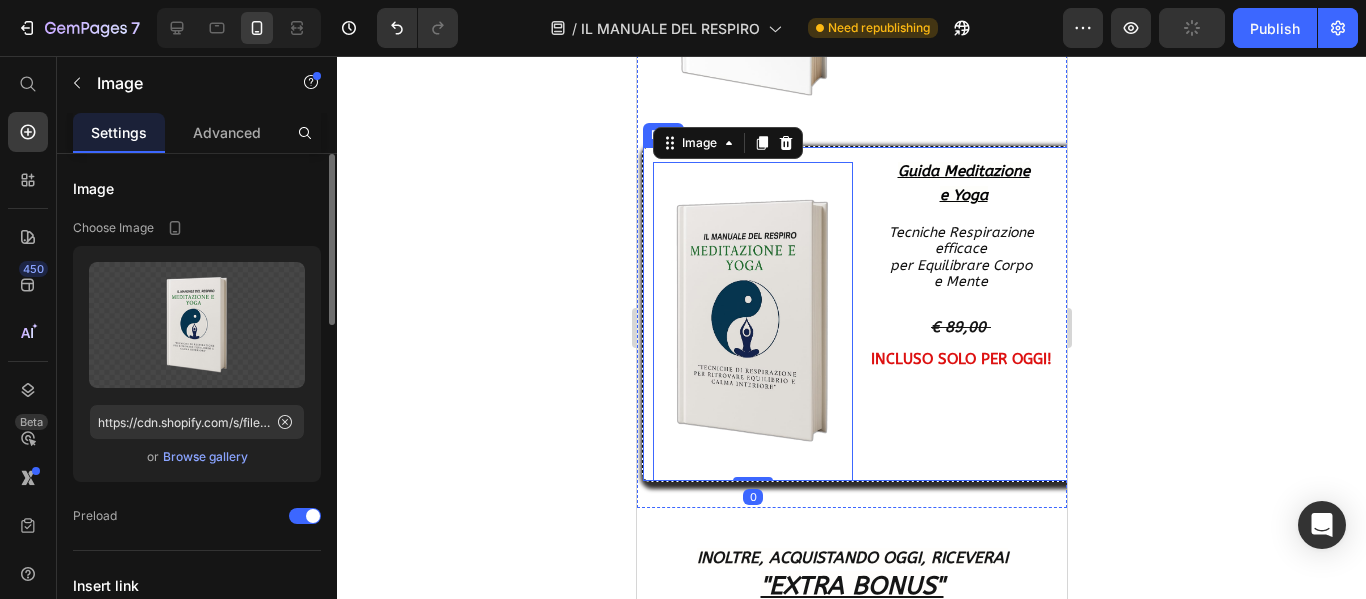 click on "Guida Meditazione e Yoga Heading Tecniche Respirazione efficace per Equilibrare Corpo e Mente € 89,00 INCLUSO SOLO PER OGGI! Text Block" at bounding box center (965, 314) 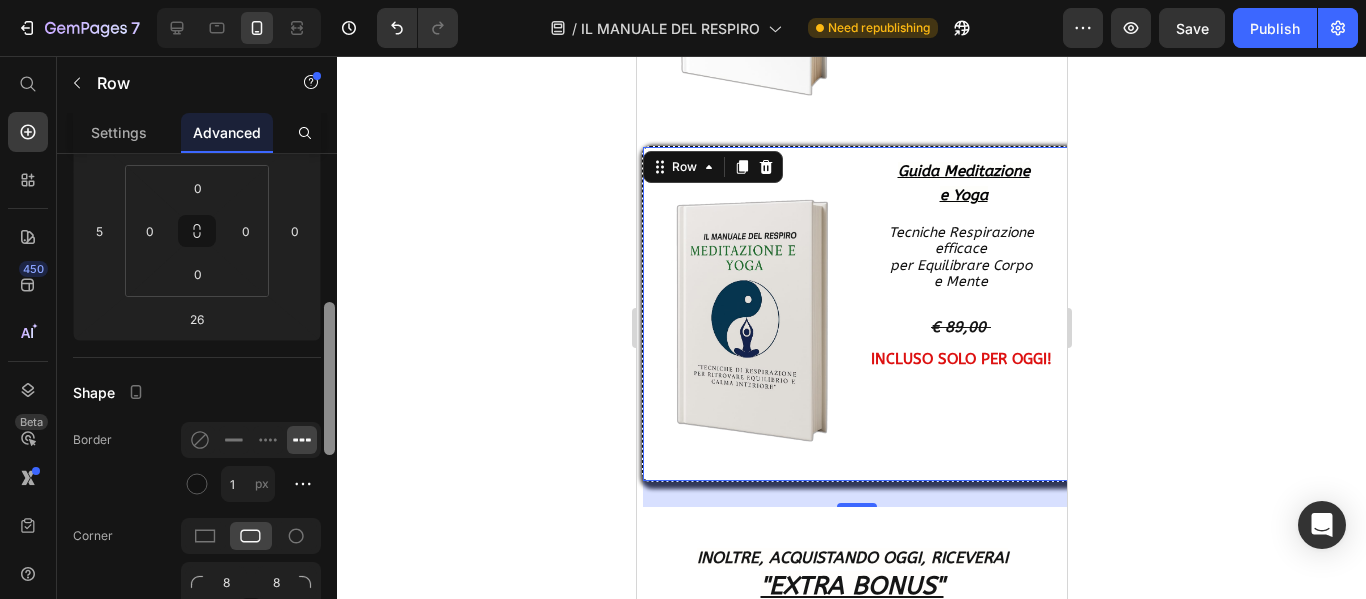 drag, startPoint x: 334, startPoint y: 215, endPoint x: 349, endPoint y: 303, distance: 89.26926 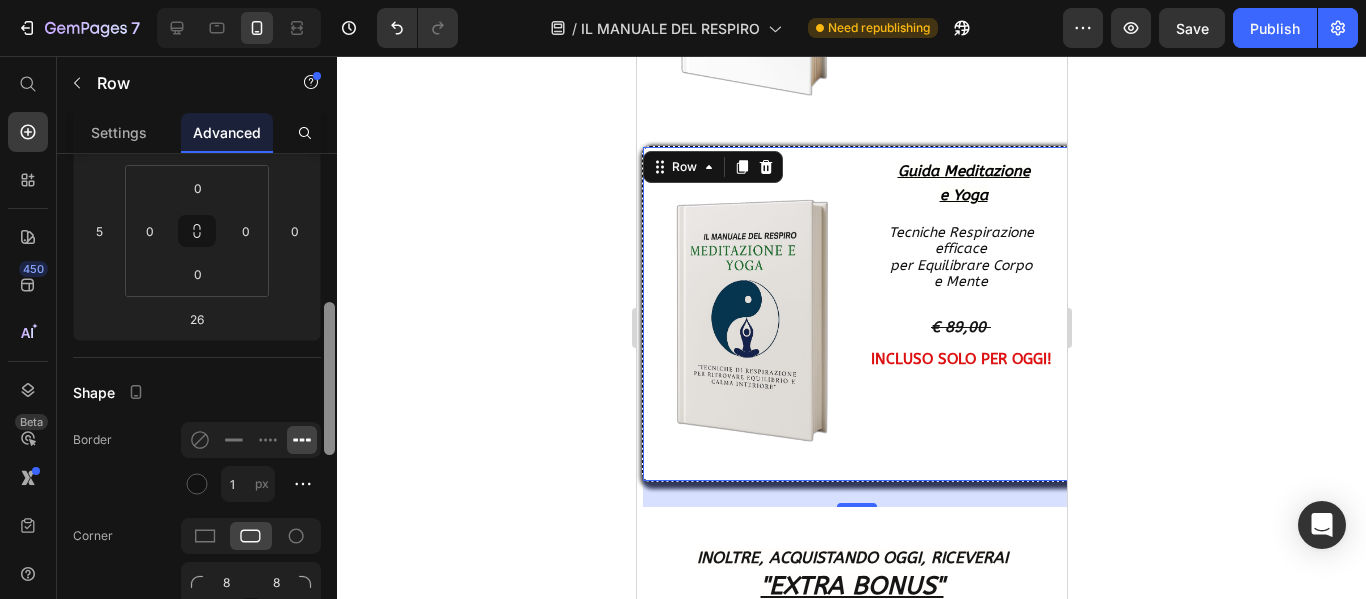 click on "7   /  IL MANUALE DEL RESPIRO Need republishing Preview  Save   Publish  450 Beta Start with Sections Elements Hero Section Product Detail Brands Trusted Badges Guarantee Product Breakdown How to use Testimonials Compare Bundle FAQs Social Proof Brand Story Product List Collection Blog List Contact Sticky Add to Cart Custom Footer Browse Library 450 Layout
Row
Row
Row
Row Text
Heading
Text Block Button
Button
Button
Sticky Back to top Media
Image" 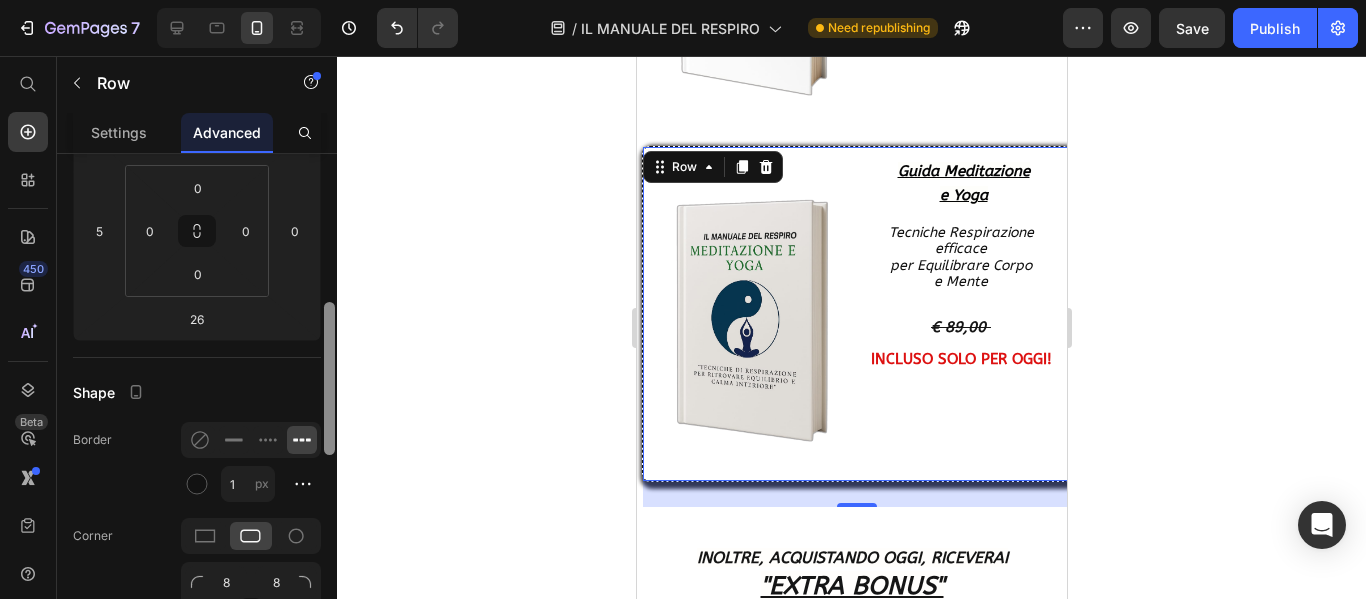 scroll, scrollTop: 339, scrollLeft: 0, axis: vertical 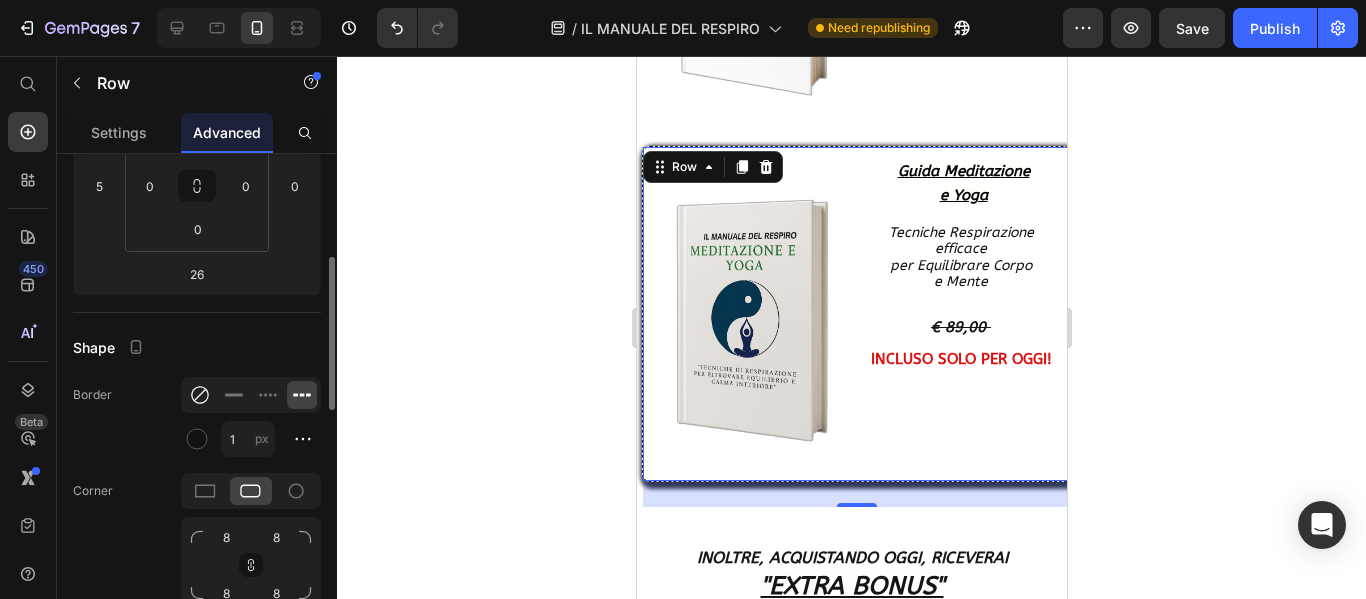click 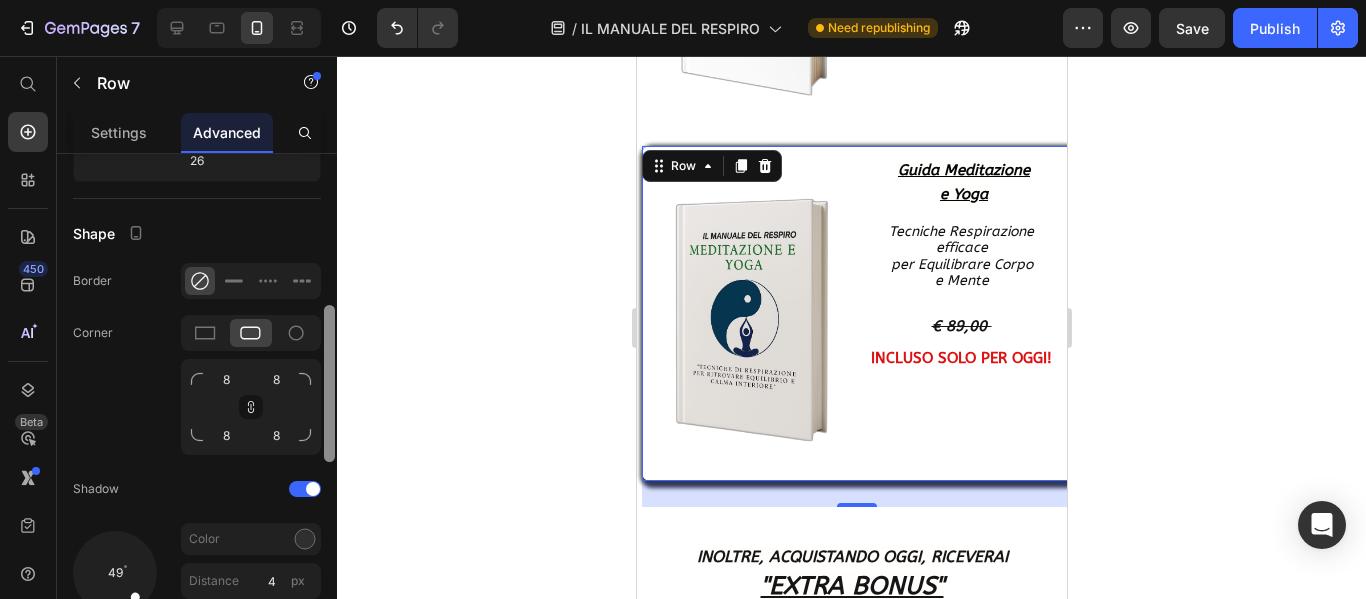 scroll, scrollTop: 460, scrollLeft: 0, axis: vertical 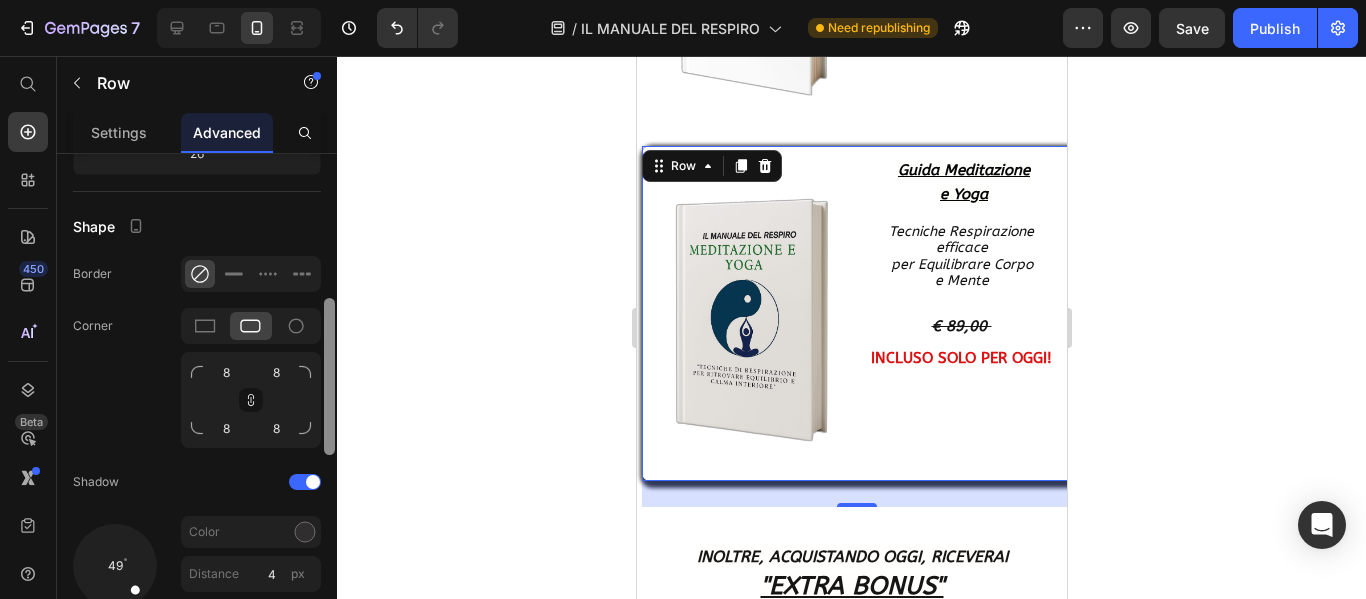 drag, startPoint x: 334, startPoint y: 351, endPoint x: 335, endPoint y: 389, distance: 38.013157 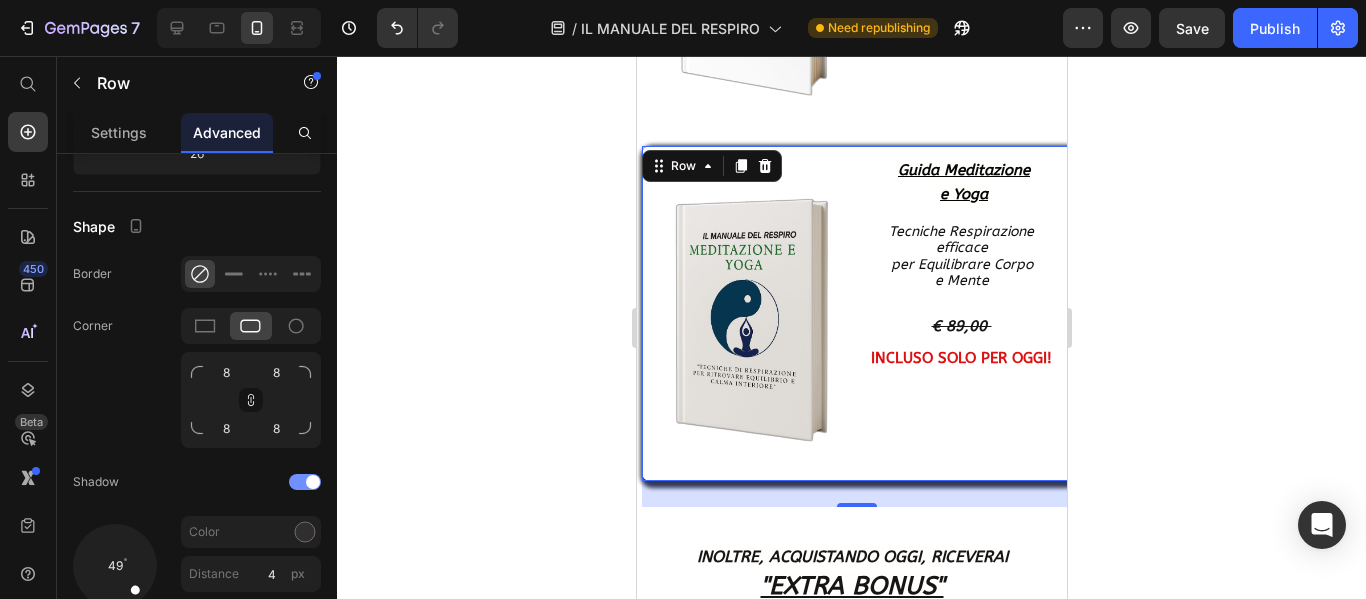 click at bounding box center [305, 482] 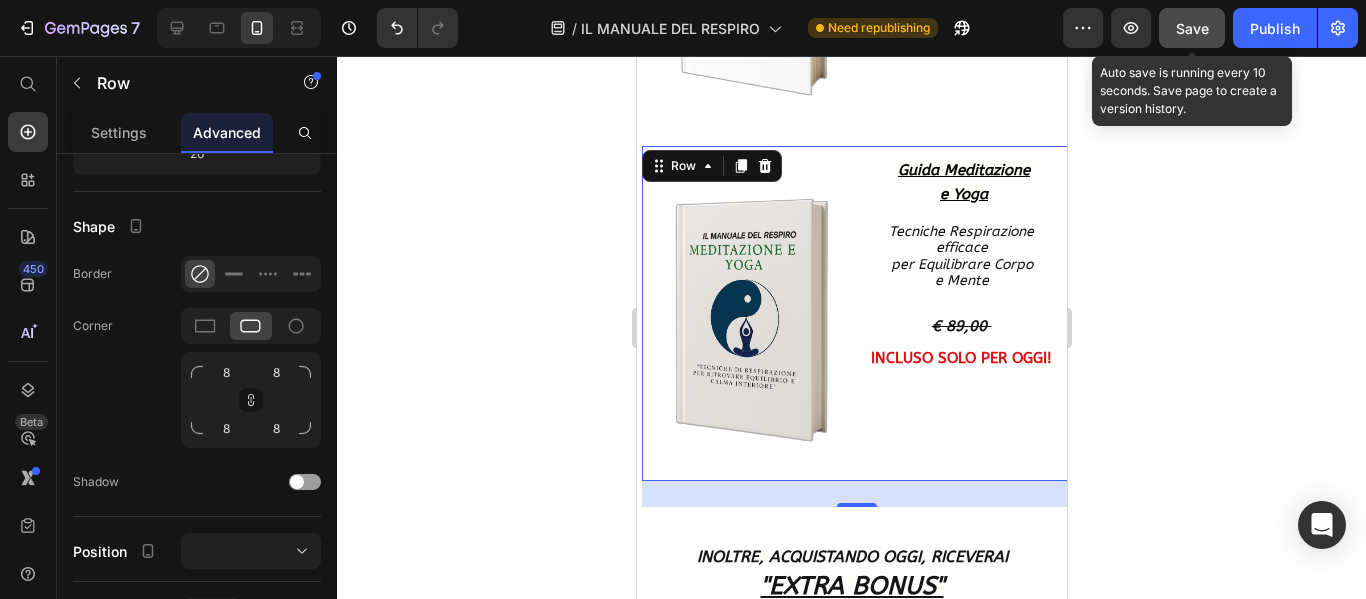 click on "Save" at bounding box center (1192, 28) 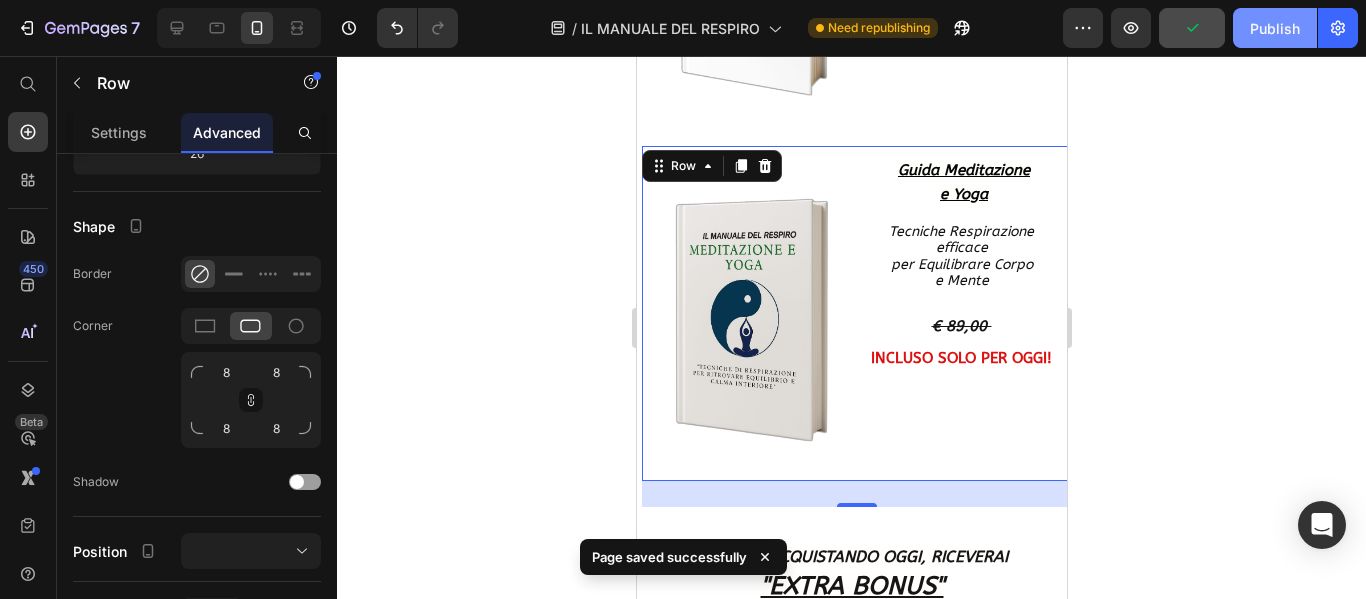 click on "Publish" at bounding box center (1275, 28) 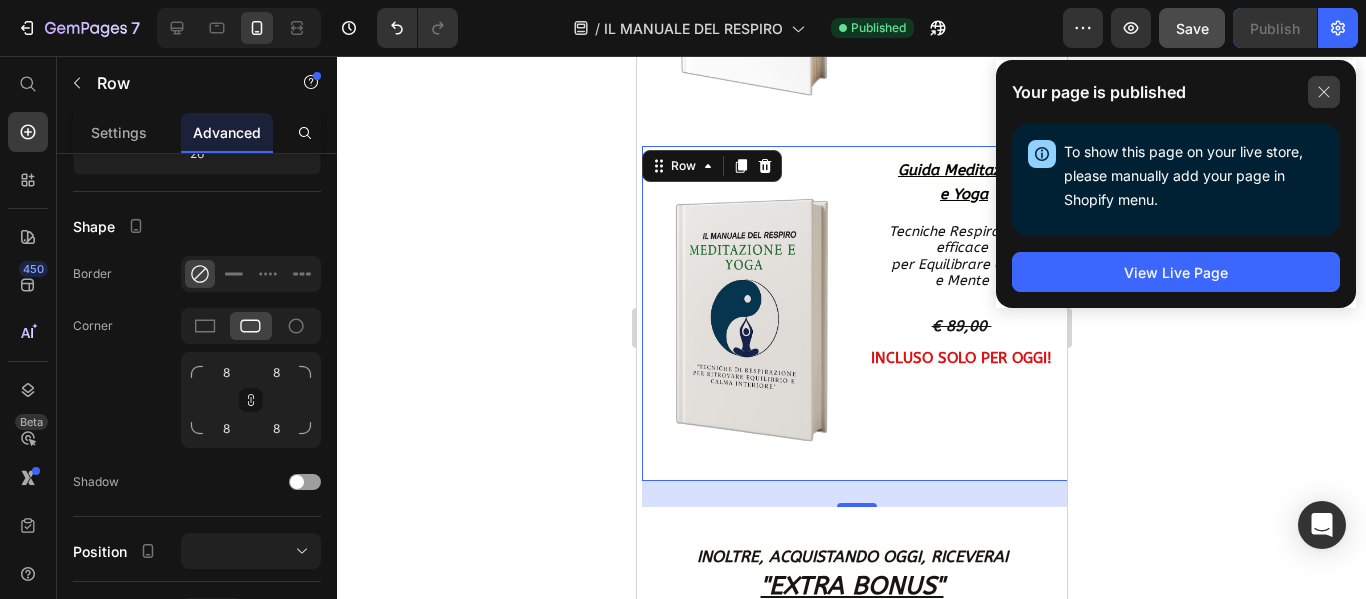 click 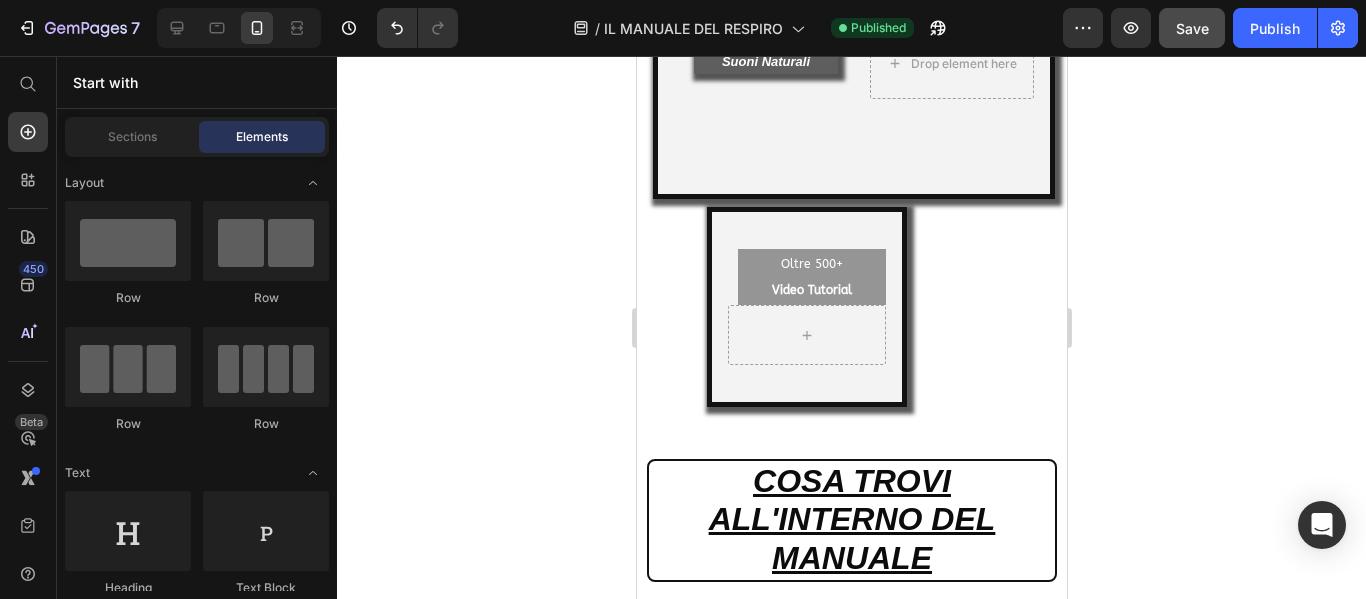 scroll, scrollTop: 8533, scrollLeft: 0, axis: vertical 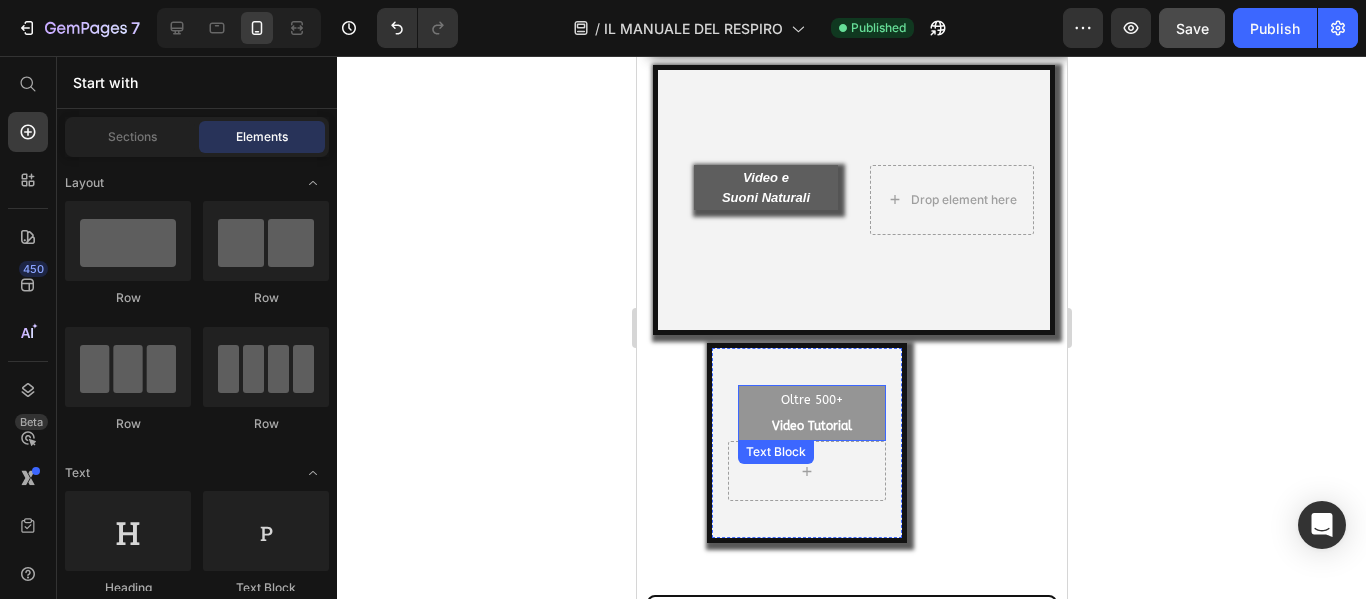 click on "Video Tutorial" at bounding box center (811, 426) 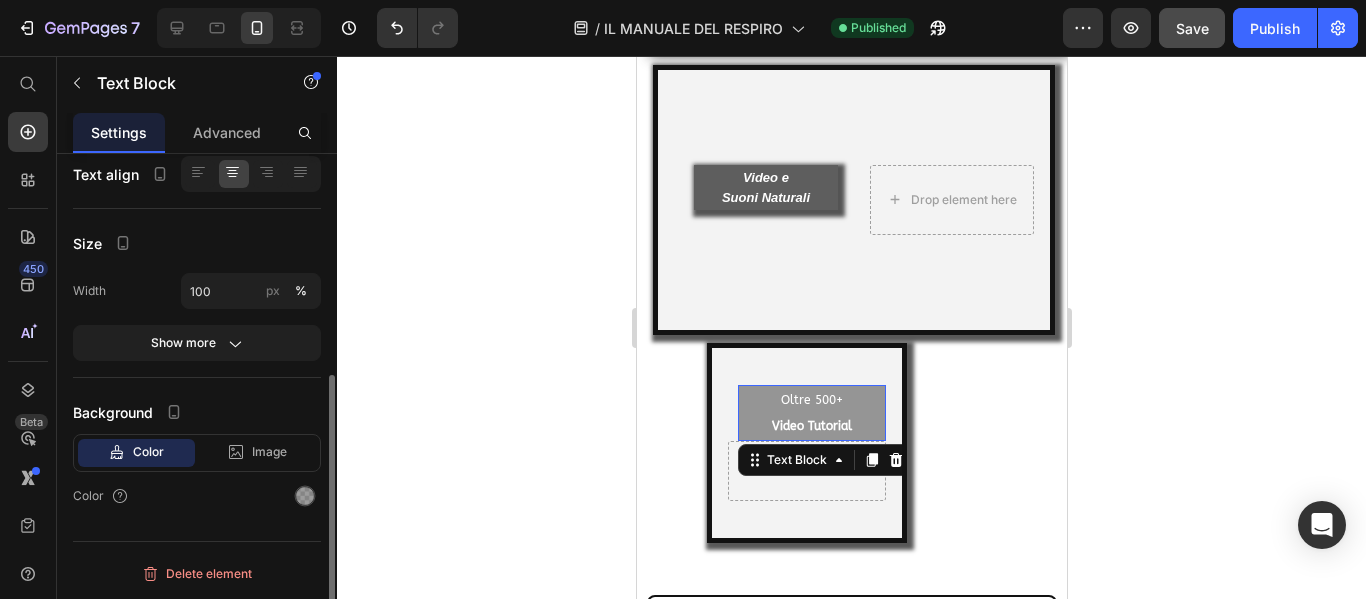 scroll, scrollTop: 0, scrollLeft: 0, axis: both 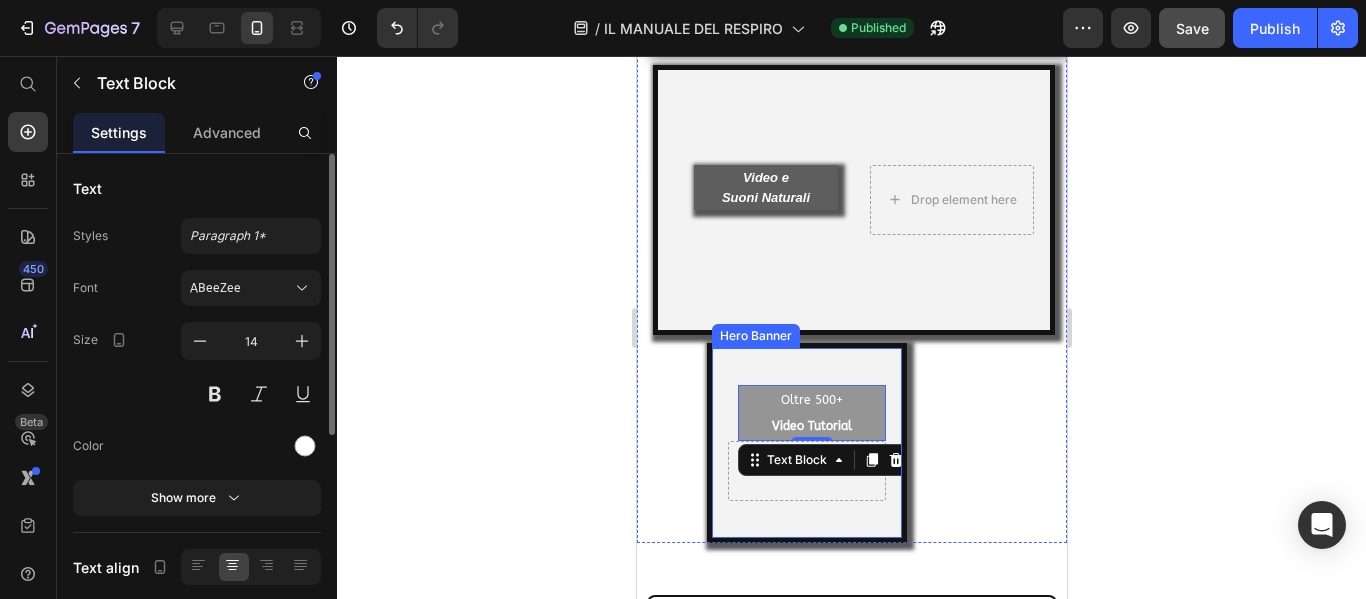 click at bounding box center (806, 443) 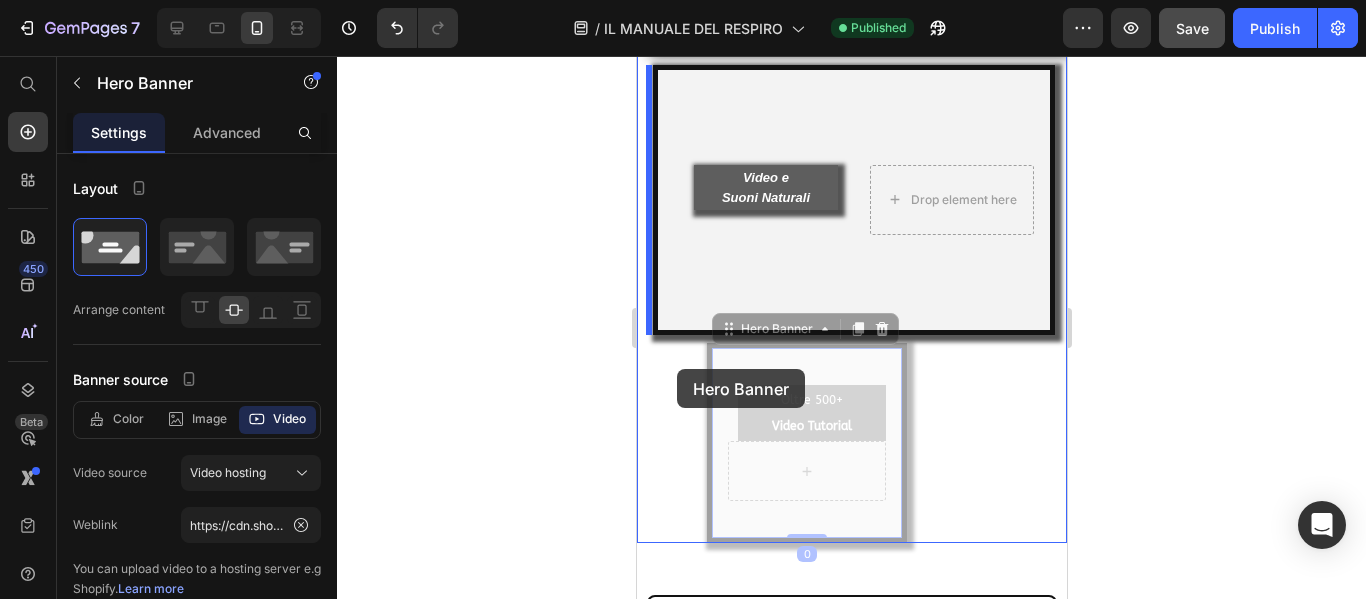 drag, startPoint x: 734, startPoint y: 359, endPoint x: 676, endPoint y: 369, distance: 58.855755 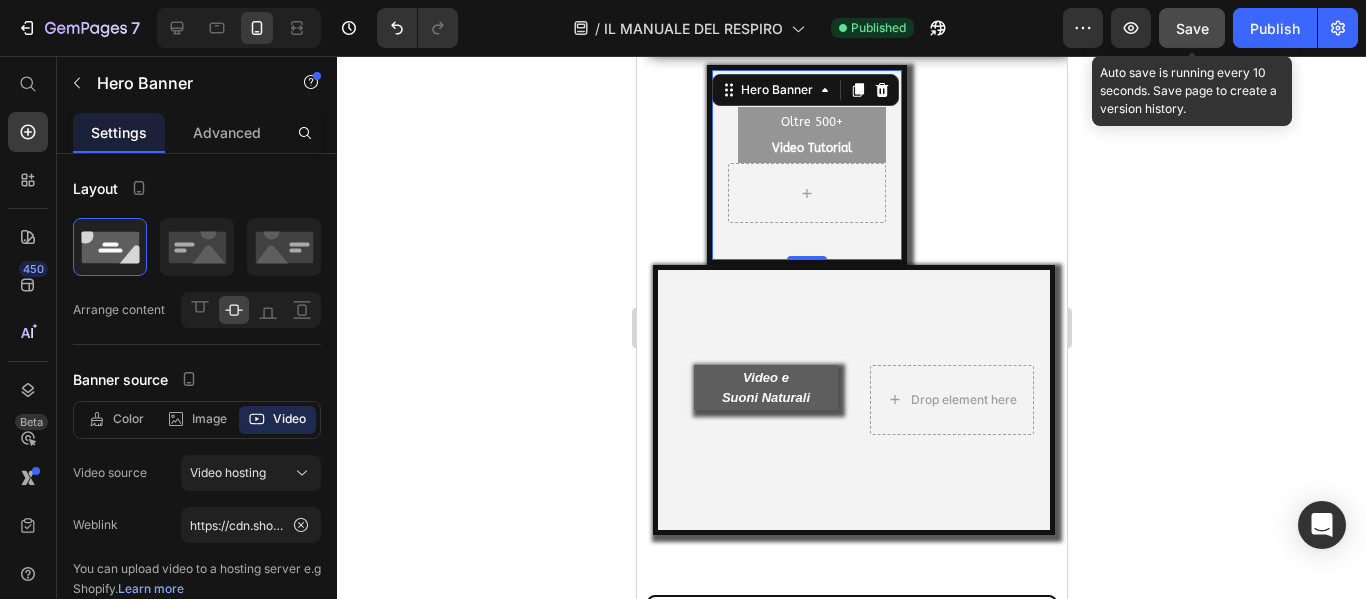 click on "Save" 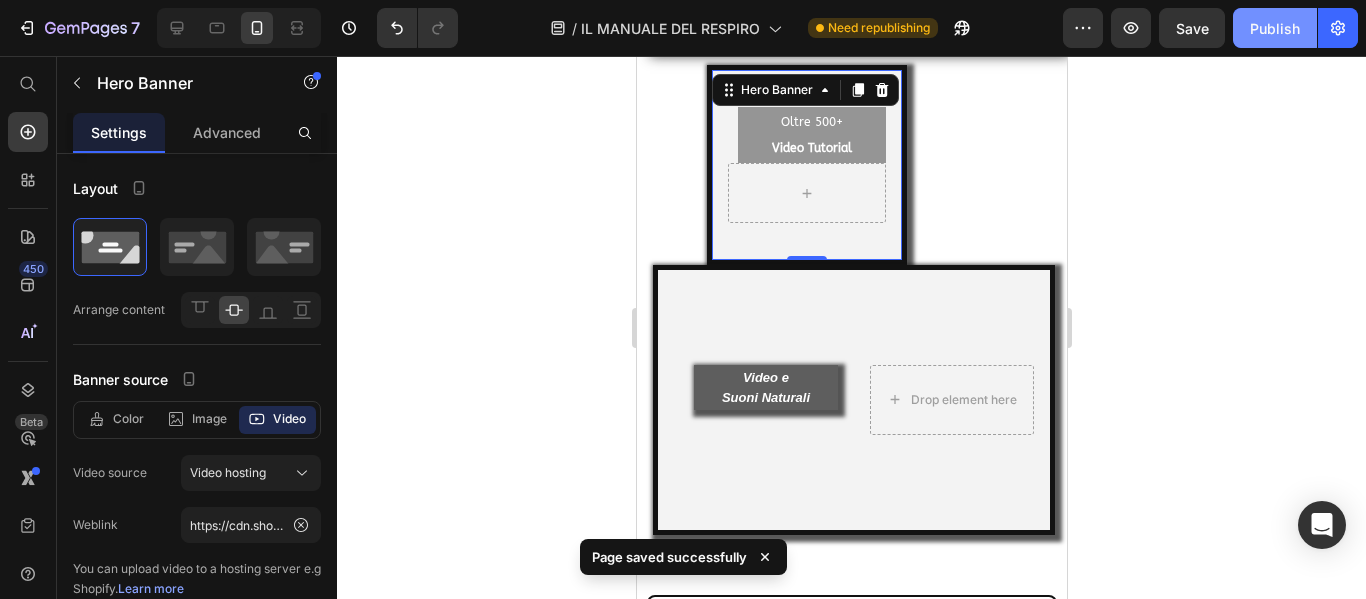 click on "Publish" 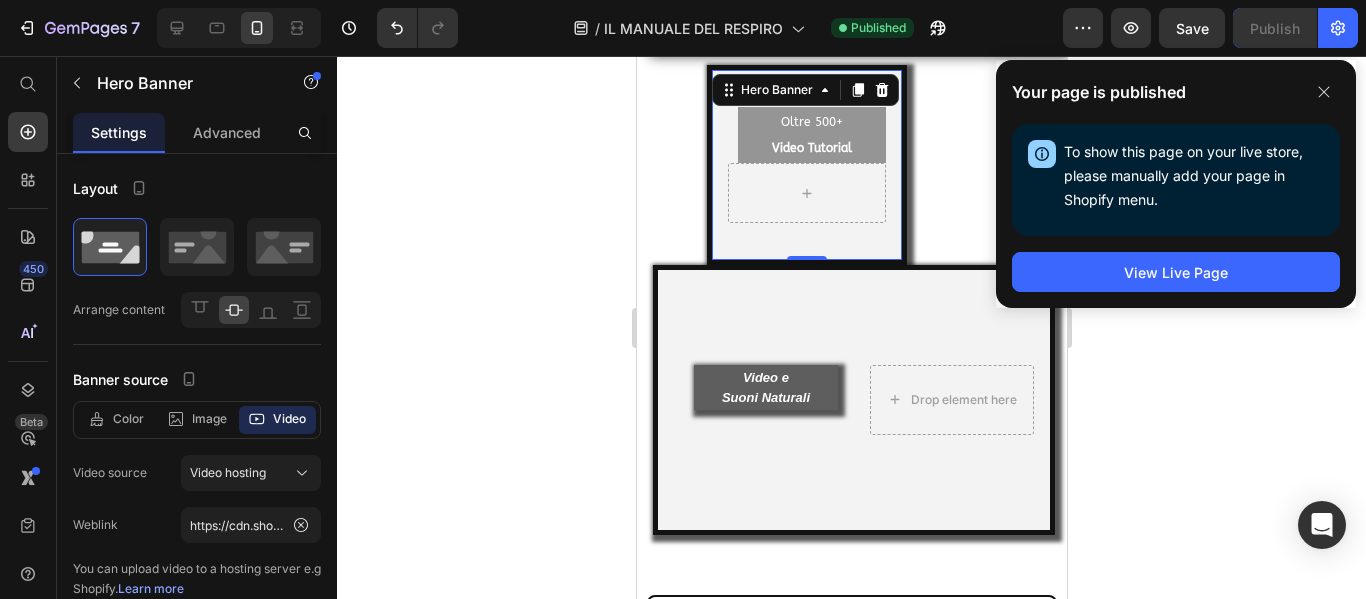 click on "Oltre 500+ Video Tutorial Text Block" at bounding box center [806, 165] 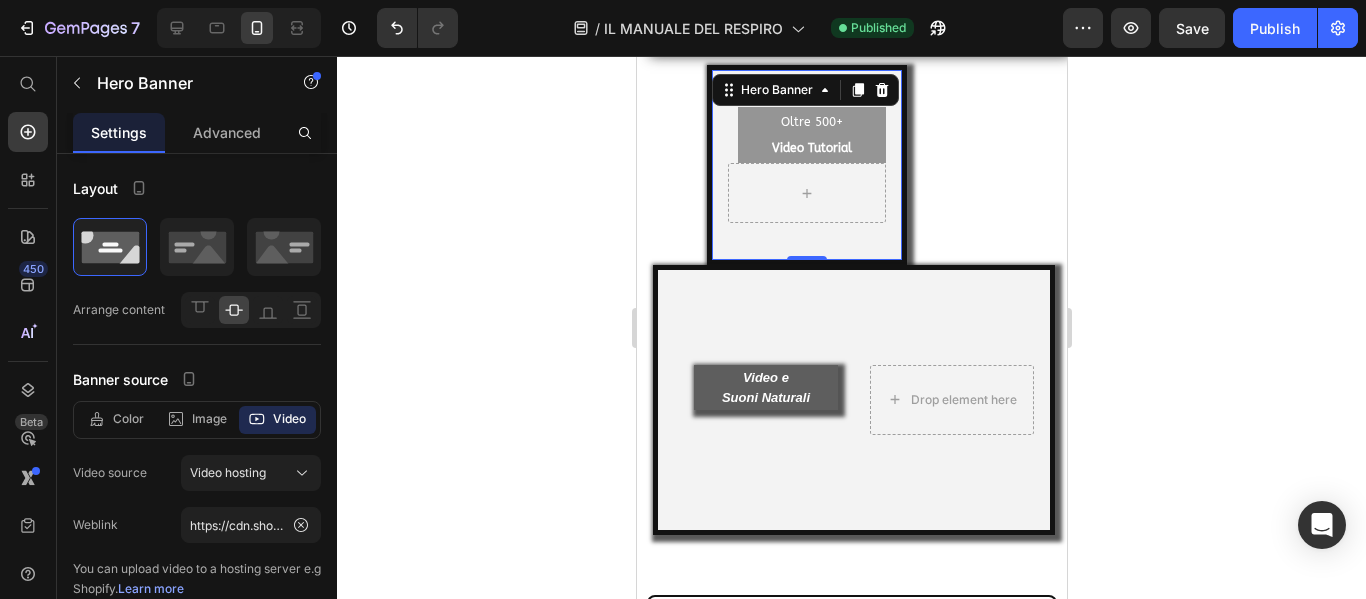 click on "Oltre 500+ Video Tutorial Text Block" at bounding box center [806, 165] 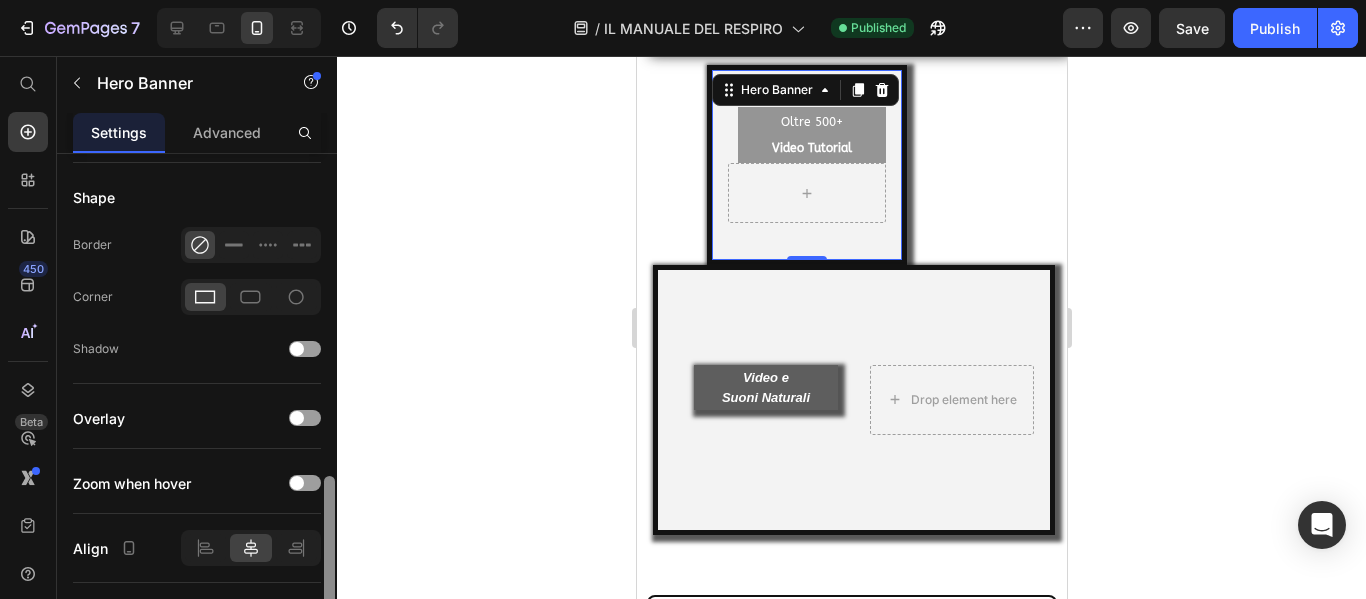 scroll, scrollTop: 1122, scrollLeft: 0, axis: vertical 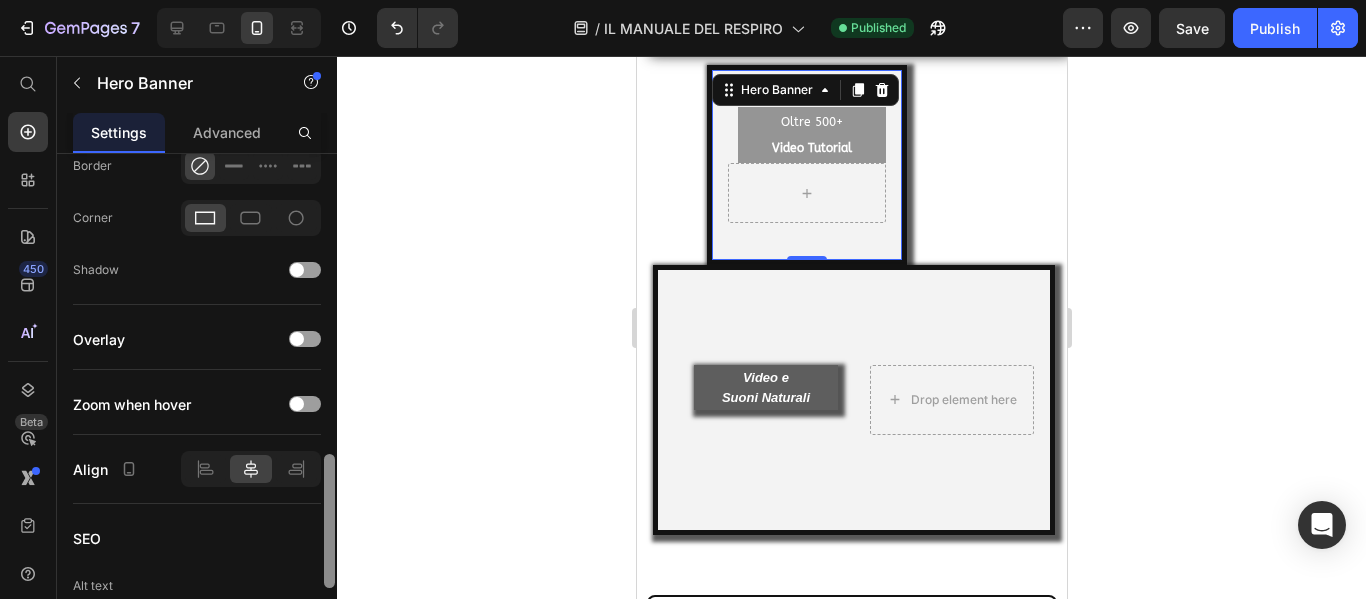 drag, startPoint x: 327, startPoint y: 252, endPoint x: 339, endPoint y: 552, distance: 300.2399 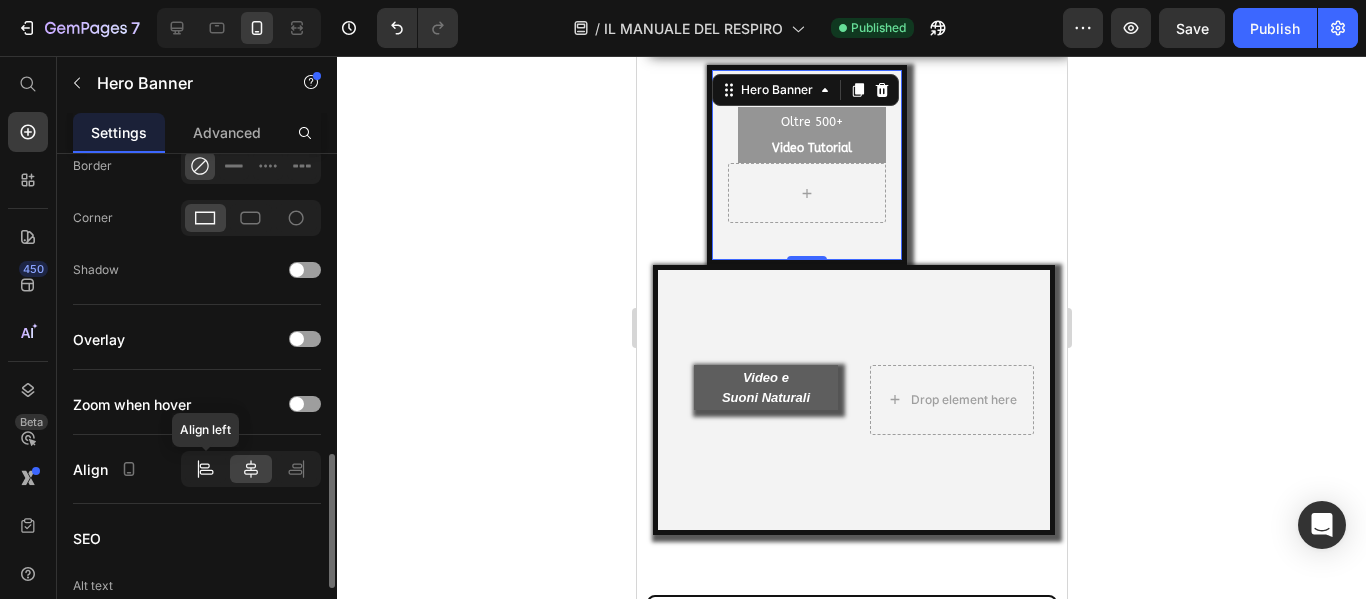 click 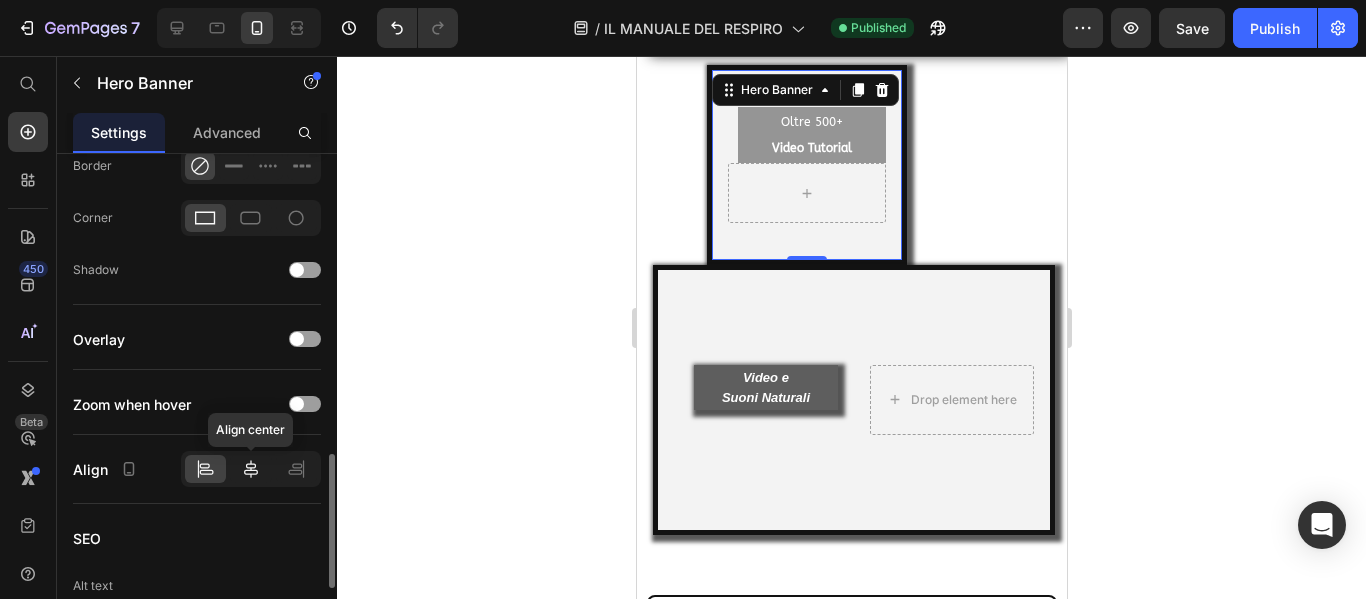 click 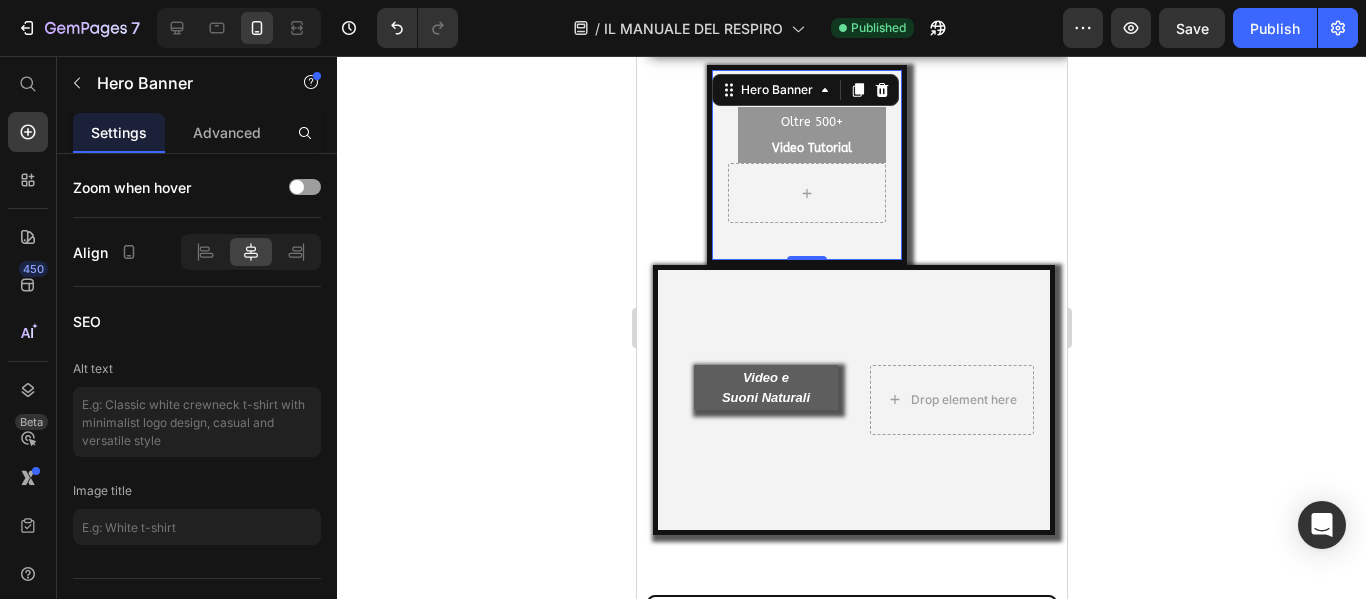 scroll, scrollTop: 554, scrollLeft: 0, axis: vertical 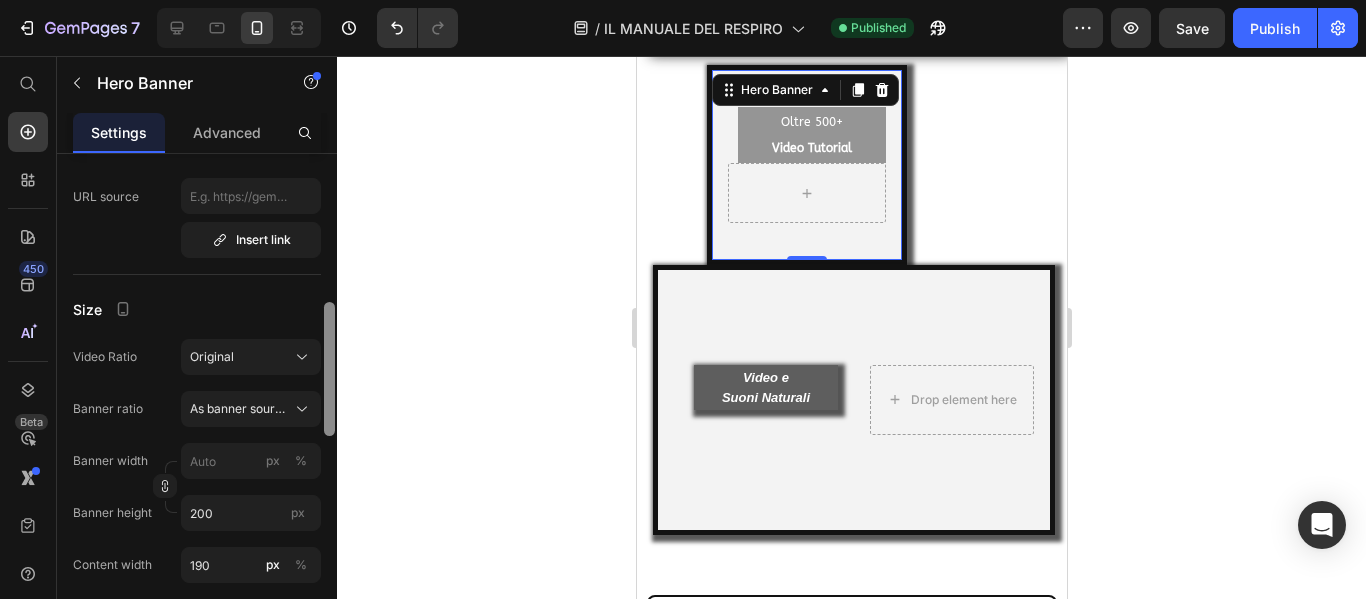 drag, startPoint x: 333, startPoint y: 491, endPoint x: 333, endPoint y: 339, distance: 152 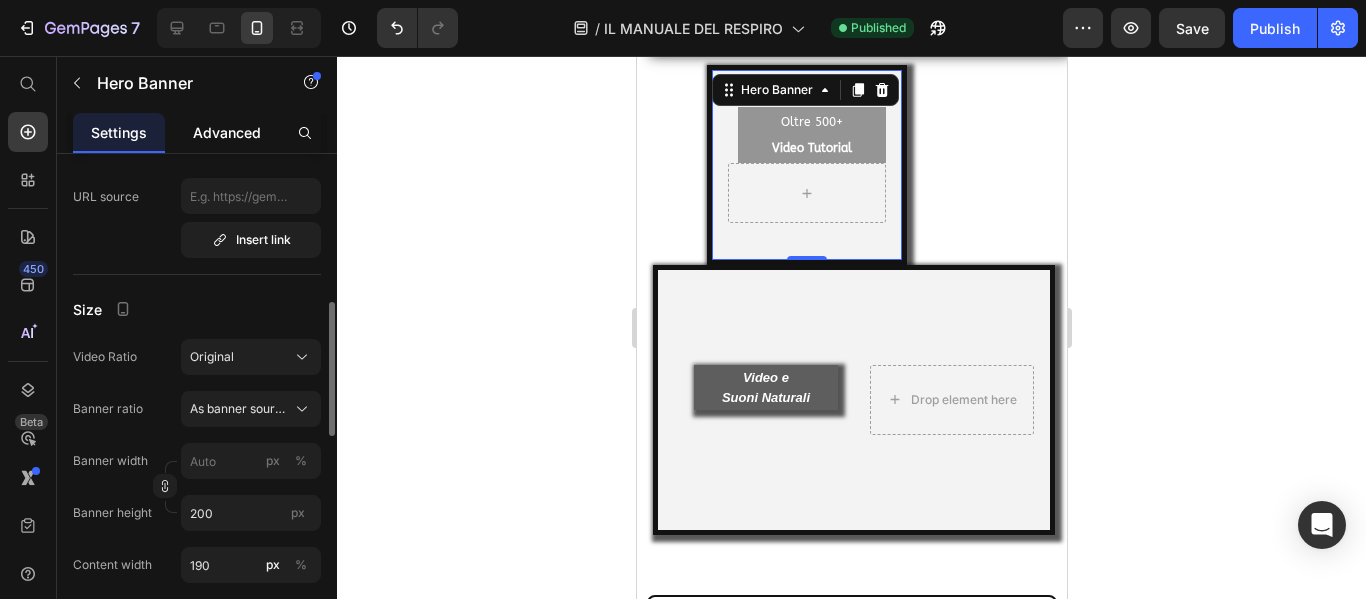 click on "Advanced" at bounding box center [227, 132] 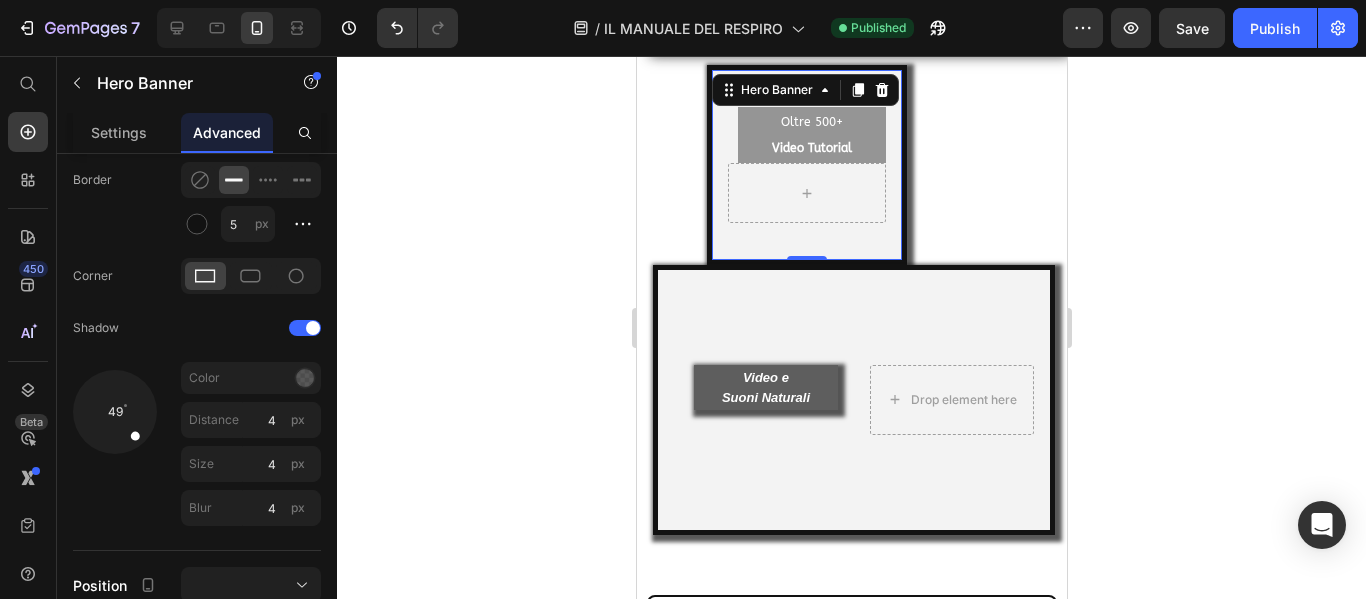 scroll, scrollTop: 0, scrollLeft: 0, axis: both 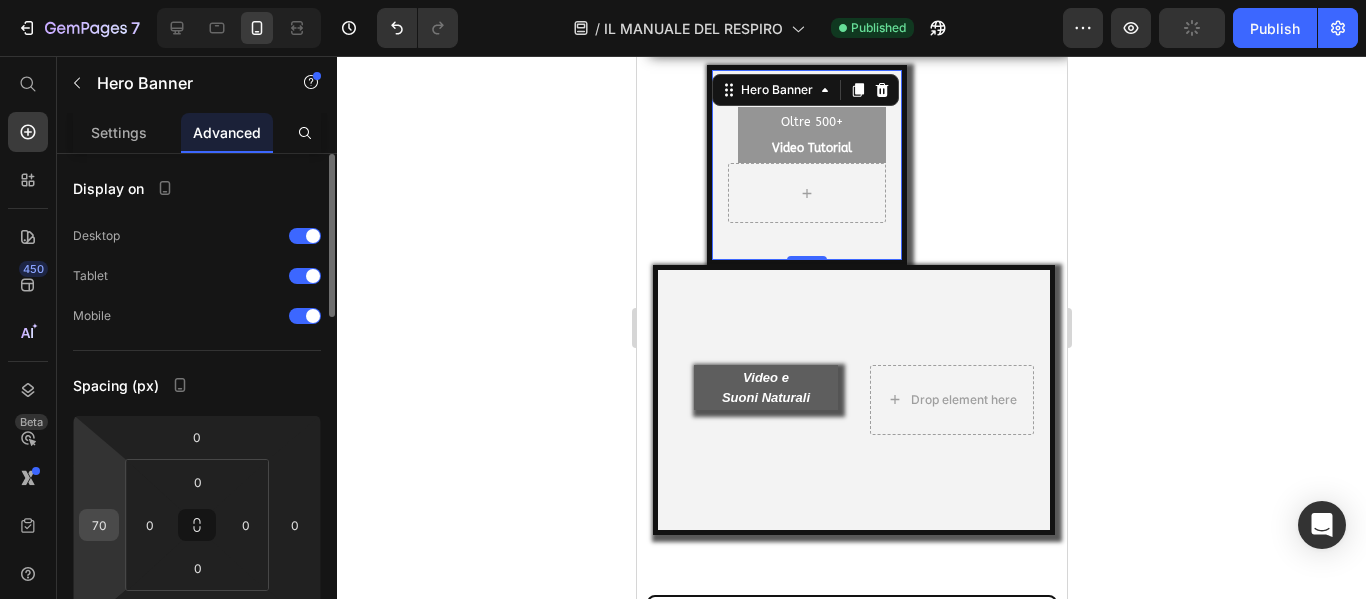 click on "70" at bounding box center (99, 525) 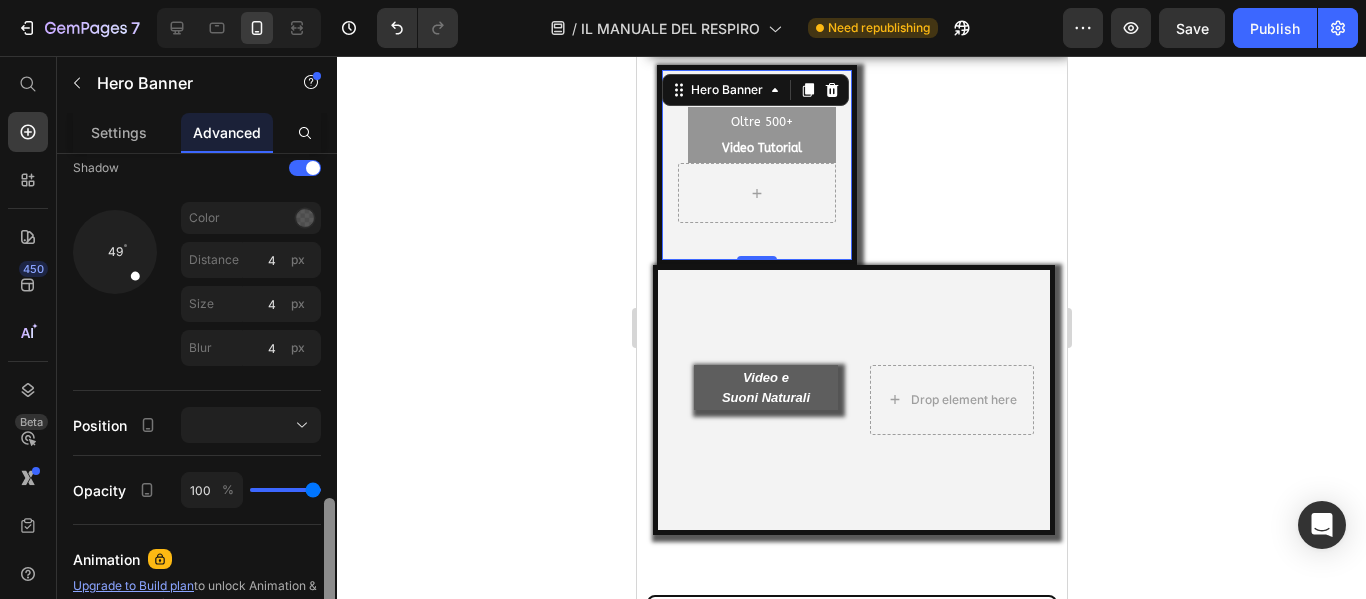 scroll, scrollTop: 797, scrollLeft: 0, axis: vertical 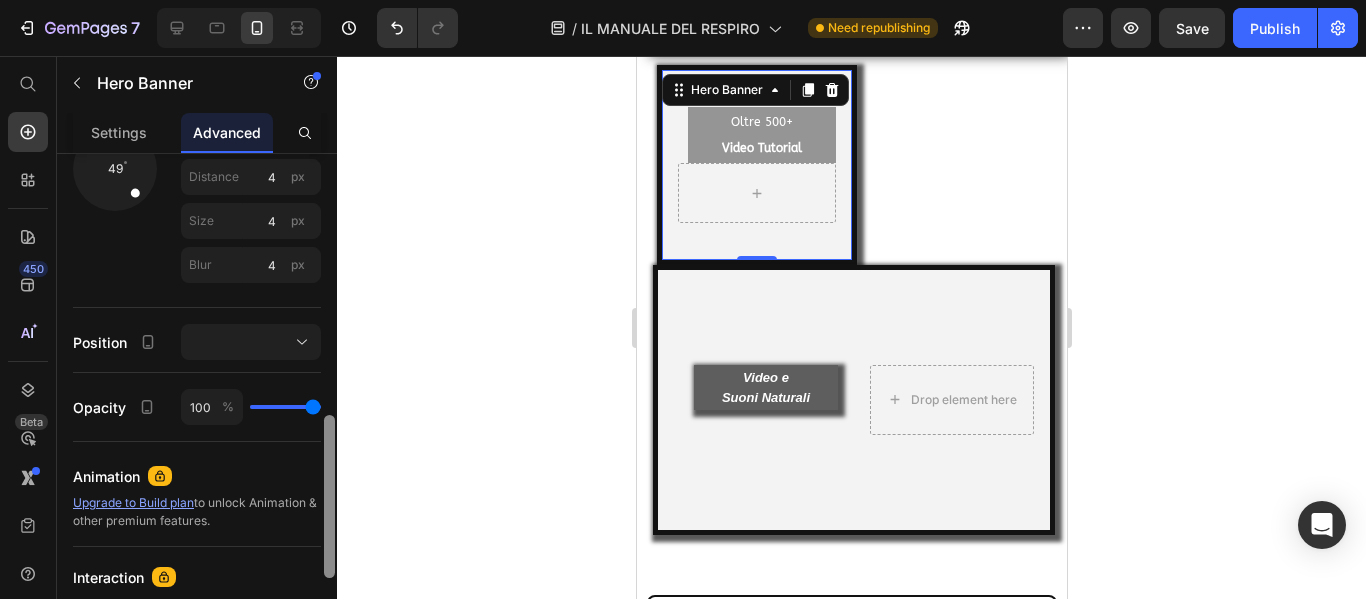 drag, startPoint x: 326, startPoint y: 298, endPoint x: 341, endPoint y: 559, distance: 261.43066 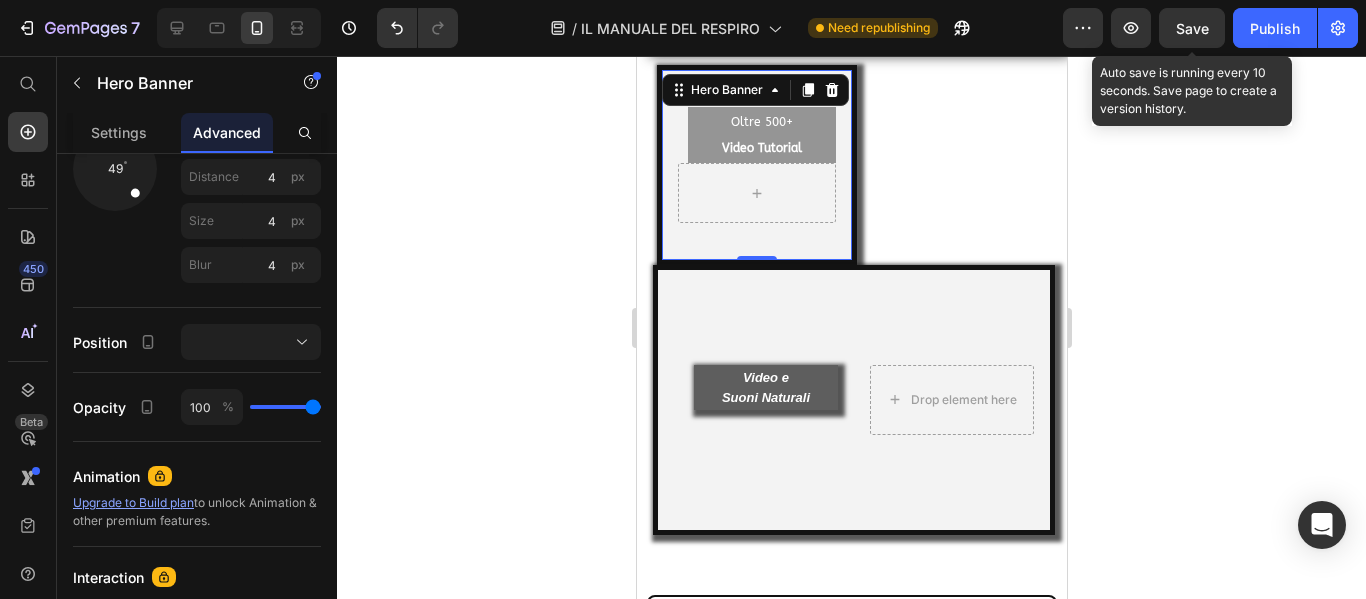 click on "Save" at bounding box center (1192, 28) 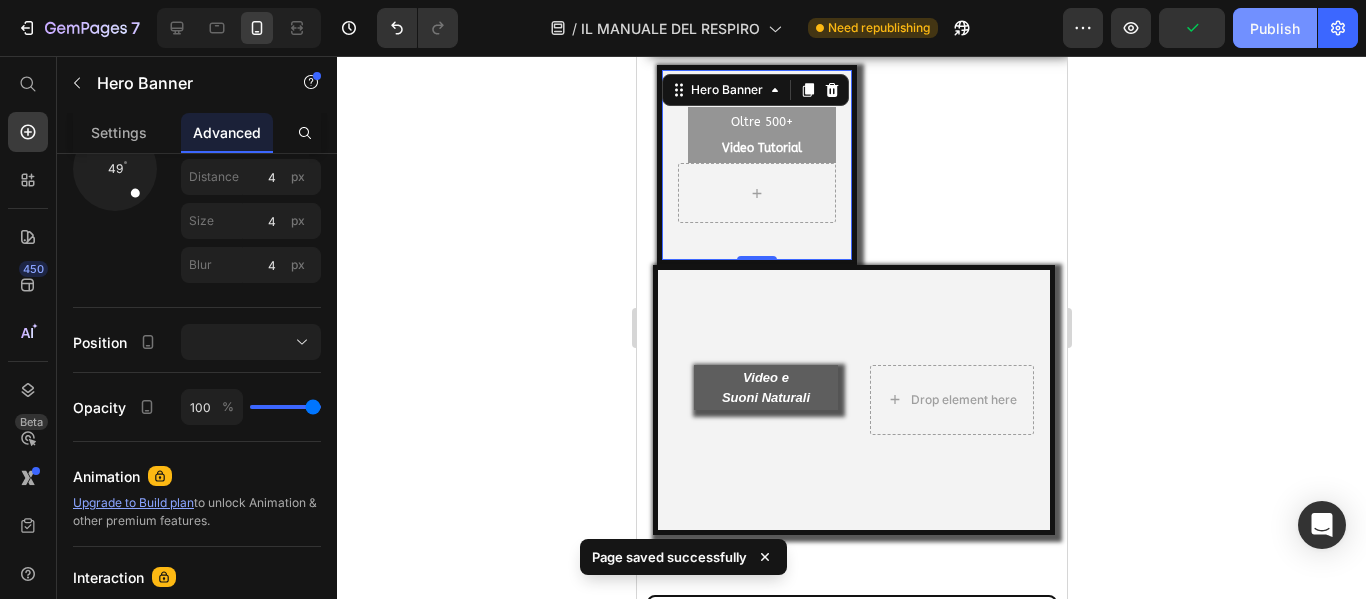 click on "Publish" at bounding box center [1275, 28] 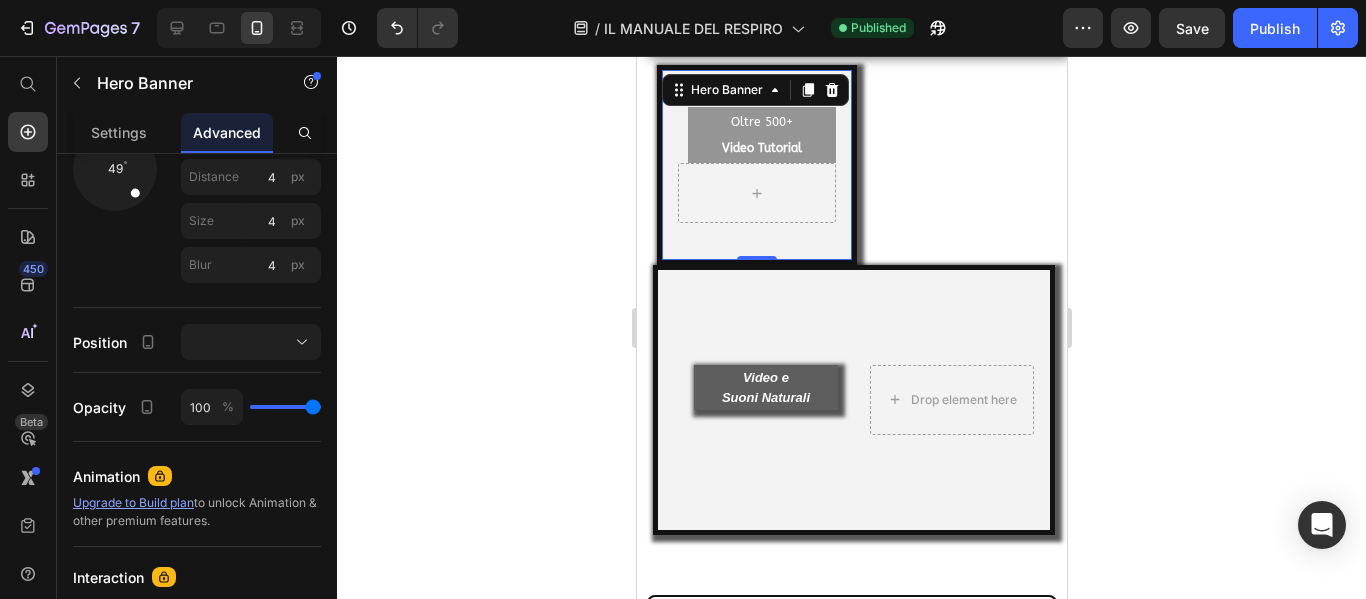click on "Settings Advanced" at bounding box center [197, 133] 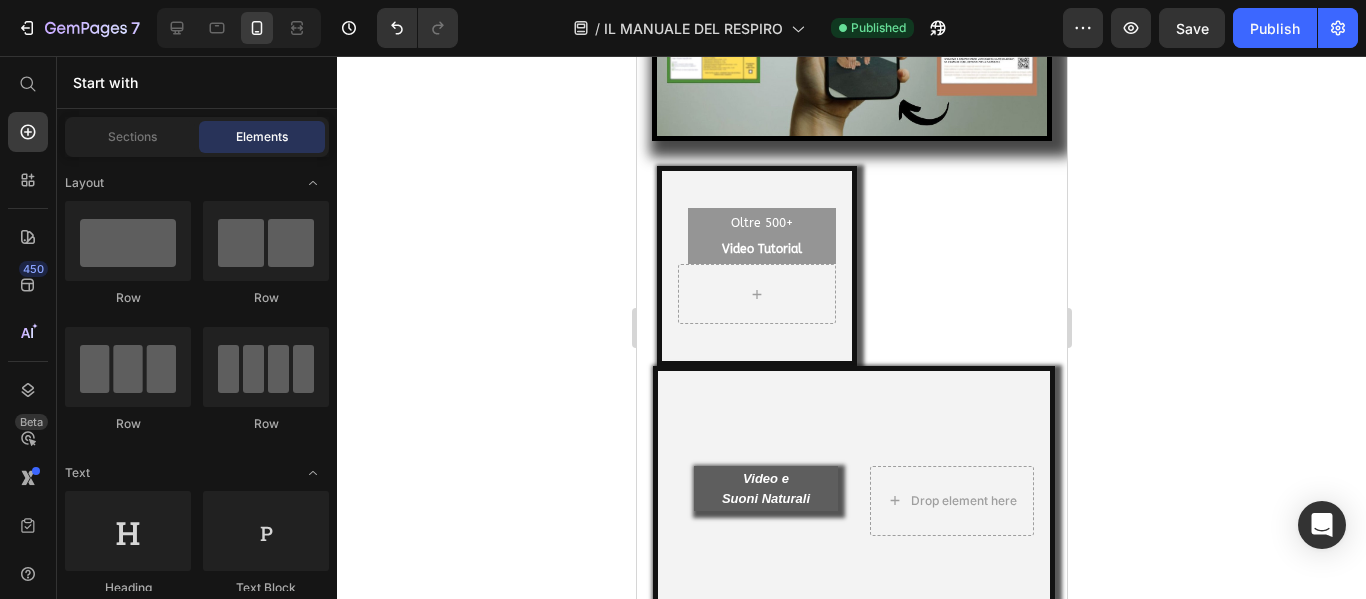 scroll, scrollTop: 8398, scrollLeft: 0, axis: vertical 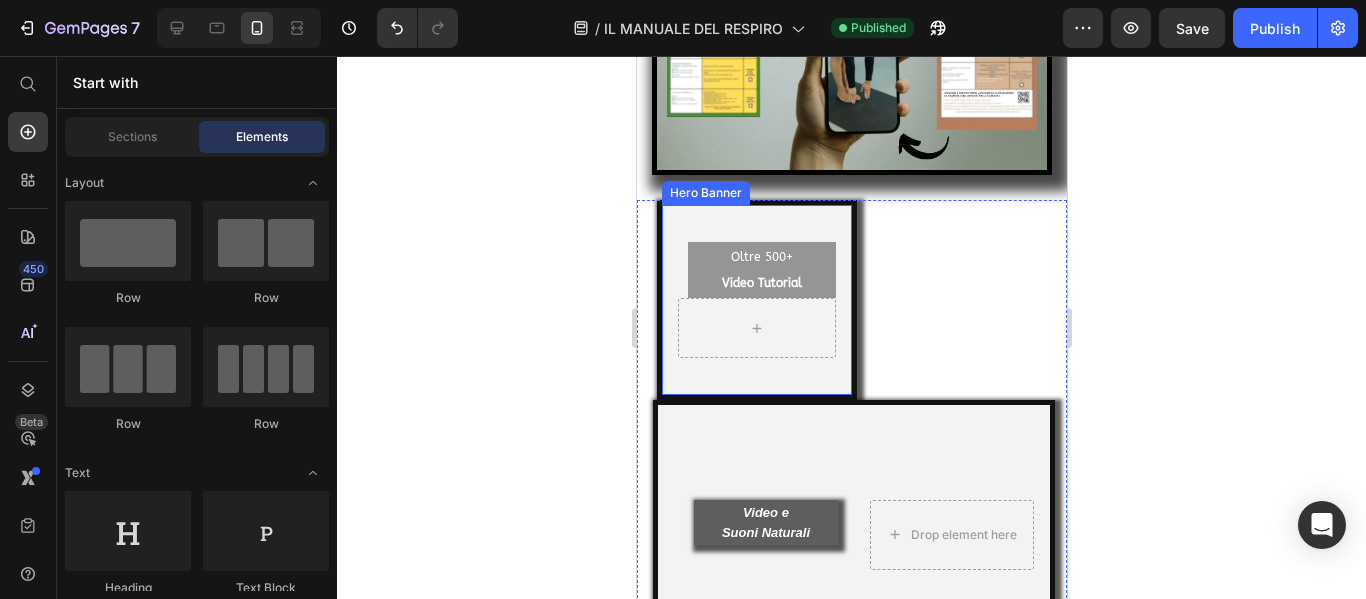 click at bounding box center (756, 300) 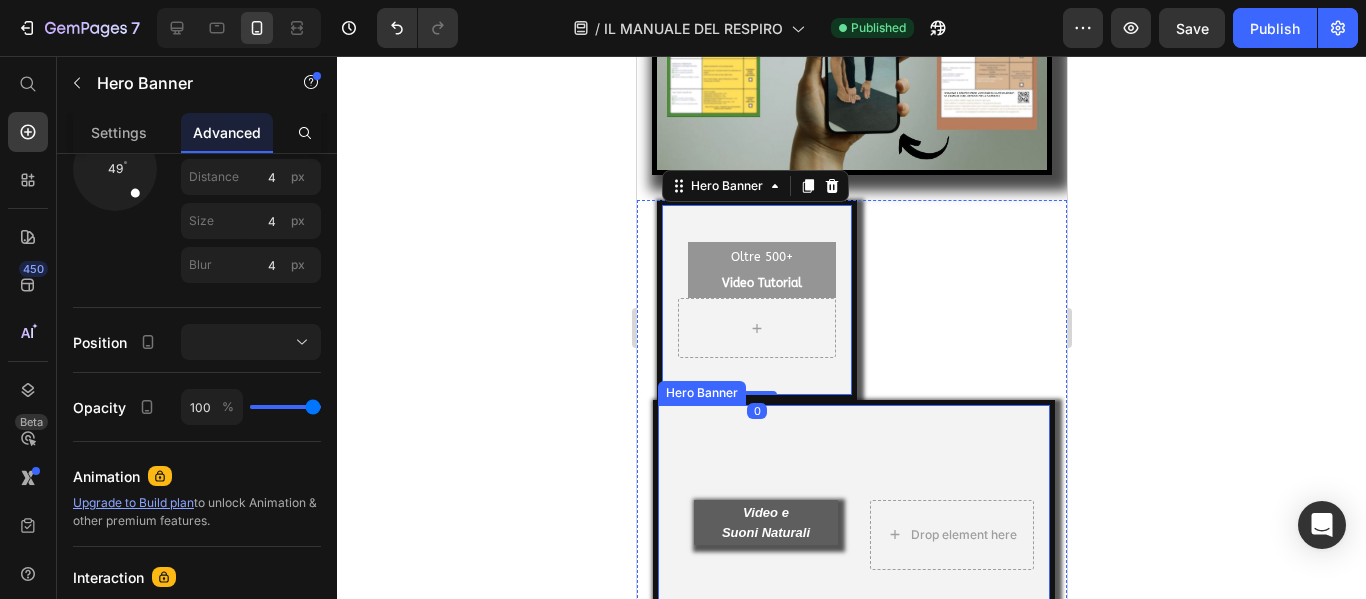 click at bounding box center [853, 535] 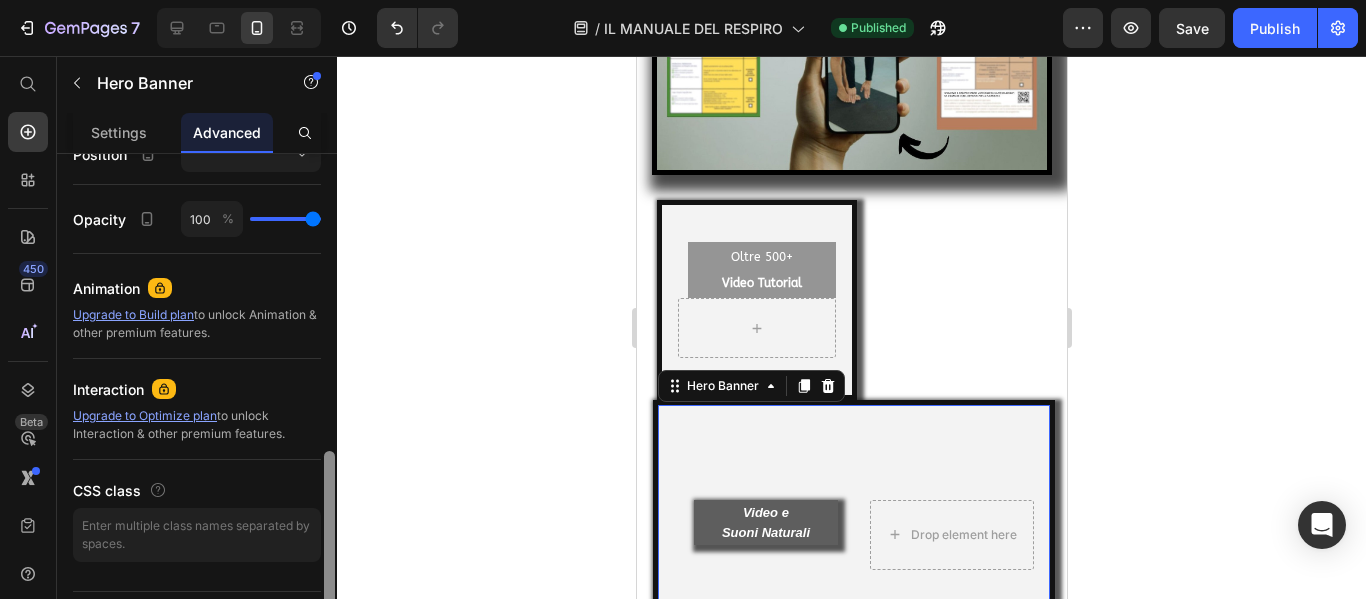 scroll, scrollTop: 847, scrollLeft: 0, axis: vertical 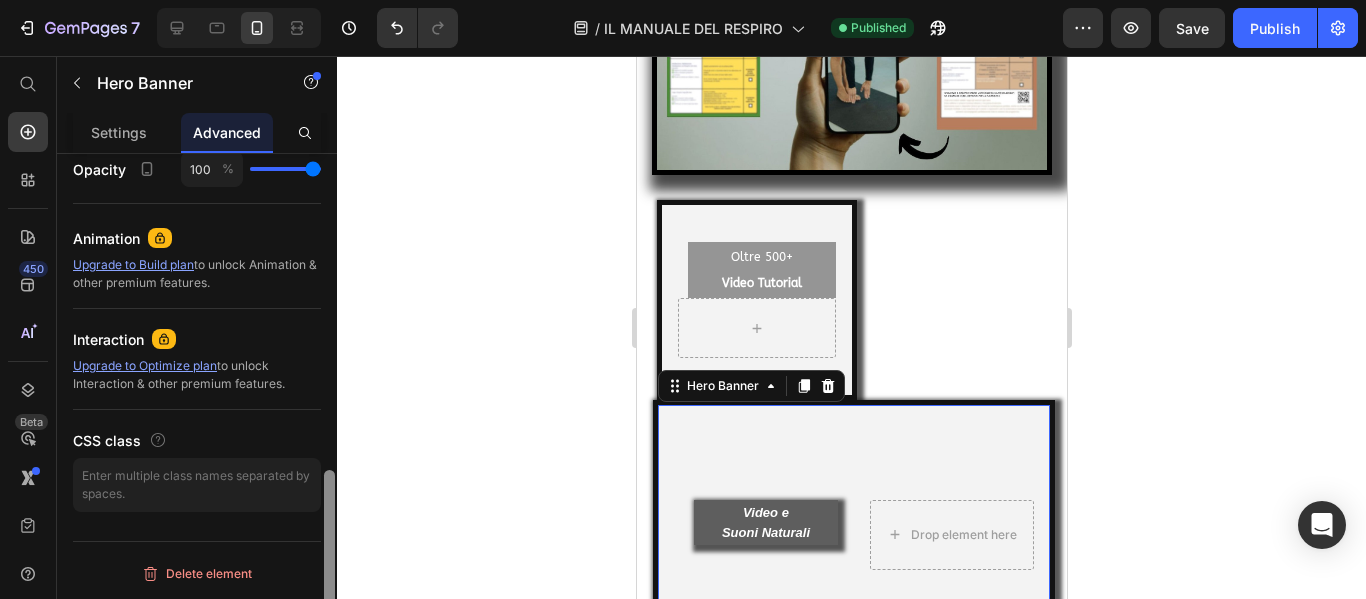 click at bounding box center [329, 405] 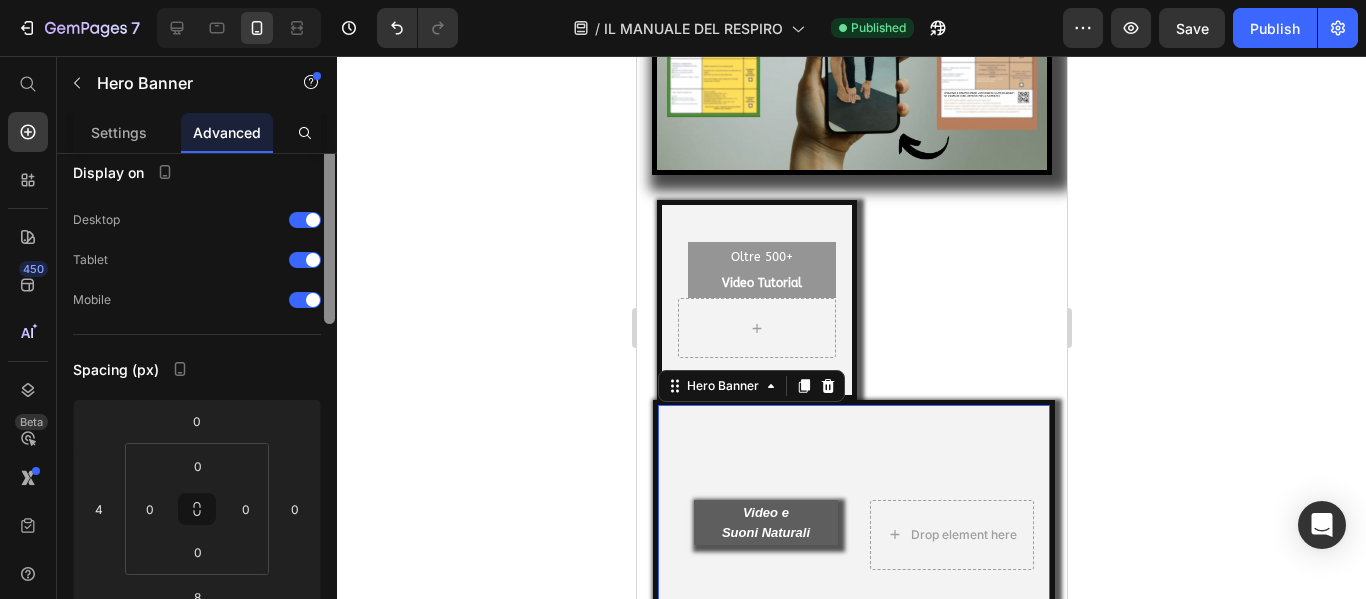 scroll, scrollTop: 0, scrollLeft: 0, axis: both 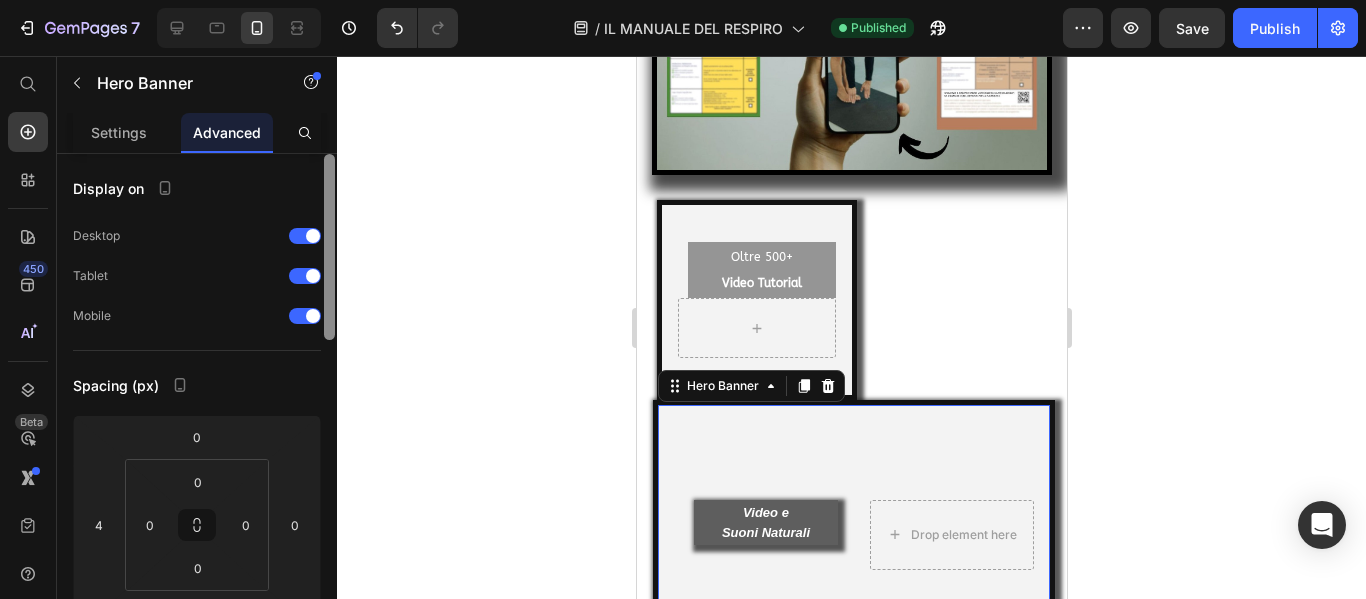 drag, startPoint x: 326, startPoint y: 518, endPoint x: 336, endPoint y: 153, distance: 365.13696 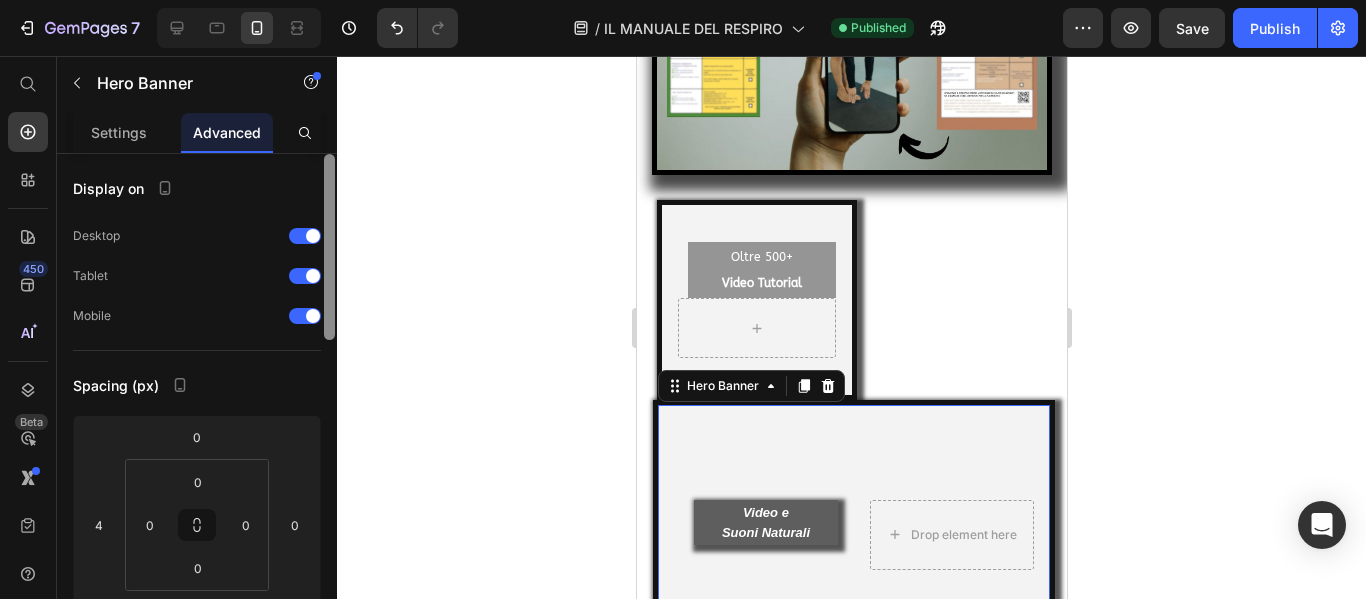 click on "Settings Advanced Display on Desktop Tablet Mobile Spacing (px) 0 4 8 0 0 0 0 0 Shape Border 5 px Corner Shadow Position Opacity 100 % Animation Upgrade to Build plan to unlock Animation & other premium features. Interaction Upgrade to Optimize plan to unlock Interaction & other premium features. CSS class Delete element" at bounding box center (197, 384) 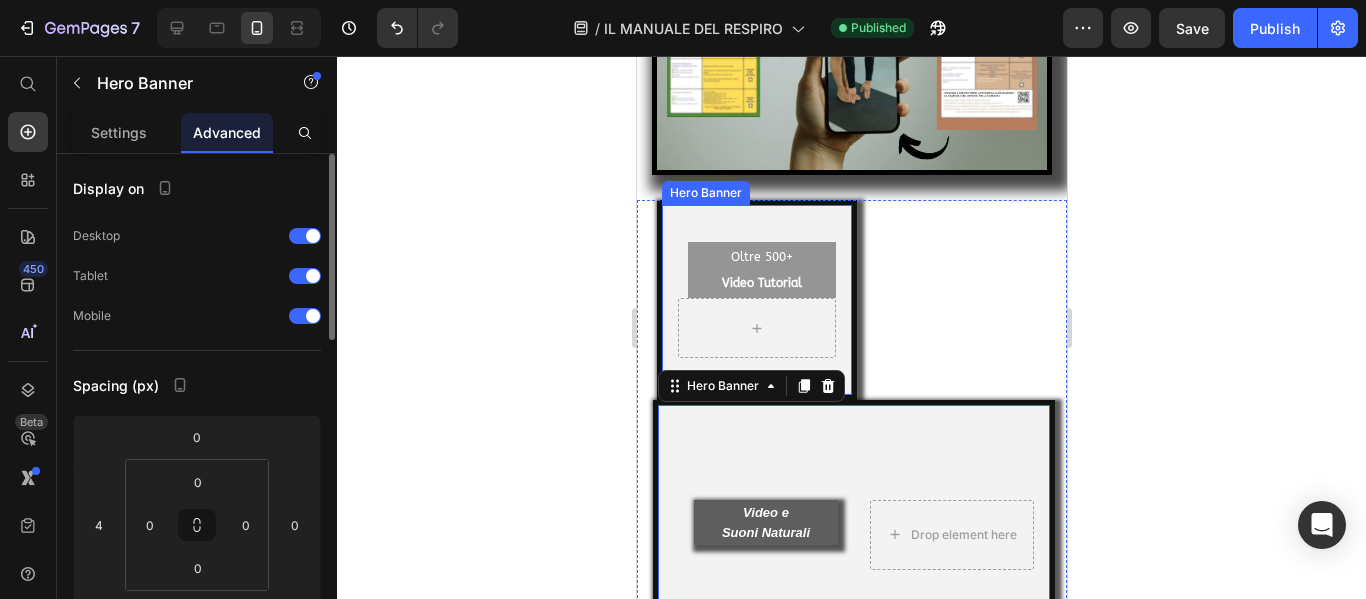 click at bounding box center (756, 300) 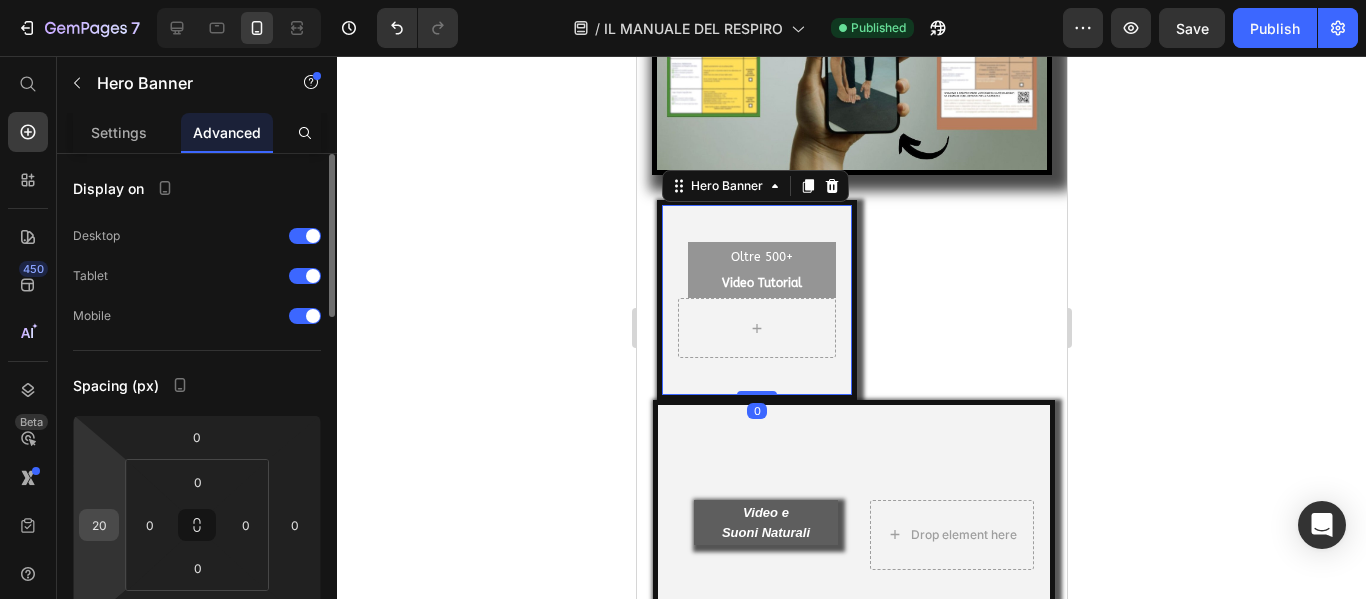 click on "20" at bounding box center (99, 525) 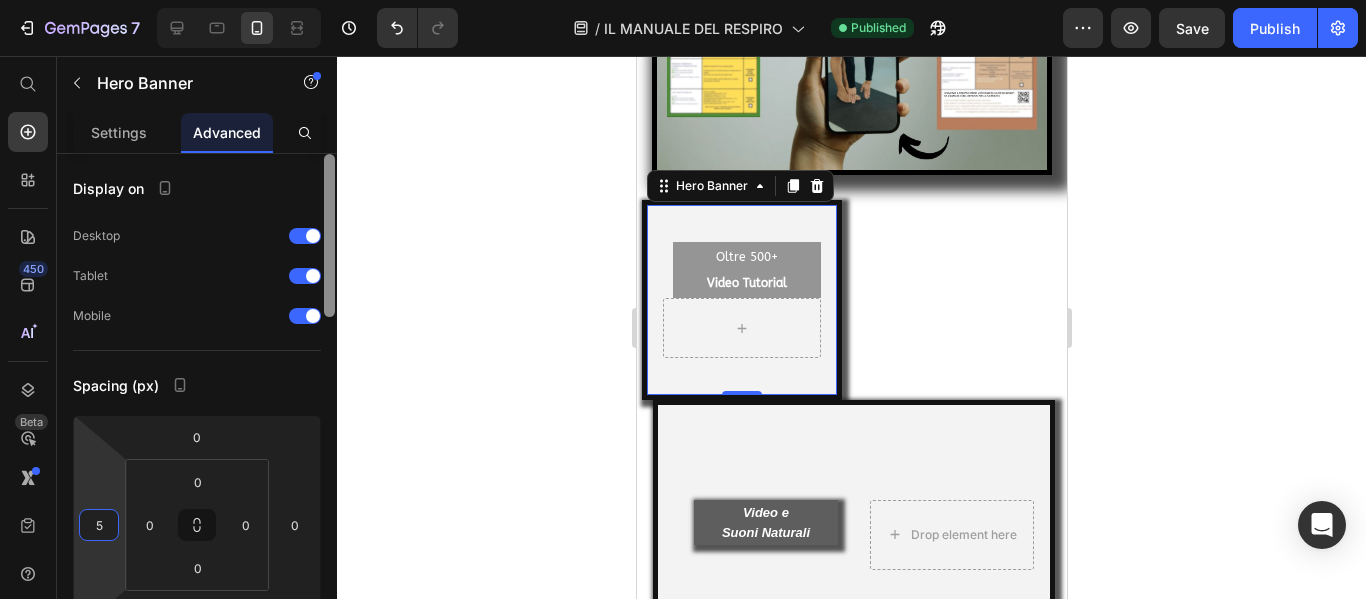 drag, startPoint x: 332, startPoint y: 284, endPoint x: 343, endPoint y: 191, distance: 93.64828 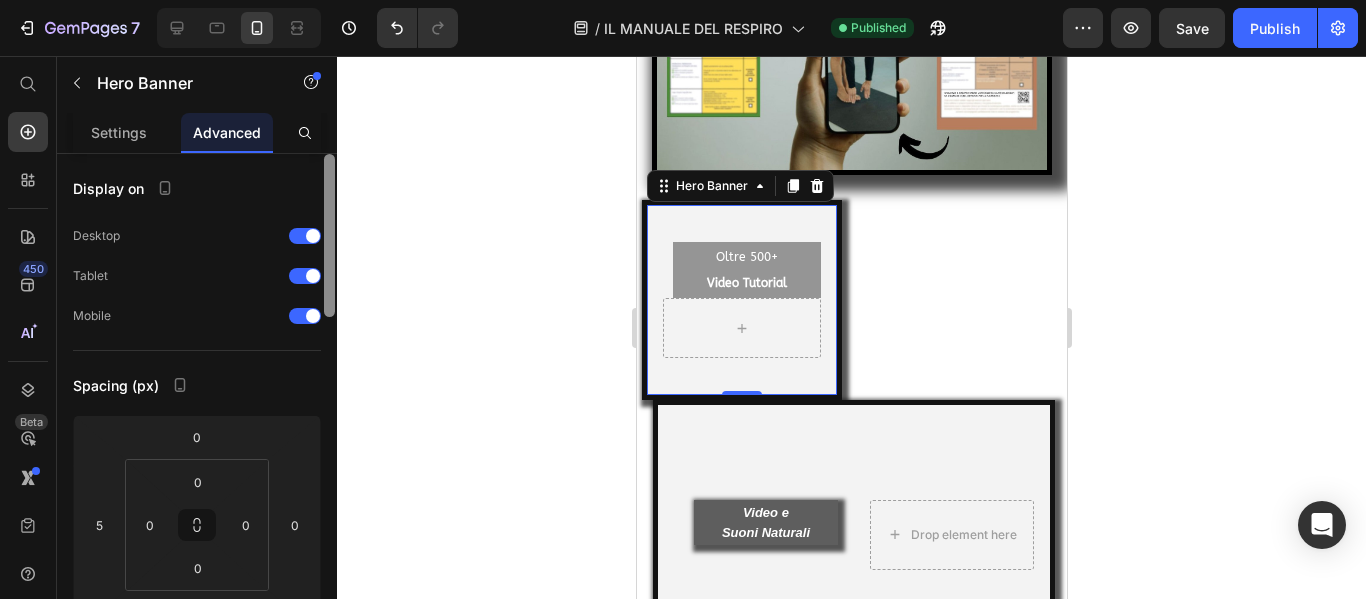 drag, startPoint x: 326, startPoint y: 191, endPoint x: 326, endPoint y: 144, distance: 47 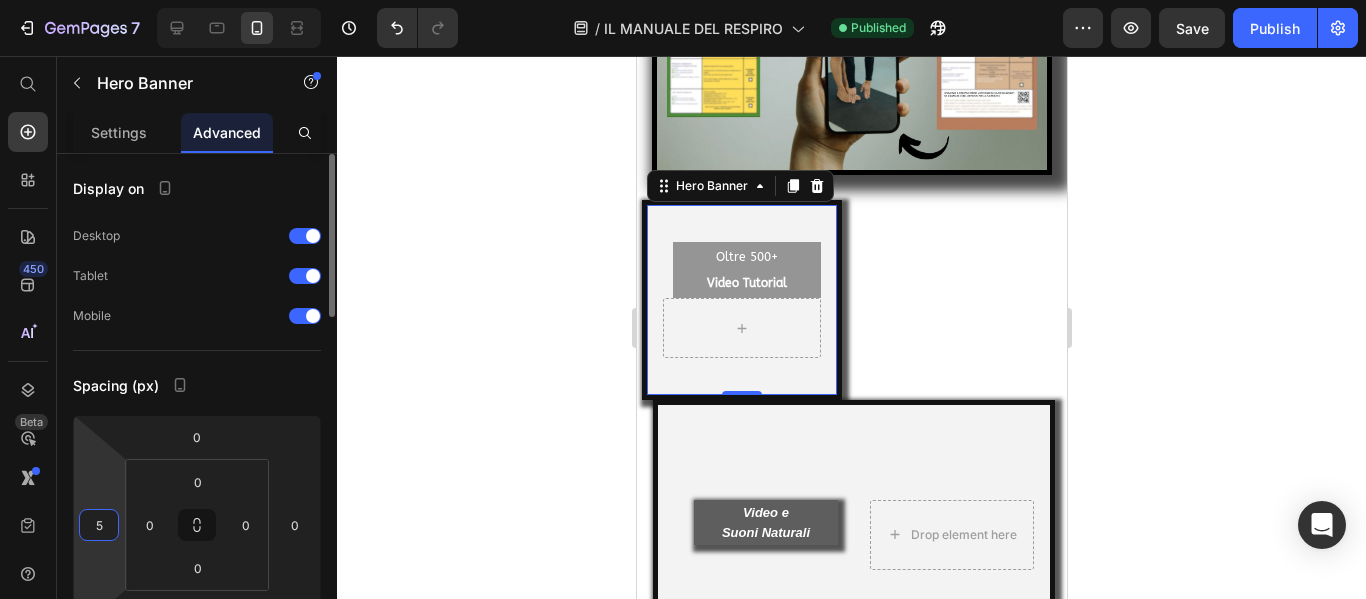 click on "5" at bounding box center [99, 525] 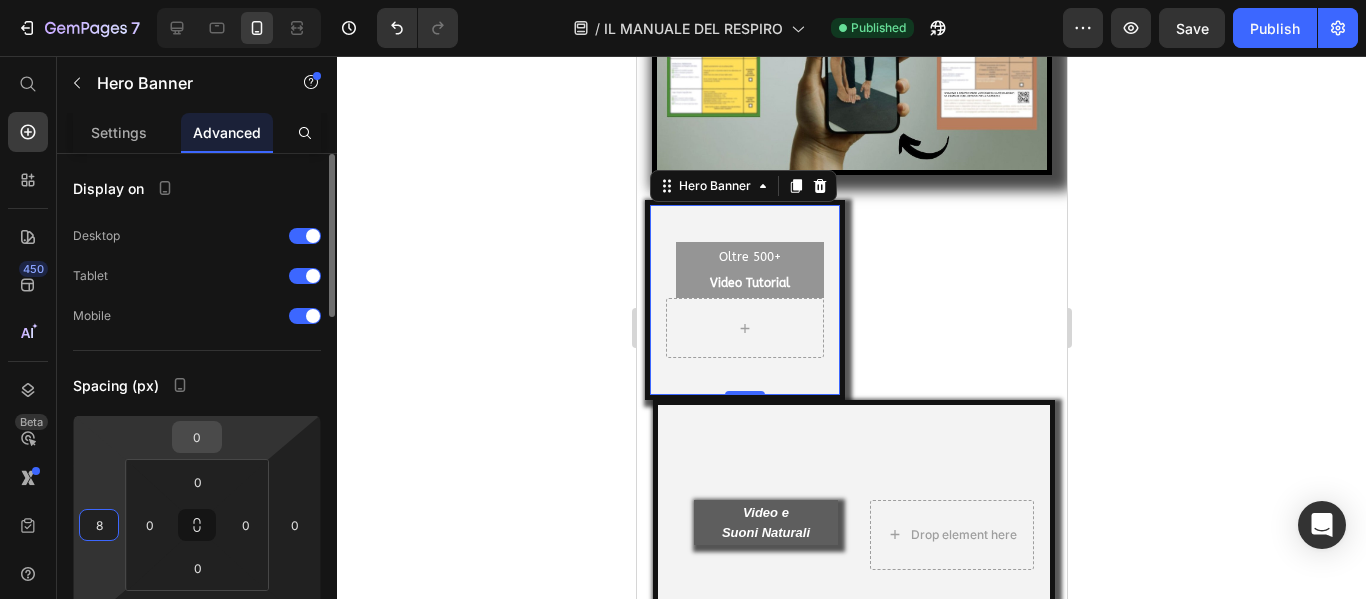 type on "8" 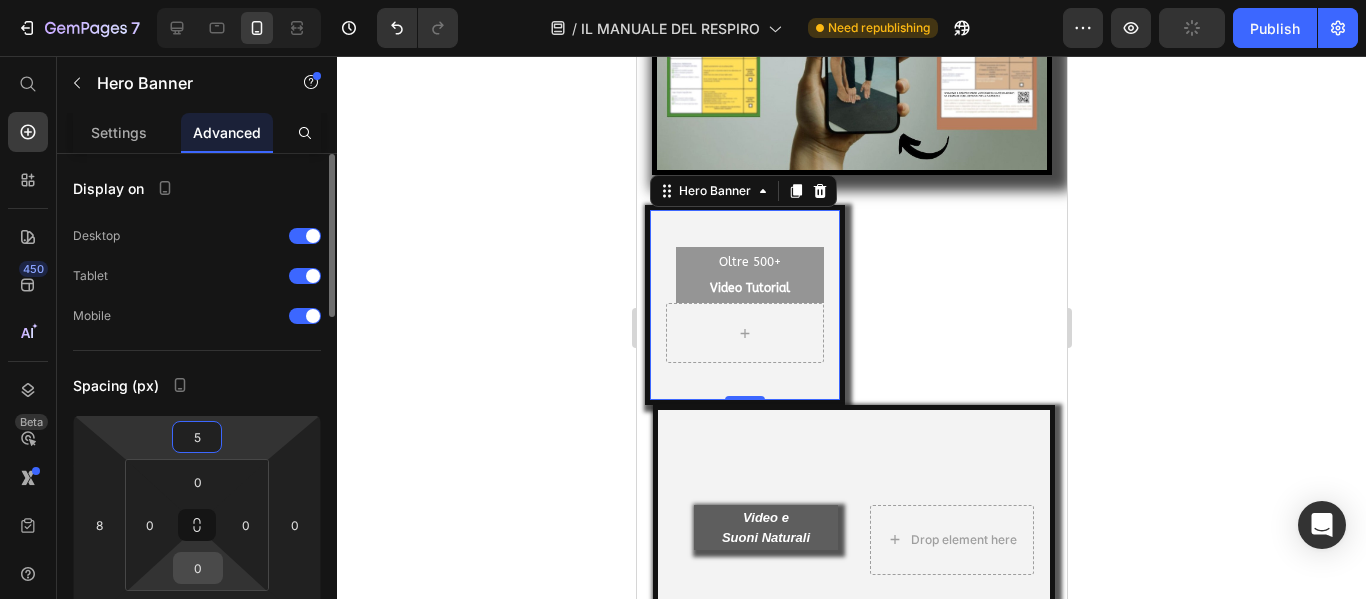 type on "5" 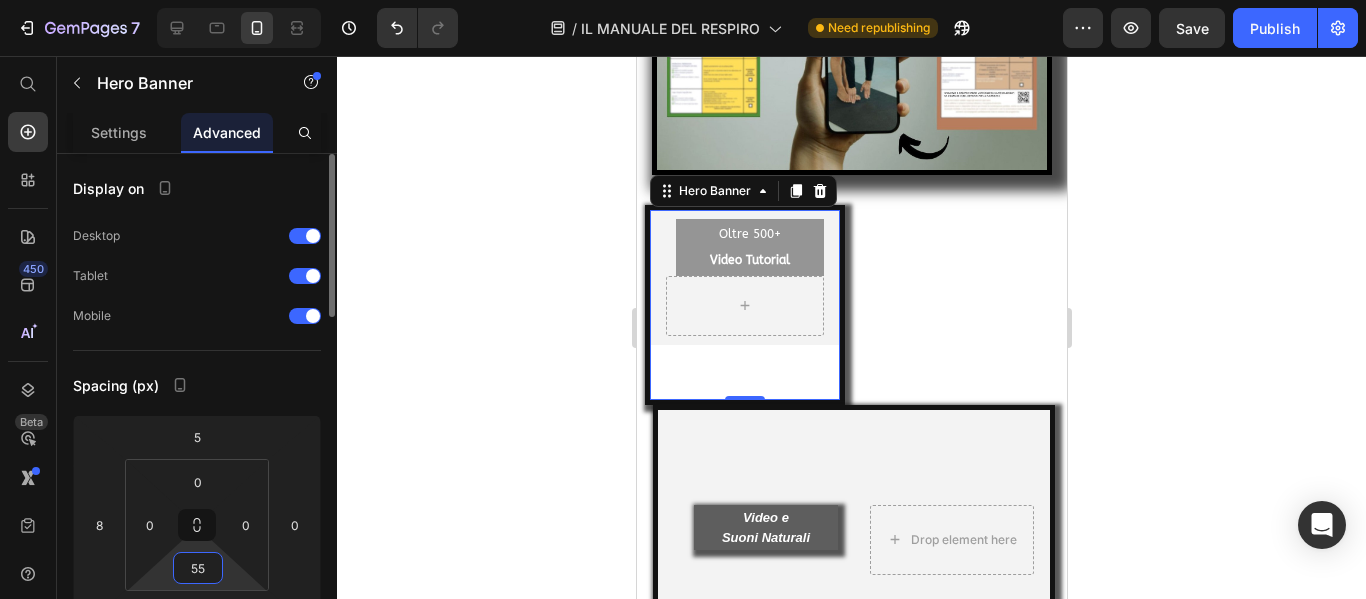 type on "5" 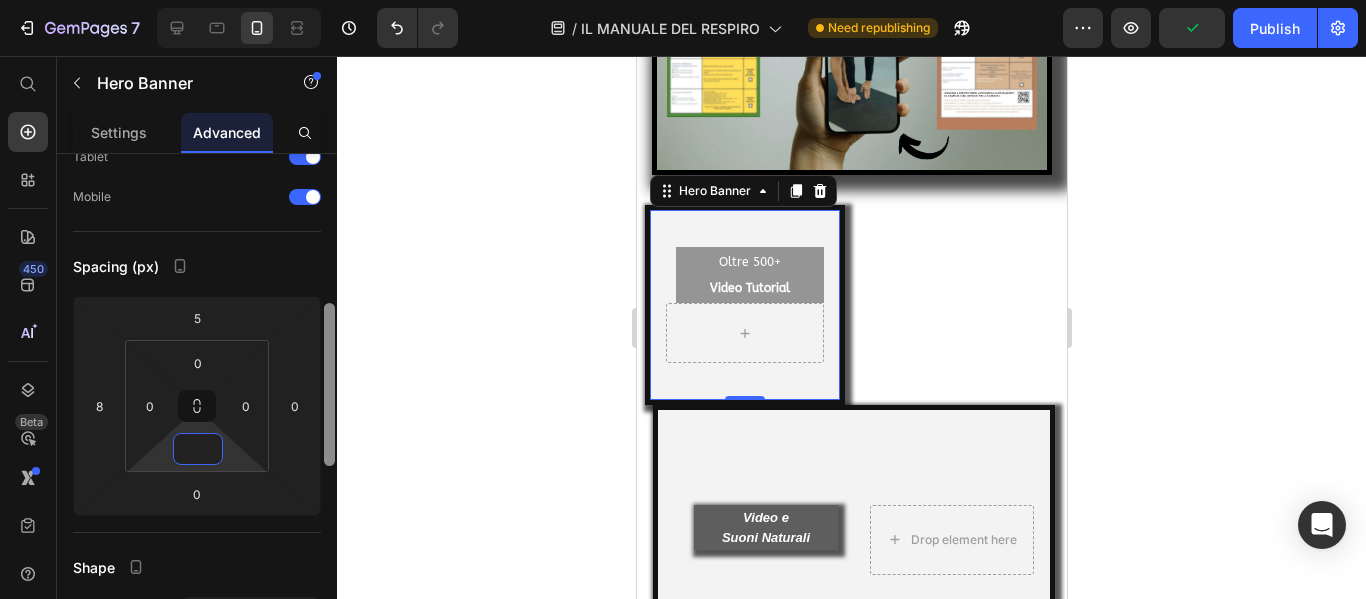 scroll, scrollTop: 220, scrollLeft: 0, axis: vertical 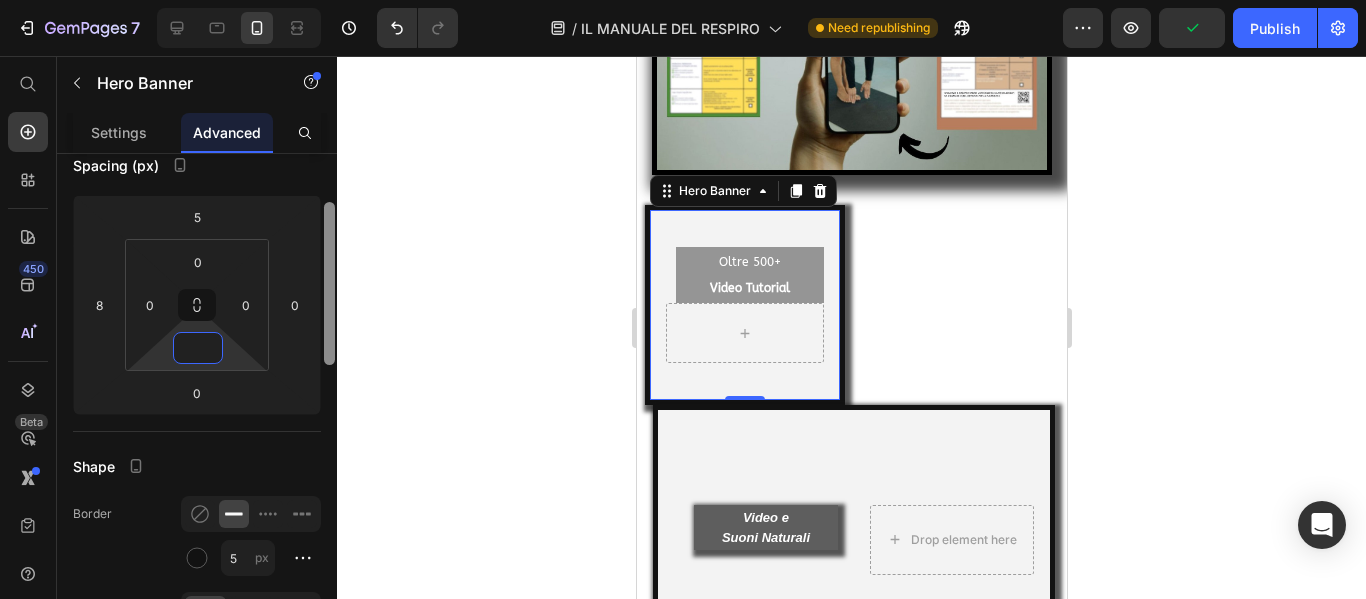 drag, startPoint x: 327, startPoint y: 207, endPoint x: 333, endPoint y: 279, distance: 72.249565 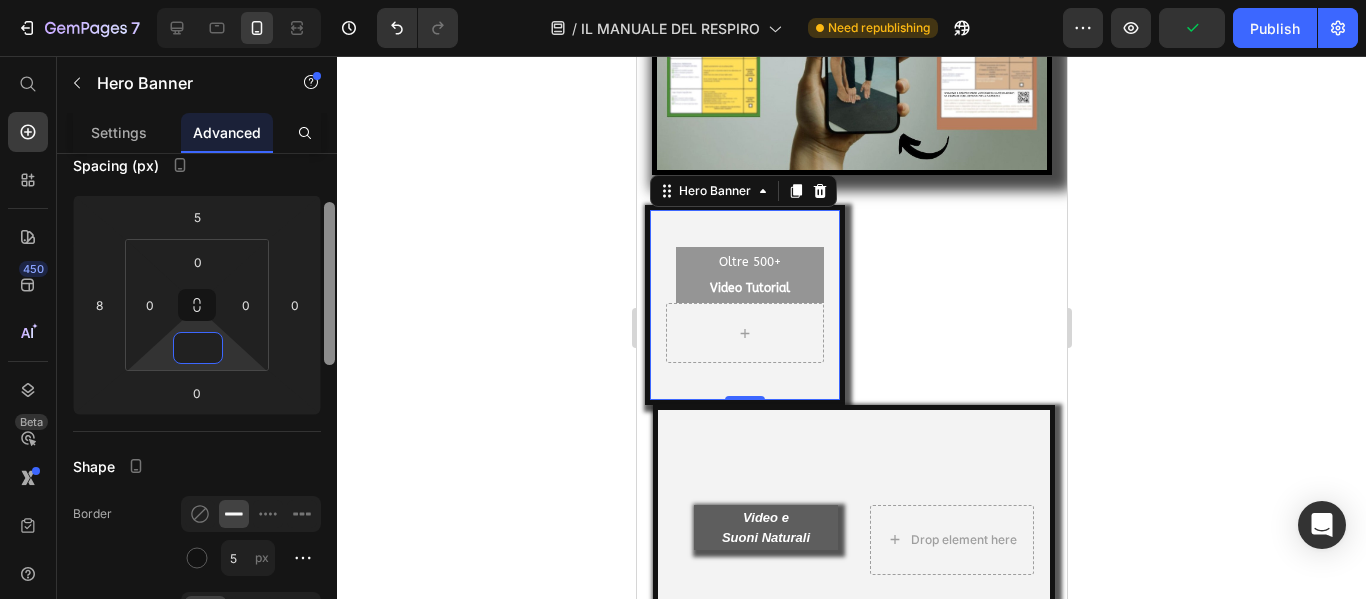 click at bounding box center [329, 283] 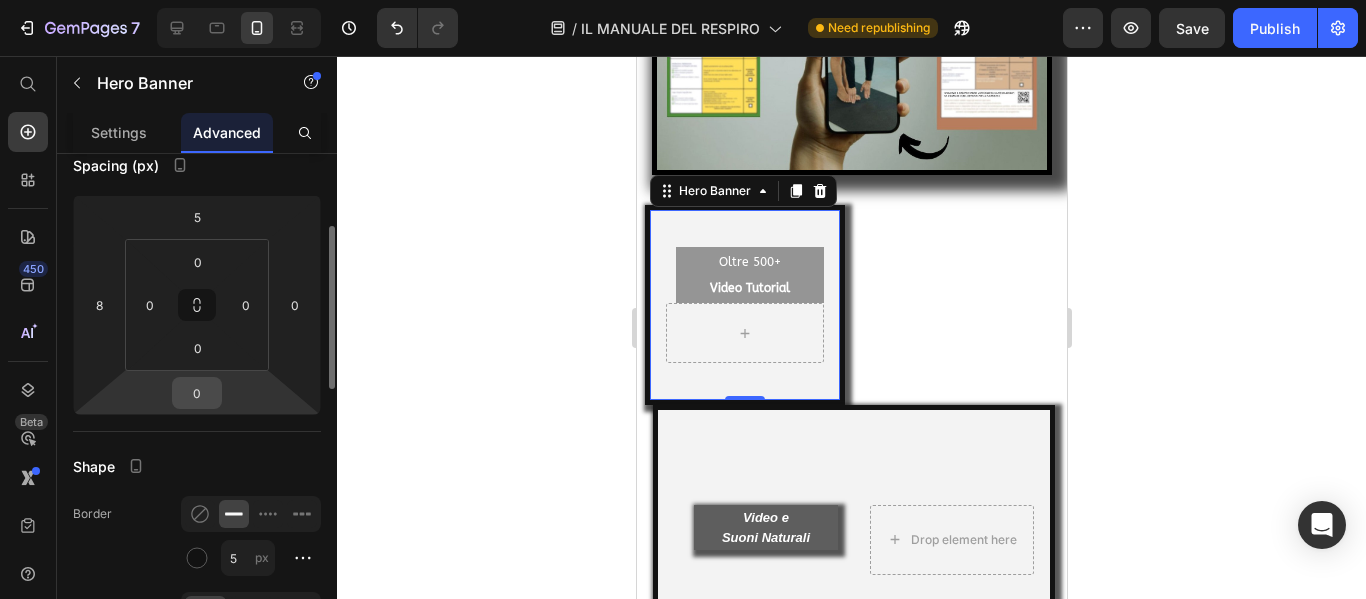 click on "0" at bounding box center [197, 393] 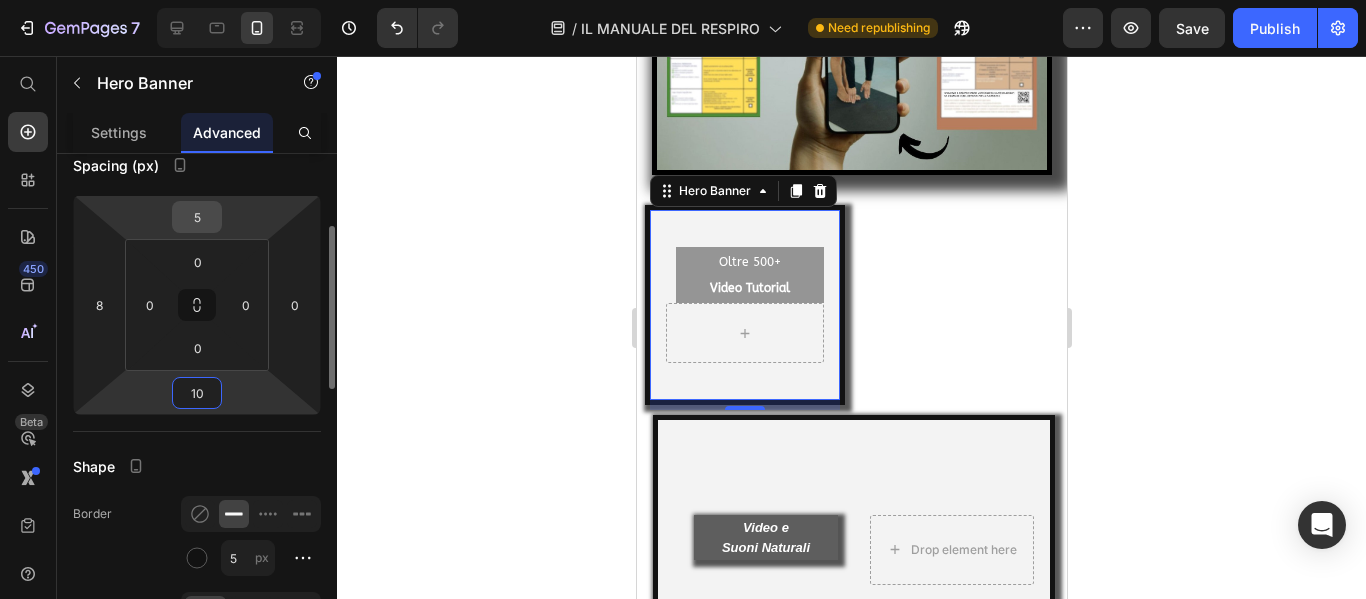 type on "10" 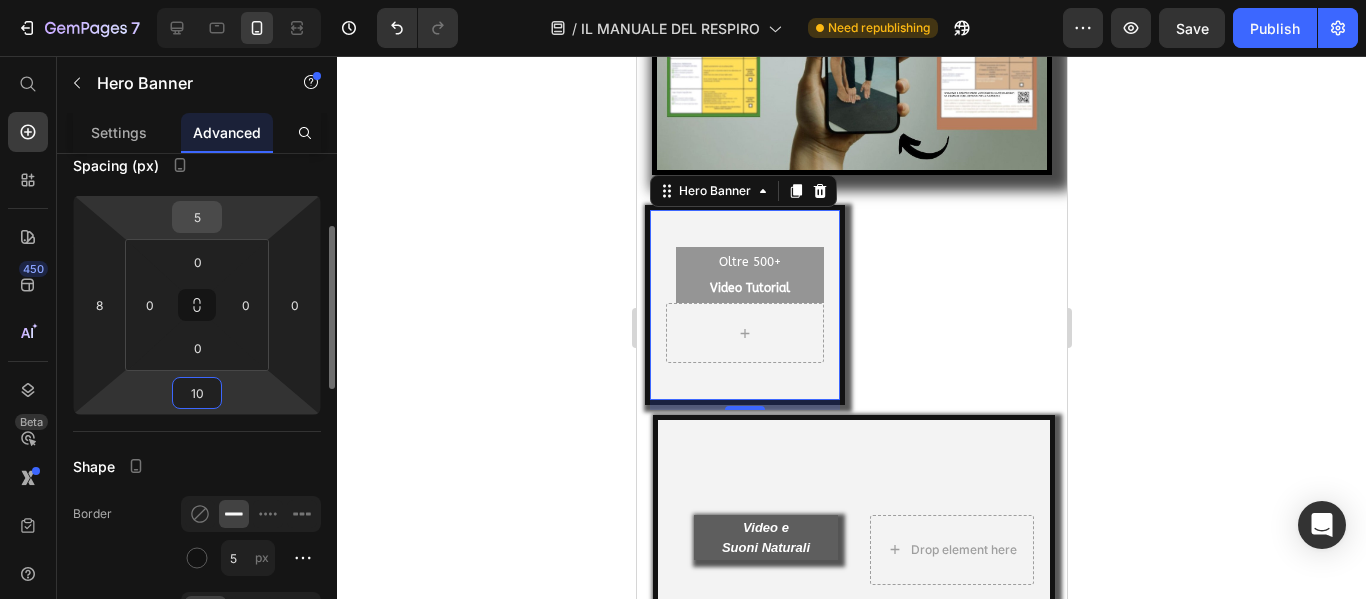 click on "5" at bounding box center [197, 217] 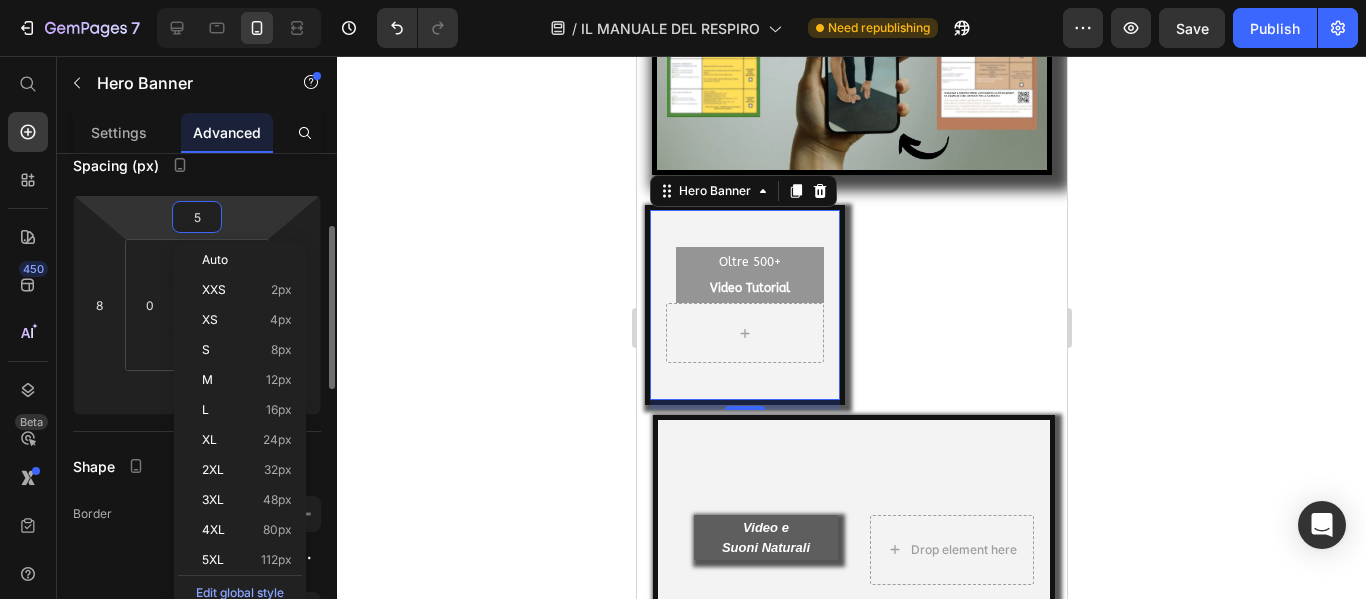 type on "0" 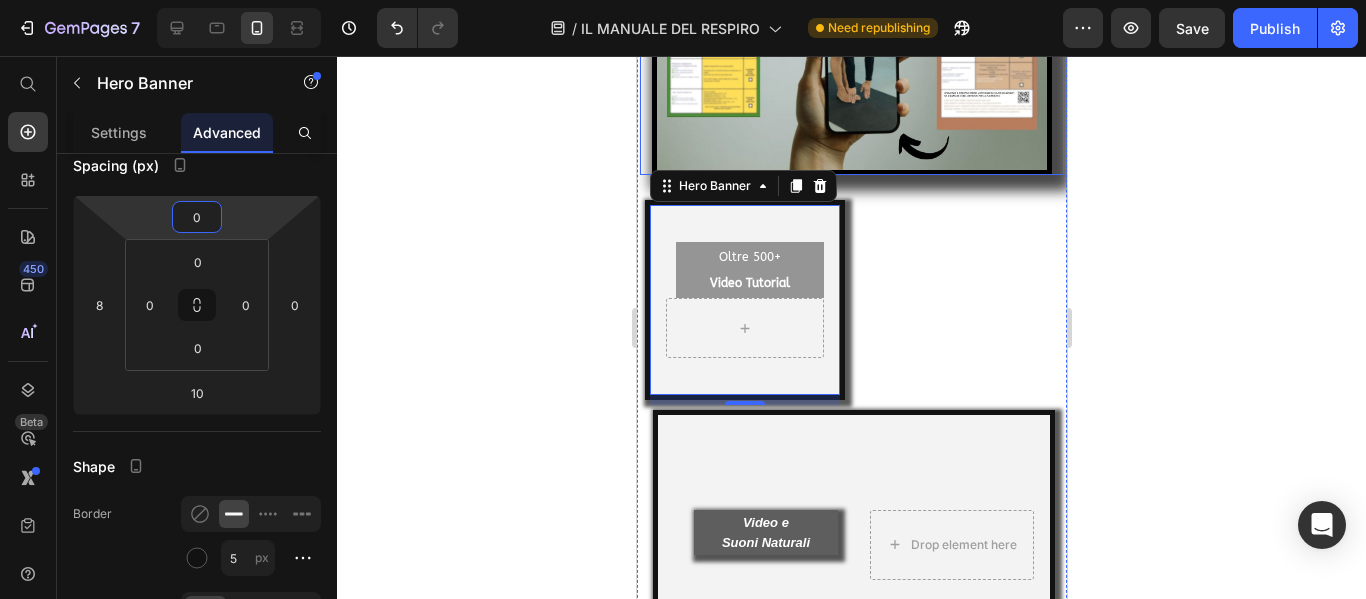 click at bounding box center (851, 45) 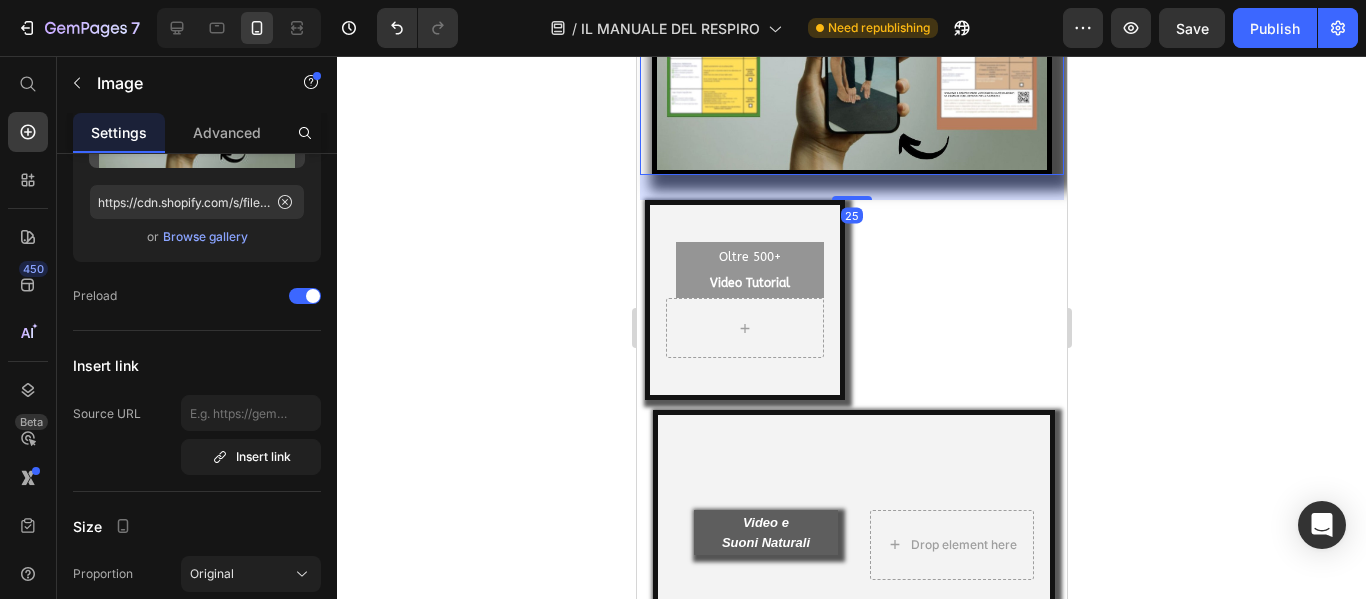 scroll, scrollTop: 0, scrollLeft: 0, axis: both 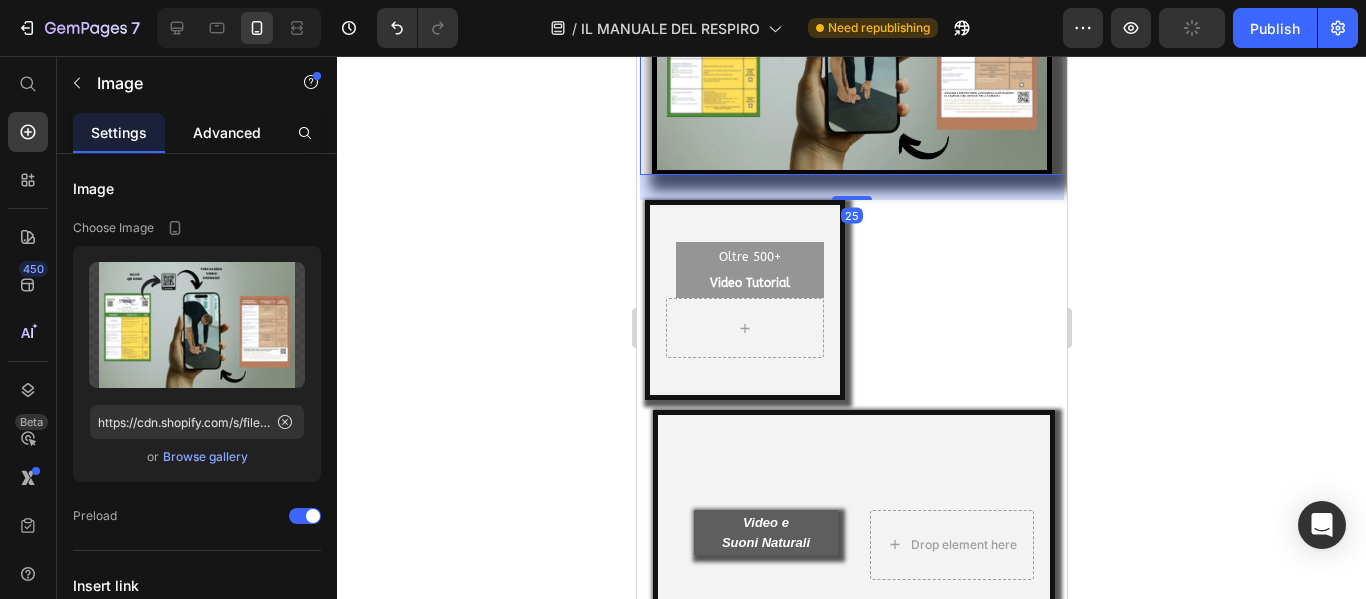 click on "Advanced" at bounding box center [227, 132] 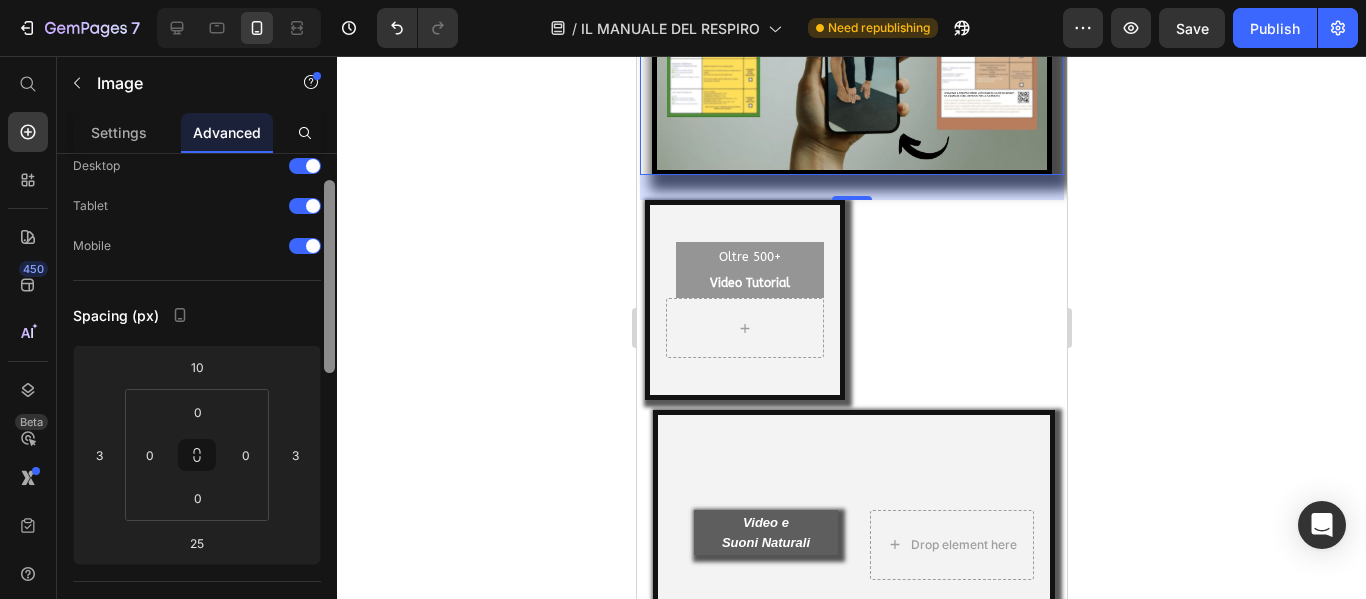 drag, startPoint x: 333, startPoint y: 320, endPoint x: 325, endPoint y: 404, distance: 84.38009 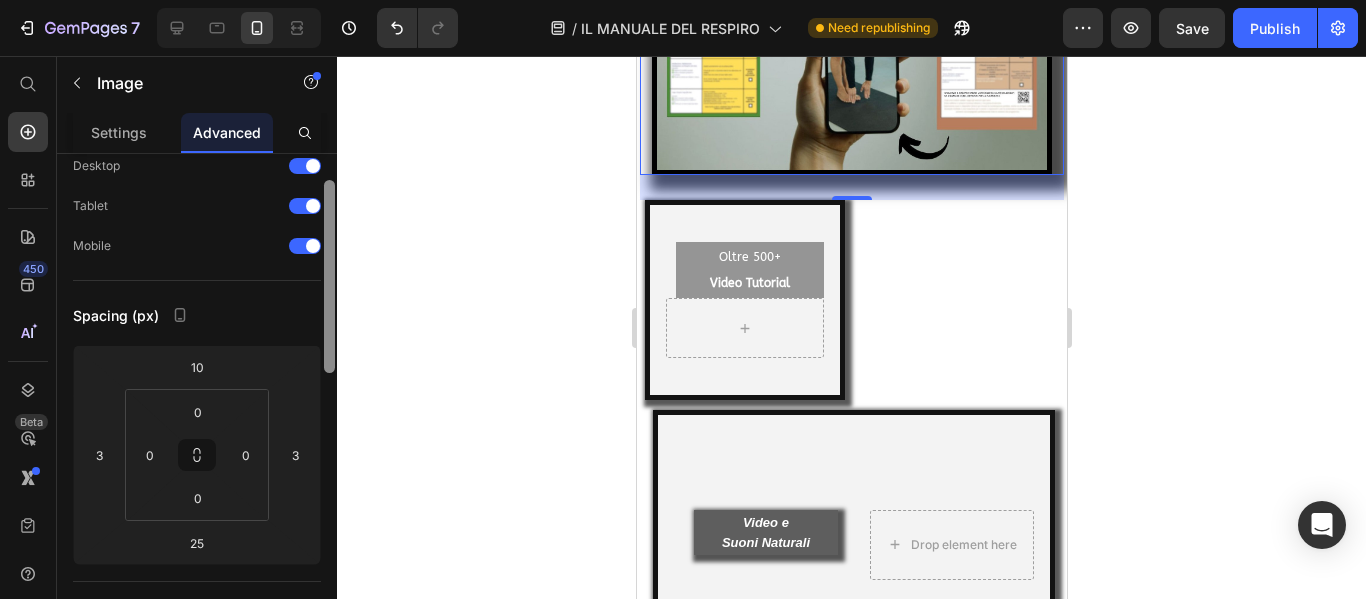 click at bounding box center (329, 405) 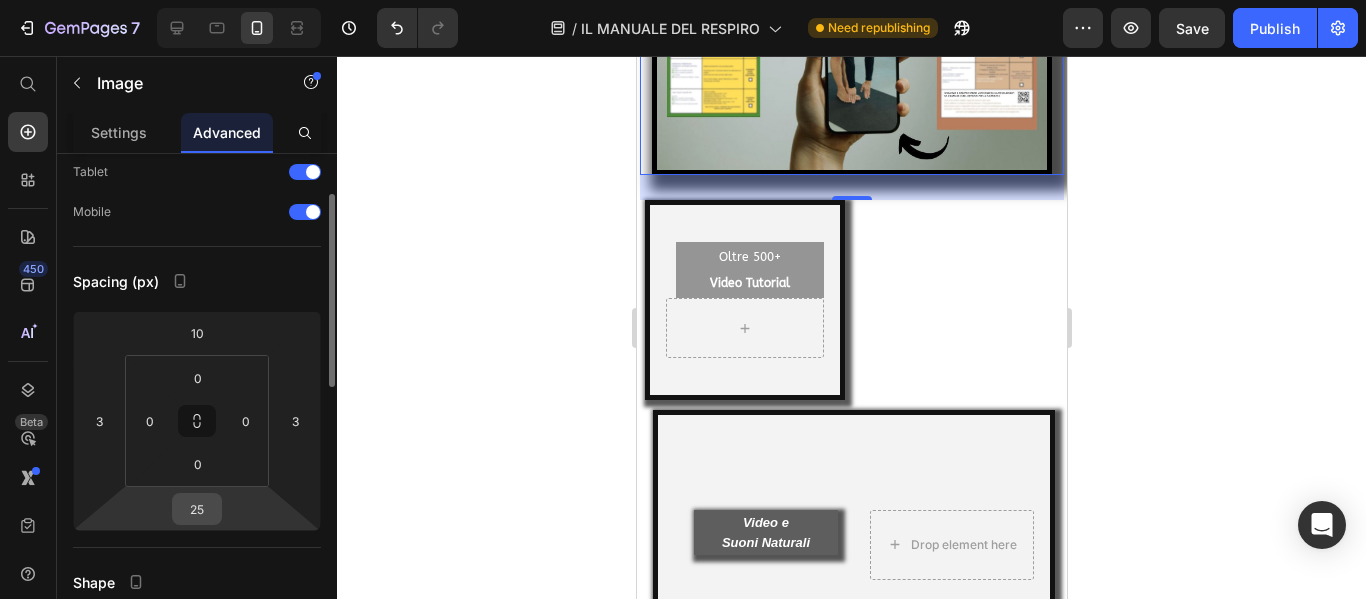 click on "25" at bounding box center [197, 509] 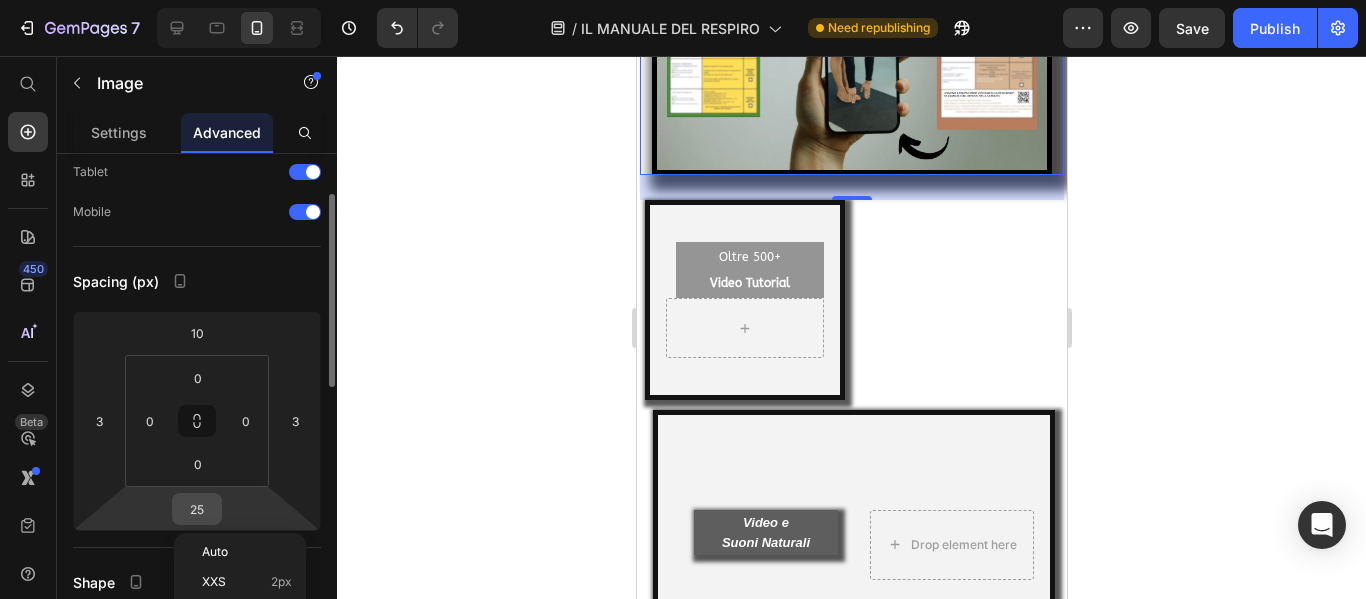 click on "25" at bounding box center (197, 509) 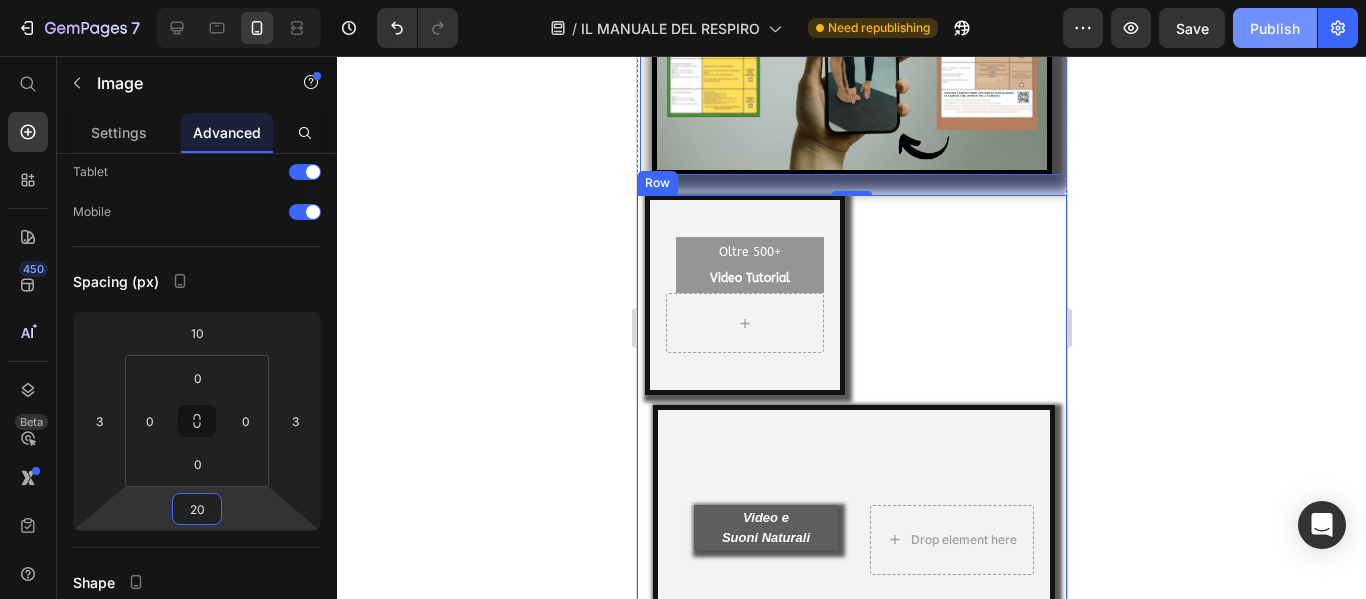type on "20" 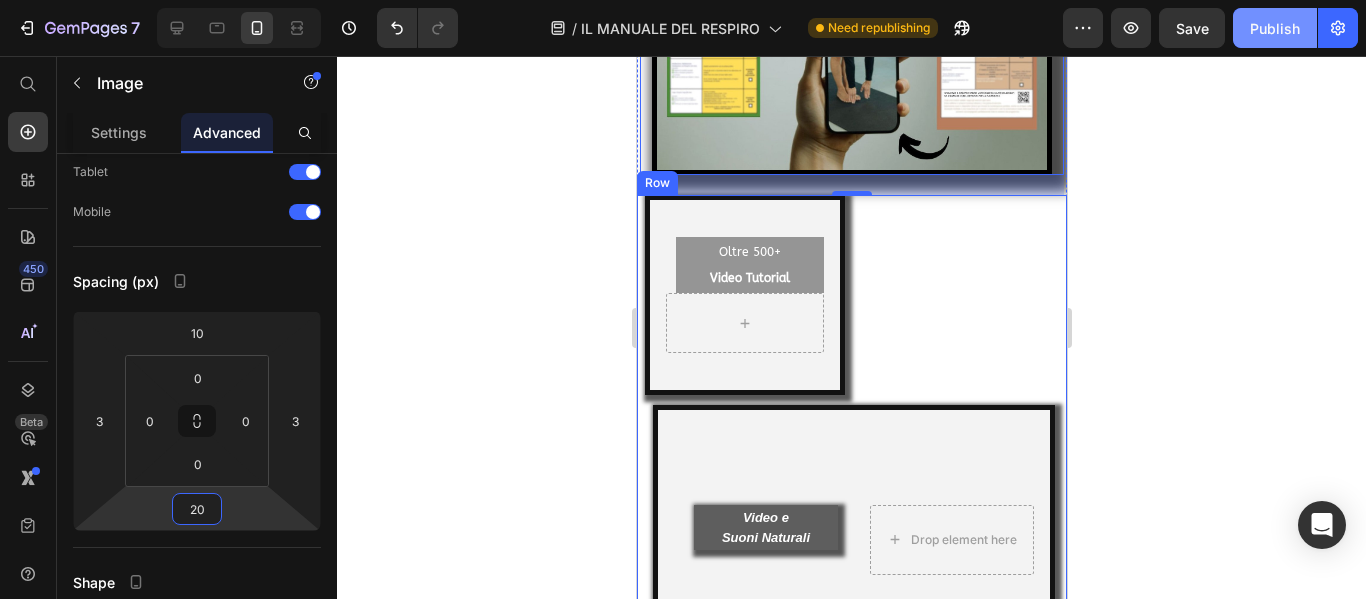 click on "Publish" 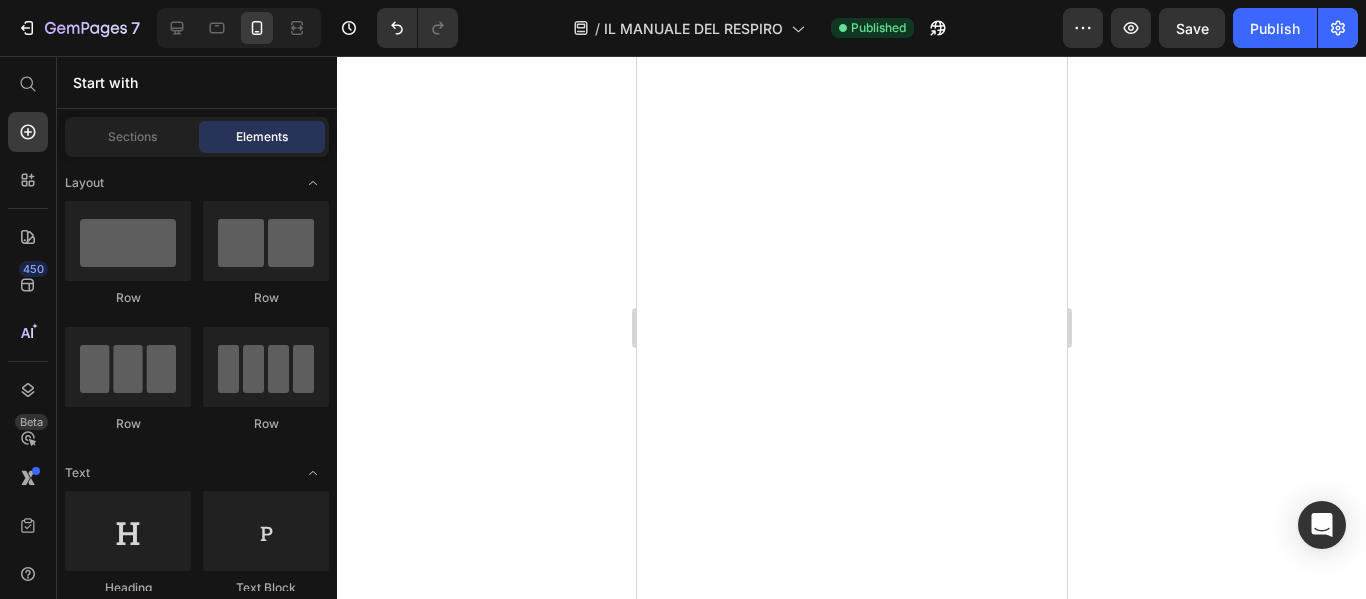 scroll, scrollTop: 0, scrollLeft: 0, axis: both 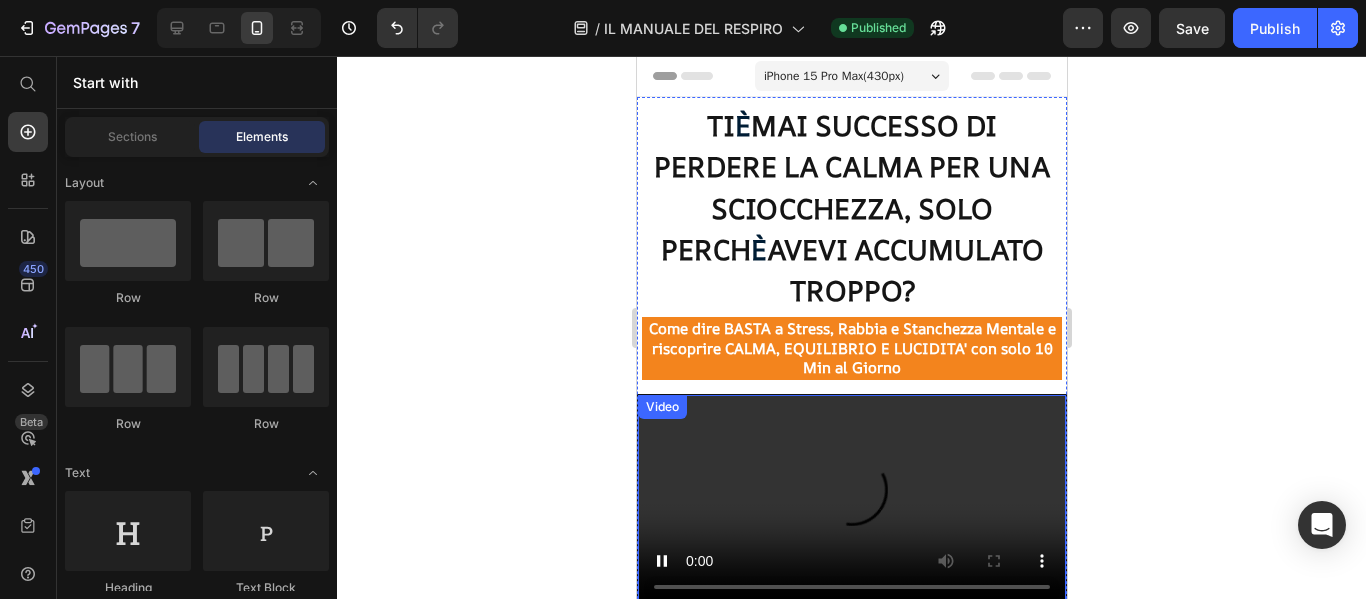 click at bounding box center [851, 502] 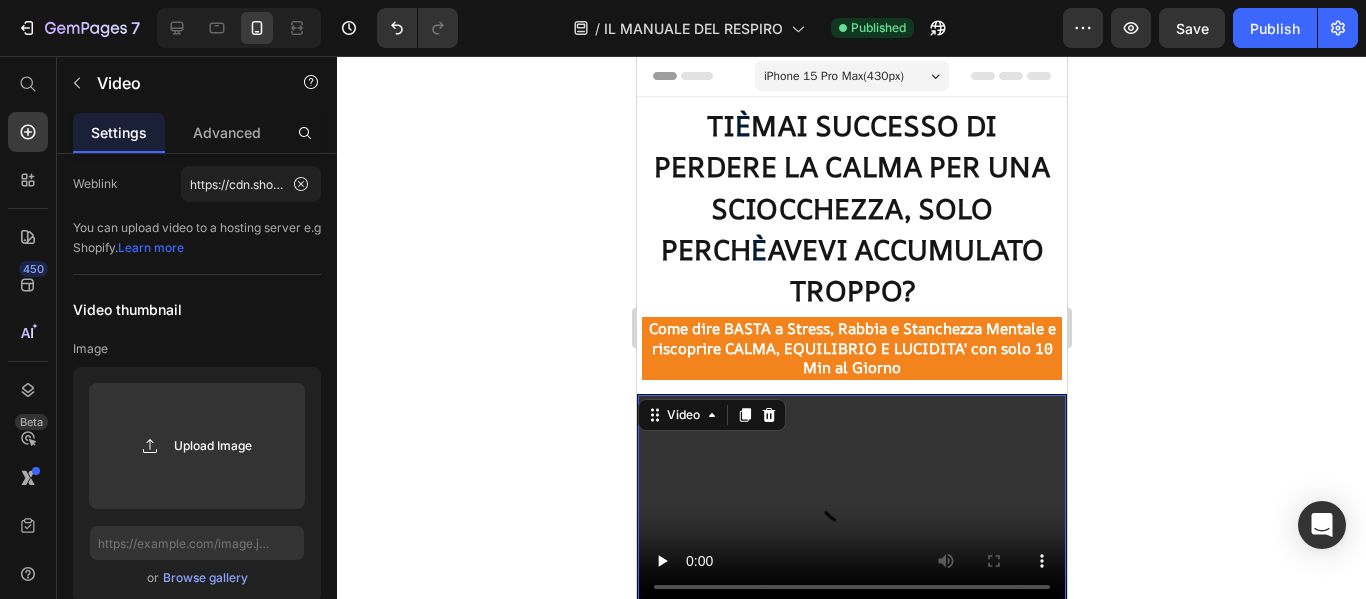 scroll, scrollTop: 0, scrollLeft: 0, axis: both 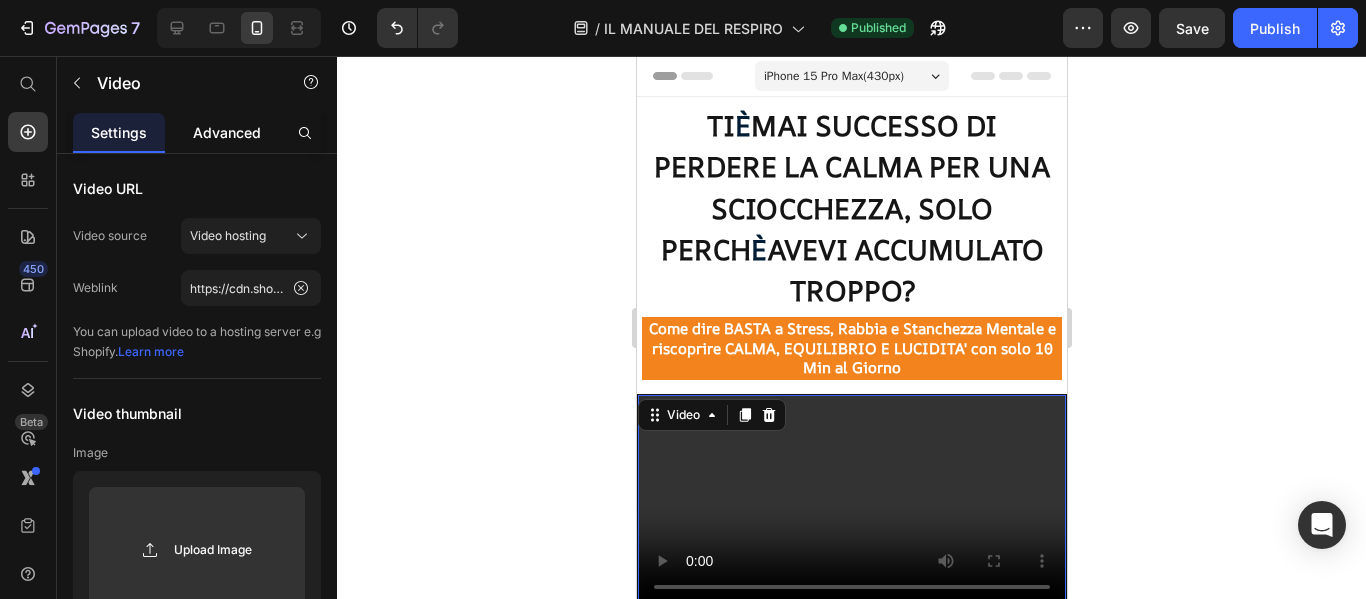 click on "Advanced" at bounding box center [227, 132] 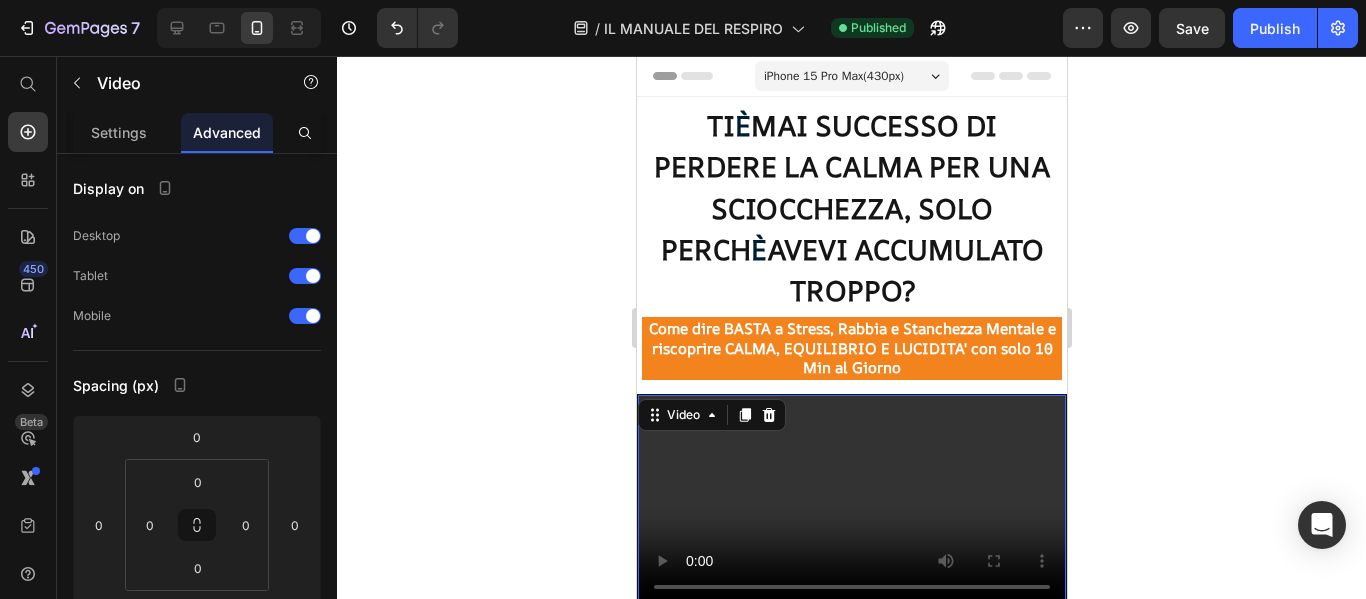 click on "iPhone 15 Pro Max  ( 430 px)" at bounding box center (833, 76) 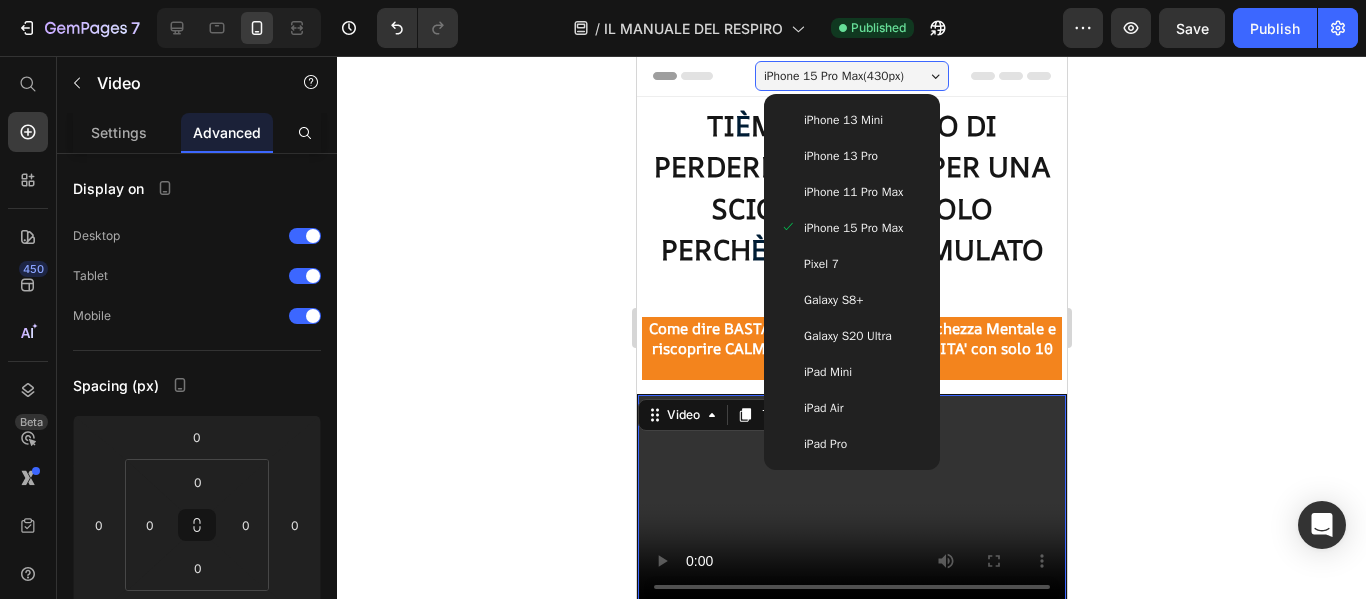 click on "Galaxy S20 Ultra" at bounding box center [847, 336] 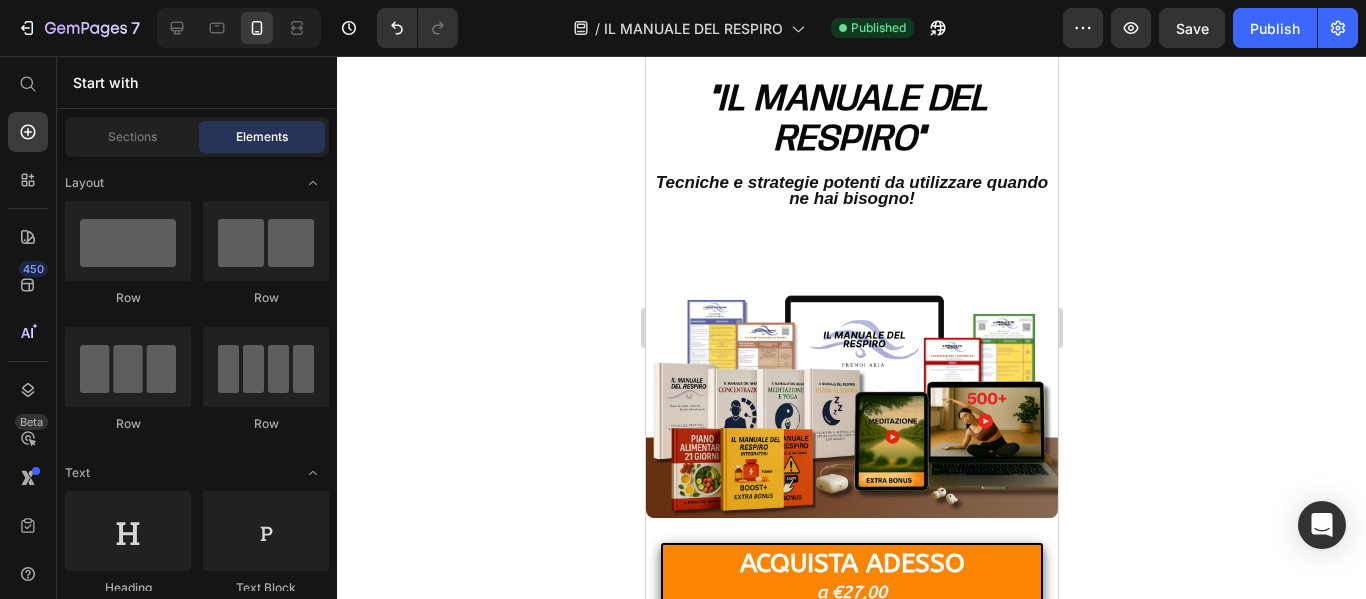scroll, scrollTop: 600, scrollLeft: 0, axis: vertical 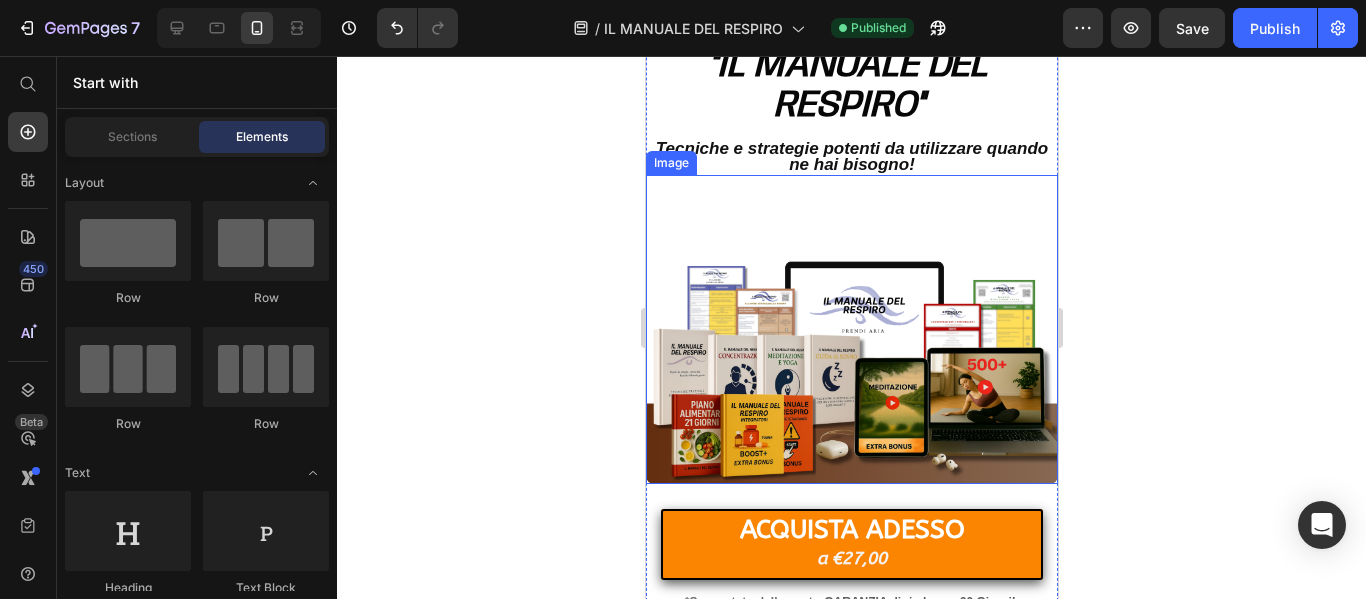 click at bounding box center [851, 329] 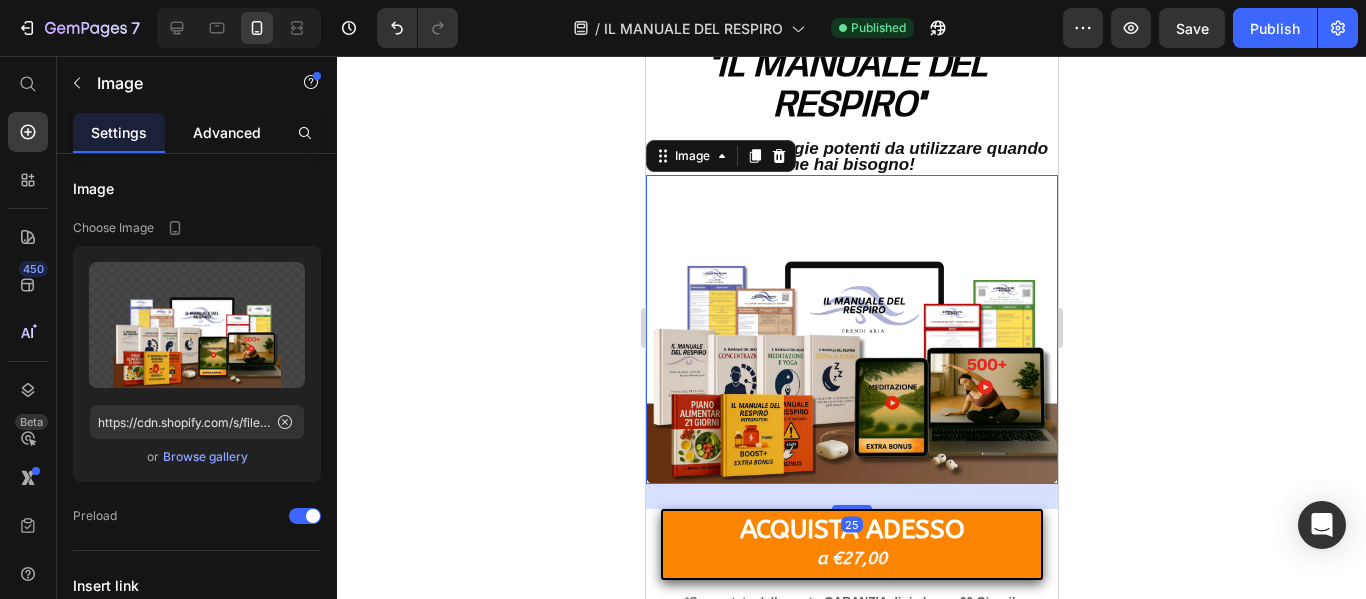 click on "Advanced" 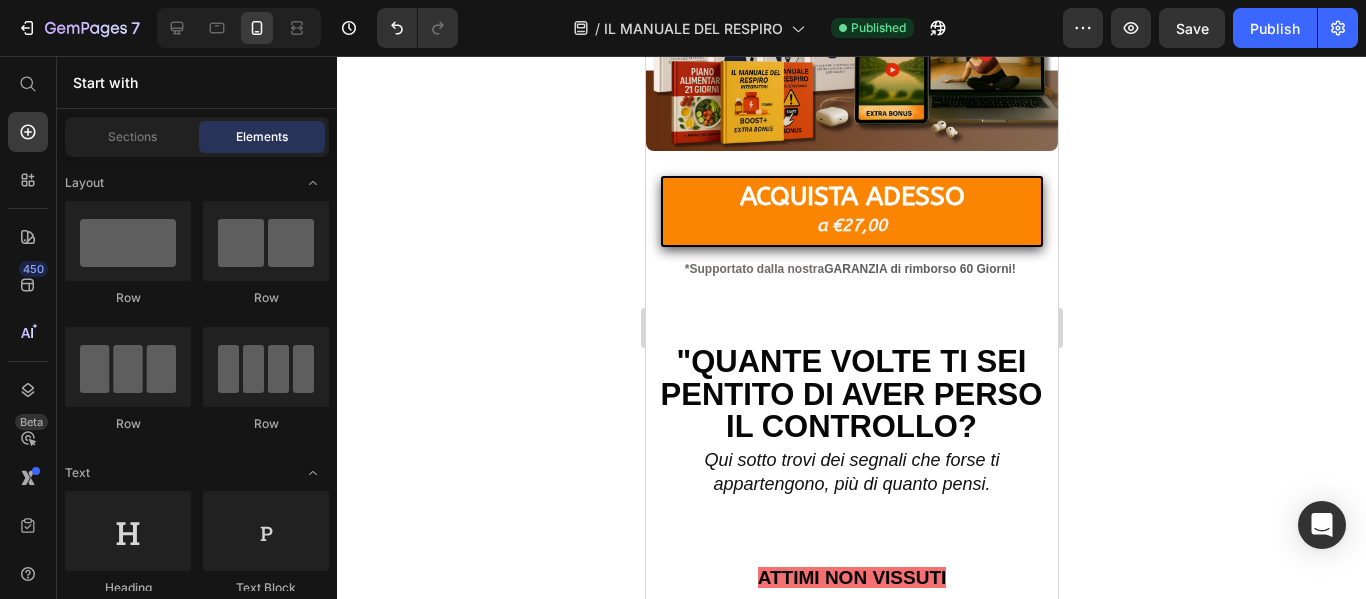 scroll, scrollTop: 1100, scrollLeft: 0, axis: vertical 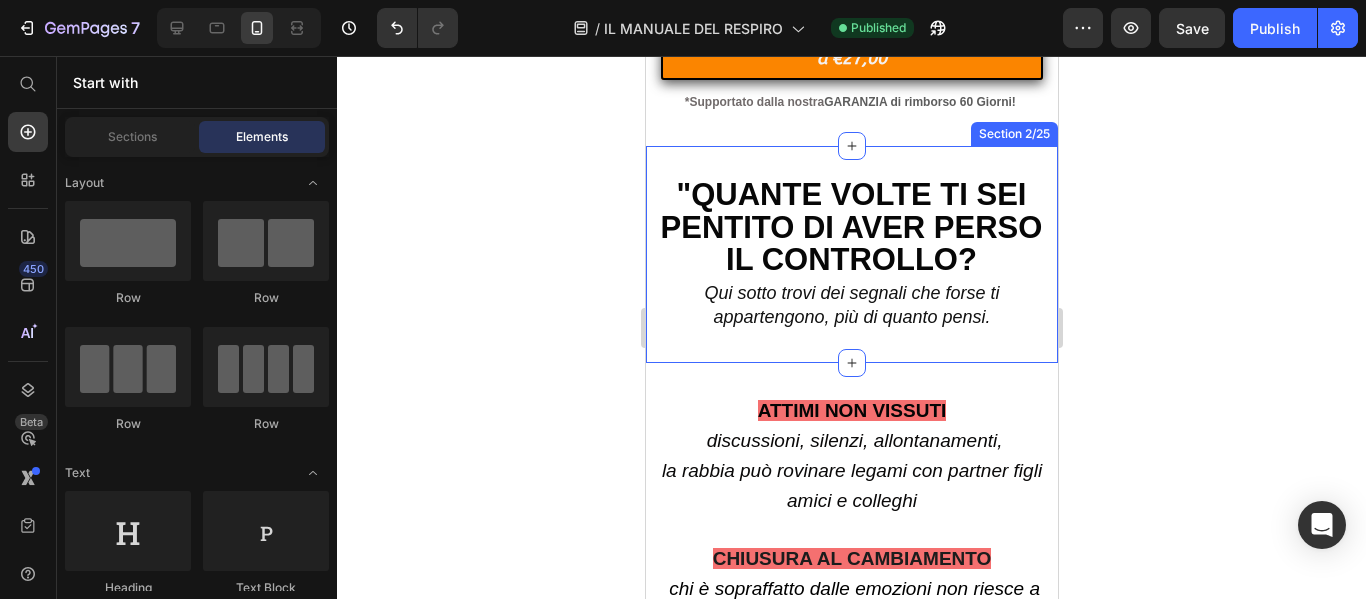 click on "QUANTE VOLTE TI SEI PENTITO DI AVER PERSO IL CONTROLLO? Text Block Qui sotto trovi dei segnali che forse ti appartengono, più di quanto pensi. Heading Section 2/25" at bounding box center (851, 255) 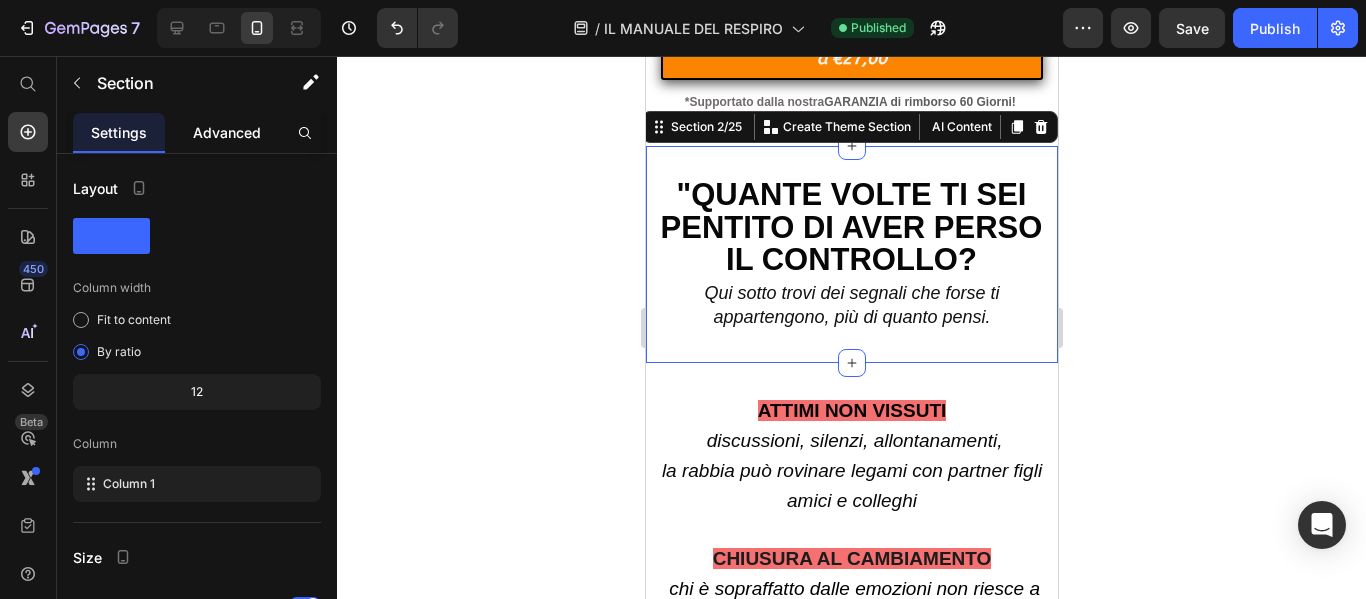 click on "Advanced" at bounding box center [227, 132] 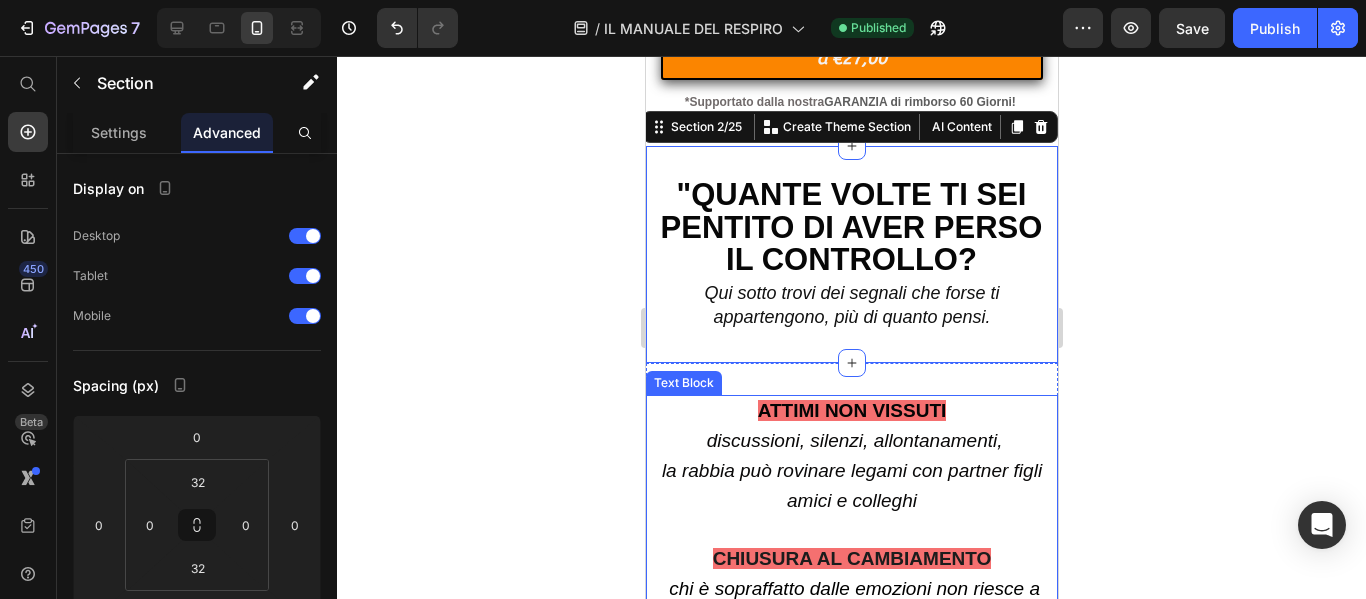 click on "ATTIMI NON VISSUTI" at bounding box center (851, 412) 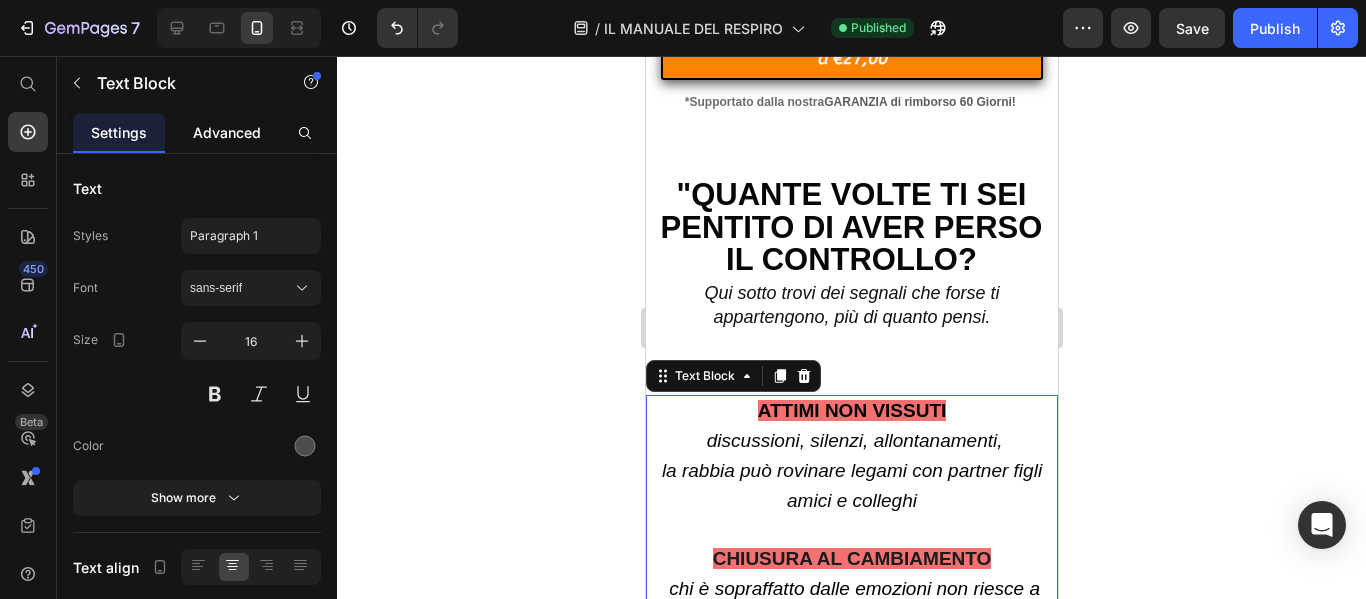 click on "Advanced" at bounding box center (227, 132) 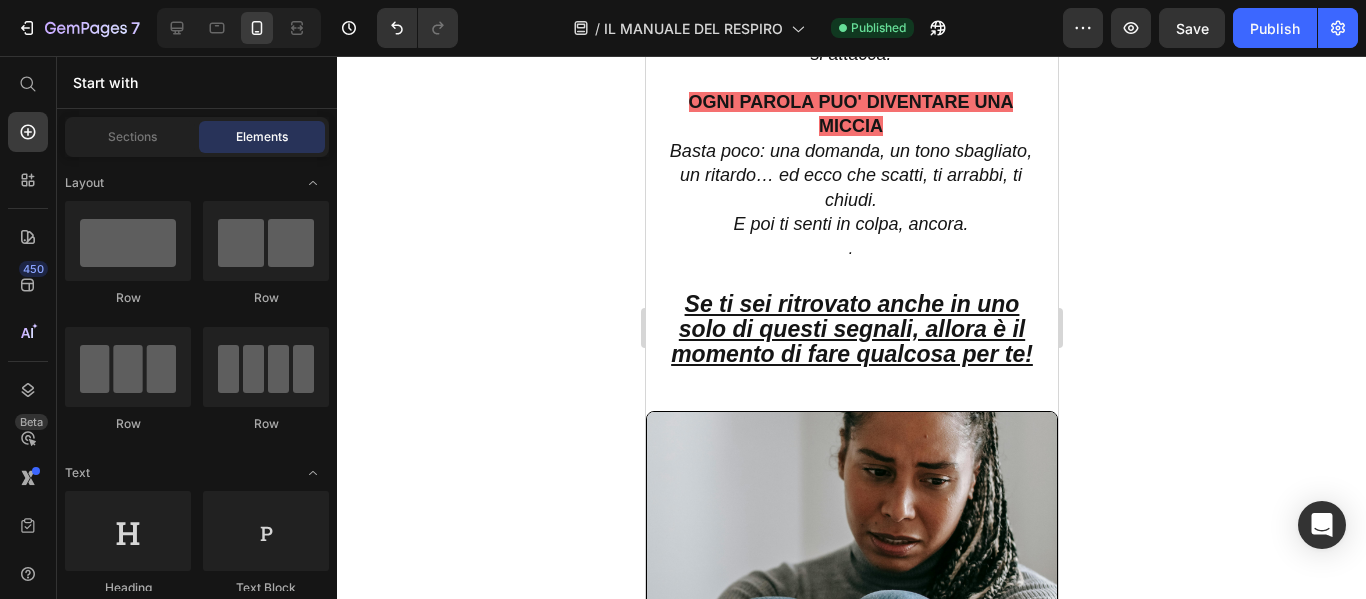 scroll, scrollTop: 2367, scrollLeft: 0, axis: vertical 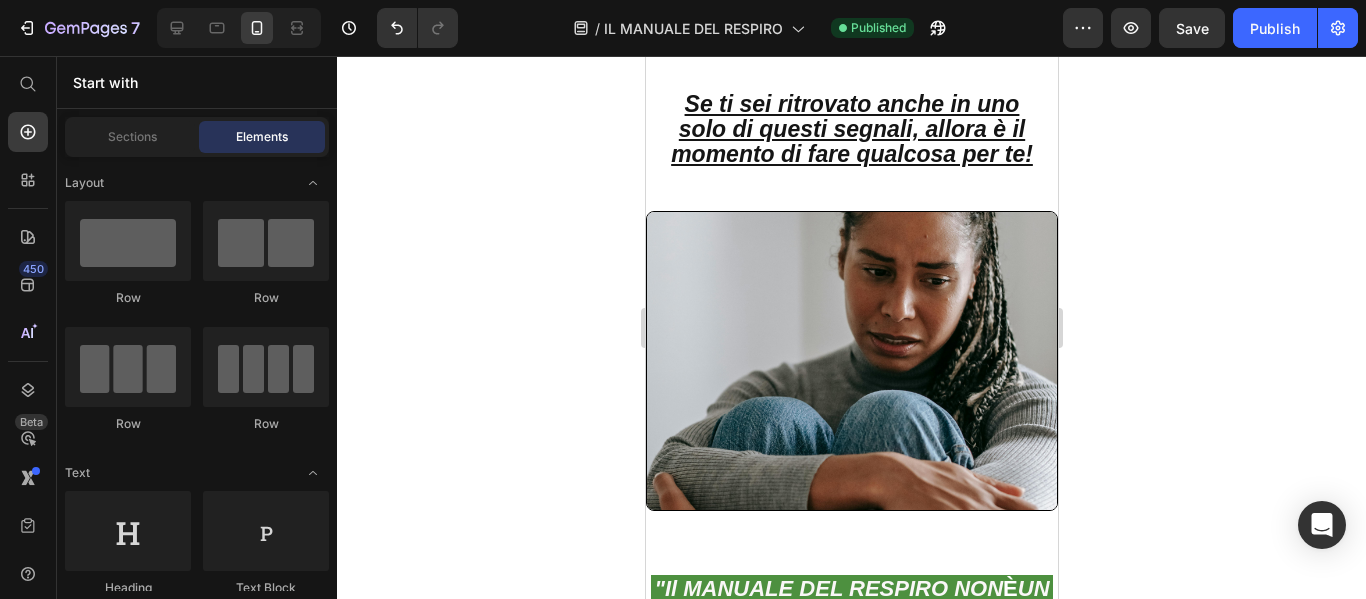 drag, startPoint x: 1052, startPoint y: 116, endPoint x: 1704, endPoint y: 211, distance: 658.88464 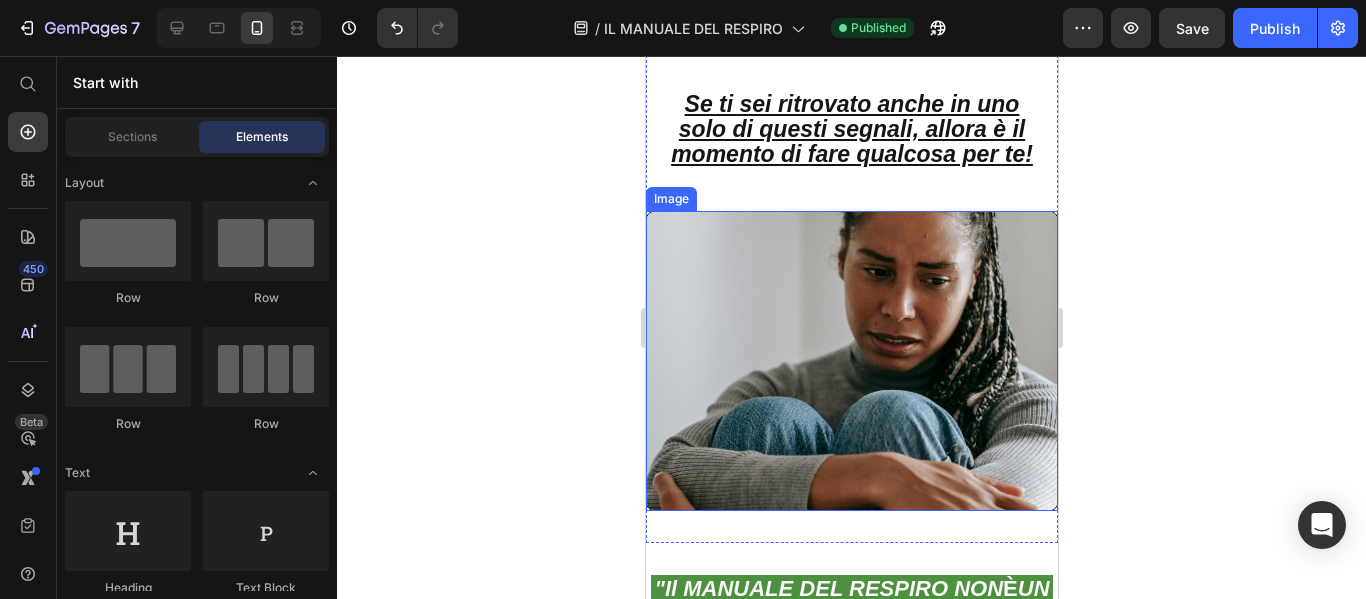 click at bounding box center (851, 361) 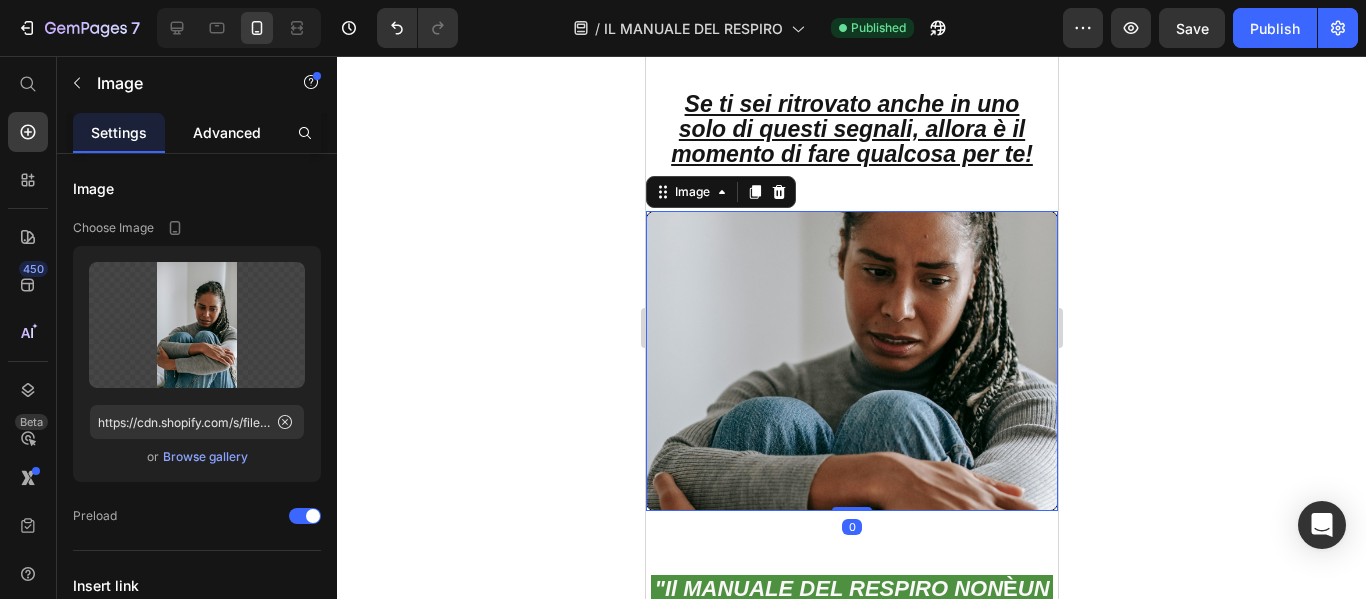 click on "Advanced" at bounding box center [227, 132] 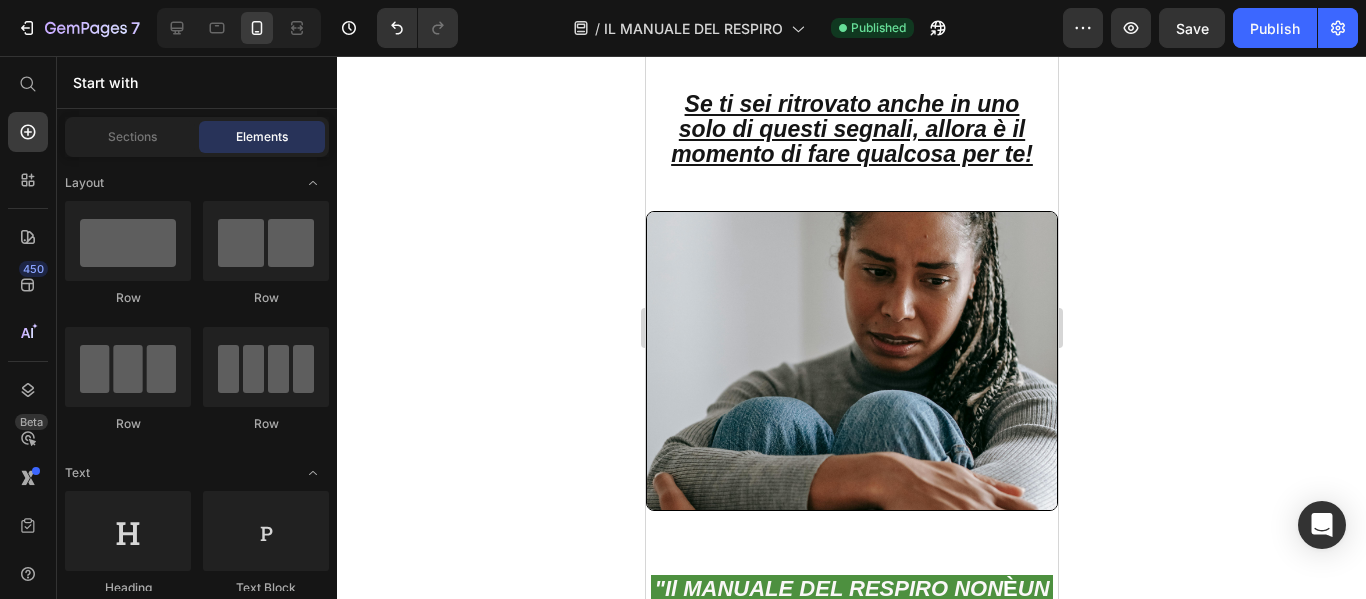 scroll, scrollTop: 2834, scrollLeft: 0, axis: vertical 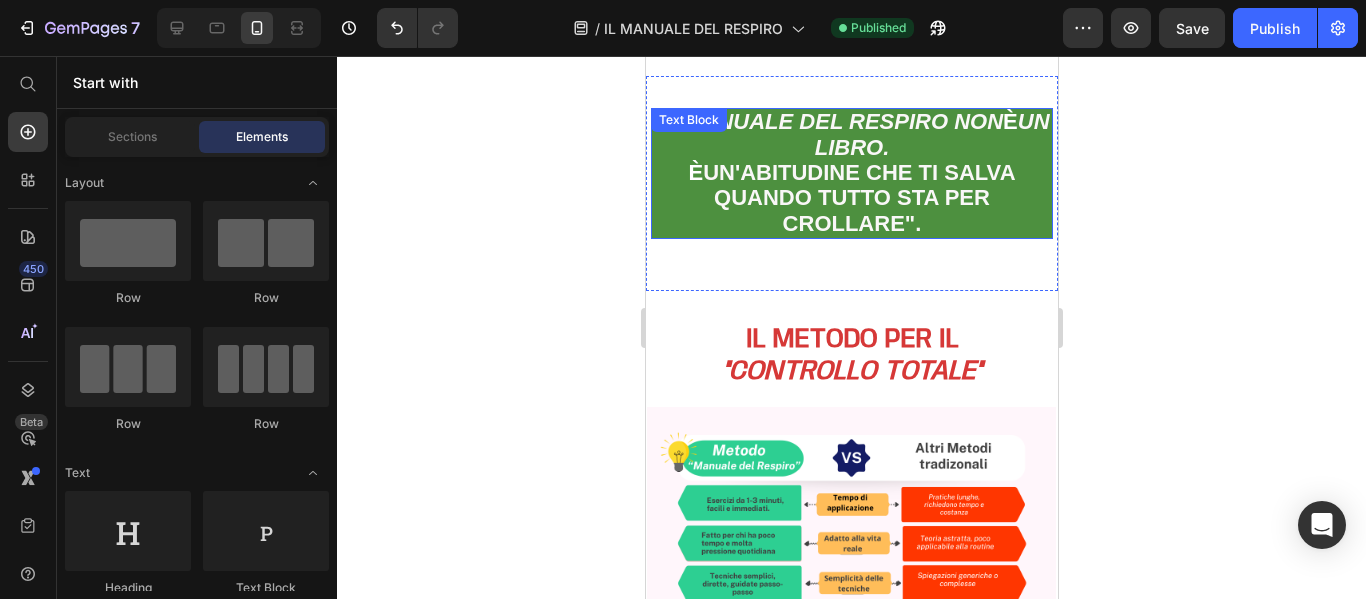 click on "È UN'ABITUDINE CHE TI SALVA QUANDO TUTTO STA PER CROLLARE." at bounding box center [851, 199] 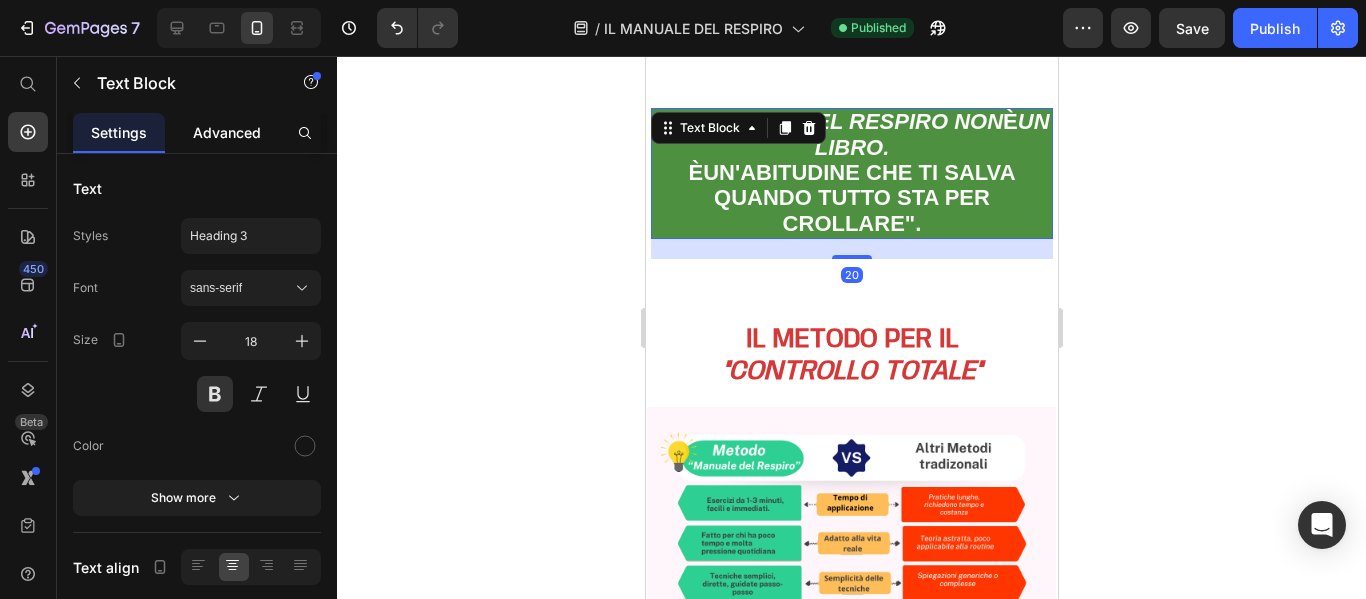 click on "Advanced" at bounding box center (227, 132) 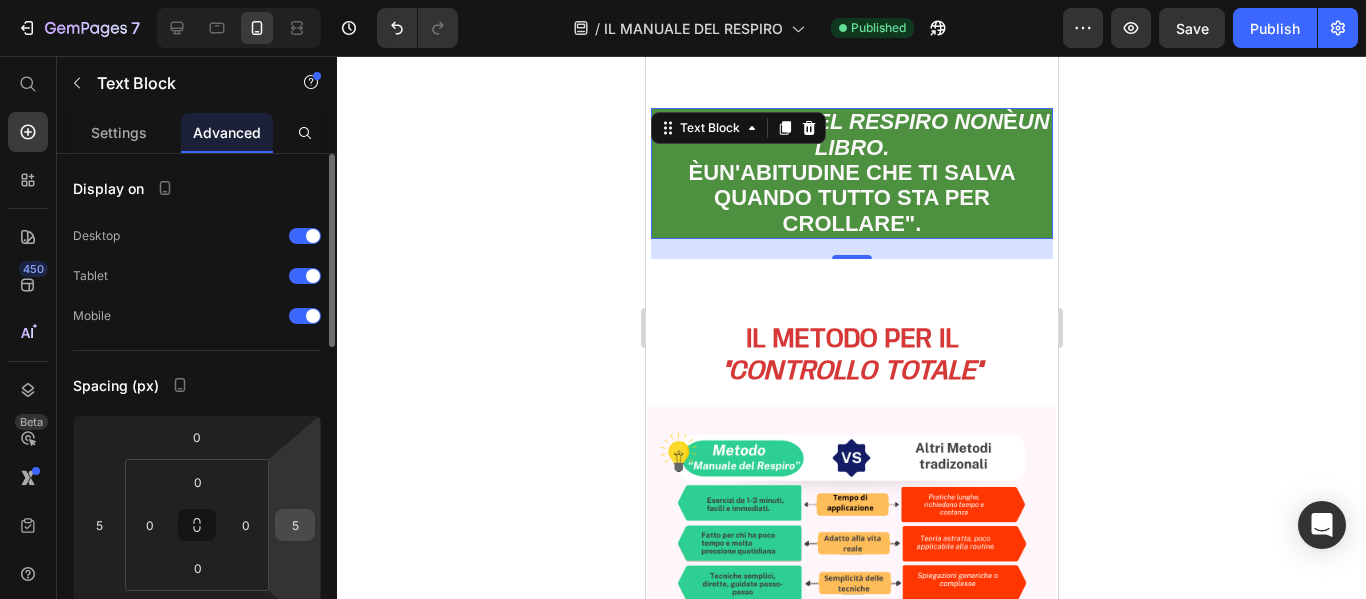 click on "5" at bounding box center [295, 525] 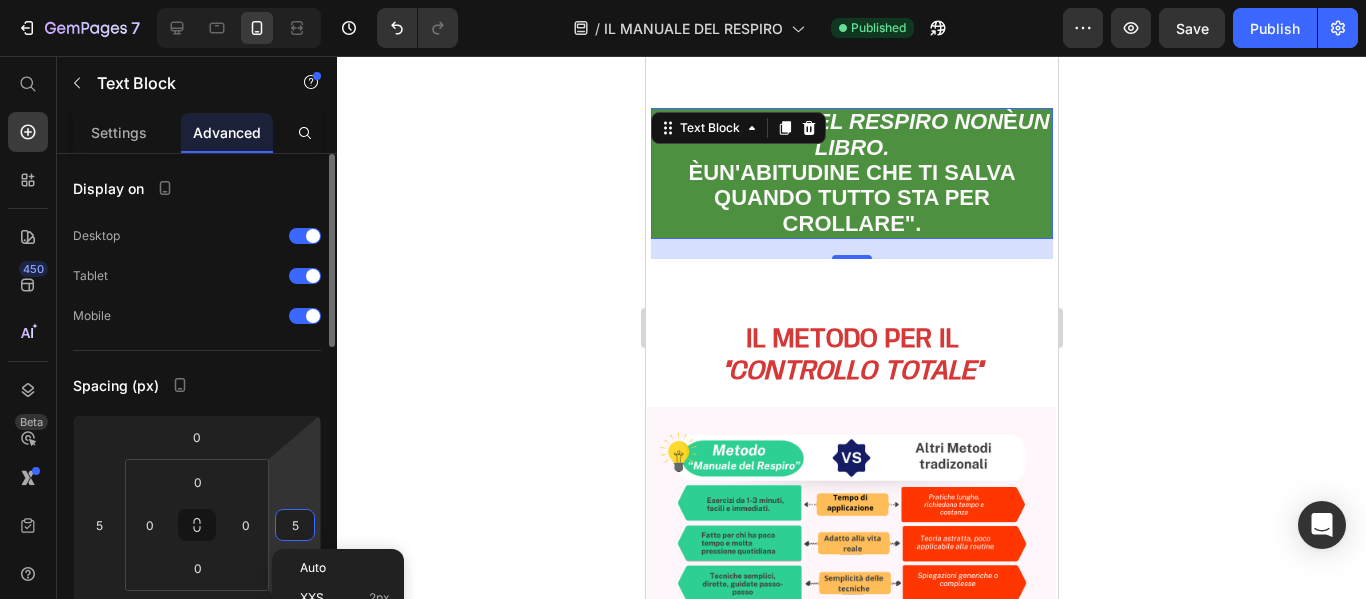type on "0" 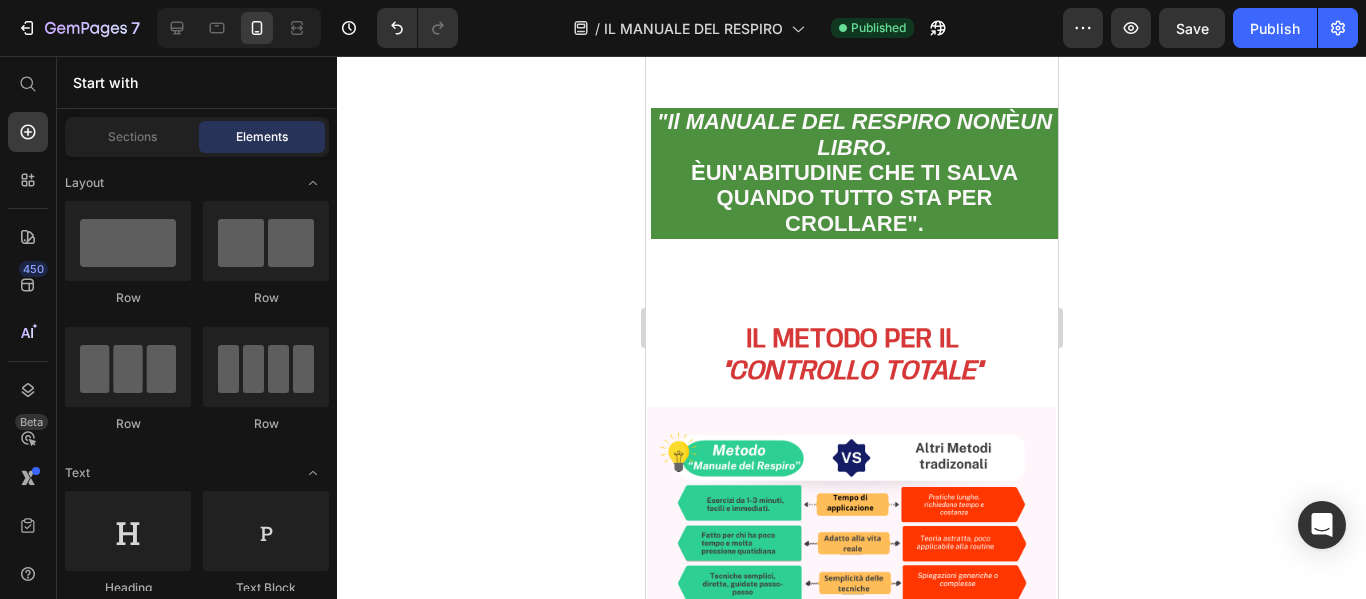 scroll, scrollTop: 3068, scrollLeft: 0, axis: vertical 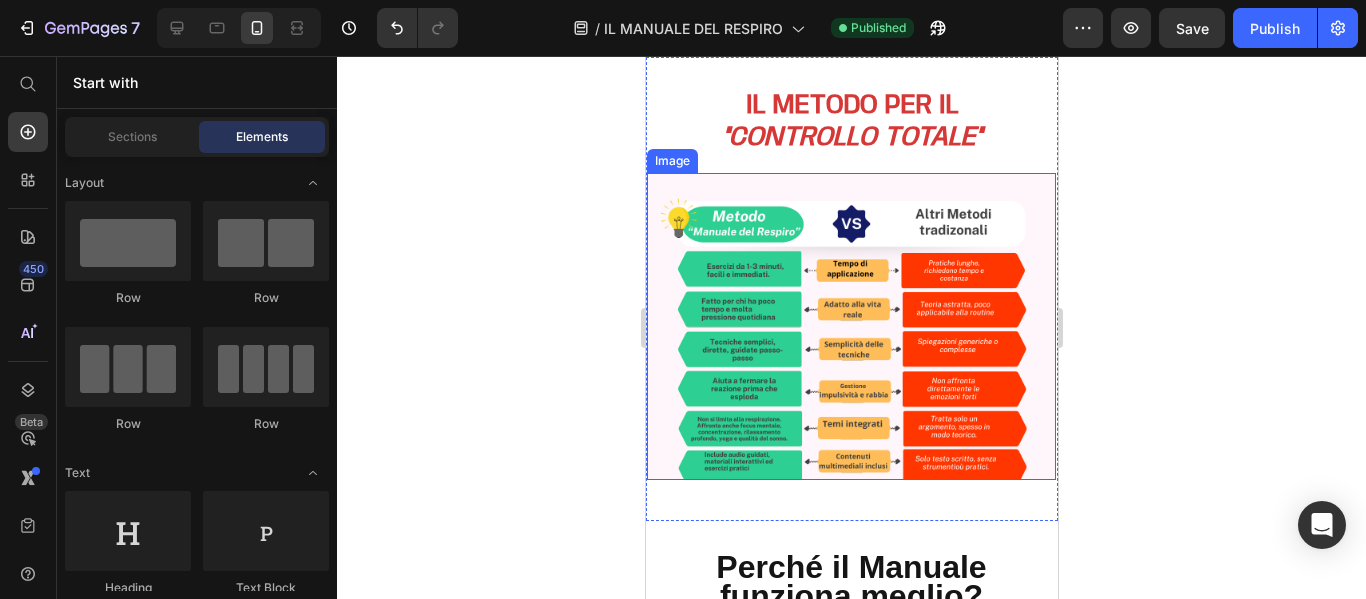 click at bounding box center [850, 326] 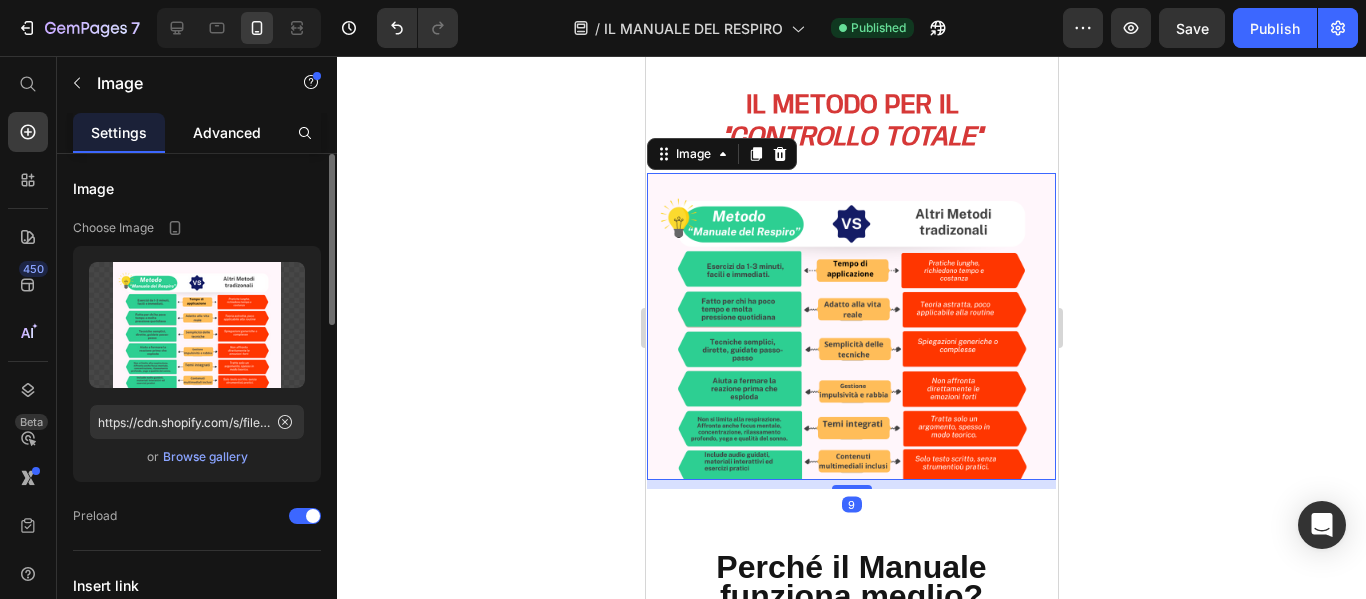 click on "Advanced" at bounding box center [227, 132] 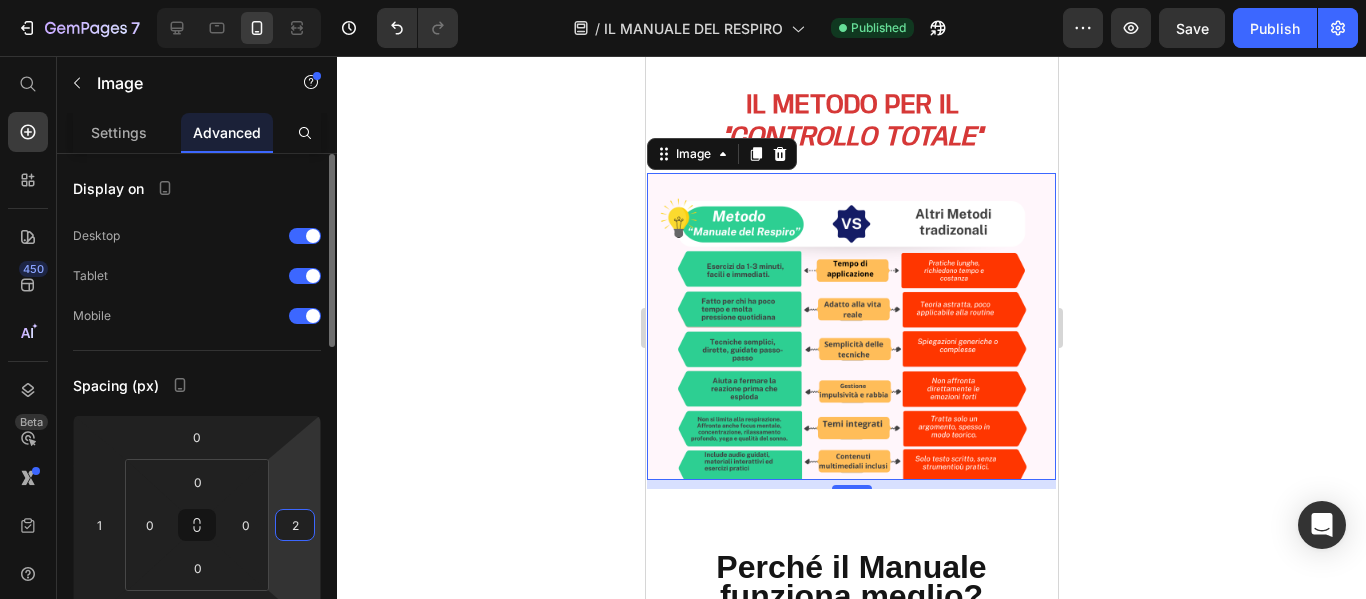 click on "2" at bounding box center [295, 525] 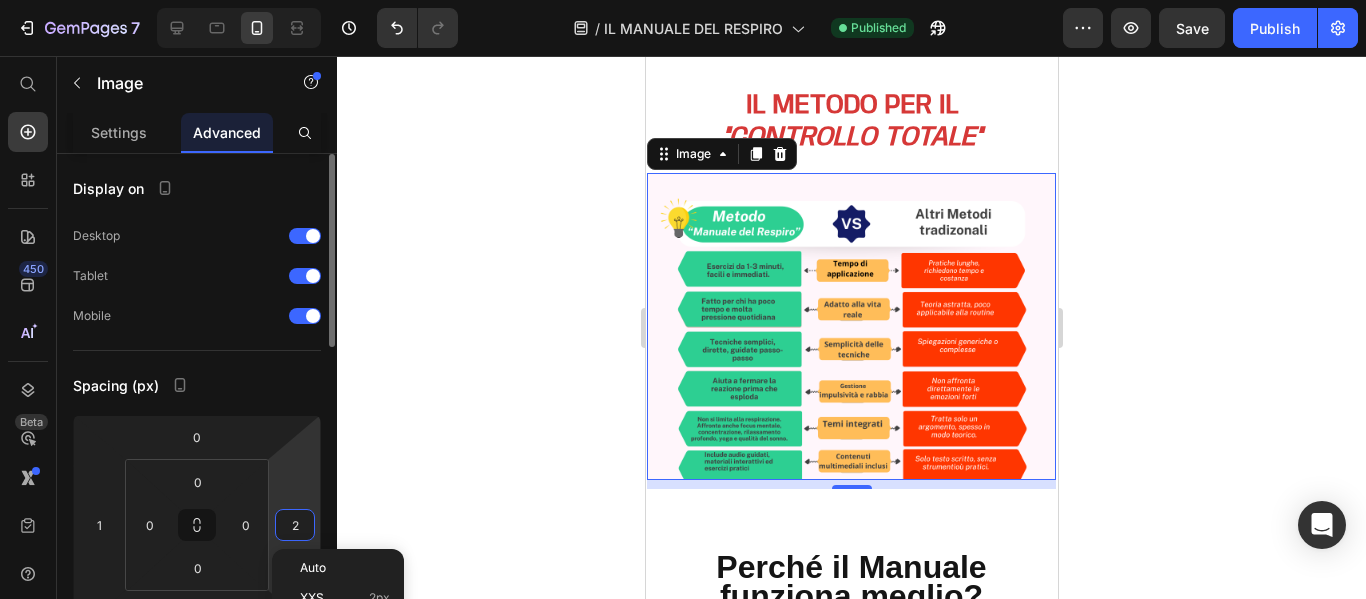 type on "0" 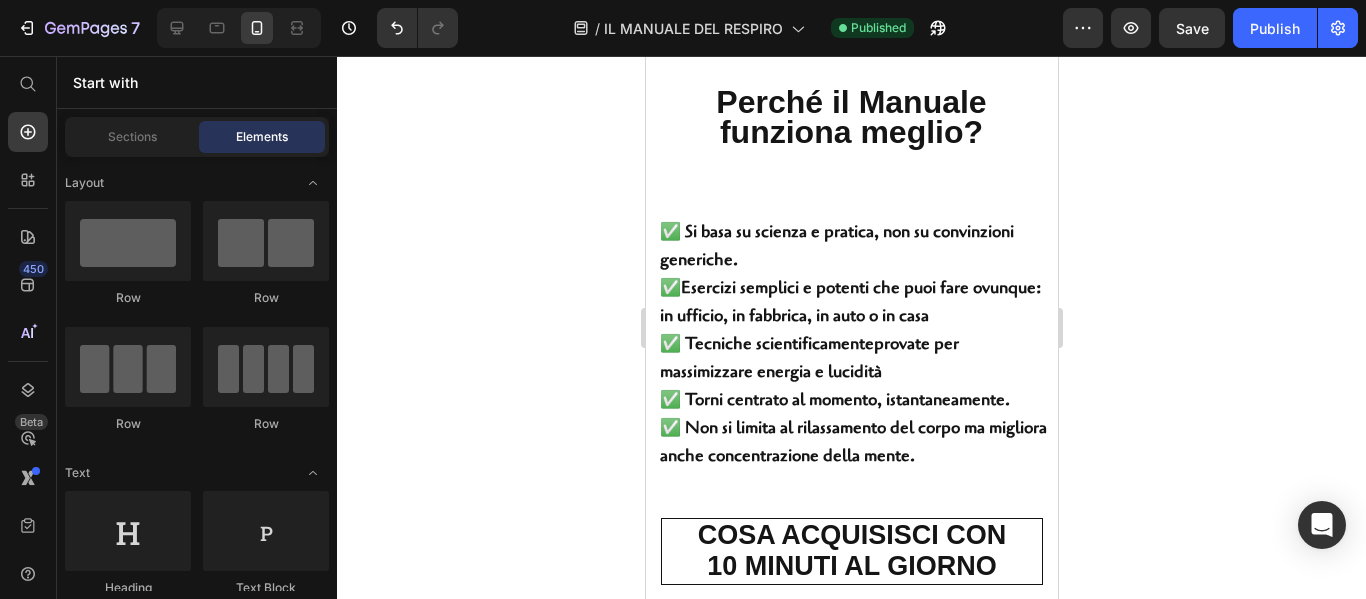 scroll, scrollTop: 3567, scrollLeft: 0, axis: vertical 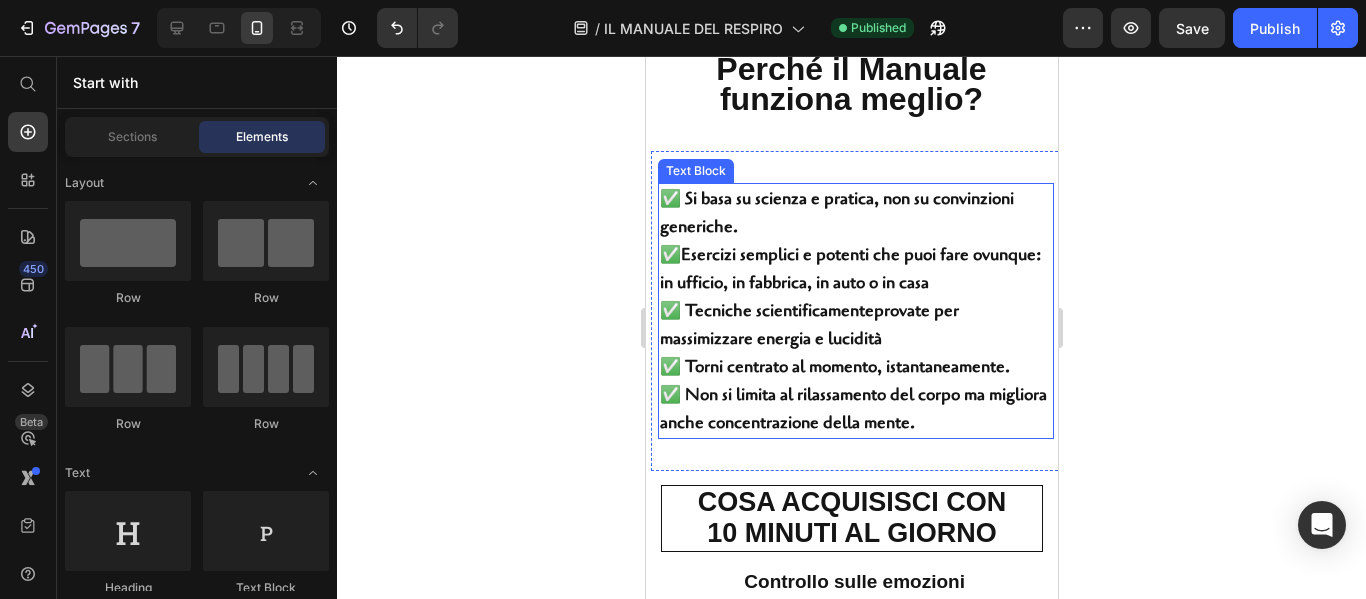 click on "✅  Esercizi semplici e potenti che puoi fare ovunque: in ufficio, in fabbrica, in auto o in casa" at bounding box center [855, 269] 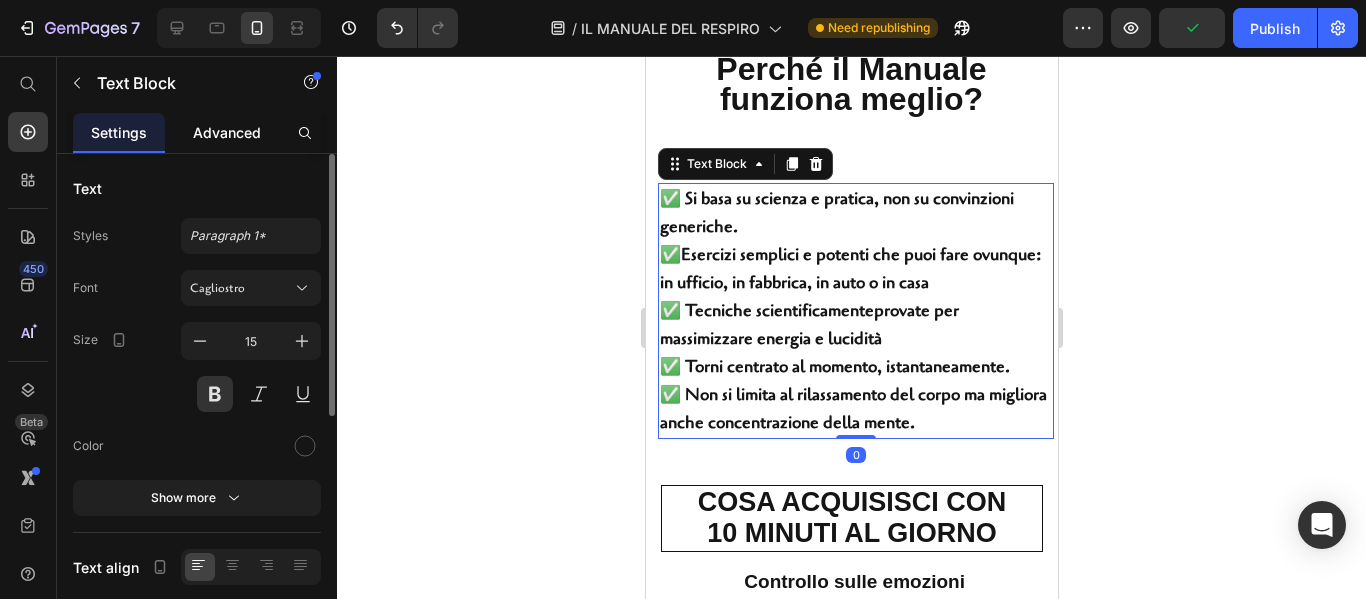 click on "Advanced" at bounding box center (227, 132) 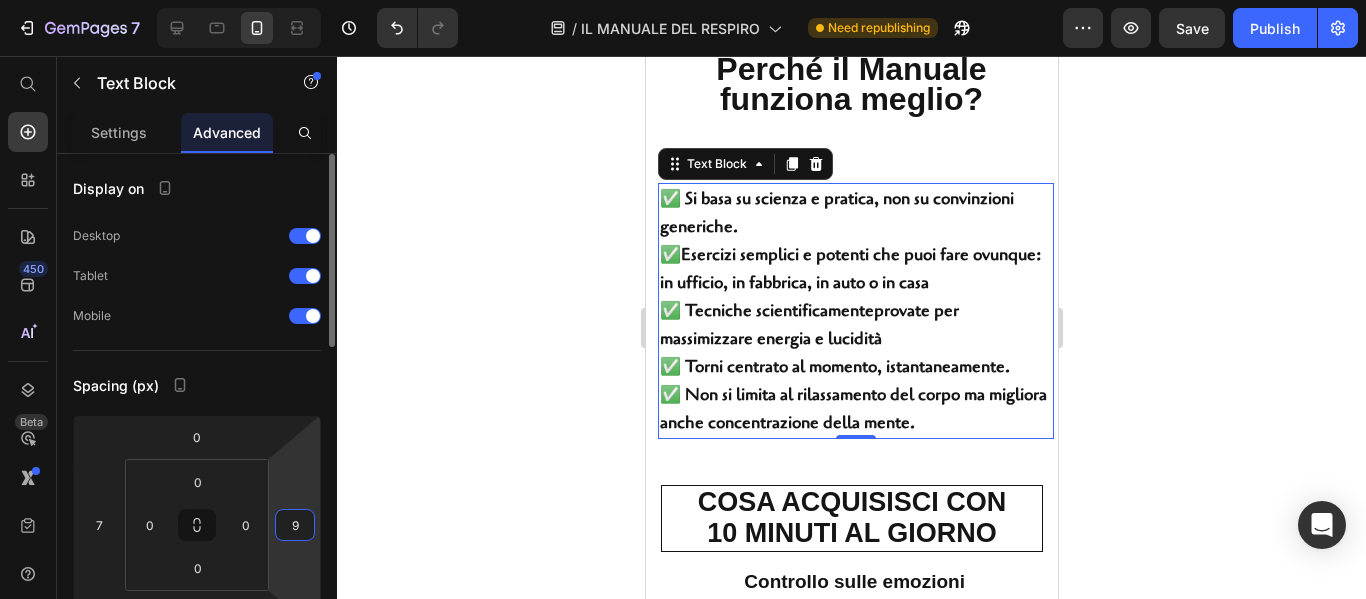 click on "9" at bounding box center (295, 525) 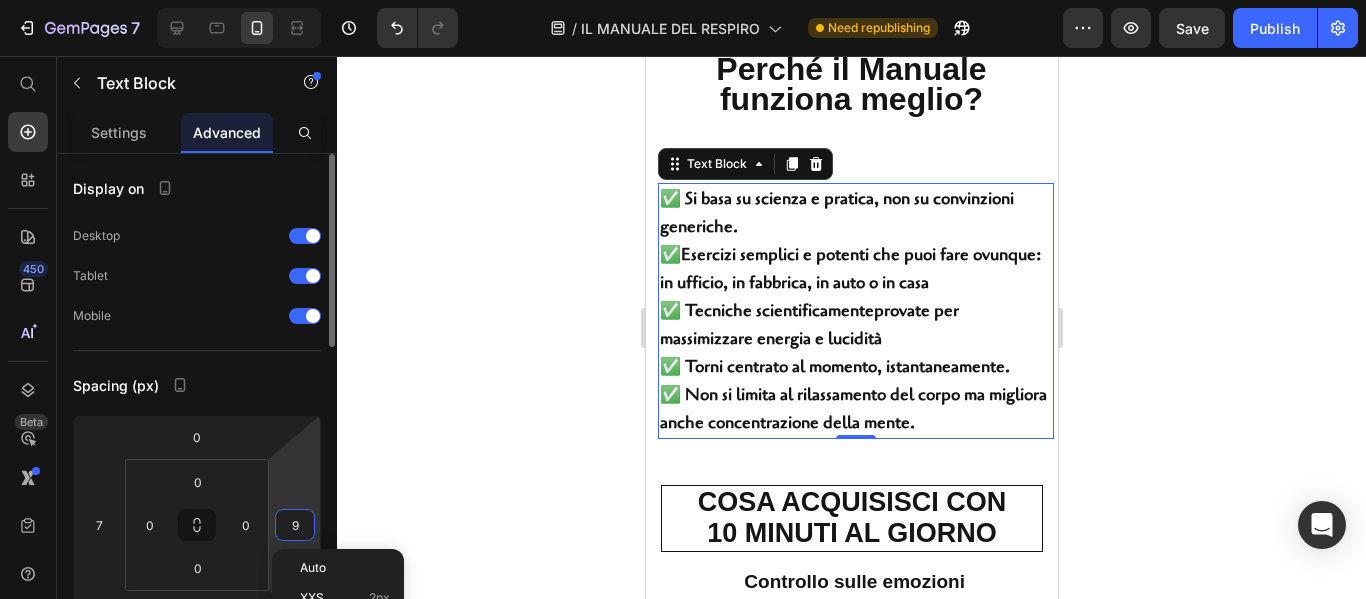 type on "5" 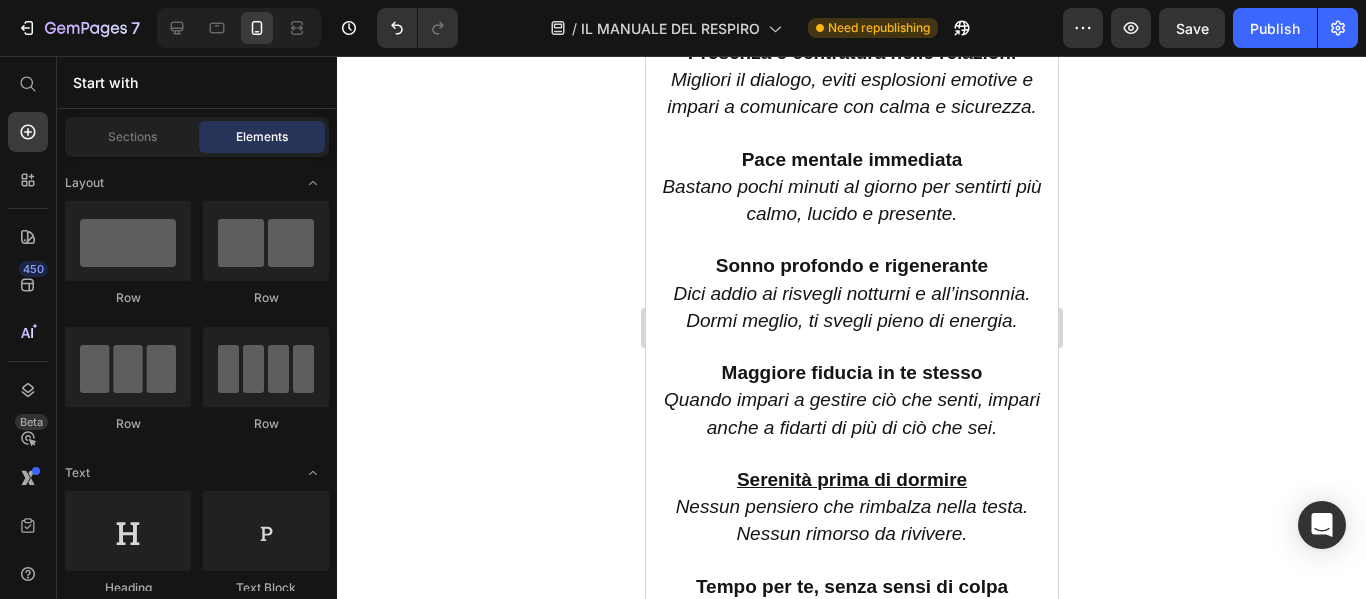 scroll, scrollTop: 4500, scrollLeft: 0, axis: vertical 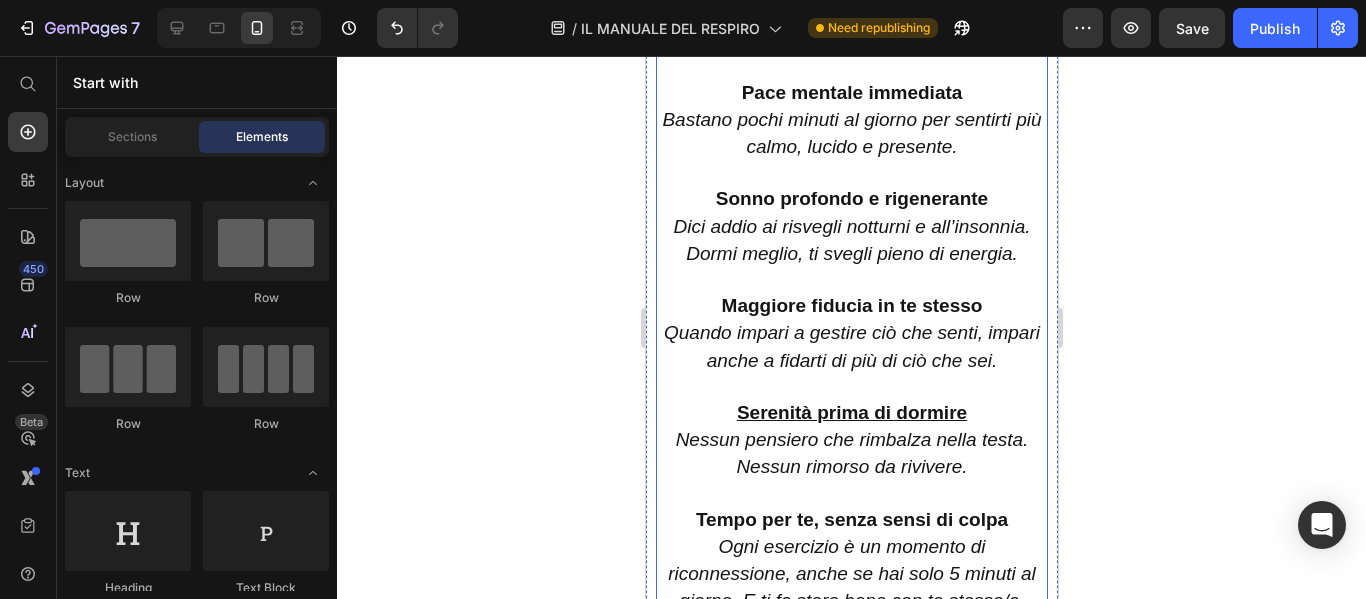 click at bounding box center [851, 173] 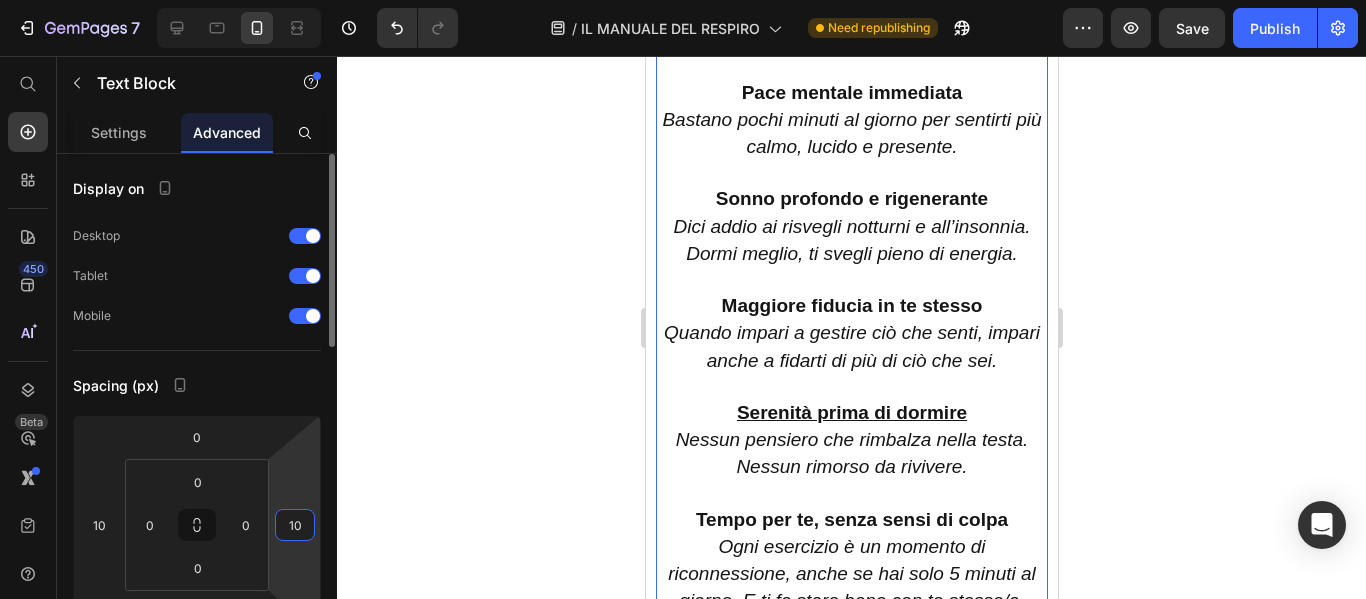 click on "10" at bounding box center (295, 525) 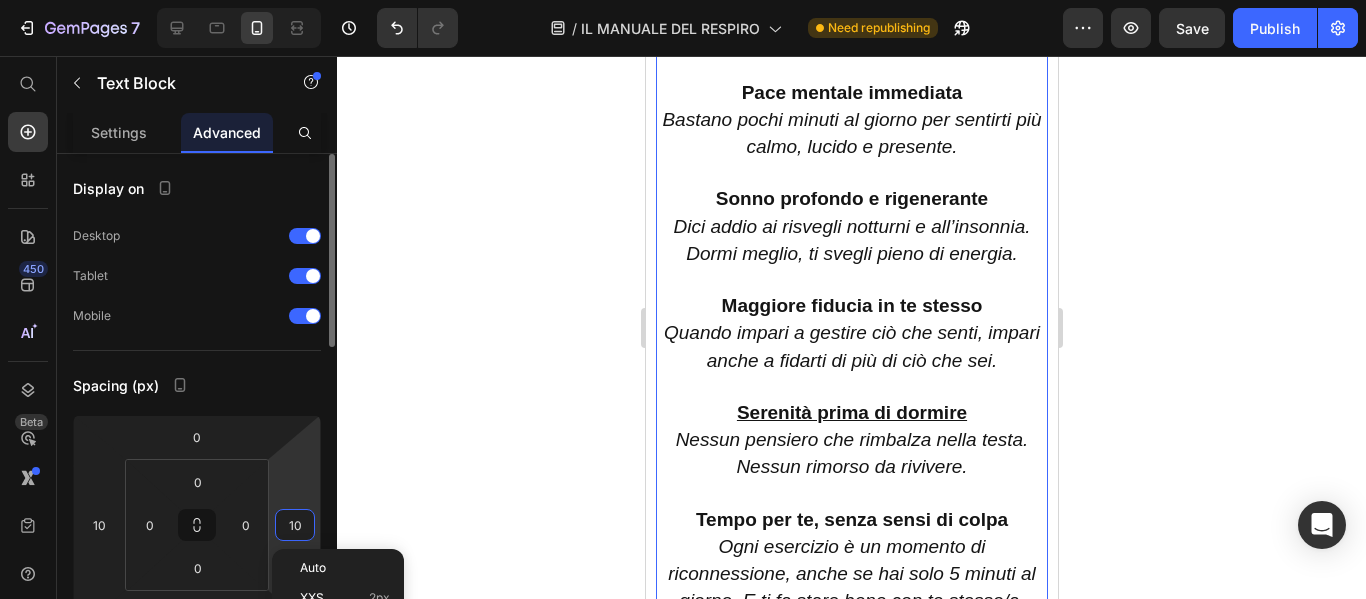 type on "5" 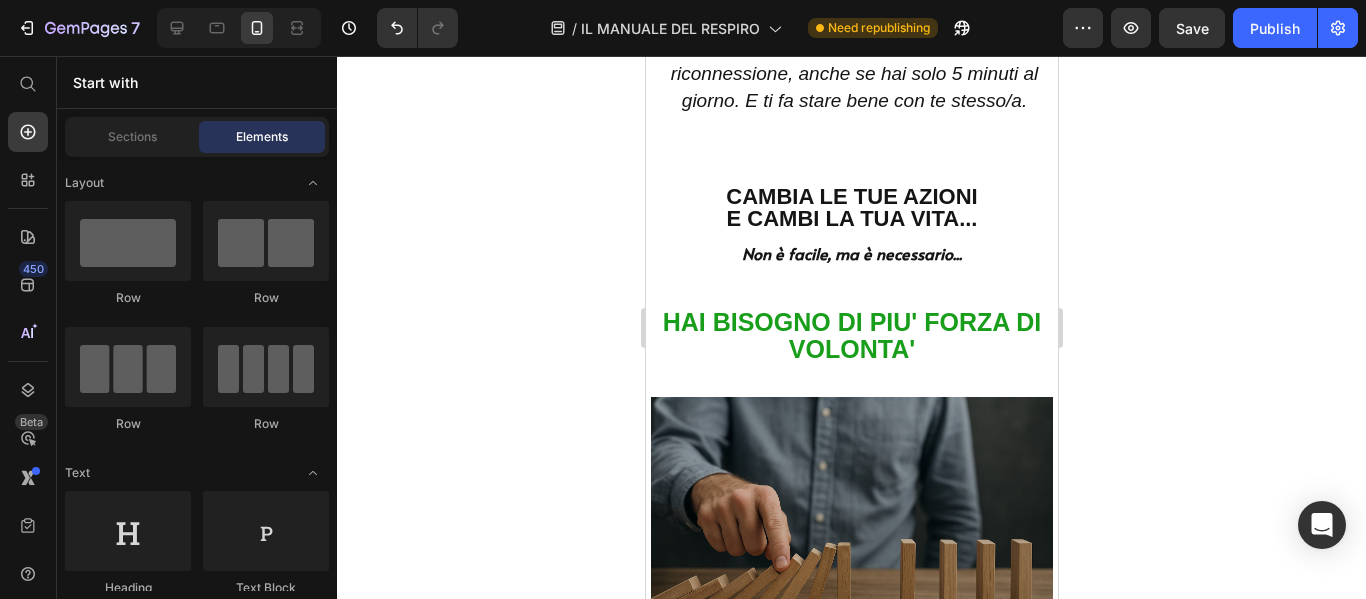 scroll, scrollTop: 5133, scrollLeft: 0, axis: vertical 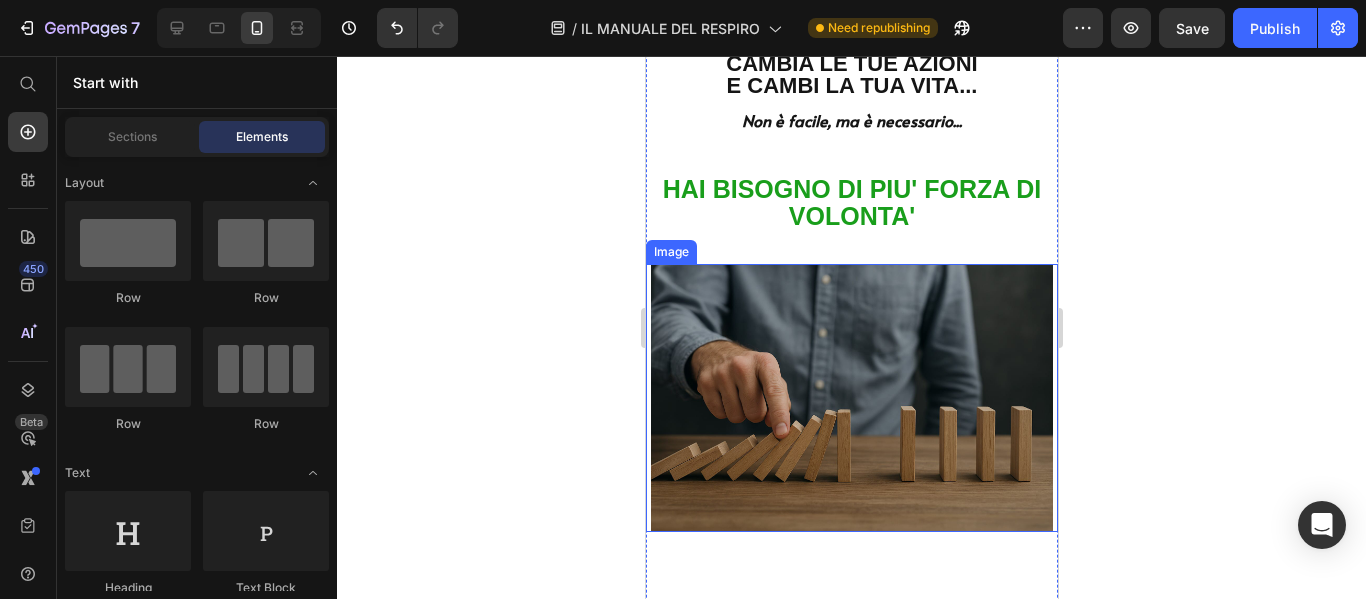 click at bounding box center [851, 398] 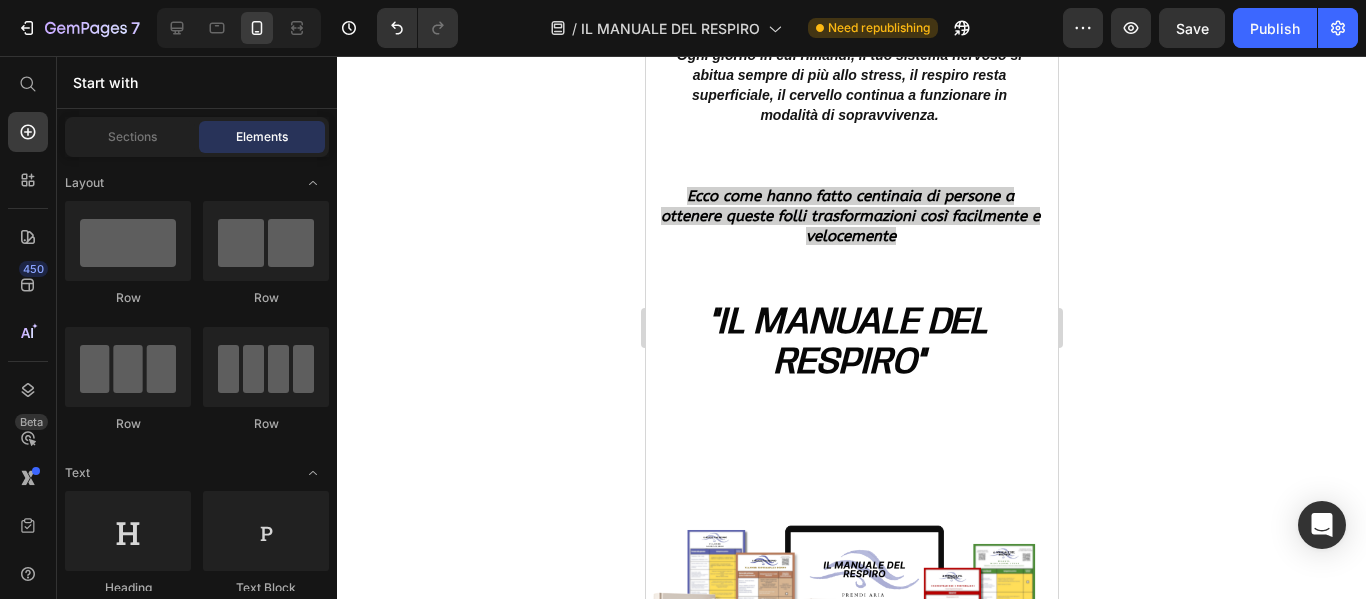 scroll, scrollTop: 5799, scrollLeft: 0, axis: vertical 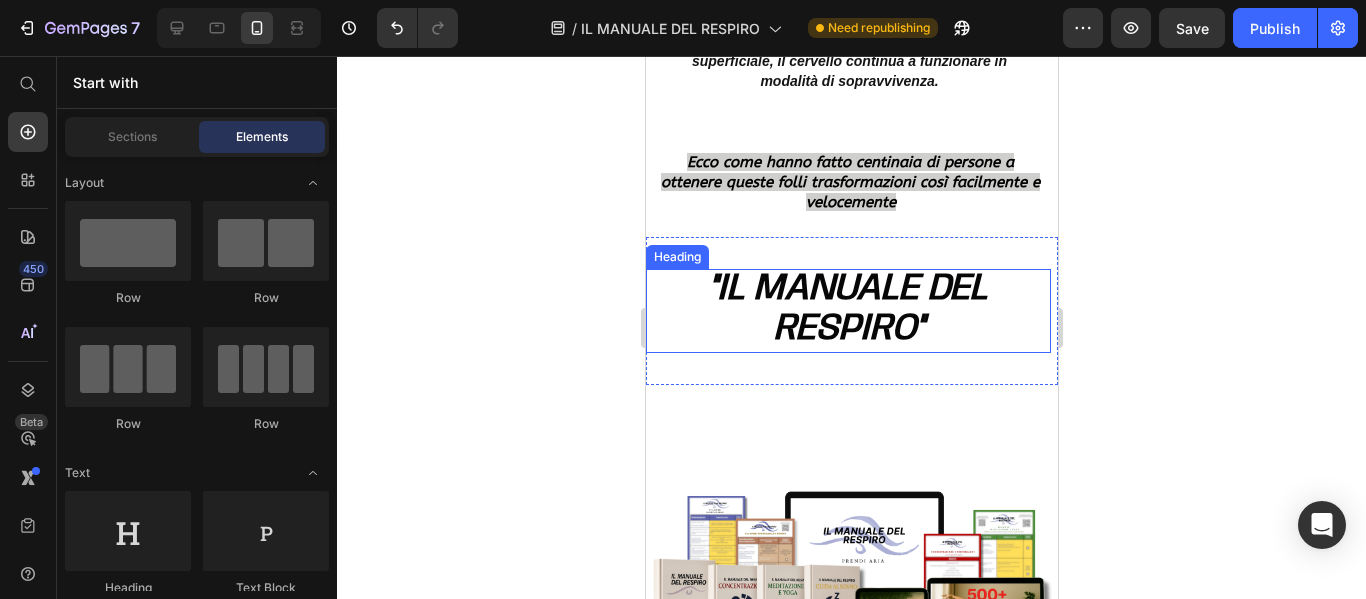 click on ""IL MANUALE DEL RESPIRO"" at bounding box center (847, 310) 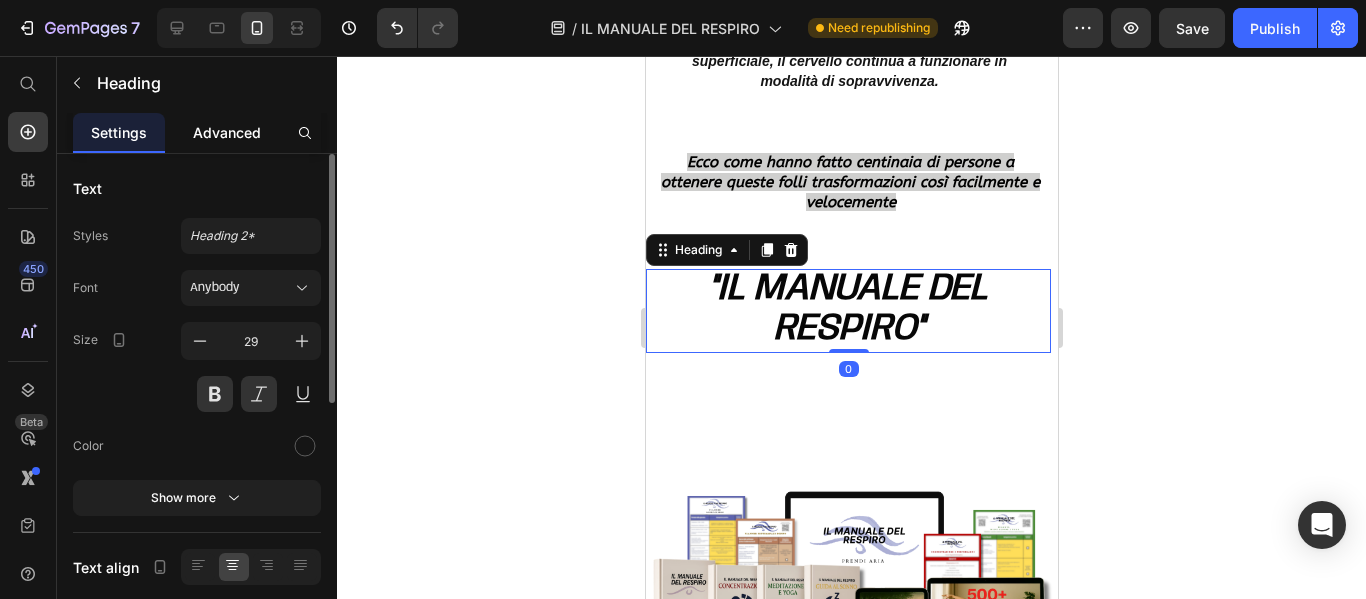 click on "Advanced" at bounding box center [227, 132] 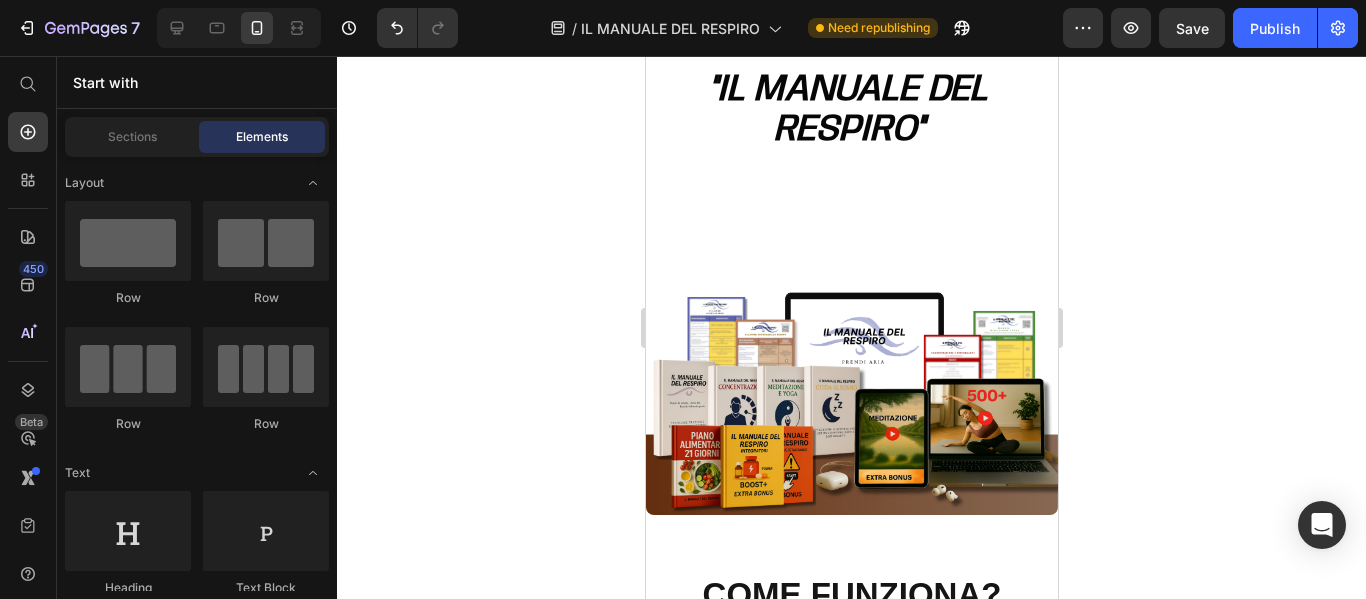 scroll, scrollTop: 6032, scrollLeft: 0, axis: vertical 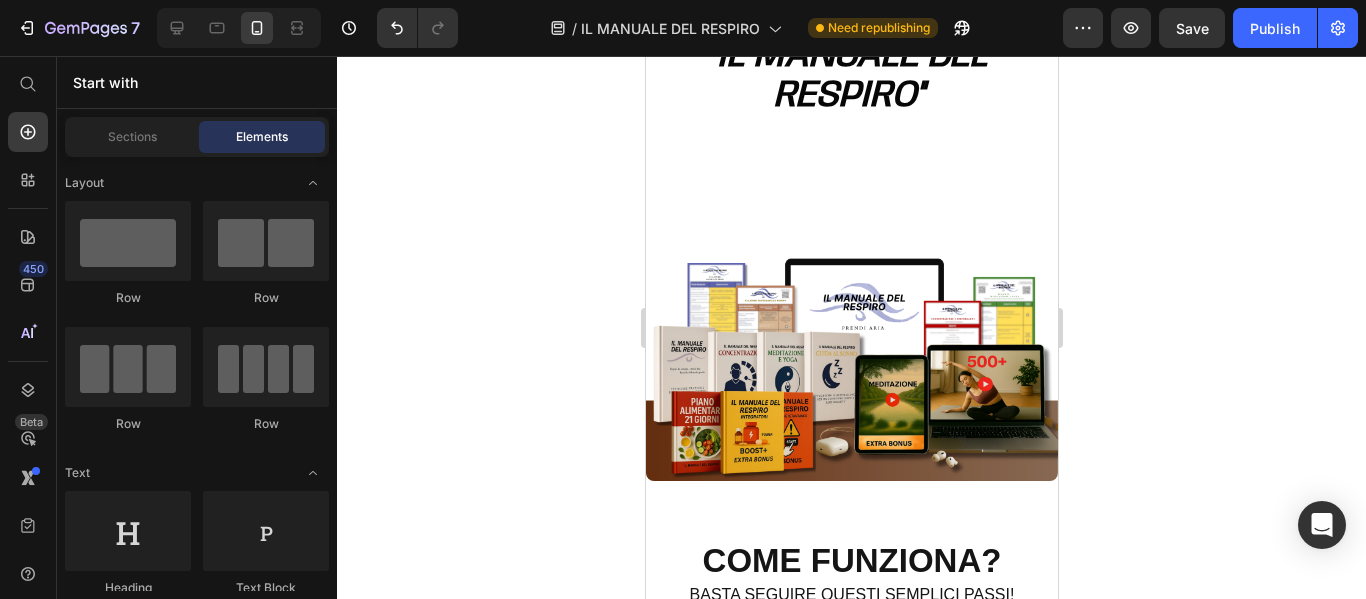 click at bounding box center [851, 326] 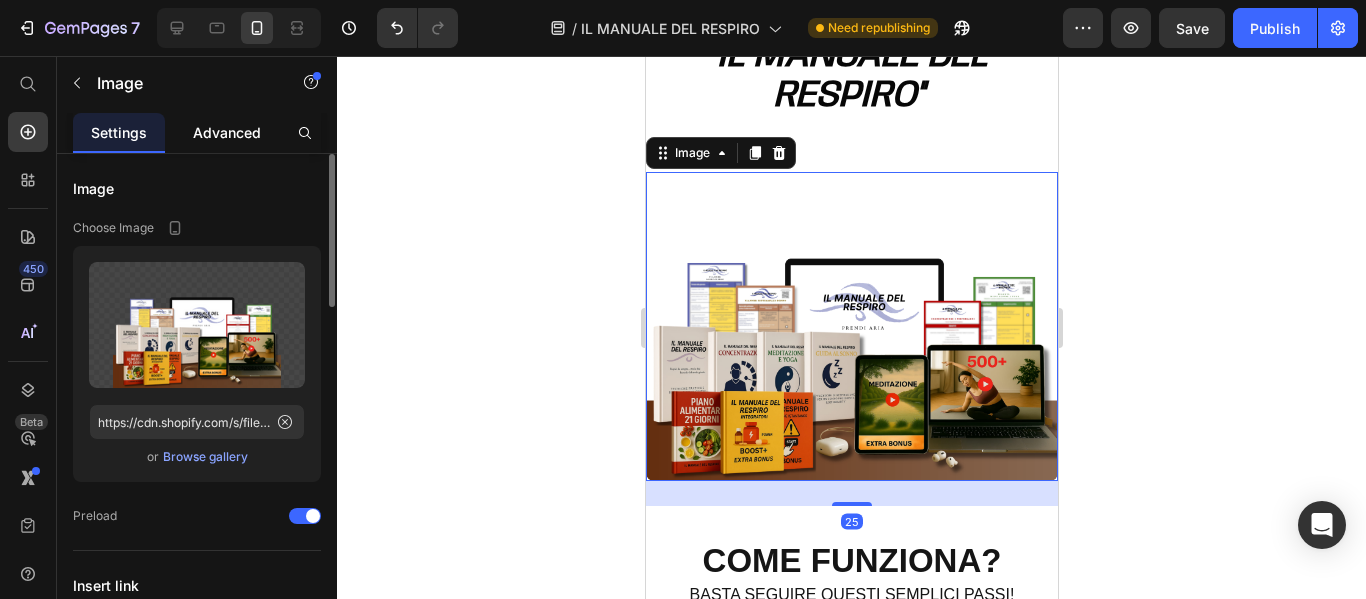 click on "Advanced" 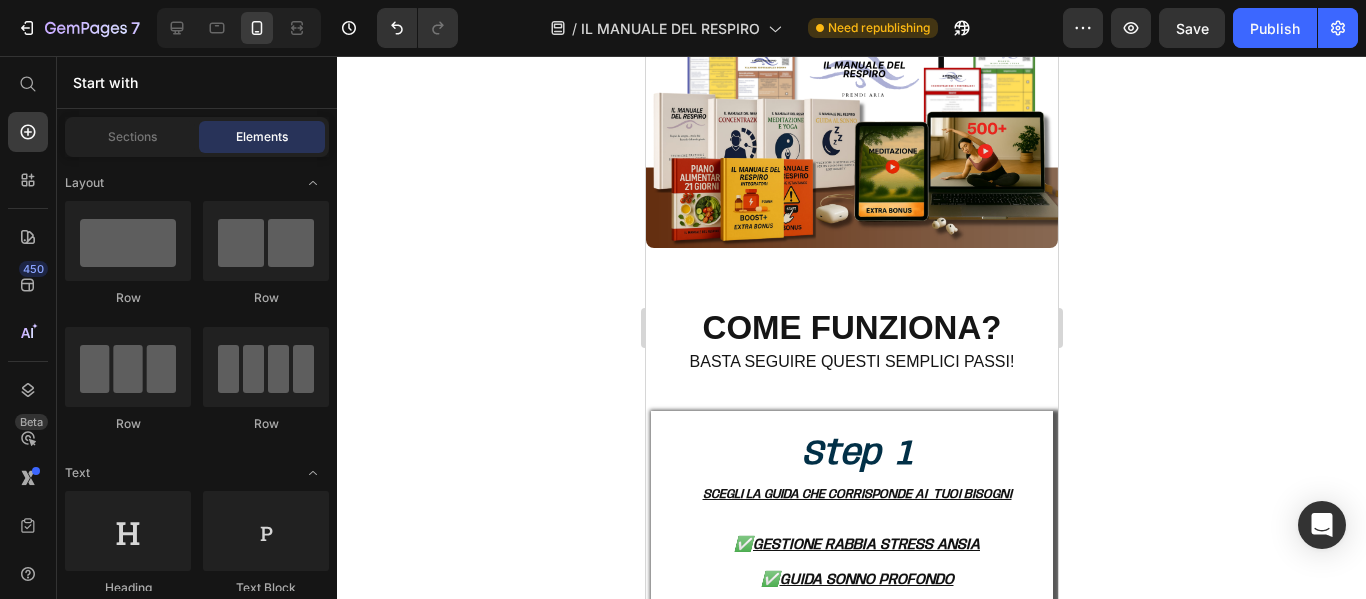 scroll, scrollTop: 6401, scrollLeft: 0, axis: vertical 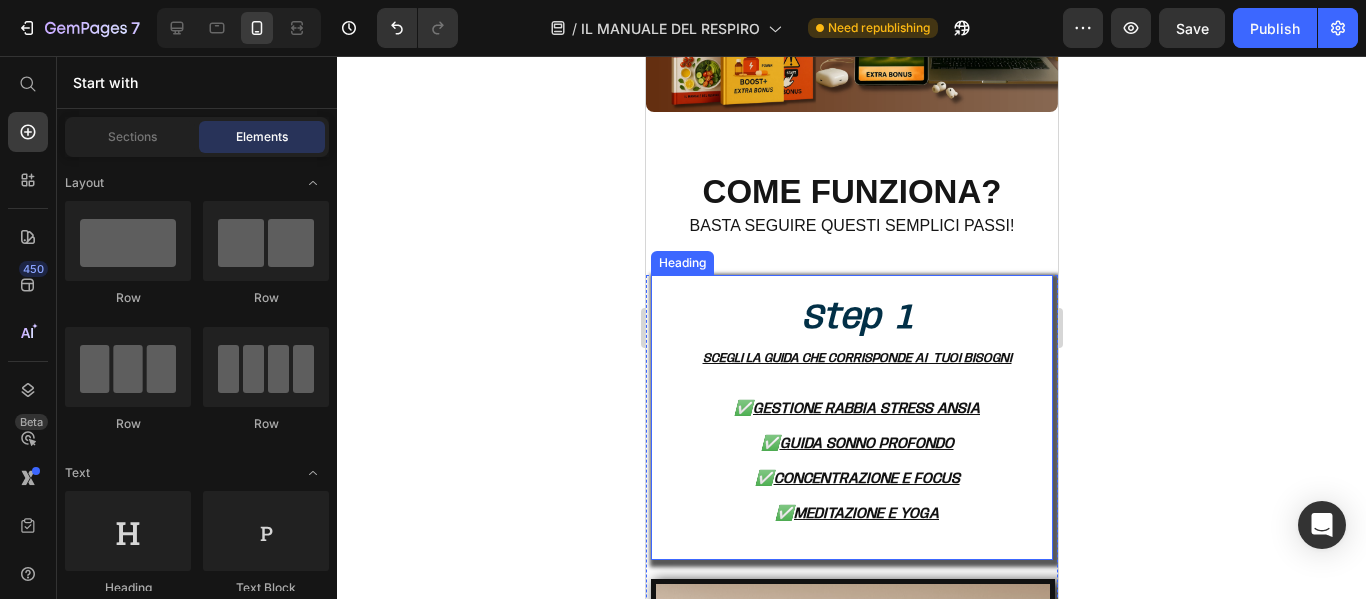 click on "Step  1 SCEGLI LA GUIDA CHE CORRISPONDE AI  TUOI BISOGNI ✅ GESTIONE RABBIA STRESS ANSIA ✅ GUIDA SONNO PROFONDO ✅ CONCENTRAZIONE E FOCUS  ✅ MEDITAZIONE E YOGA" at bounding box center (856, 417) 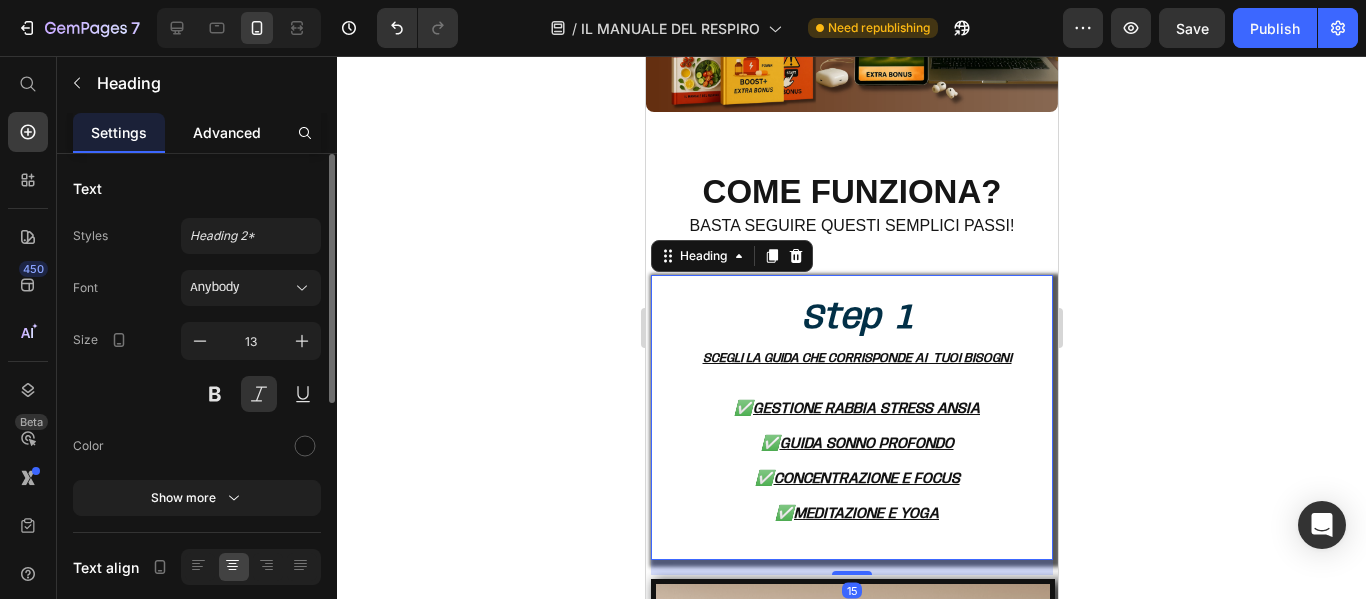 click on "Advanced" at bounding box center (227, 132) 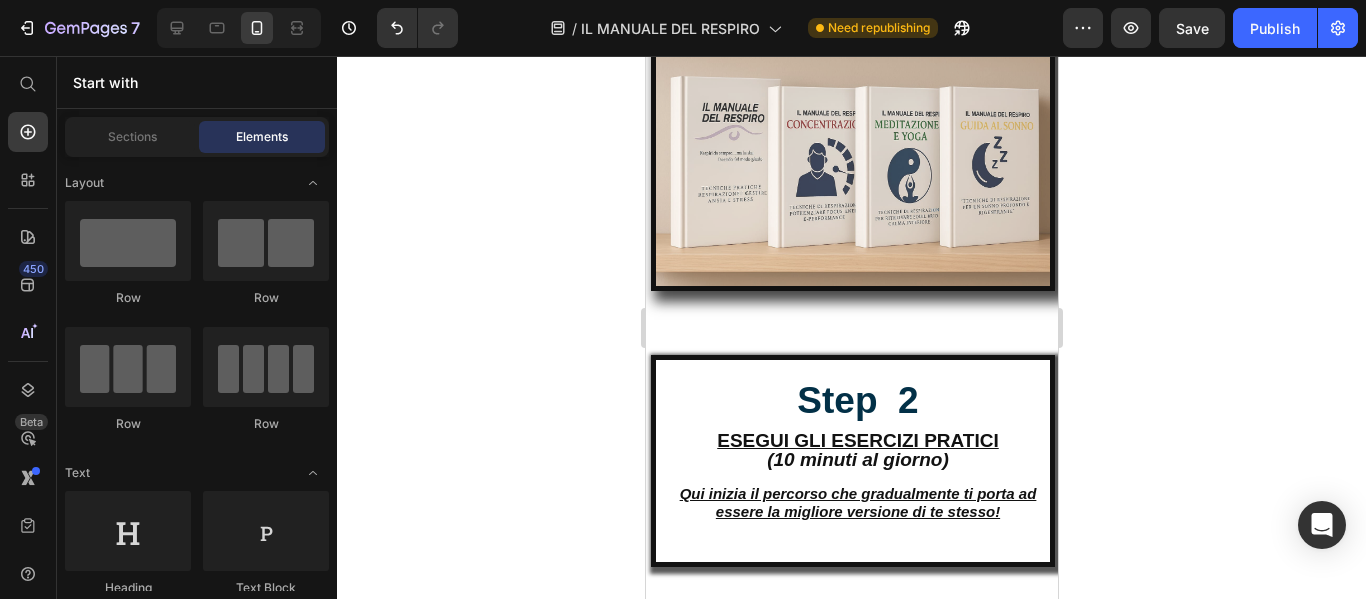 scroll, scrollTop: 6975, scrollLeft: 0, axis: vertical 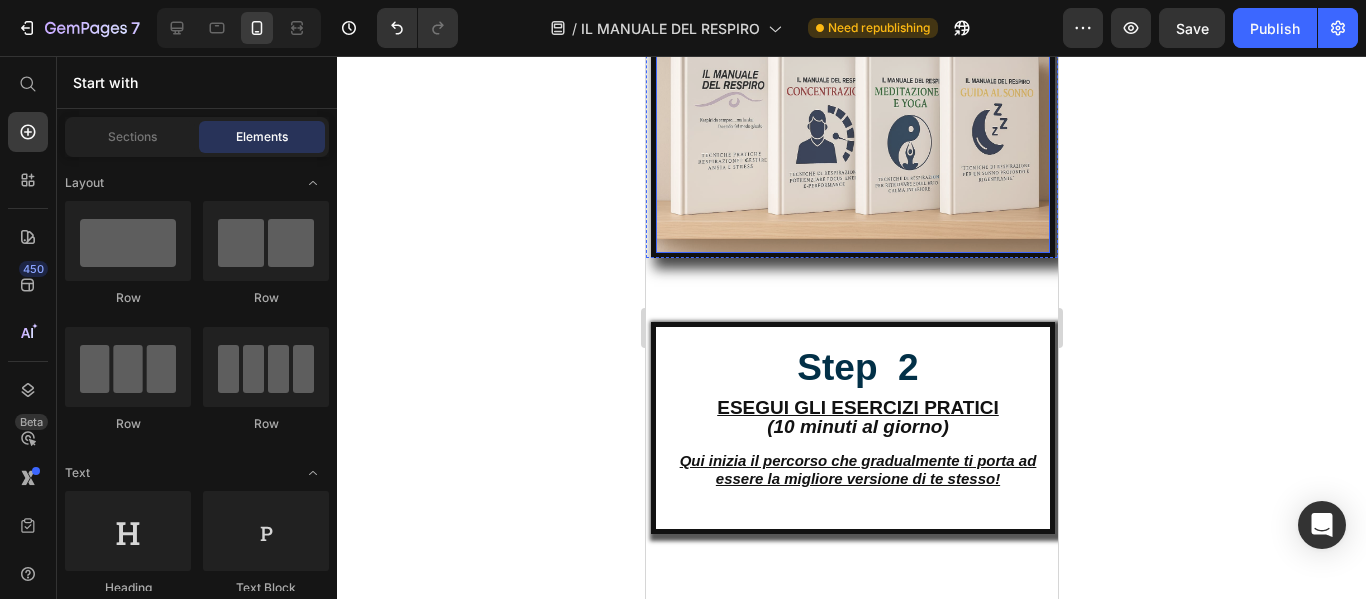 click at bounding box center (852, 126) 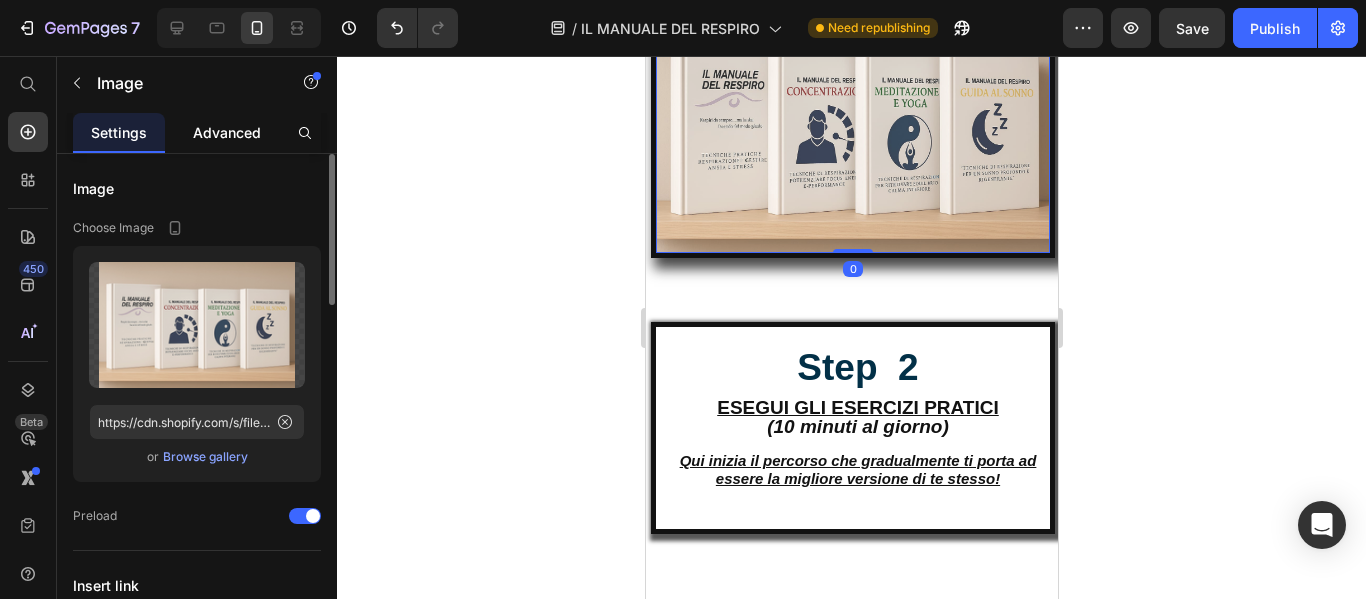 click on "Advanced" at bounding box center [227, 132] 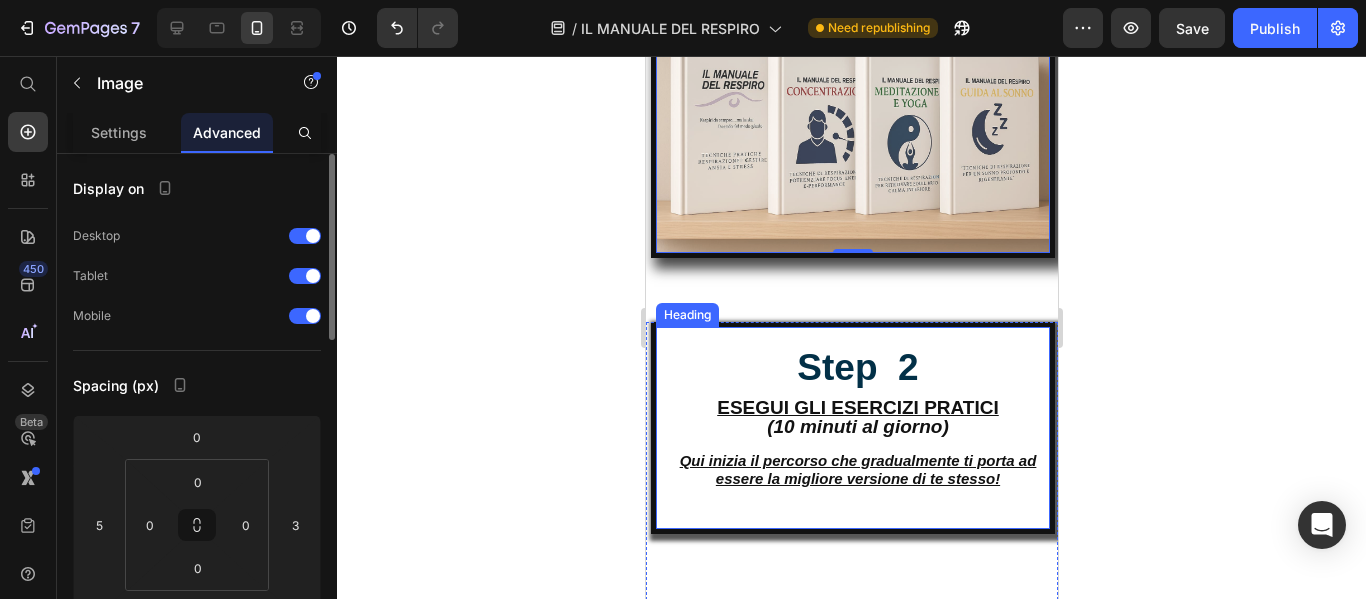 click on "Step 2 ESEGUI GLI ESERCIZI PRATICI (10 minuti al giorno) Qui inizia il percorso che gradualmente ti porta ad essere la migliore versione di te stesso!" at bounding box center [857, 408] 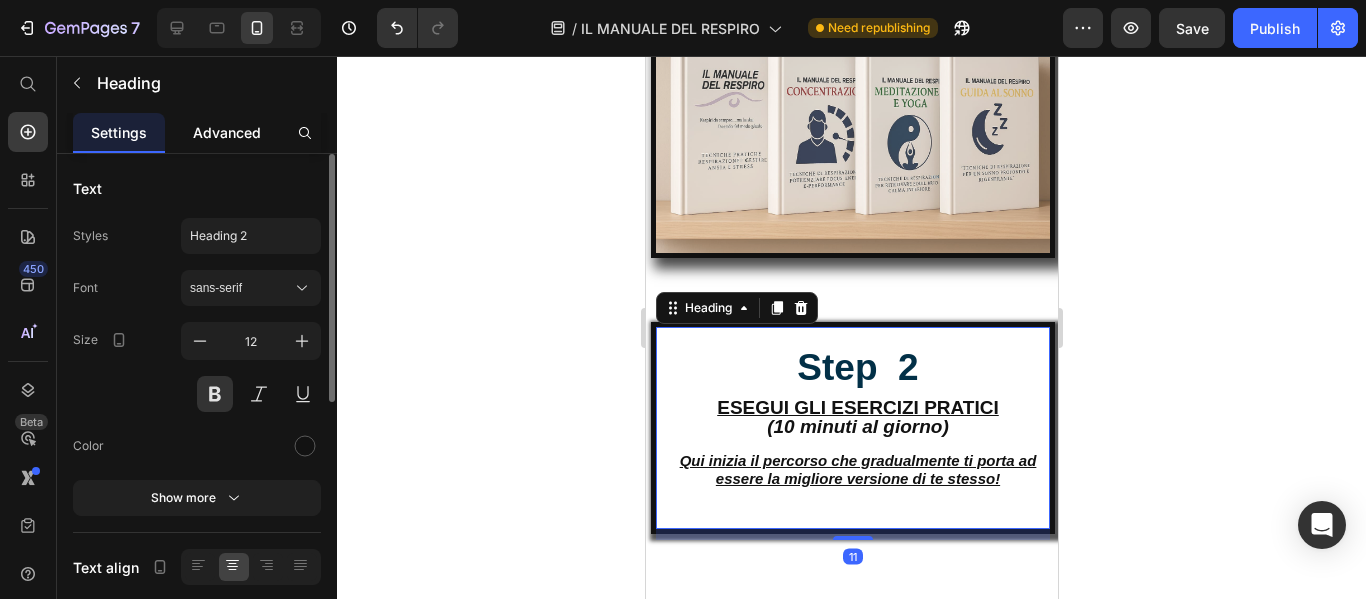 click on "Advanced" at bounding box center (227, 132) 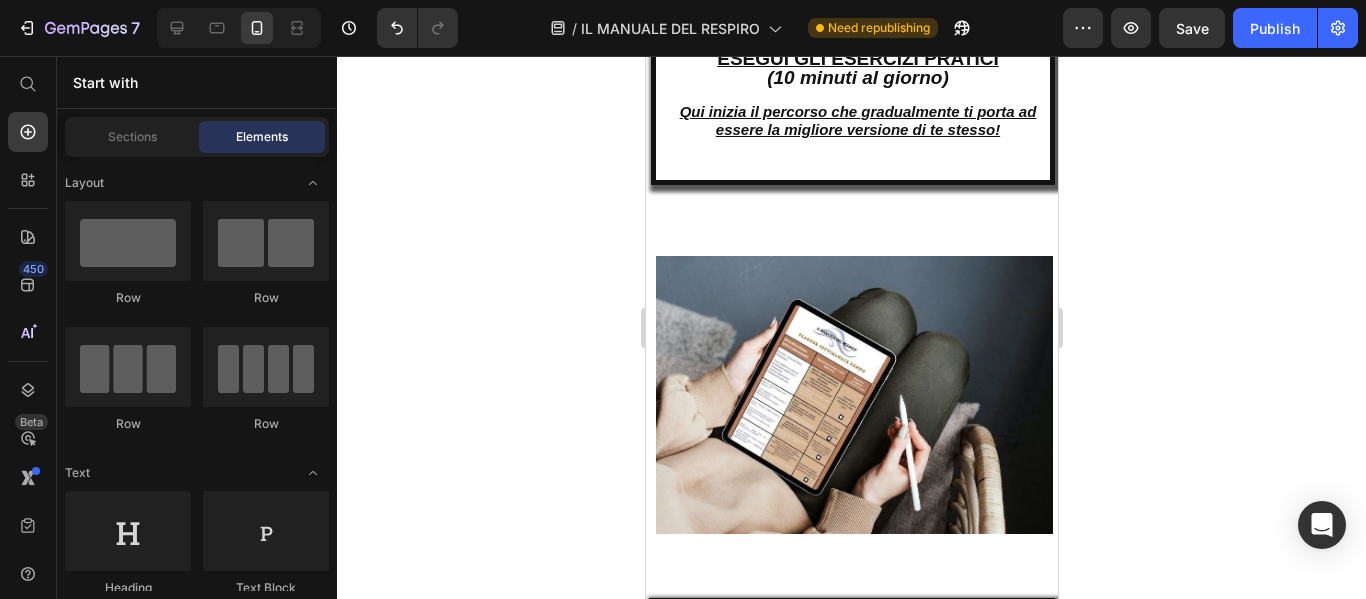 scroll, scrollTop: 7347, scrollLeft: 0, axis: vertical 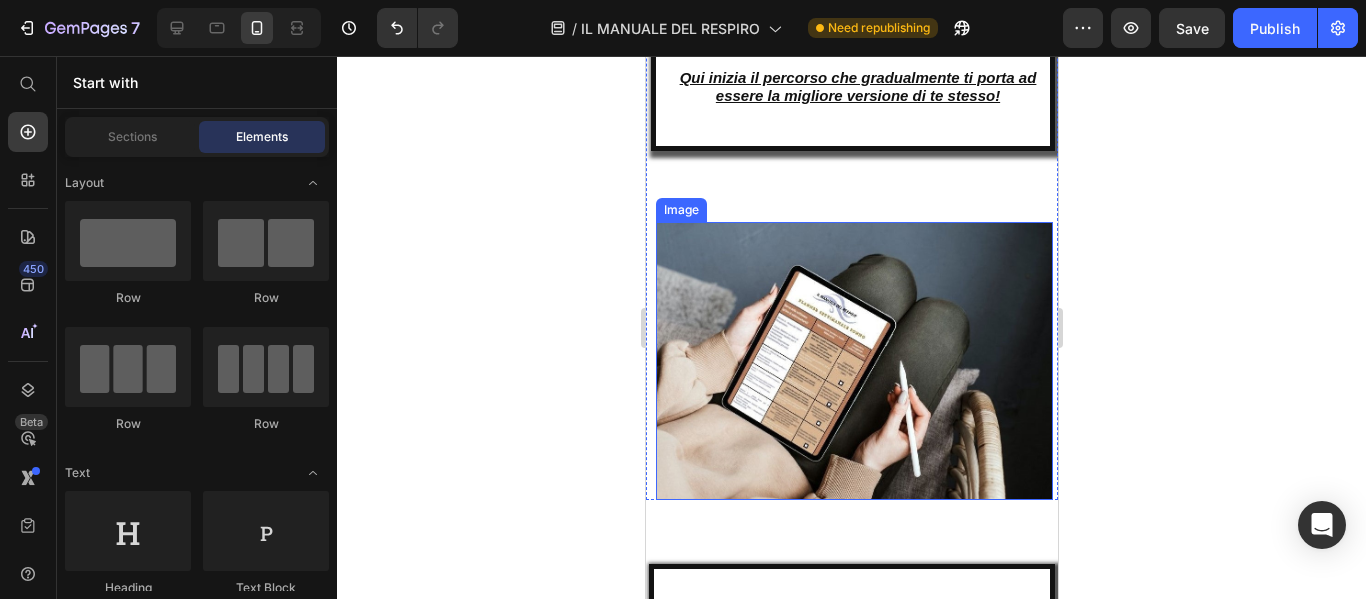 click at bounding box center [853, 361] 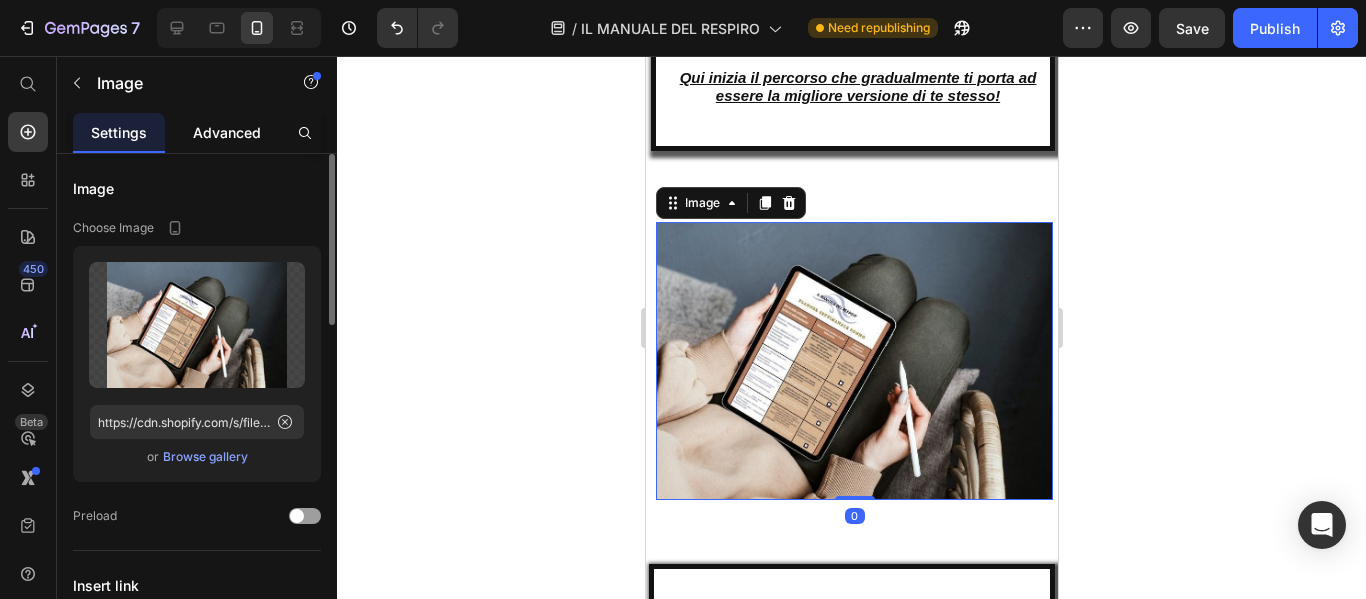 click on "Advanced" at bounding box center (227, 132) 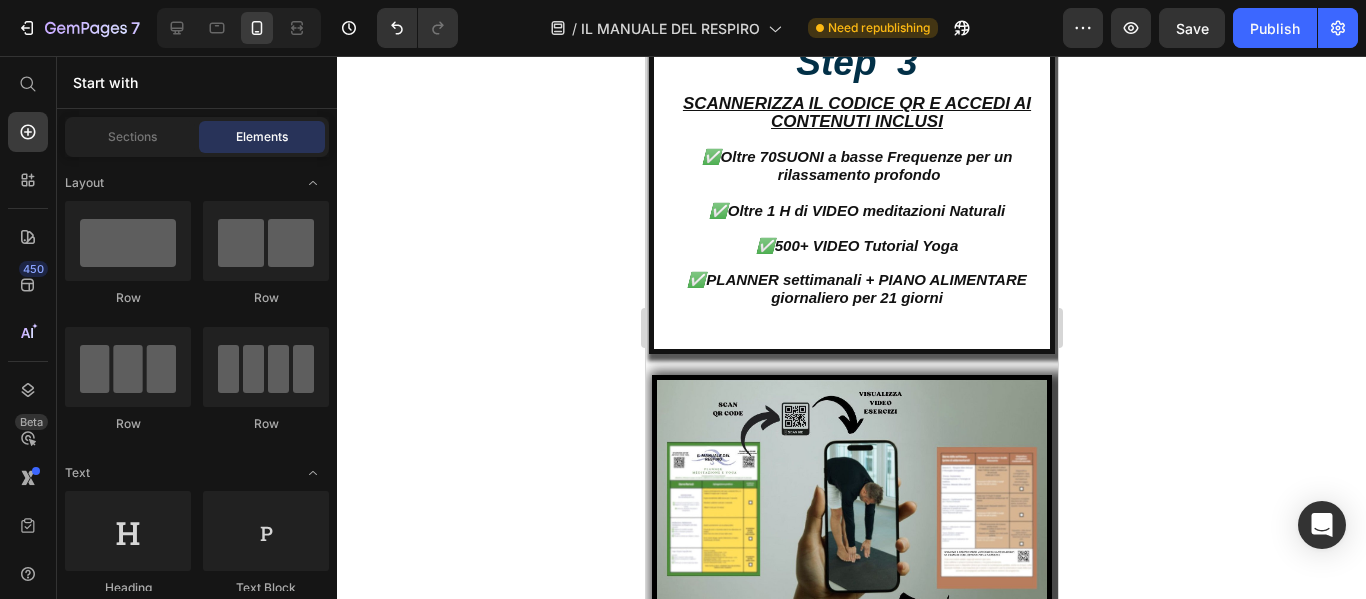 scroll, scrollTop: 7956, scrollLeft: 0, axis: vertical 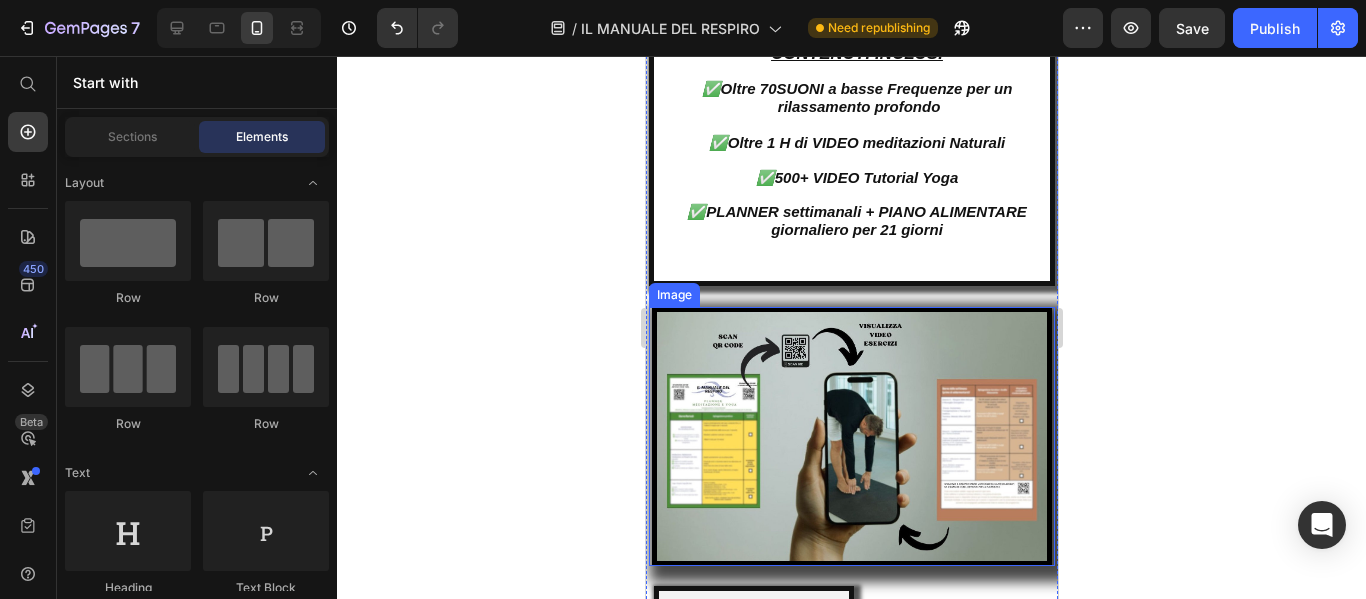 click at bounding box center (851, 436) 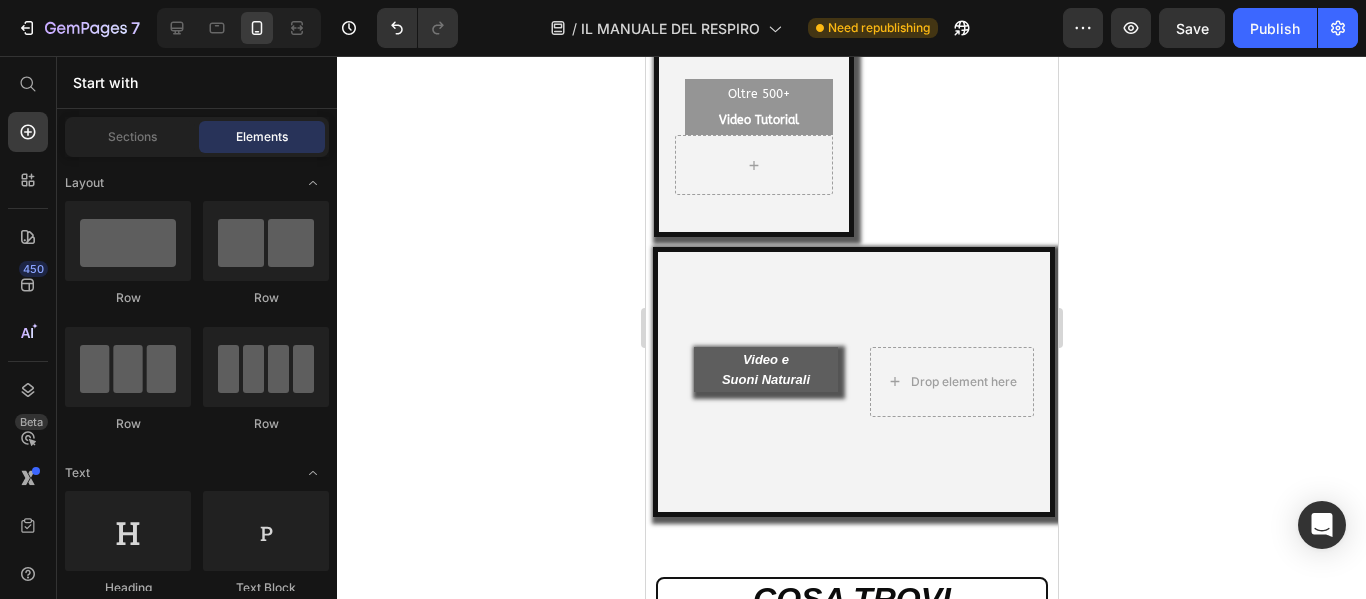scroll, scrollTop: 8528, scrollLeft: 0, axis: vertical 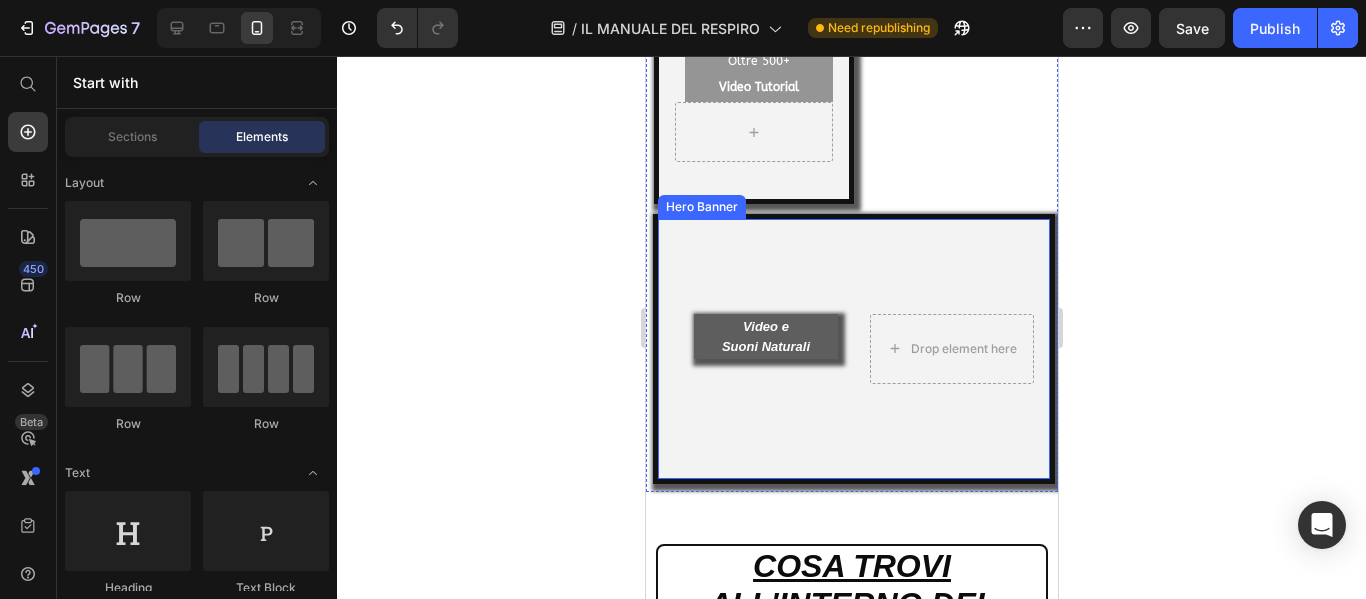 click at bounding box center [853, 349] 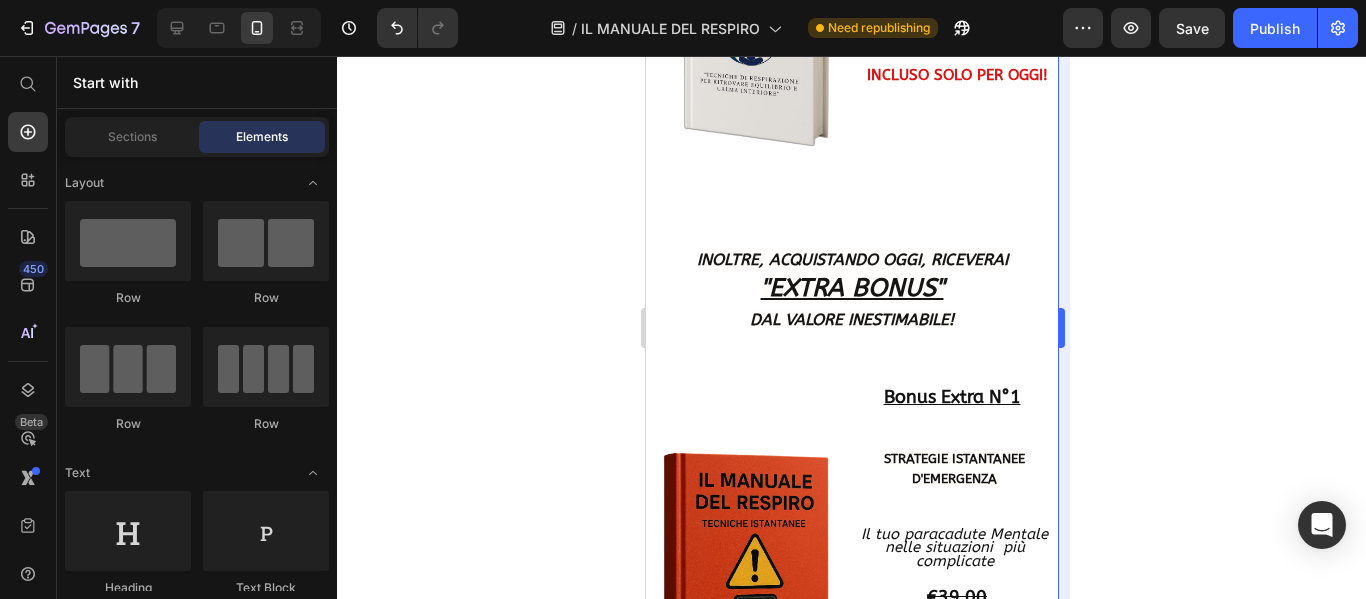 scroll, scrollTop: 10445, scrollLeft: 0, axis: vertical 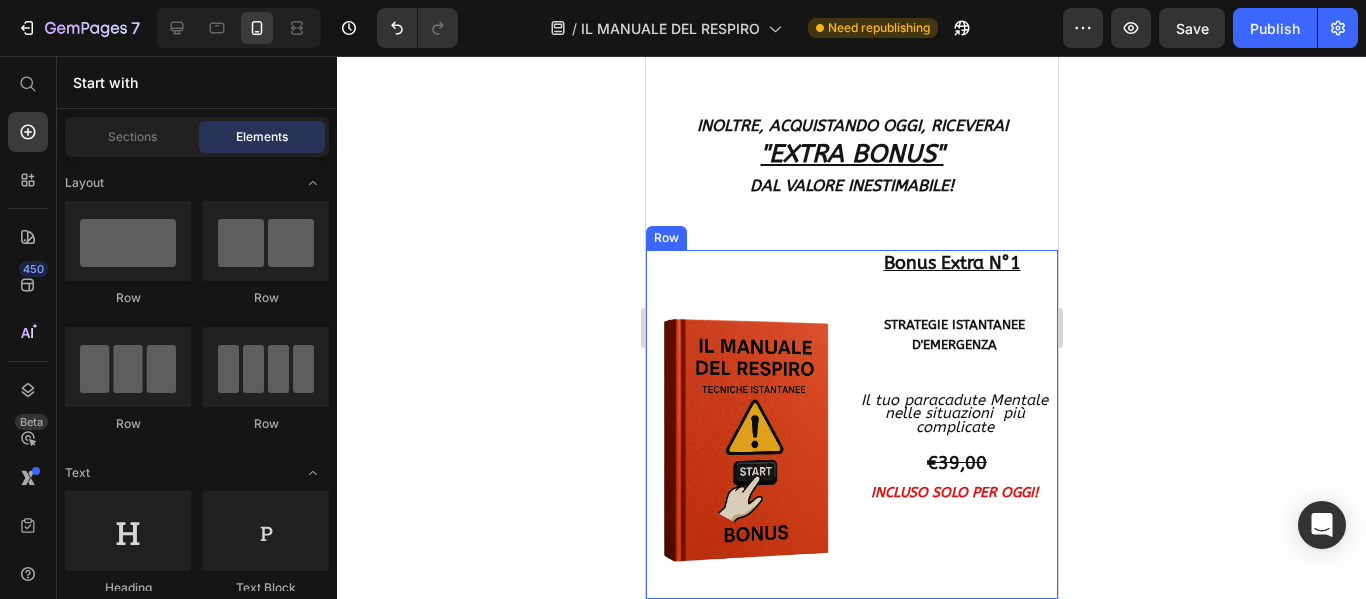 click on "Bonus Extra N°1 Heading STRATEGIE ISTANTANEE D'EMERGENZA Heading Il tuo paracadute Mentale nelle situazioni  più complicate   Heading €3 9,00 Heading INCLUSO SOLO PER OGGI! Heading" at bounding box center [956, 424] 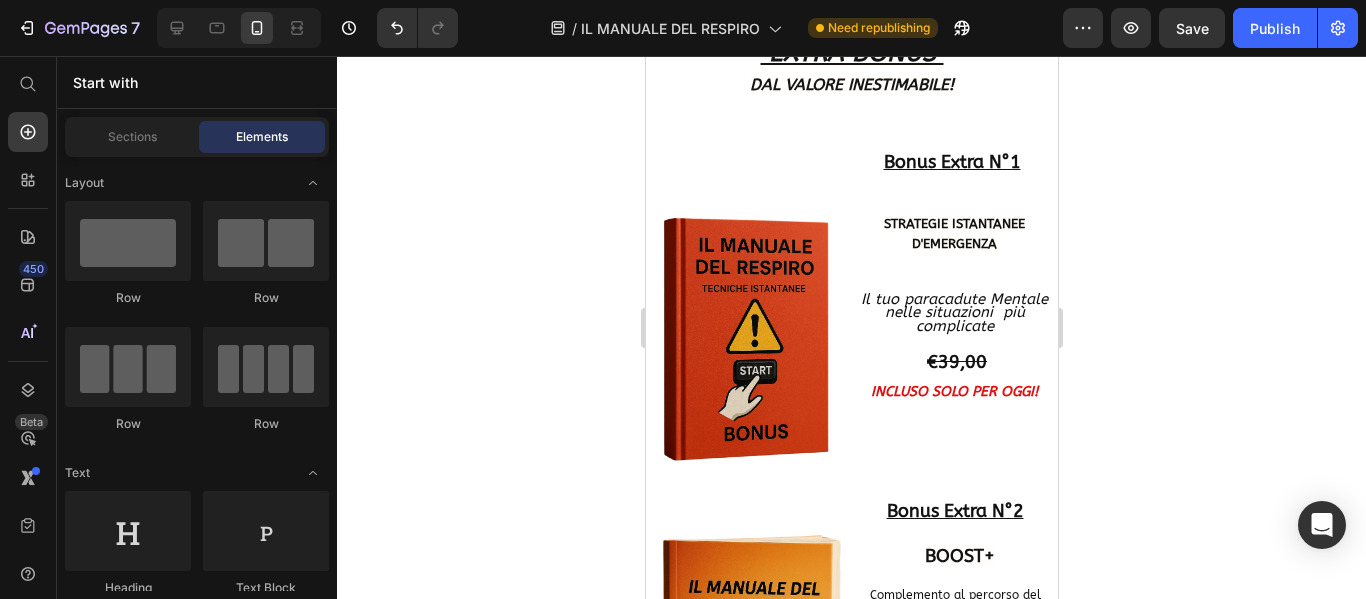 scroll, scrollTop: 10613, scrollLeft: 0, axis: vertical 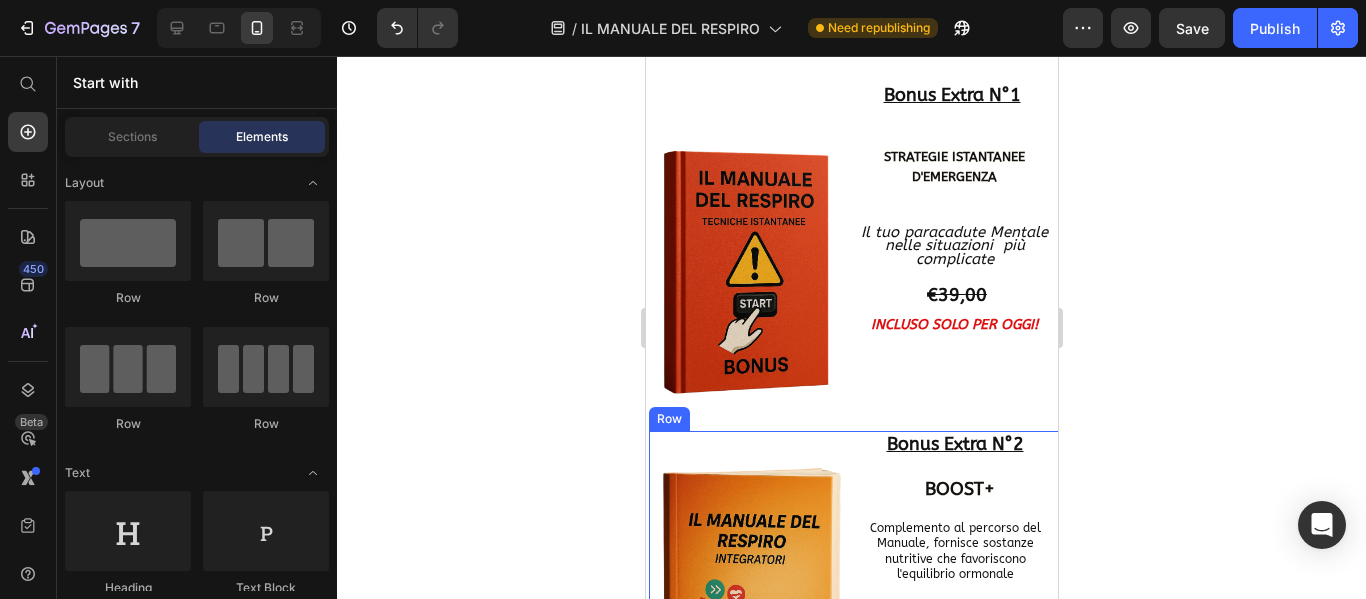click on "Bonus Extra N°2 Heading BOOST+ Heading Complemento al percorso del Manuale, fornisce sostanze nutritive che favoriscono l'equilibrio ormonale   Heading € 29,00 Heading INCLUSO SOLO PER OGGI! Heading" at bounding box center [959, 597] 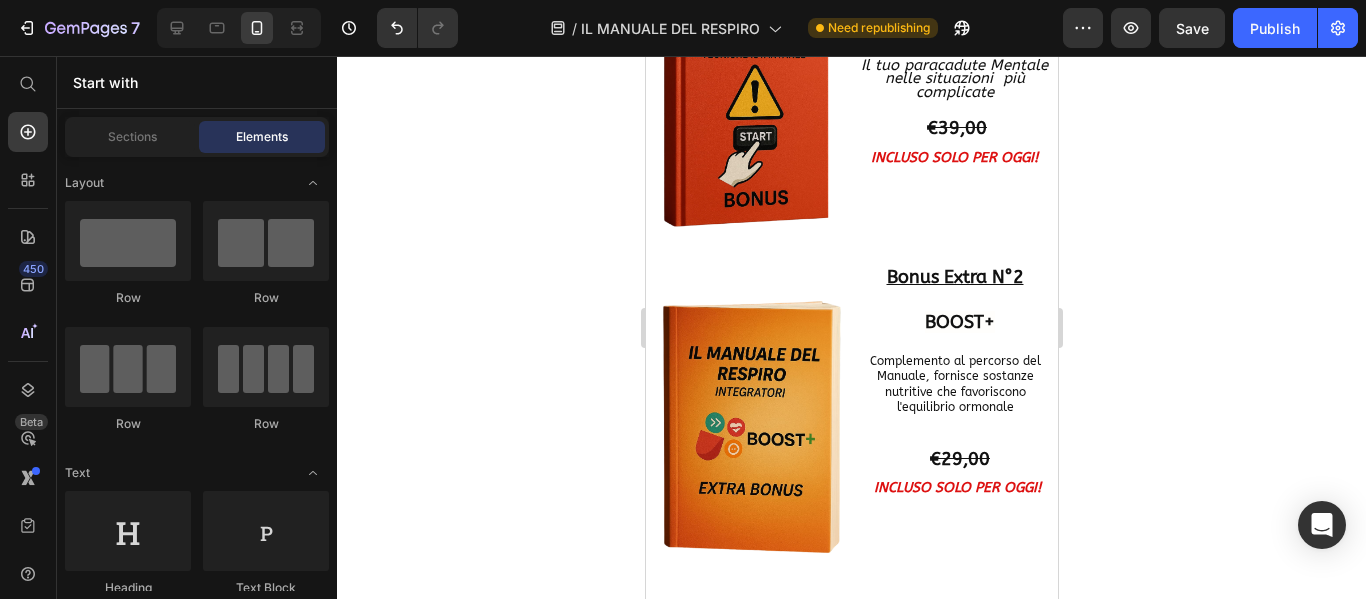 scroll, scrollTop: 10914, scrollLeft: 0, axis: vertical 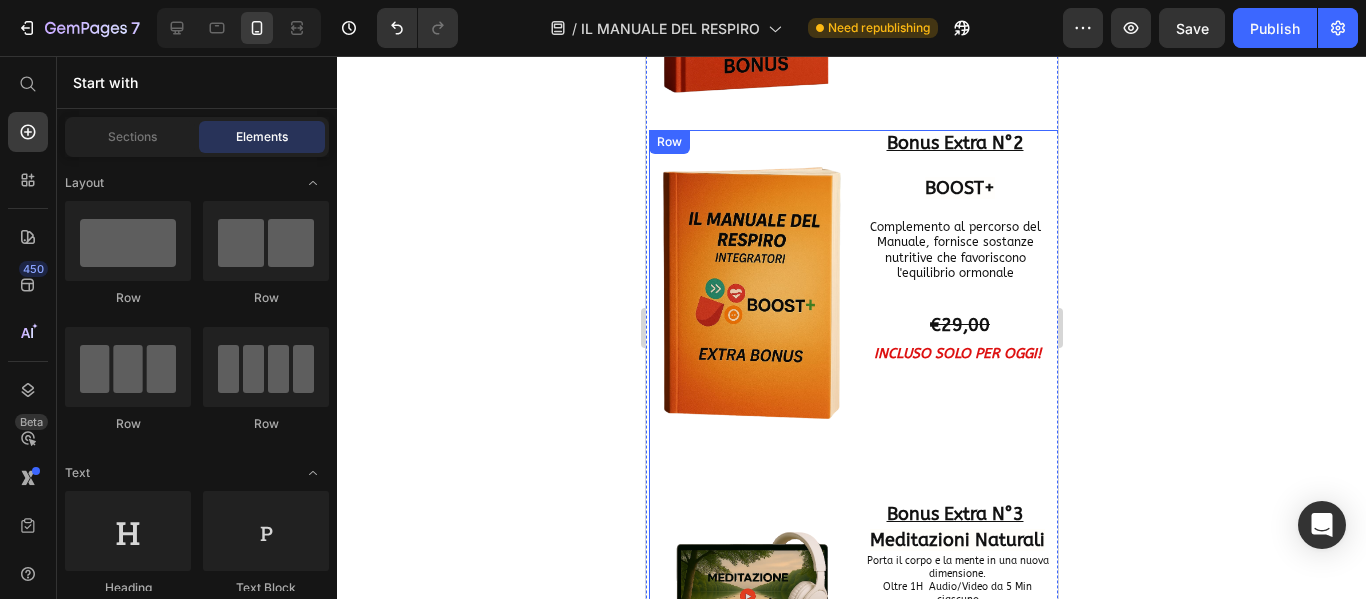 click on "Image Bonus Extra N°2 Heading BOOST+ Heading Complemento al percorso del Manuale, fornisce sostanze nutritive che favoriscono l'equilibrio ormonale   Heading € 29,00 Heading INCLUSO SOLO PER OGGI! Heading Row Image Bonus Extra N°3 Heading Meditazioni Naturali  Heading Porta il corpo e la mente in una nuova dimensione. Oltre 1H  Audio/Video da 5 Min ciascuno    Heading €4 9,00 Heading INCLUSO SOLO PER OGGI! Heading Row Image Bonus Extra N°4 Heading TUTORIAL YOGA Heading 500+ Video esercizi illustrativi tra cui HATCHA YOGA, STRETCHING e tutte le posizioni dell' Arte dello YOGA interamente integrate nella pratica  Heading €7 9,00 Heading INCLUSO SOLO PER OGGI! Heading Row Image Bonus Extra N°5   Heading PIANO ALIMENTARE 21 Giorni Heading Depura il corpo, Nutri la Mente  e guadagna energia pulita. Heading €3 9,00 Heading INCLUSO SOLO PER OGGI! Heading Row SOLO PER OGGI RICEVERAI TUTTO QUESTO AD UN PREZZO STRACCIATO! Heading ACQUISTA ADESSO   A  € 27,00 Button Á . Heading Video €   97,00" at bounding box center (854, 1395) 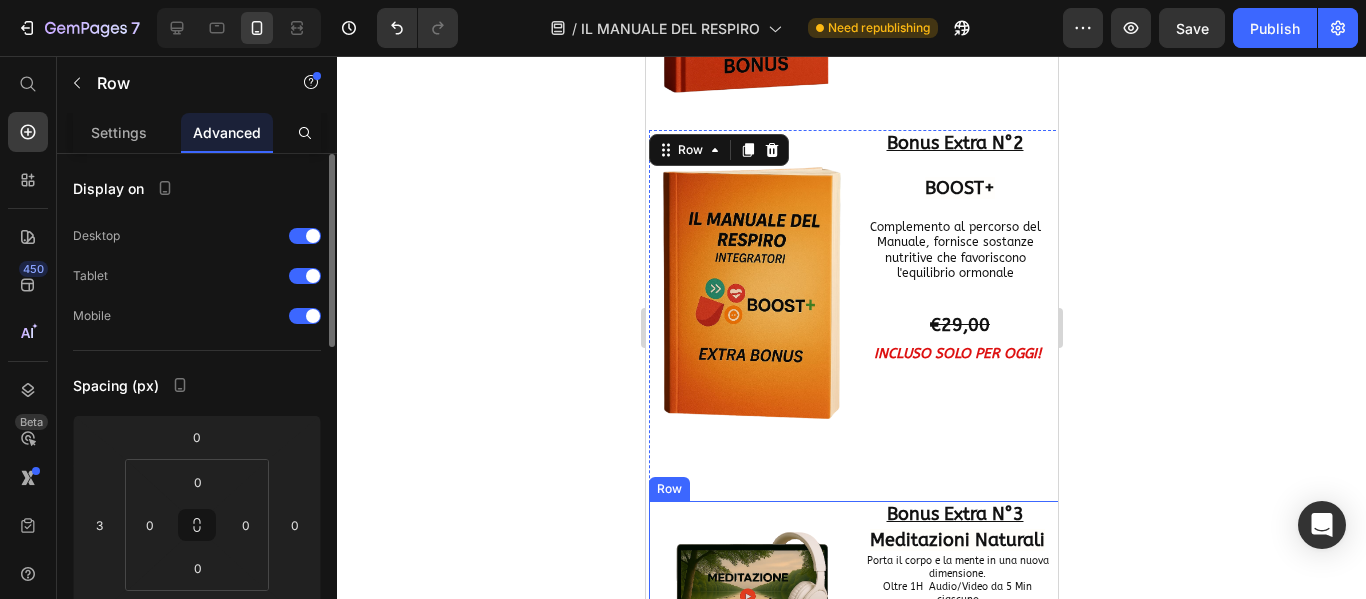 click on "Image" at bounding box center [749, 594] 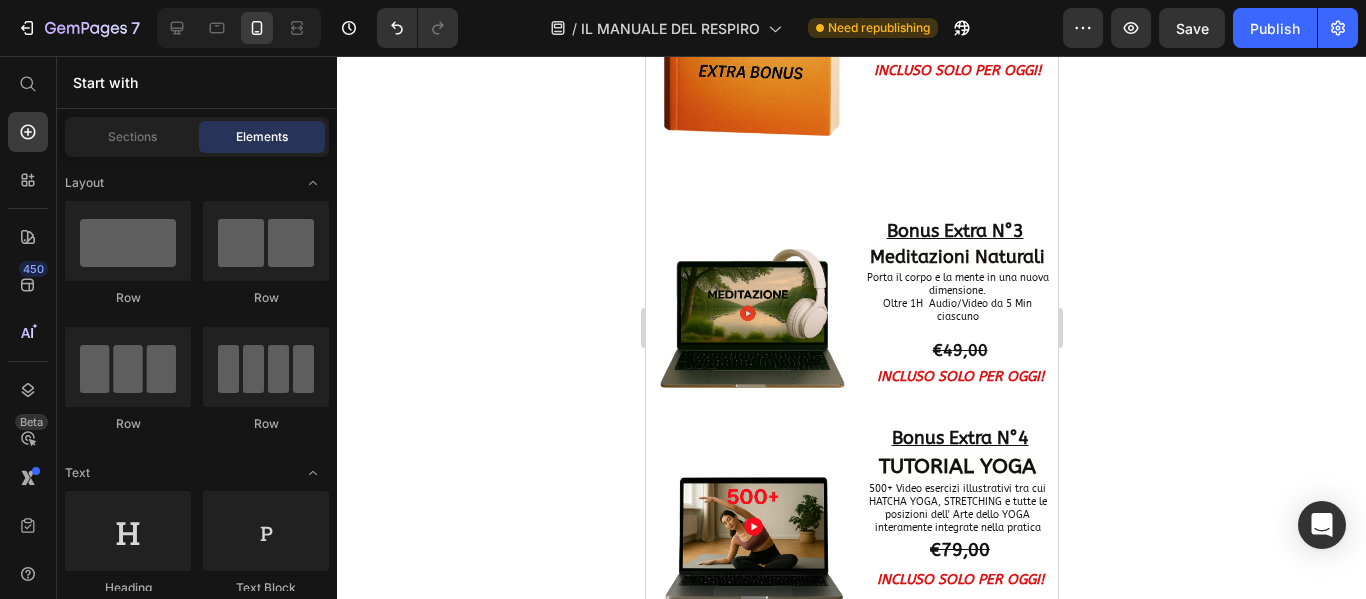 scroll, scrollTop: 11250, scrollLeft: 0, axis: vertical 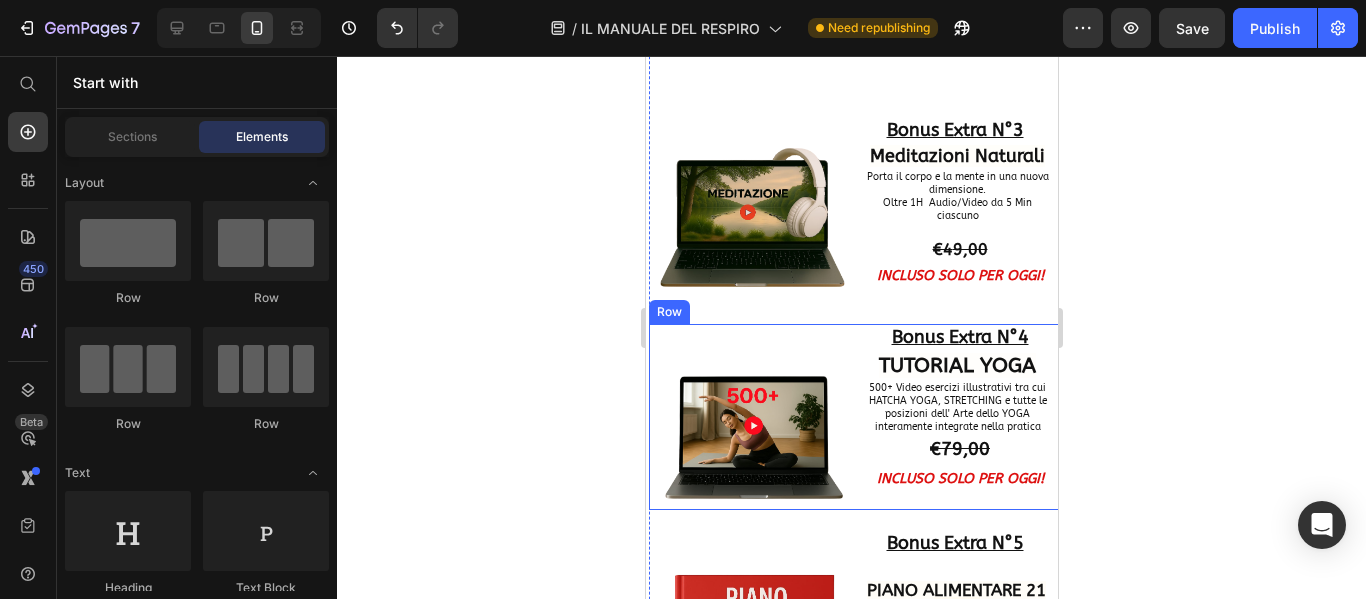 click on "Image" at bounding box center (749, 417) 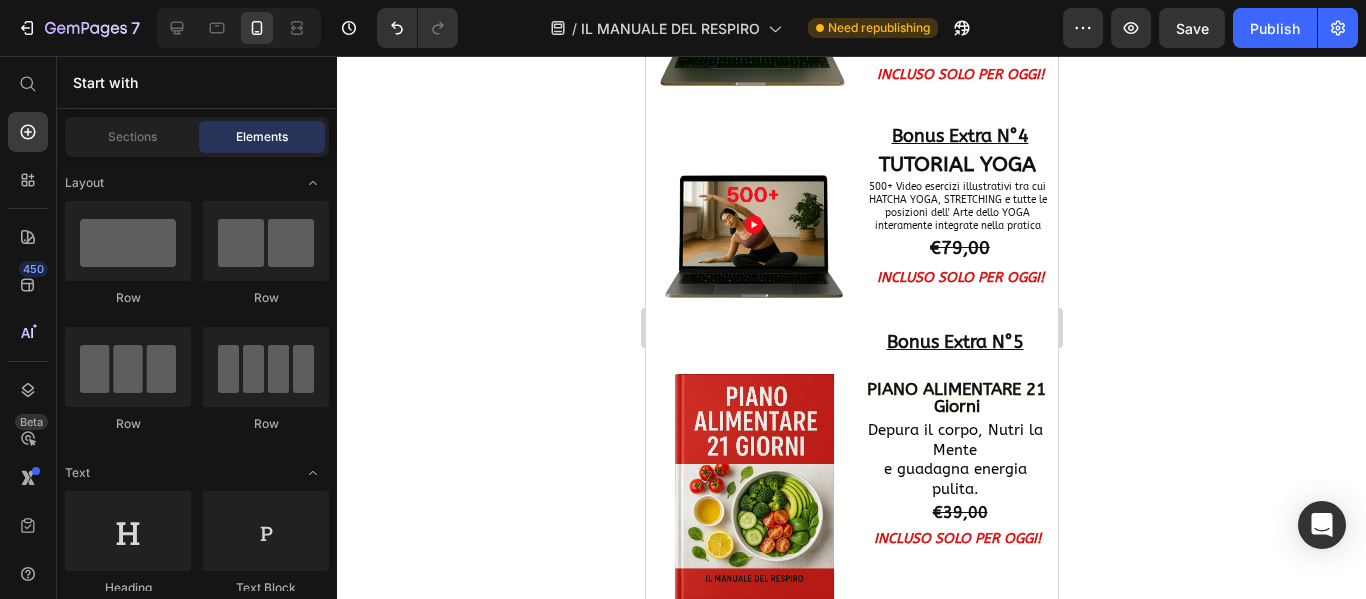 scroll, scrollTop: 11552, scrollLeft: 0, axis: vertical 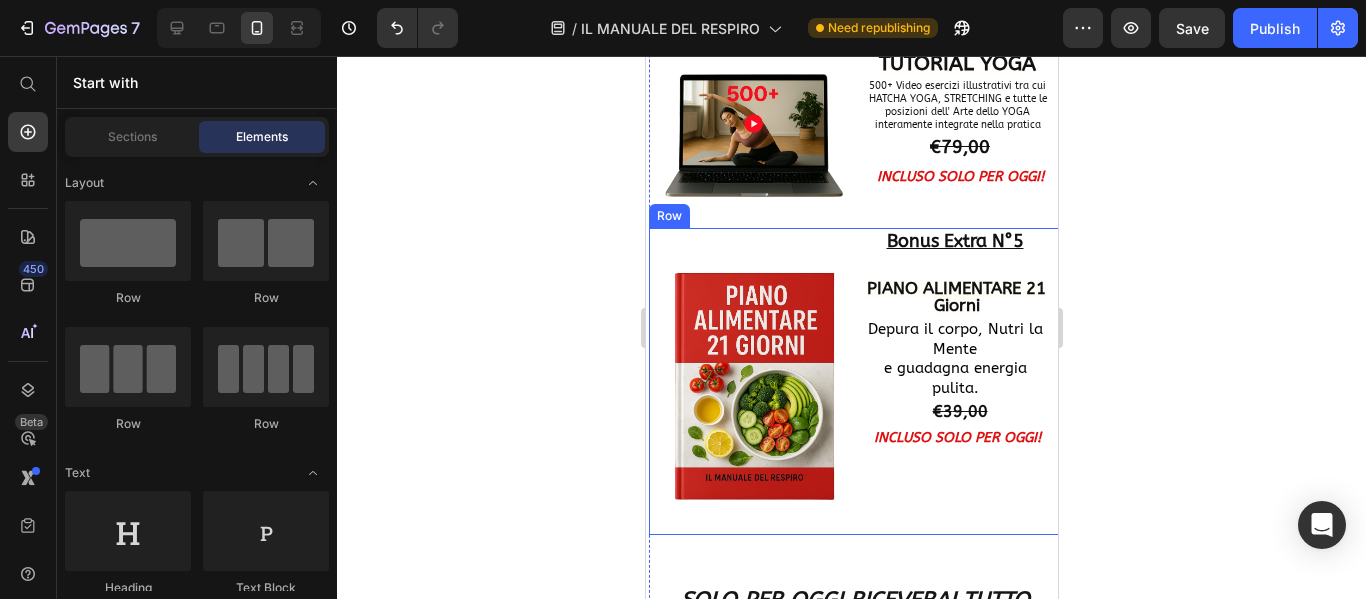 click on "Bonus Extra N°5   Heading PIANO ALIMENTARE 21 Giorni Heading Depura il corpo, Nutri la Mente  e guadagna energia pulita. Heading €3 9,00 Heading INCLUSO SOLO PER OGGI! Heading" at bounding box center [959, 381] 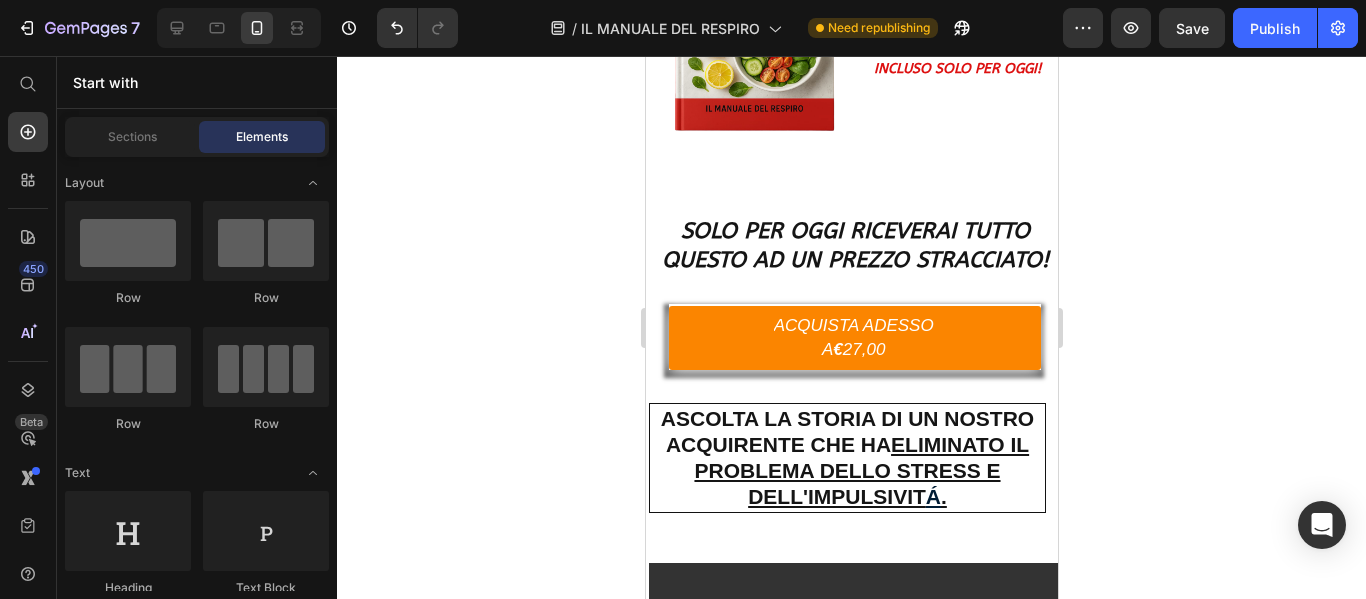 scroll, scrollTop: 11954, scrollLeft: 0, axis: vertical 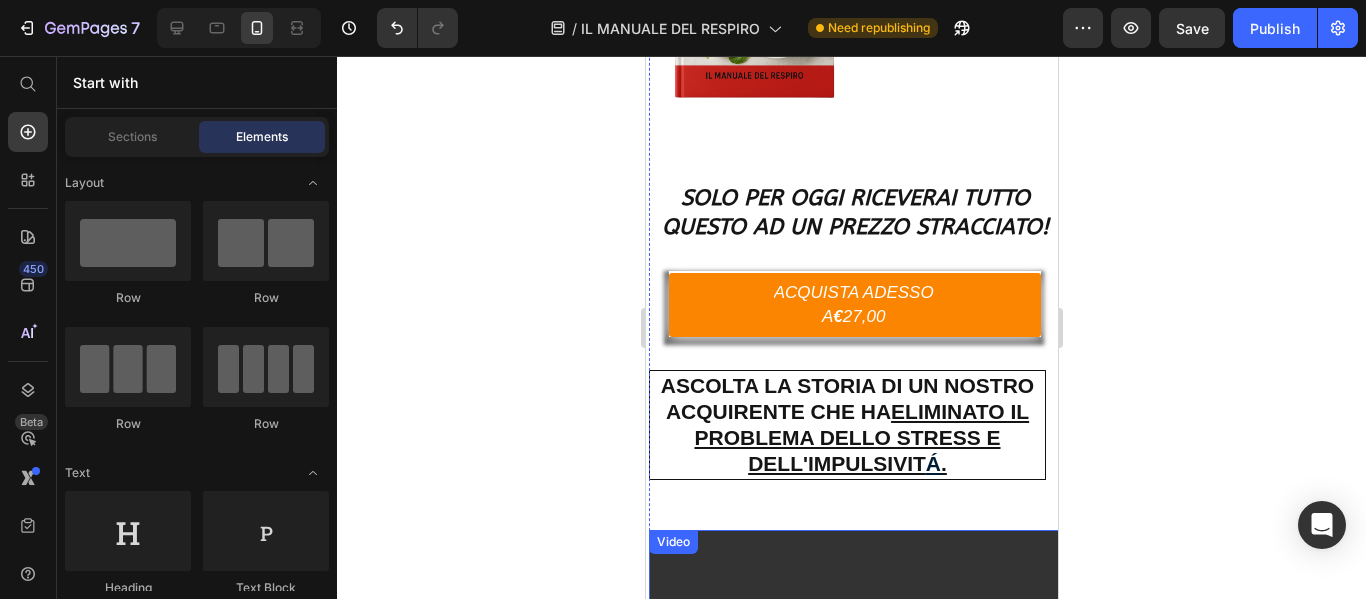 click at bounding box center (854, 736) 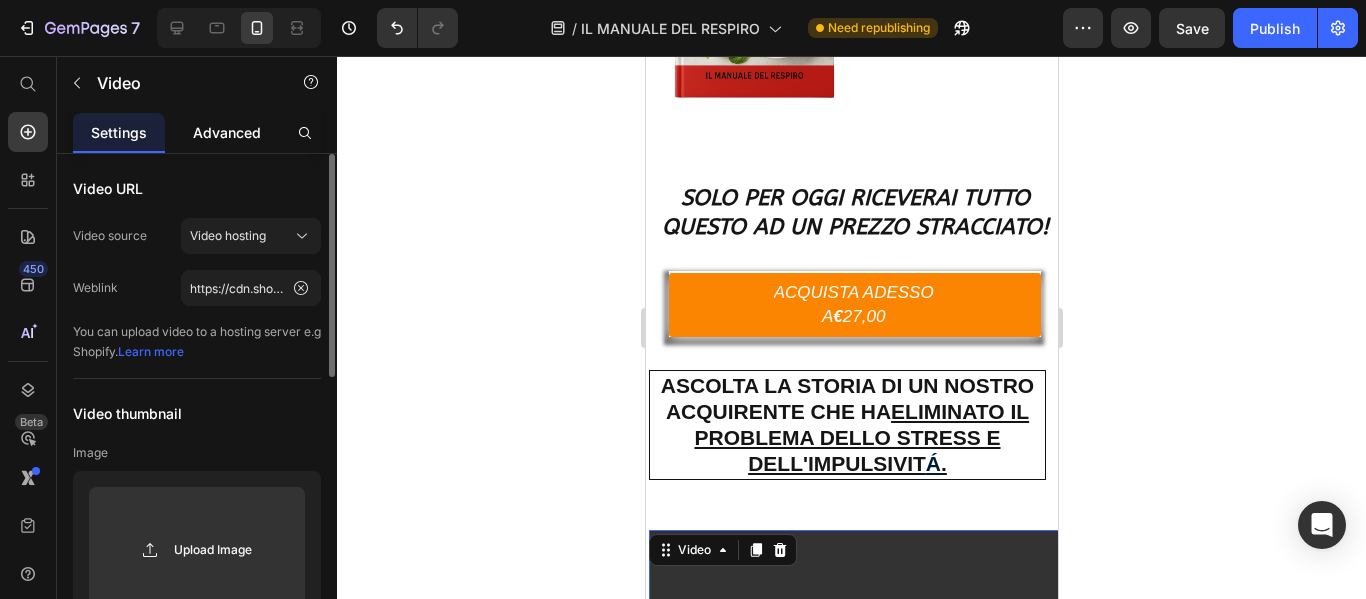 click on "Advanced" at bounding box center (227, 132) 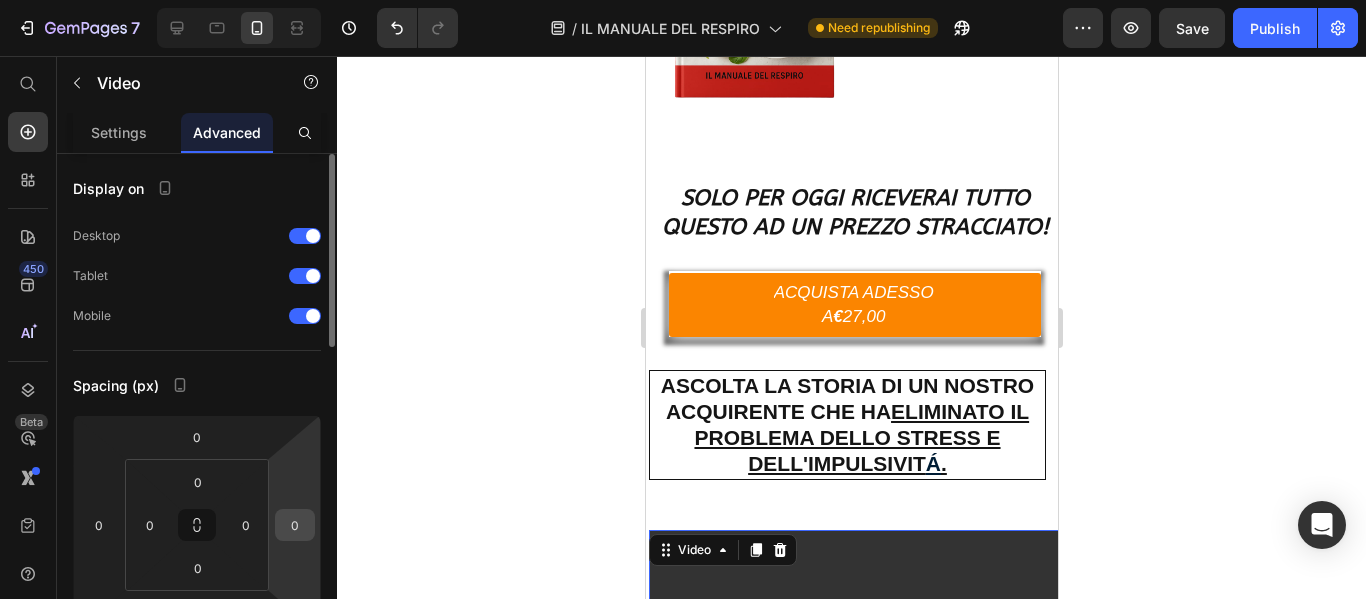 click on "0" at bounding box center [295, 525] 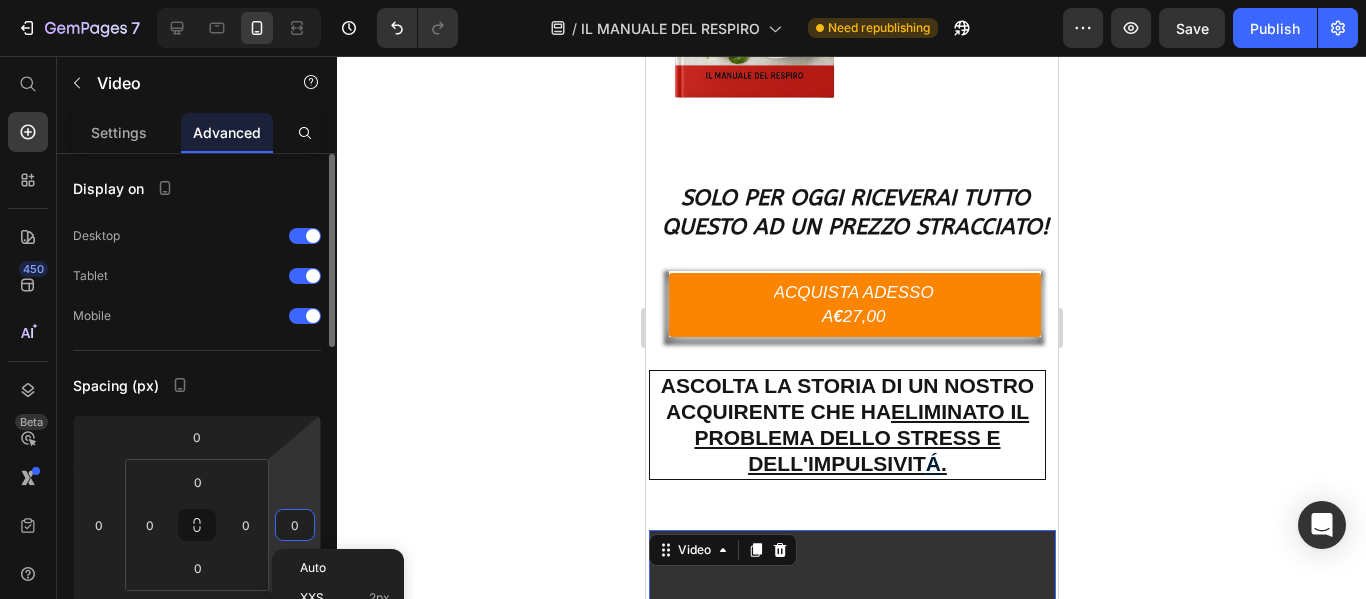 type on "5" 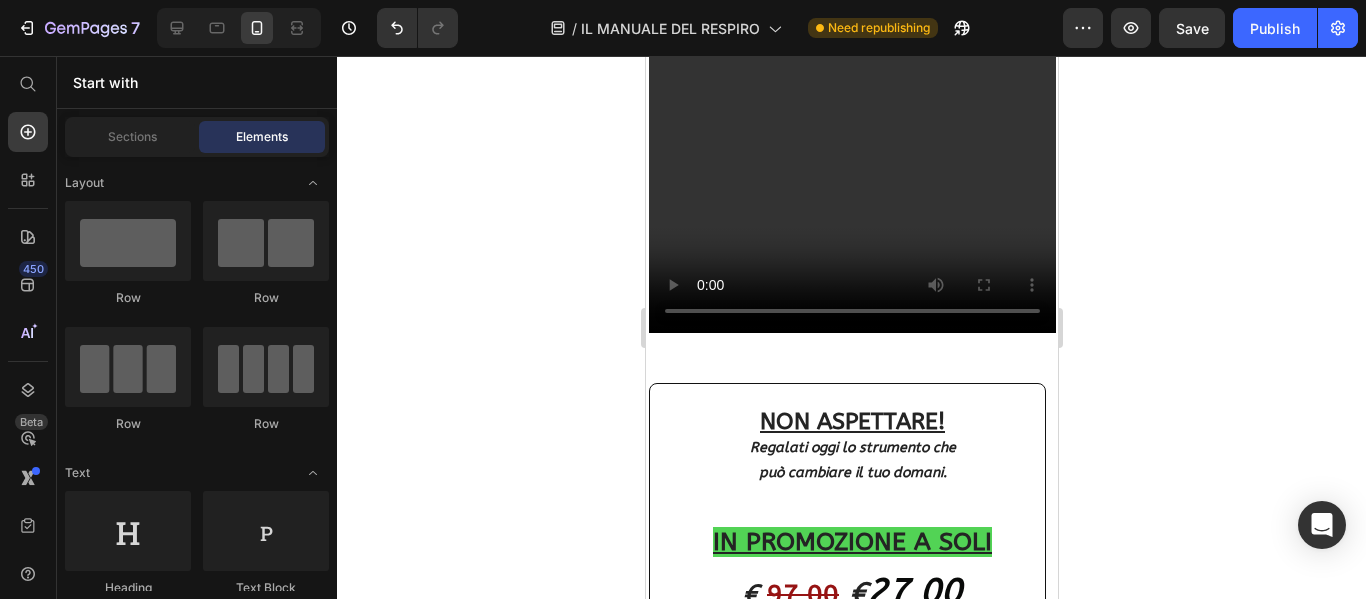 scroll, scrollTop: 12625, scrollLeft: 0, axis: vertical 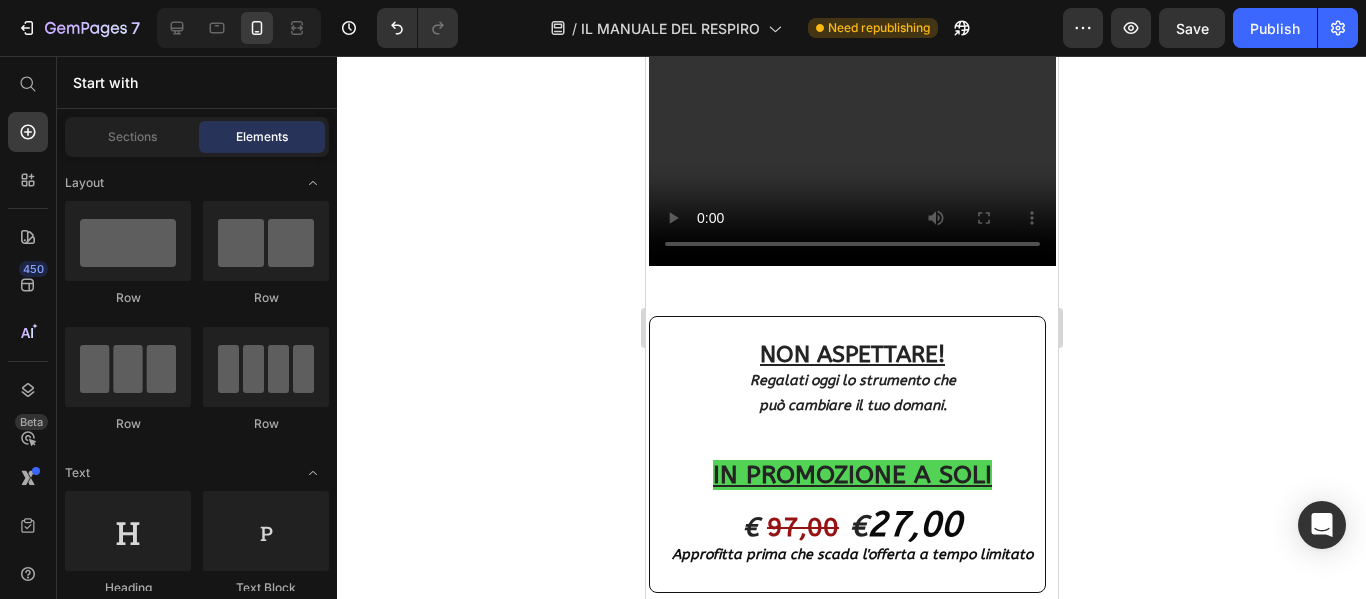 drag, startPoint x: 1051, startPoint y: 443, endPoint x: 1702, endPoint y: 520, distance: 655.53796 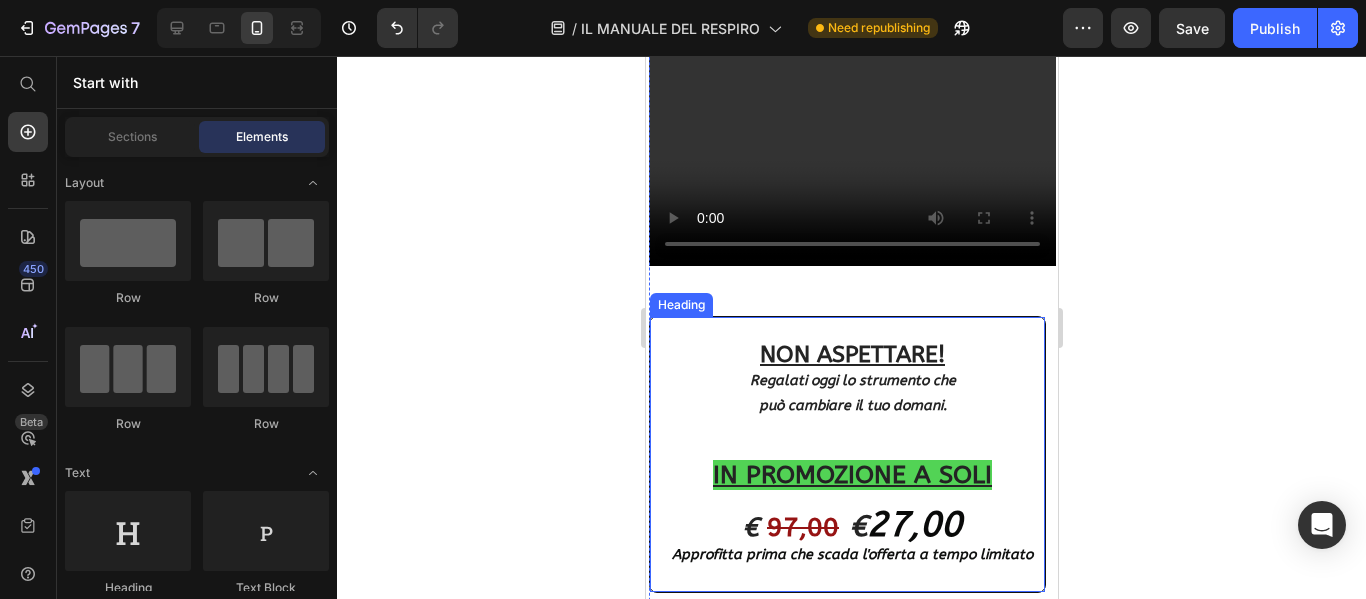 click on "NON ASPETTARE! Regalati oggi lo strumento che  può cambiare il tuo domani. IN PROMOZIONE A SOLI  €   97,00   €  27,00 Approfitta prima che scada l'offerta a tempo limitato" at bounding box center (851, 454) 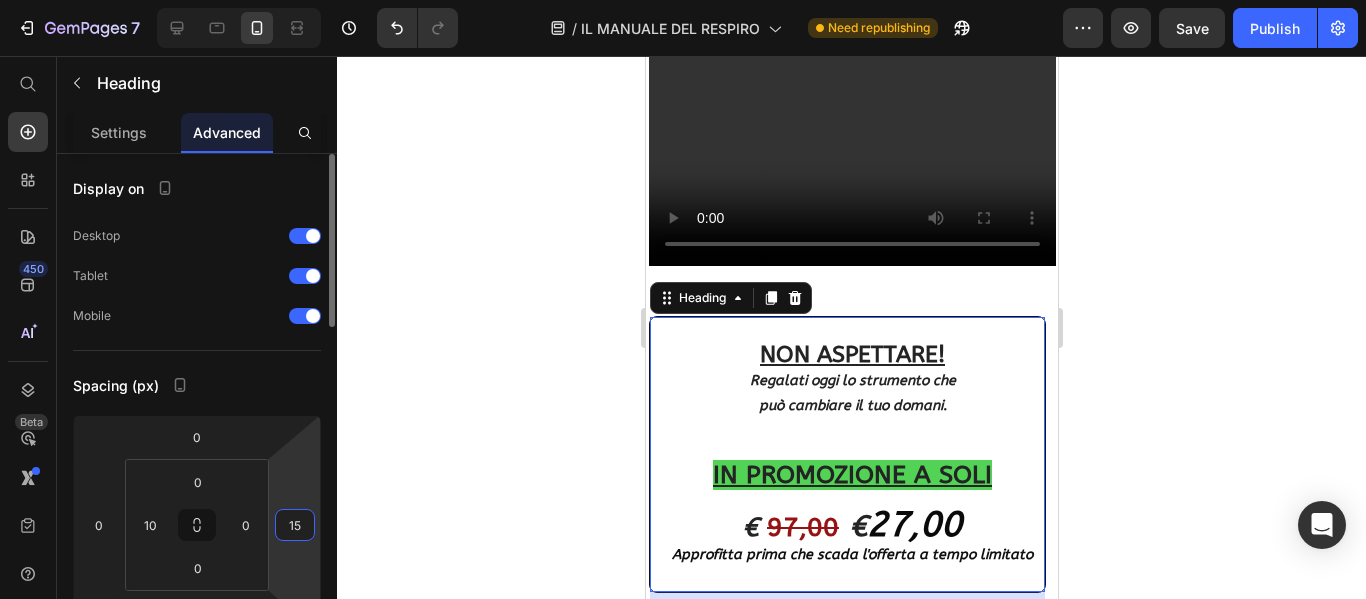 click on "15" at bounding box center (295, 525) 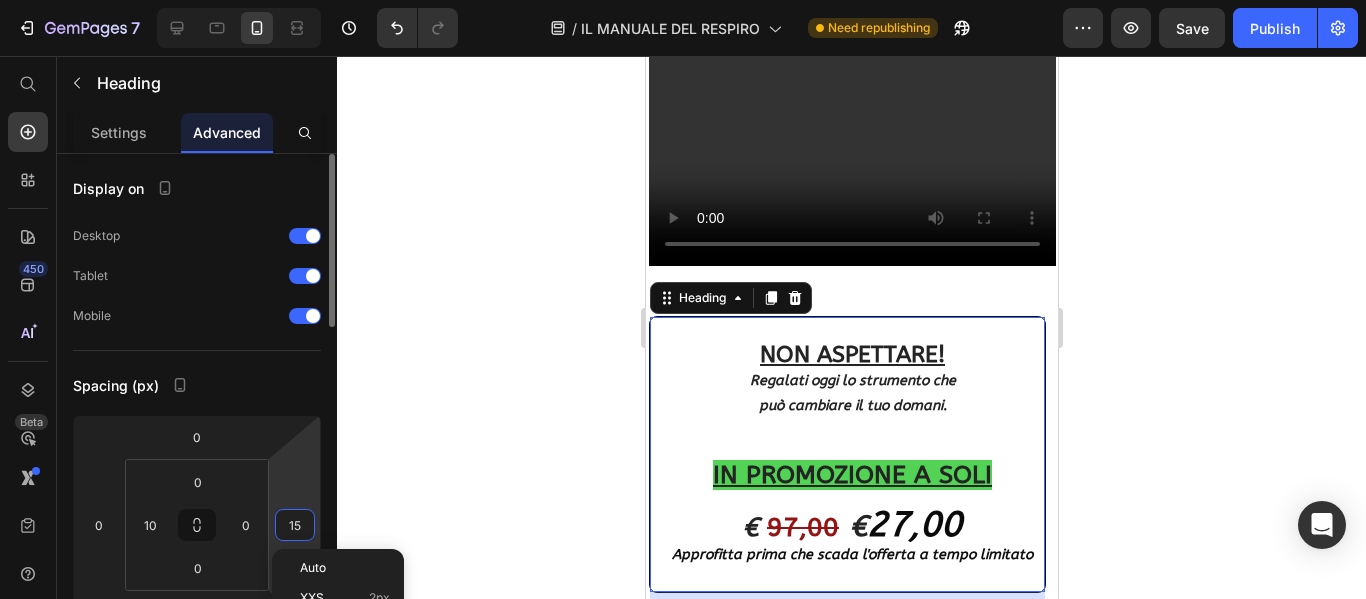 type on "5" 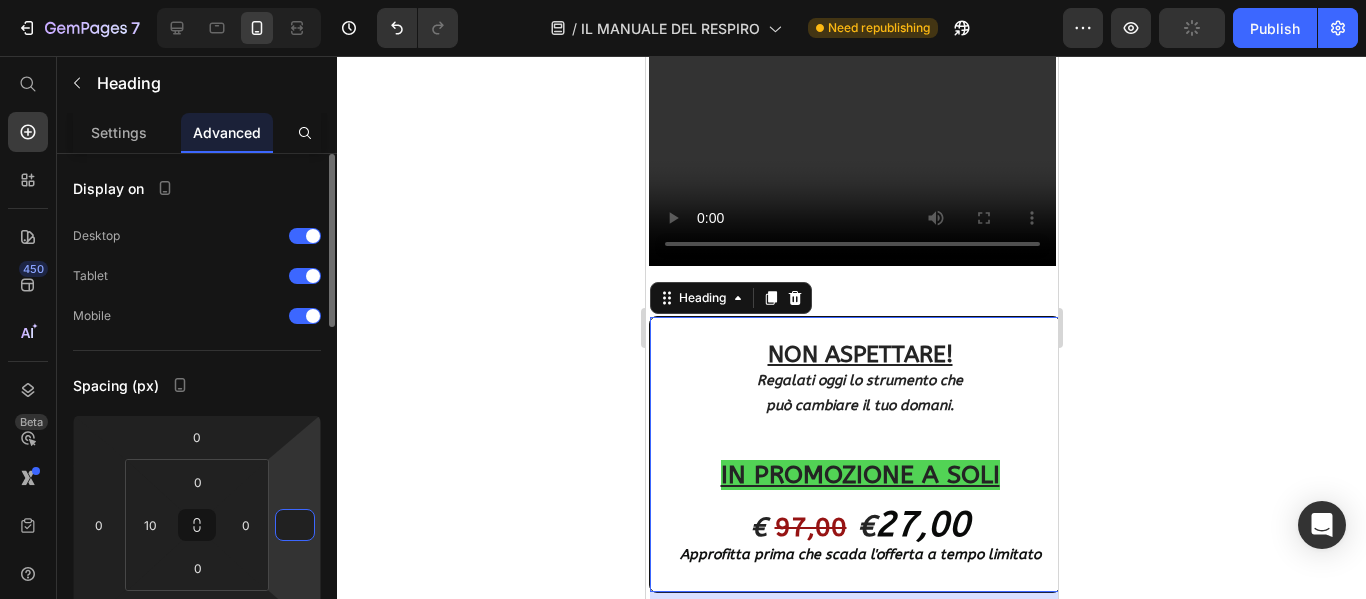 type on "8" 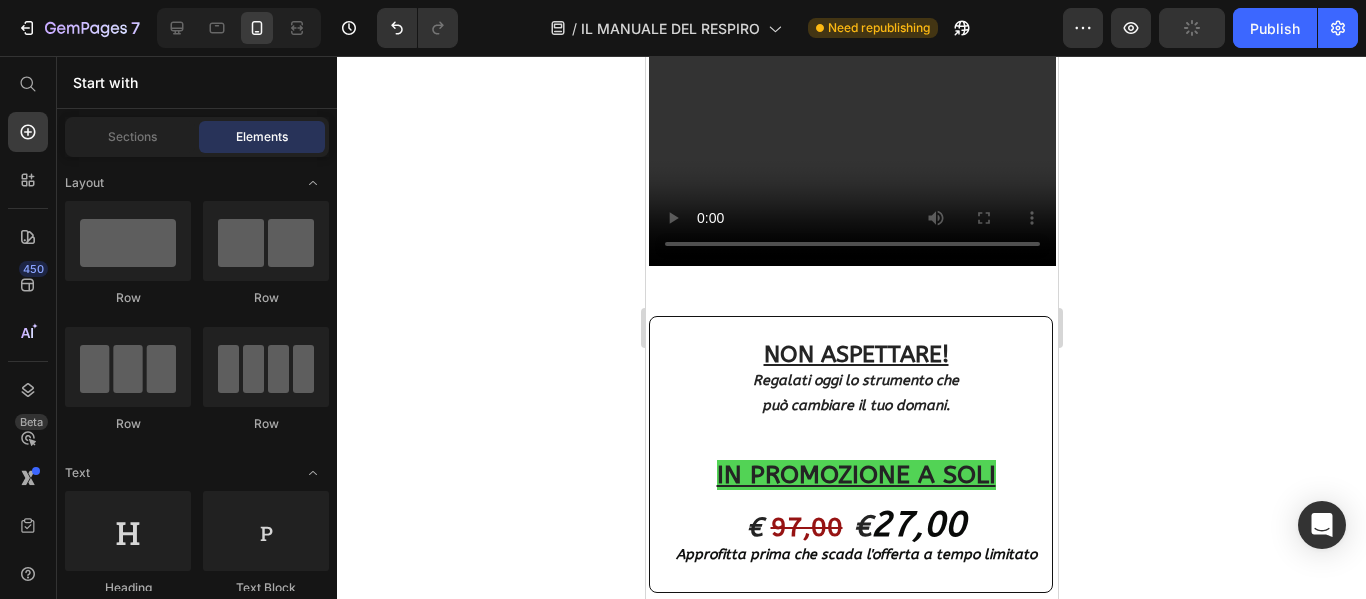 scroll, scrollTop: 13062, scrollLeft: 0, axis: vertical 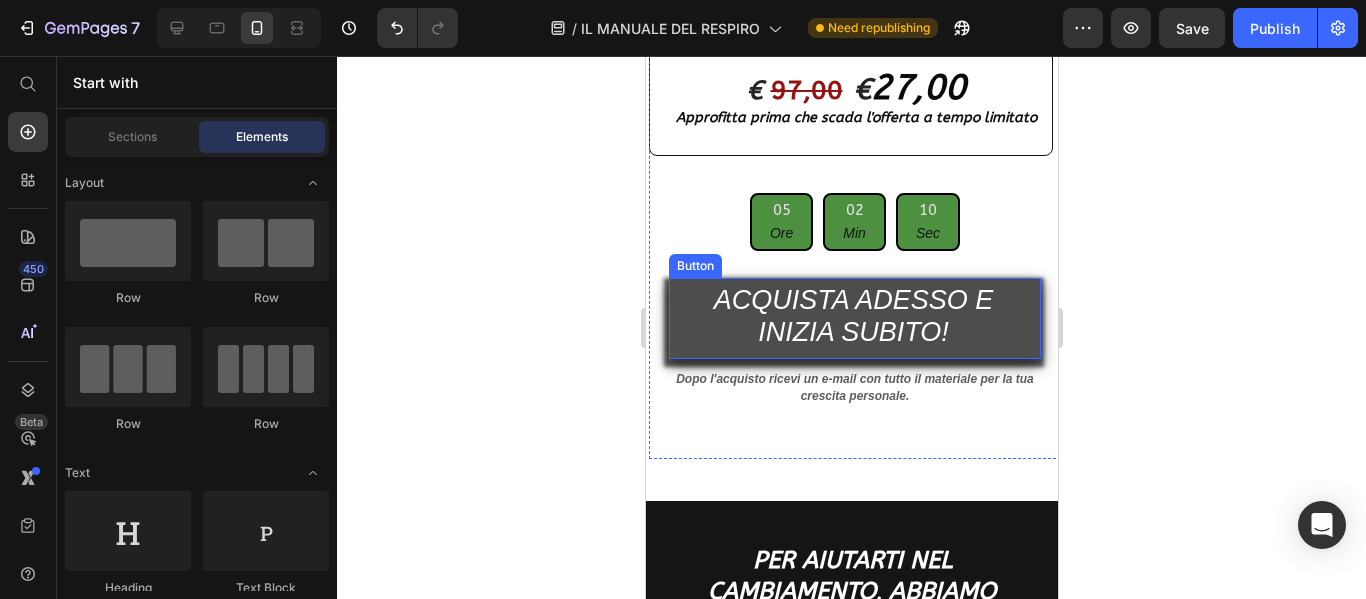 click on "ACQUISTA ADESSO E INIZIA SUBITO!" at bounding box center (854, 319) 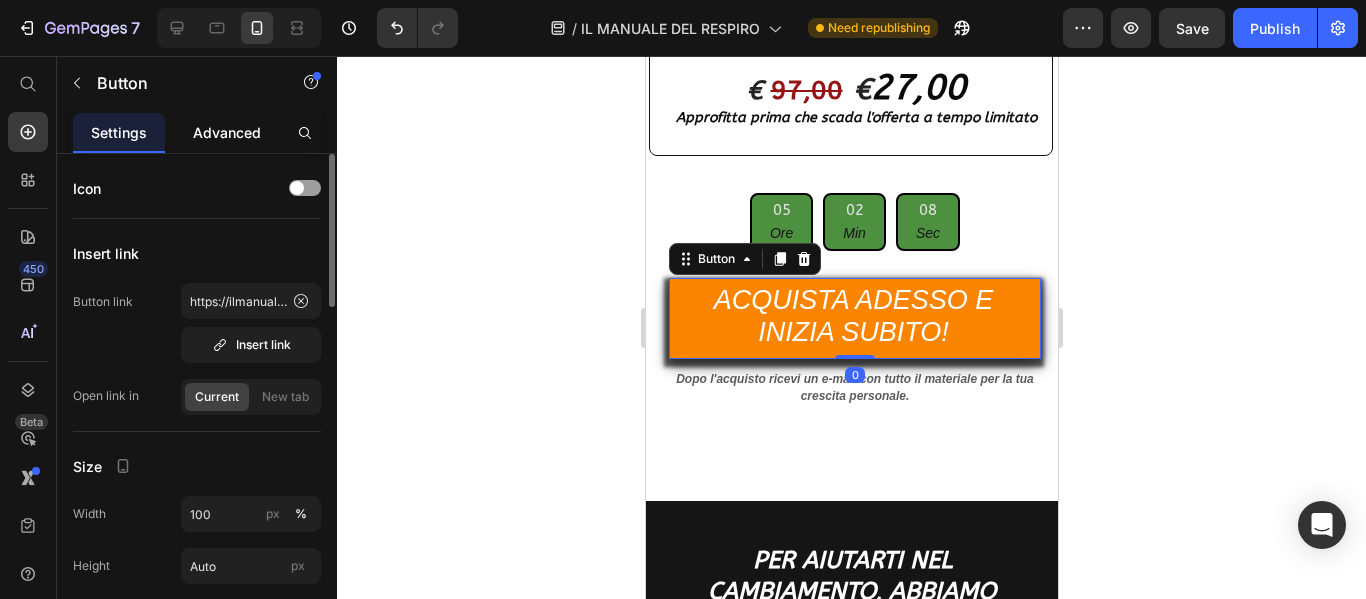 click on "Advanced" 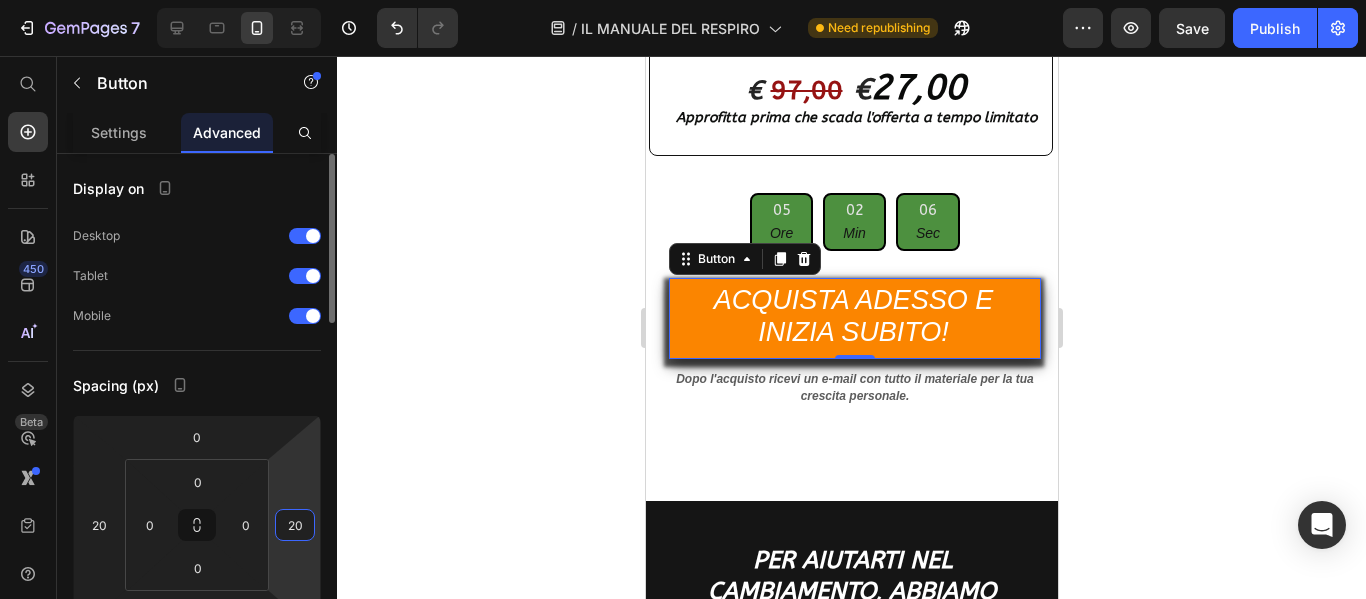 click on "20" at bounding box center [295, 525] 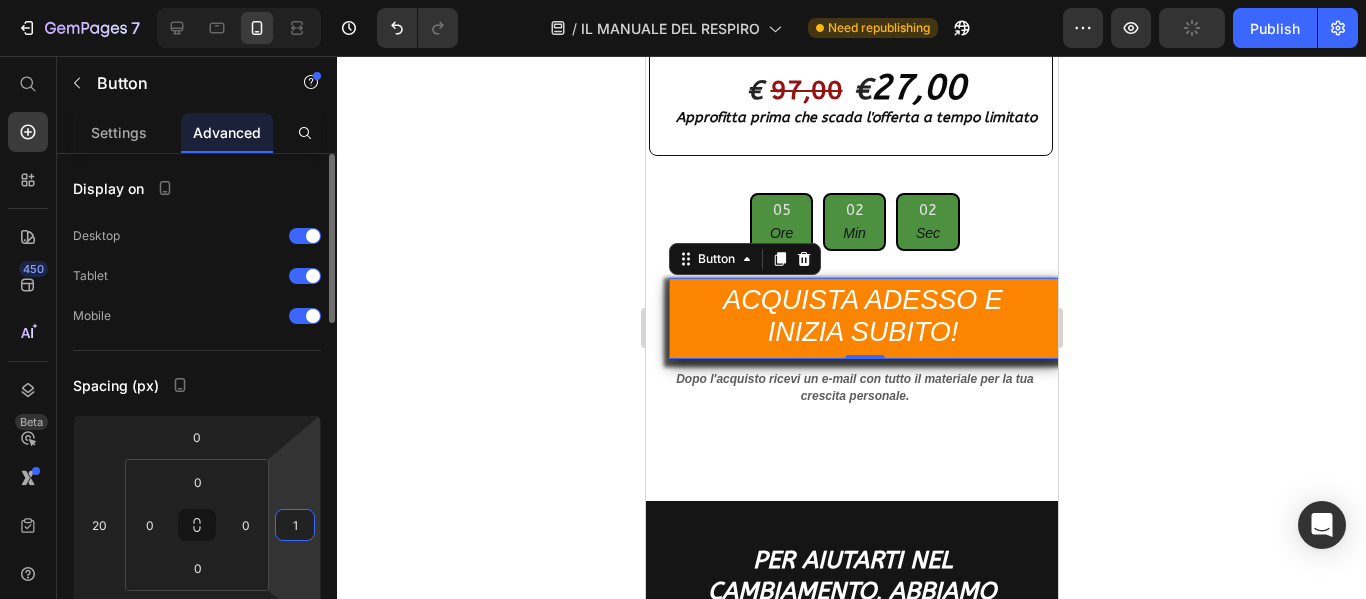 type on "15" 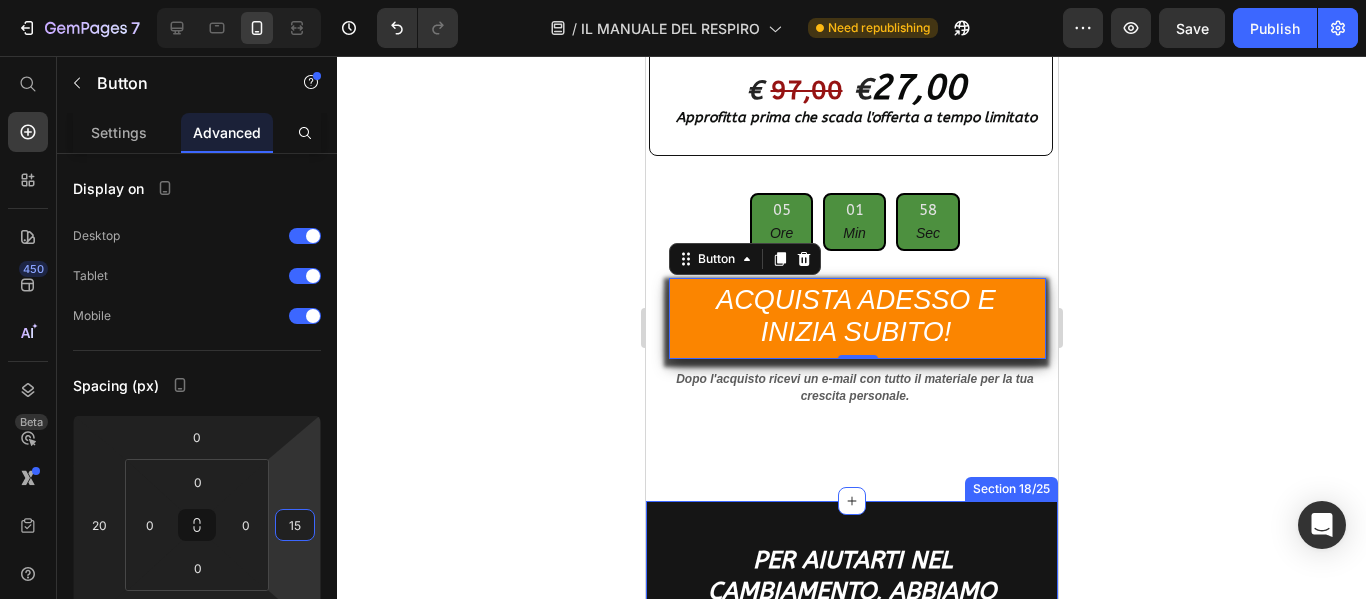click on "pER AIUTARTI NEL CAMBIAMENTO, ABBIAMO INCLUSO BONUS ESCLUSIVI DAL VALORE DI € 235,00 CHE RICEVI GRATIS SOLO OGGI! + hAI 60 gIORNI DI GARANZIA COMPLETA! e sE NON SAR Á QUELLO CHE TI ASPETTAVI TI RIMBORSIAMO TUTTO sENZA DOMANDE! Heading ACQUISTA ADESSO A € 27,00 Button OFFERTA IN SCADENZA! Heading Row 05 Ore 01 Min 58 Sec Countdown Timer Risparmia adesso centinaia di Euro Button Image Garanzia 100% senza rischi Garanzia di rimborso 60 Giorni ! Se per QUALSIASI motivo ritieni che dopo aver provato il nostro METODO non sentirai nemmeno un piccolo cambiamento, tieni pure il manuale. Ti rimborsiamo senza fare domande. Ma sappi questo: la maggior parte delle persone sente già qualcosa al primo esercizio." Heading Row Row Section 18/25" at bounding box center [851, 1275] 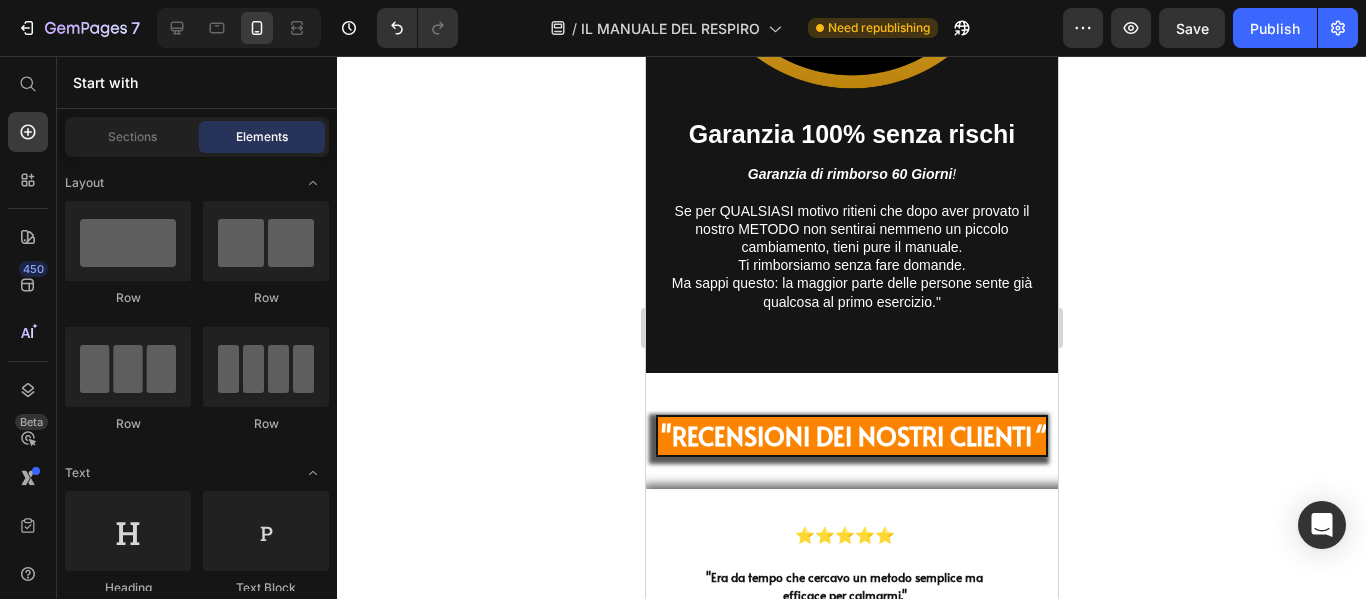 scroll, scrollTop: 14880, scrollLeft: 0, axis: vertical 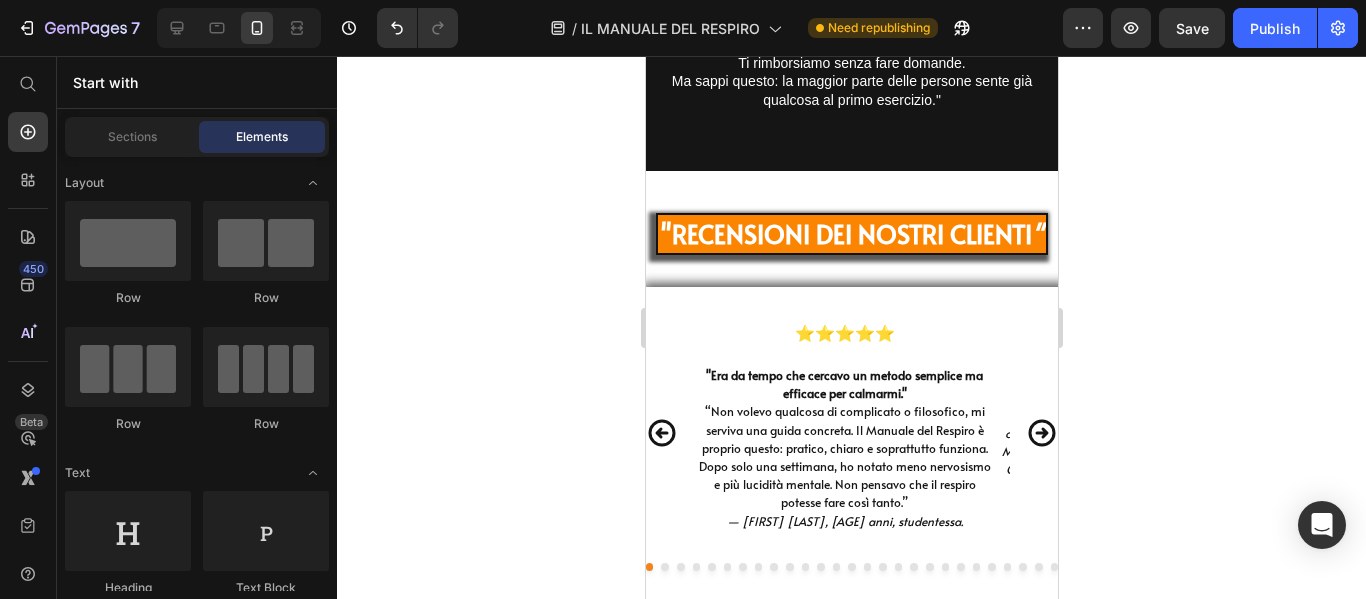 drag, startPoint x: 1049, startPoint y: 468, endPoint x: 1708, endPoint y: 583, distance: 668.95886 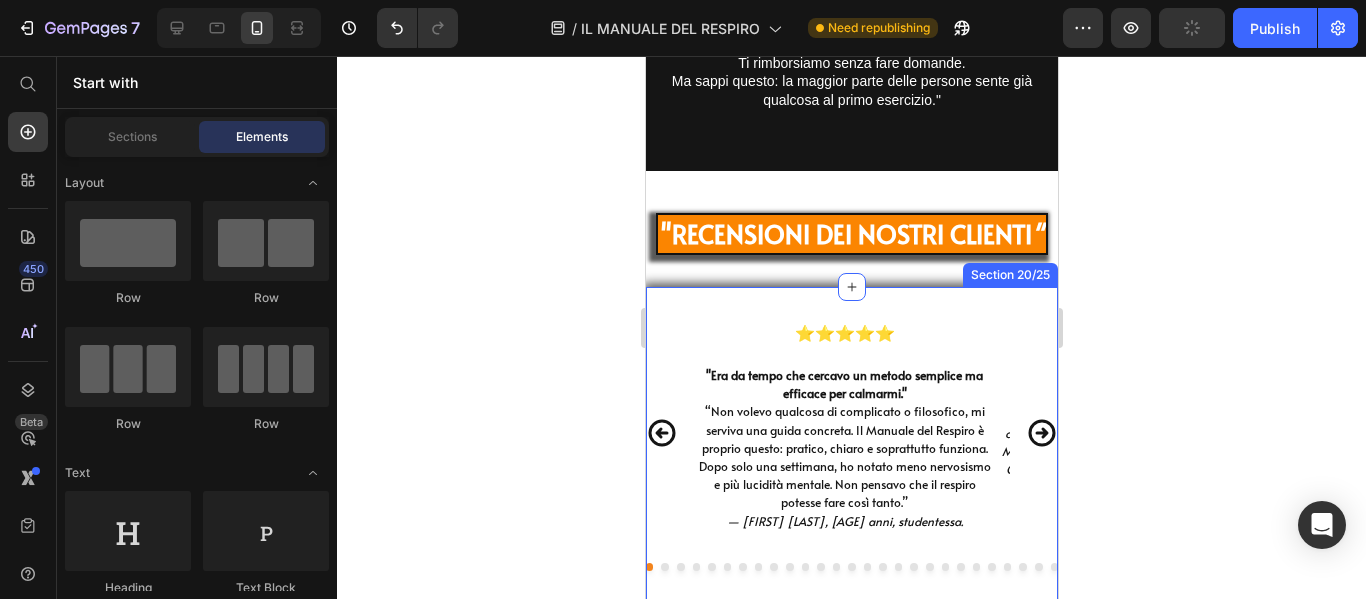 click on "⭐⭐⭐⭐⭐ Text Block Era da tempo che cercavo un metodo semplice ma efficace per calmarmi. Non volevo qualcosa di complicato o filosofico, mi serviva una guida concreta. Il Manuale del Respiro è proprio questo: pratico, chiaro e soprattutto funziona. Dopo solo una settimana, ho notato meno nervosismo e più lucidità mentale. Non pensavo che il respiro potesse fare così tanto. — [FIRST] [LAST], [AGE] anni, studentessa. Text Block ⭐⭐⭐⭐⭐ Text Block Mi ha cambiato la vita… e non lo dico per dire. Soffro di attacchi di rabbia improvvisi. Per anni ho cercato una soluzione, poi ho trovato questo manuale. Mi ha dato strumenti semplici da applicare ogni giorno. Ora riesco a riconoscere i segnali prima che sia troppo tardi. Non ho più paura di perdere il controllo. — [FIRST] [LAST], [AGE] anni, padre di famiglia Text Block ⭐⭐⭐⭐ Text Block Avevo paura fosse troppo tecnico, invece è per tutti. Lo consiglio anche a chi non ha mai fatto nulla di simile.” a "" at bounding box center (851, 455) 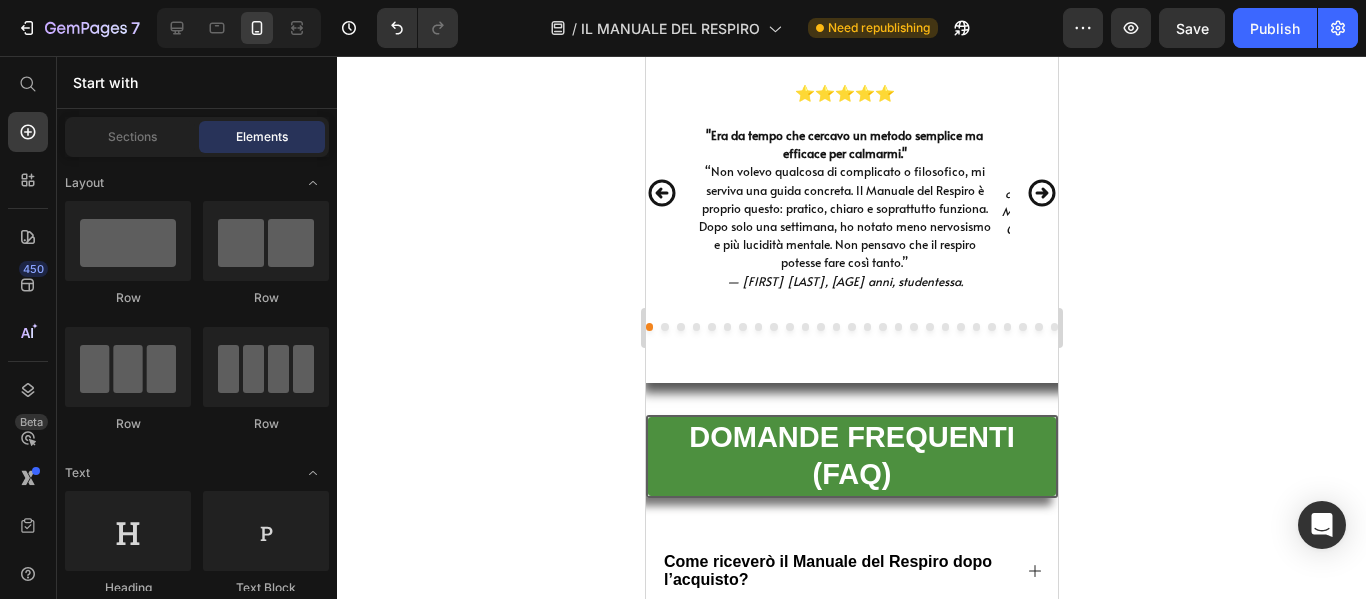 scroll, scrollTop: 15160, scrollLeft: 0, axis: vertical 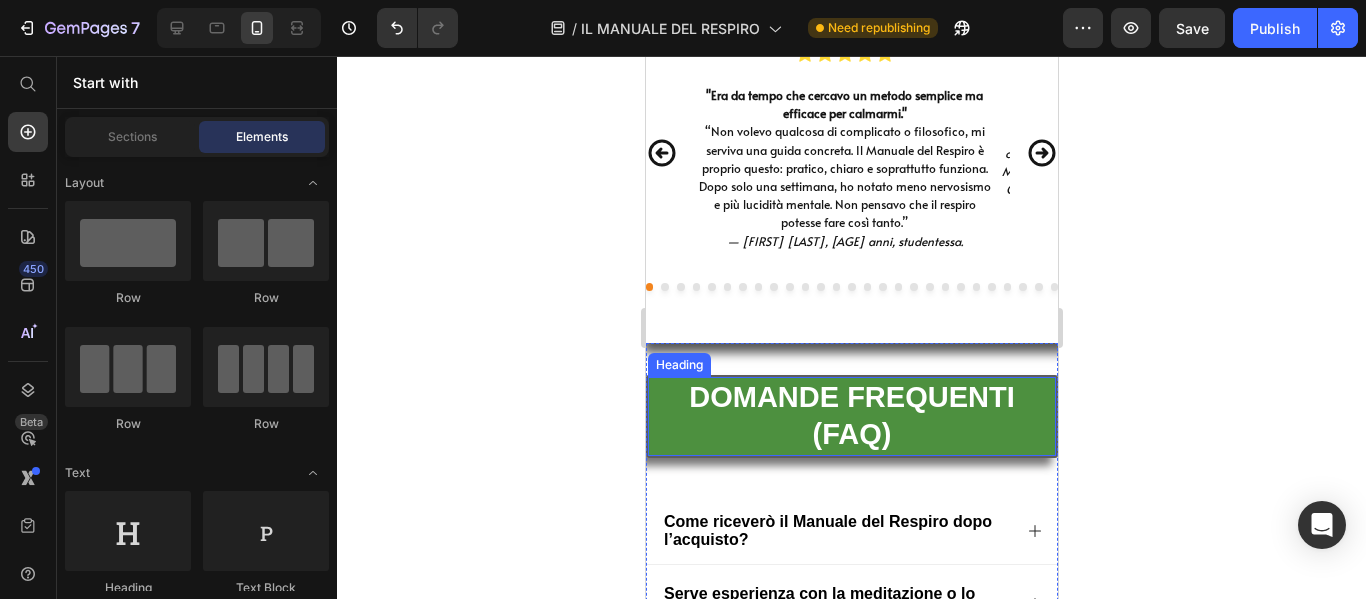 click on "DOMANDE FREQUENTI (FAQ)" at bounding box center [851, 416] 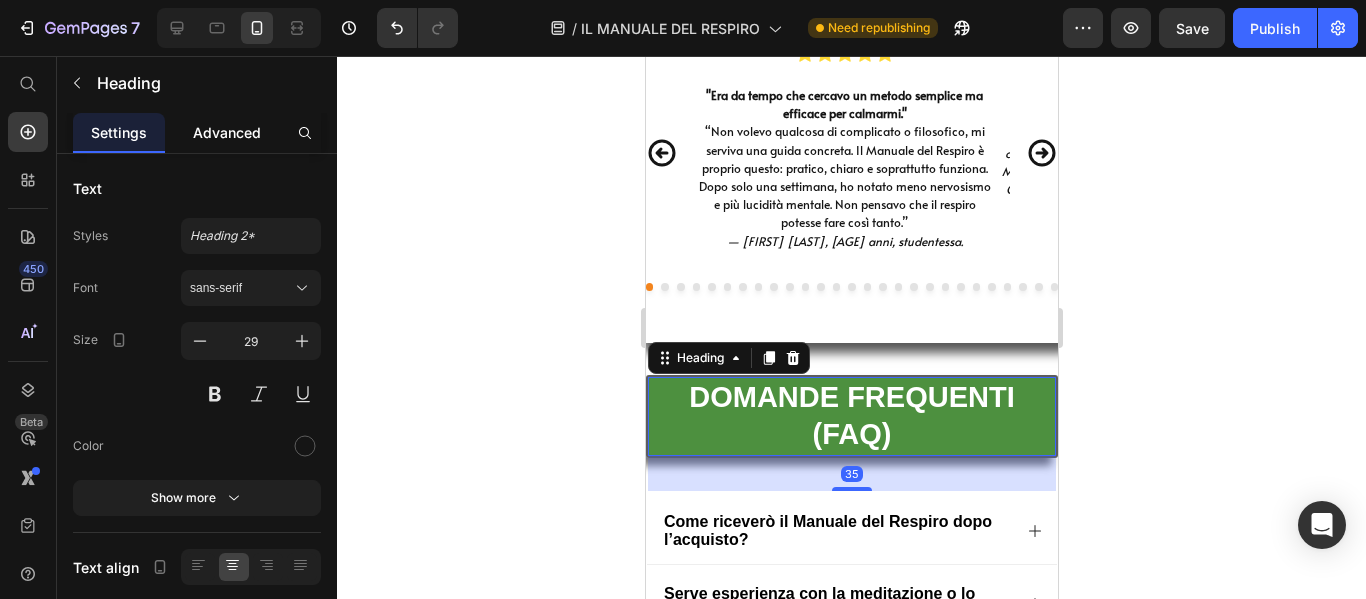 click on "Advanced" at bounding box center (227, 132) 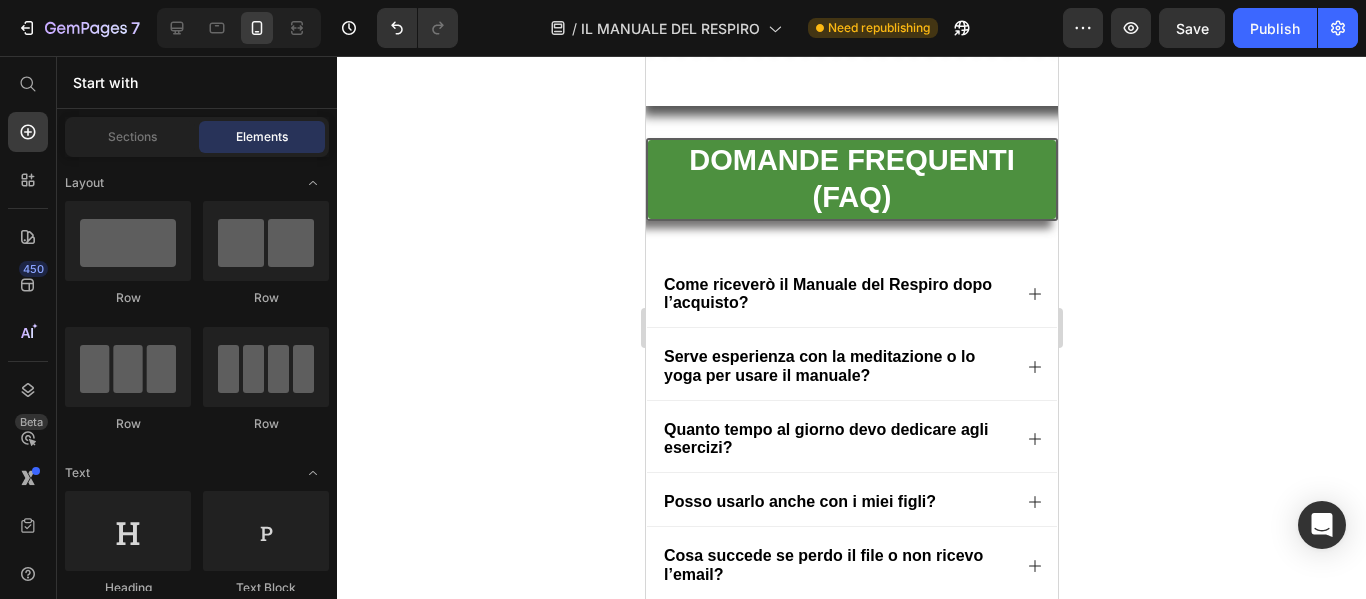 scroll, scrollTop: 15400, scrollLeft: 0, axis: vertical 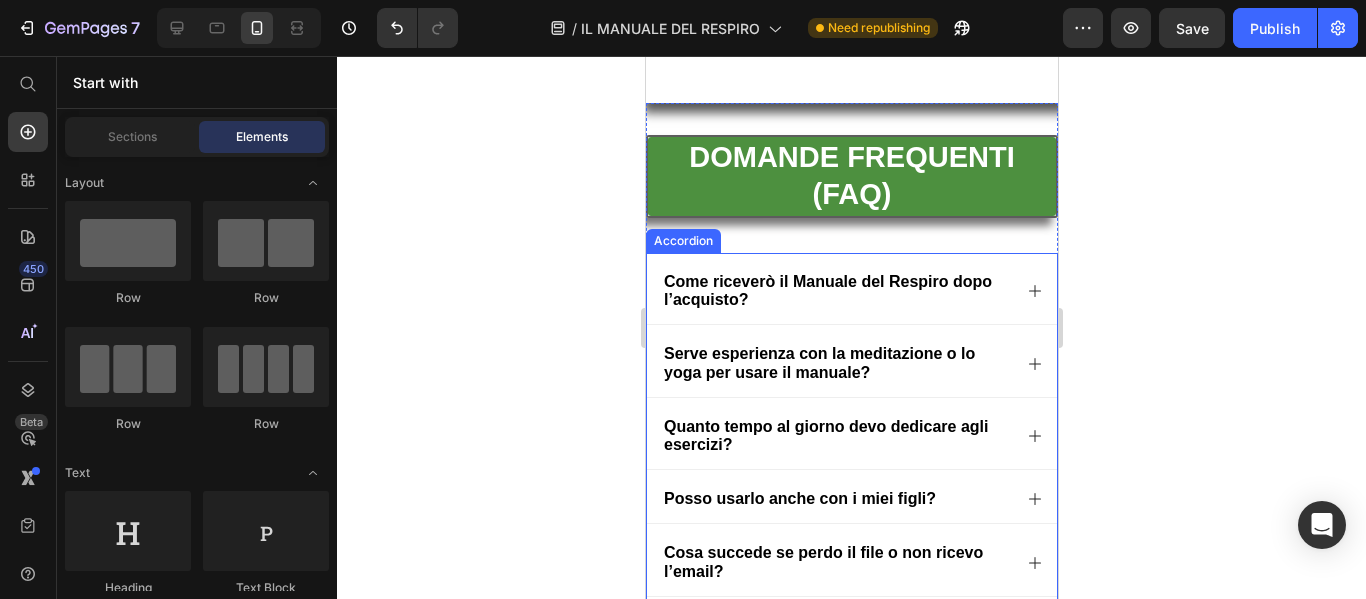 click on "Come riceverò il Manuale del Respiro dopo l’acquisto?" at bounding box center [851, 288] 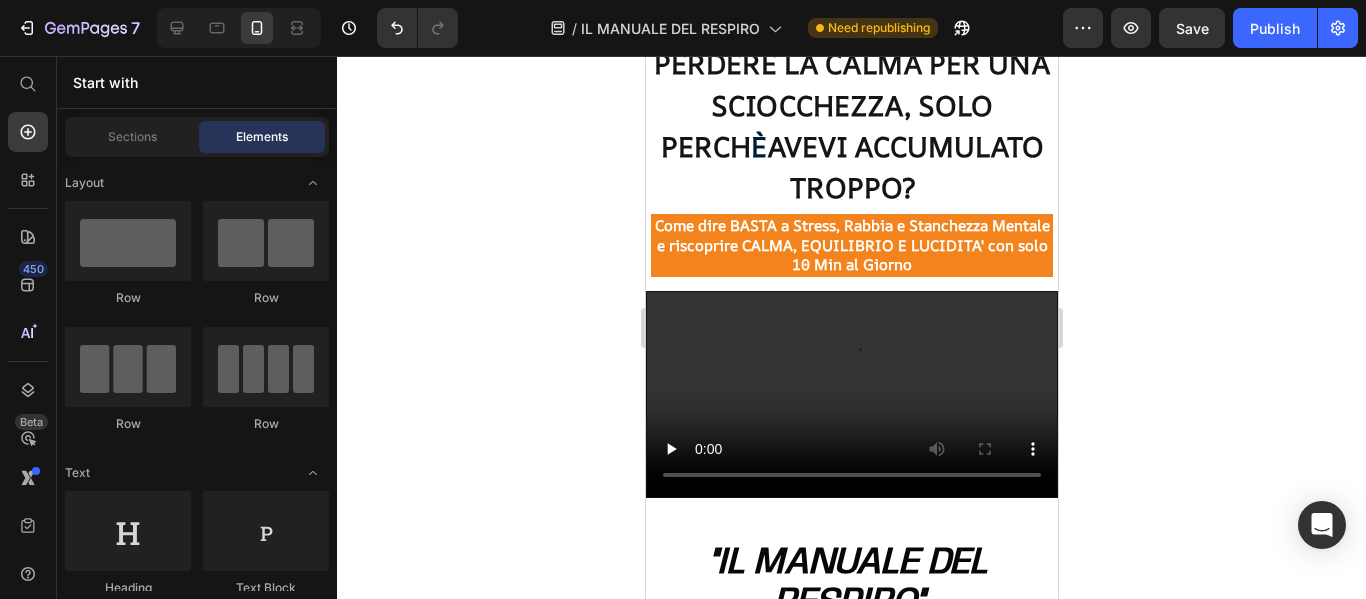 scroll, scrollTop: 0, scrollLeft: 0, axis: both 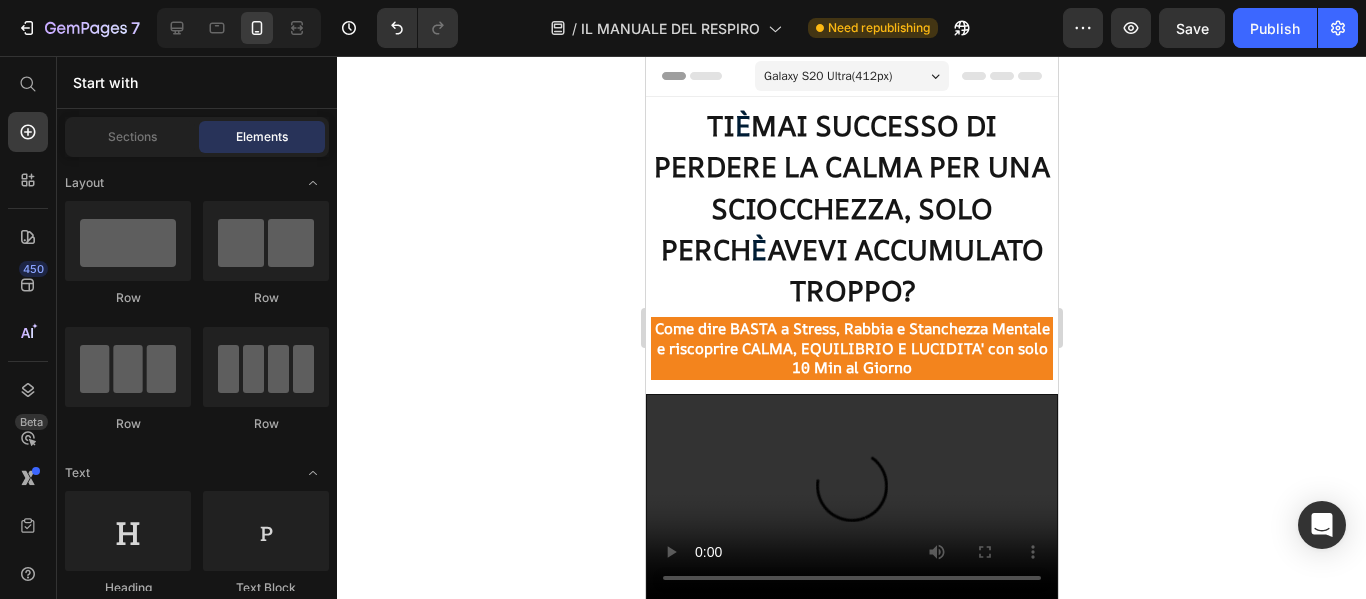 drag, startPoint x: 1051, startPoint y: 534, endPoint x: 1702, endPoint y: 114, distance: 774.7264 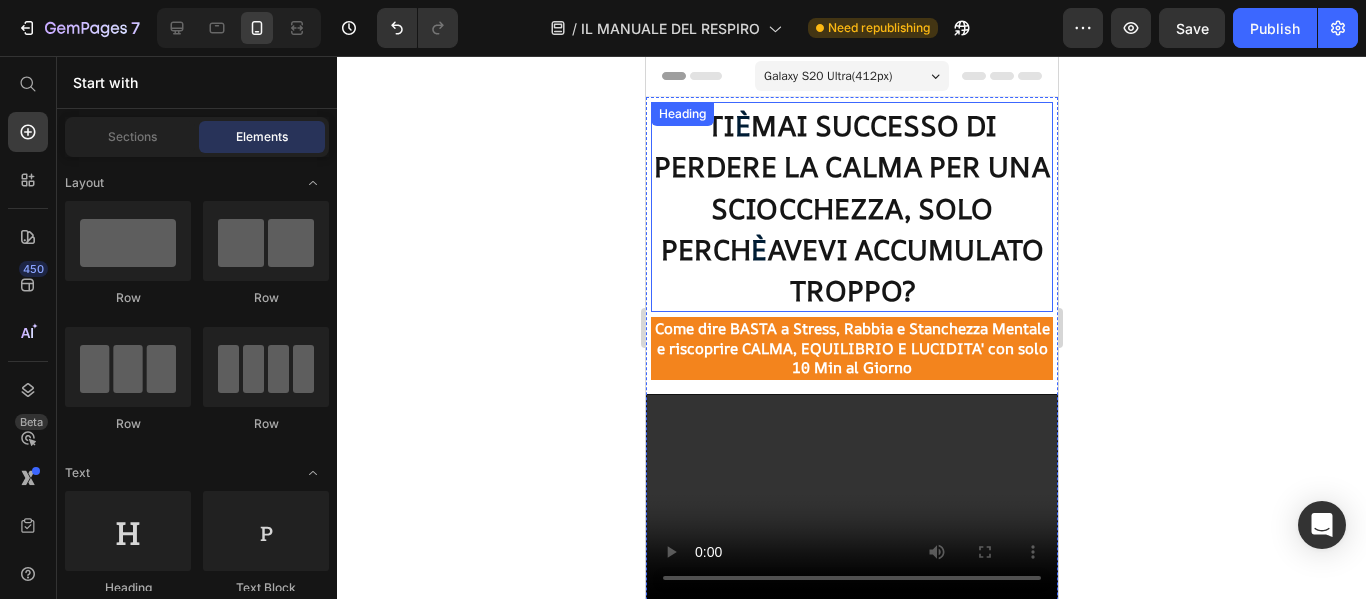 click on "TI È MAI SUCCESSO DI PERDERE LA CALMA PER UNA SCIOCCHEZZA, SOLO PERCH È AVEVI ACCUMULATO TROPPO?" at bounding box center [851, 207] 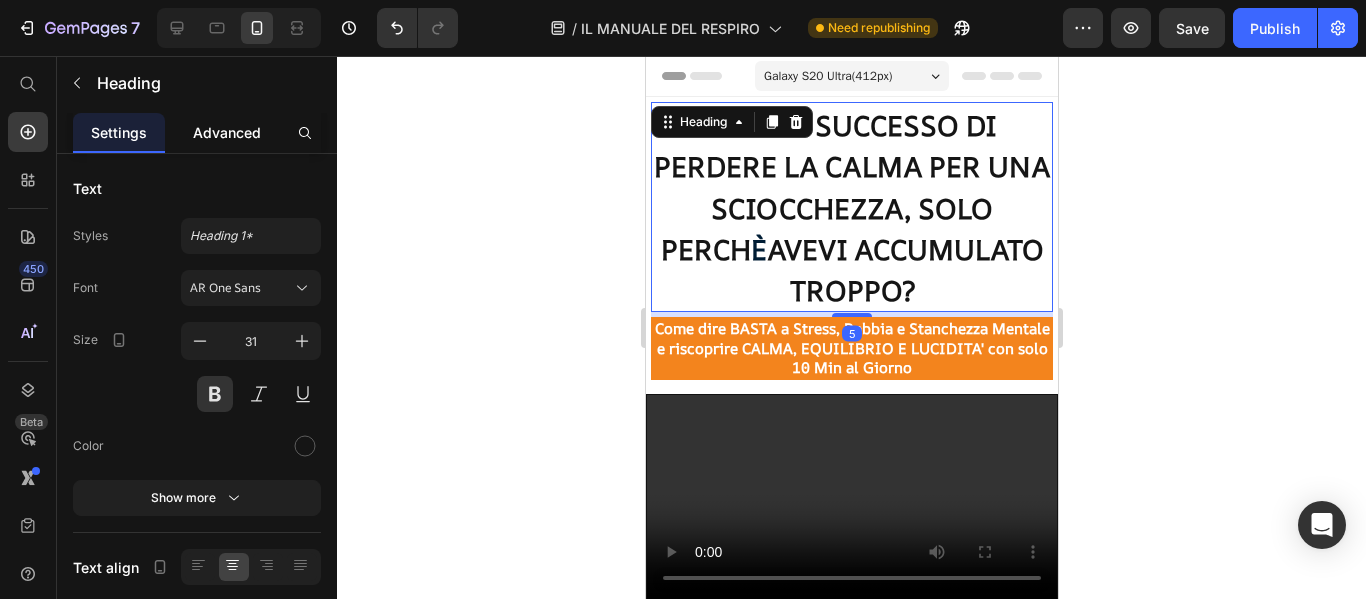 click on "Advanced" at bounding box center [227, 132] 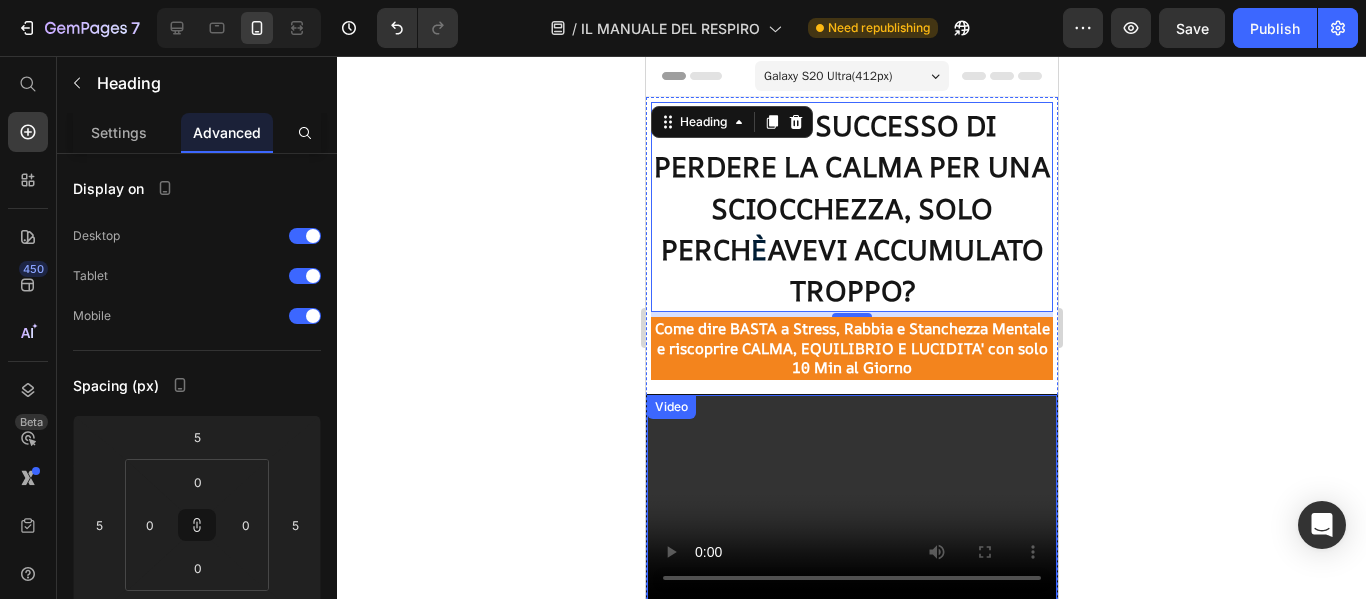 click at bounding box center [851, 497] 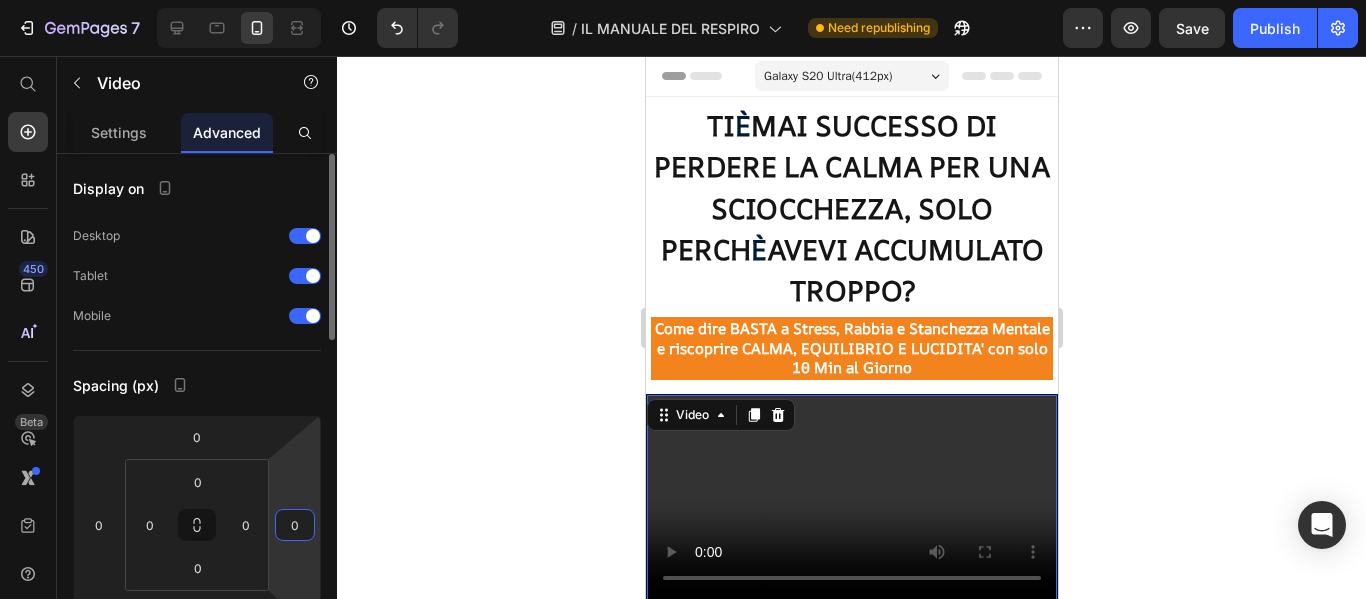click on "0" at bounding box center (295, 525) 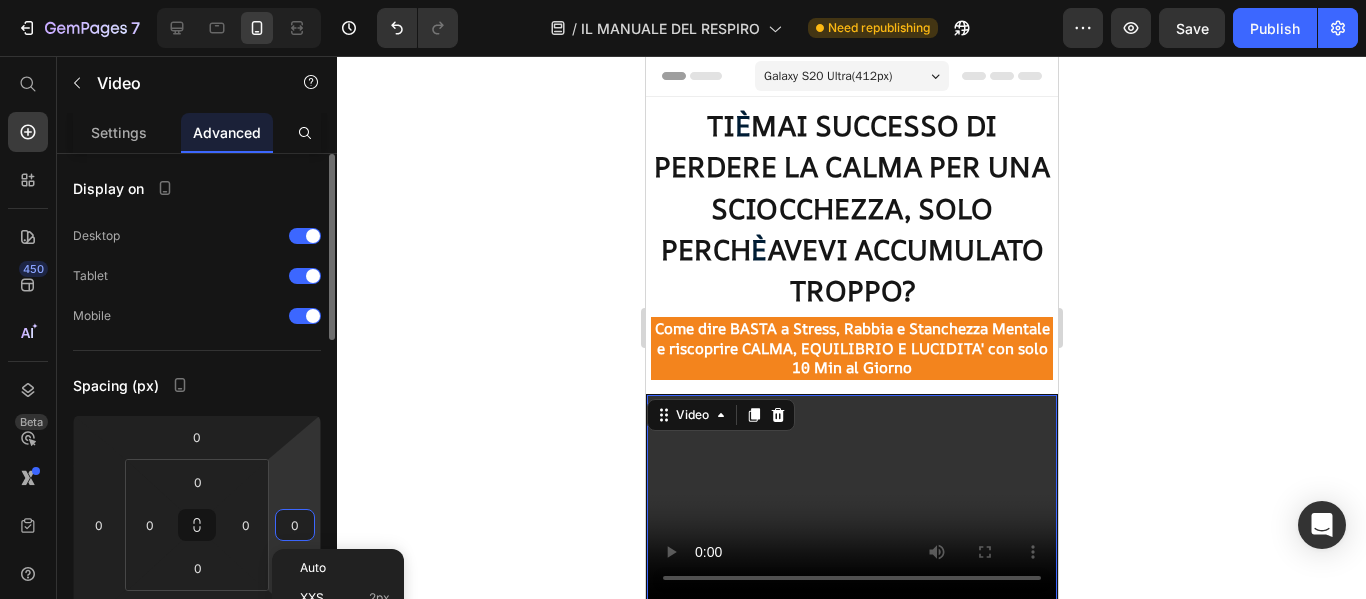 type on "5" 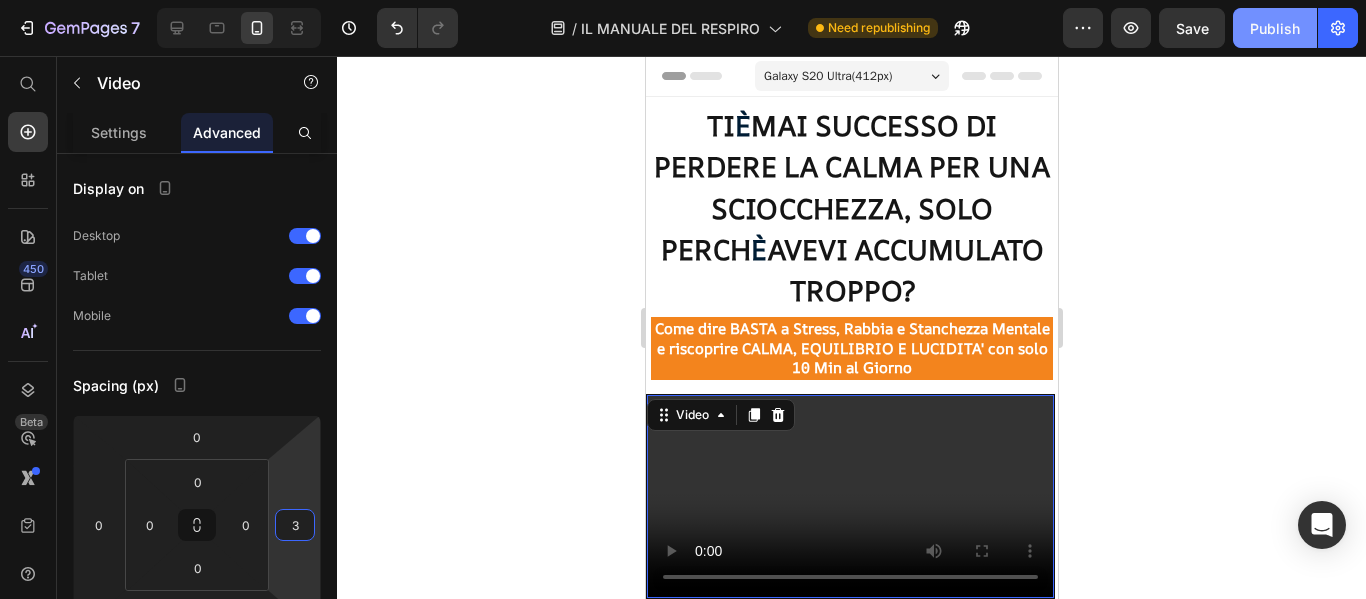 type on "3" 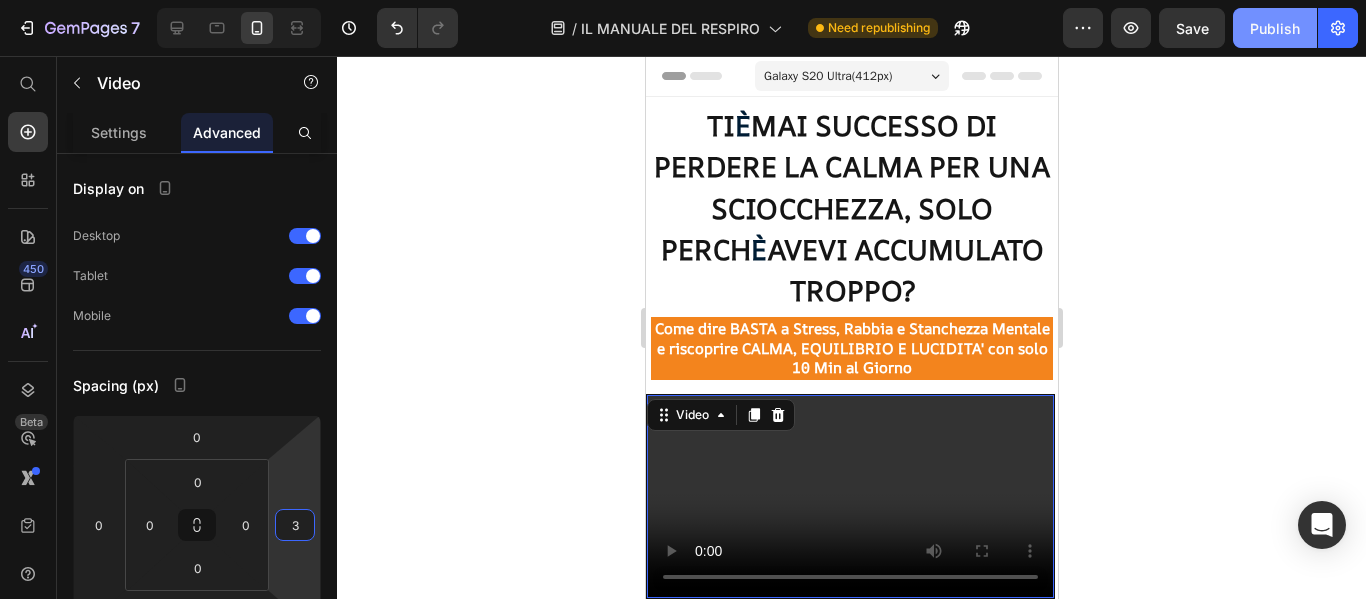 click on "Publish" at bounding box center (1275, 28) 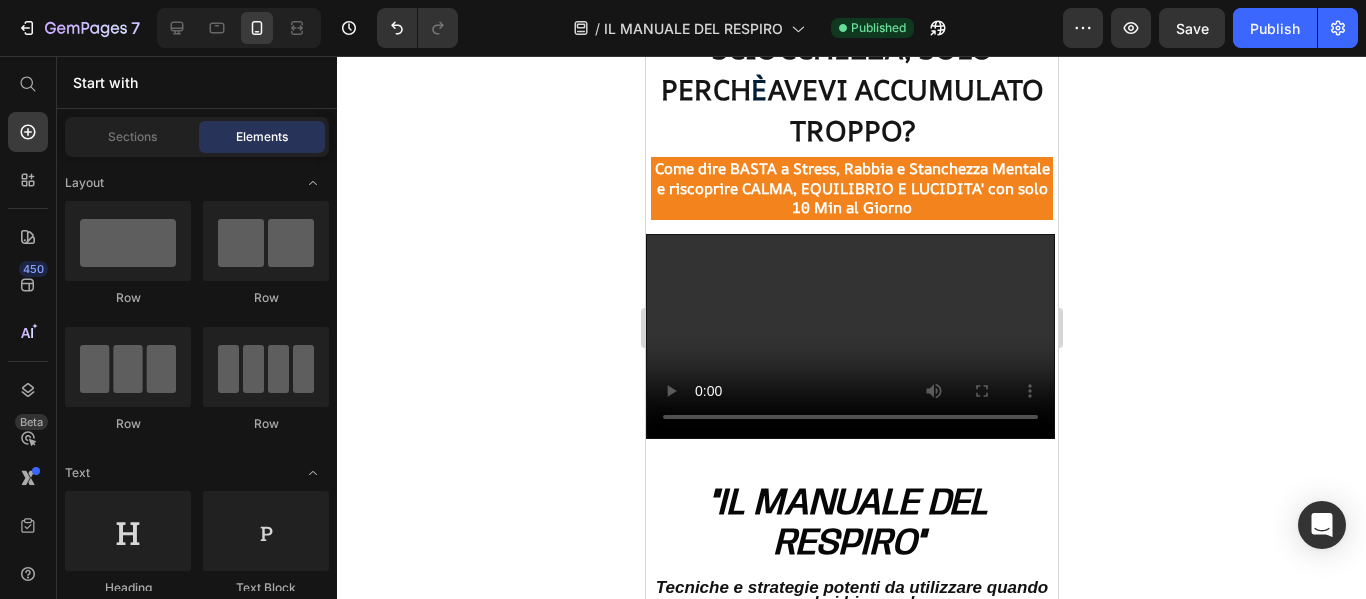 scroll, scrollTop: 240, scrollLeft: 0, axis: vertical 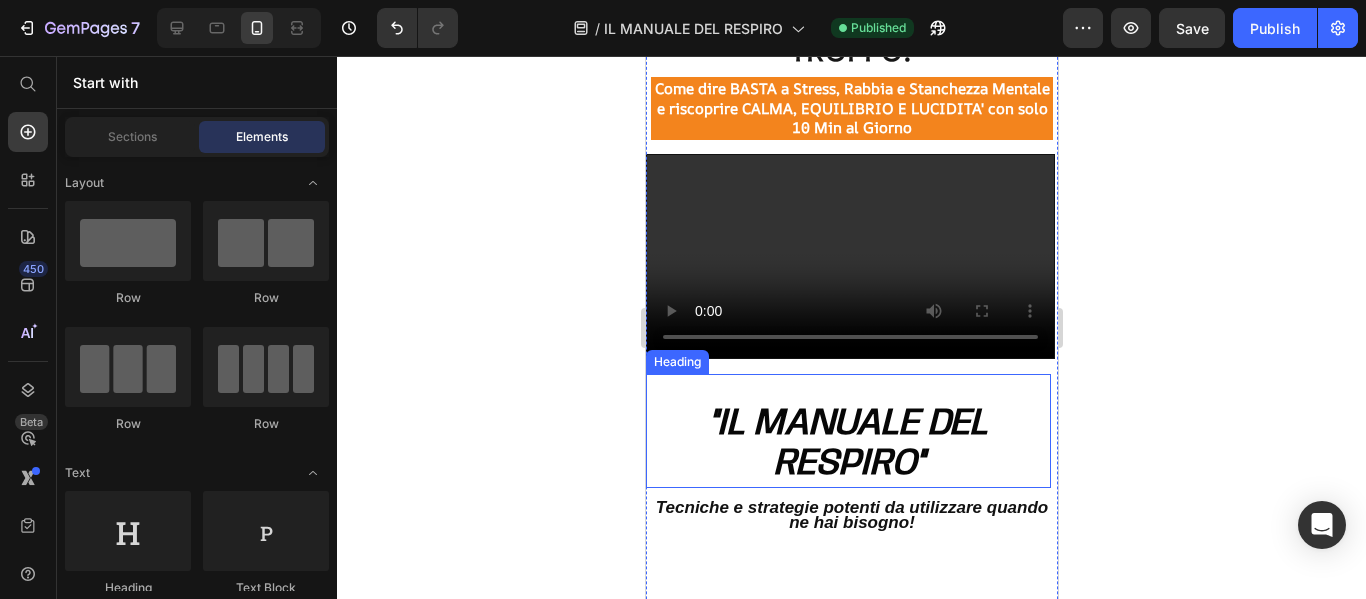 click on ""IL MANUALE DEL RESPIRO"" at bounding box center [847, 445] 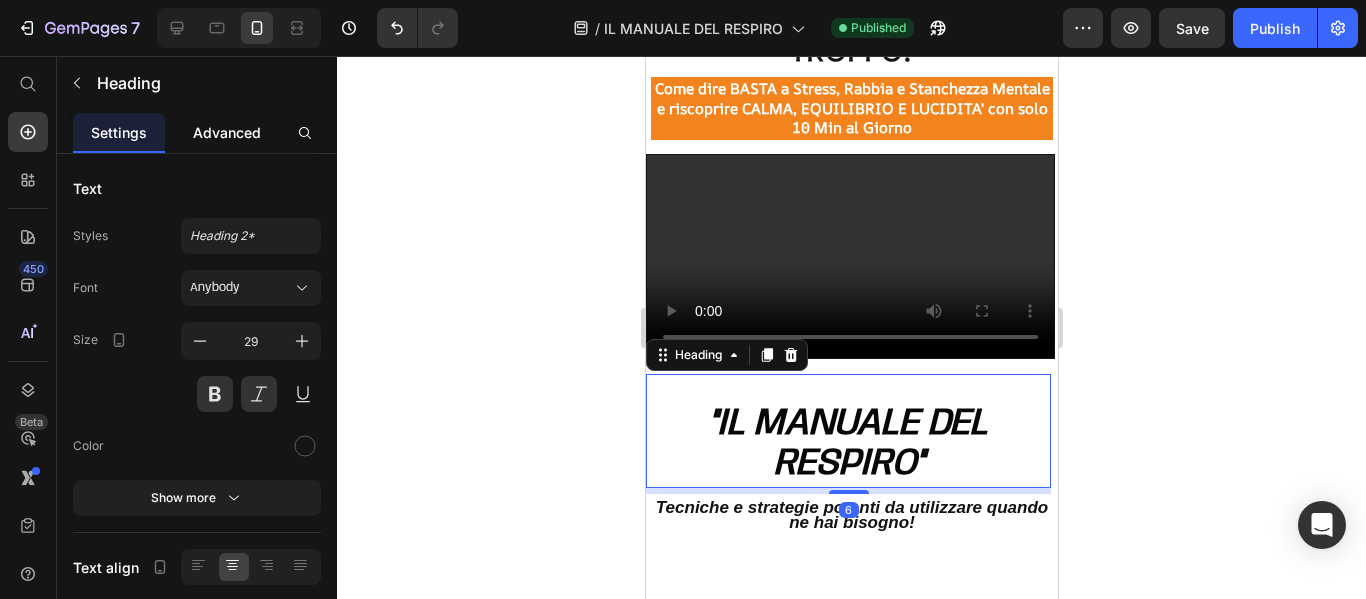 click on "Advanced" at bounding box center (227, 132) 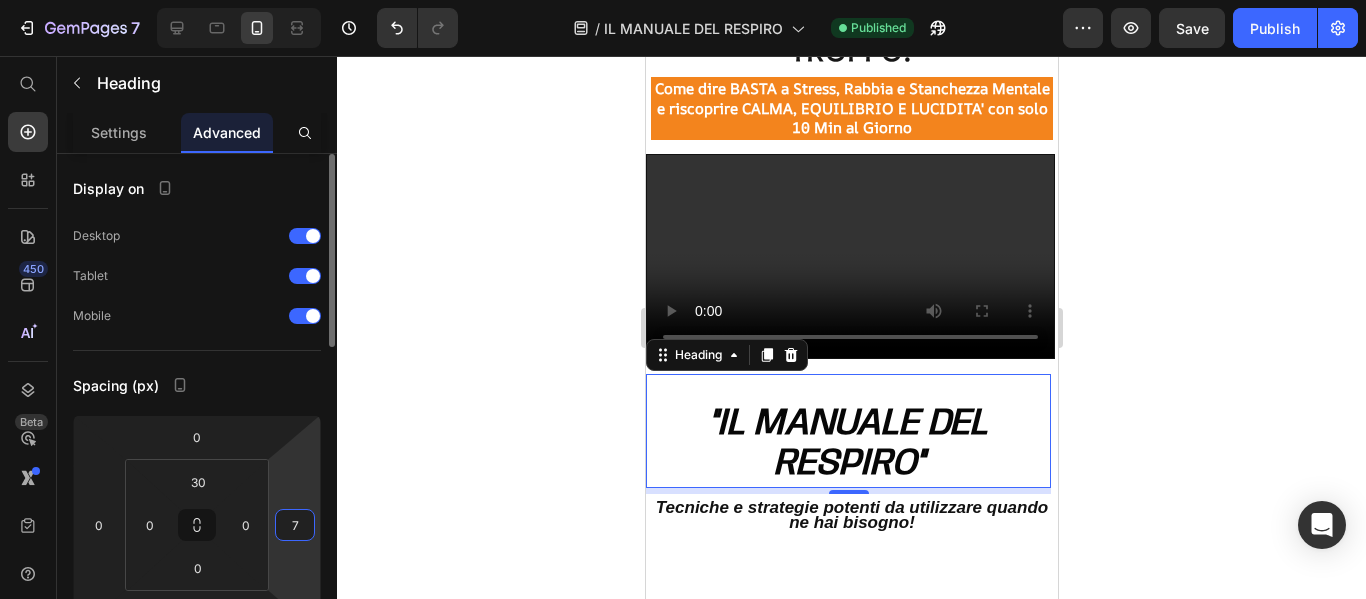 click on "7" at bounding box center [295, 525] 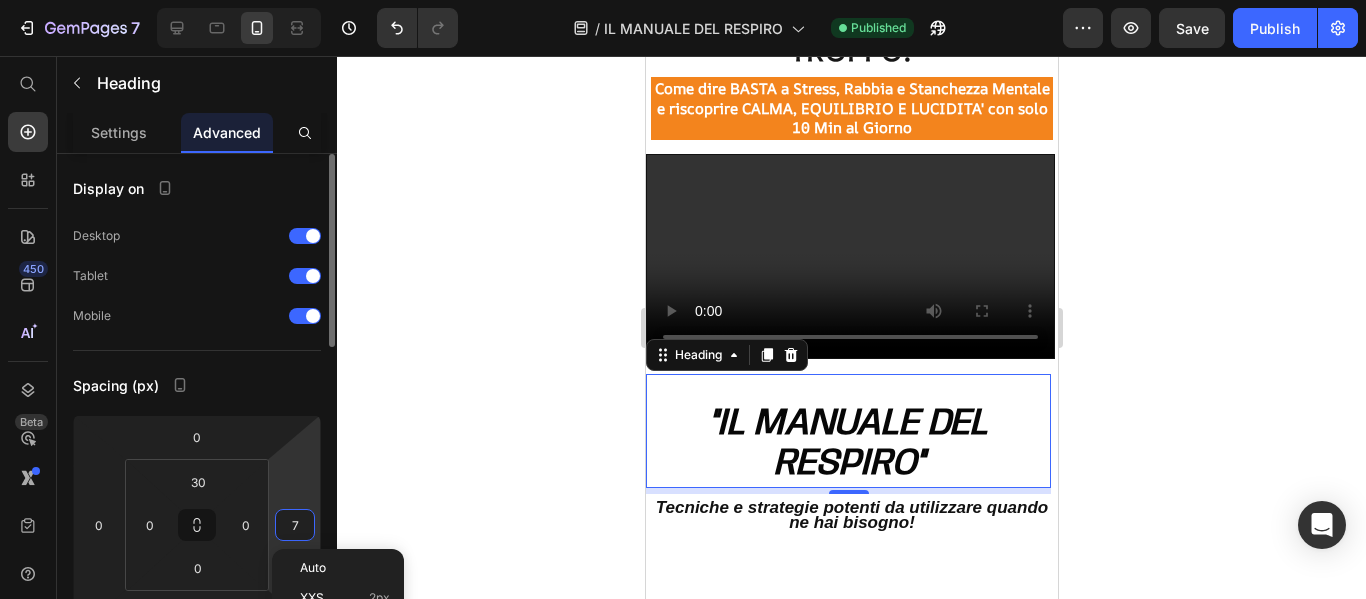 type on "0" 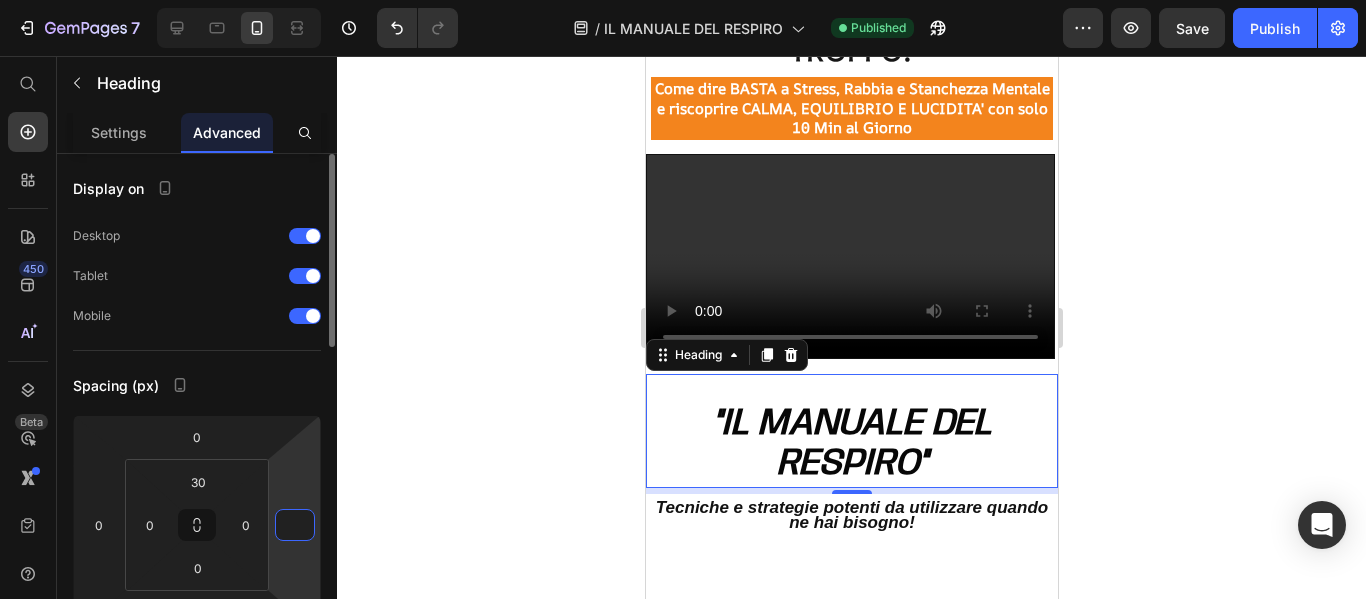 type on "9" 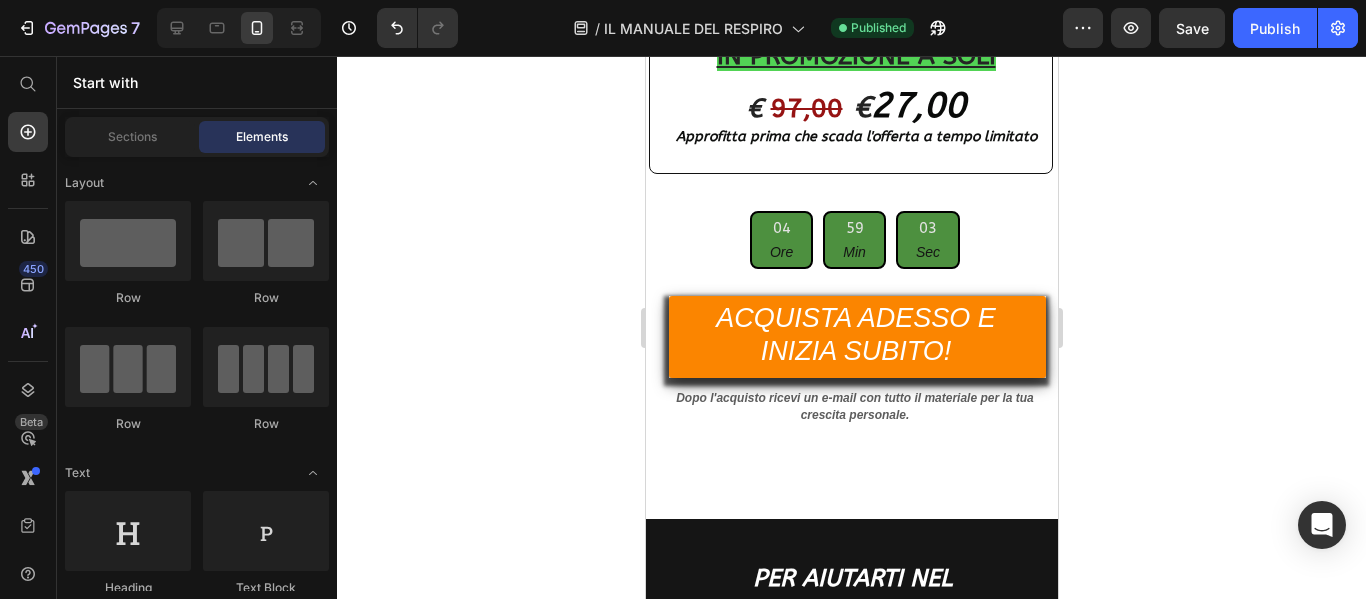 scroll, scrollTop: 13605, scrollLeft: 0, axis: vertical 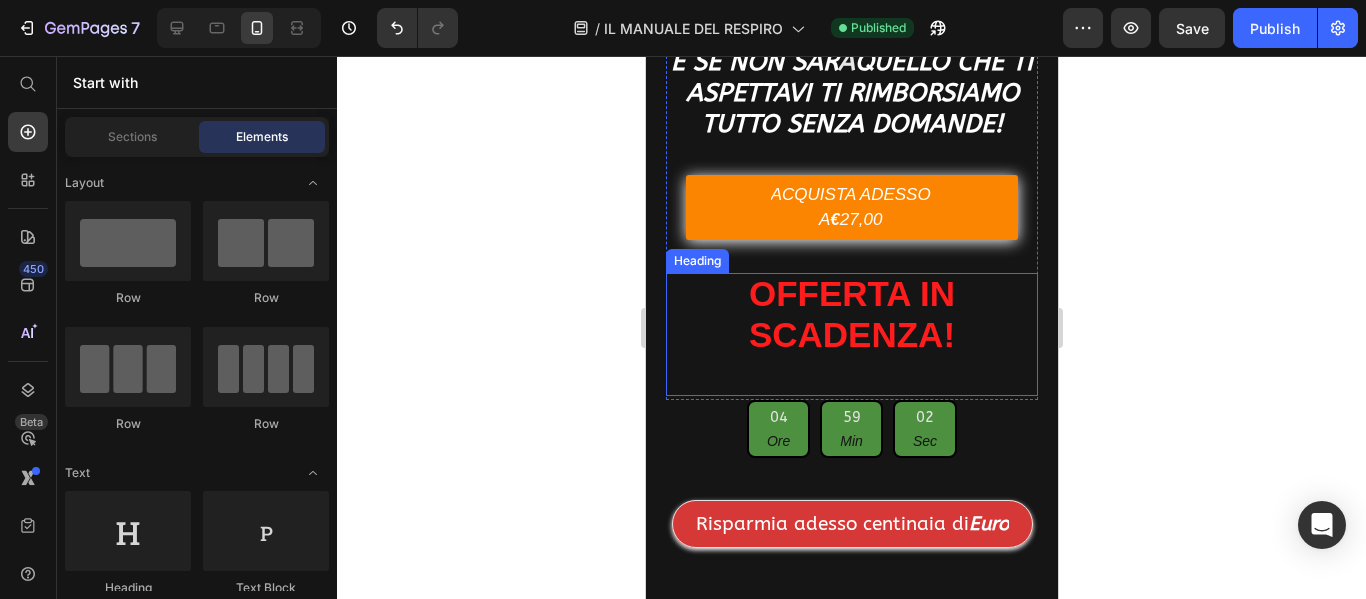 click on "OFFERTA IN SCADENZA!" at bounding box center [851, 334] 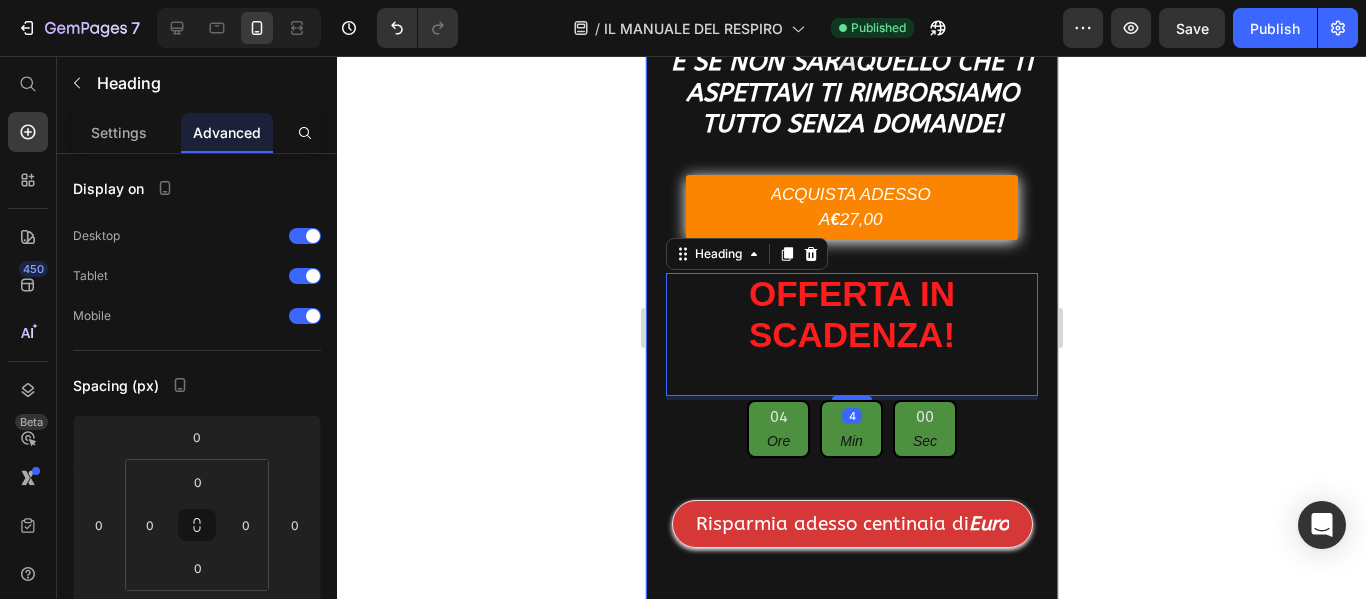 click on "pER AIUTARTI NEL CAMBIAMENTO, ABBIAMO INCLUSO BONUS ESCLUSIVI DAL VALORE DI € 235,00 CHE RICEVI GRATIS SOLO OGGI! + hAI 60 gIORNI DI GARANZIA COMPLETA! e sE NON SAR Á QUELLO CHE TI ASPETTAVI TI RIMBORSIAMO TUTTO sENZA DOMANDE! Heading ACQUISTA ADESSO A € 27,00 Button OFFERTA IN SCADENZA! Heading 4 Row 04 Ore 59 Min 00 Sec Countdown Timer Risparmia adesso centinaia di Euro Button Image Garanzia 100% senza rischi Garanzia di rimborso 60 Giorni ! Se per QUALSIASI motivo ritieni che dopo aver provato il nostro METODO non sentirai nemmeno un piccolo cambiamento, tieni pure il manuale. Ti rimborsiamo senza fare domande. Ma sappi questo: la maggior parte delle persone sente già qualcosa al primo esercizio." Heading Row Row Section 18/25" at bounding box center [851, 462] 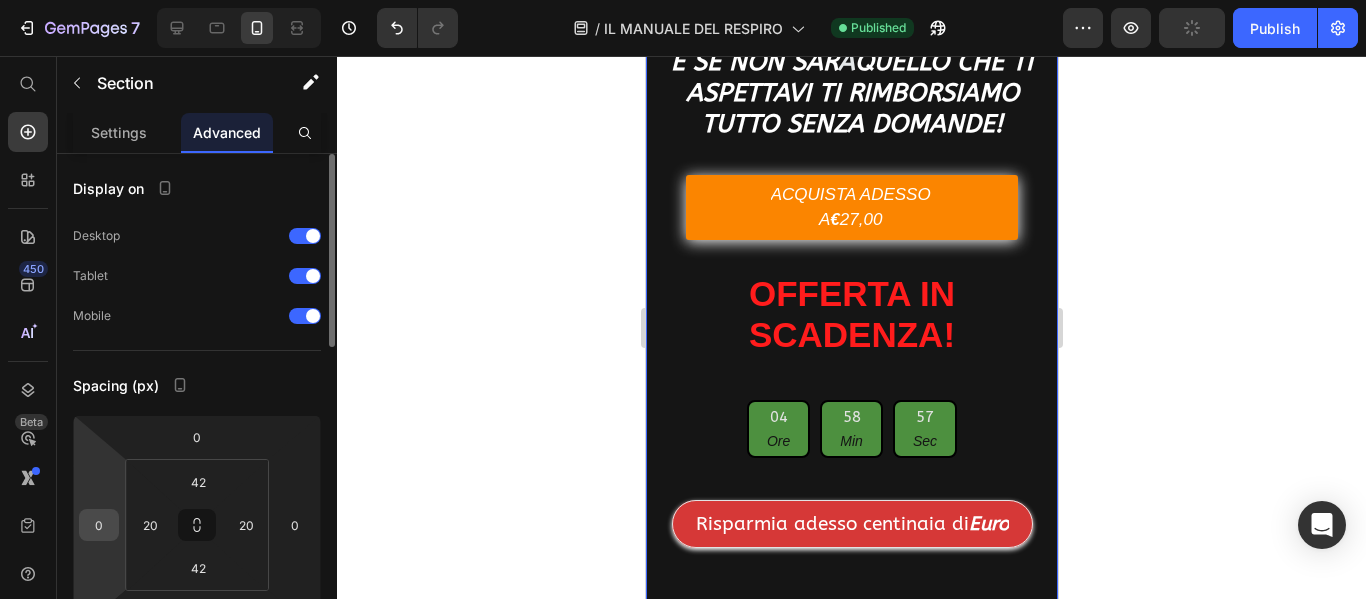 click on "0" at bounding box center [99, 525] 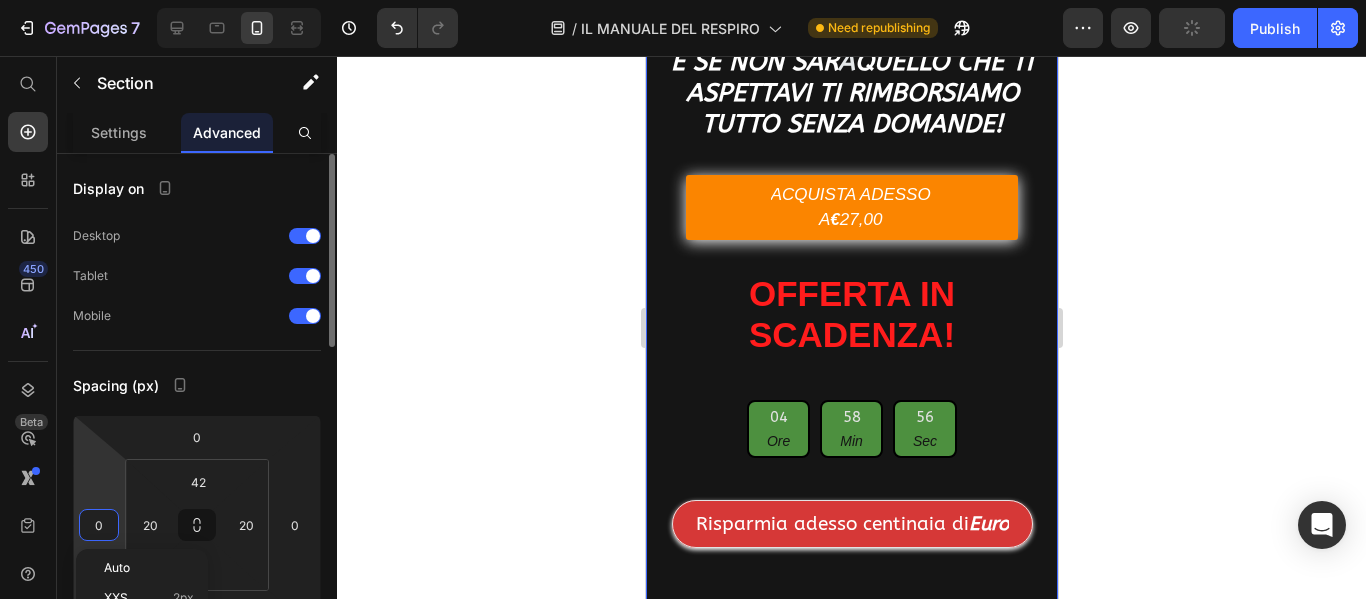type on "5" 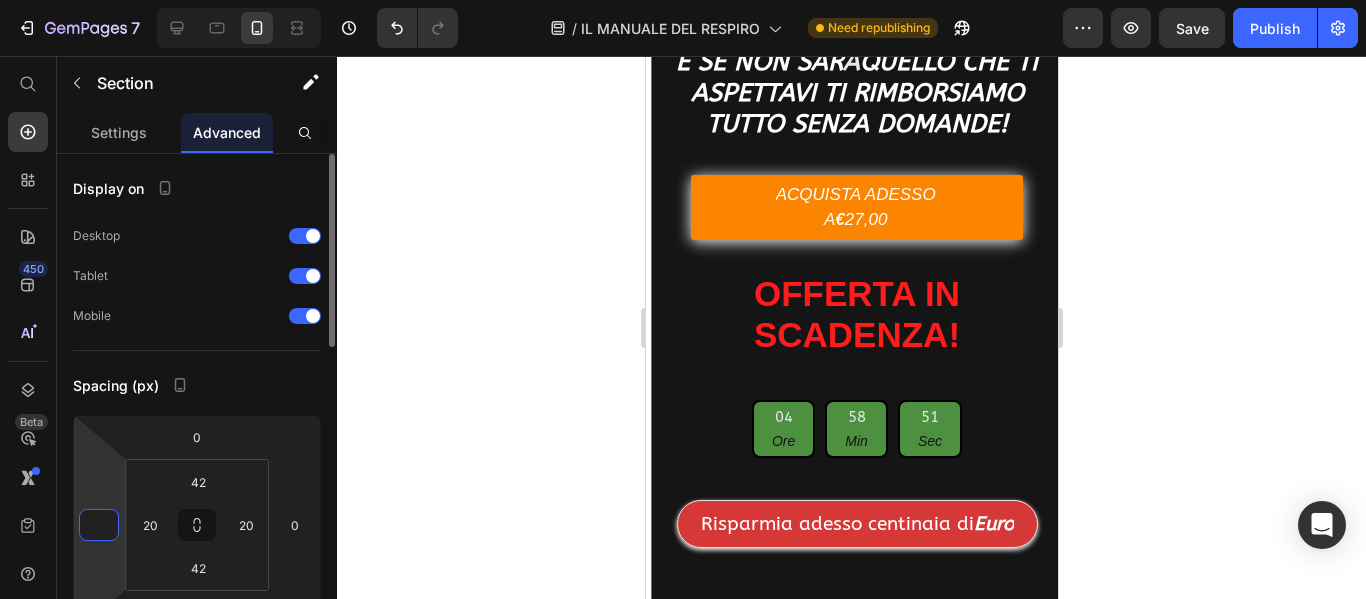 type on "4" 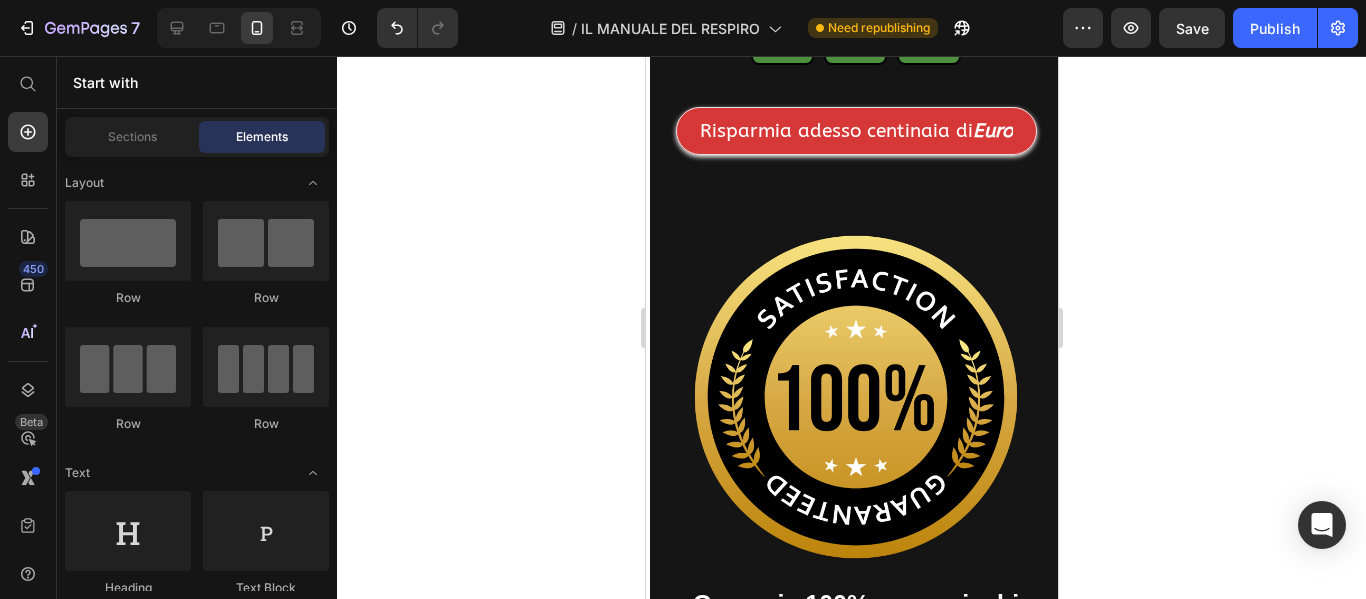 scroll, scrollTop: 14403, scrollLeft: 0, axis: vertical 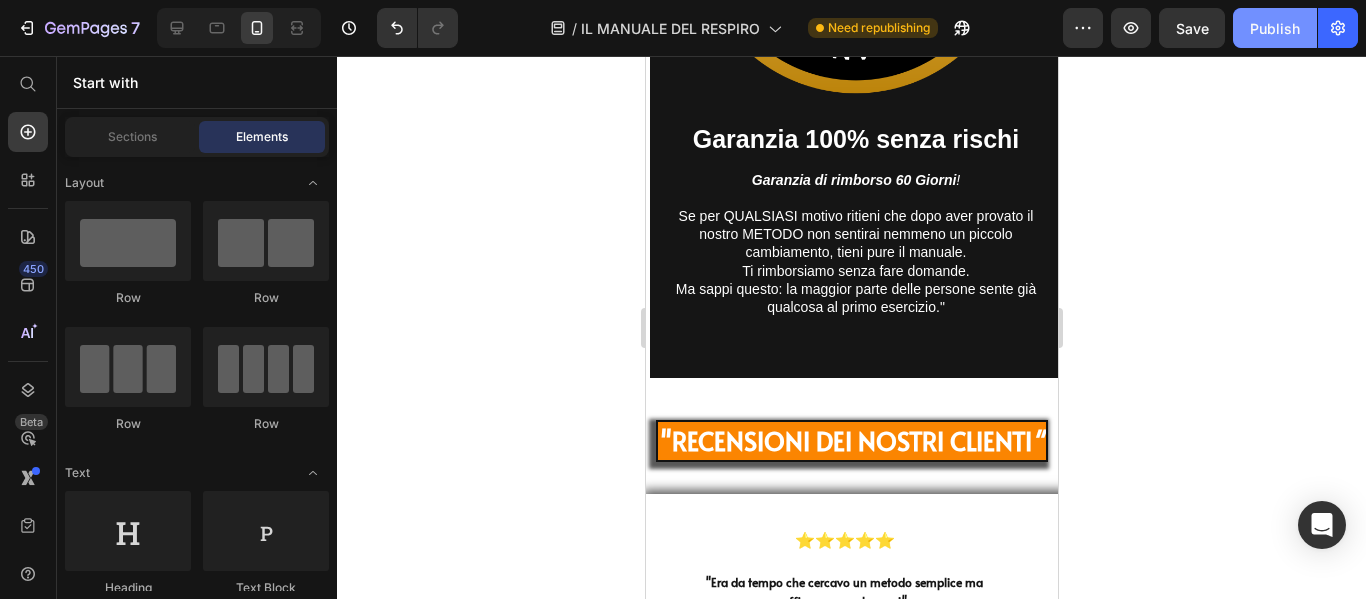 click on "Publish" at bounding box center [1275, 28] 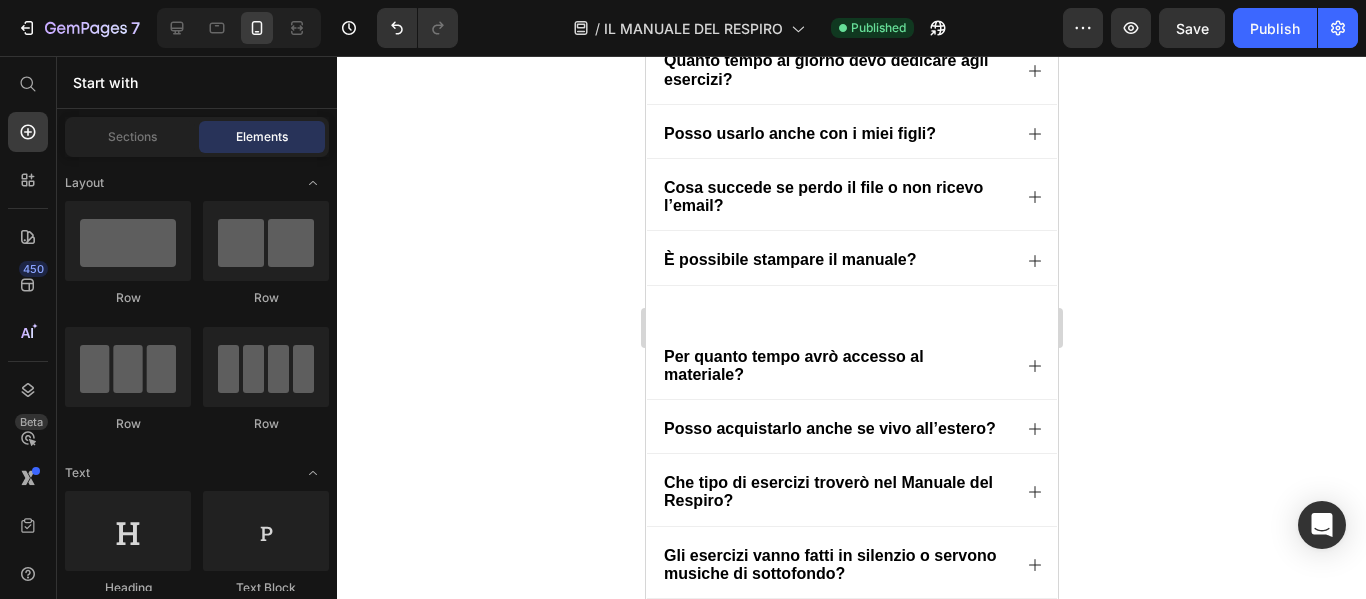 scroll, scrollTop: 14900, scrollLeft: 0, axis: vertical 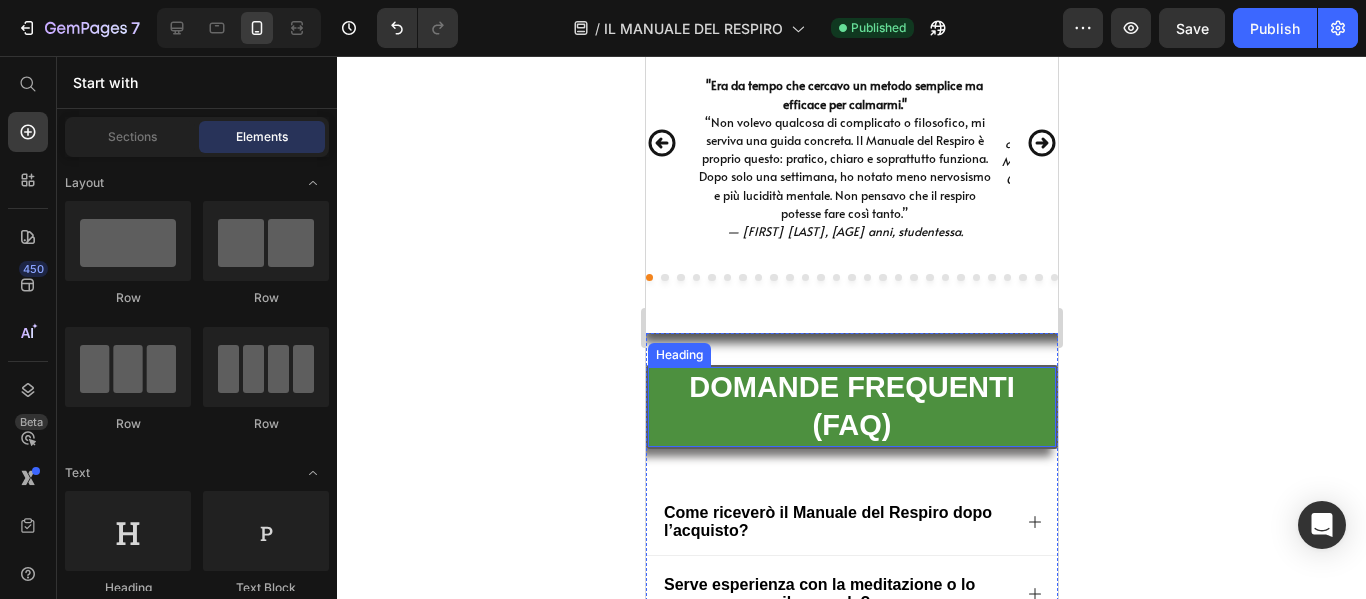 click on "DOMANDE FREQUENTI (FAQ)" at bounding box center (851, 406) 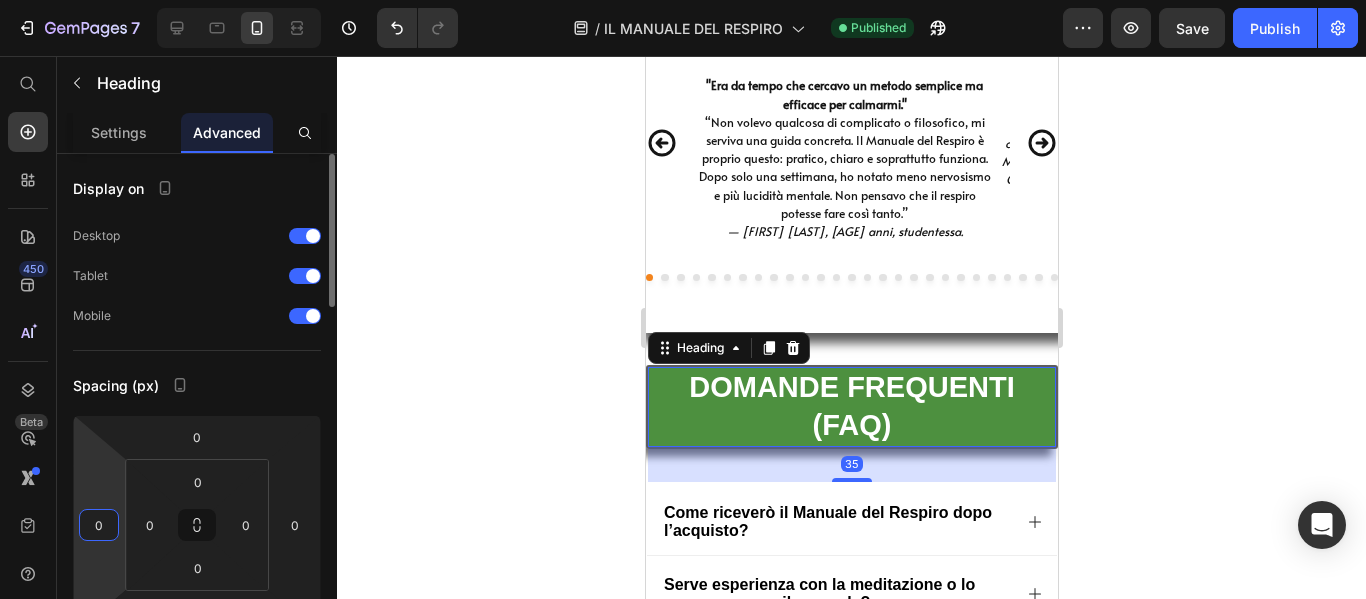 click on "0" at bounding box center [99, 525] 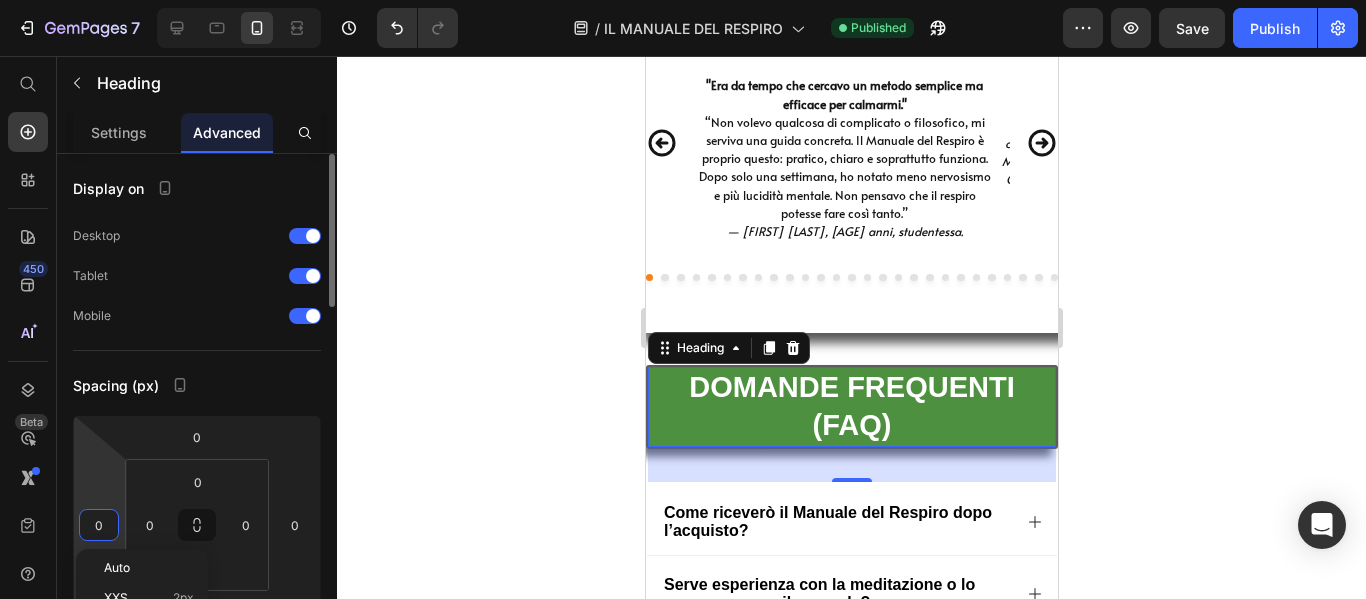 type on "3" 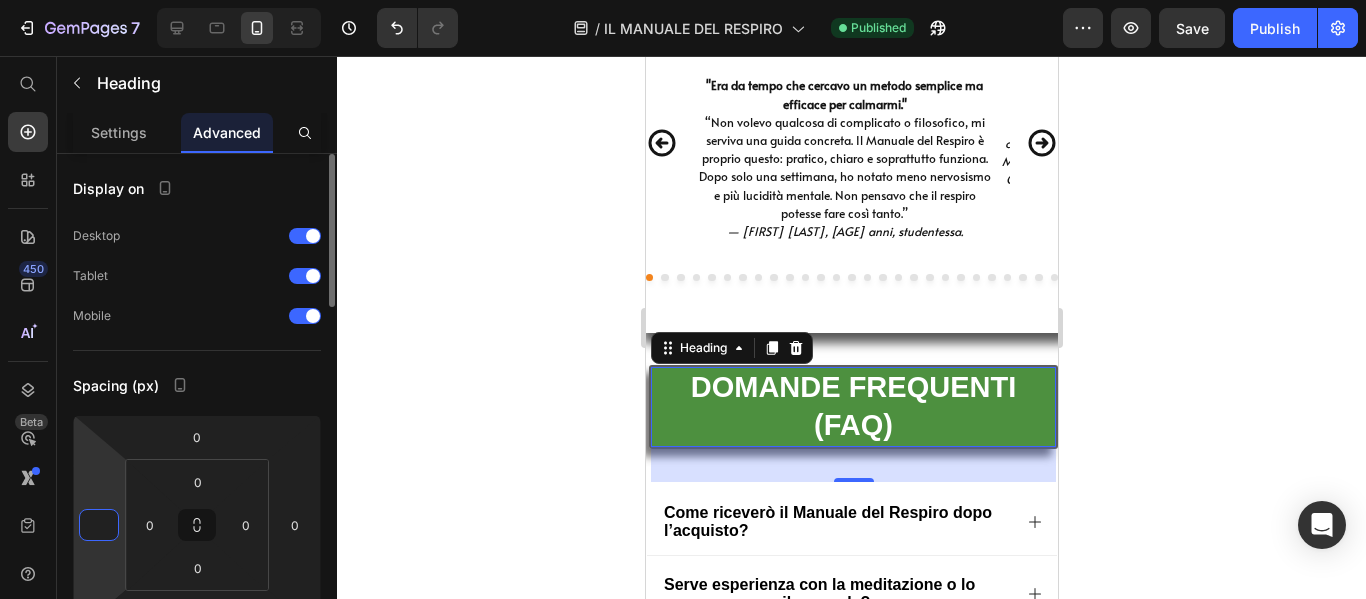 type on "4" 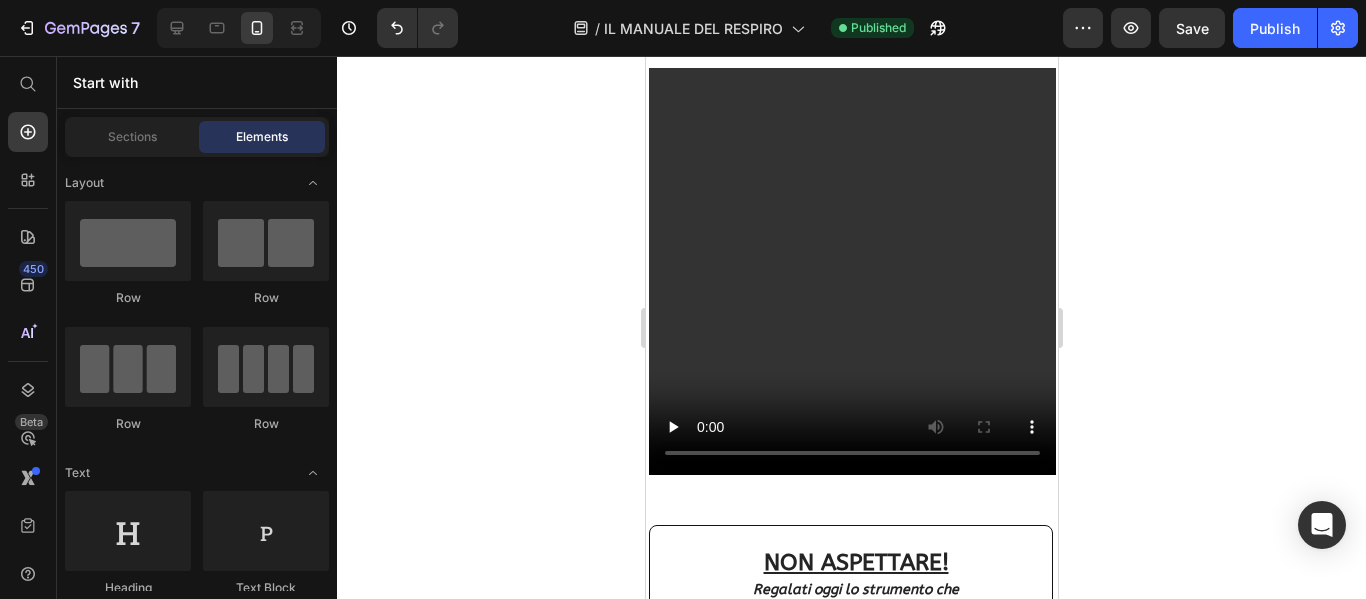 scroll, scrollTop: 12014, scrollLeft: 0, axis: vertical 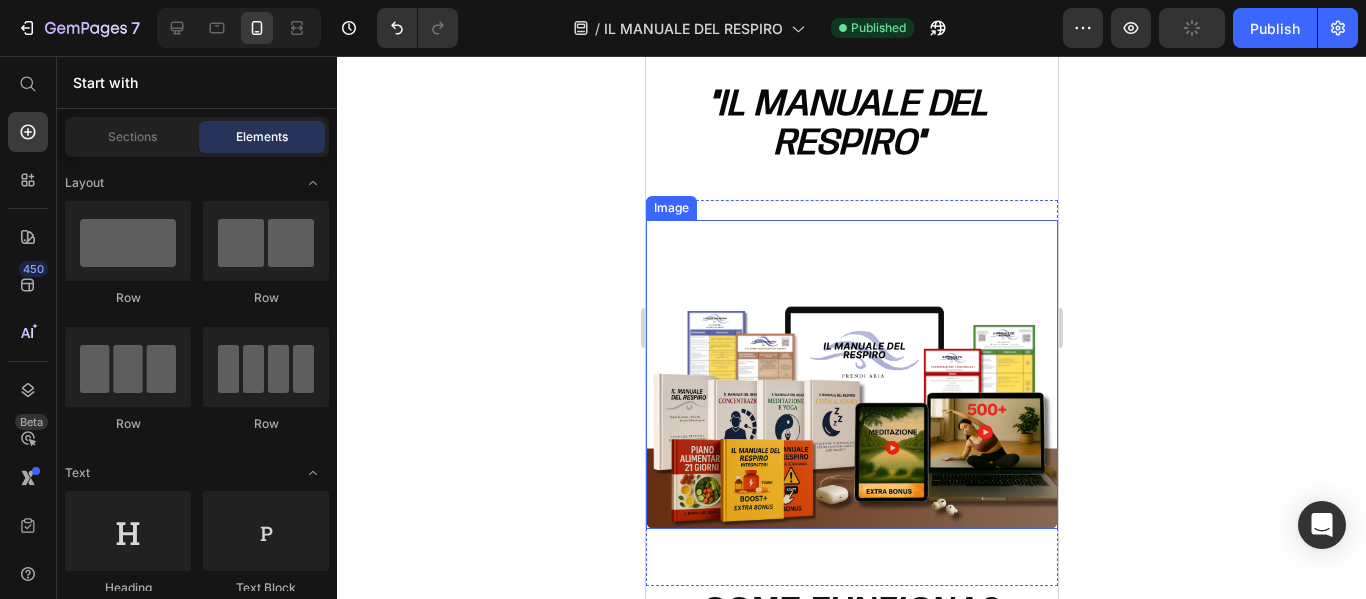 click at bounding box center (851, 374) 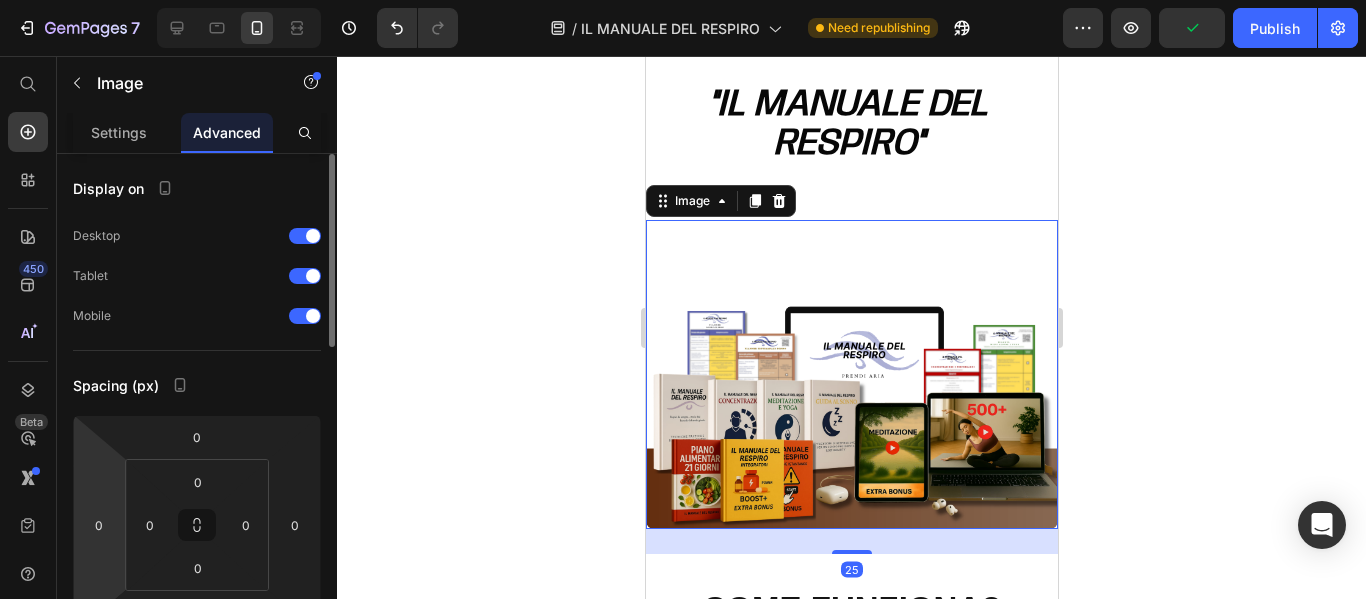 click on "7   /  IL MANUALE DEL RESPIRO Need republishing Preview  Publish  450 Beta Start with Sections Elements Hero Section Product Detail Brands Trusted Badges Guarantee Product Breakdown How to use Testimonials Compare Bundle FAQs Social Proof Brand Story Product List Collection Blog List Contact Sticky Add to Cart Custom Footer Browse Library 450 Layout
Row
Row
Row
Row Text
Heading
Text Block Button
Button
Button
Sticky Back to top Media
Image
Image" at bounding box center (683, 0) 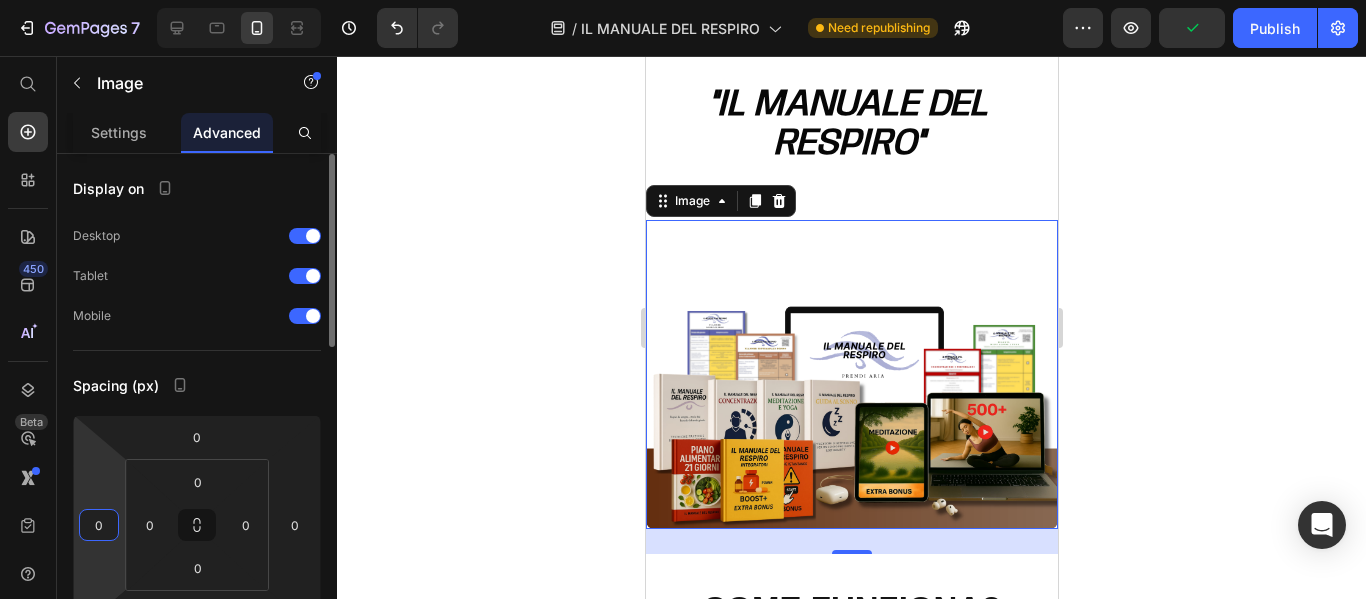 click on "0" at bounding box center [99, 525] 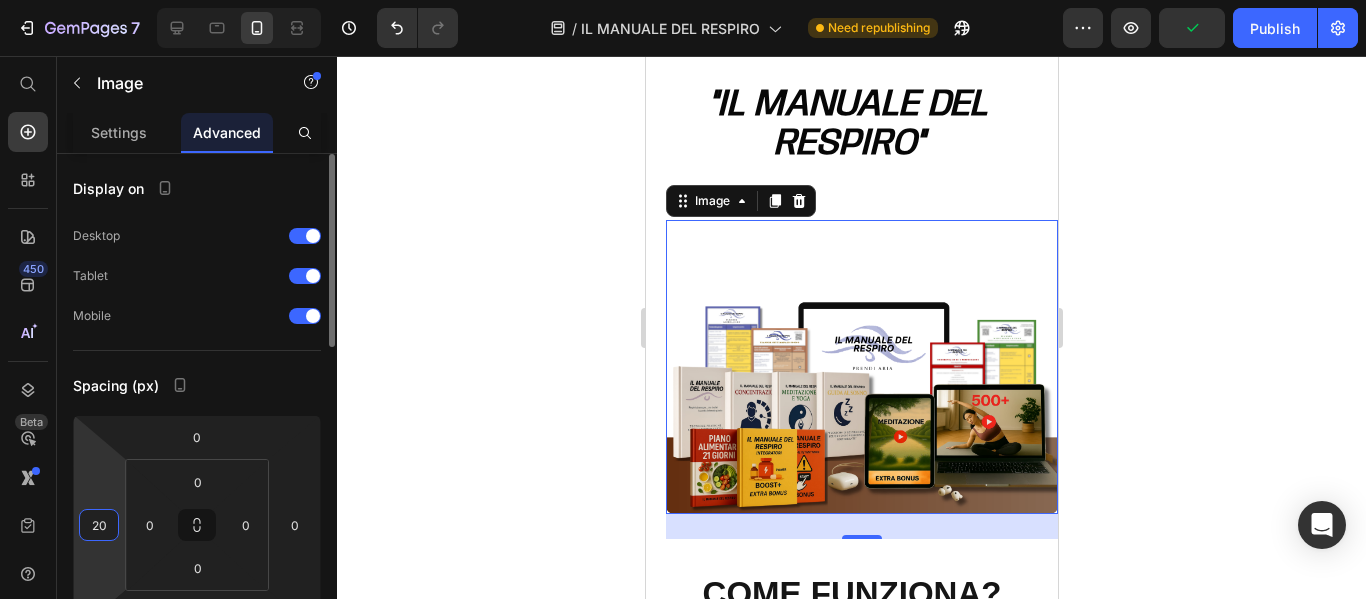type on "2" 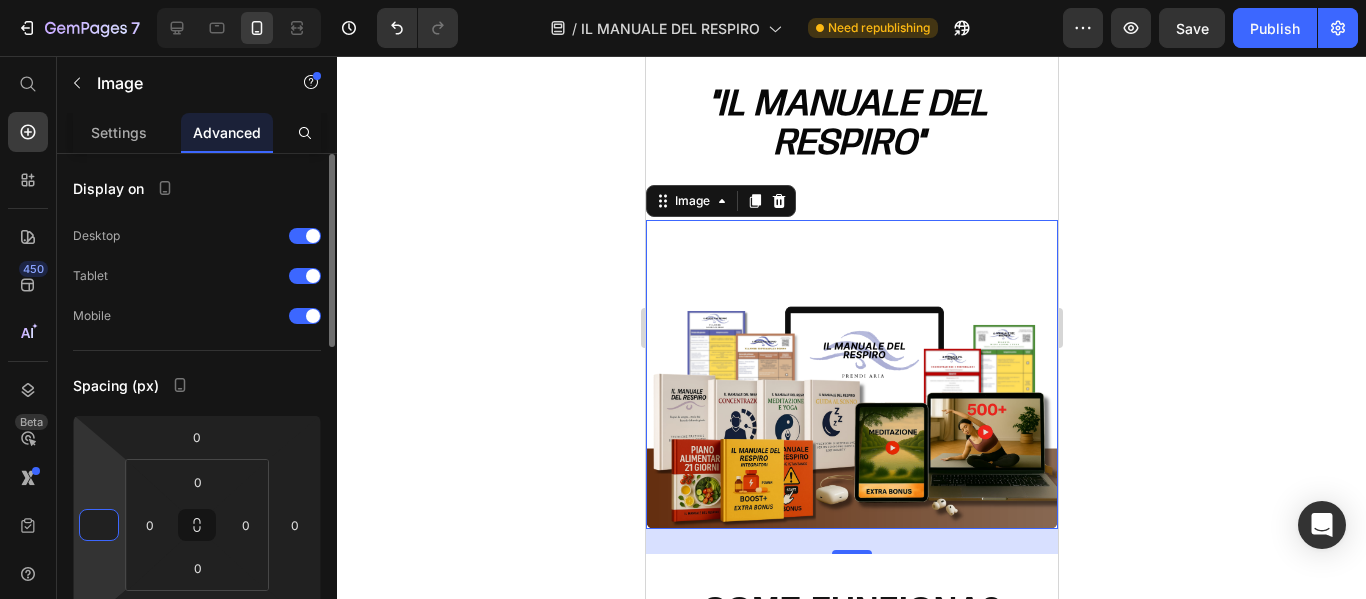 type on "3" 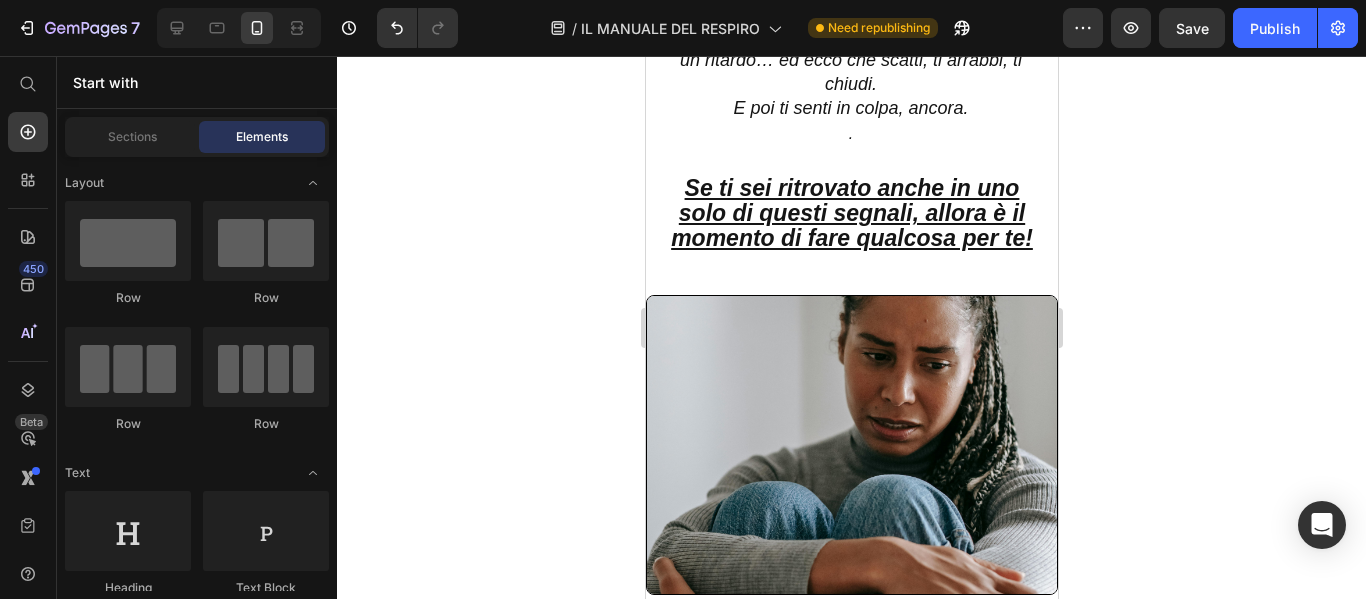 scroll, scrollTop: 2416, scrollLeft: 0, axis: vertical 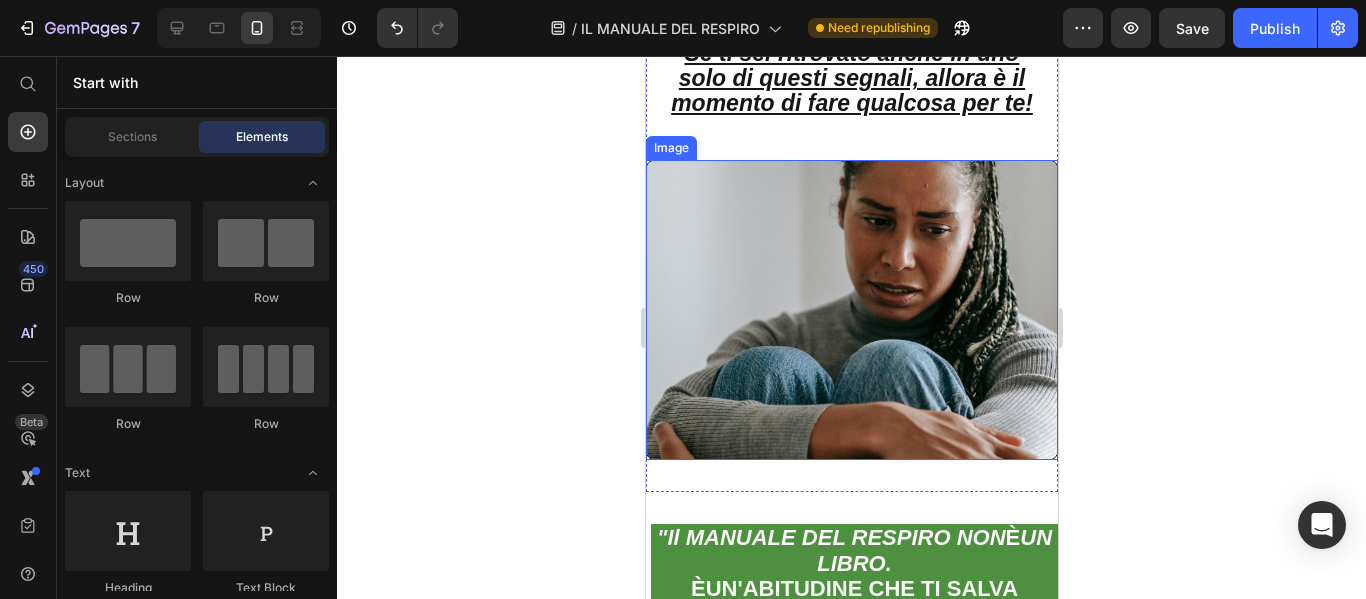 click at bounding box center (851, 310) 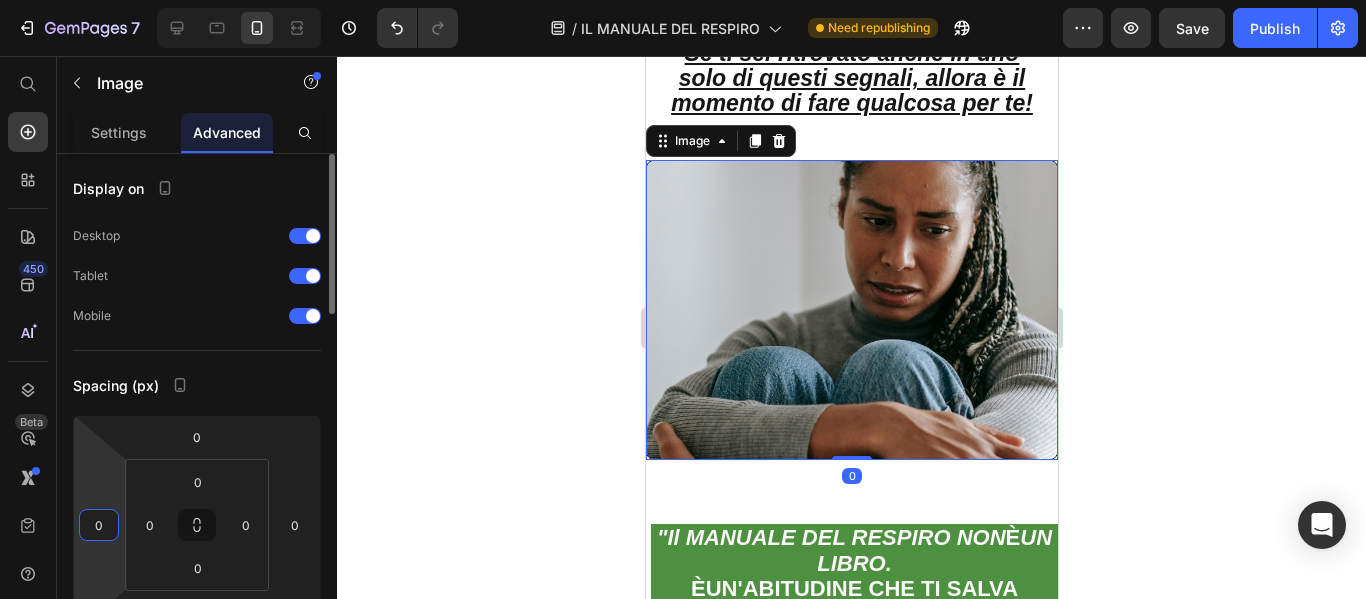 click on "0" at bounding box center [99, 525] 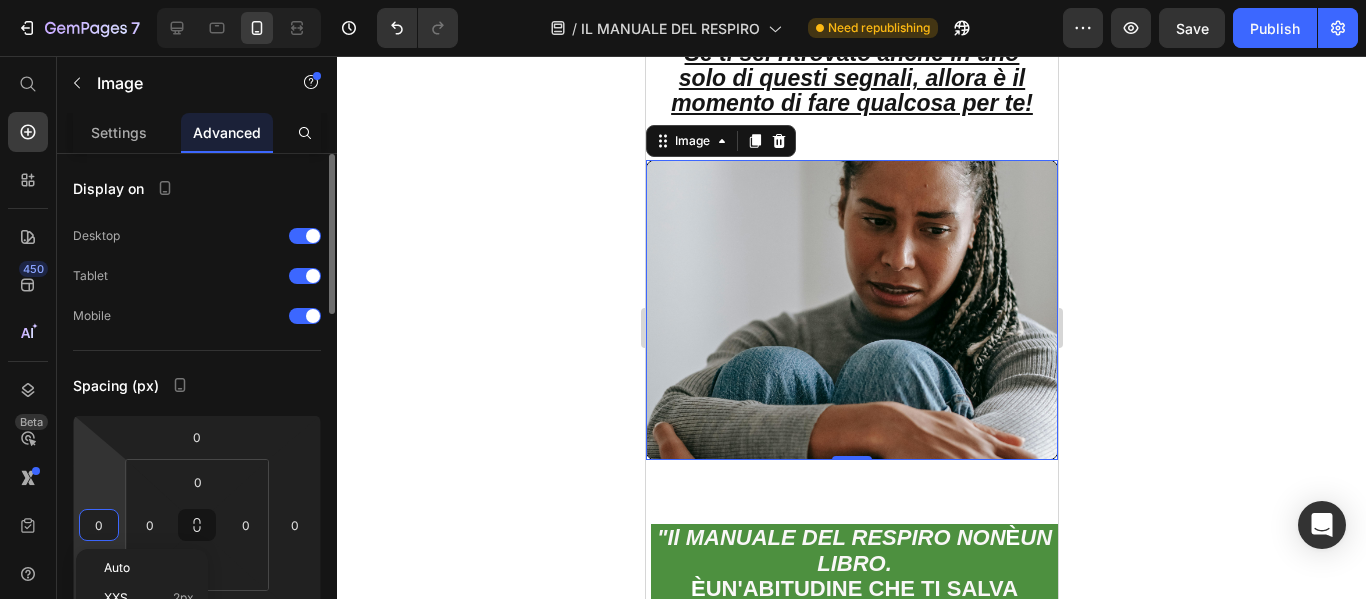 type on "3" 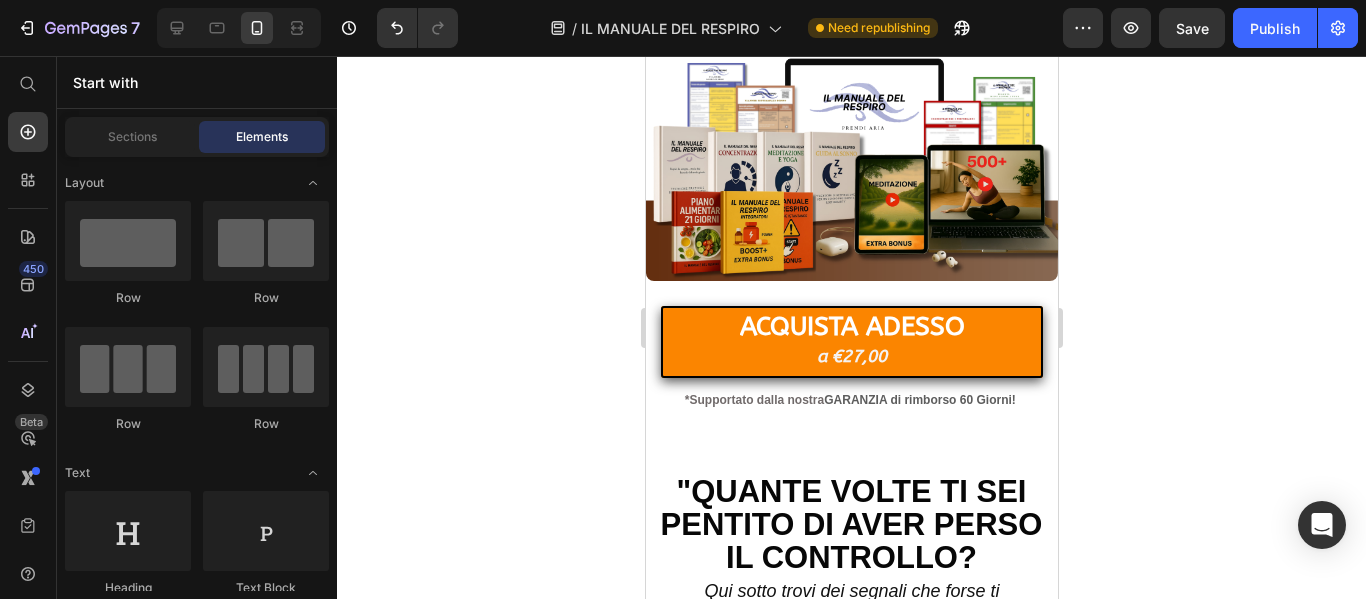 scroll, scrollTop: 666, scrollLeft: 0, axis: vertical 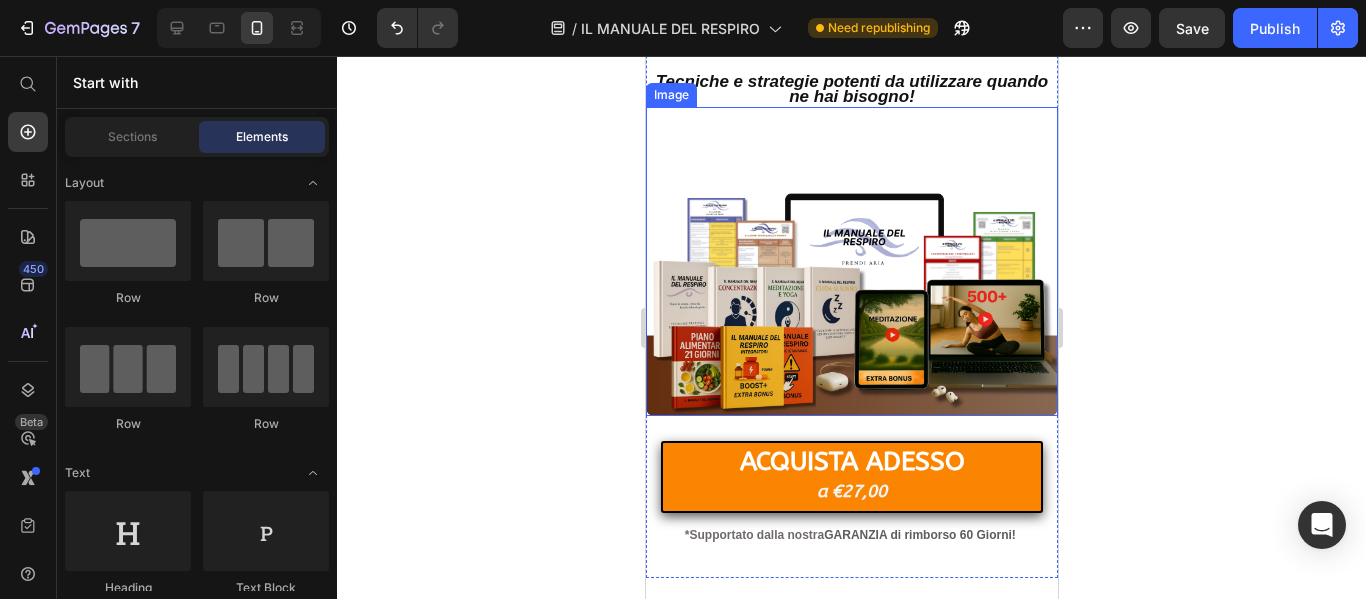 click at bounding box center (851, 261) 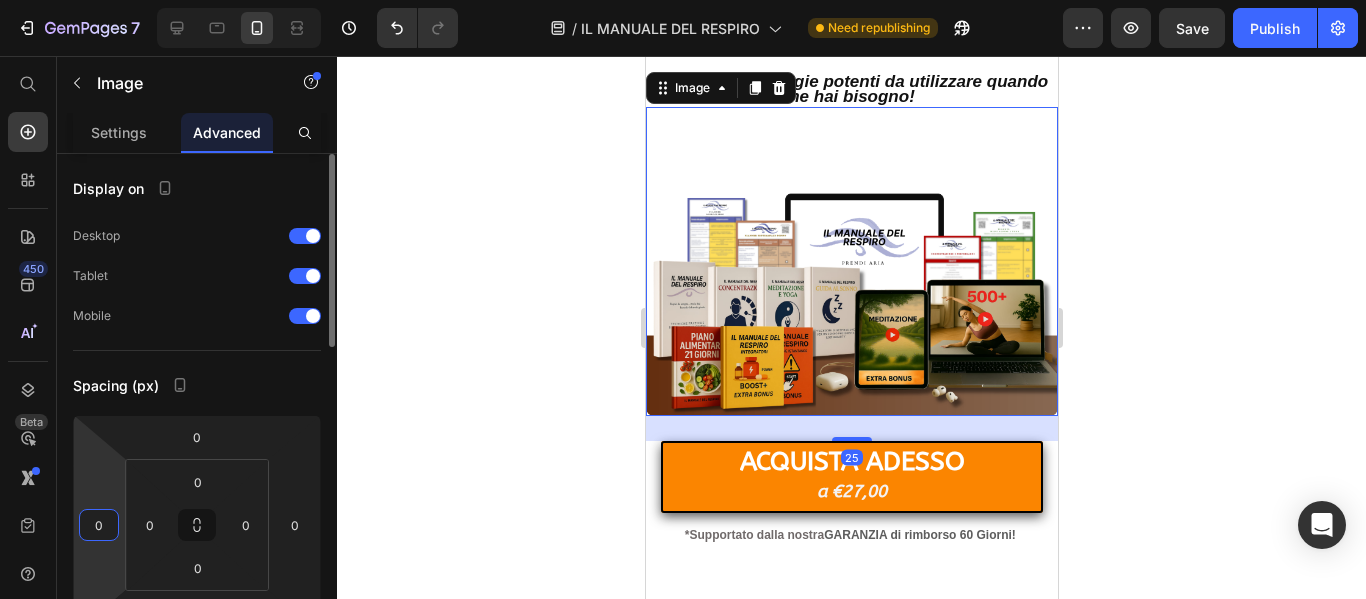 click on "0" at bounding box center (99, 525) 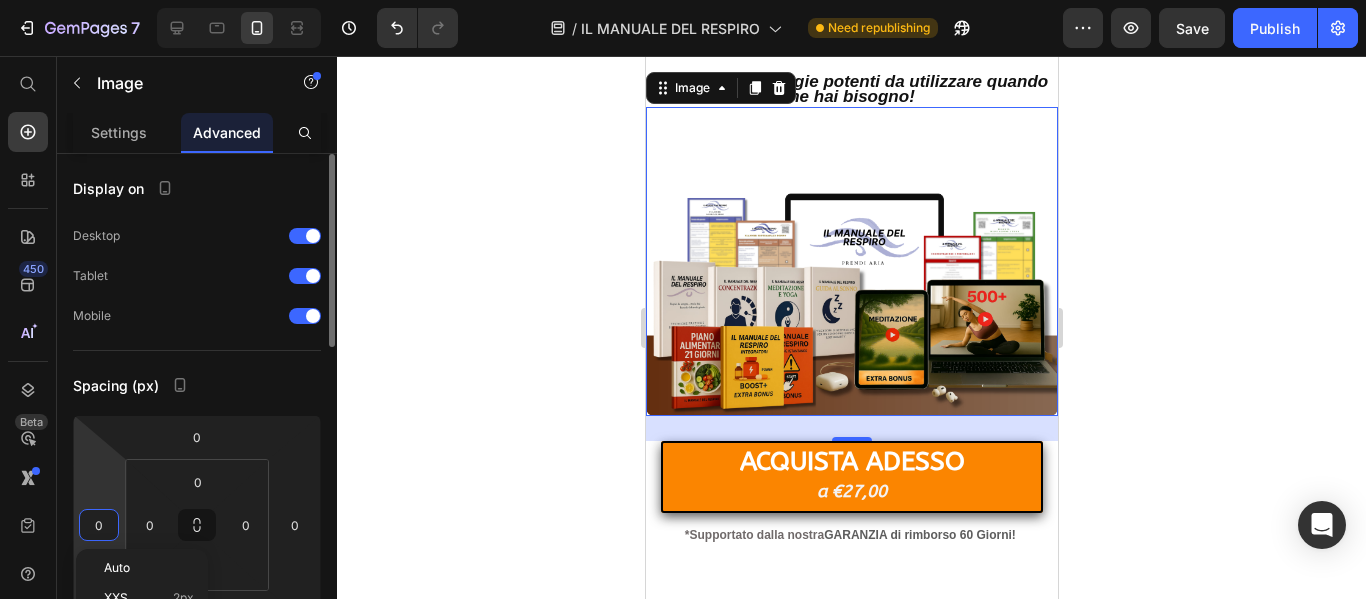 type on "3" 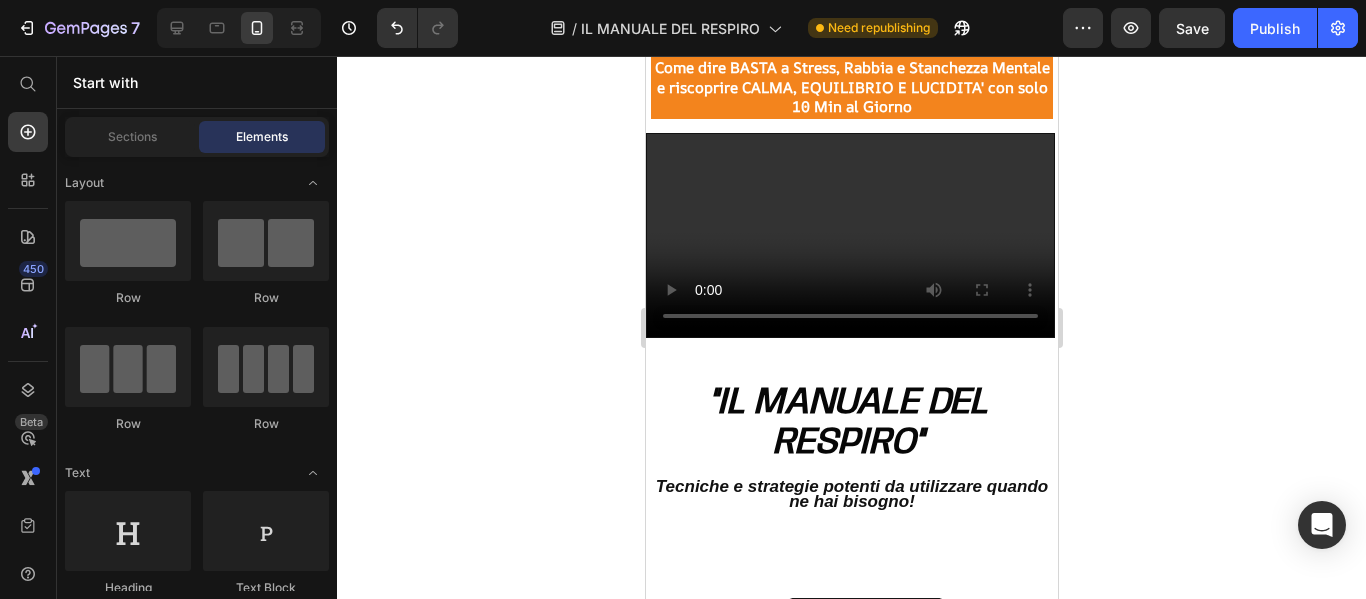 scroll, scrollTop: 226, scrollLeft: 0, axis: vertical 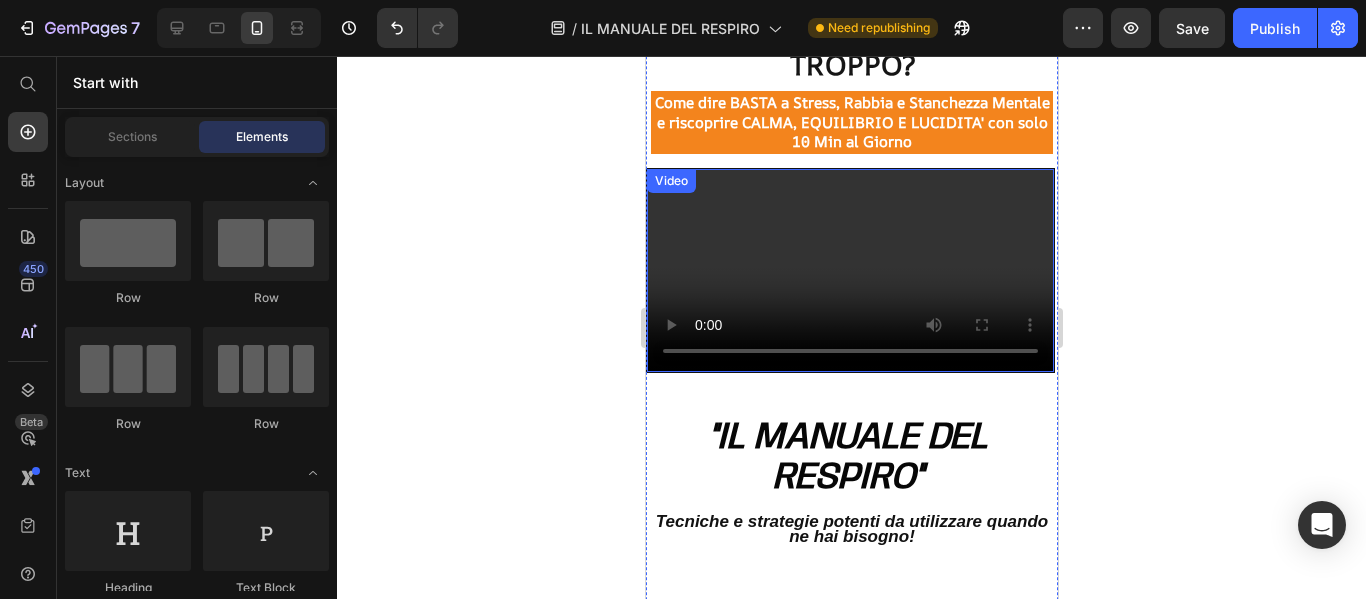 click at bounding box center [849, 271] 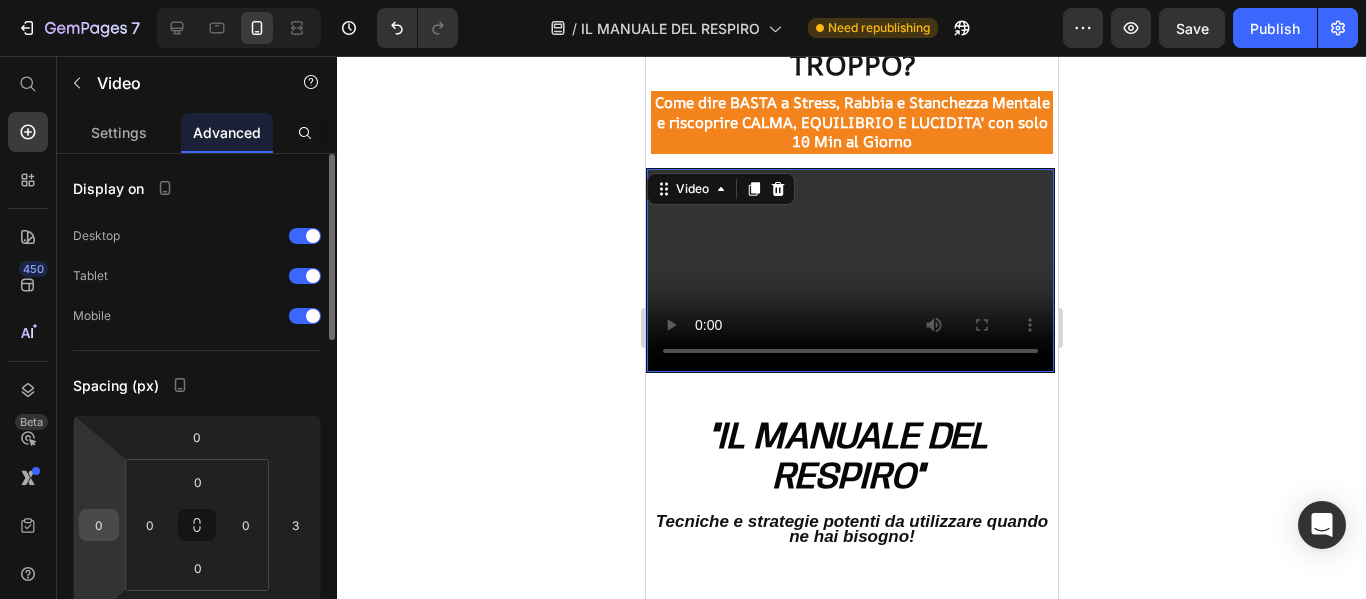click on "0" at bounding box center [99, 525] 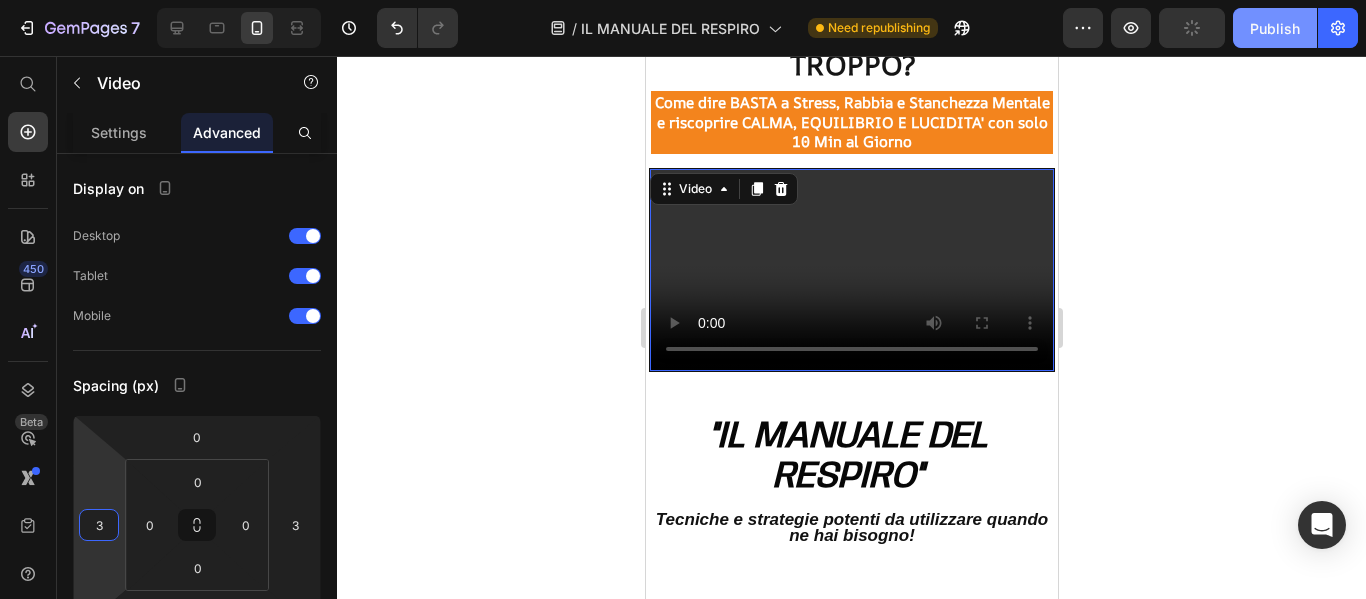 type on "3" 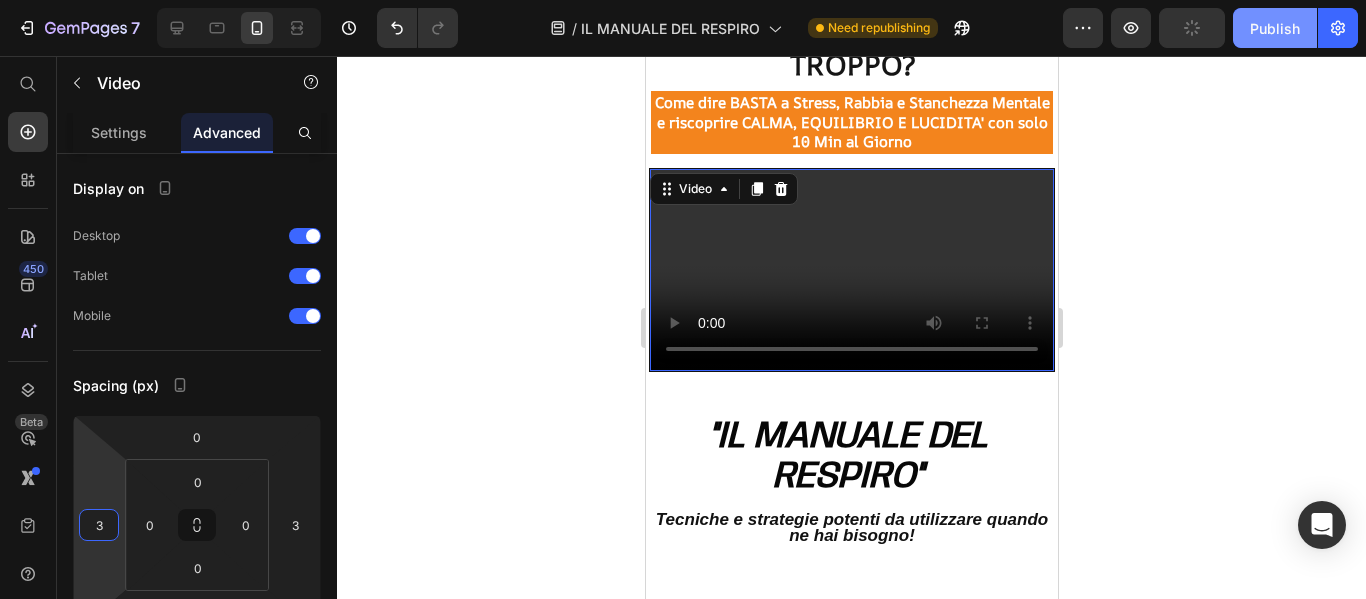 click on "Publish" at bounding box center (1275, 28) 